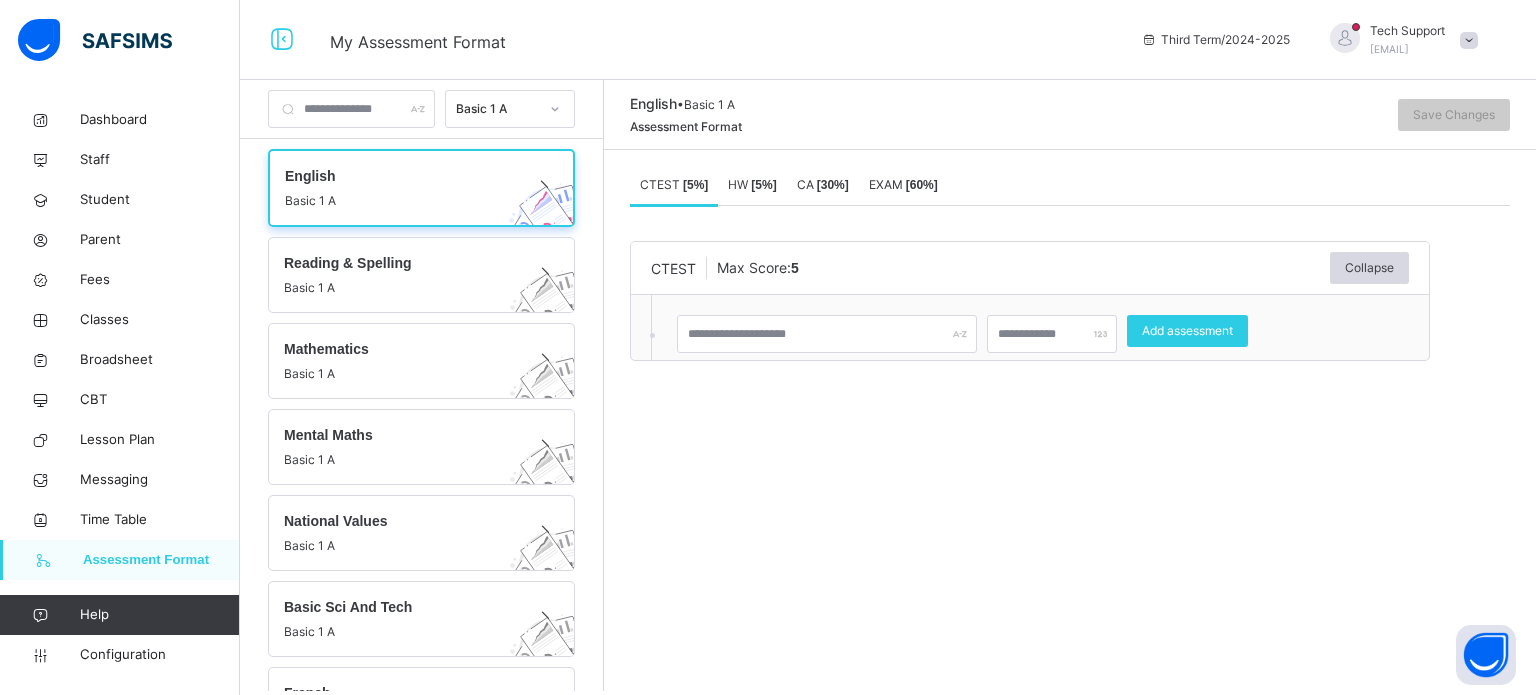 scroll, scrollTop: 0, scrollLeft: 0, axis: both 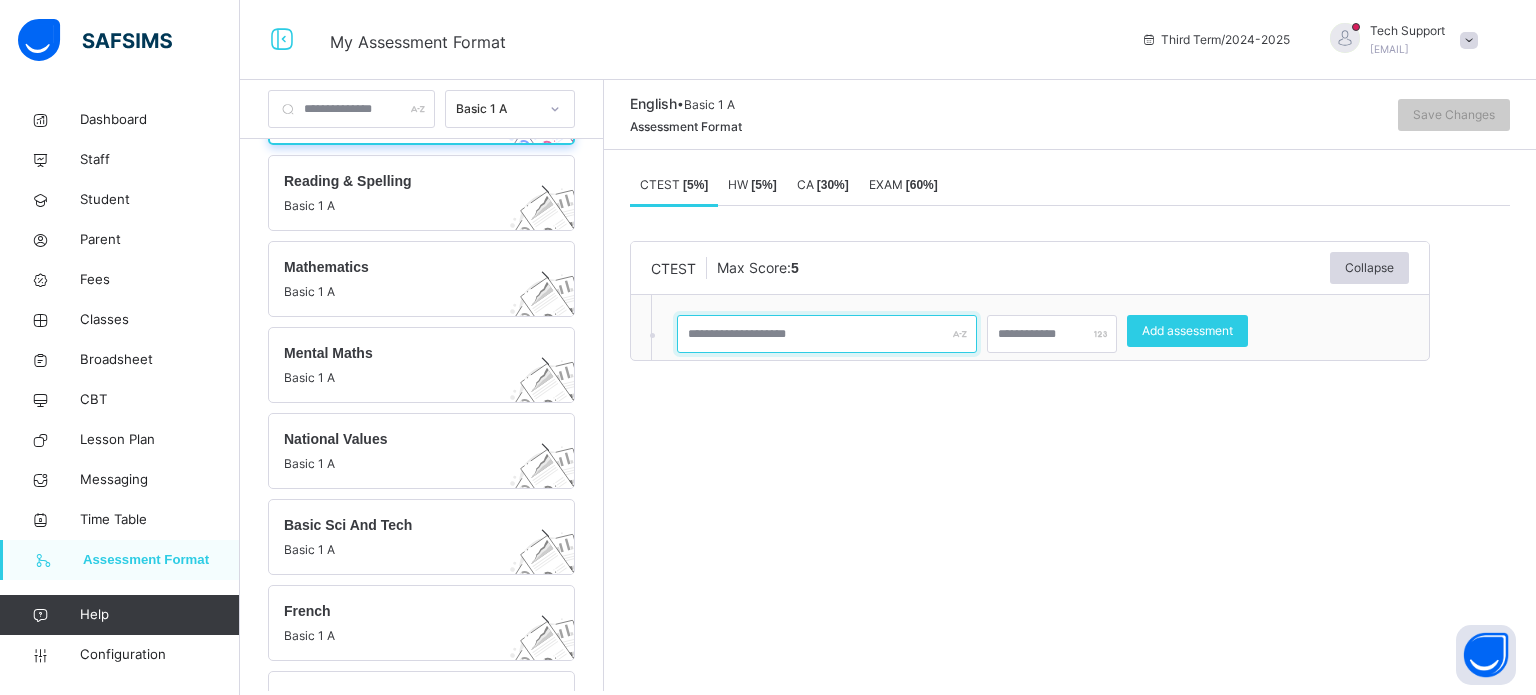 click at bounding box center [827, 334] 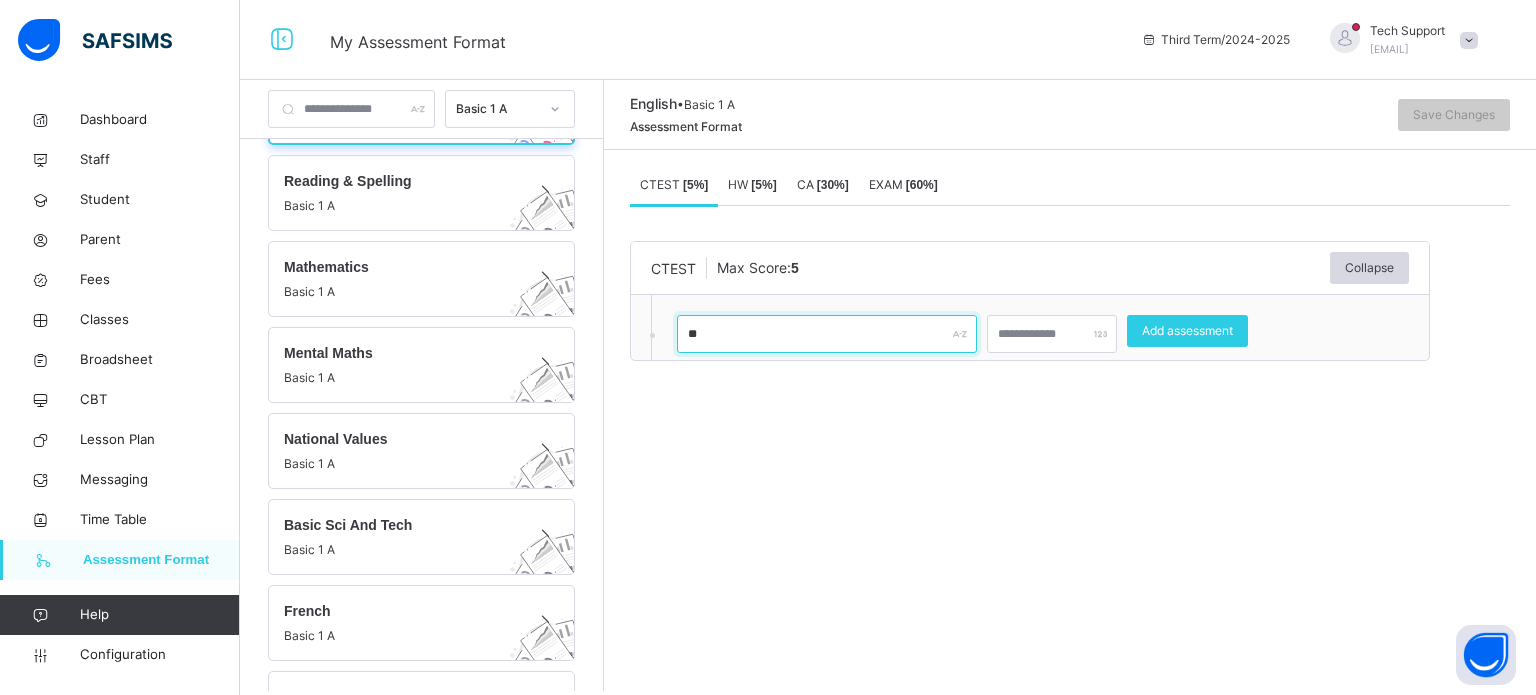 type on "*" 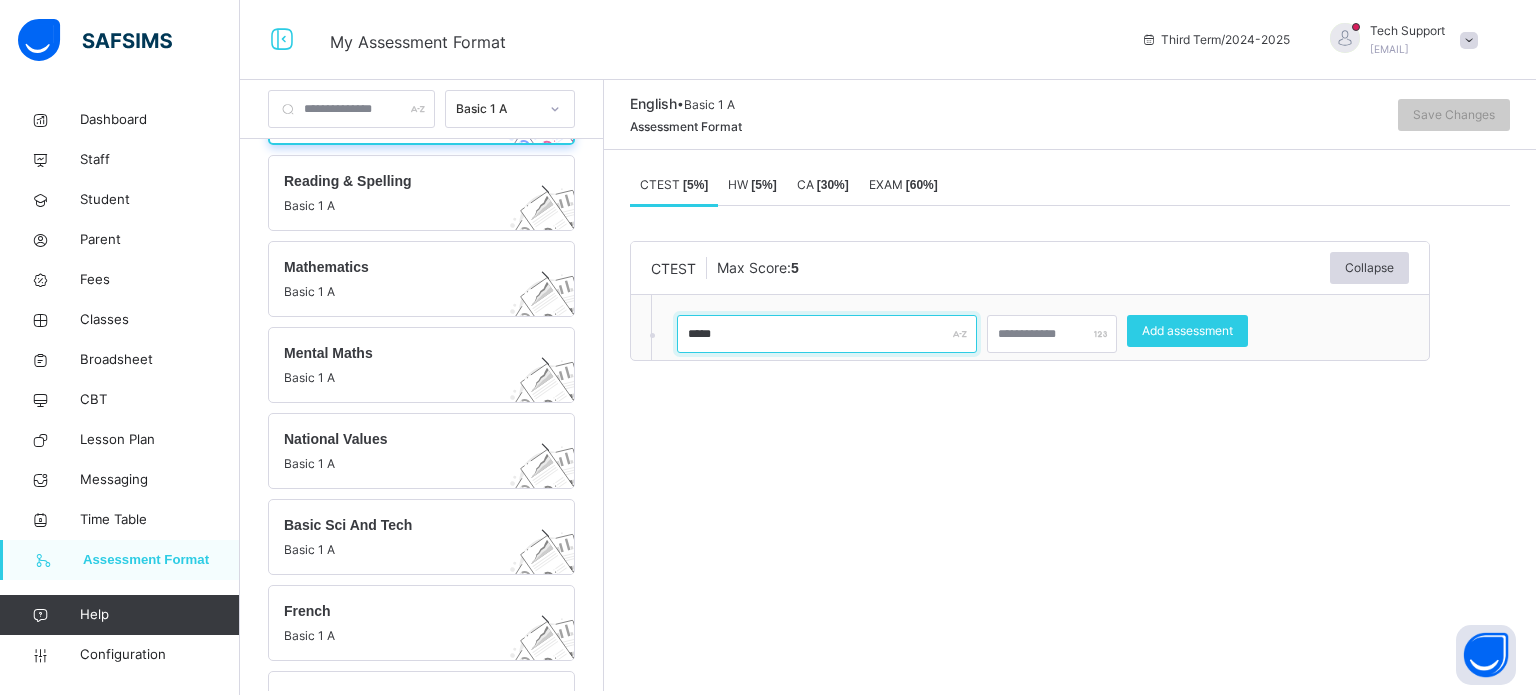type on "*****" 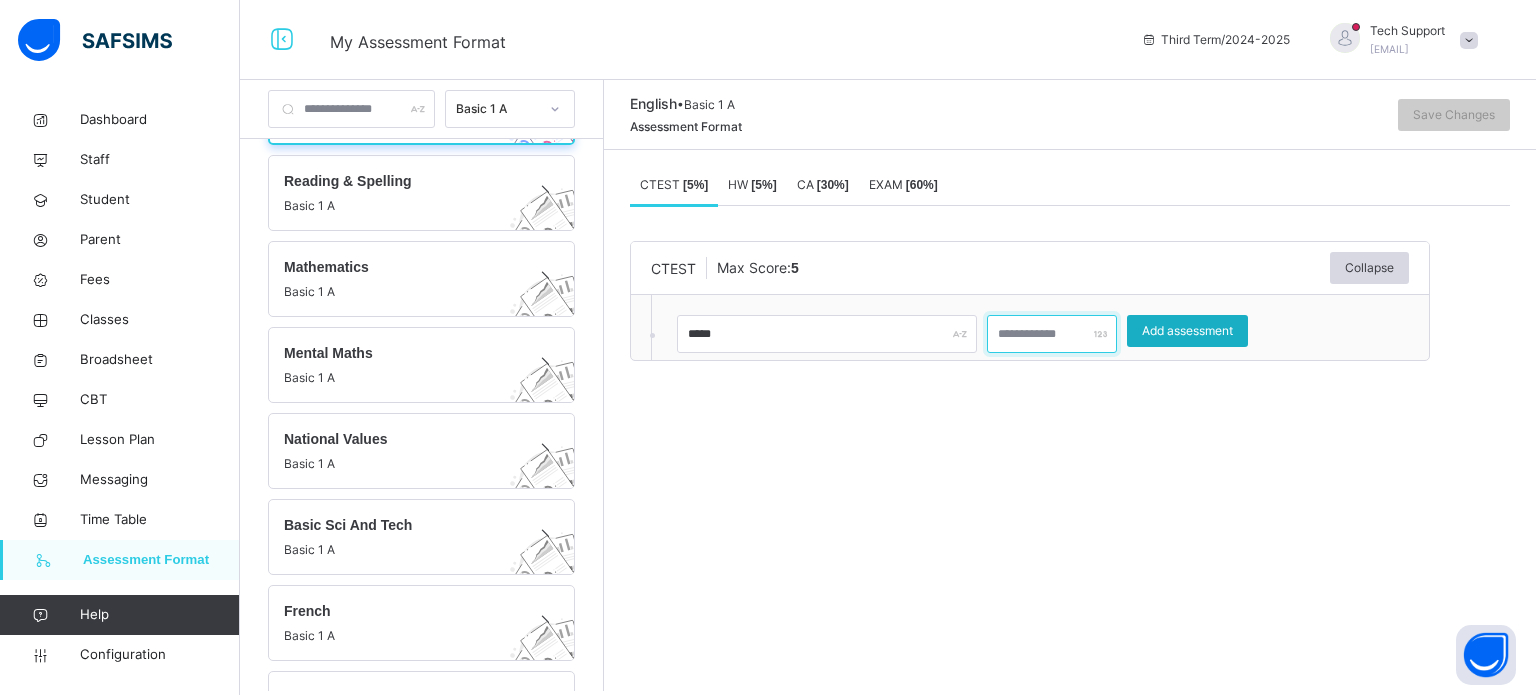 type on "*" 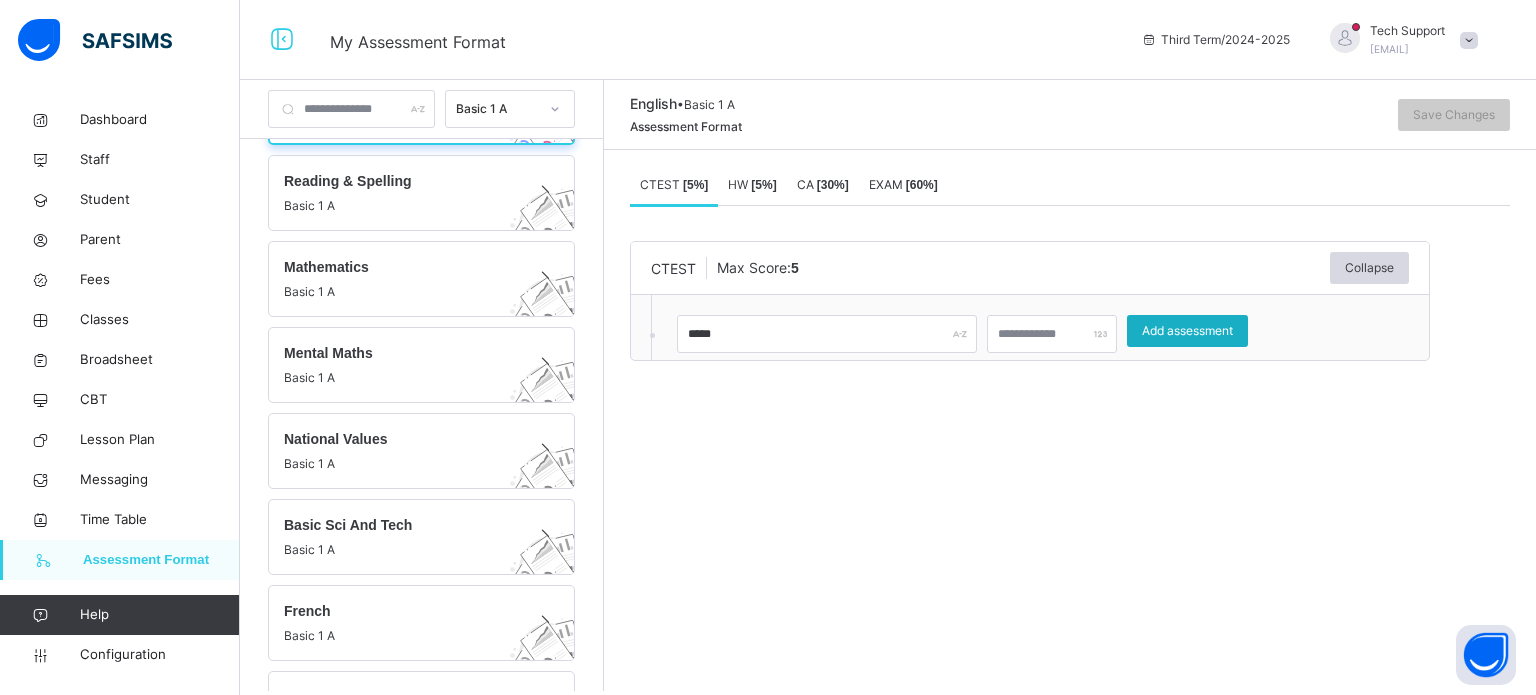 click on "Add assessment" at bounding box center (1187, 331) 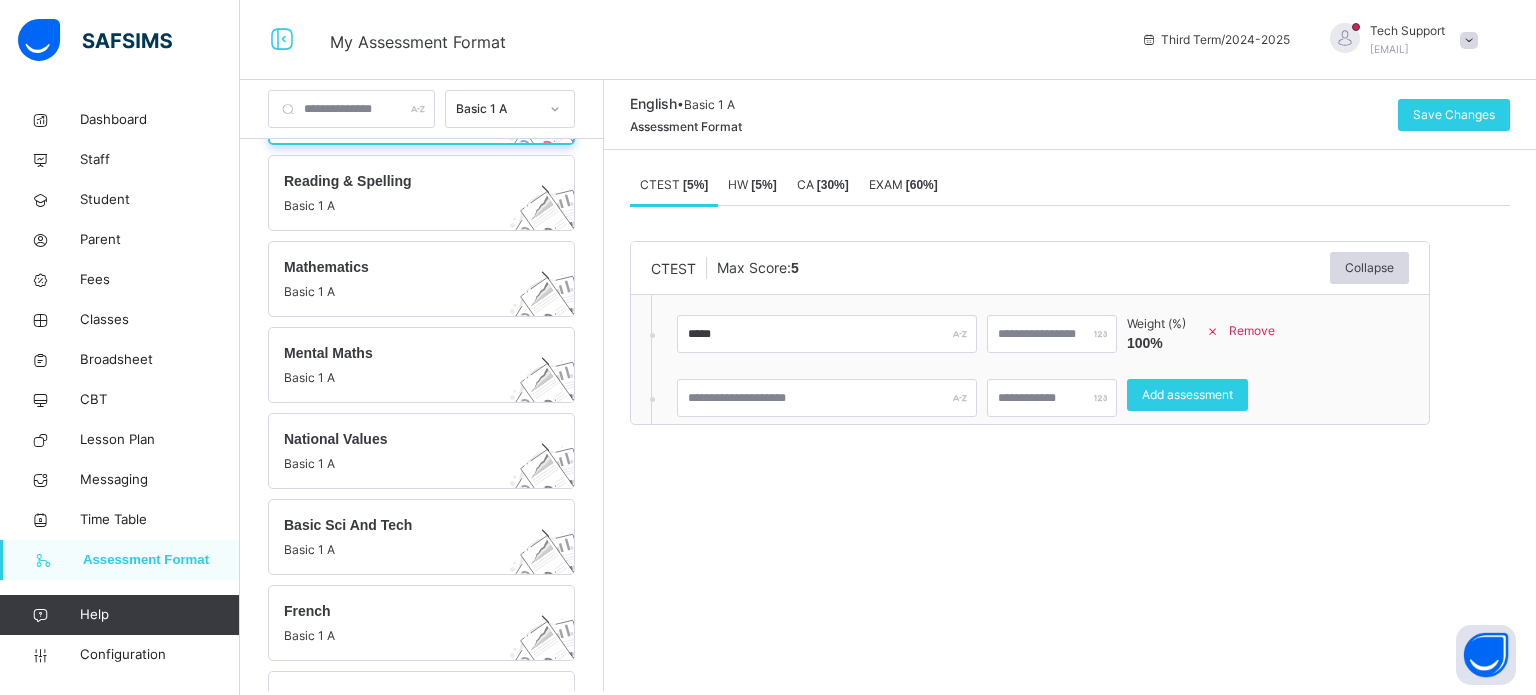 click on "[ 5 %]" at bounding box center [763, 185] 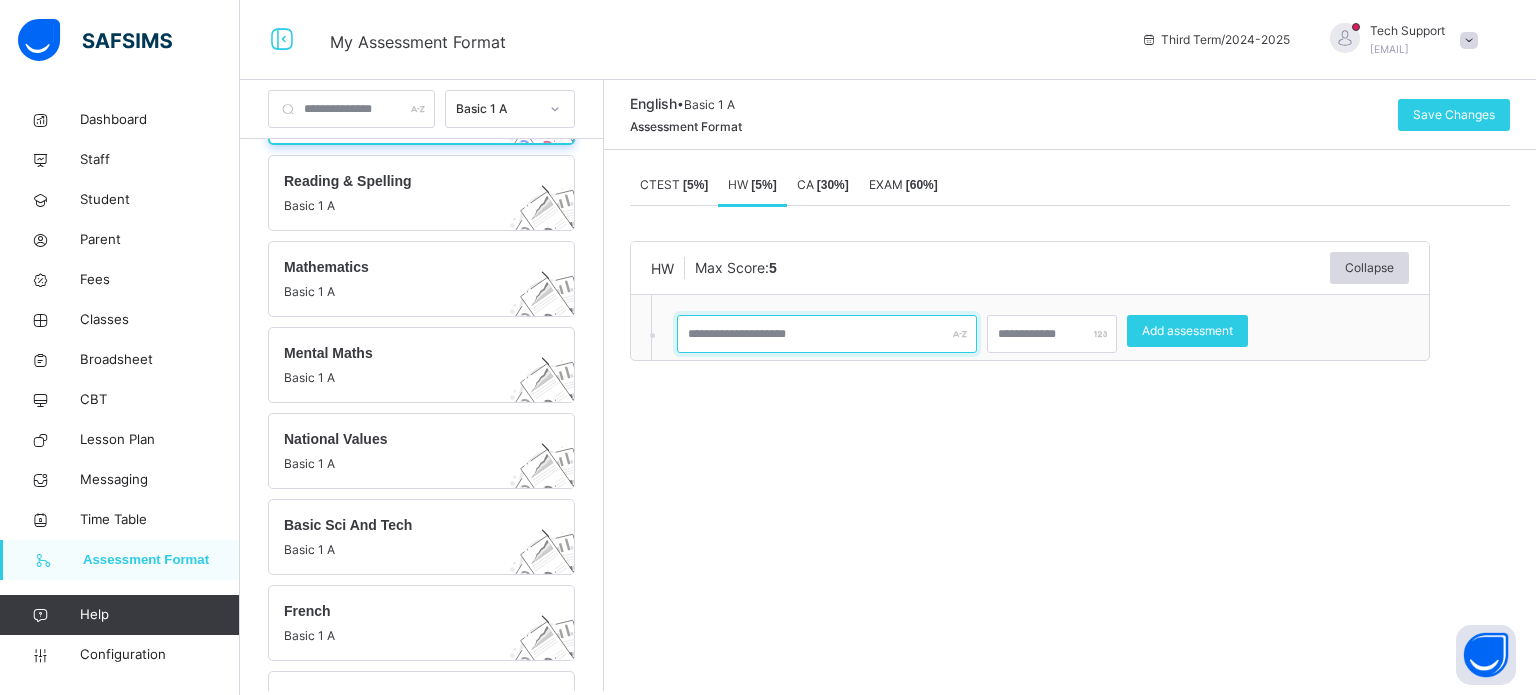 click at bounding box center [827, 334] 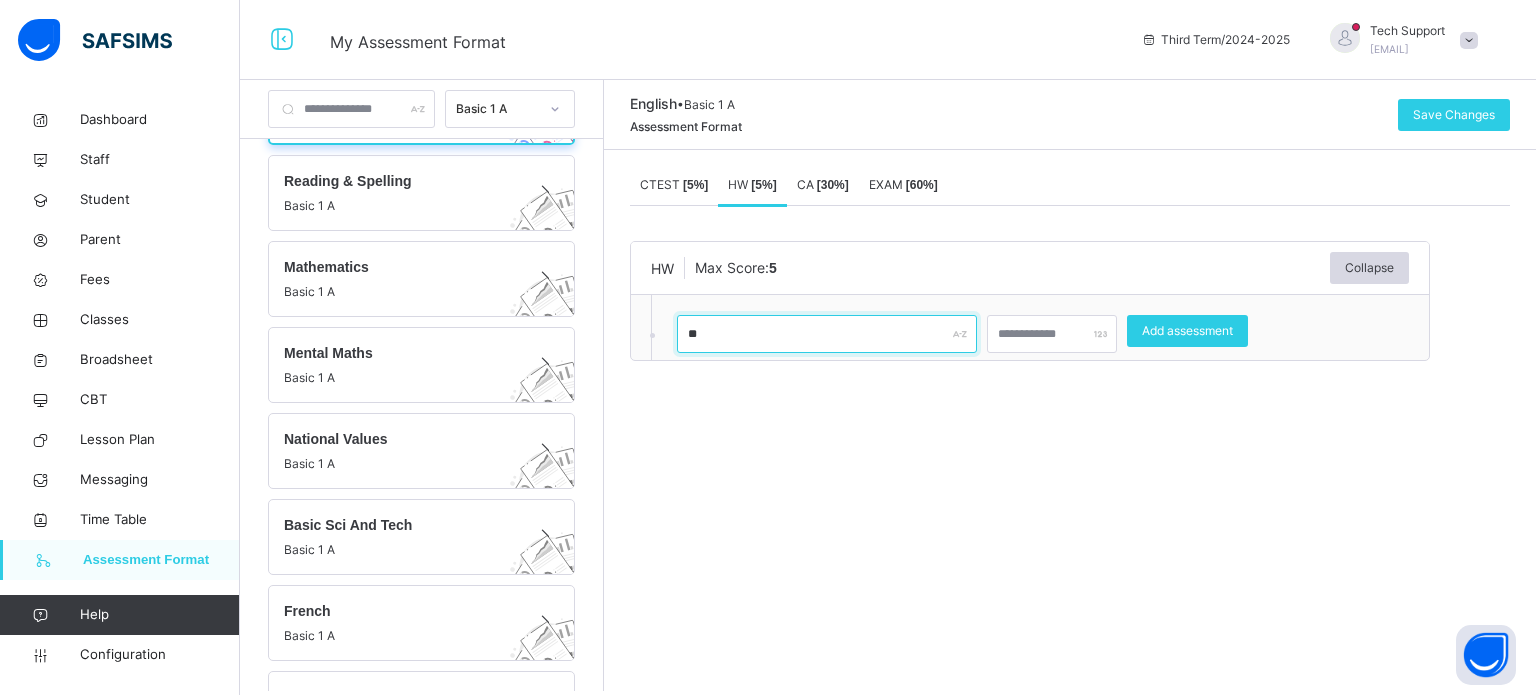 type on "**" 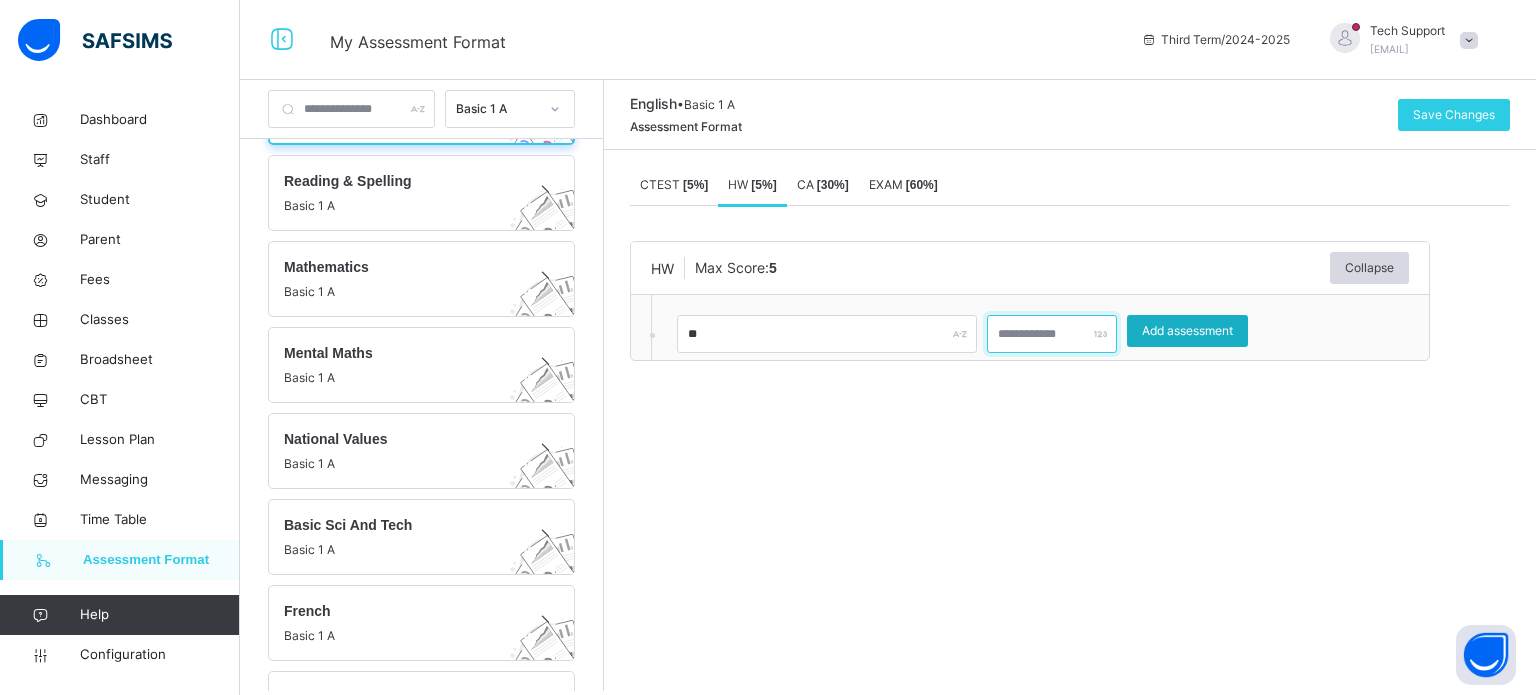 type on "*" 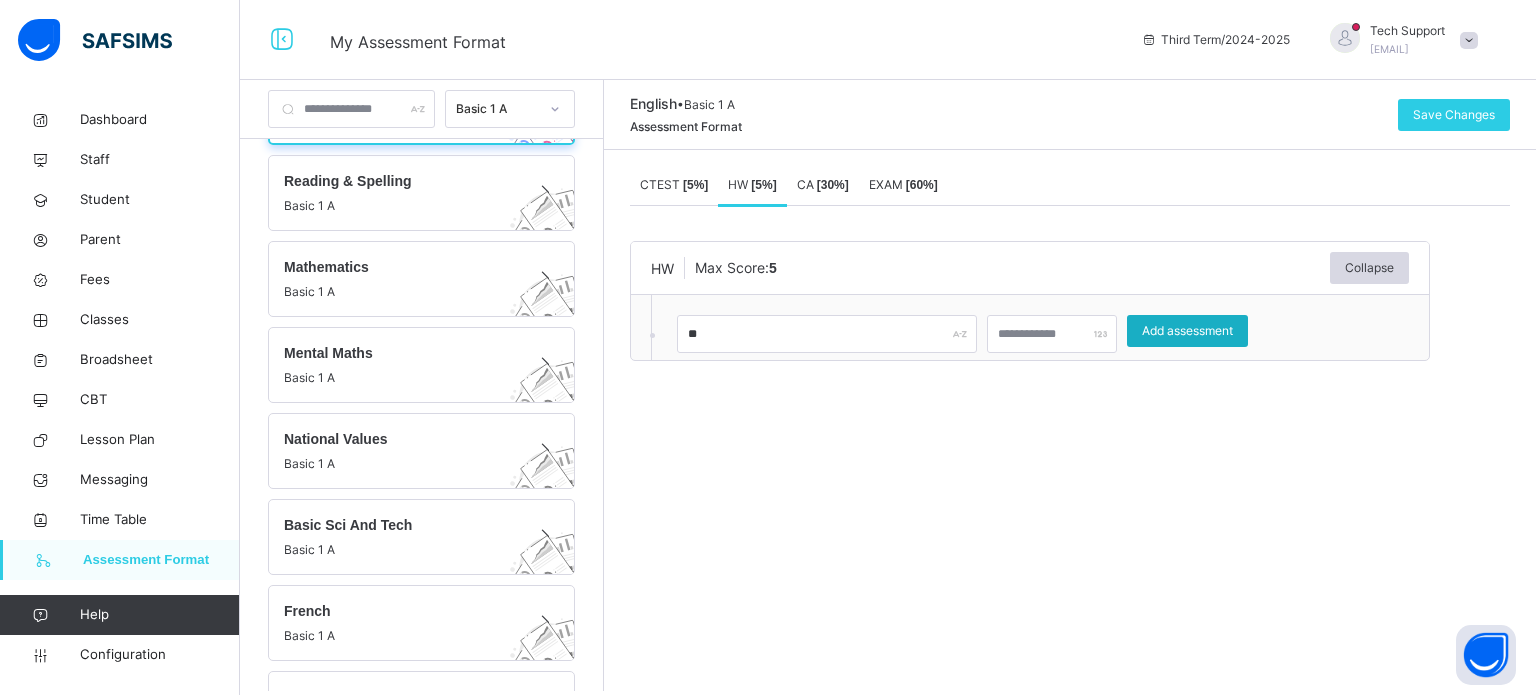 click on "Add assessment" at bounding box center (1187, 331) 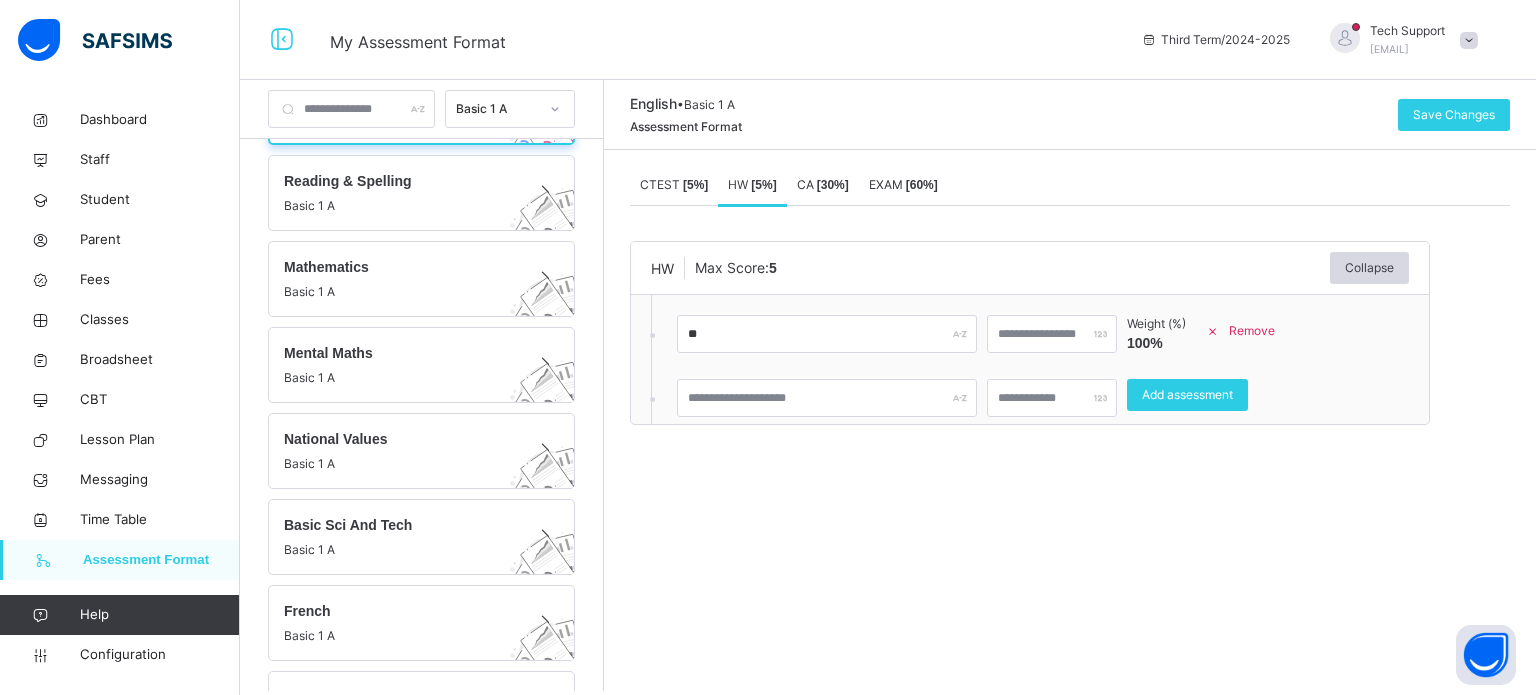 click on "[ 30 %]" at bounding box center (833, 185) 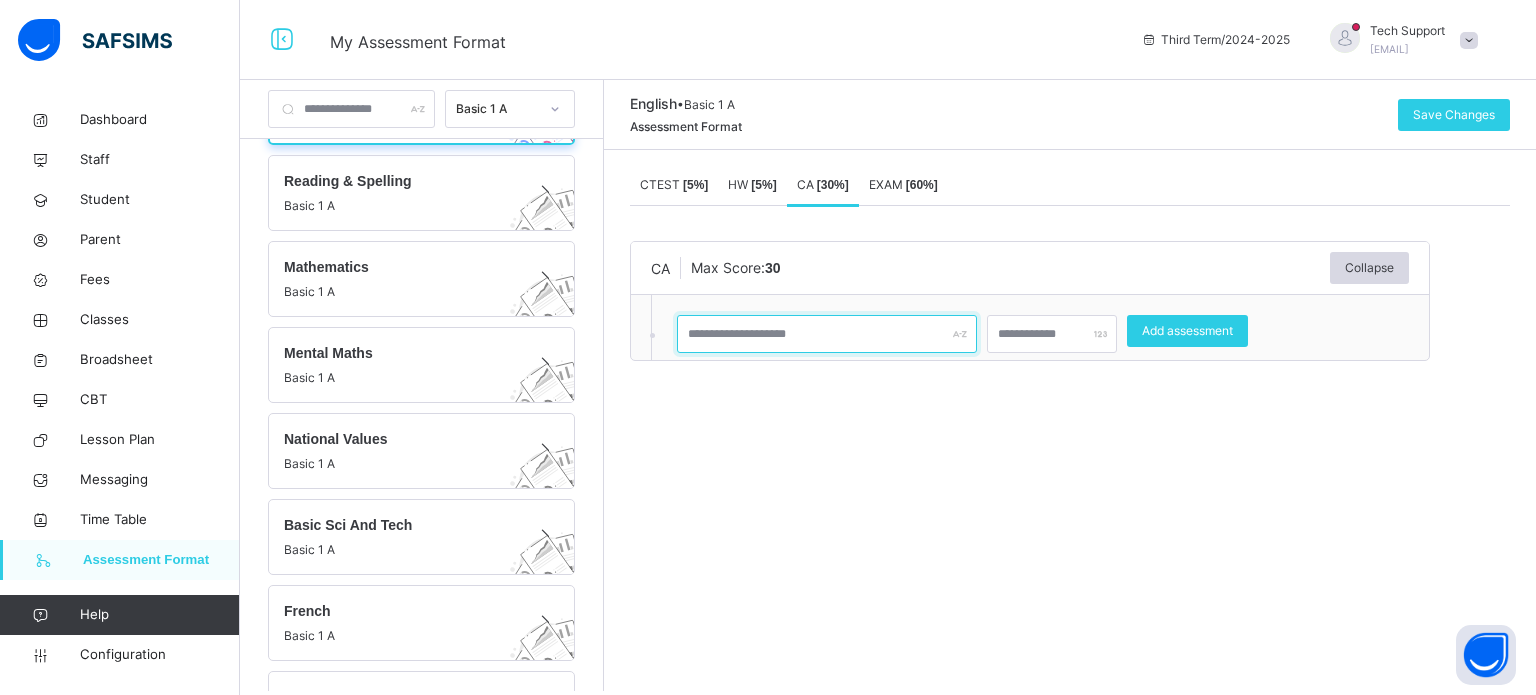 click at bounding box center (827, 334) 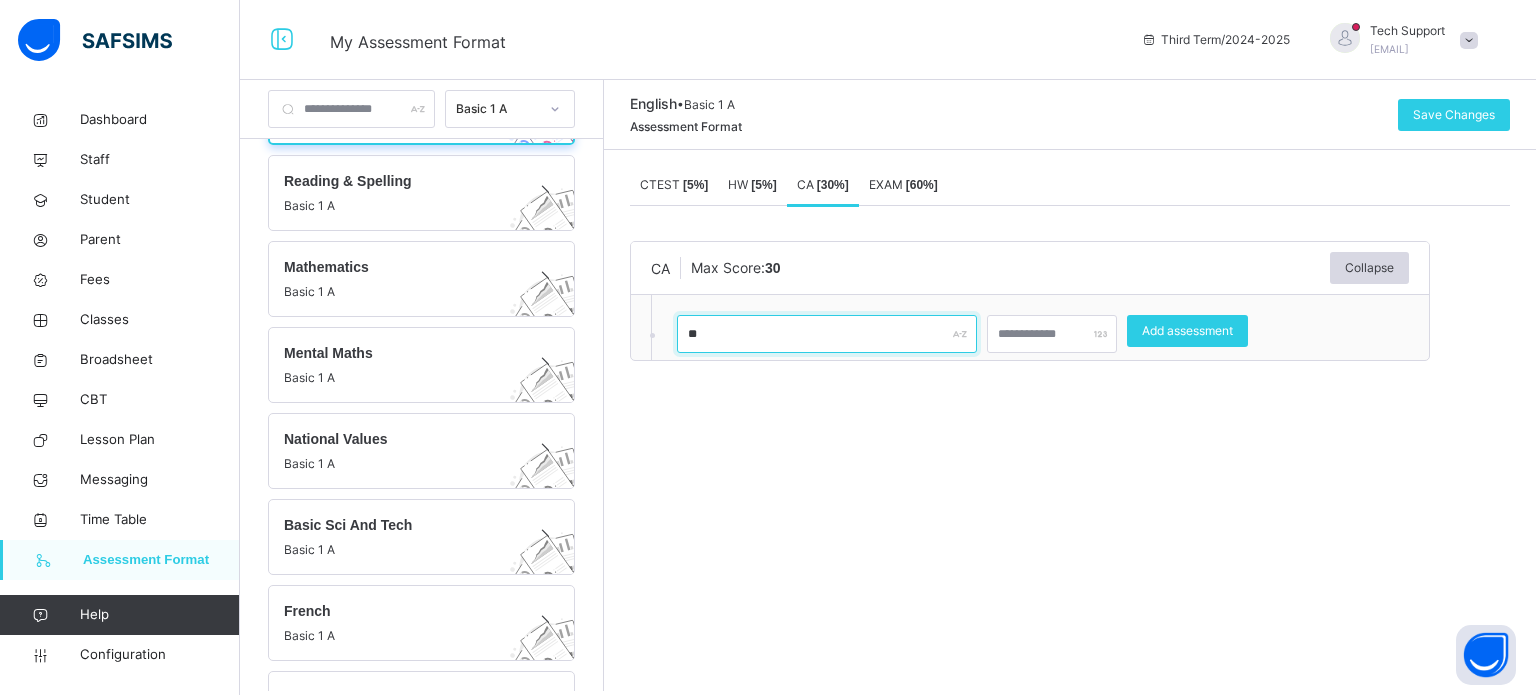 type on "**" 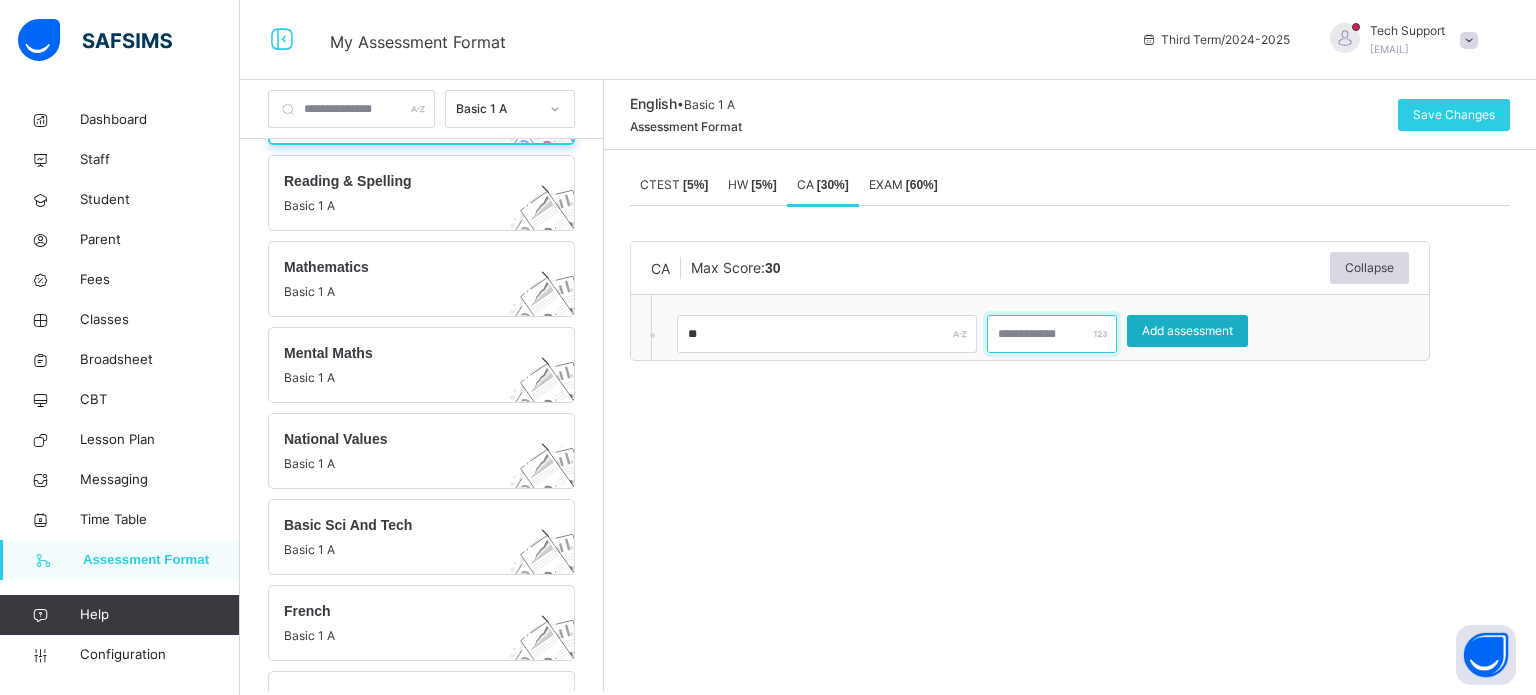 type on "**" 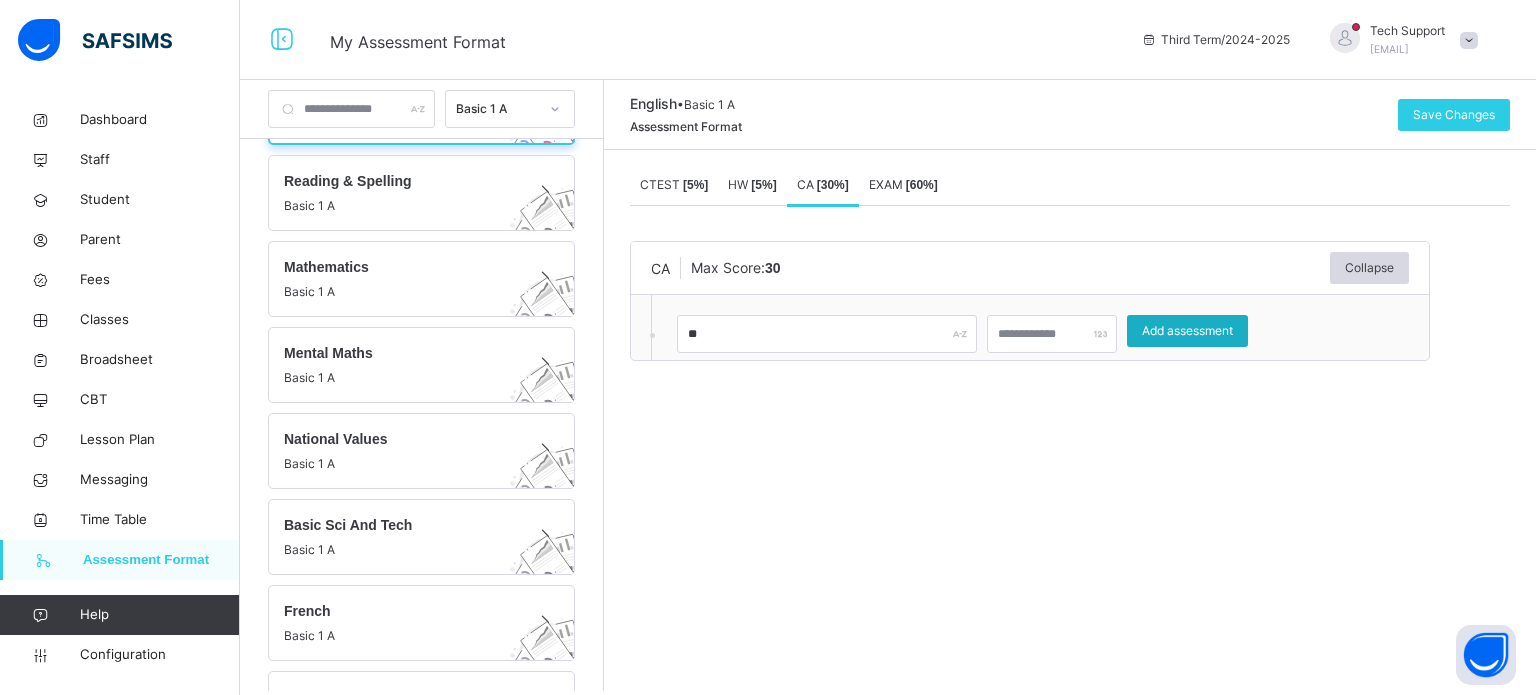click on "Add assessment" at bounding box center (1187, 331) 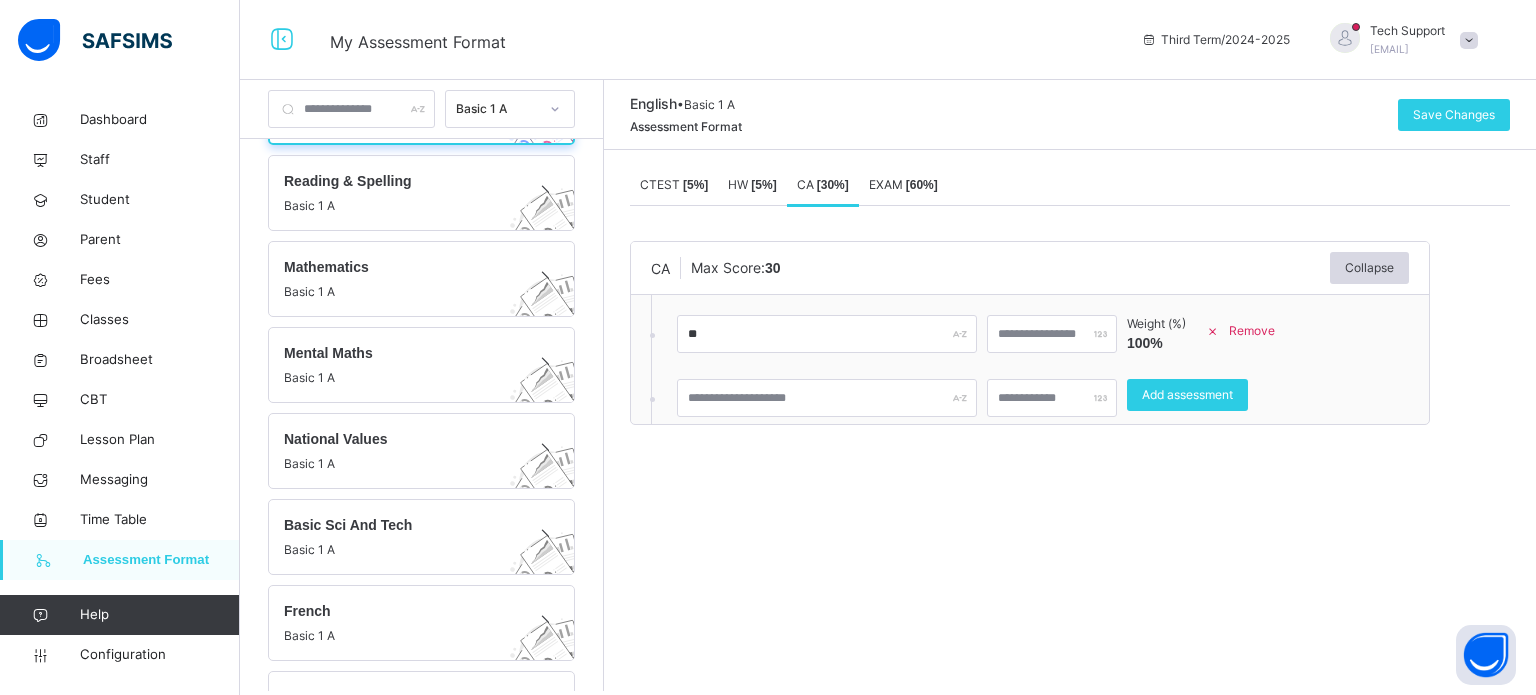 click on "EXAM   [ 60 %]" at bounding box center [903, 184] 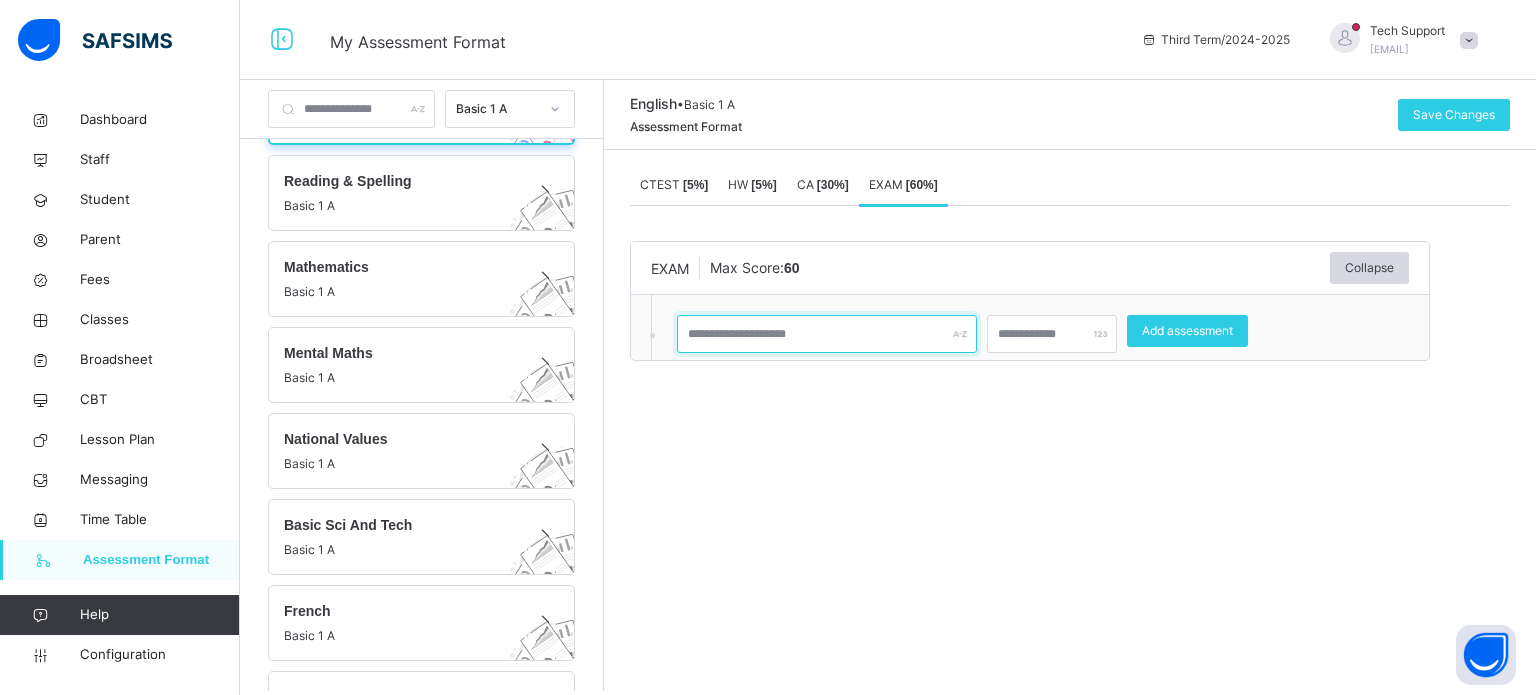 click at bounding box center (827, 334) 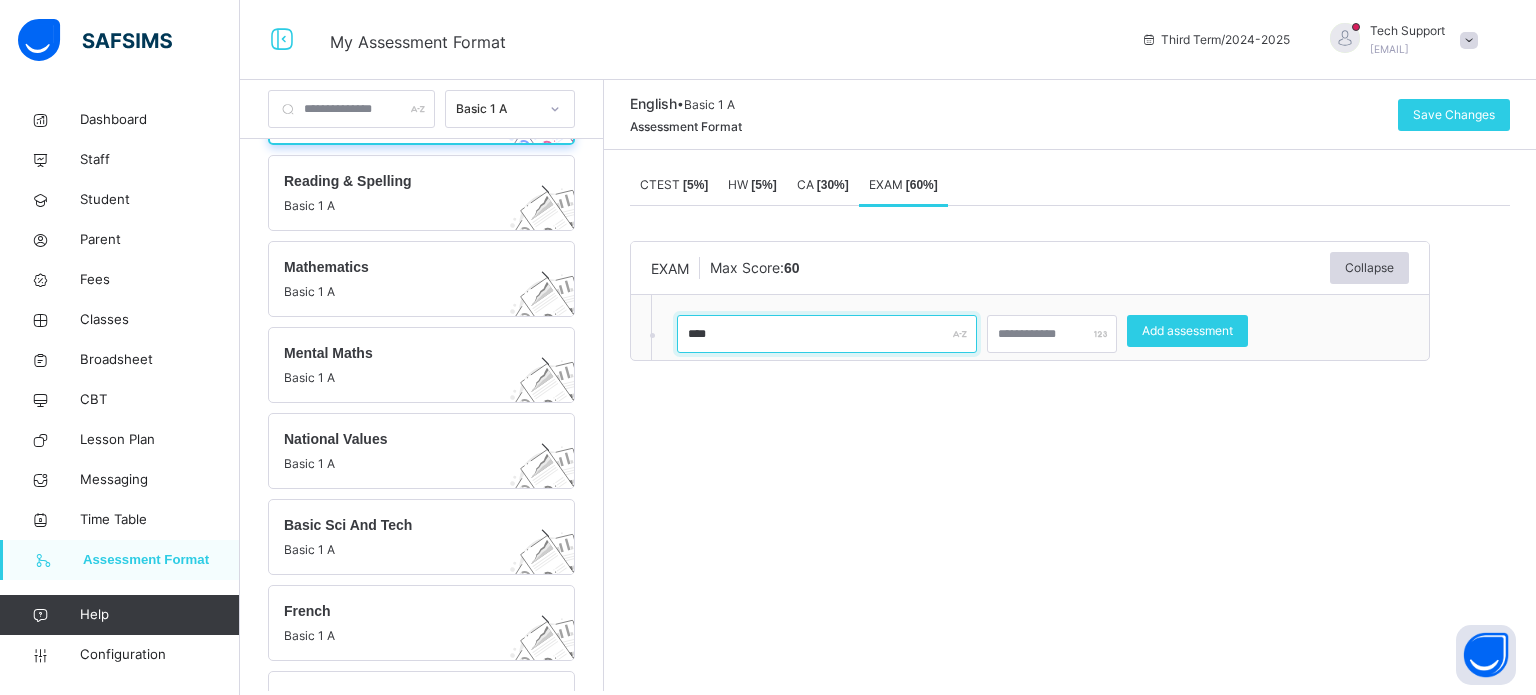 type on "****" 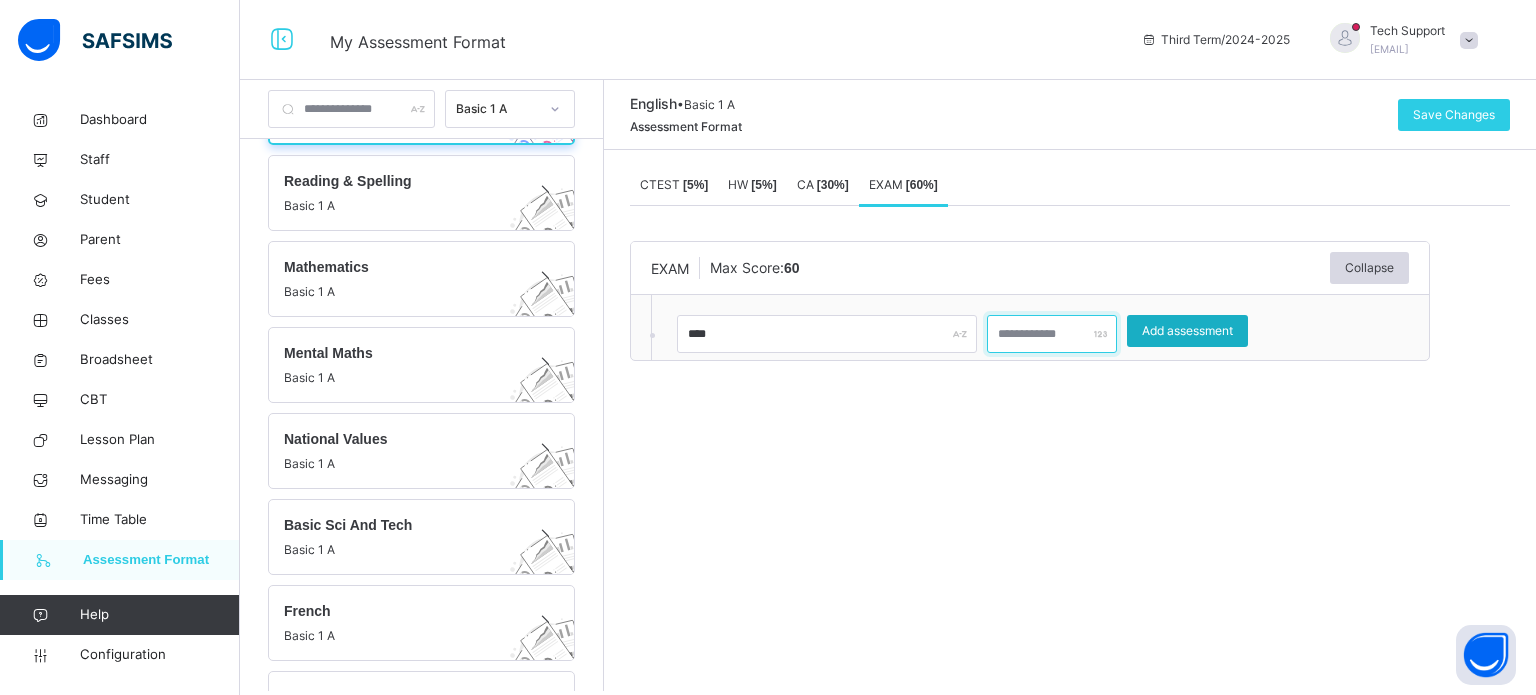type on "**" 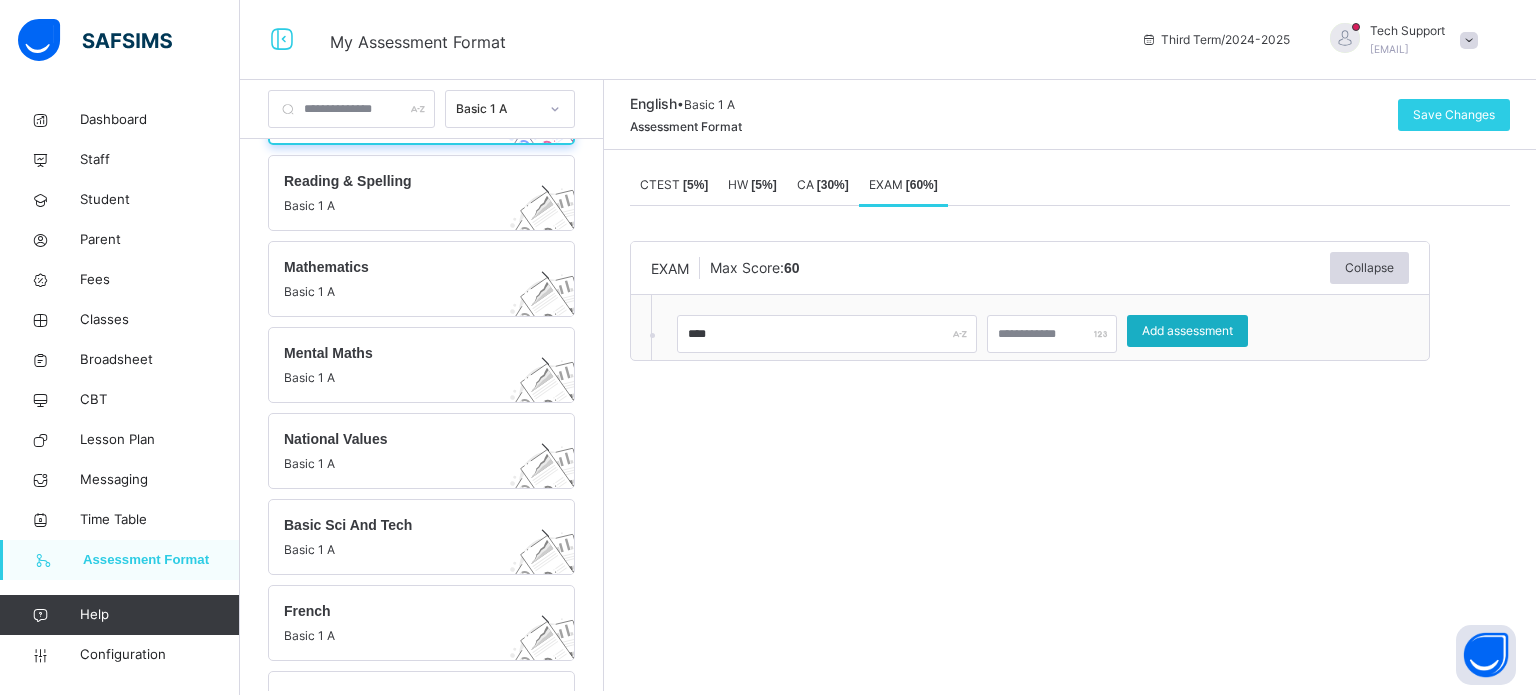 click on "Add assessment" at bounding box center [1187, 331] 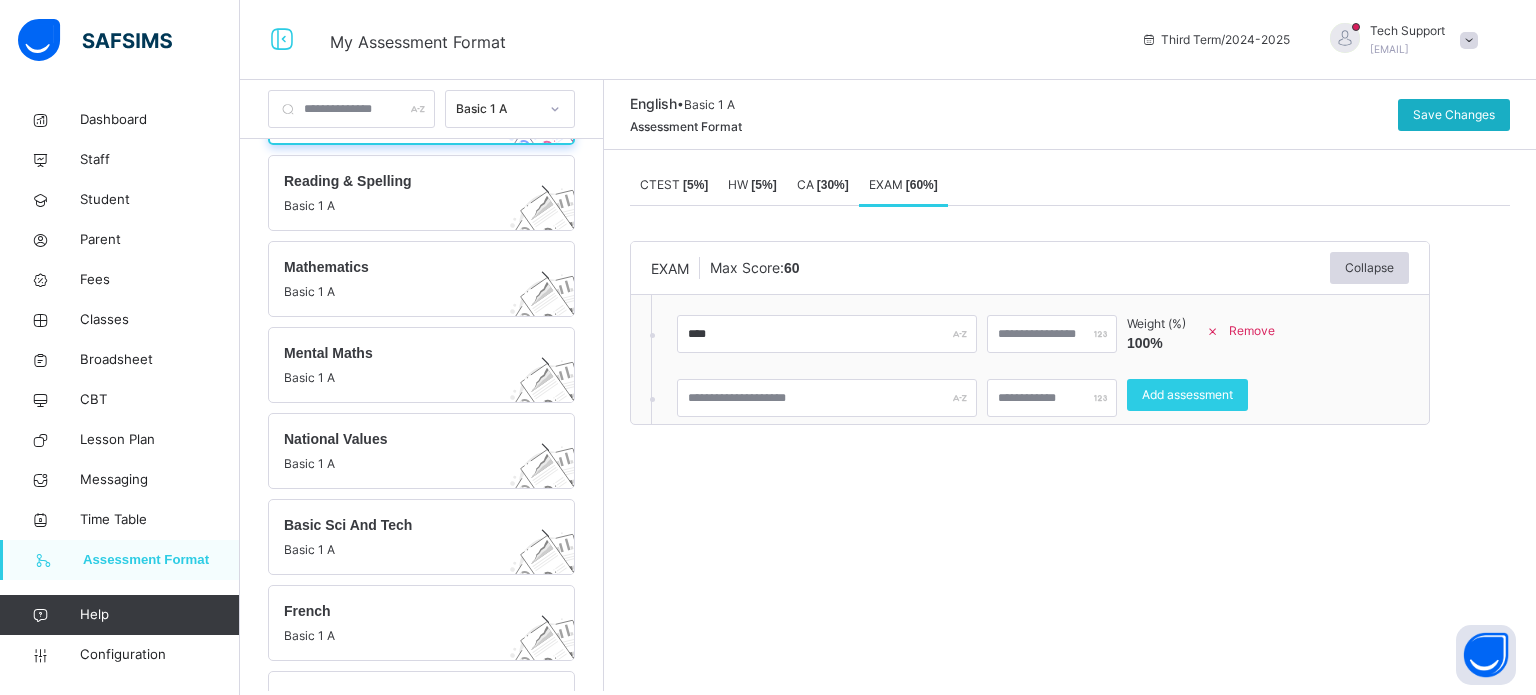 click on "Save Changes" at bounding box center (1454, 115) 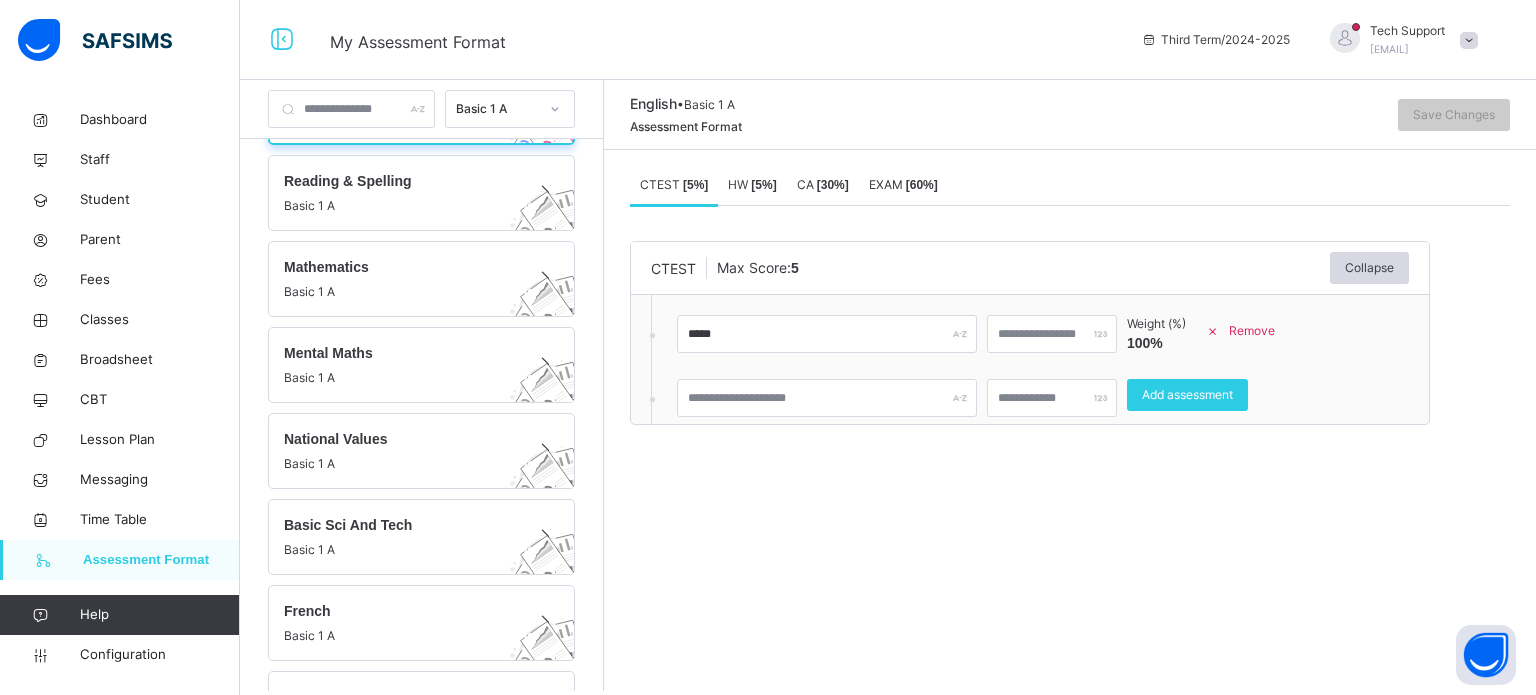 click on "[ 5 %]" at bounding box center [763, 185] 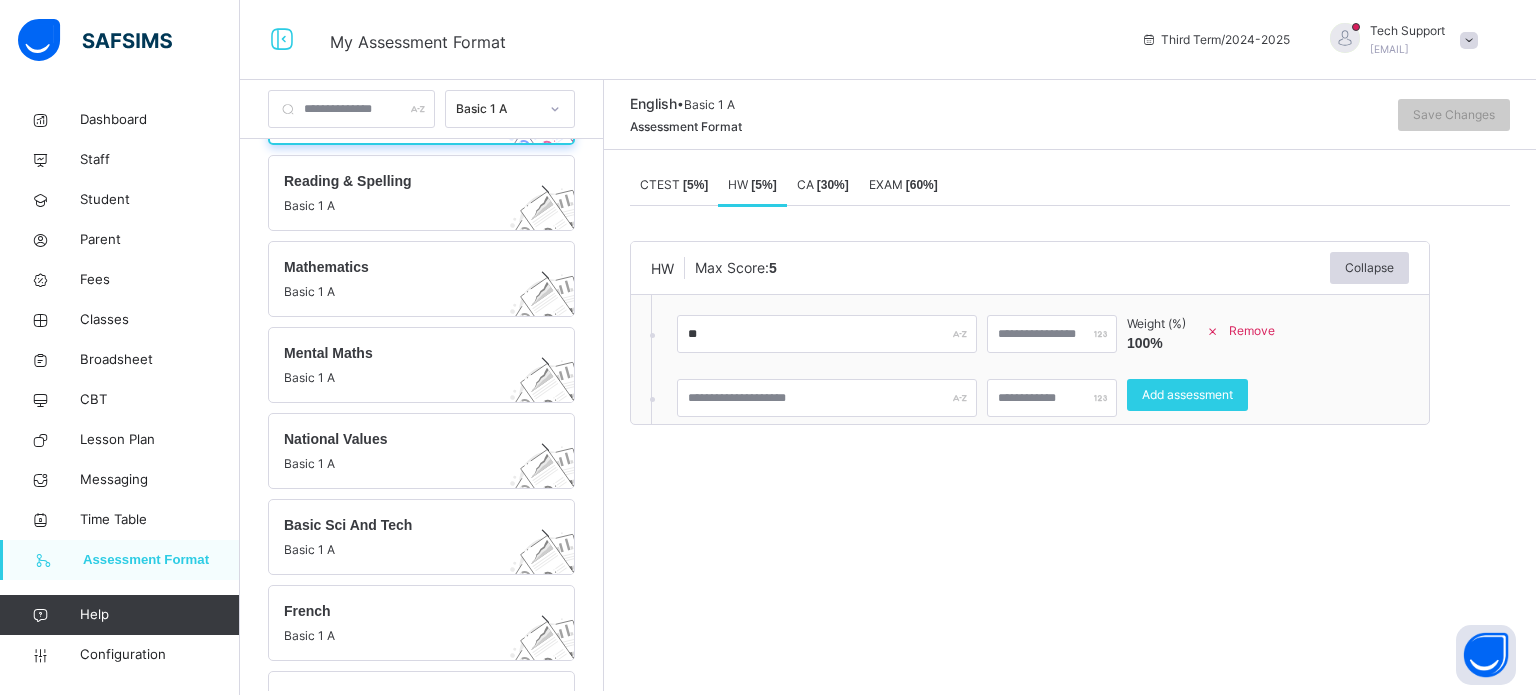 click on "[ 30 %]" at bounding box center (833, 185) 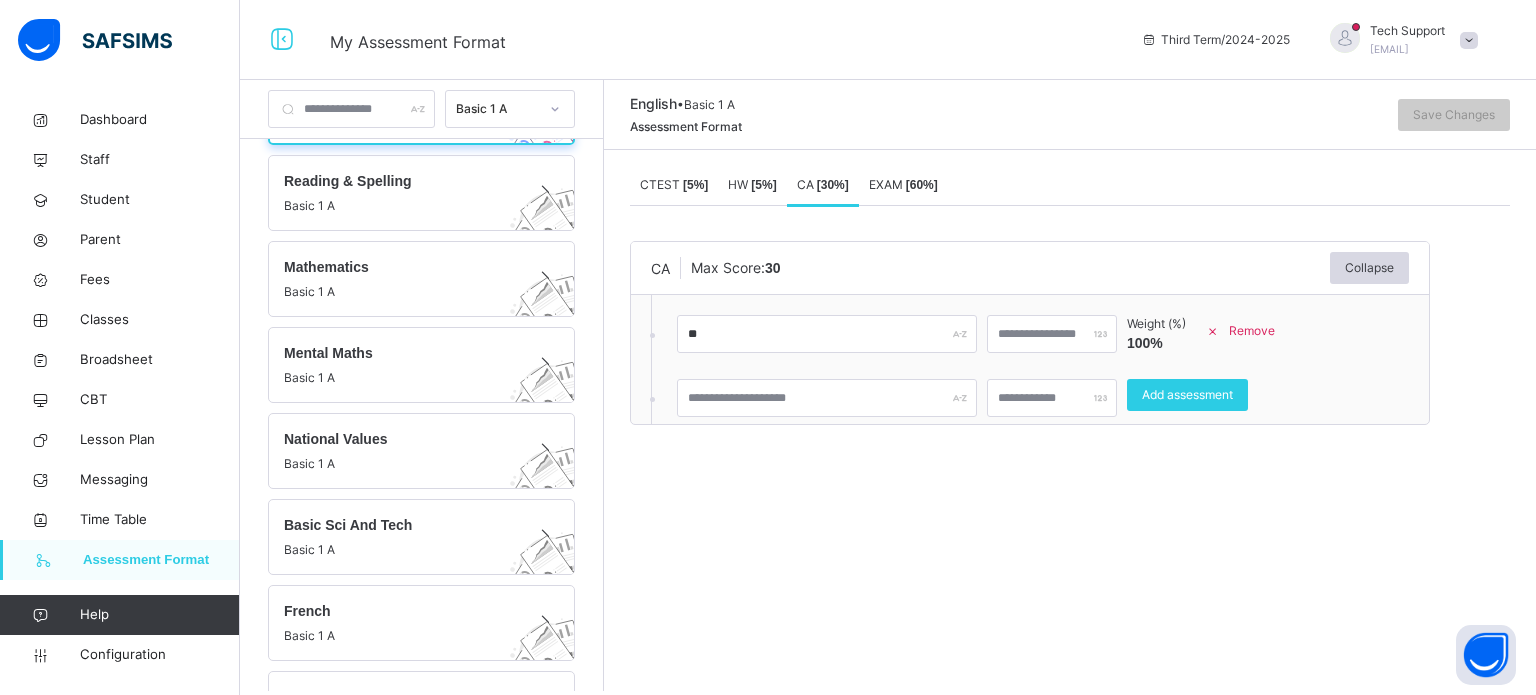 click on "EXAM   [ 60 %]" at bounding box center [903, 184] 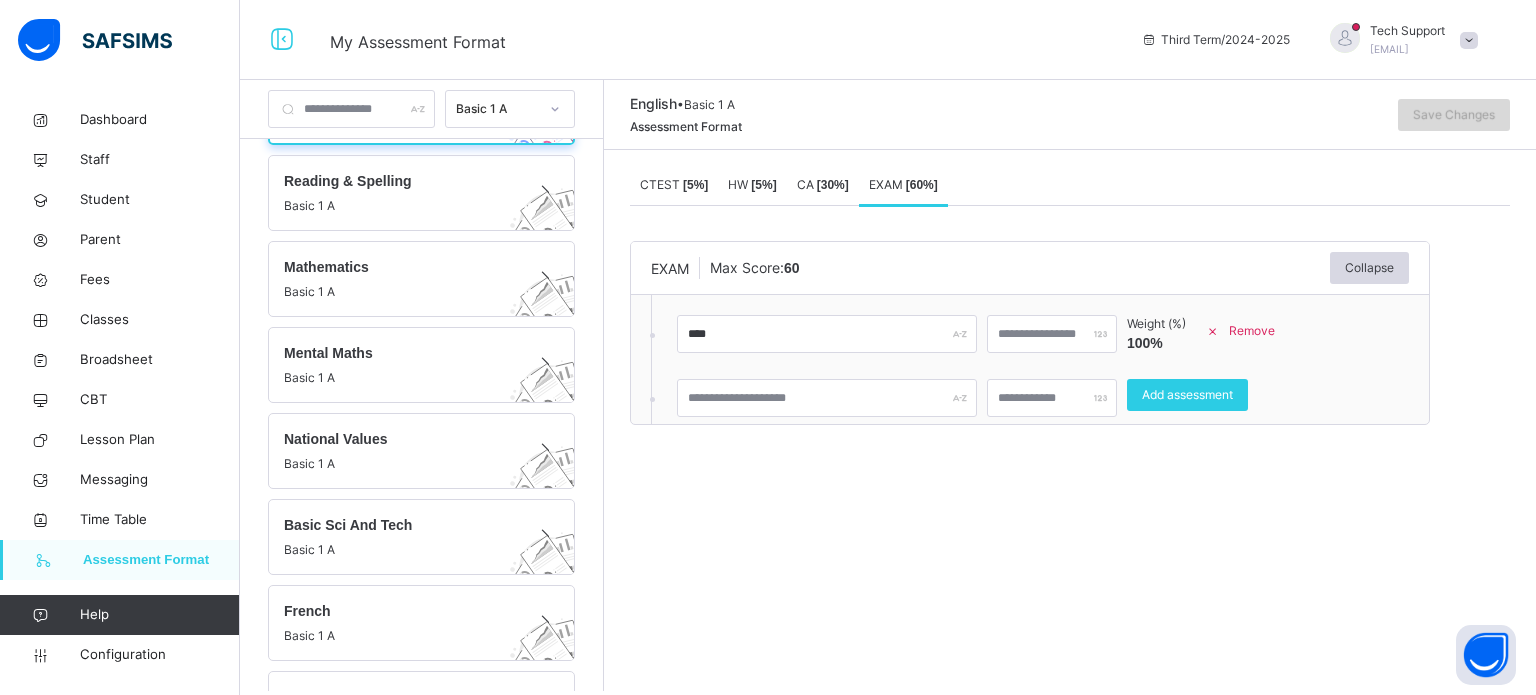 click on "Save Changes" at bounding box center (1454, 115) 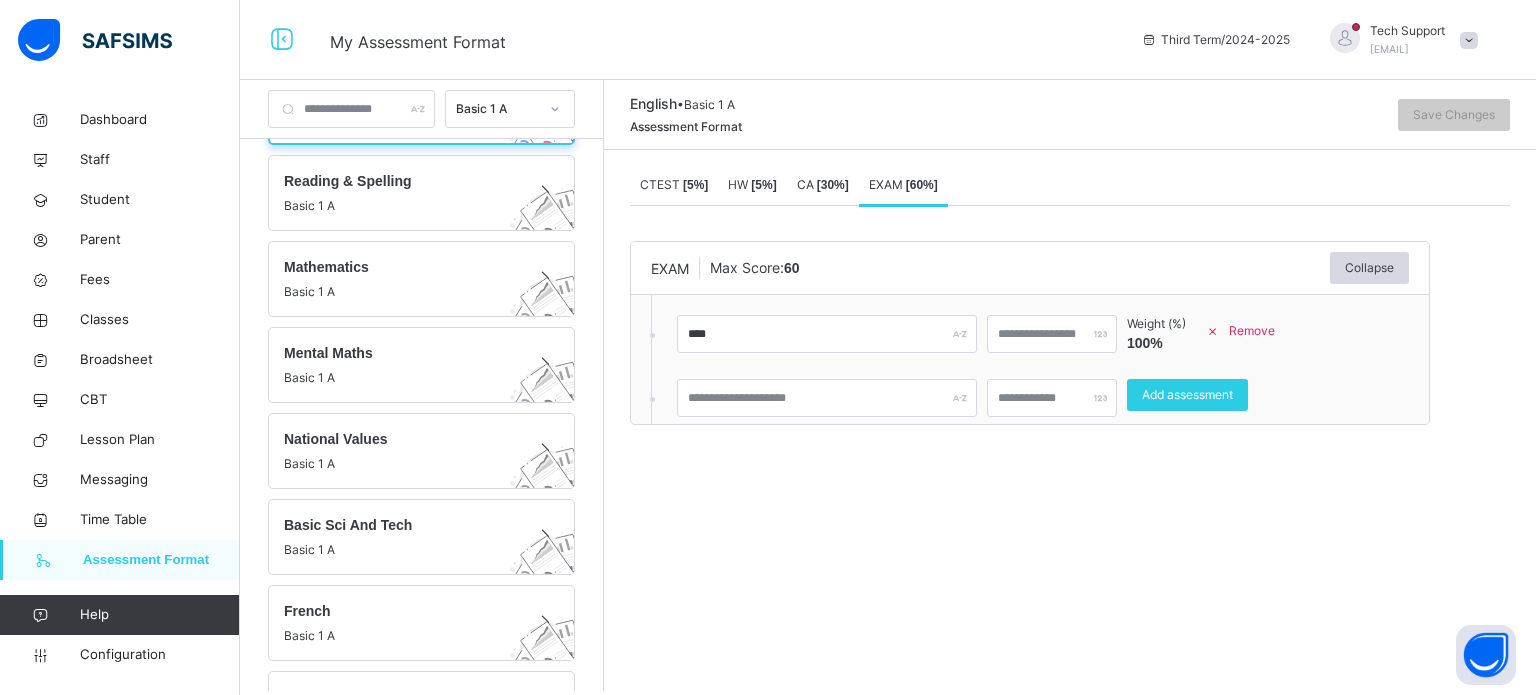 drag, startPoint x: 1134, startPoint y: 193, endPoint x: 340, endPoint y: 115, distance: 797.822 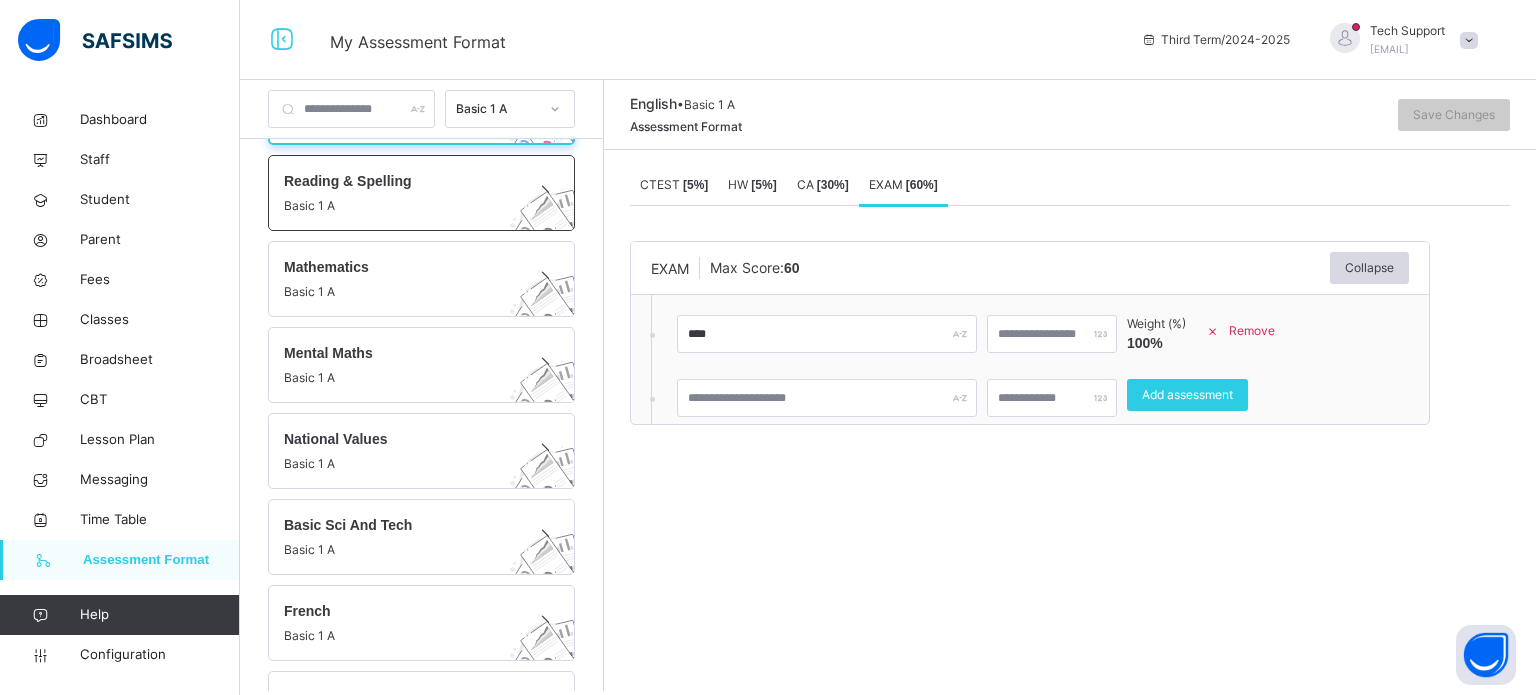 click on "Basic 1 A" at bounding box center (402, 206) 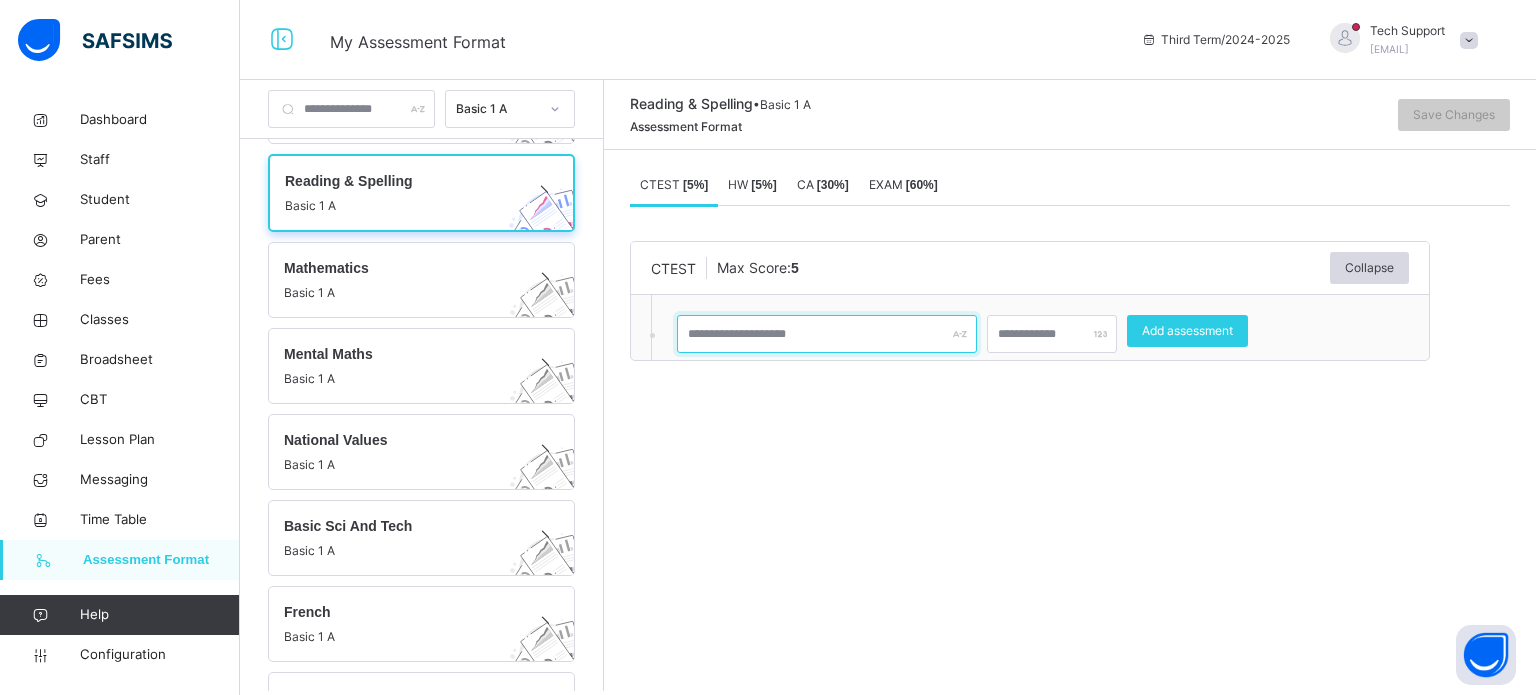 click at bounding box center [827, 334] 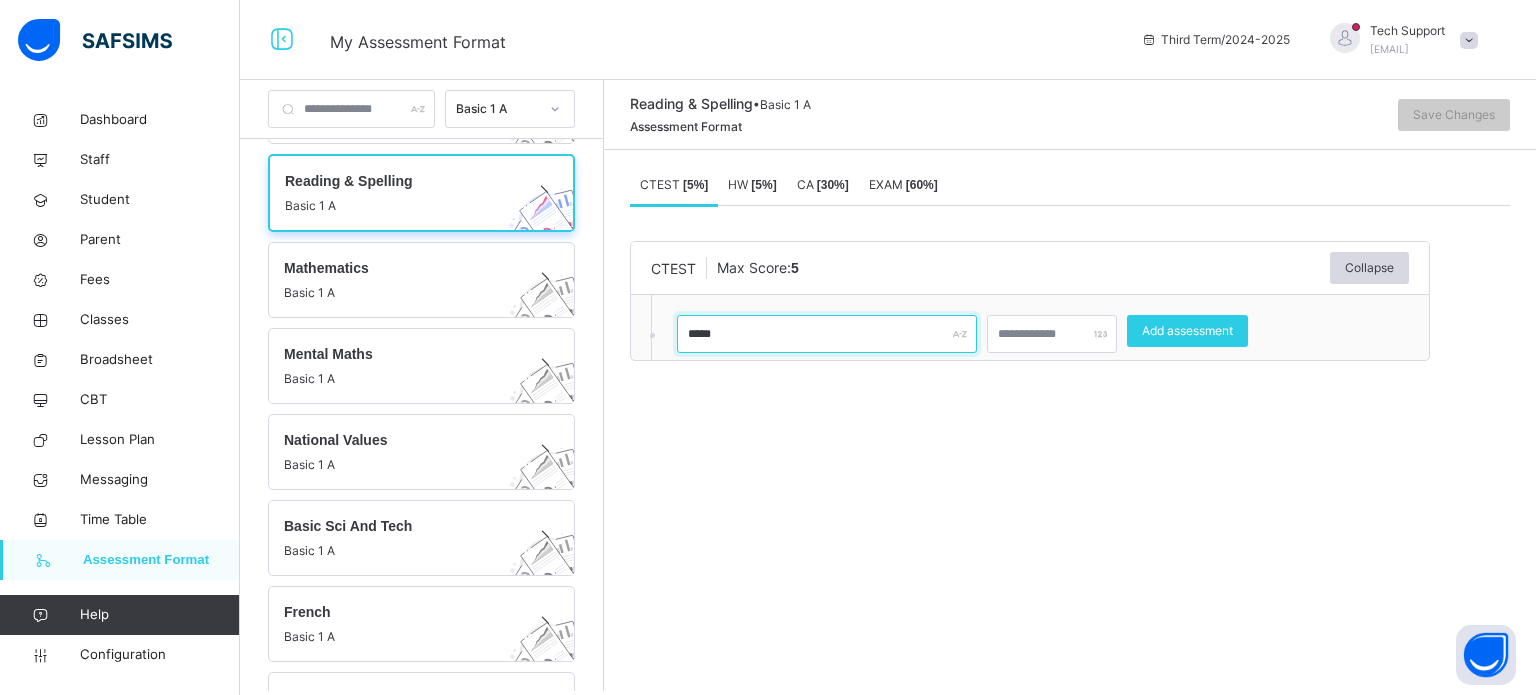 type on "*****" 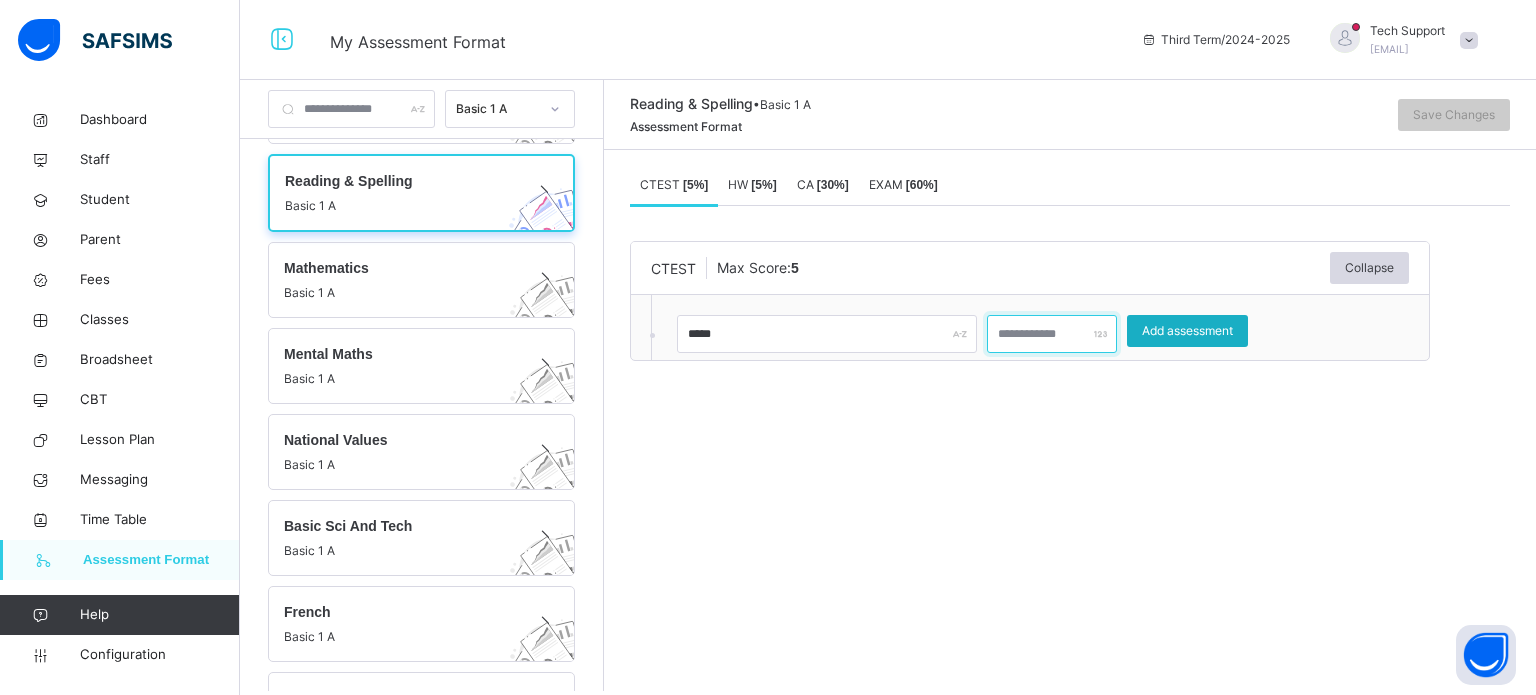 type on "*" 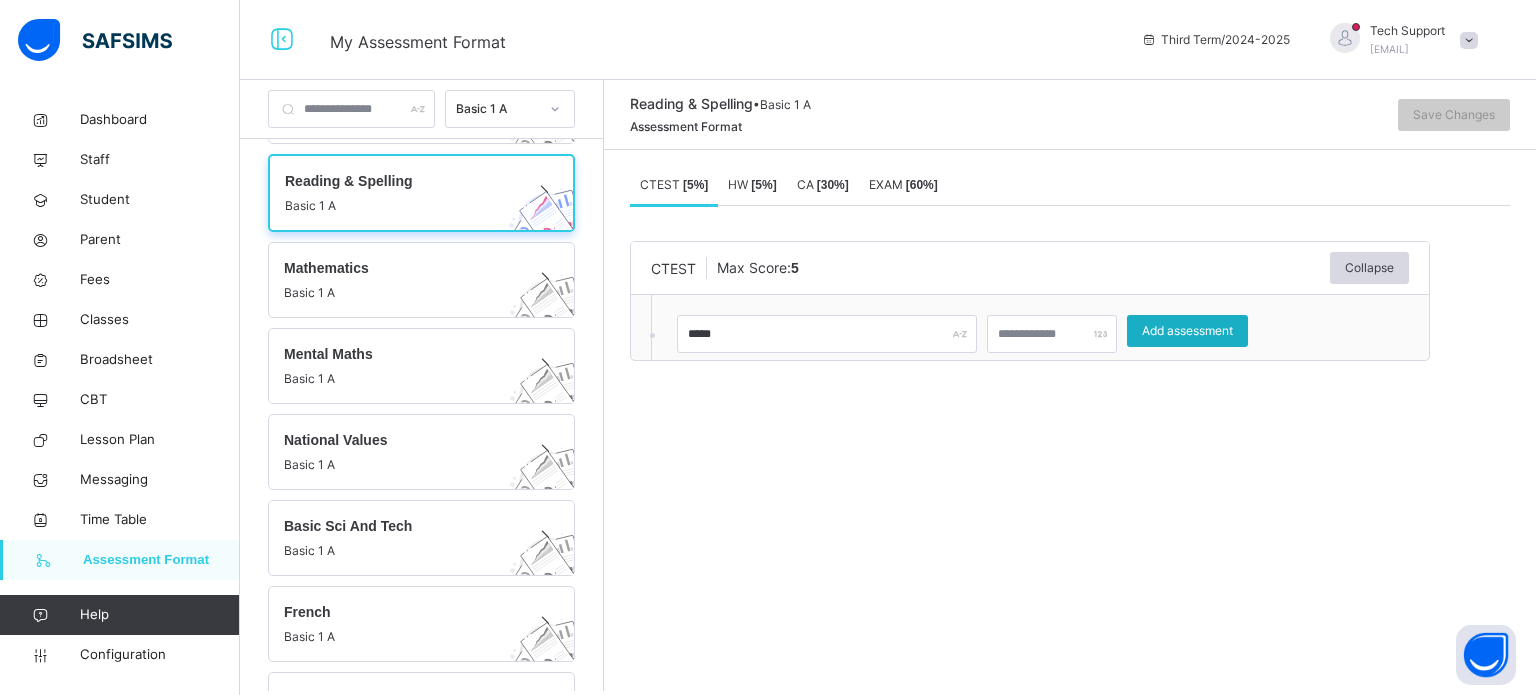 click on "Add assessment" at bounding box center [1187, 331] 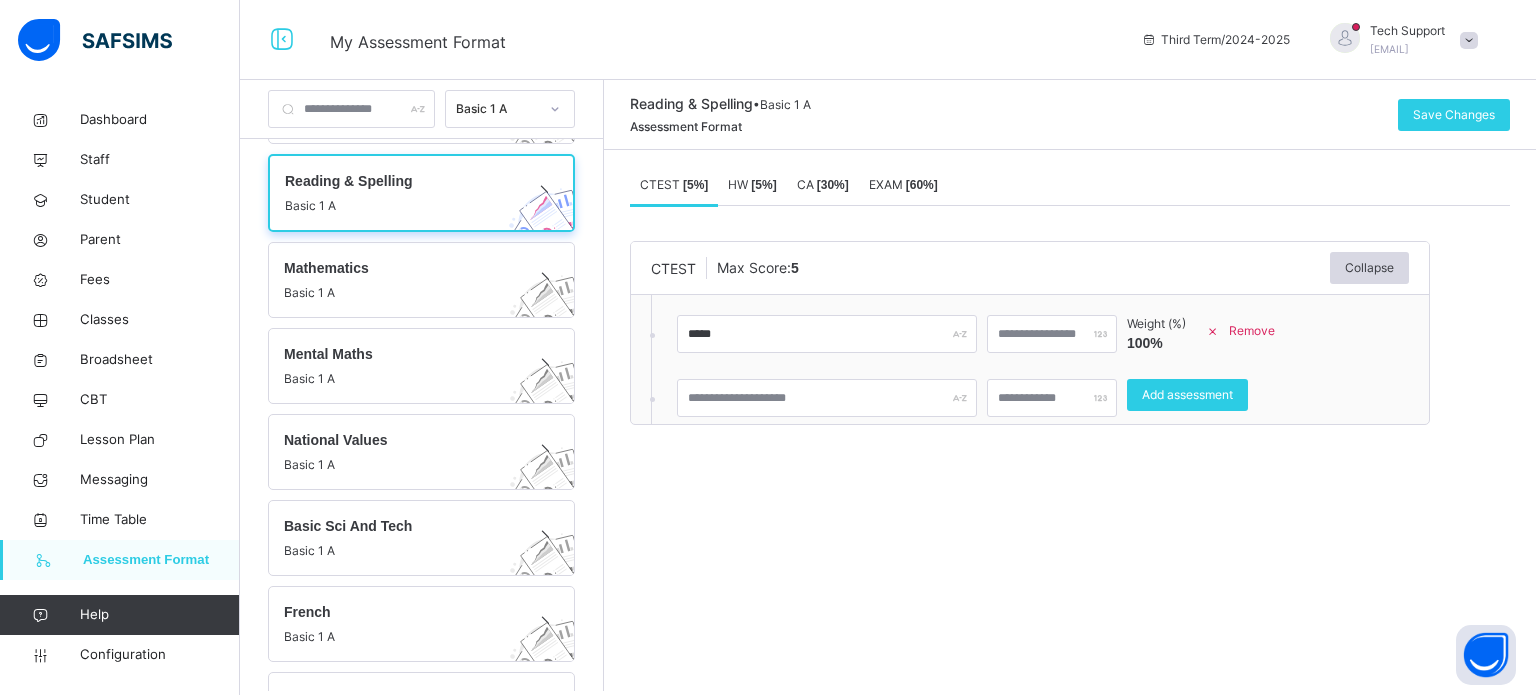 click on "HW   [ 5 %]" at bounding box center (752, 185) 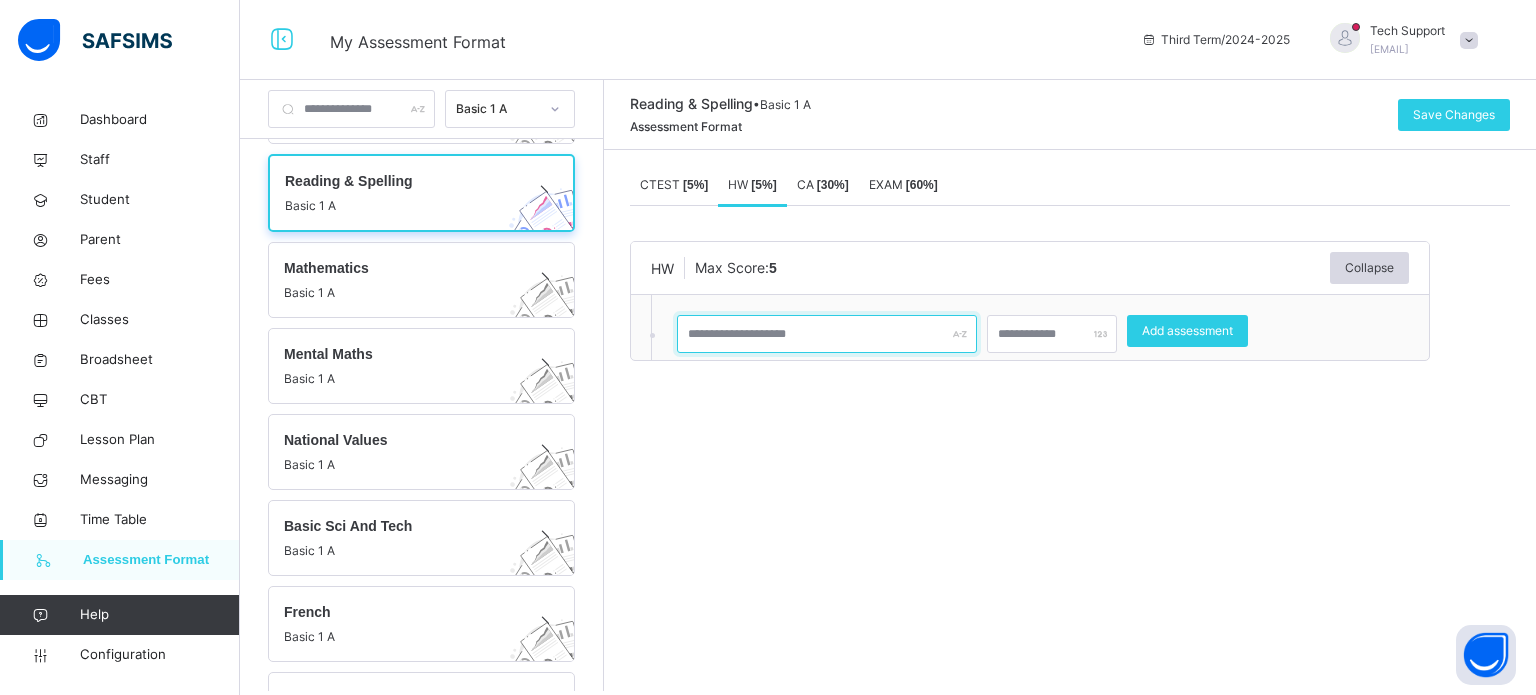 click at bounding box center (827, 334) 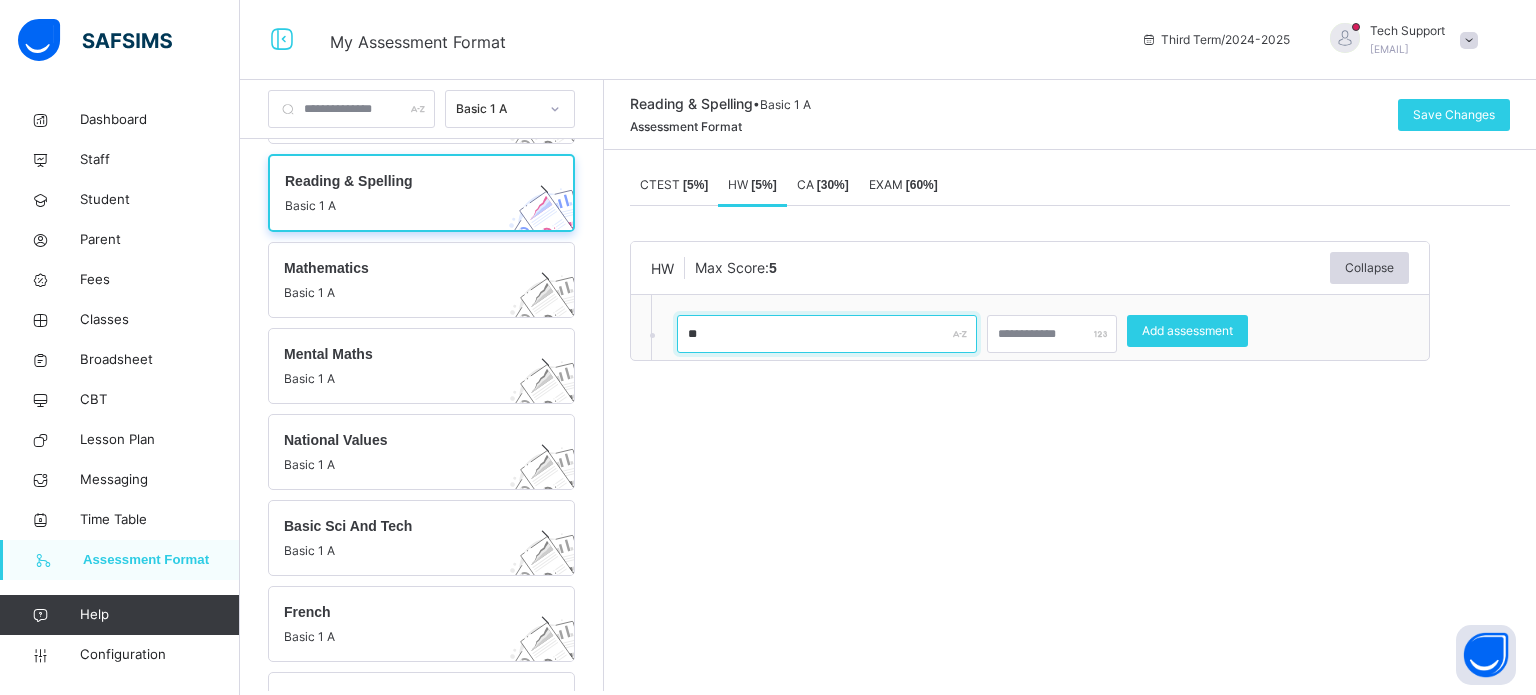 type on "**" 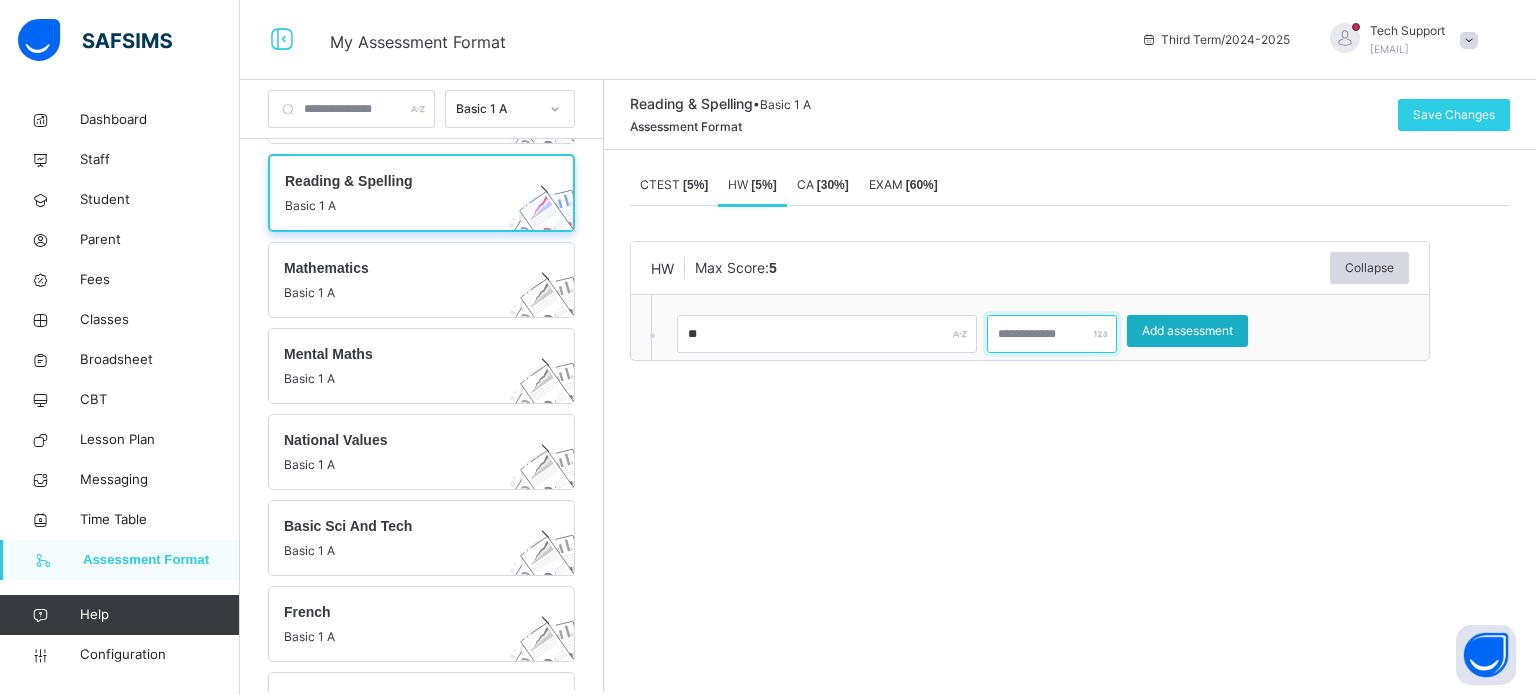 type on "*" 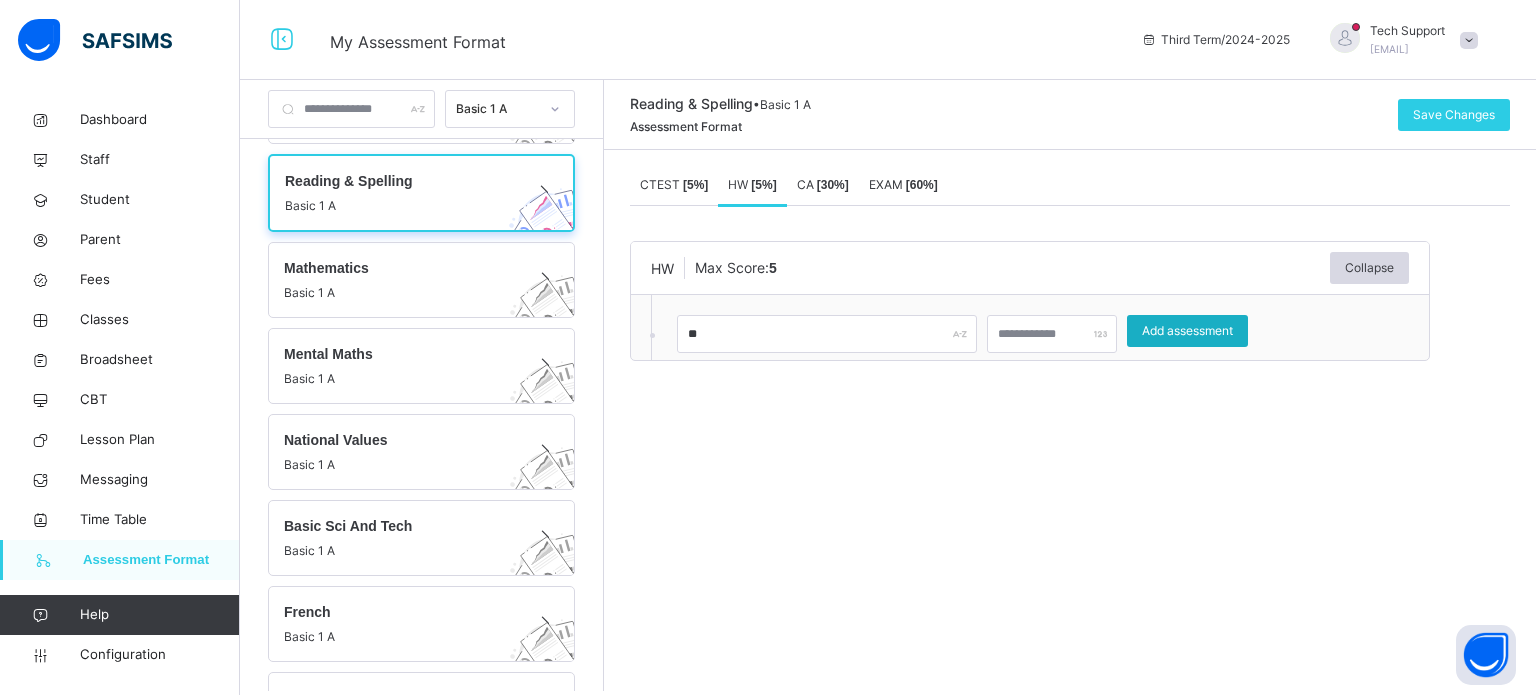 click on "Add assessment" at bounding box center (1187, 331) 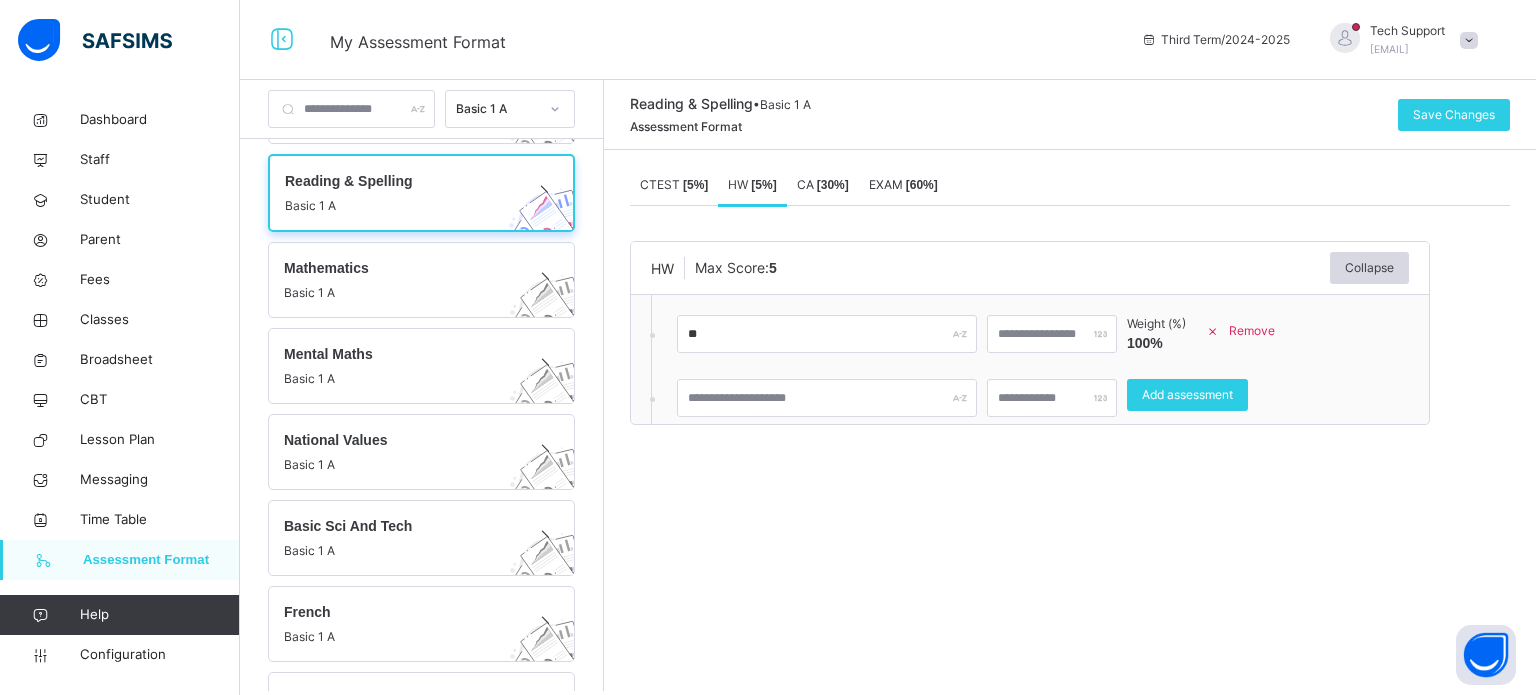 click on "[ 30 %]" at bounding box center (833, 185) 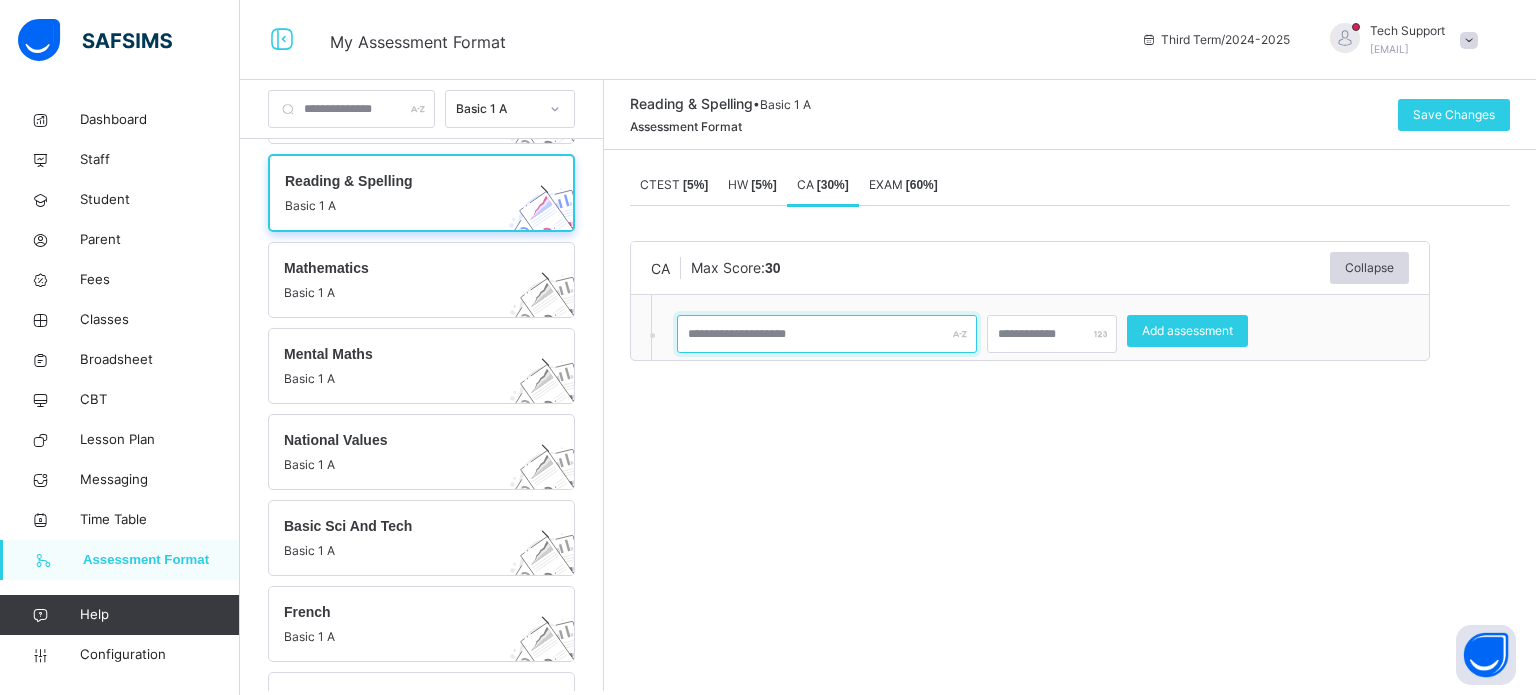 click at bounding box center (827, 334) 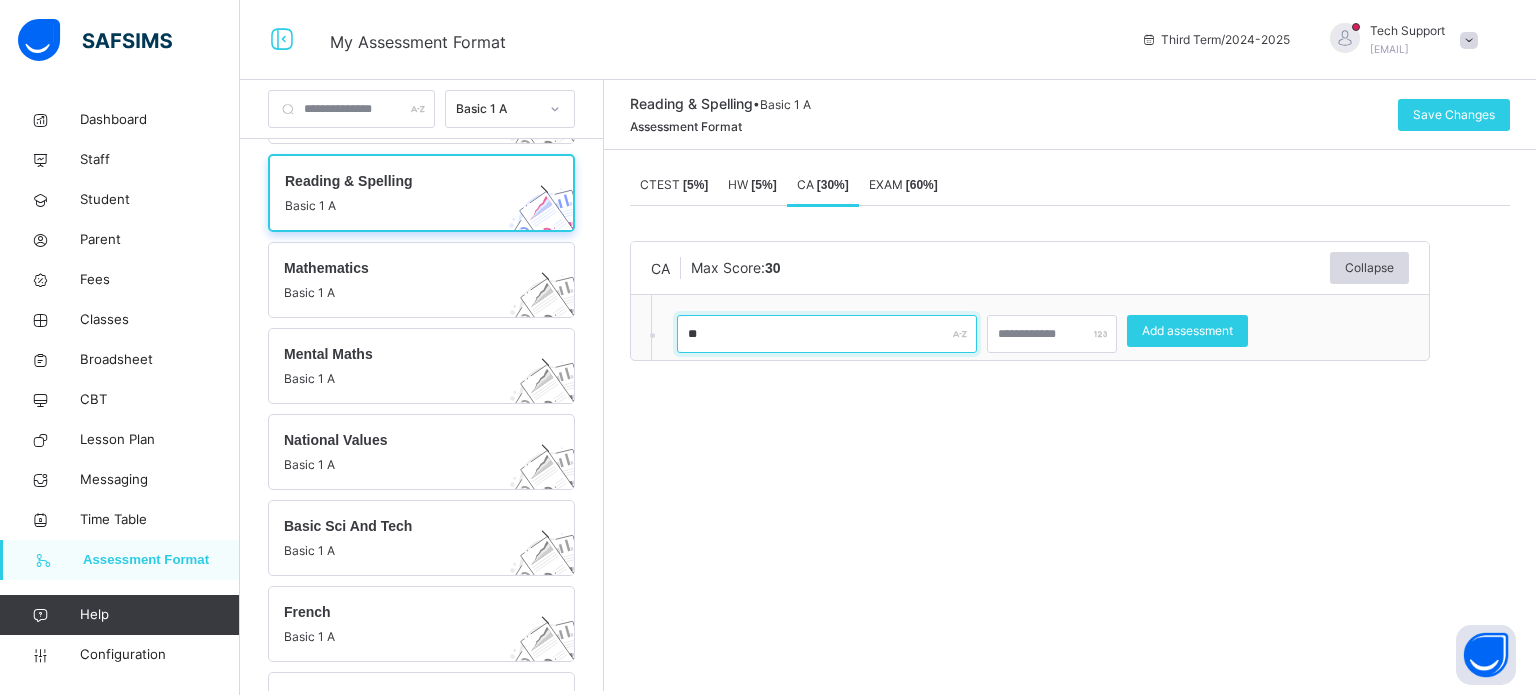 type on "**" 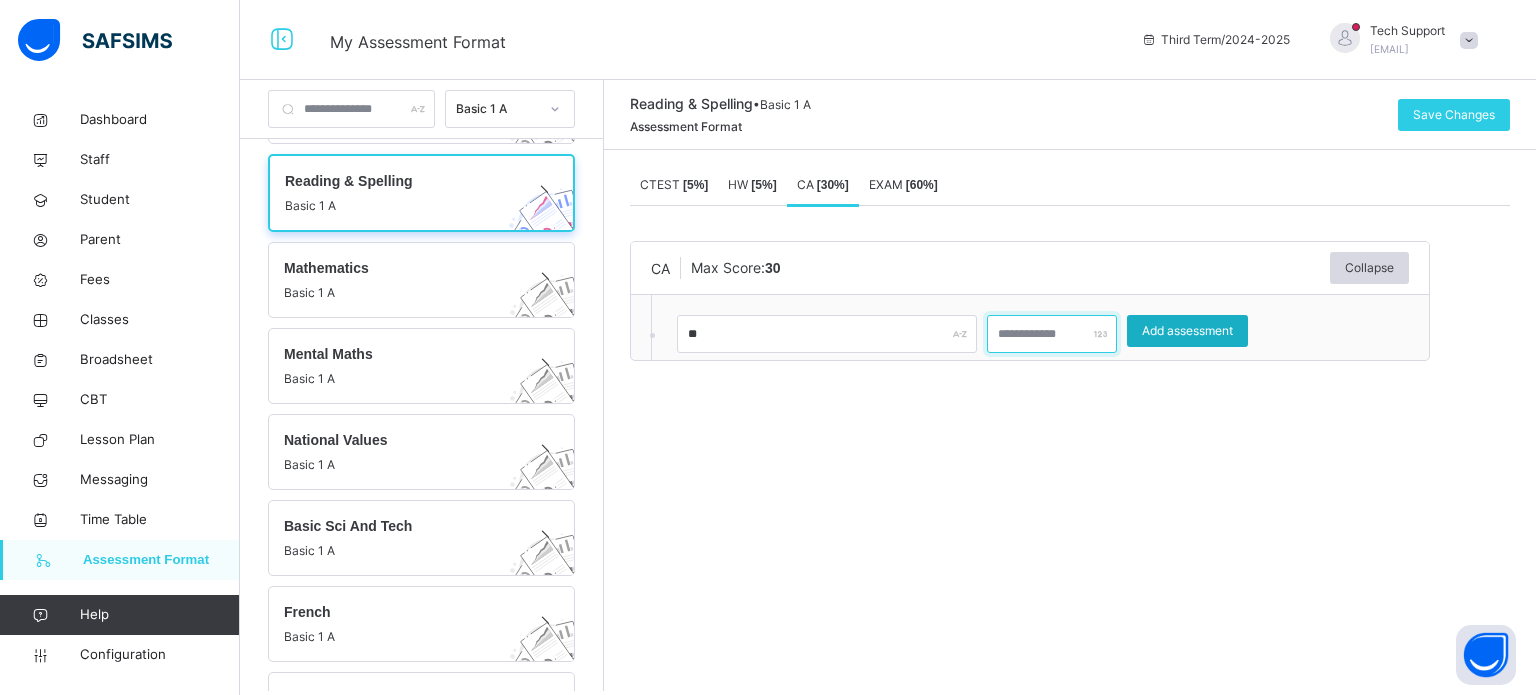 type on "**" 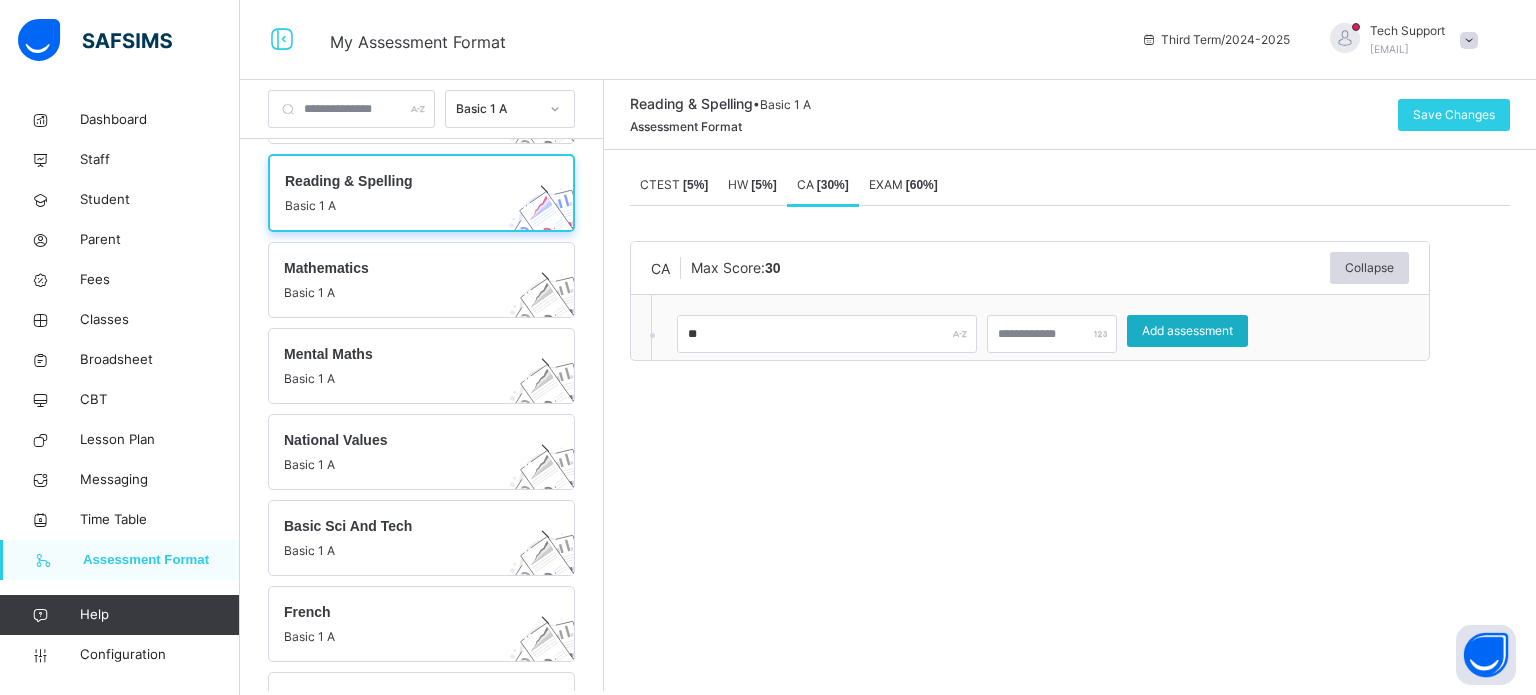 click on "Add assessment" at bounding box center (1187, 331) 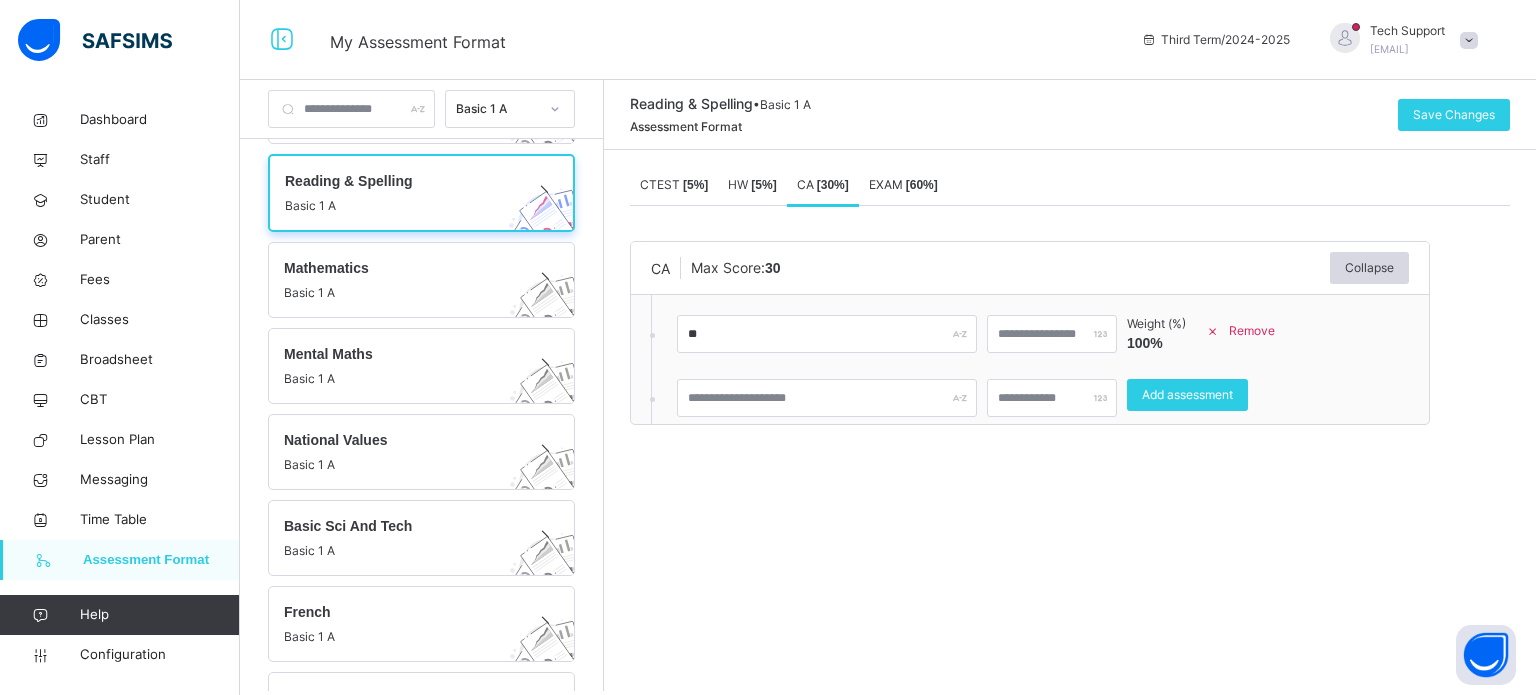 click on "EXAM   [ 60 %]" at bounding box center [903, 185] 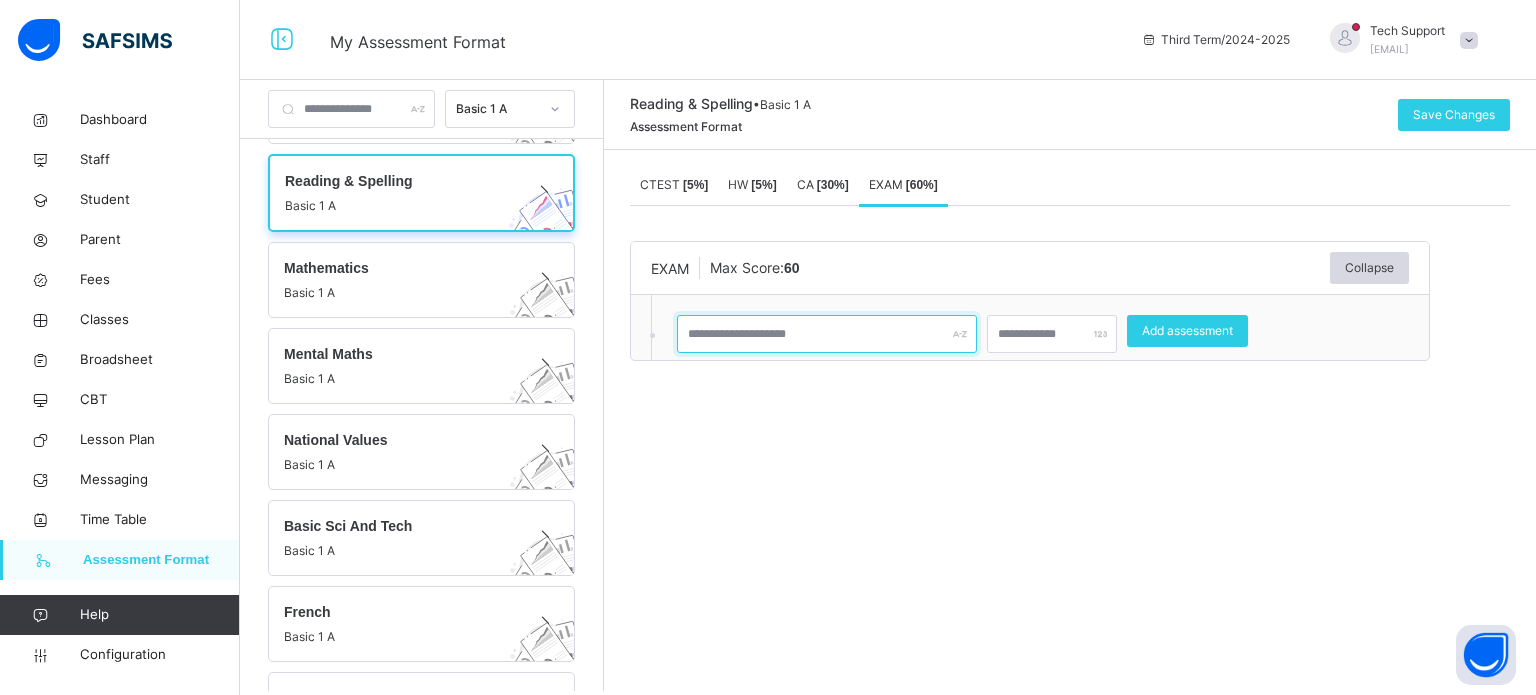 click at bounding box center [827, 334] 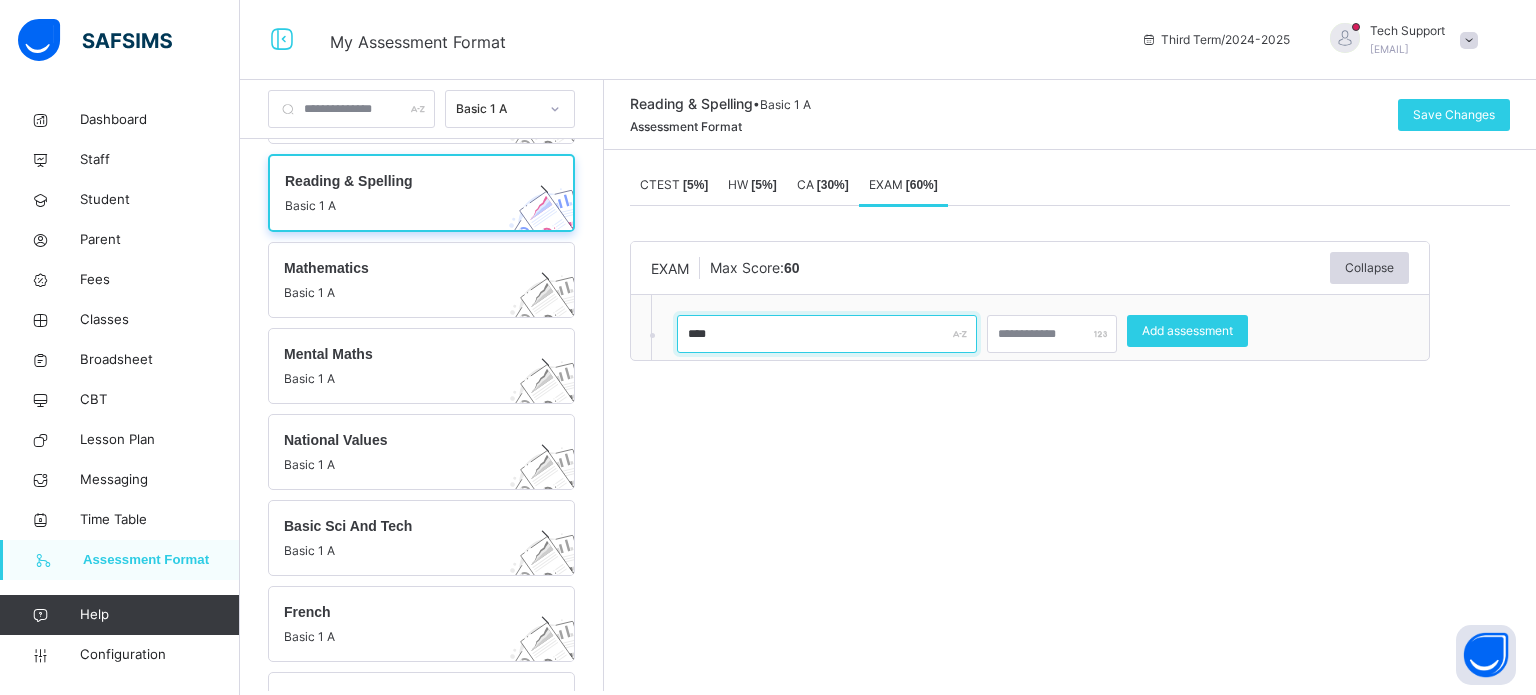 type on "****" 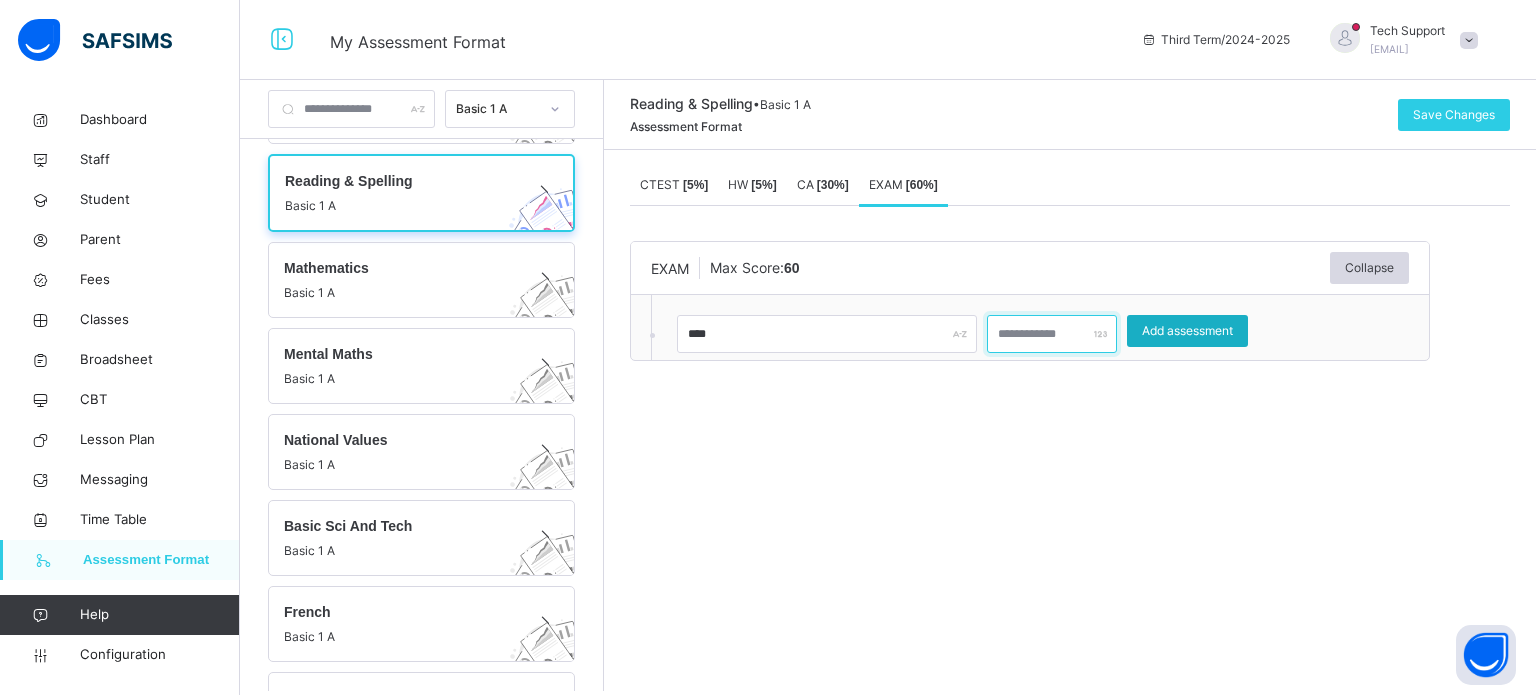 type on "**" 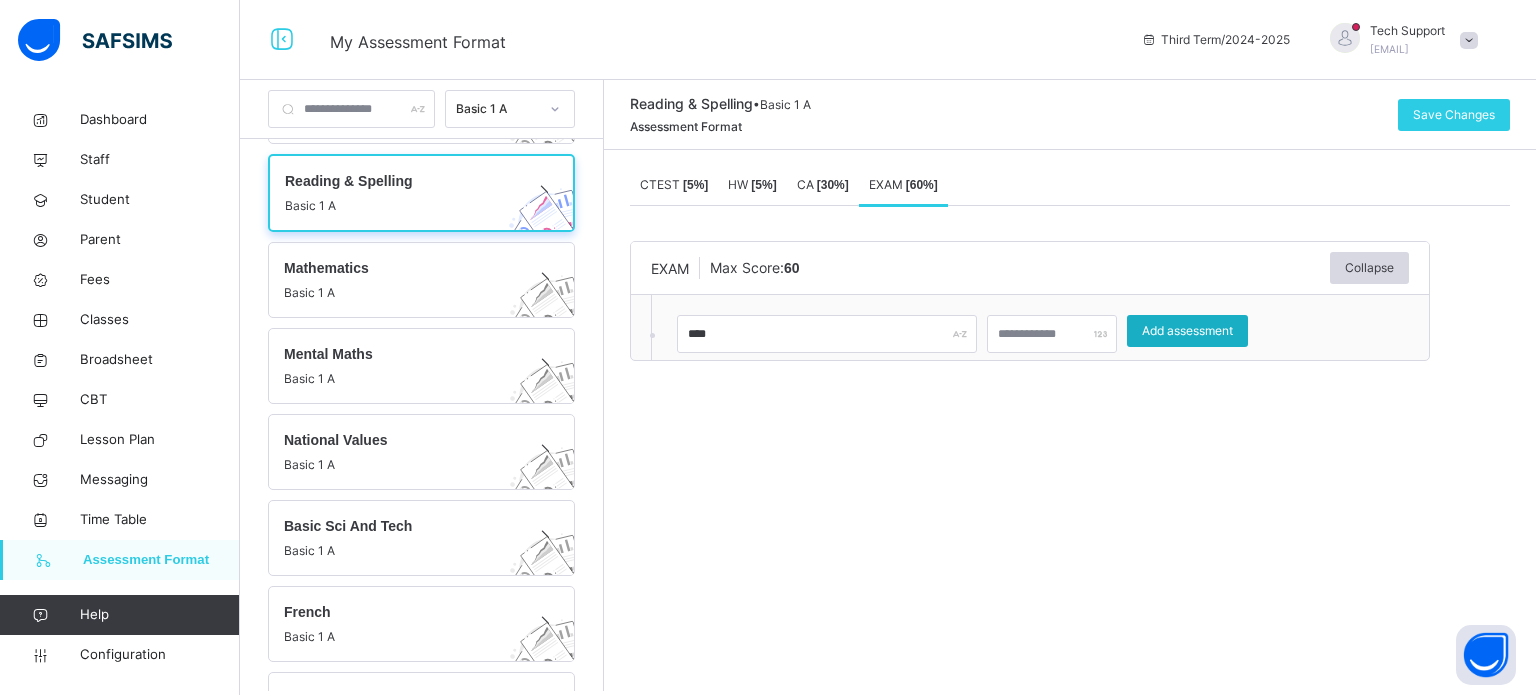 click on "Add assessment" at bounding box center [1187, 331] 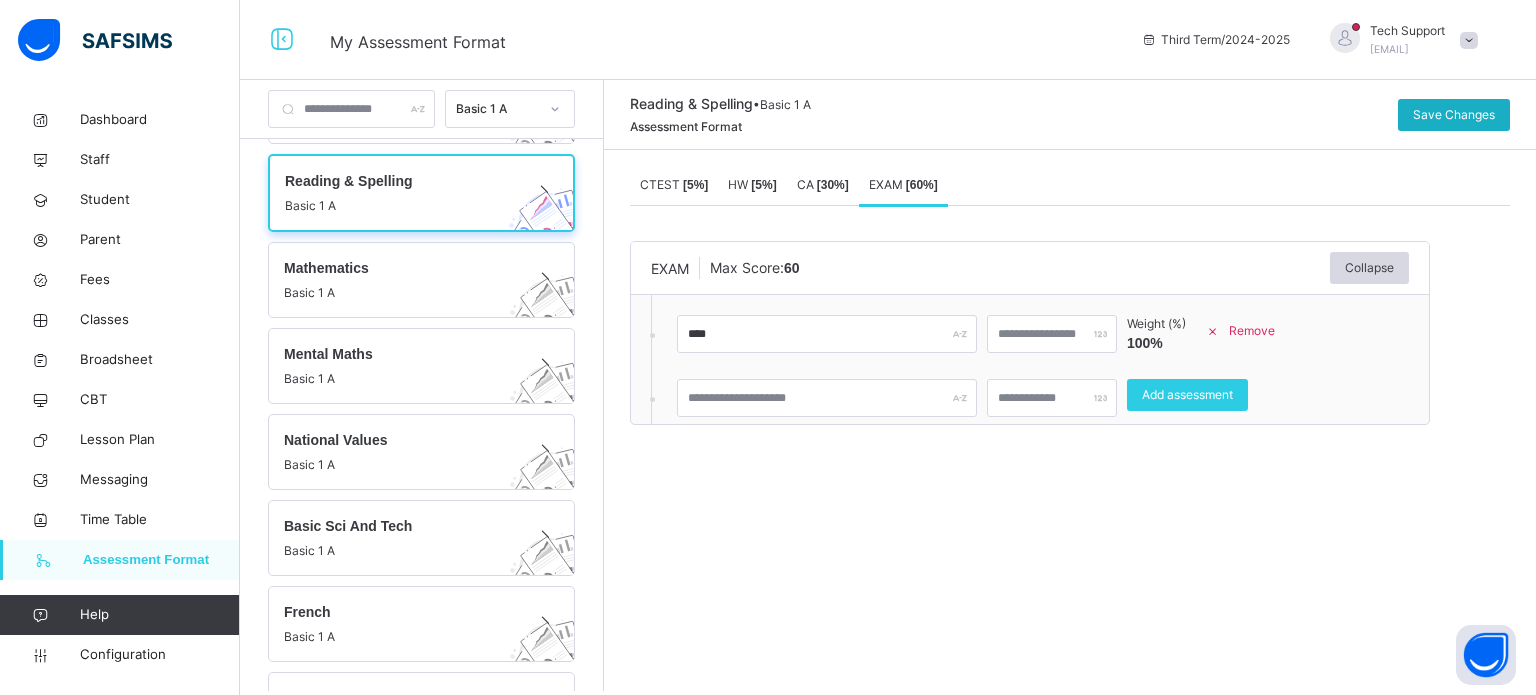 click on "Save Changes" at bounding box center [1454, 115] 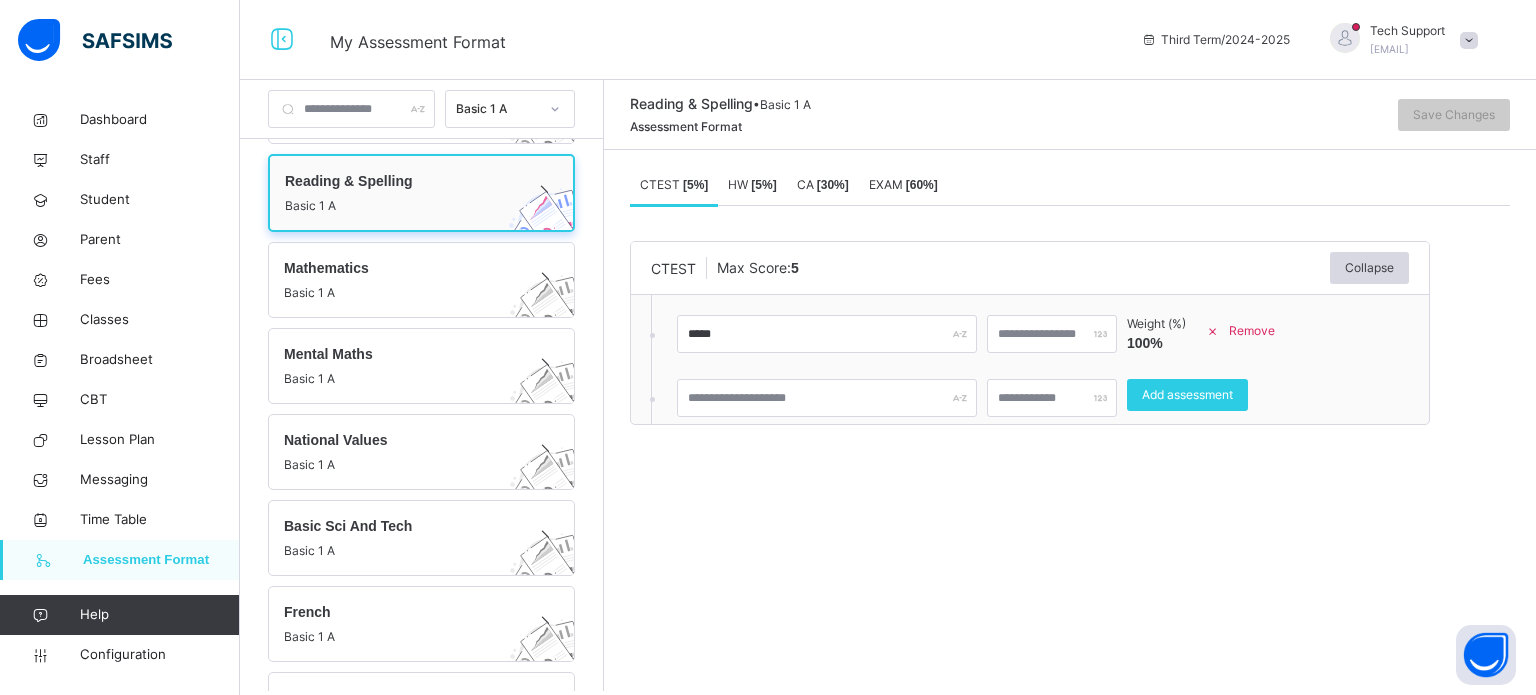 drag, startPoint x: 1076, startPoint y: 230, endPoint x: 566, endPoint y: 171, distance: 513.4014 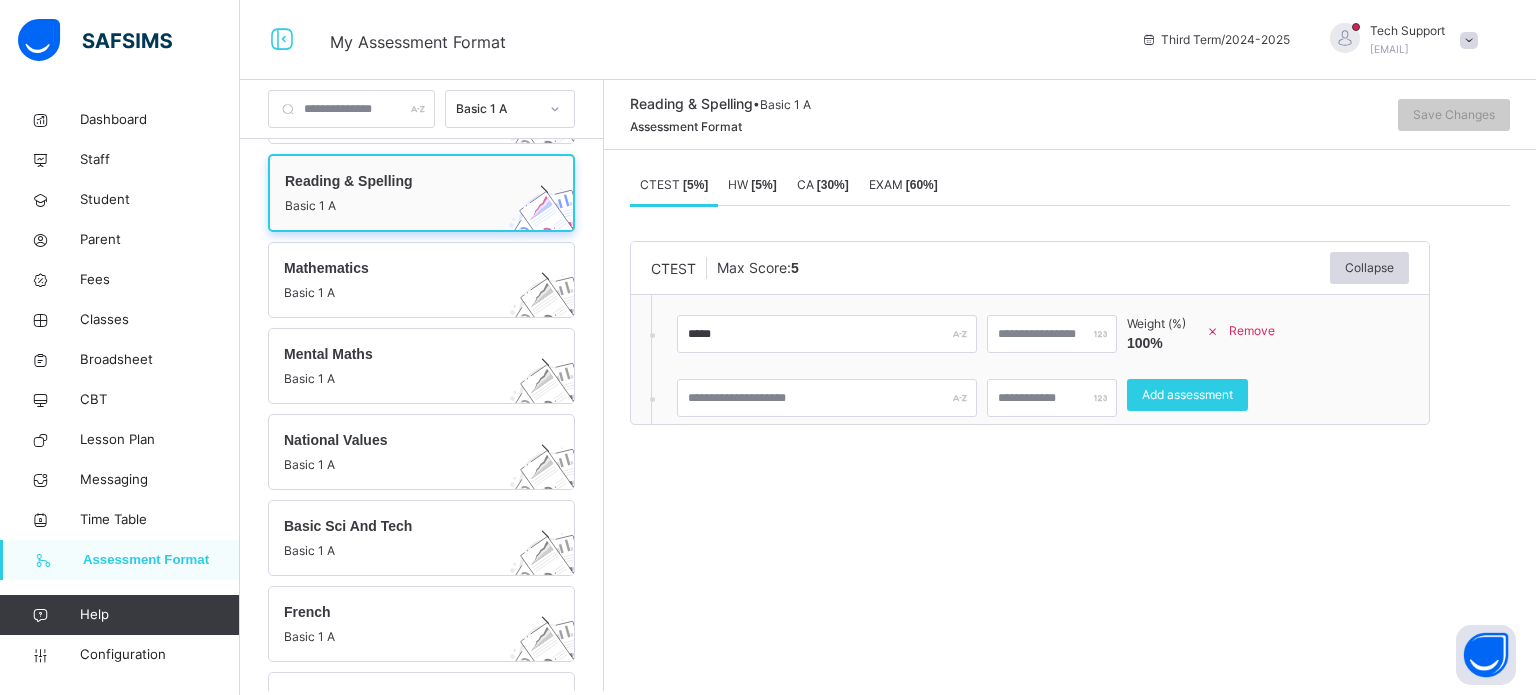 click on "CTEST Max Score:  5 Collapse ***** *  Weight (%)  100 %   Remove   Add assessment × Deleting Sub-assessment Note:  that this sub-assessment has scores in it.  Deleting  this sub-assessment will also  delete  the  scores  associated with it. Are you sure you want to continue? Cancel Yes, Delete sub-assessment." at bounding box center [1070, 333] 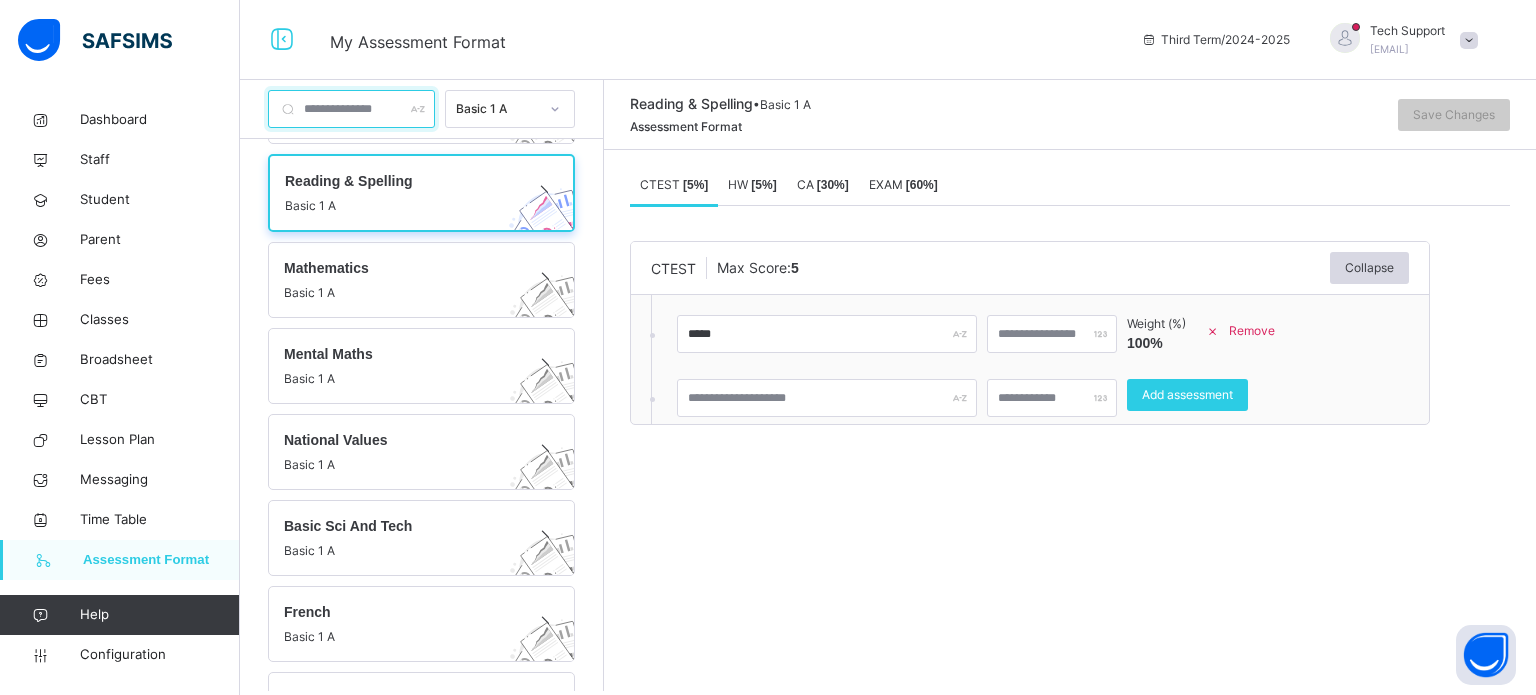 click at bounding box center [351, 109] 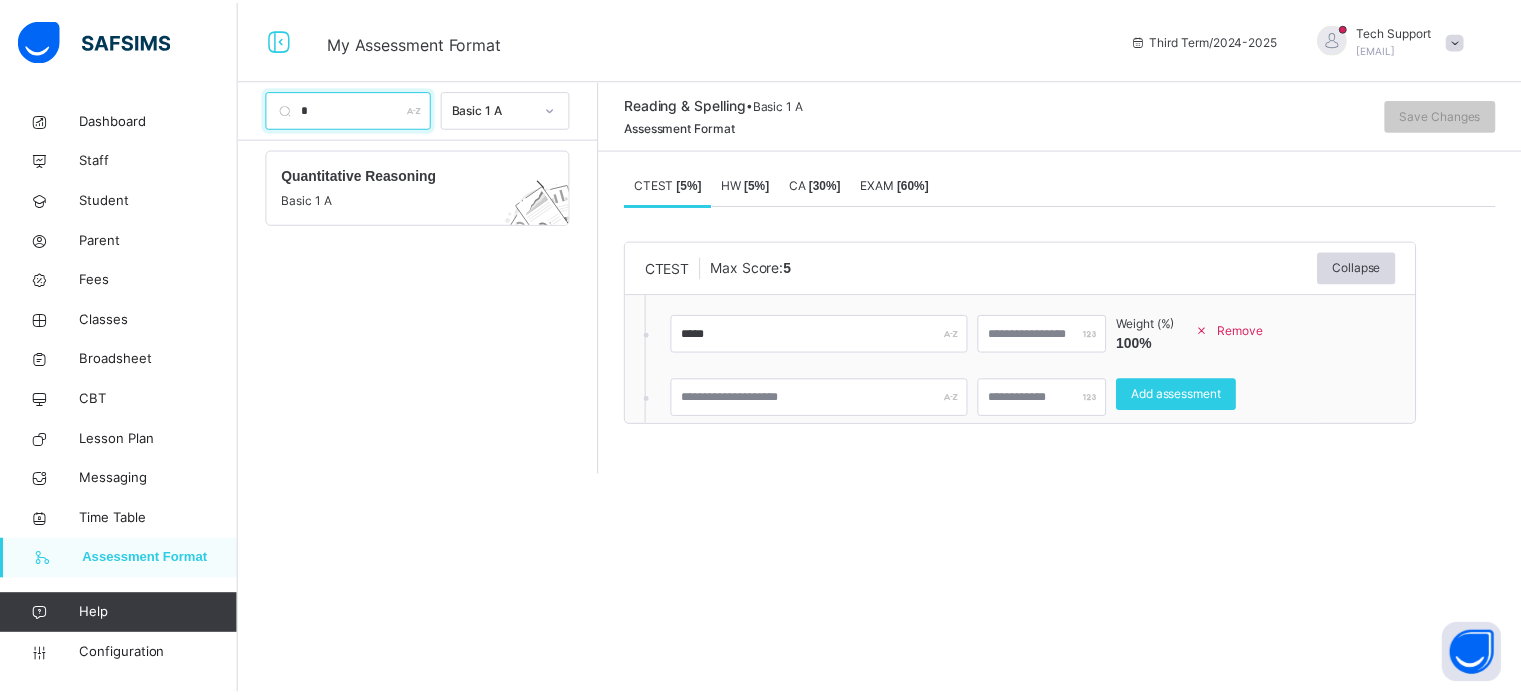 scroll, scrollTop: 0, scrollLeft: 0, axis: both 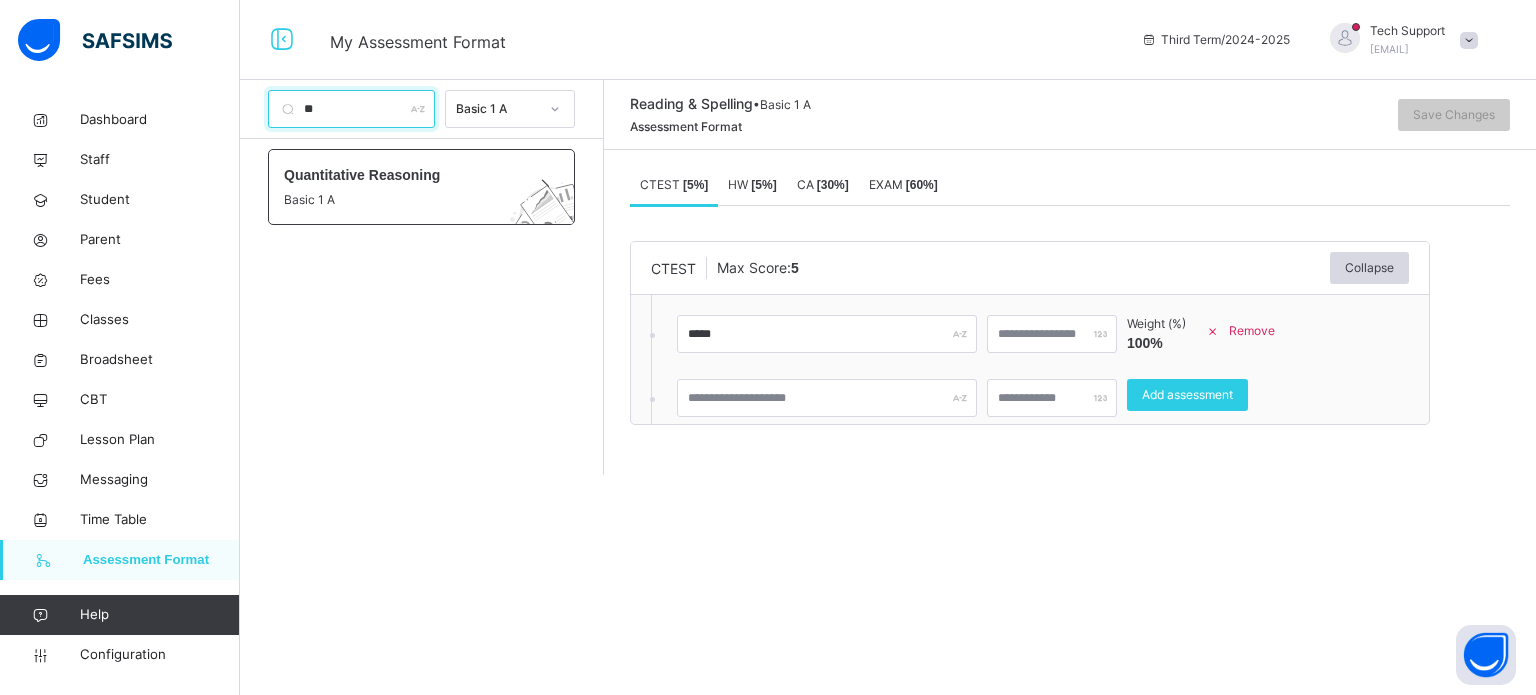 type on "**" 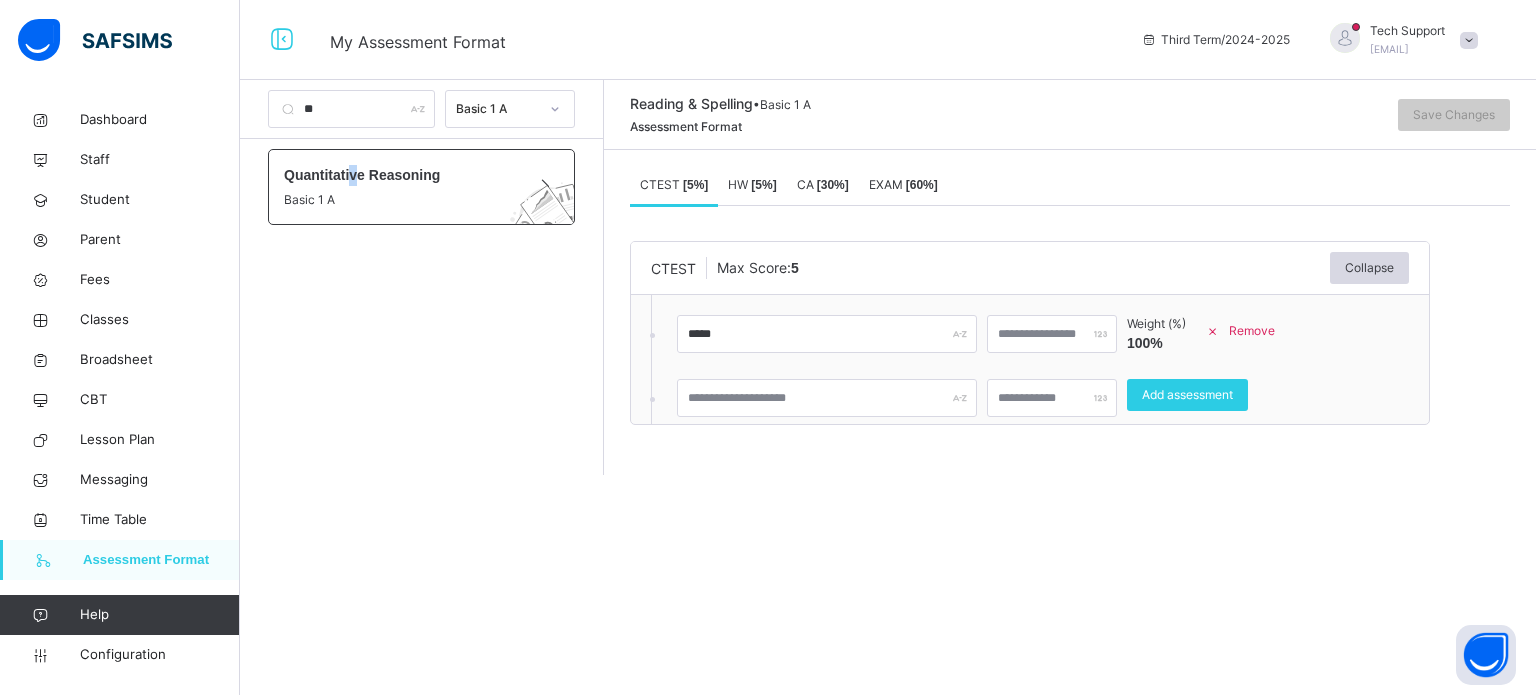 click on "Quantitative Reasoning" at bounding box center [402, 175] 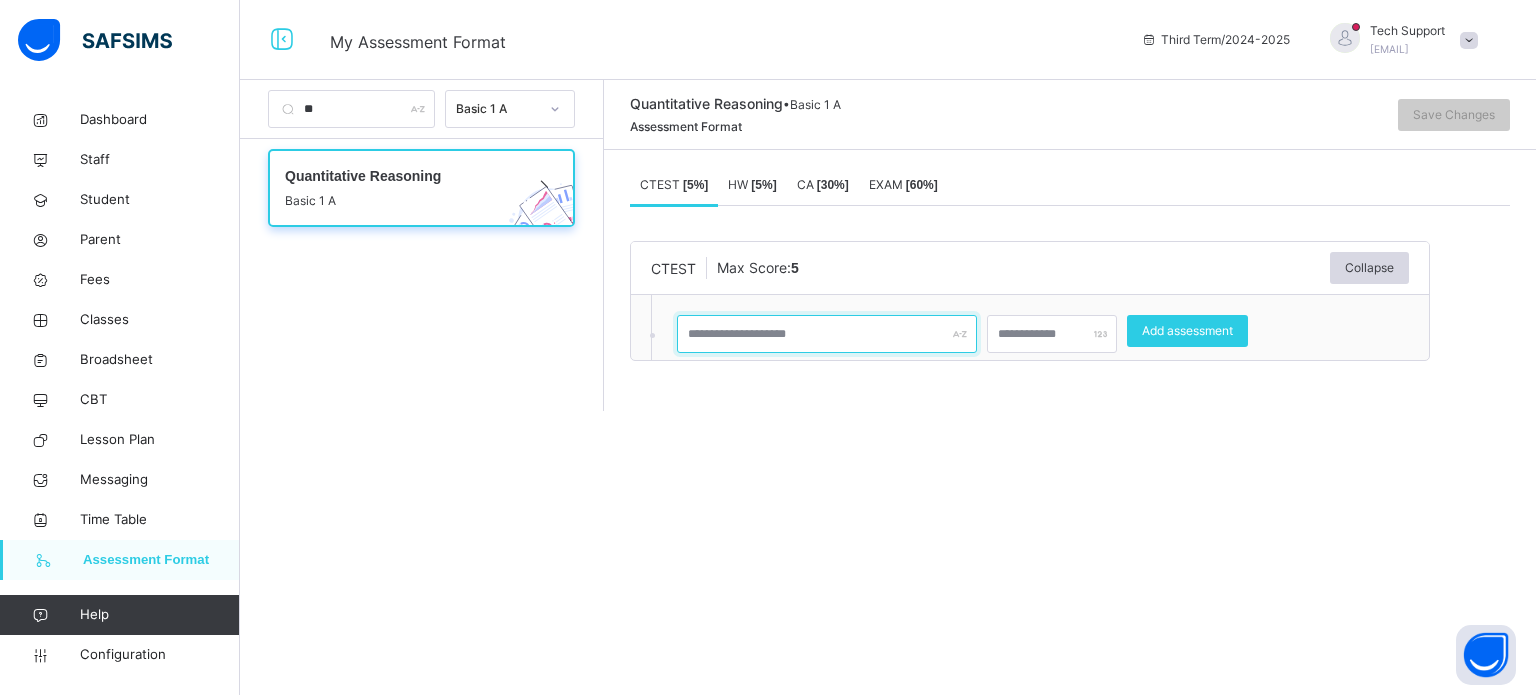 click at bounding box center [827, 334] 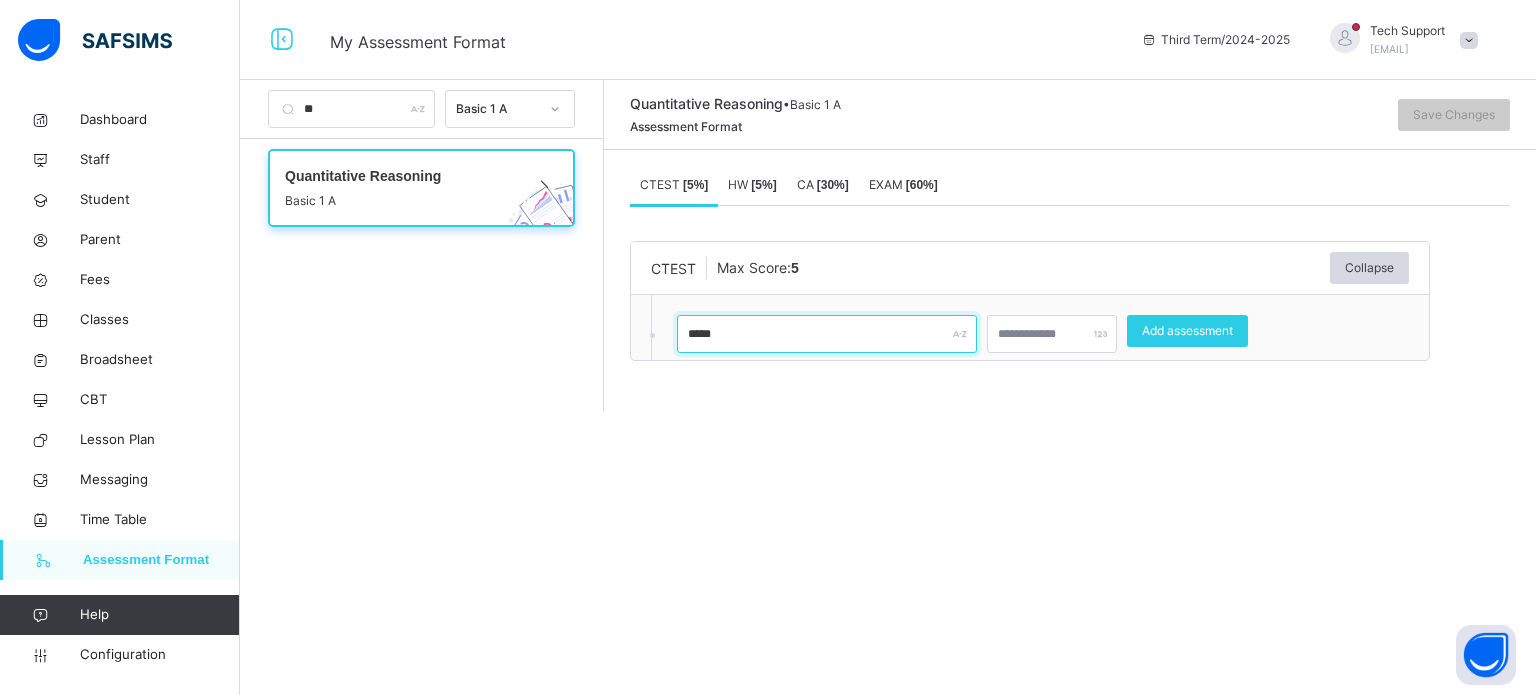 type on "*****" 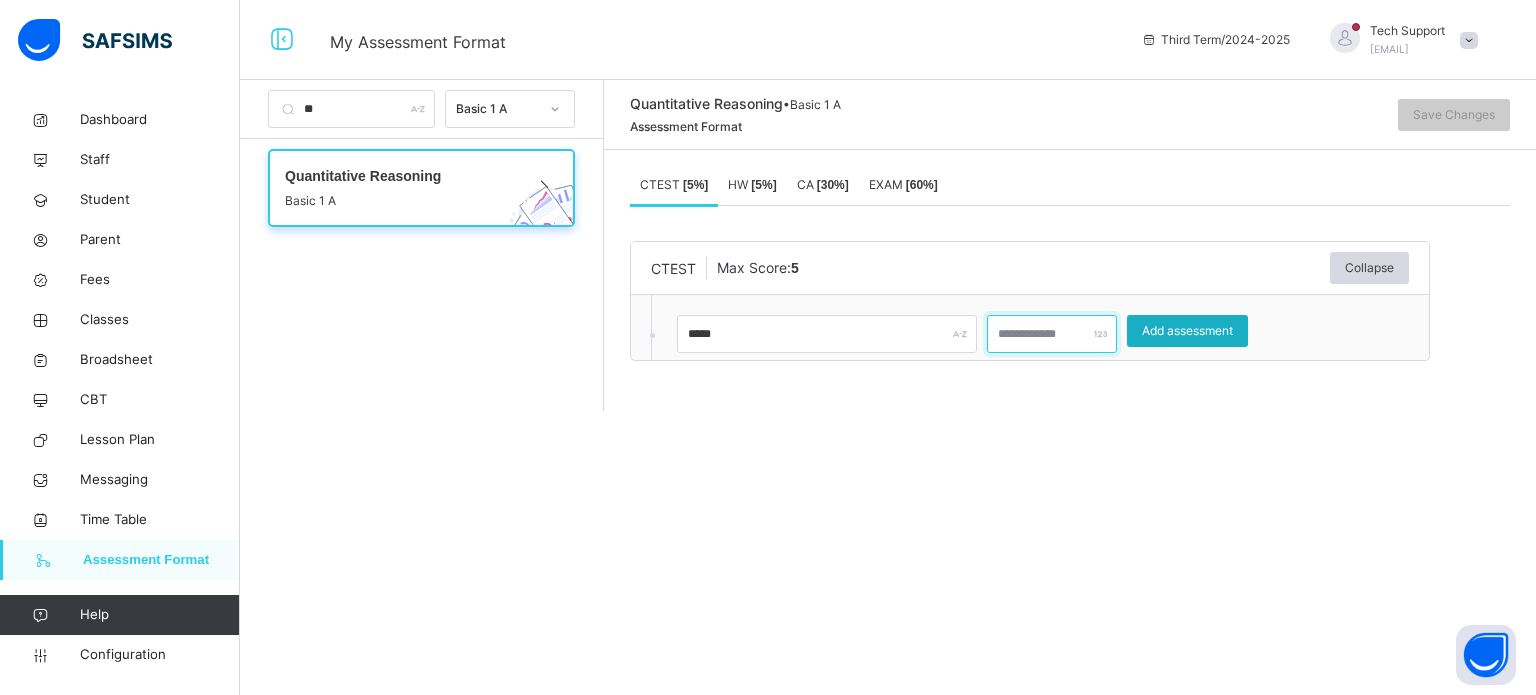 type on "*" 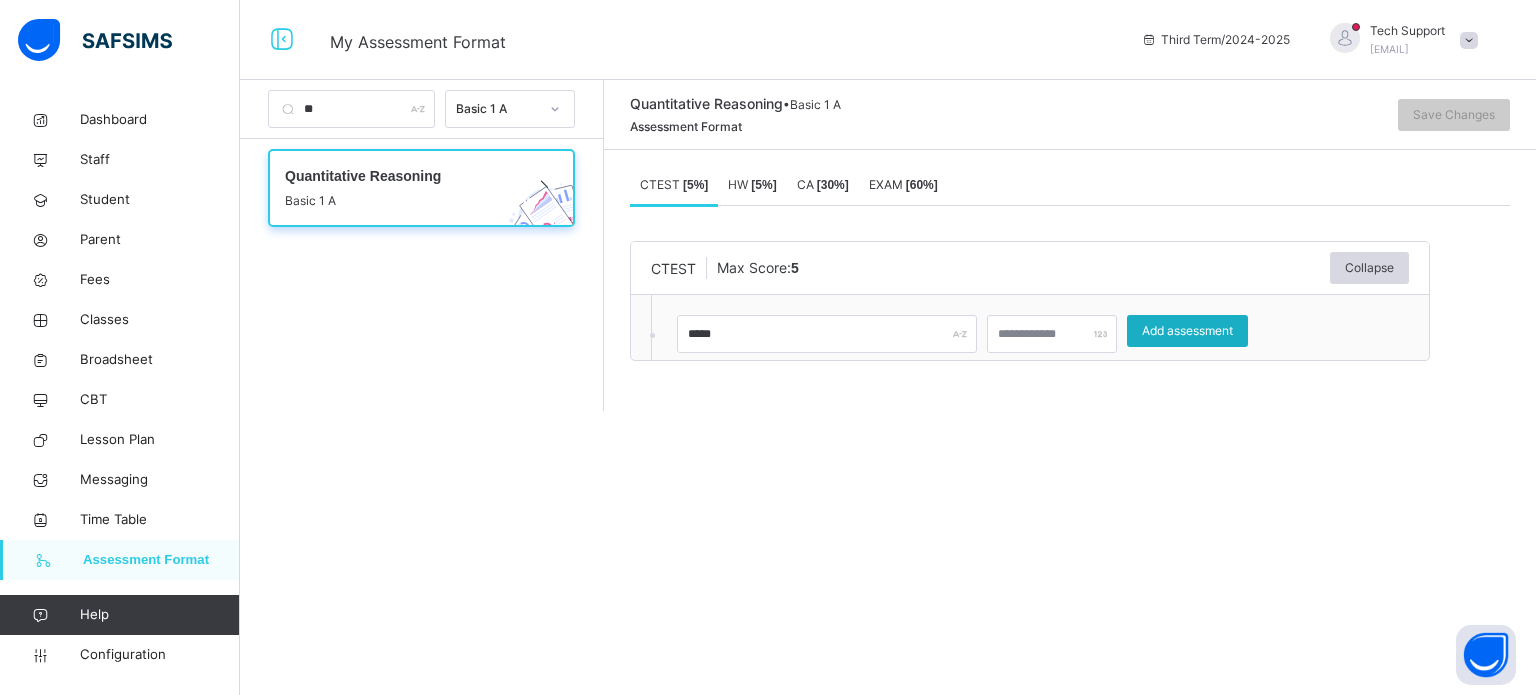 click on "Add assessment" at bounding box center [1187, 331] 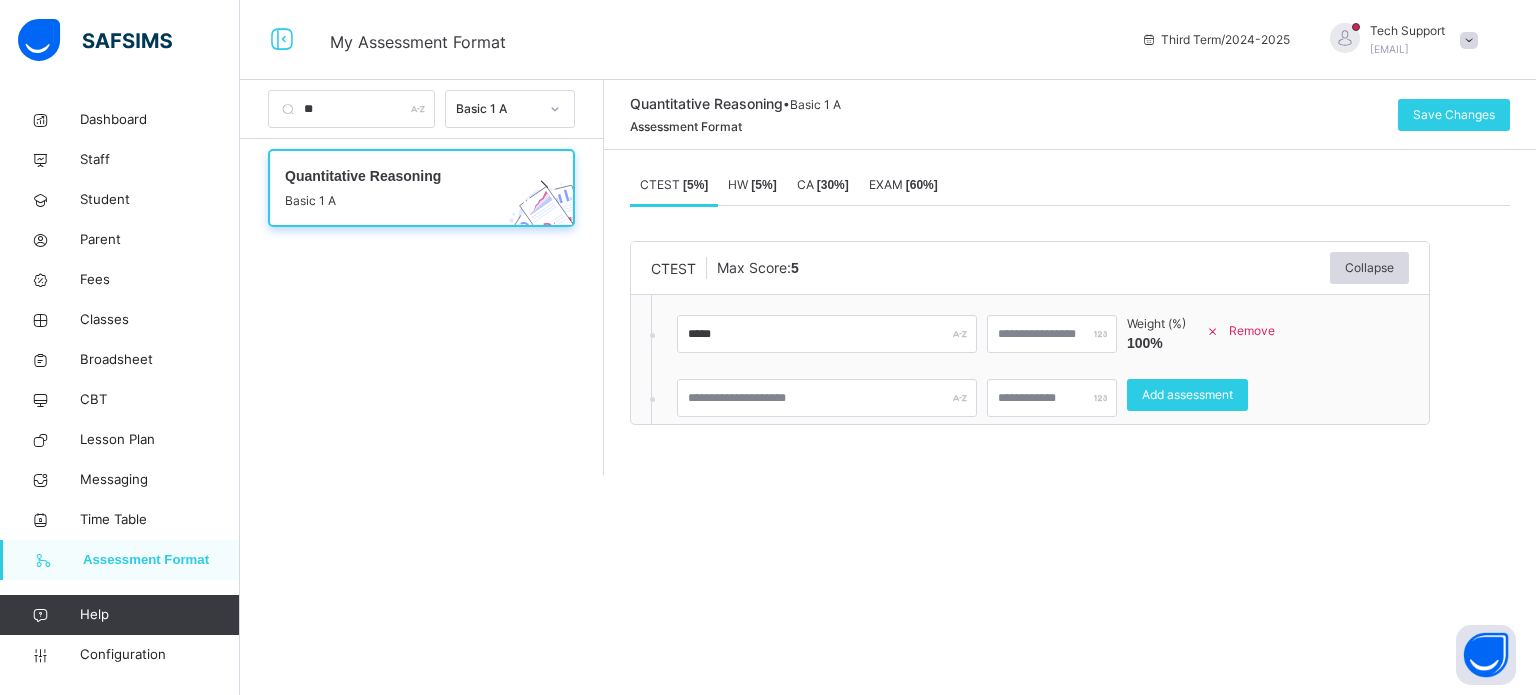 click on "[ 5 %]" at bounding box center [763, 185] 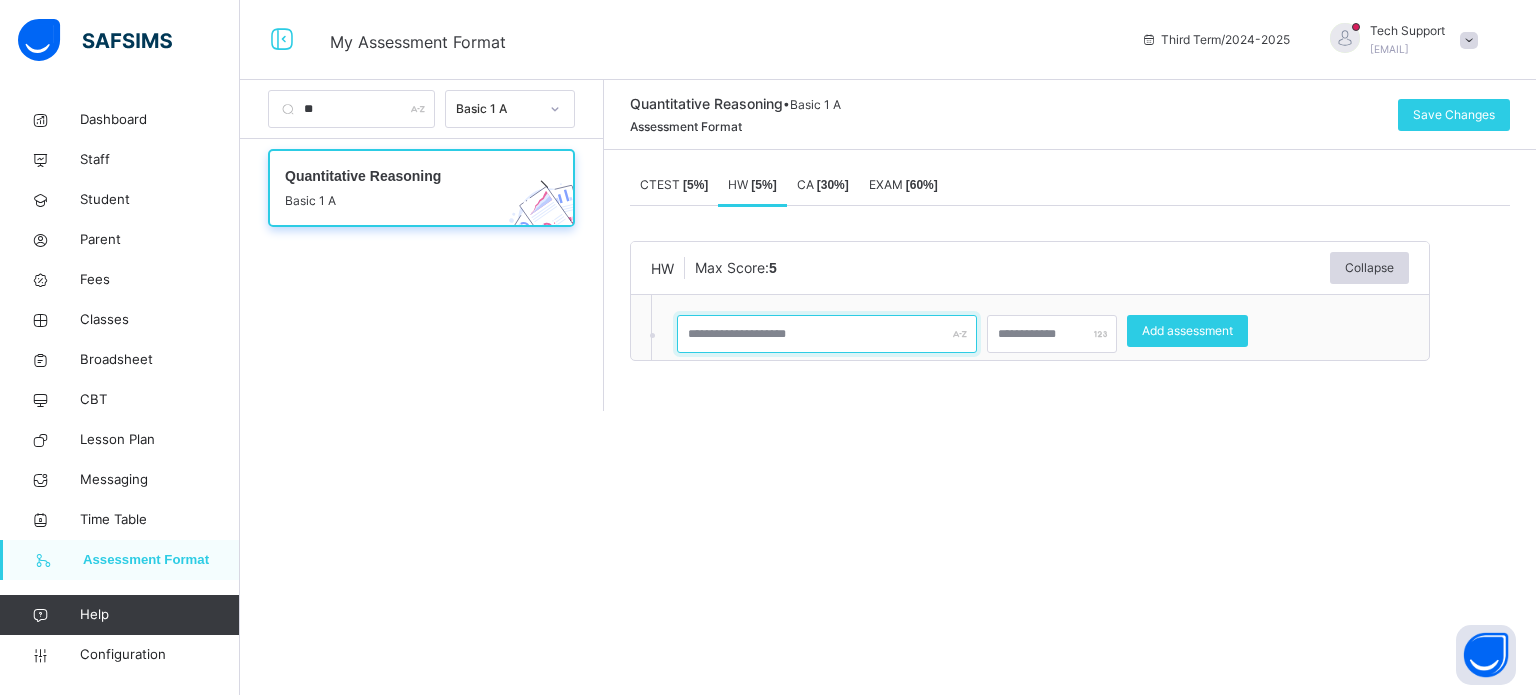 click at bounding box center [827, 334] 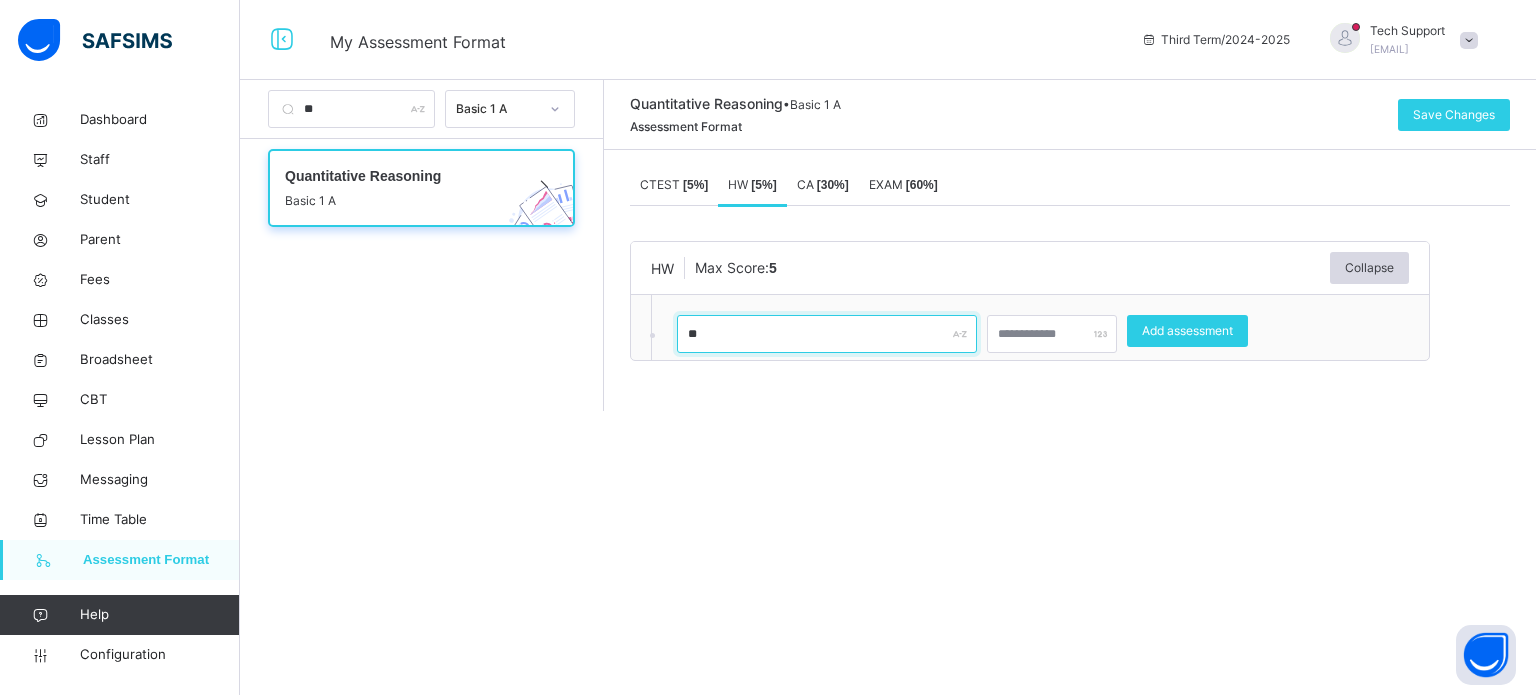 type on "**" 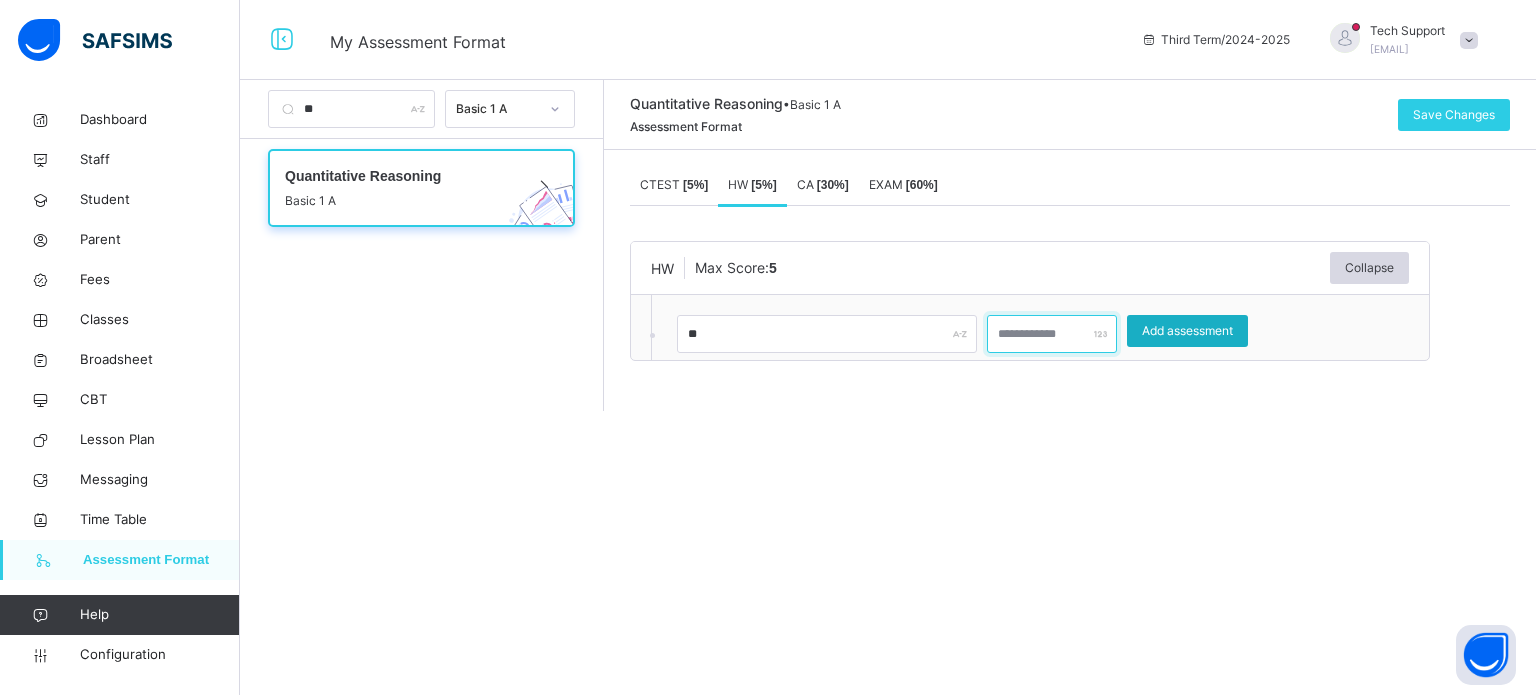 type on "*" 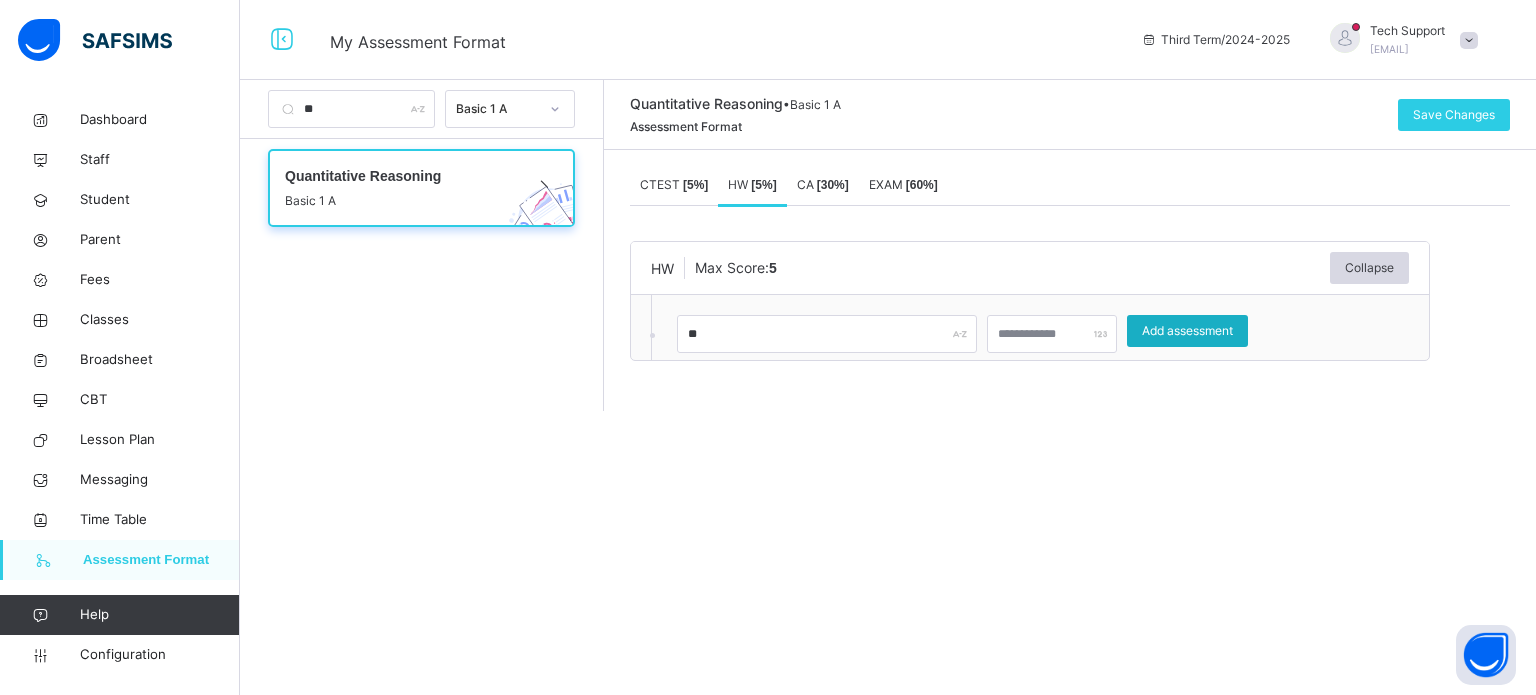 click on "Add assessment" at bounding box center (1187, 331) 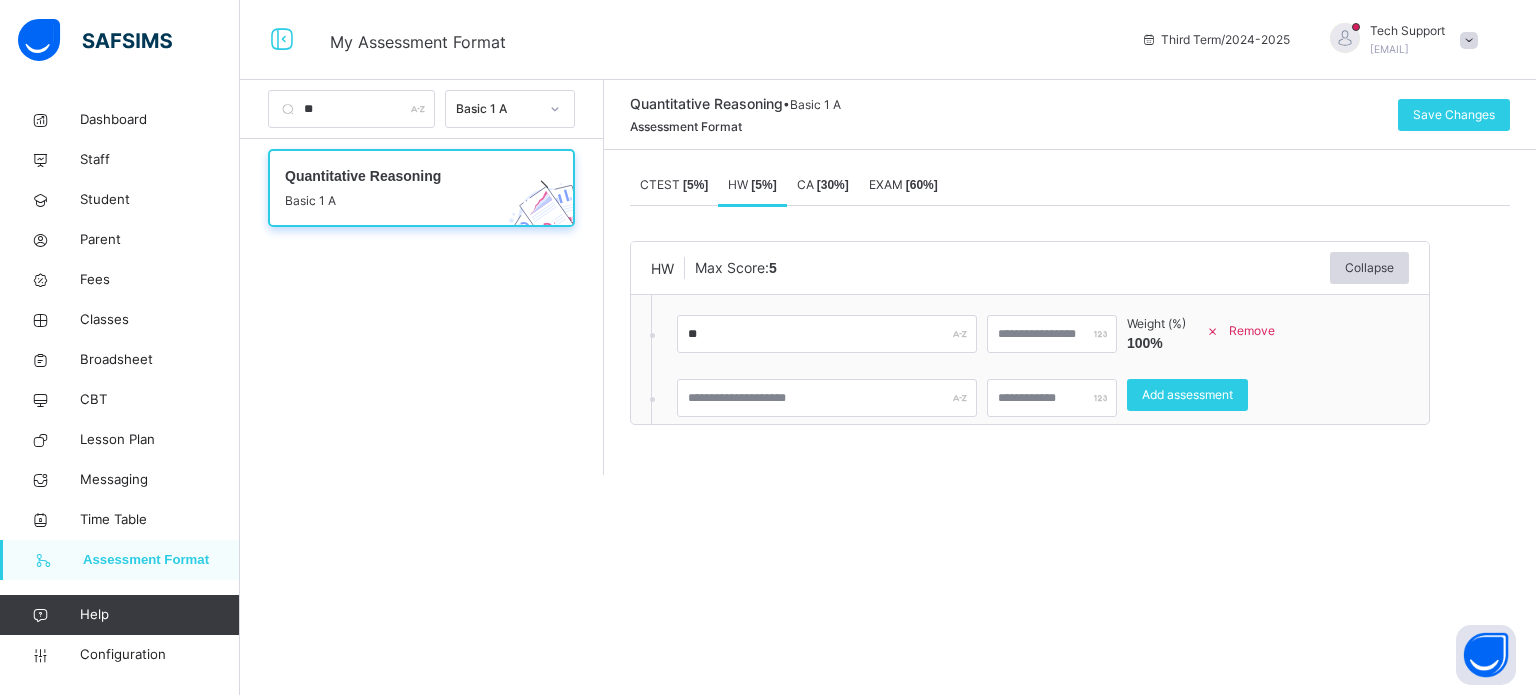 click on "[ 30 %]" at bounding box center (833, 185) 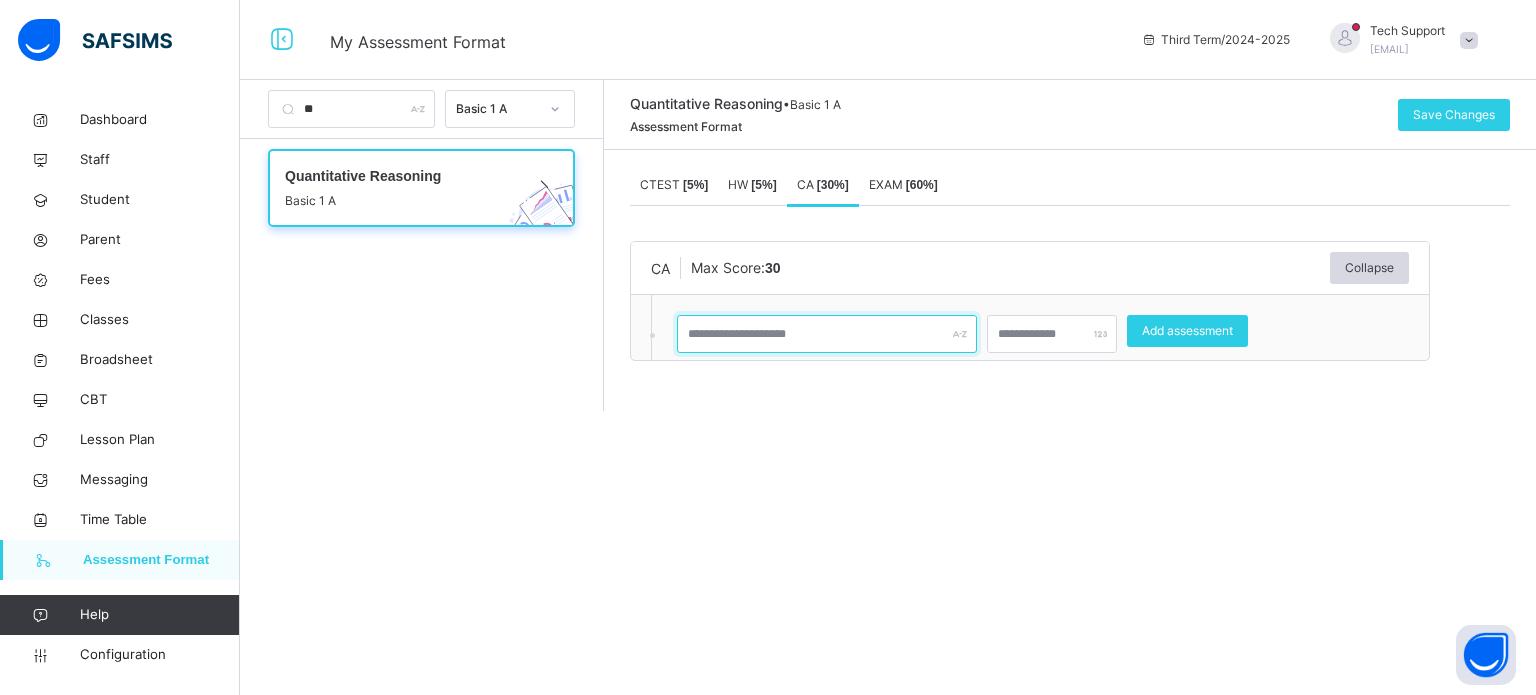 click at bounding box center [827, 334] 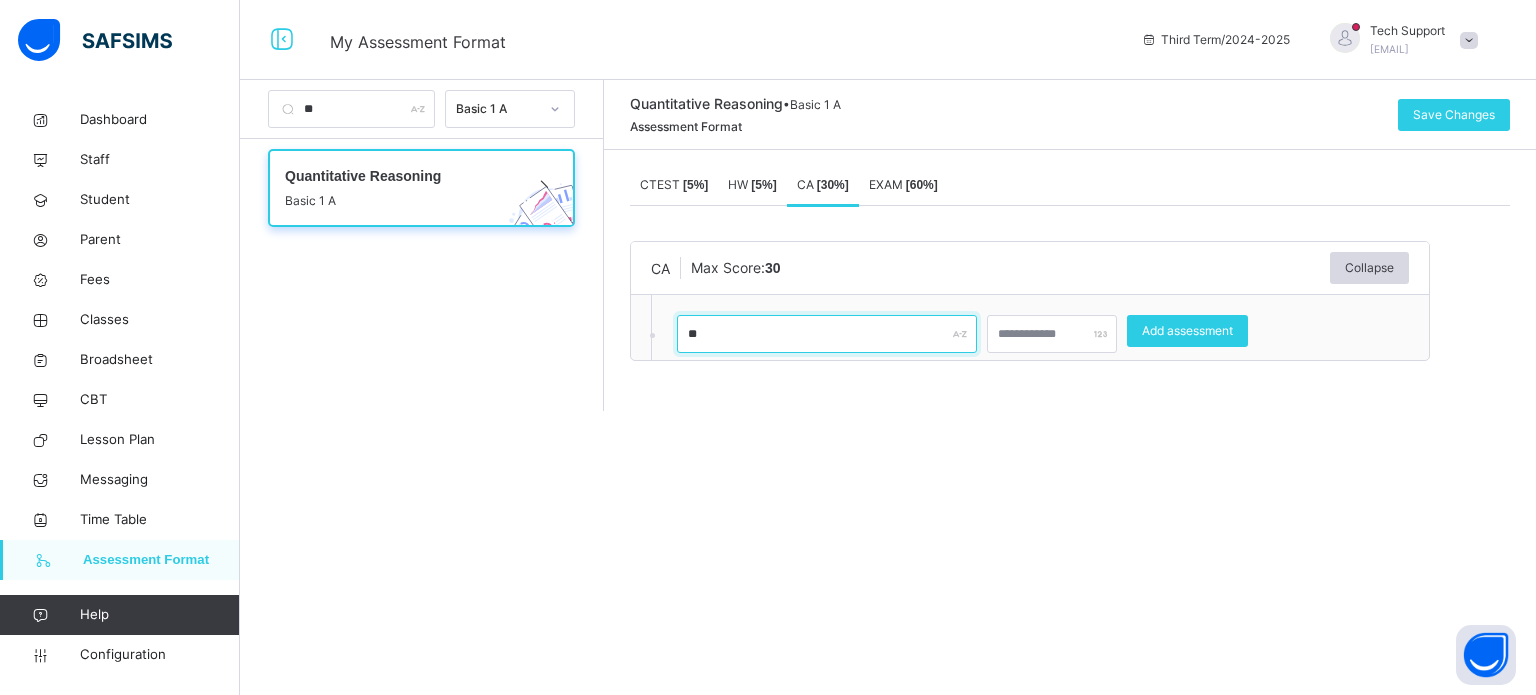 type on "*" 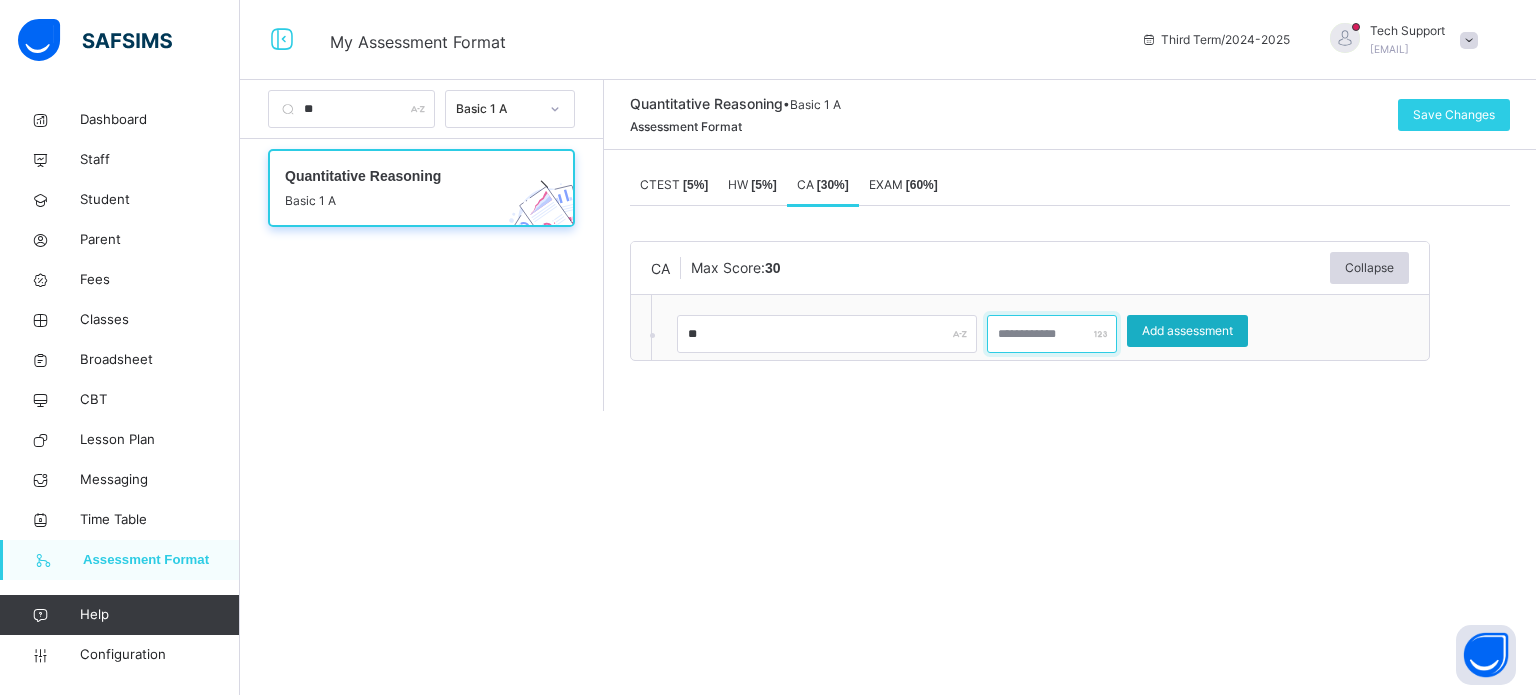type on "**" 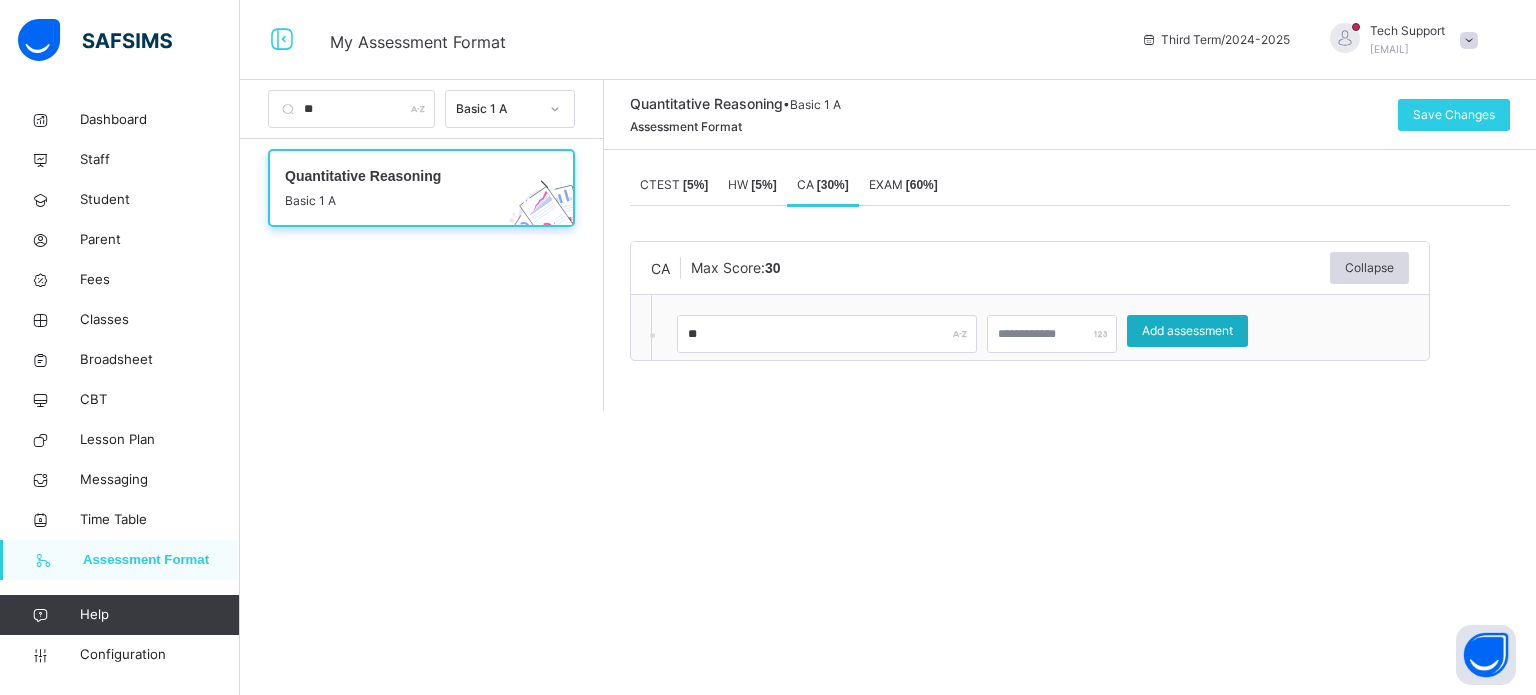 click on "Add assessment" at bounding box center [1187, 331] 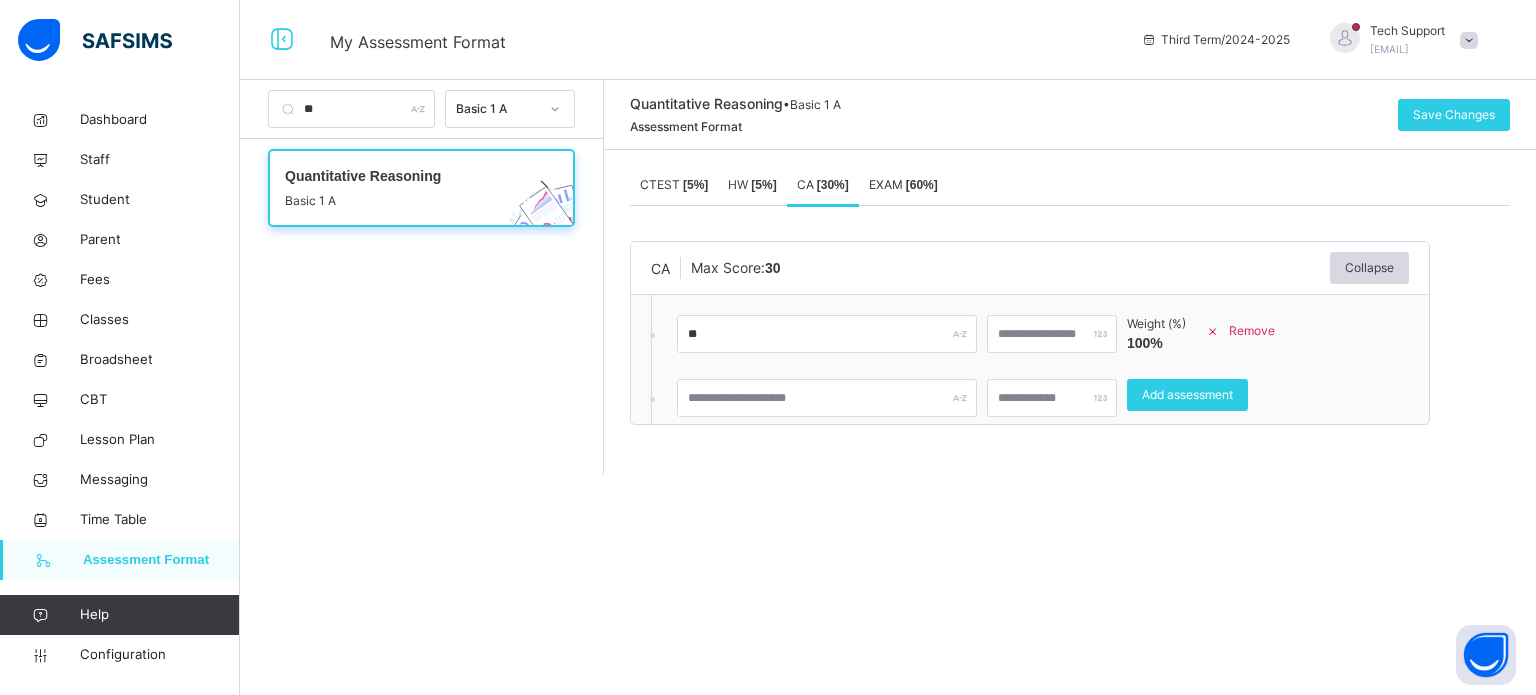 click on "EXAM   [ 60 %]" at bounding box center (903, 185) 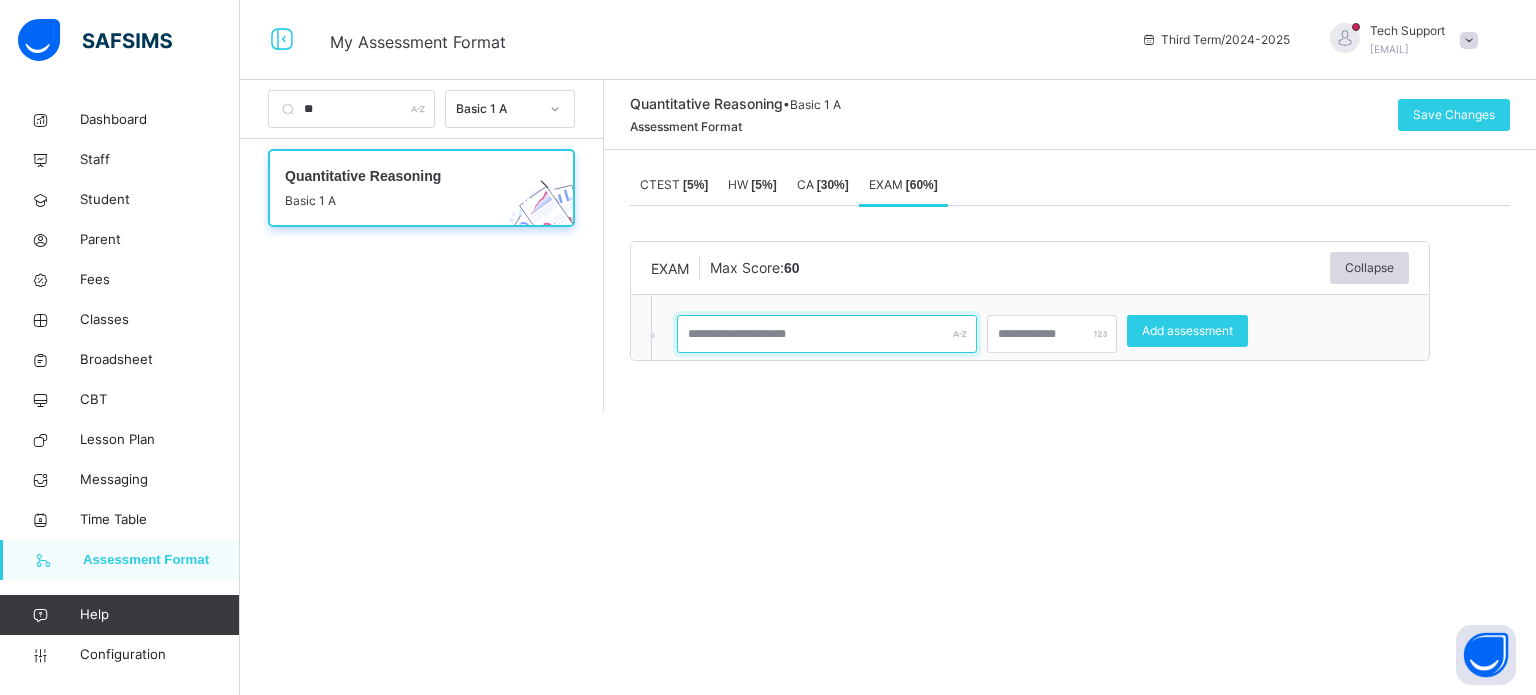 click at bounding box center [827, 334] 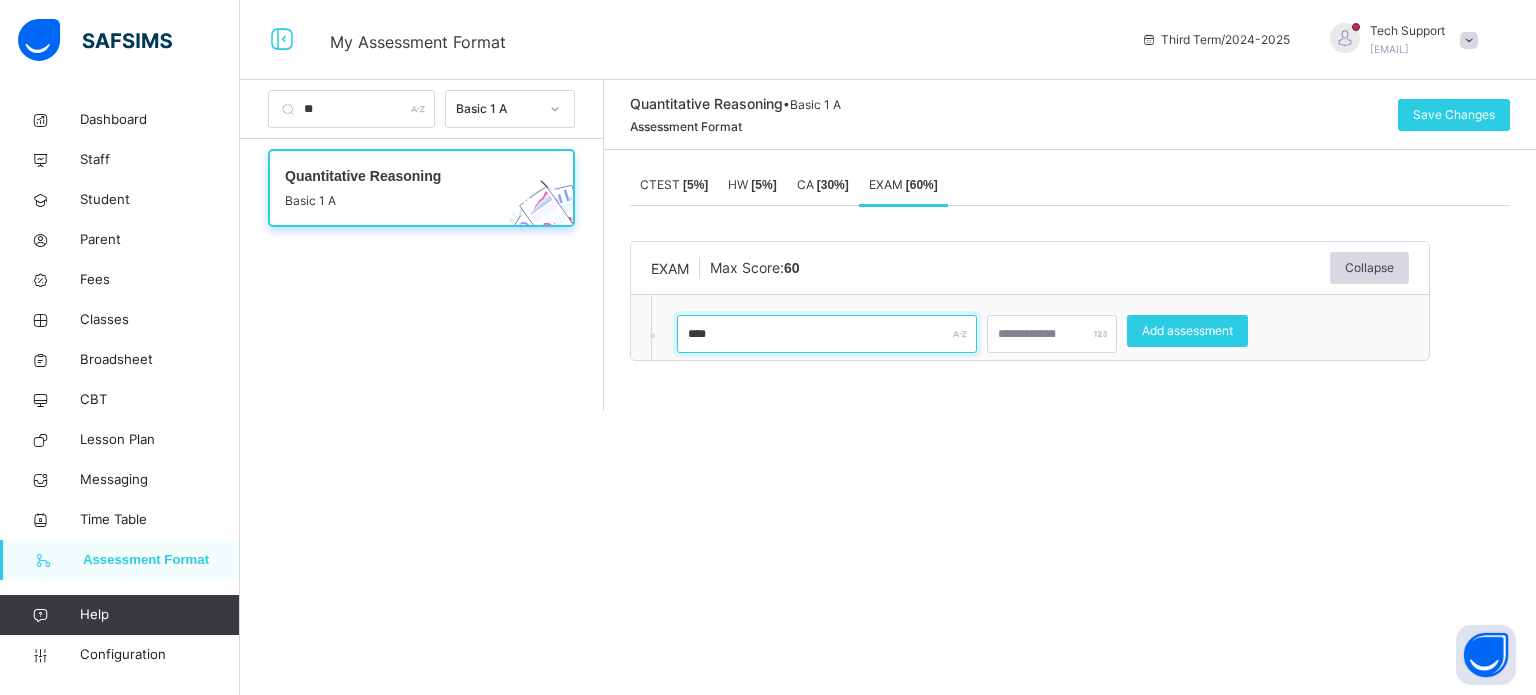 type on "****" 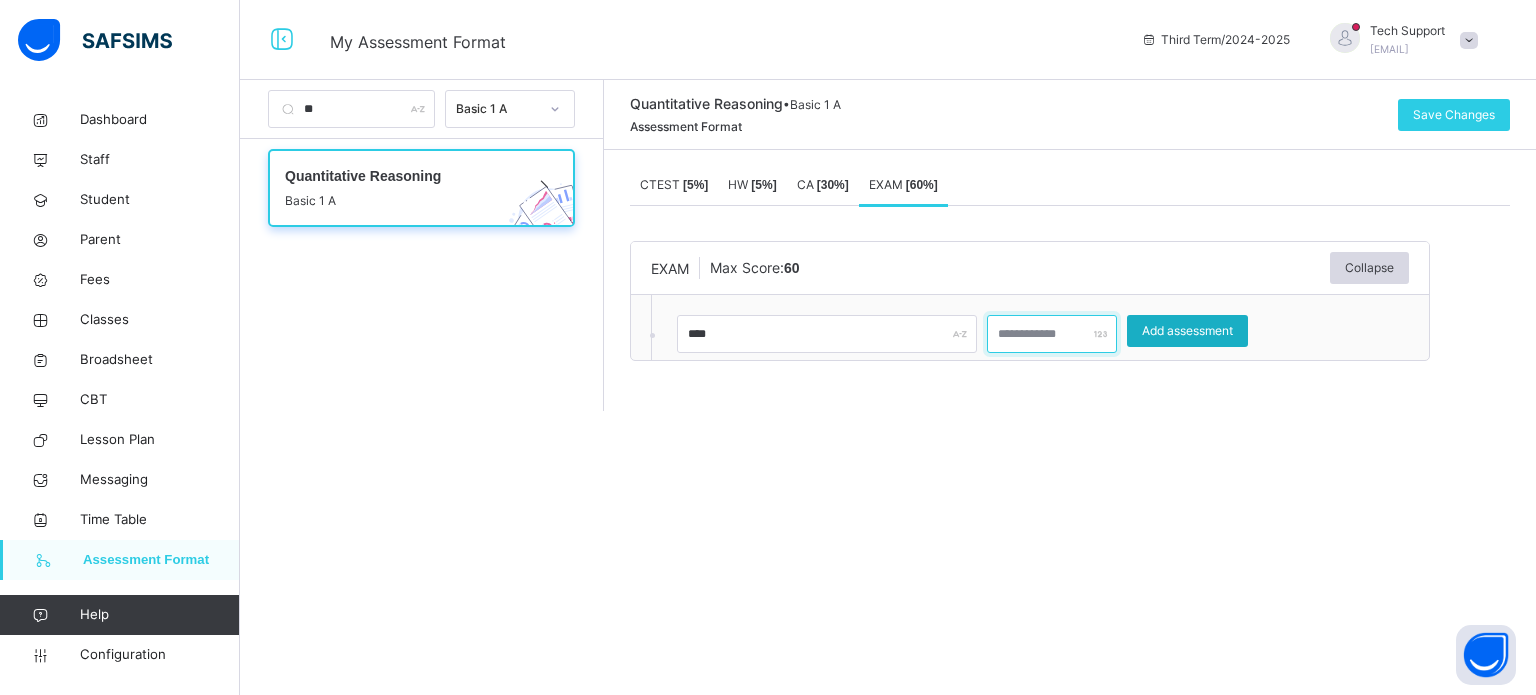 type on "**" 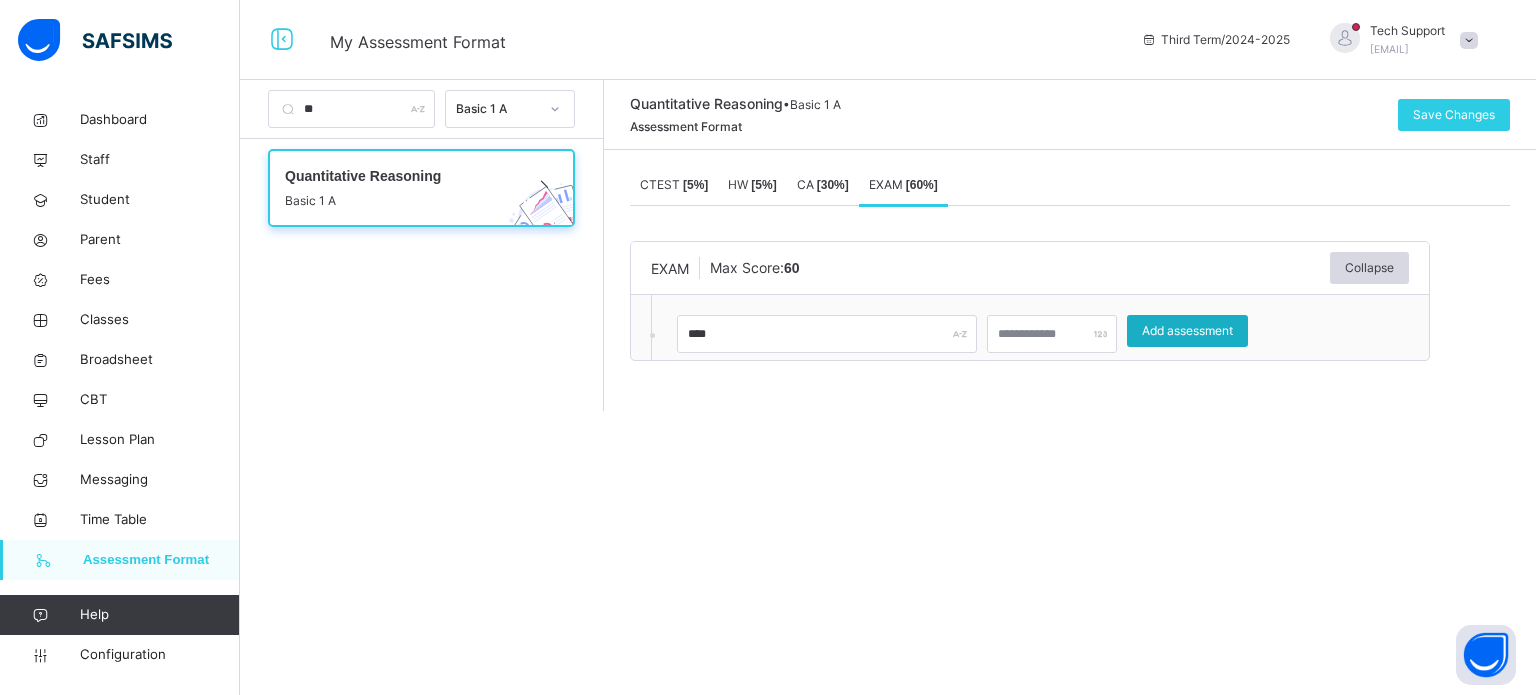 click on "Add assessment" at bounding box center [1187, 331] 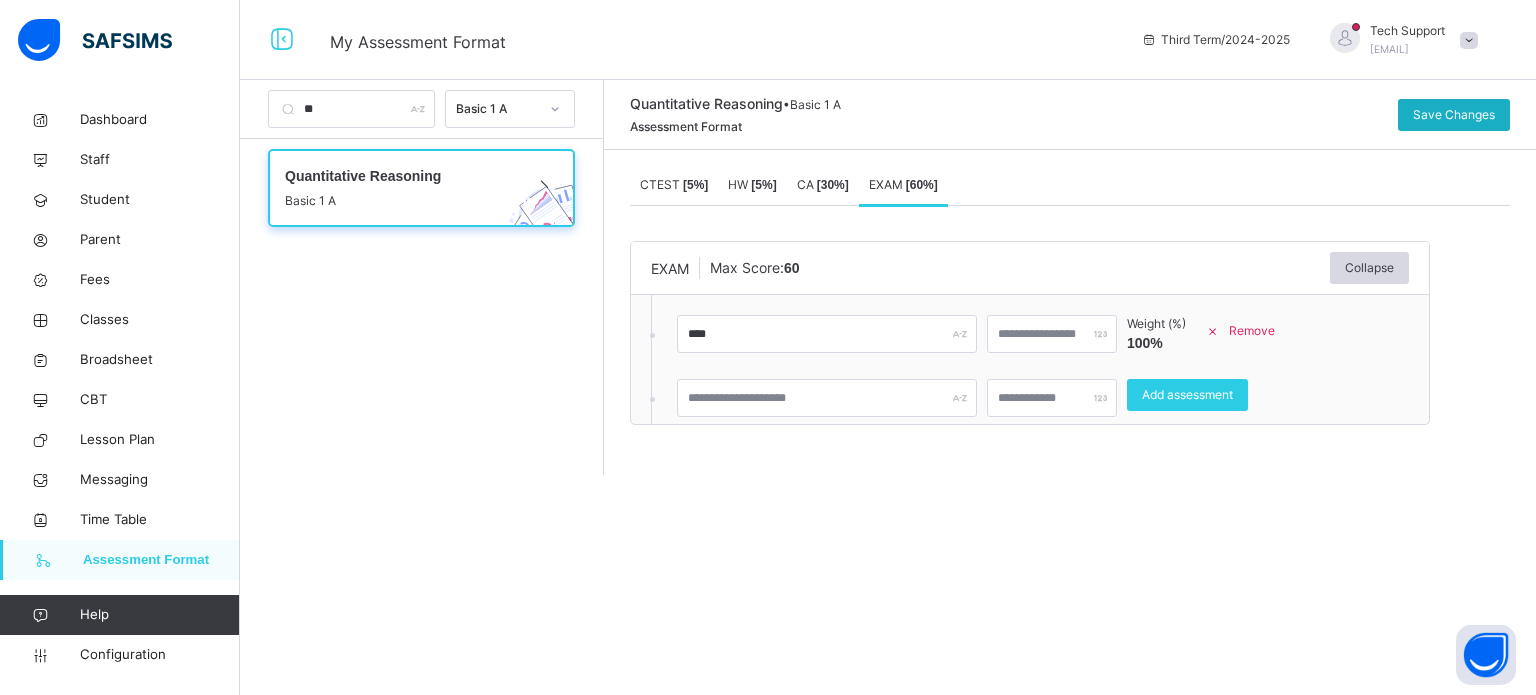 click on "Save Changes" at bounding box center [1454, 115] 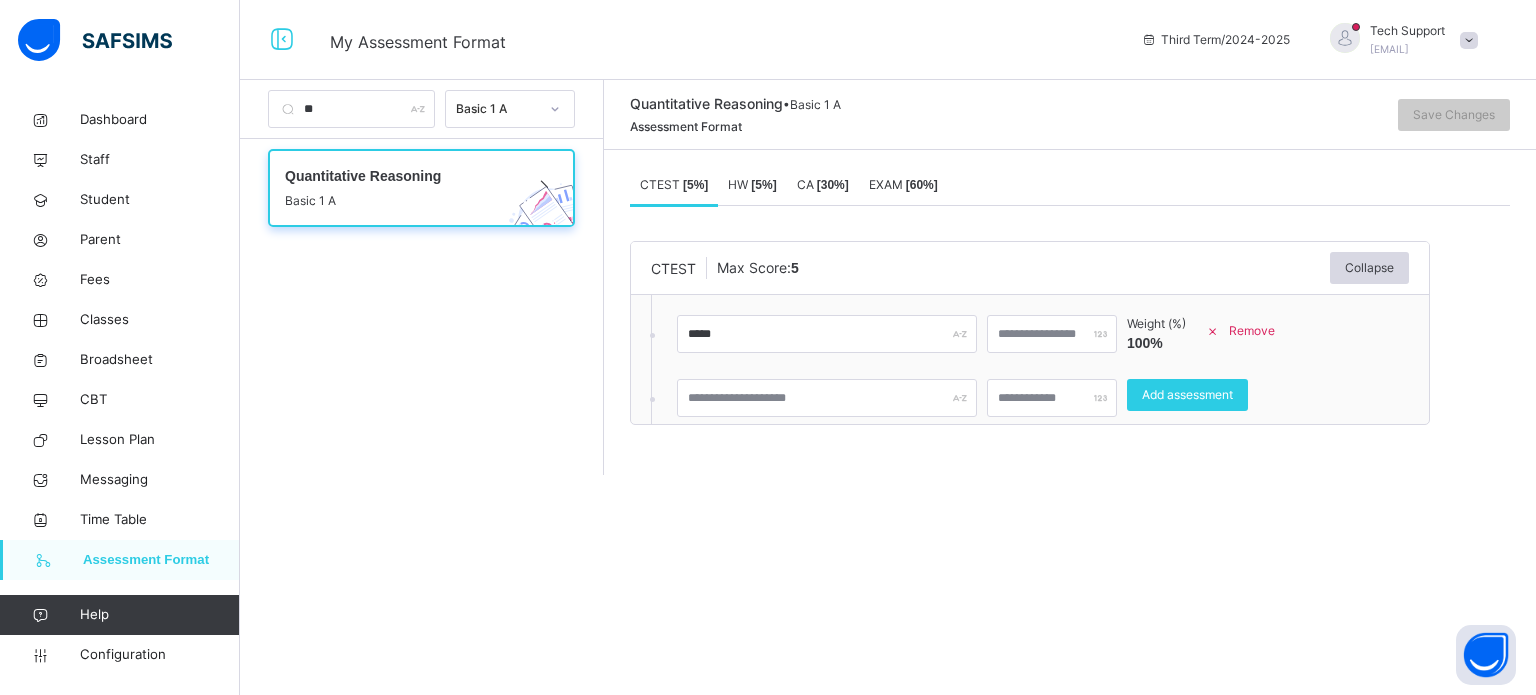 click on "[ 60 %]" at bounding box center [922, 185] 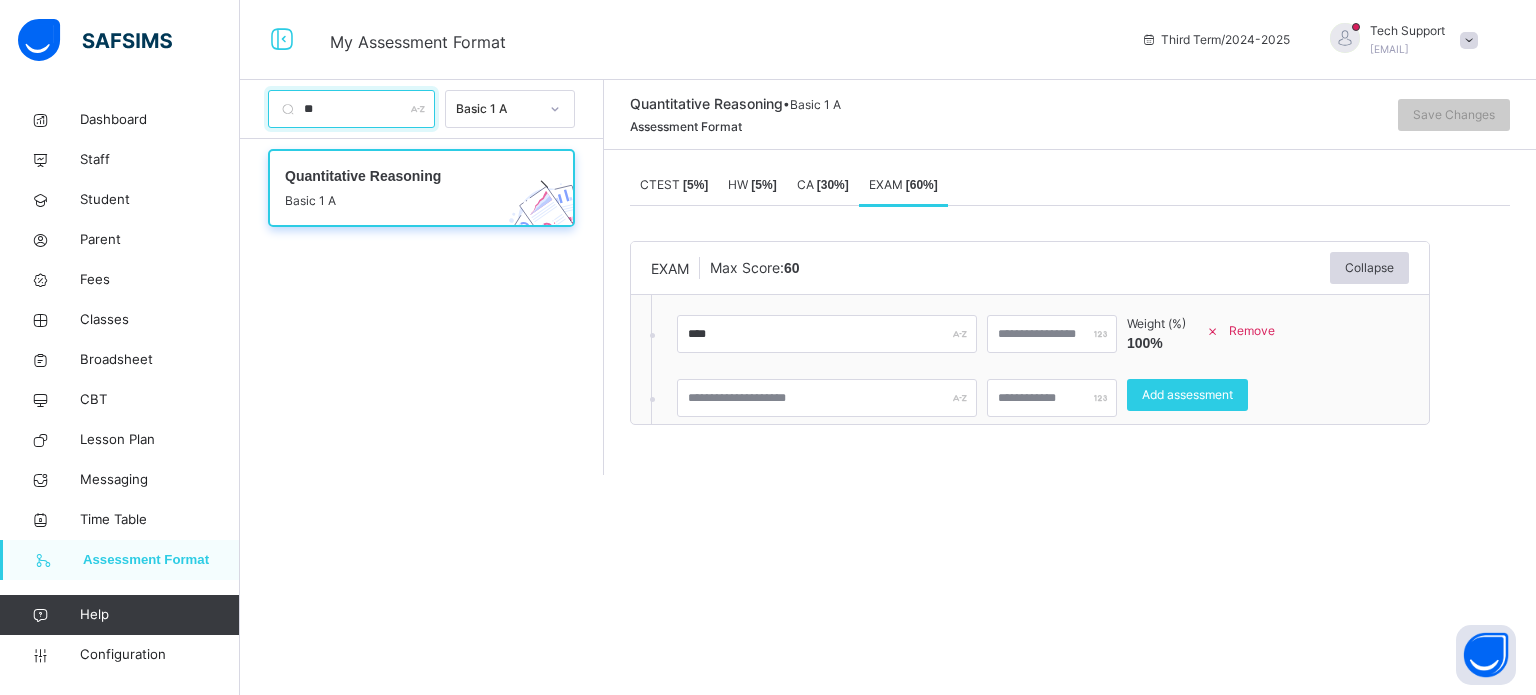 click on "**" at bounding box center (351, 109) 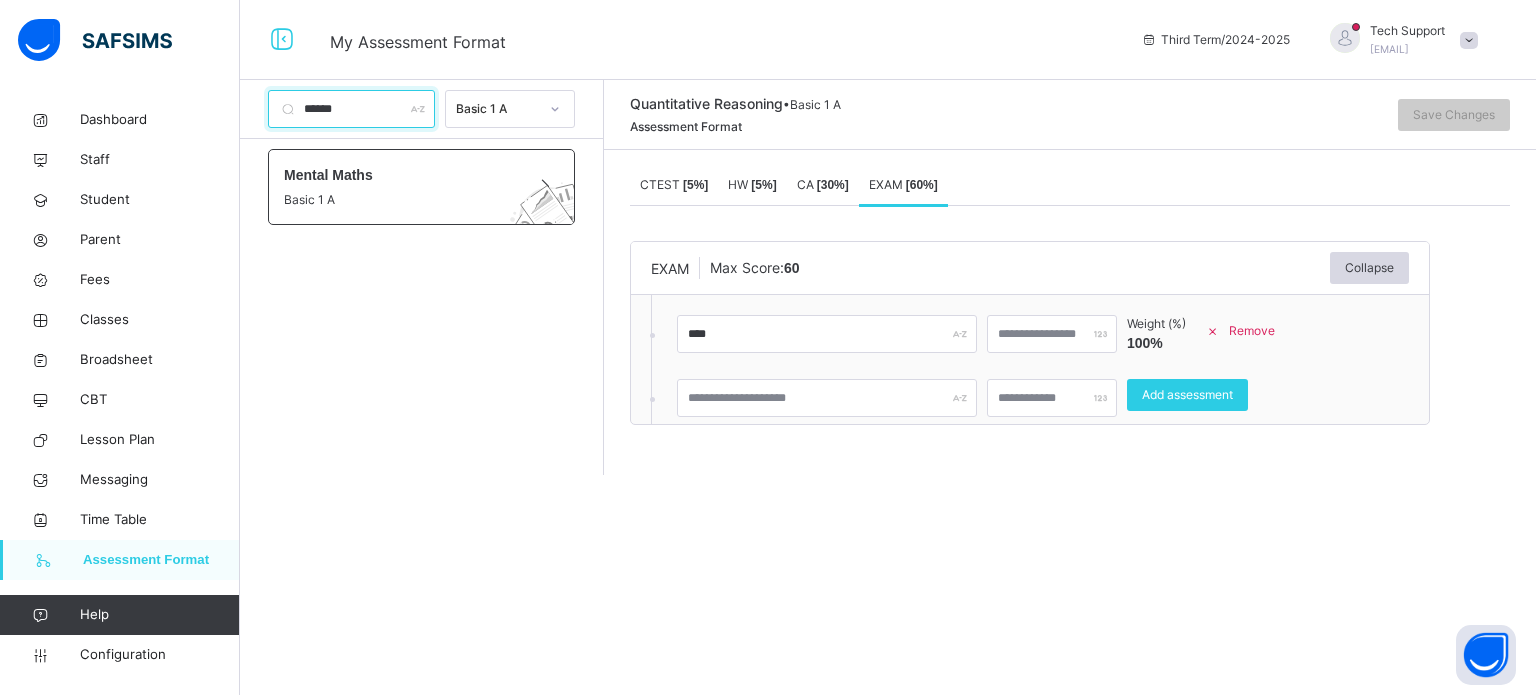 type on "******" 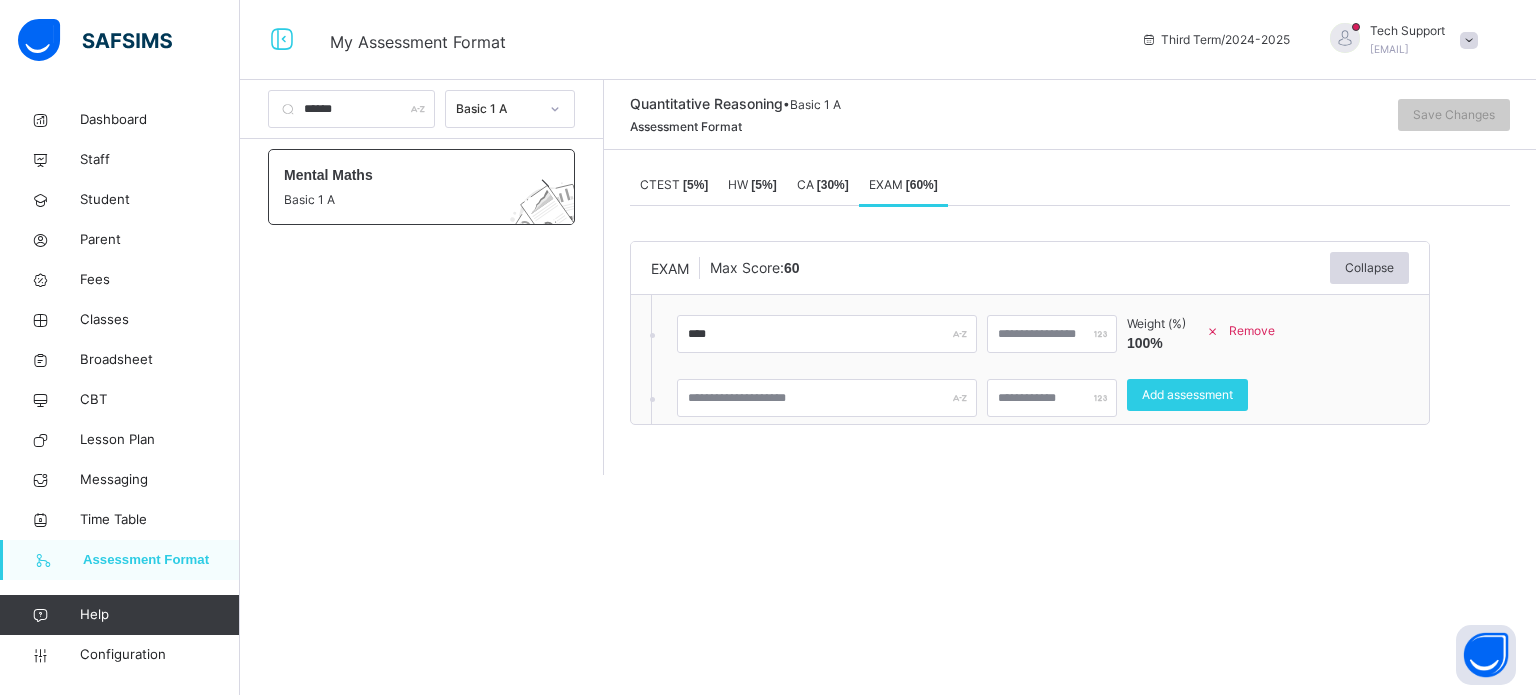 click on "Basic 1 A" at bounding box center [402, 200] 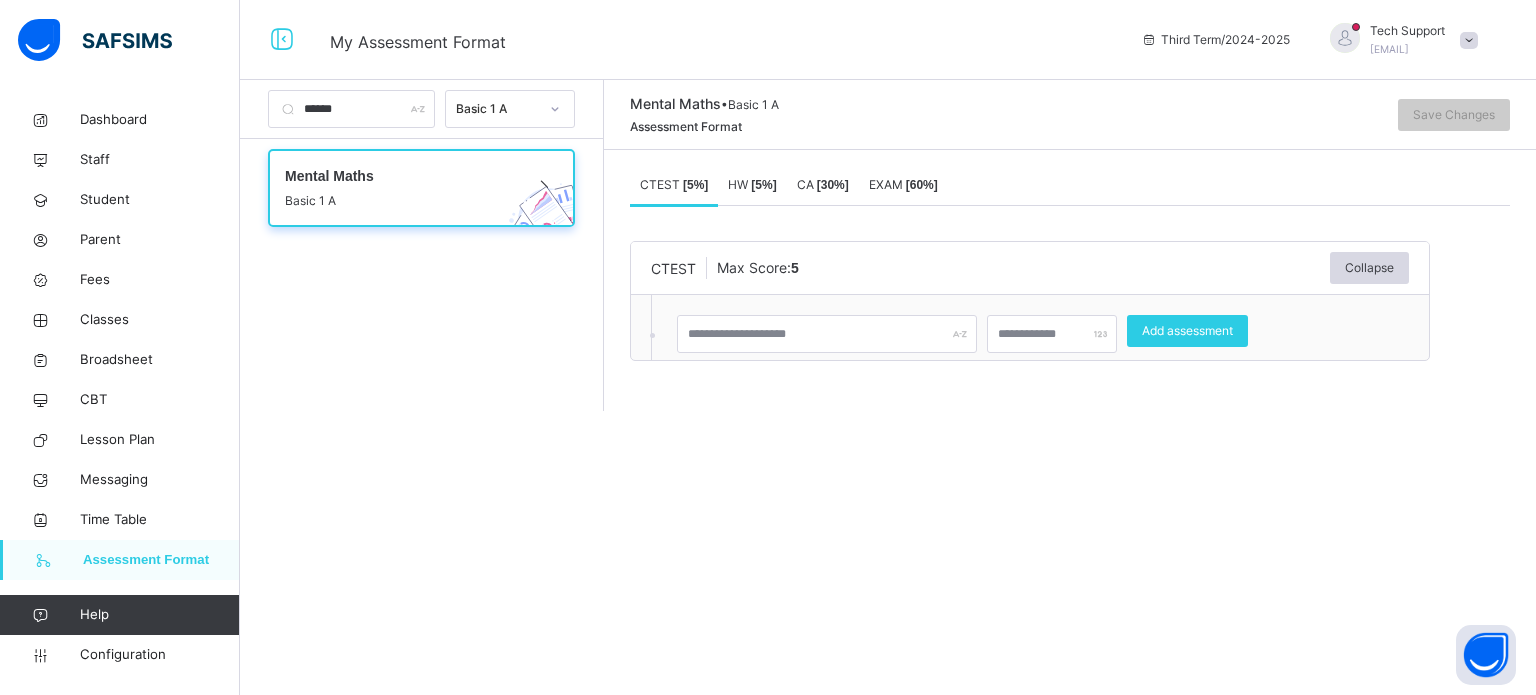 click on "CTEST   [ 5 %]" at bounding box center (674, 185) 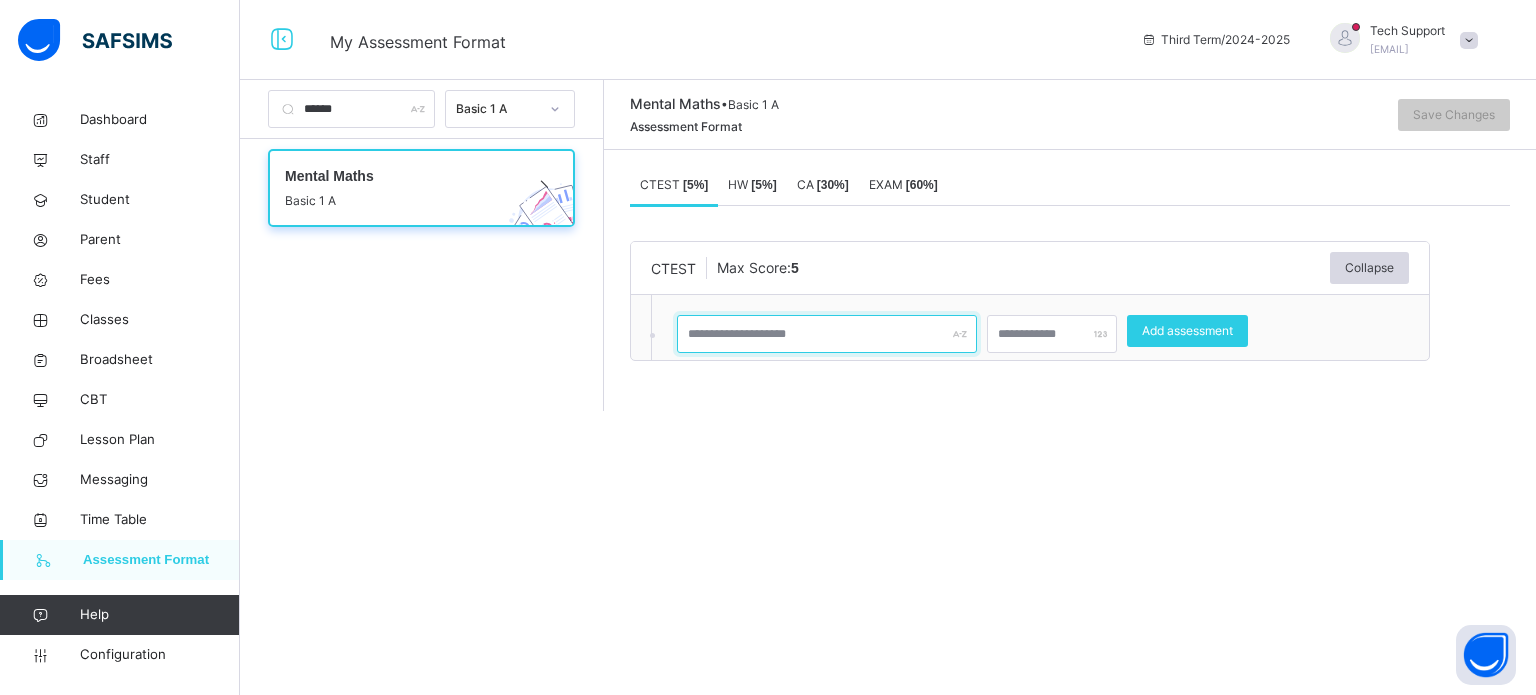 click at bounding box center [827, 334] 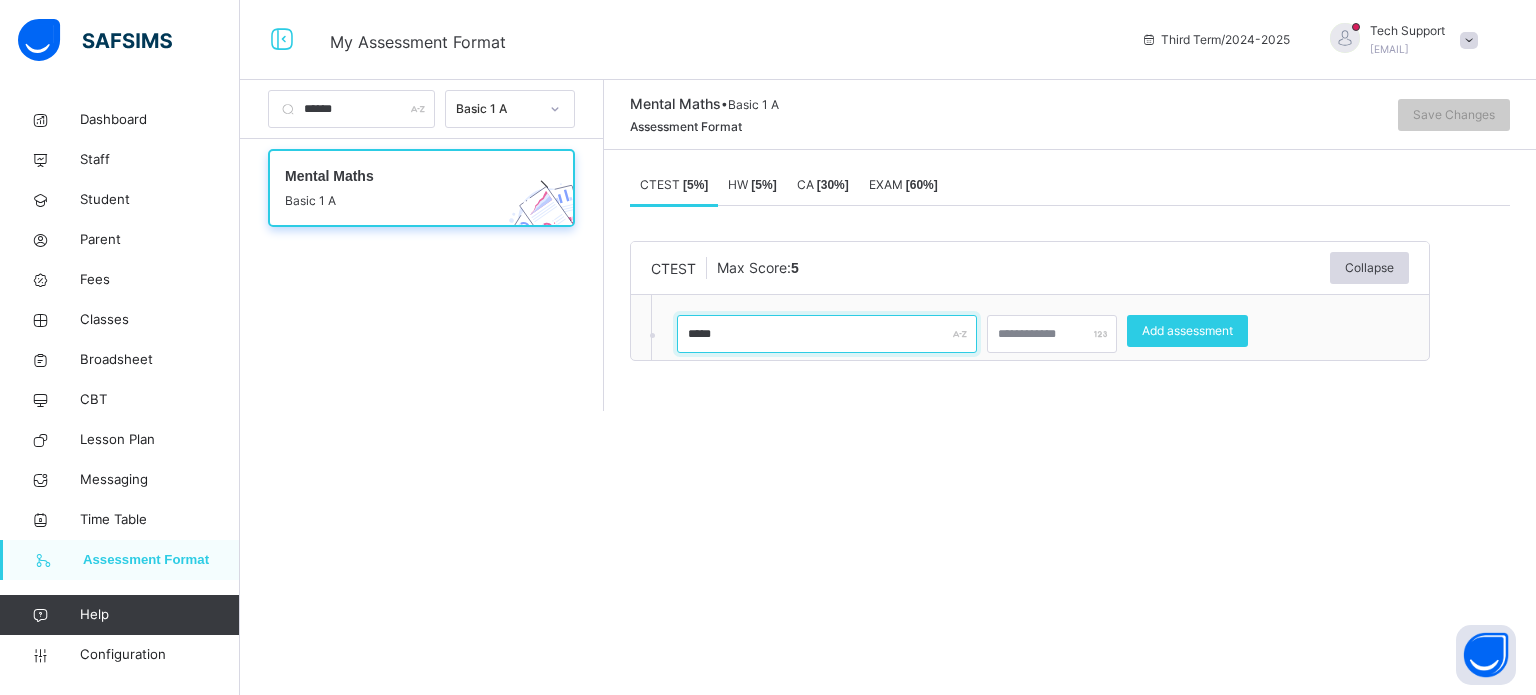 type on "*****" 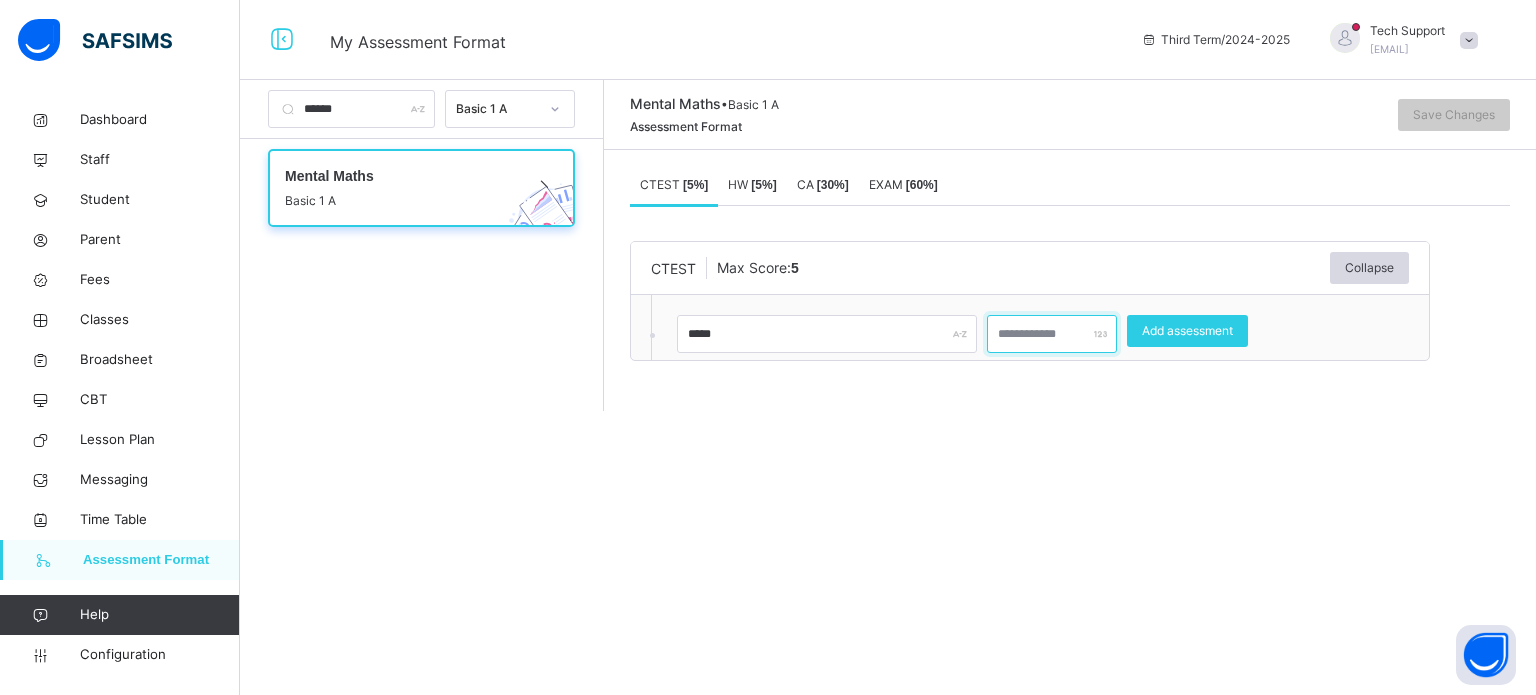 click at bounding box center [1052, 334] 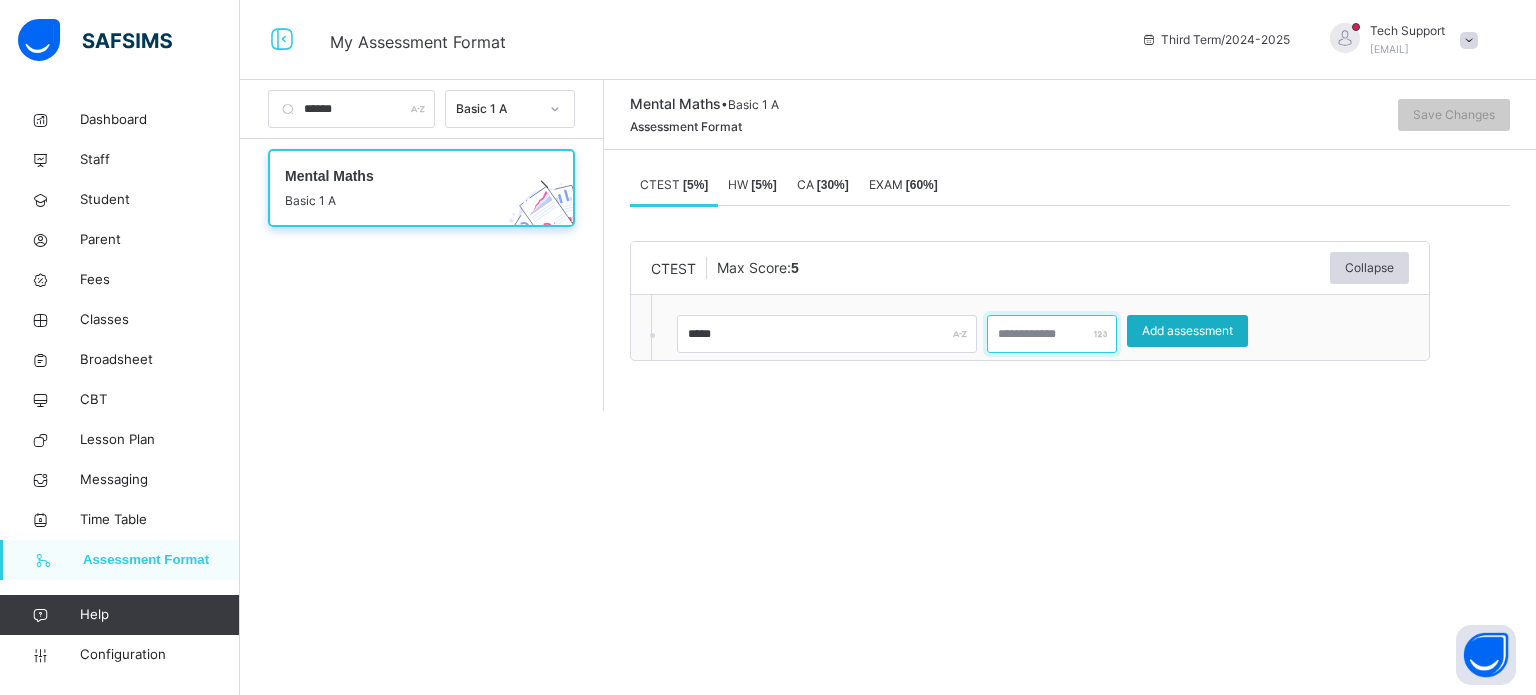 type on "*" 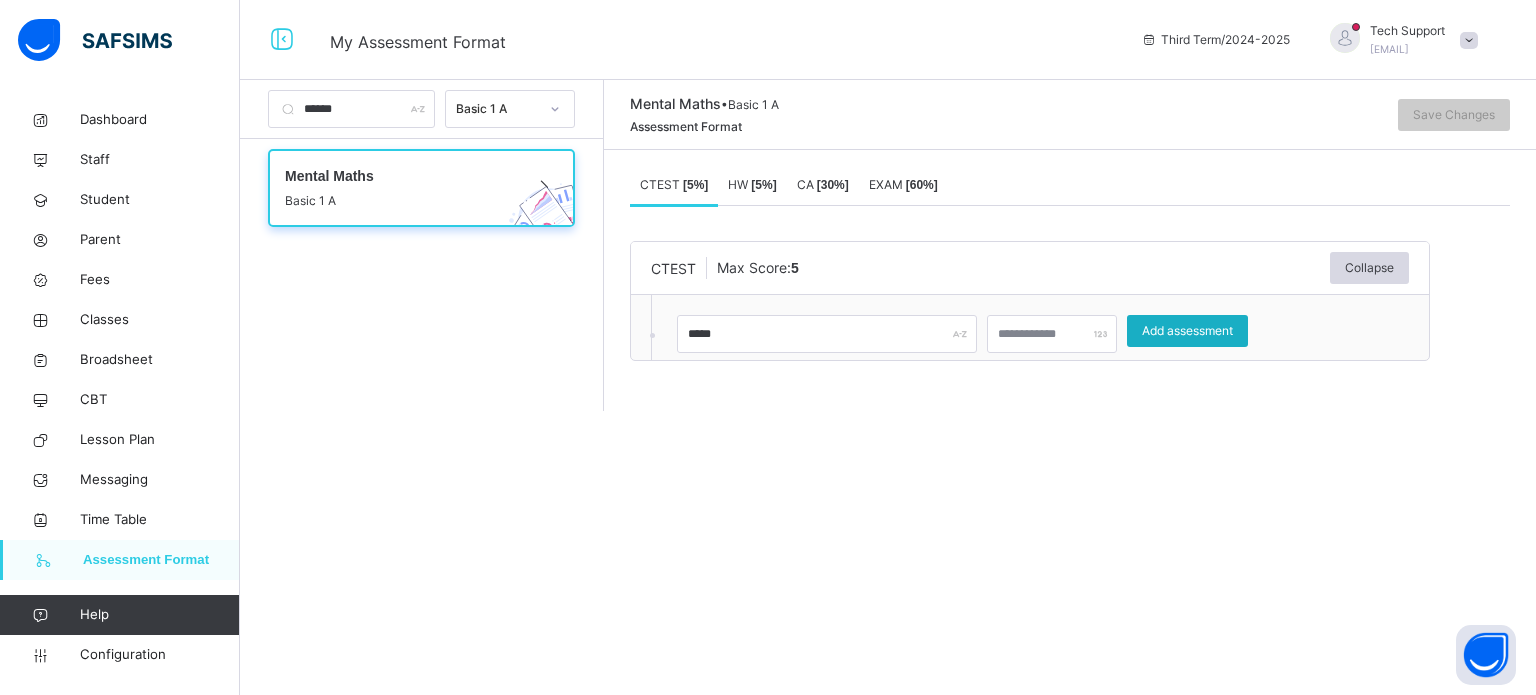 click on "Add assessment" at bounding box center [1187, 331] 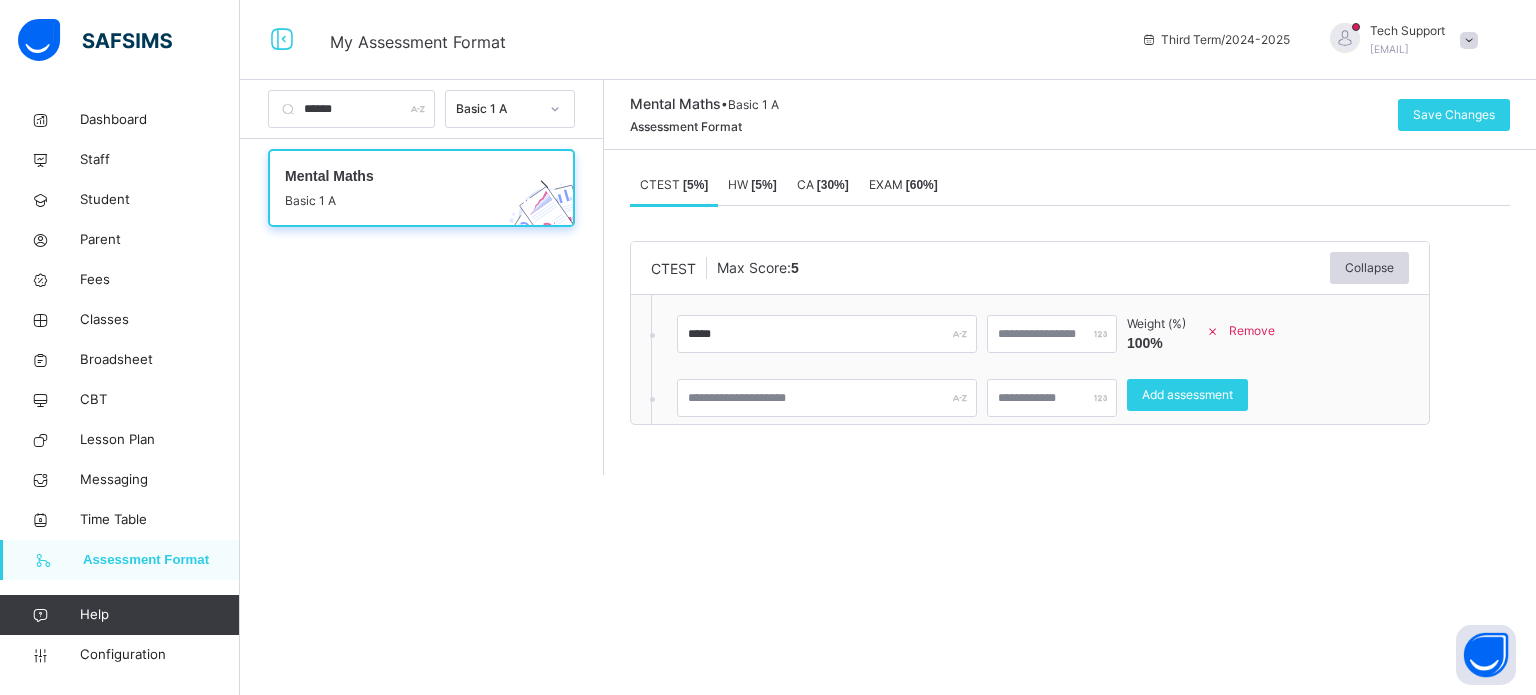 click on "HW   [ 5 %]" at bounding box center (752, 185) 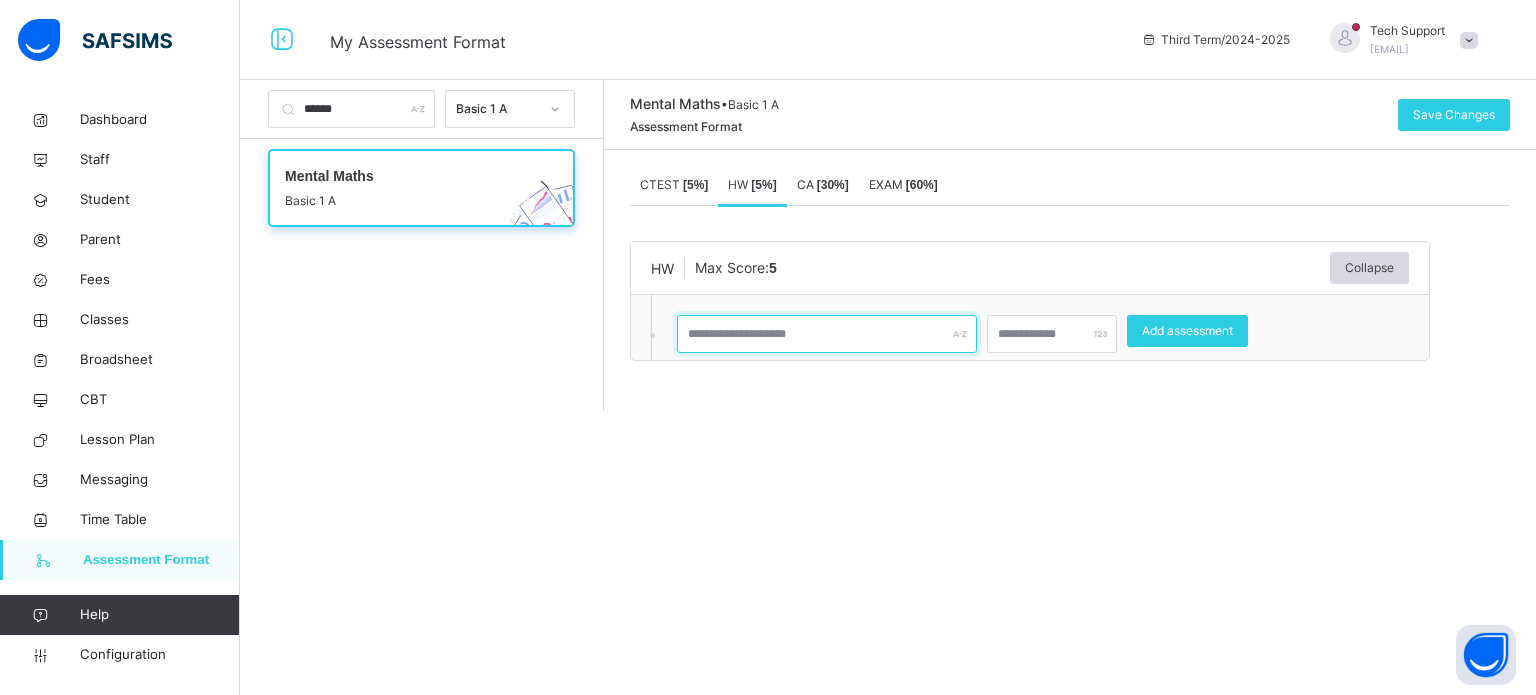 click at bounding box center [827, 334] 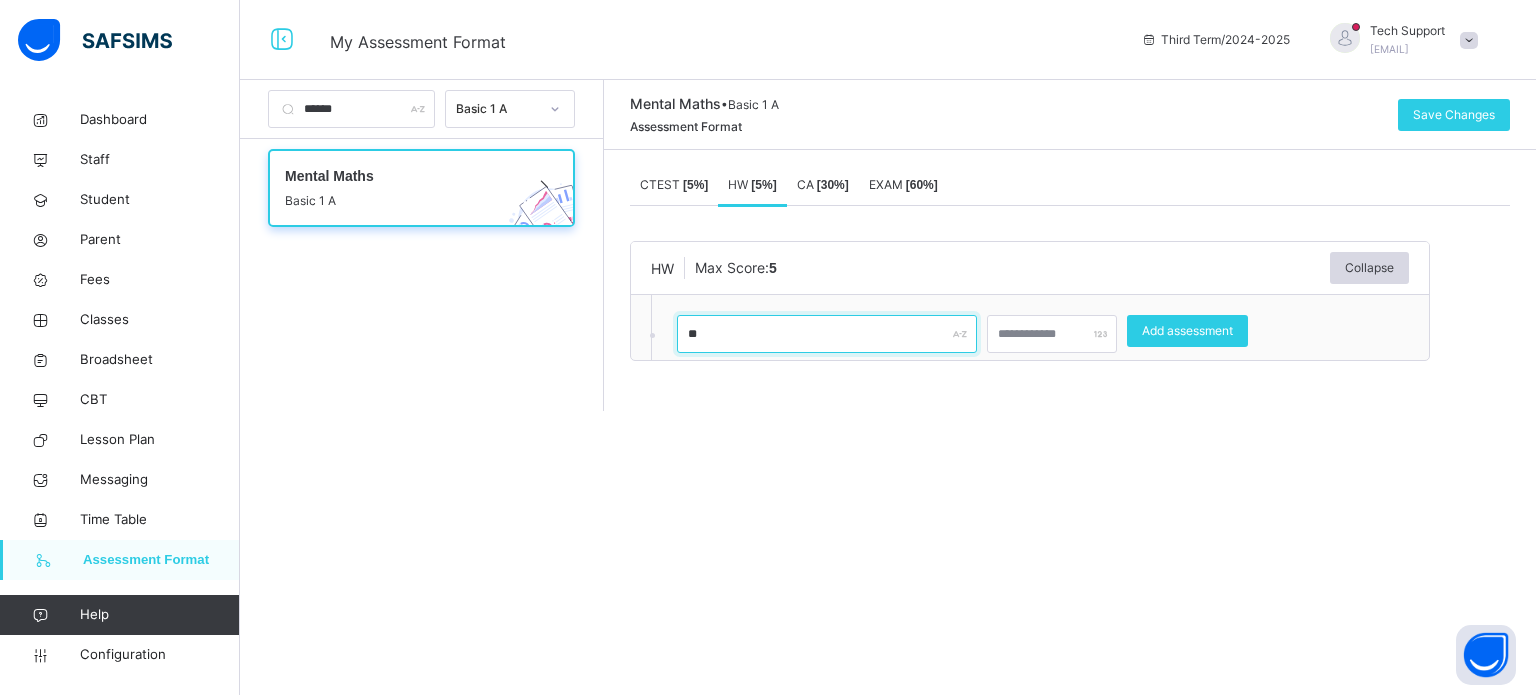 type on "**" 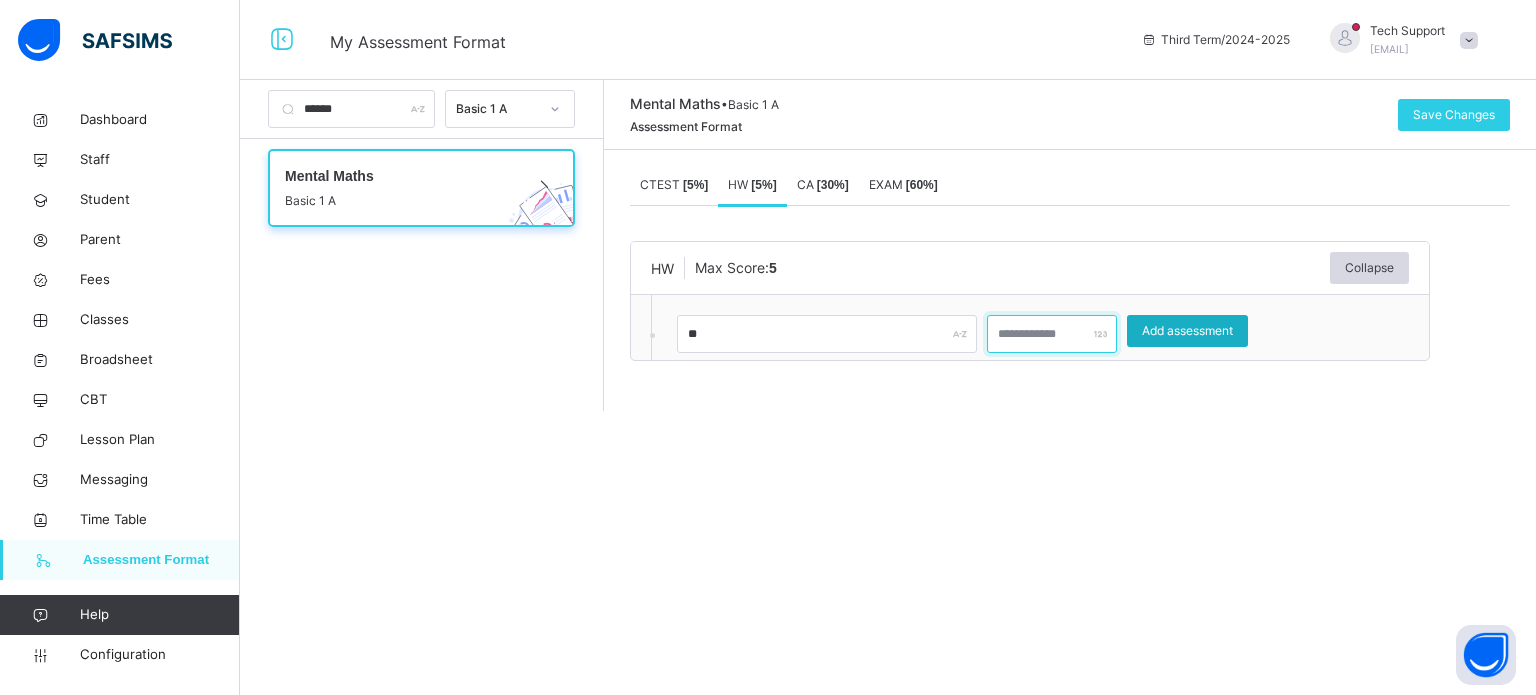 type on "*" 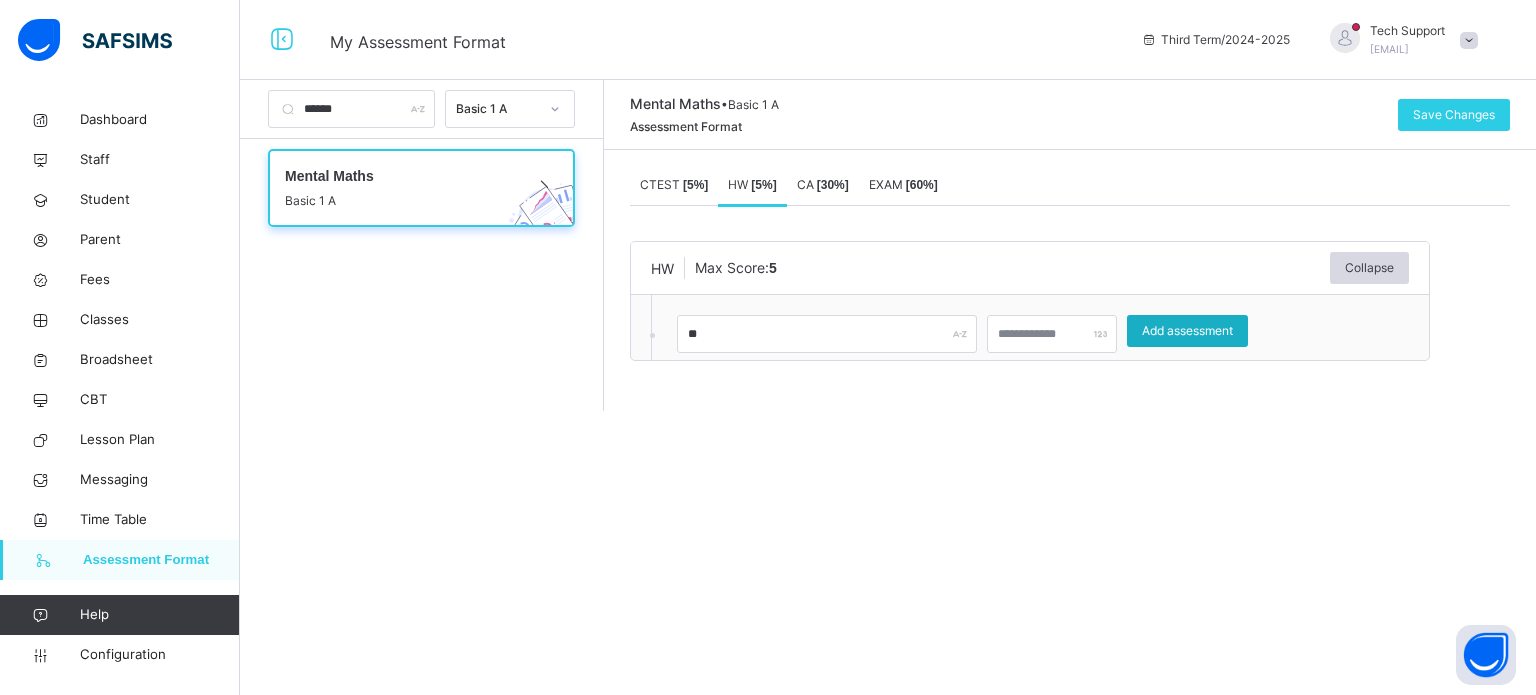 click on "Add assessment" at bounding box center [1187, 331] 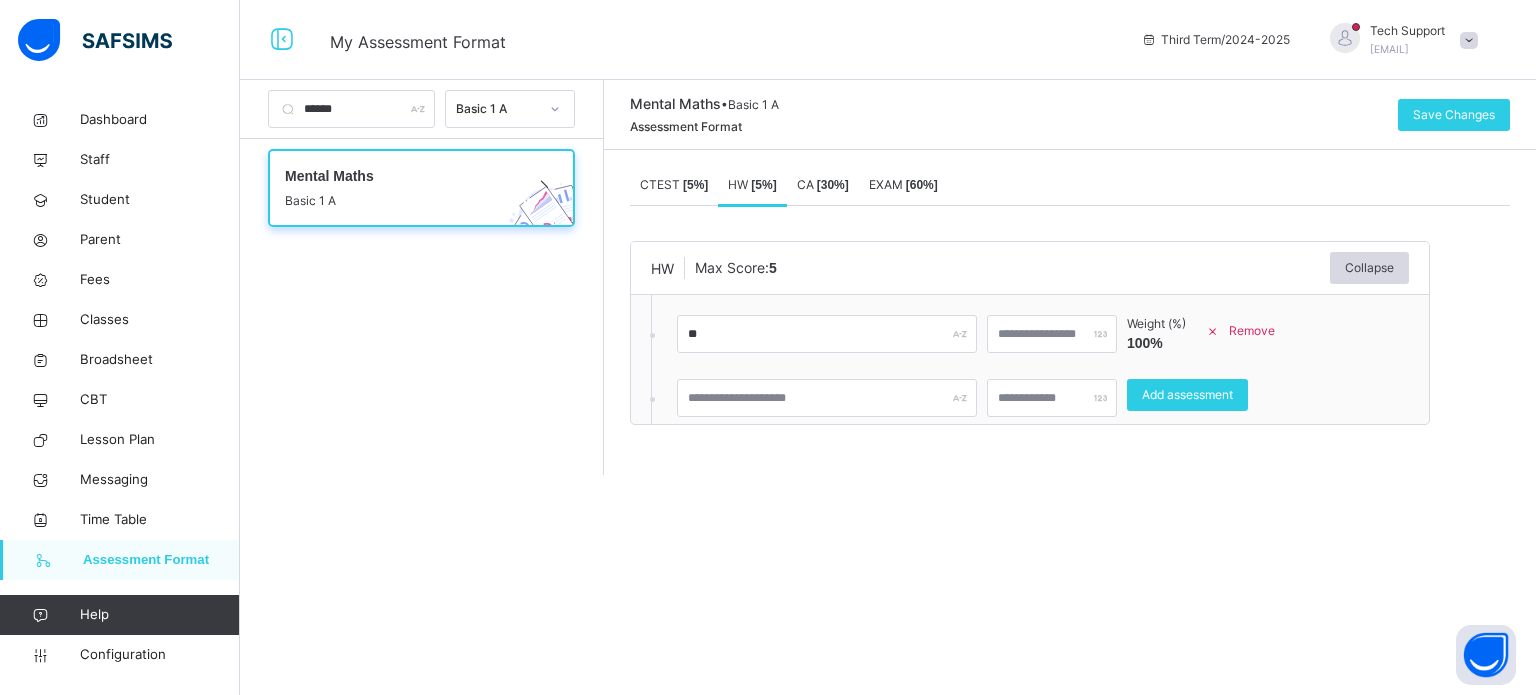 click on "CA   [ 30 %]" at bounding box center [823, 184] 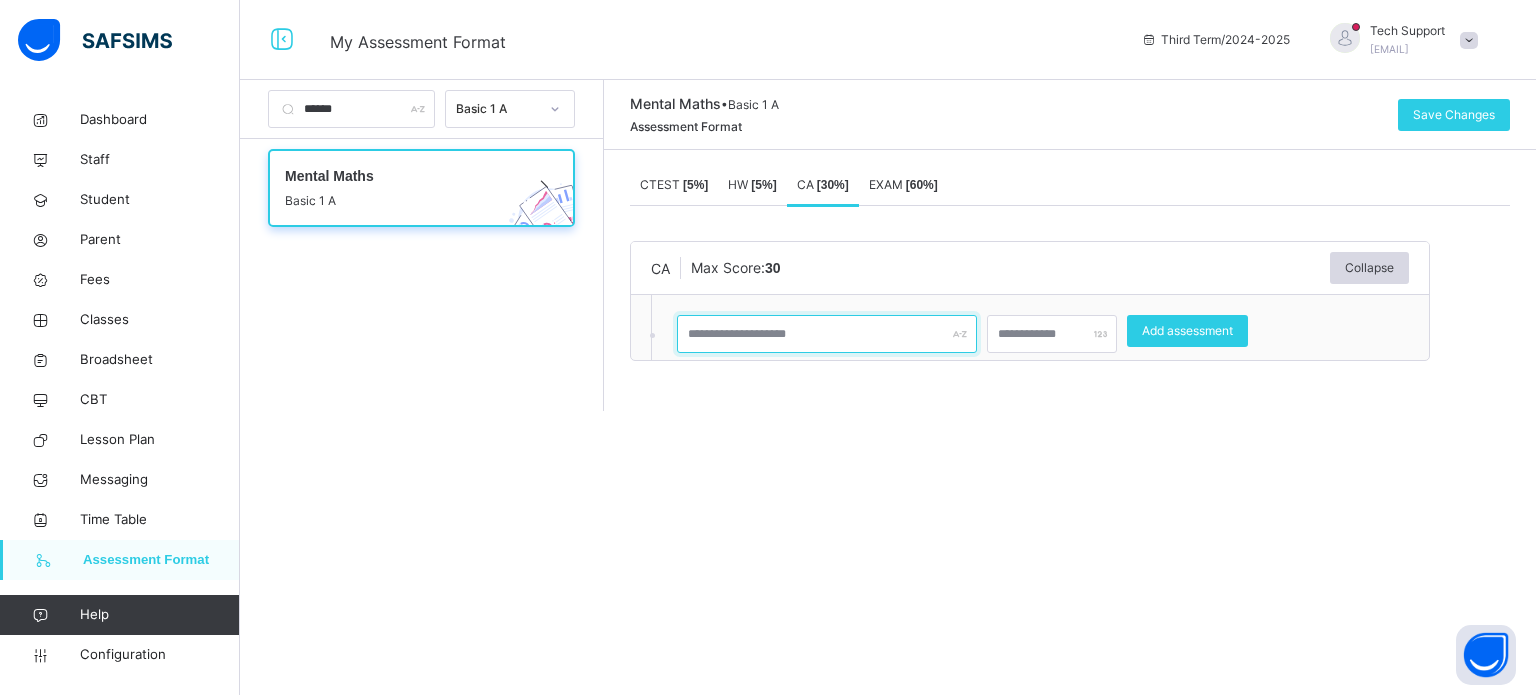 click at bounding box center [827, 334] 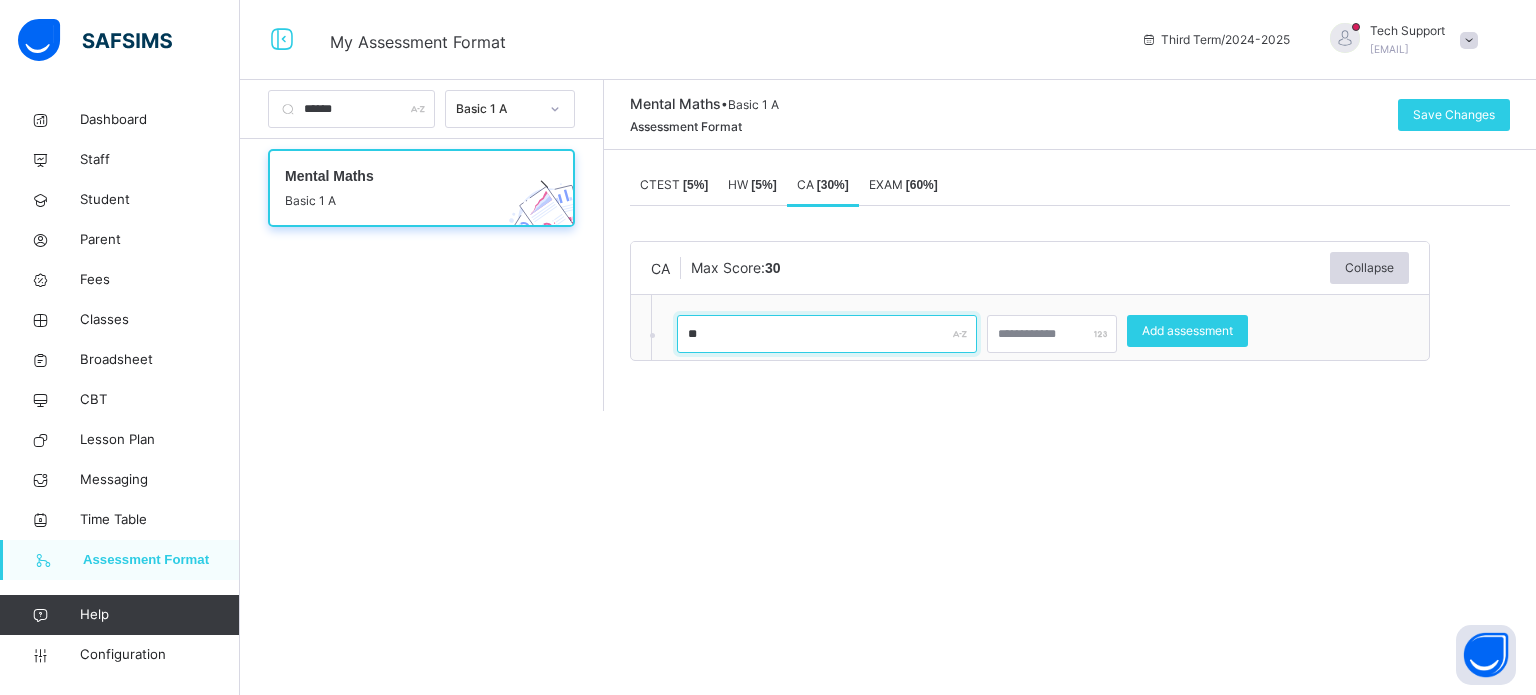 type on "**" 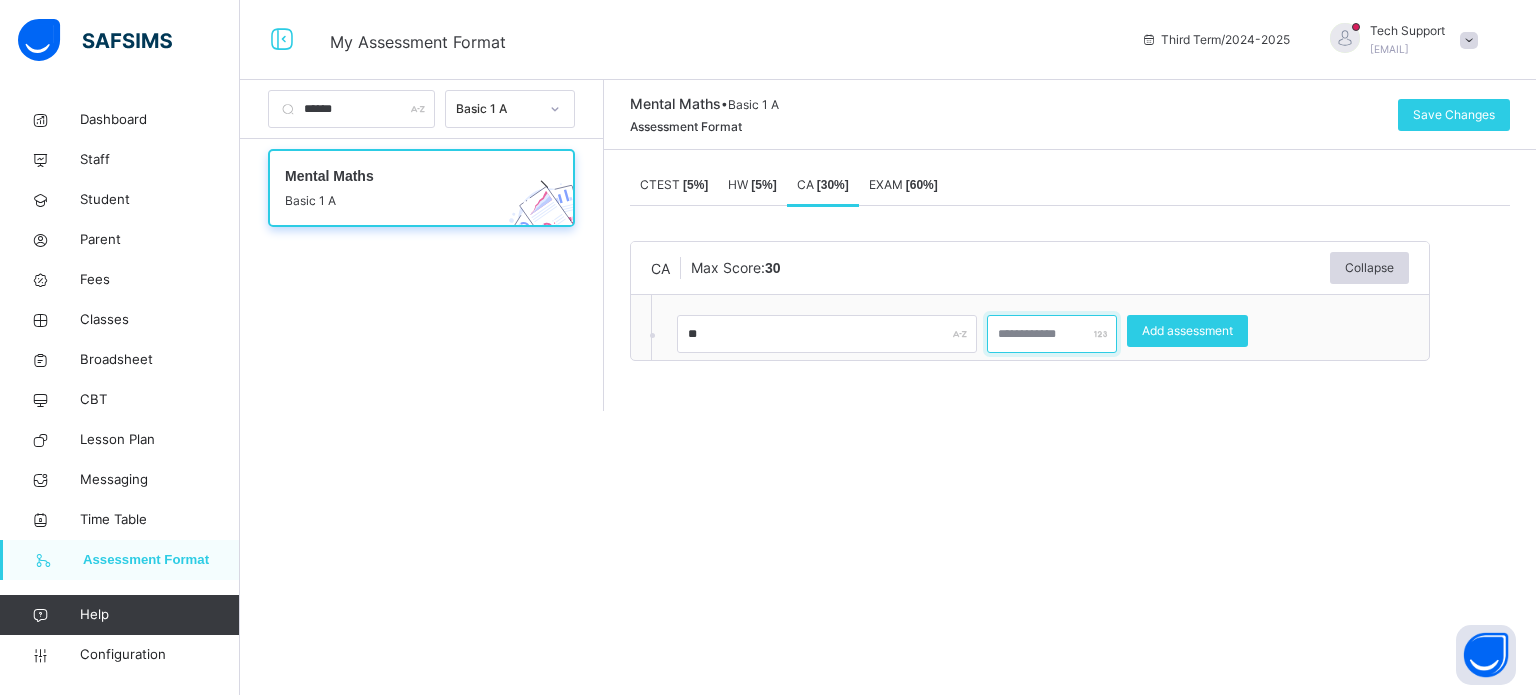 click at bounding box center (1052, 334) 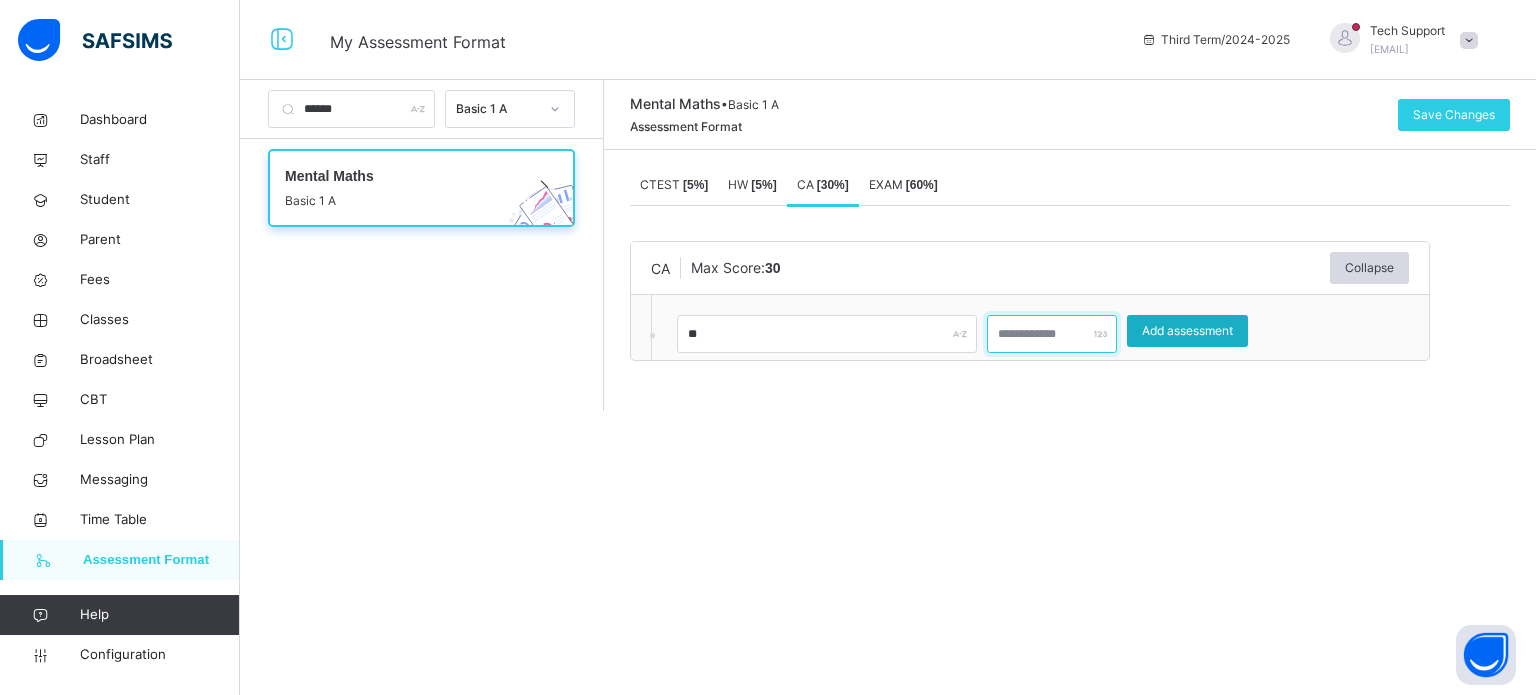 type on "**" 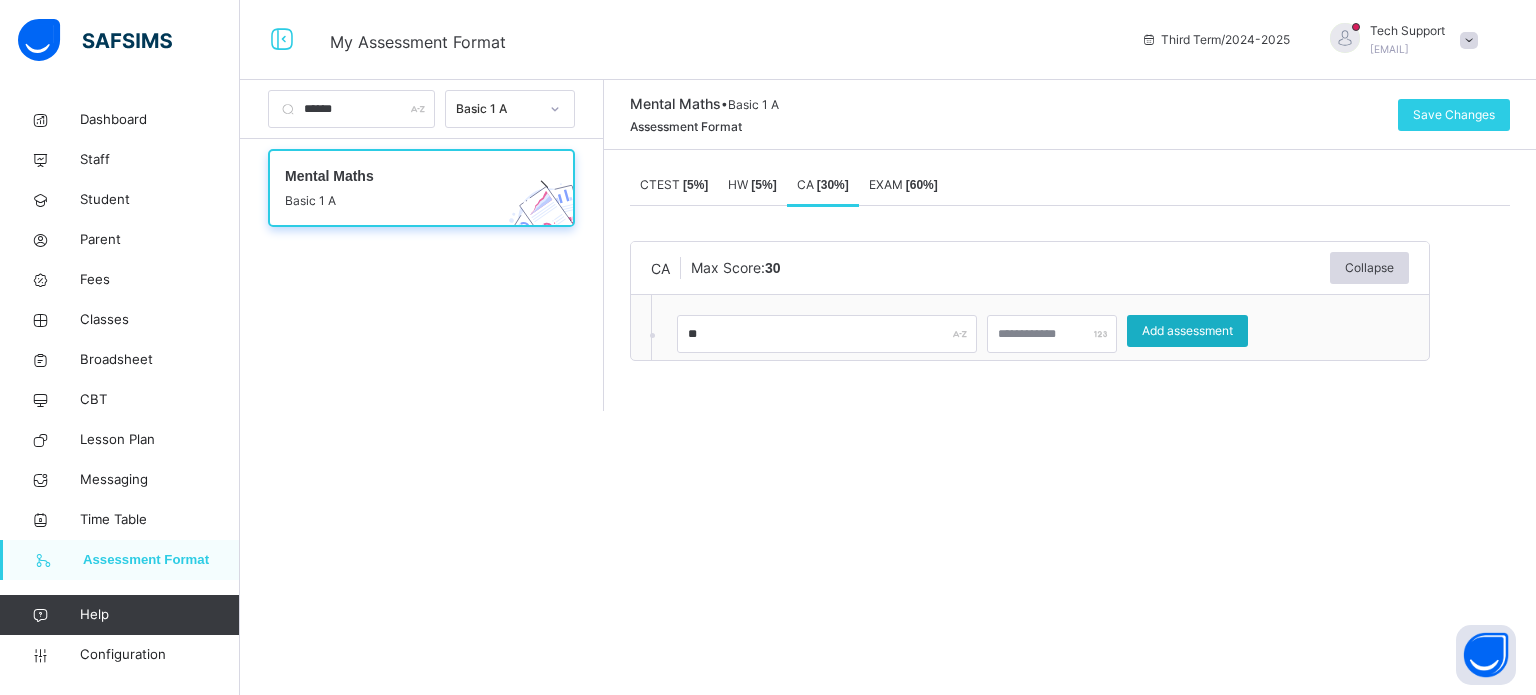click on "Add assessment" at bounding box center (1187, 331) 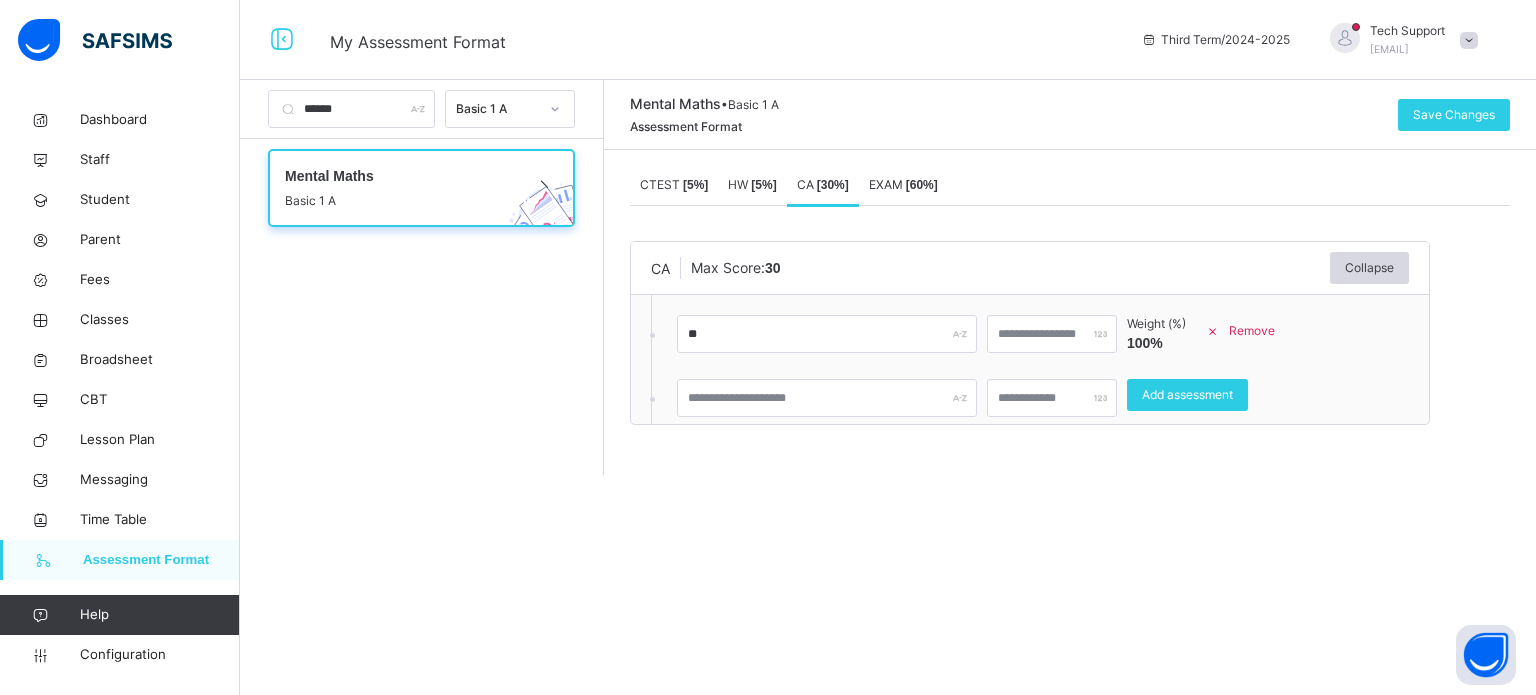click on "[ 60 %]" at bounding box center [922, 185] 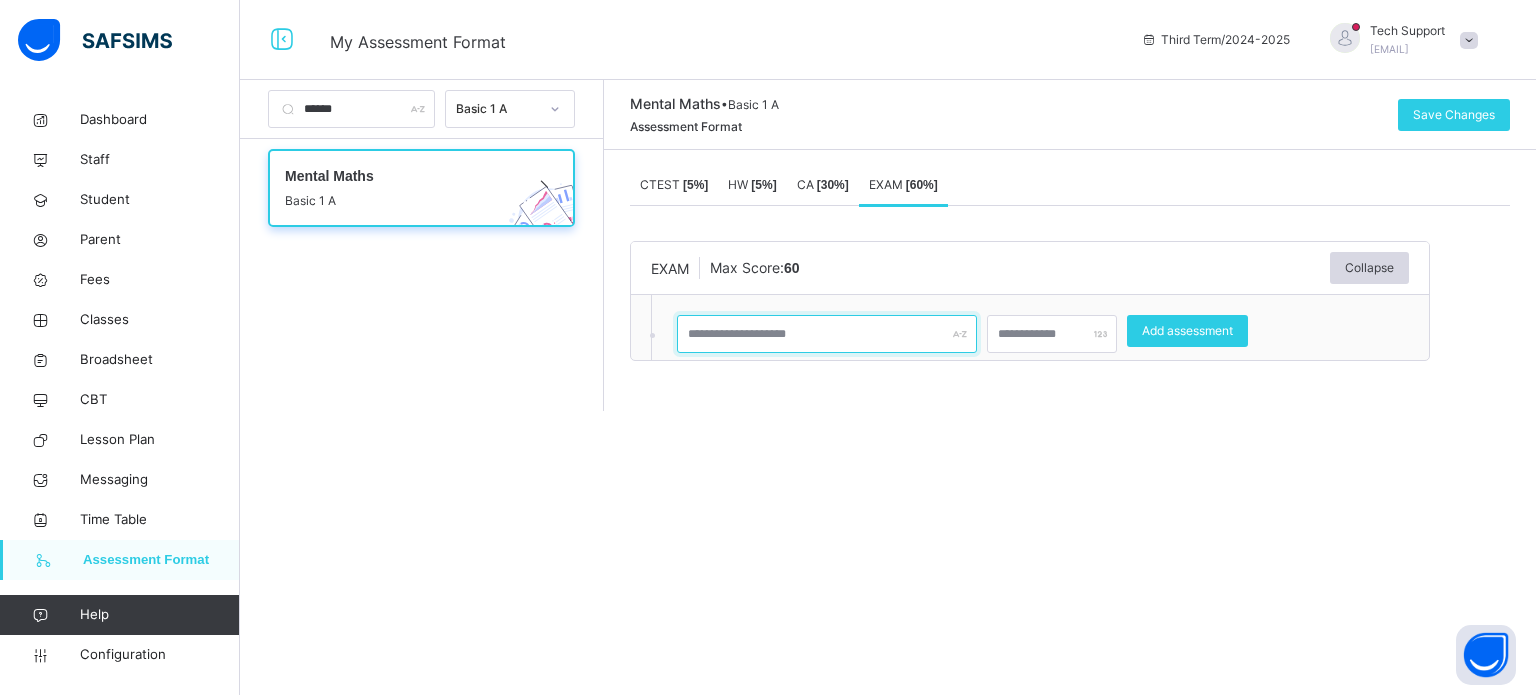click at bounding box center (827, 334) 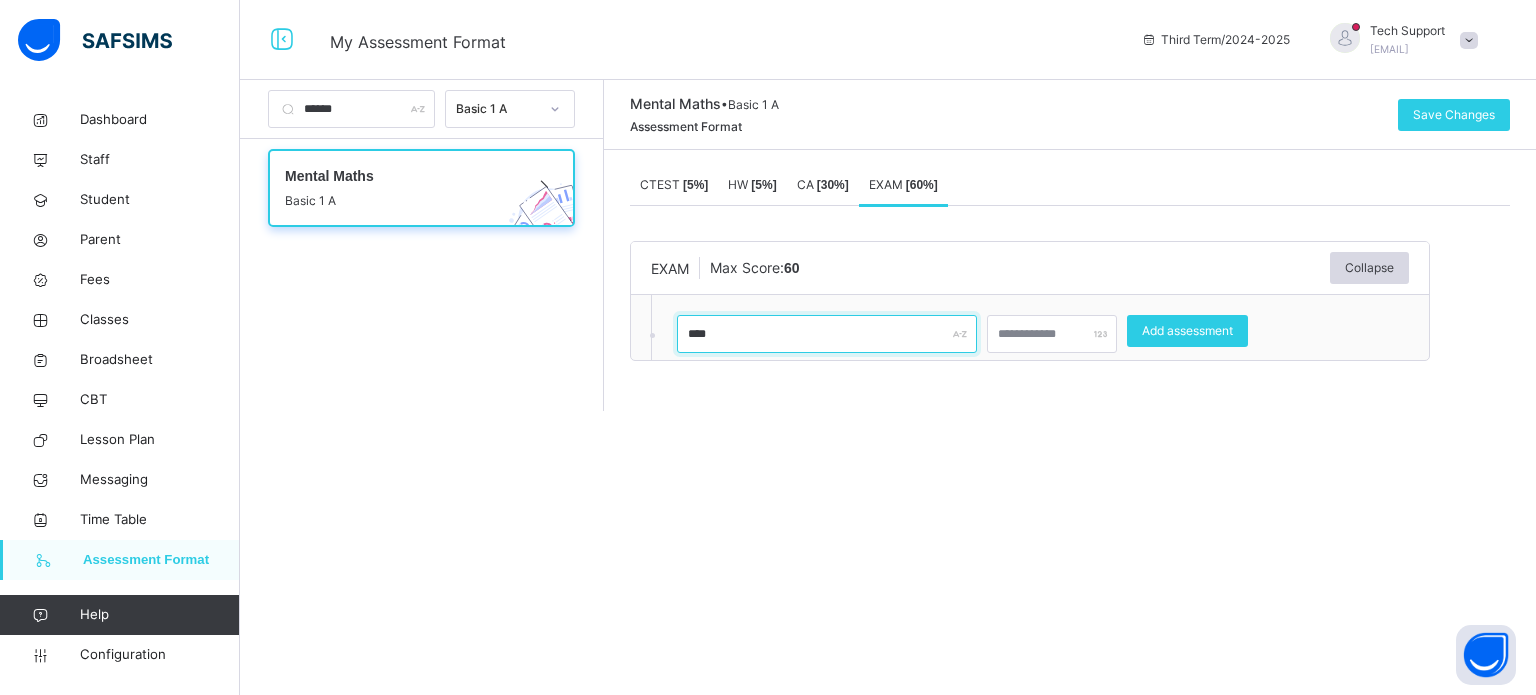 type on "****" 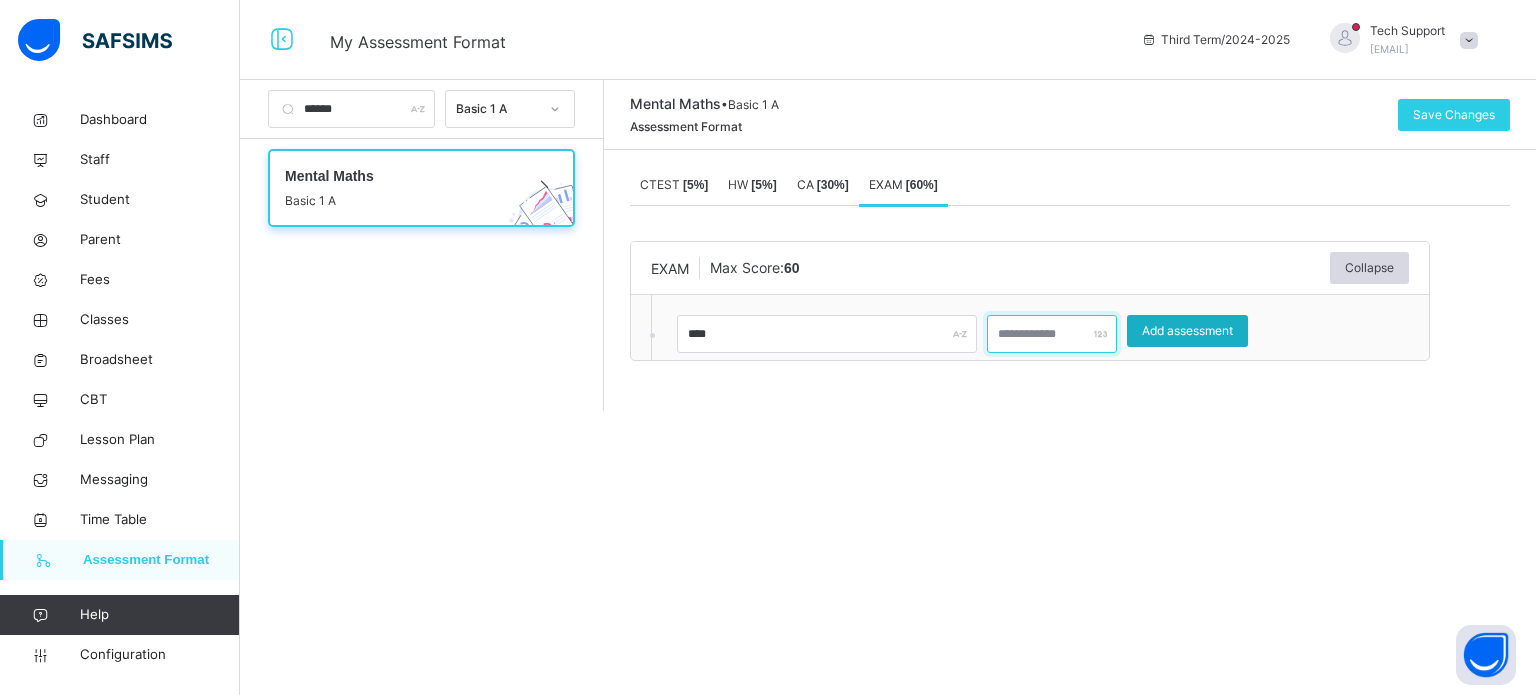 type on "**" 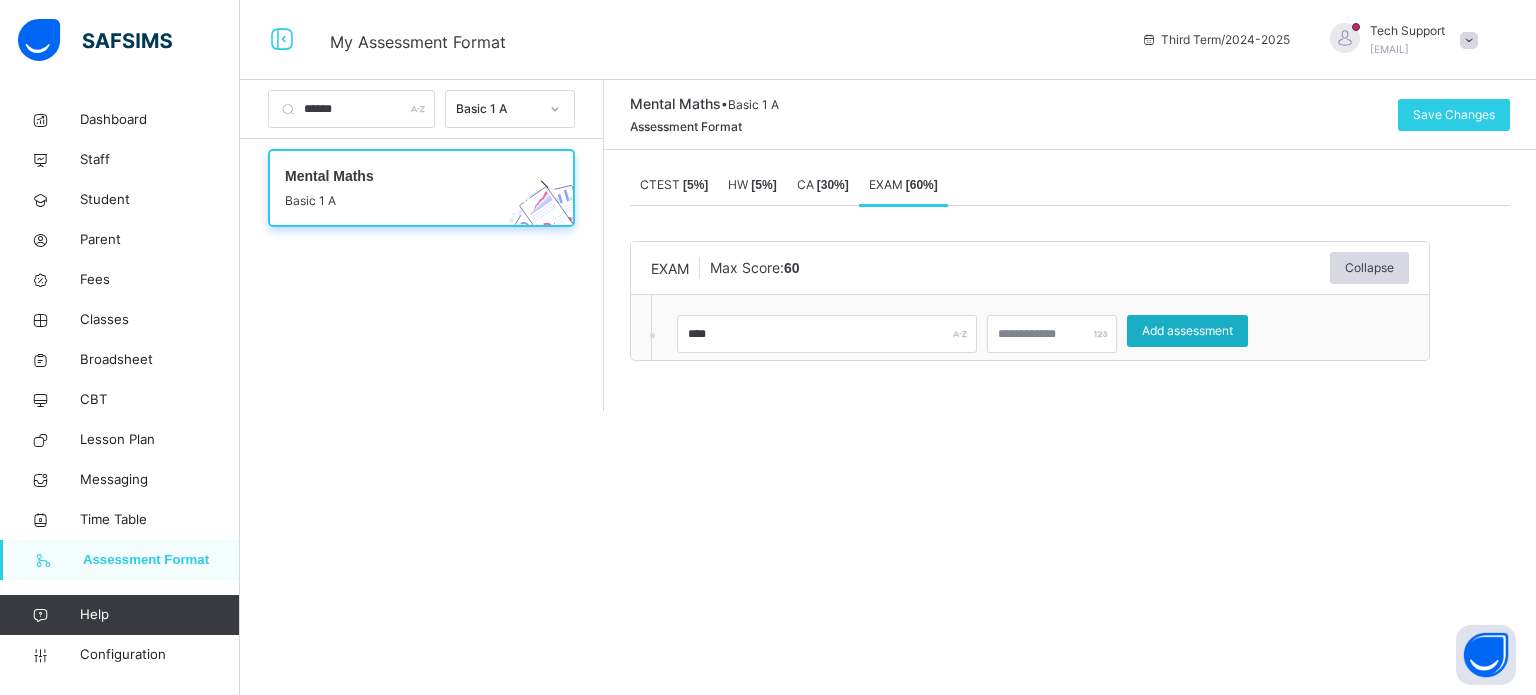 click on "Add assessment" at bounding box center [1187, 331] 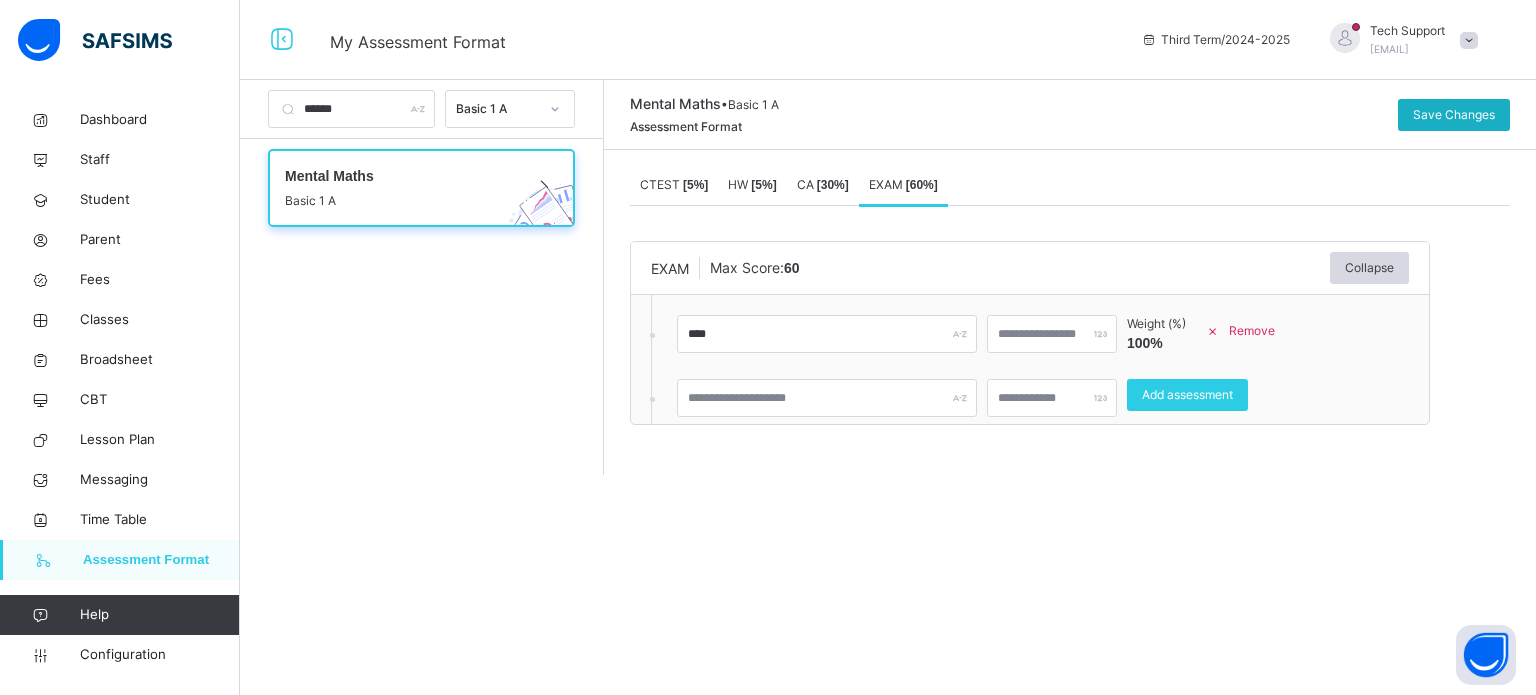 click on "Save Changes" at bounding box center (1454, 115) 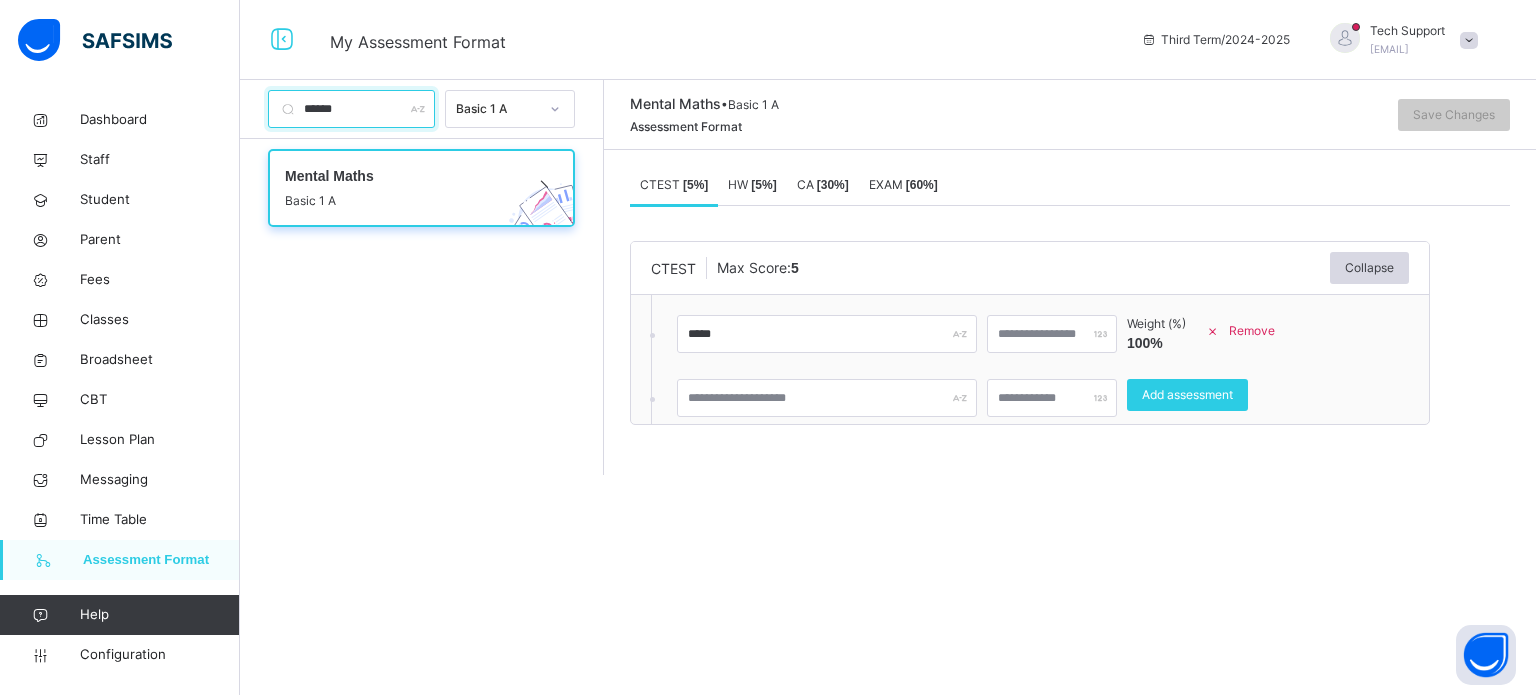 drag, startPoint x: 378, startPoint y: 111, endPoint x: 290, endPoint y: 101, distance: 88.56636 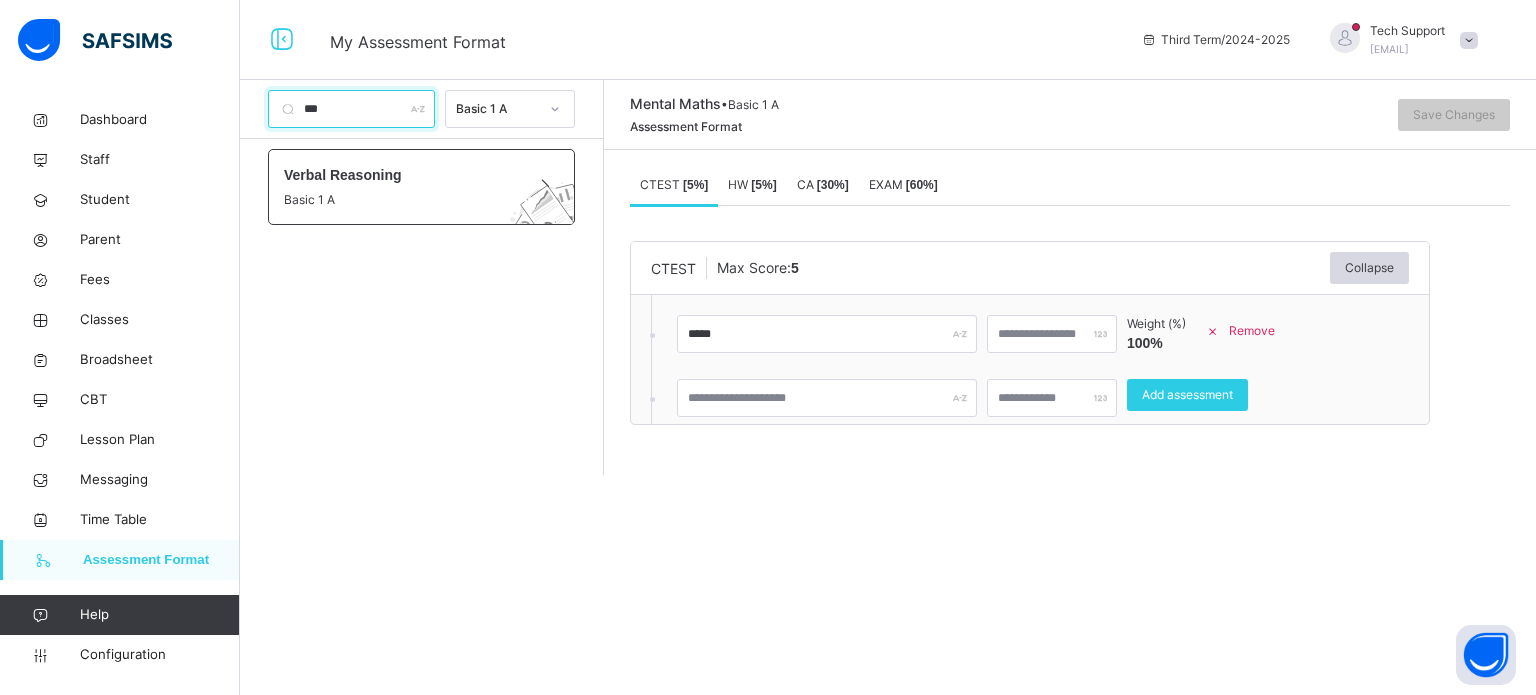type on "***" 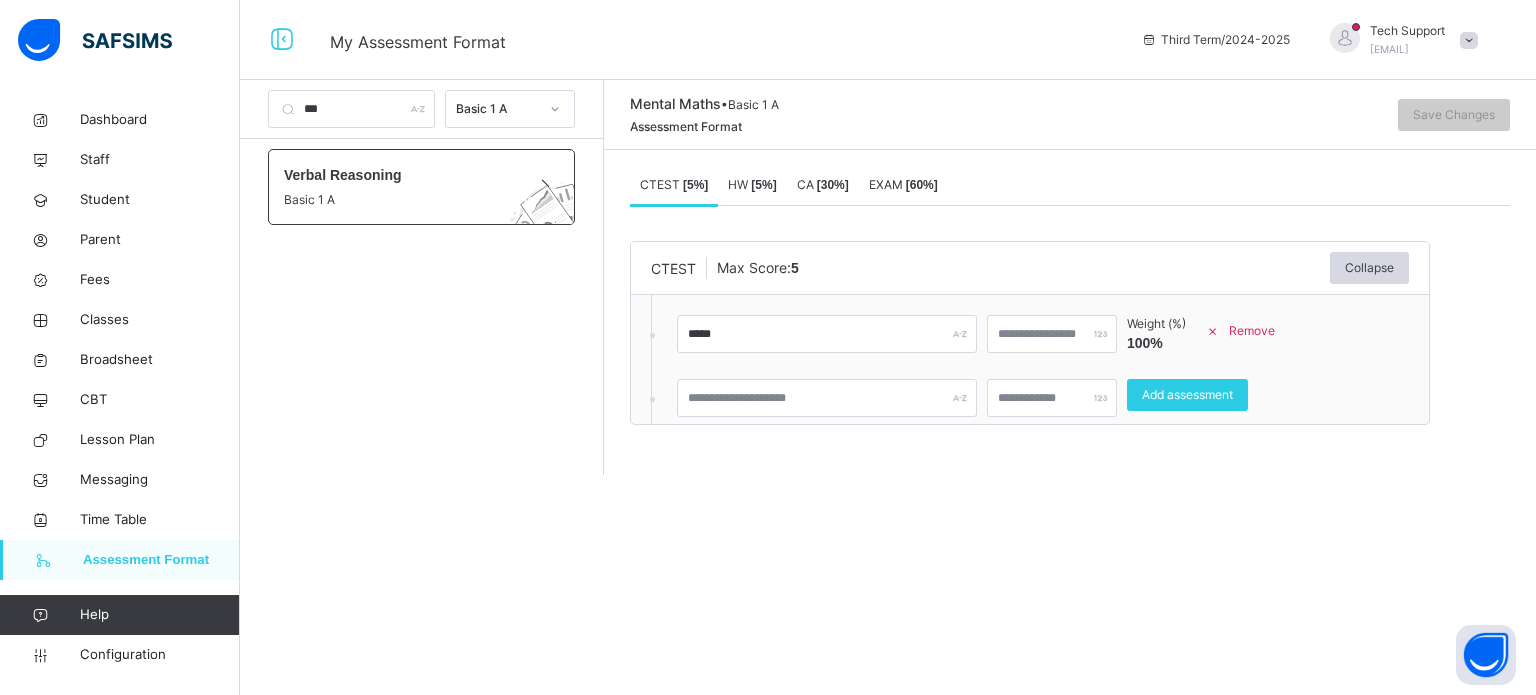 click on "Verbal Reasoning" at bounding box center [402, 175] 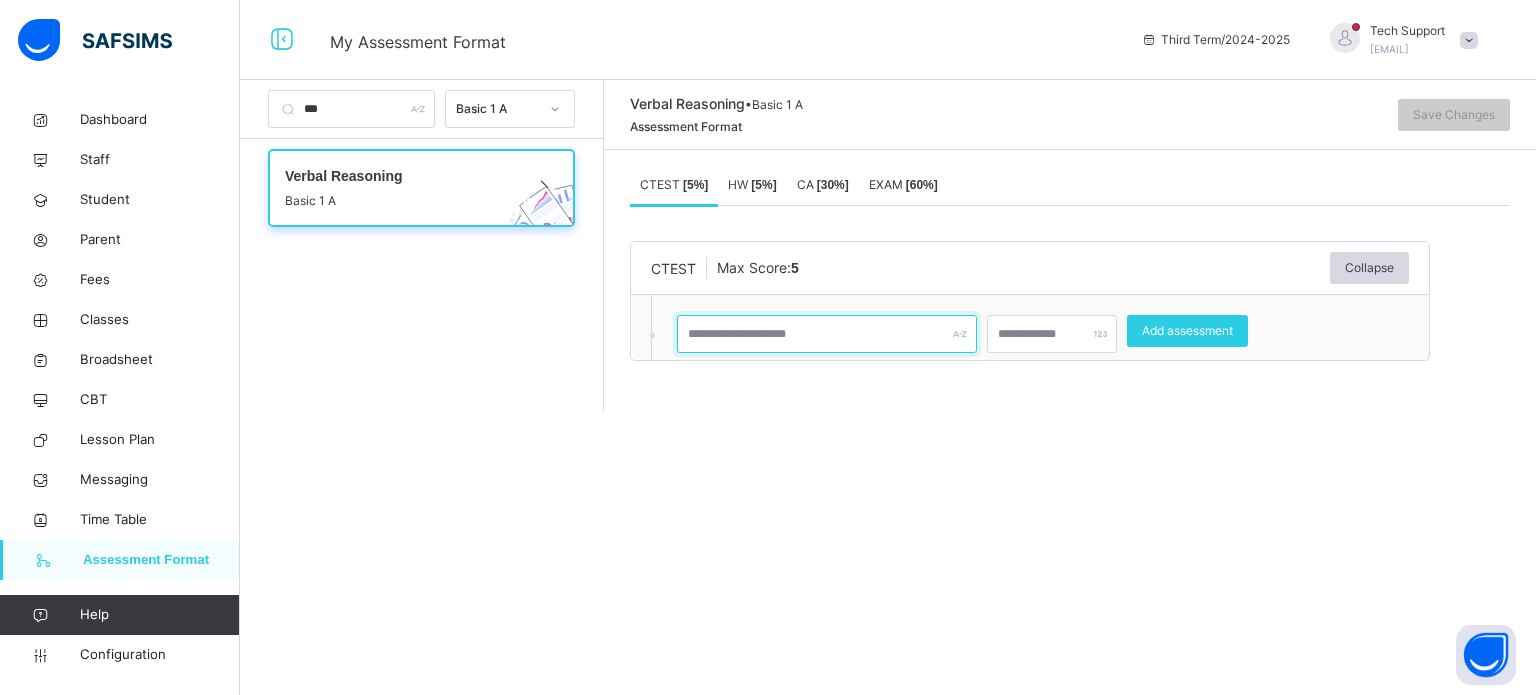 click at bounding box center (827, 334) 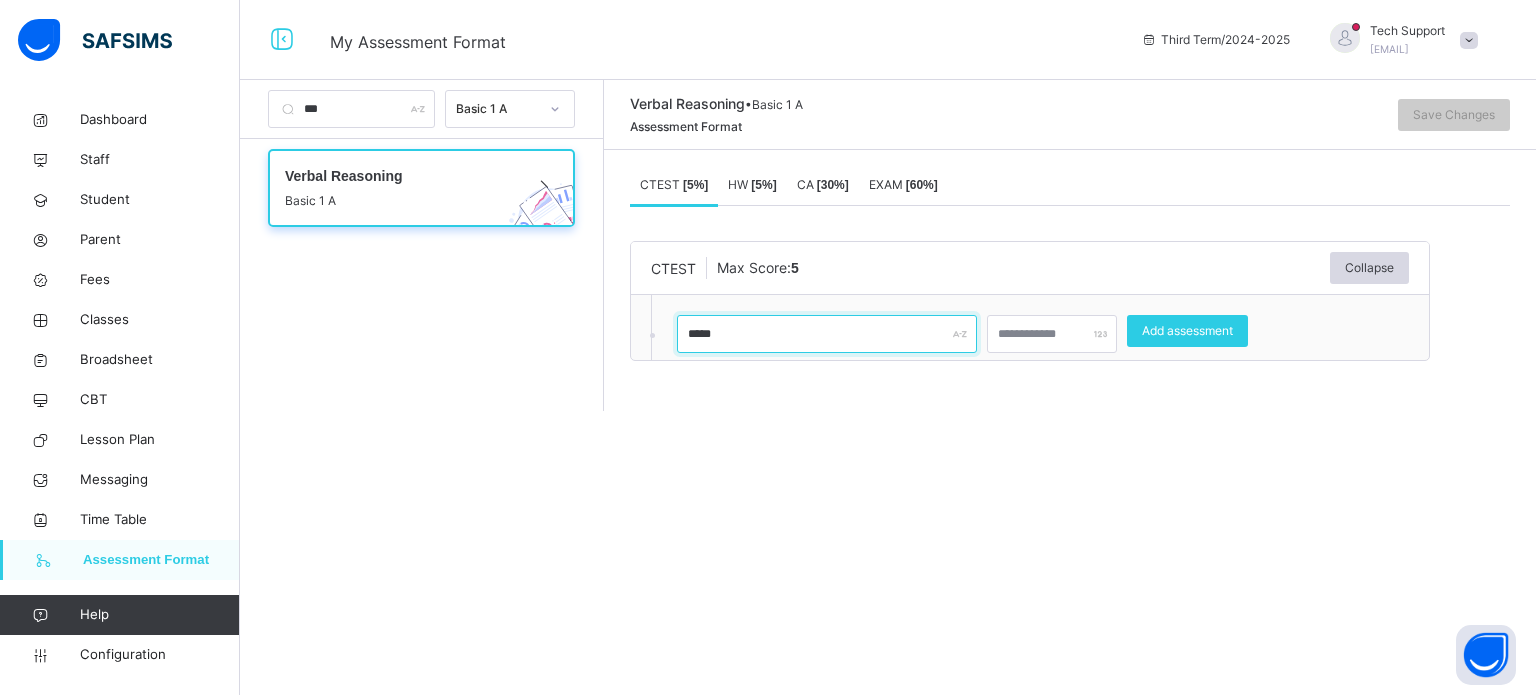 type on "*****" 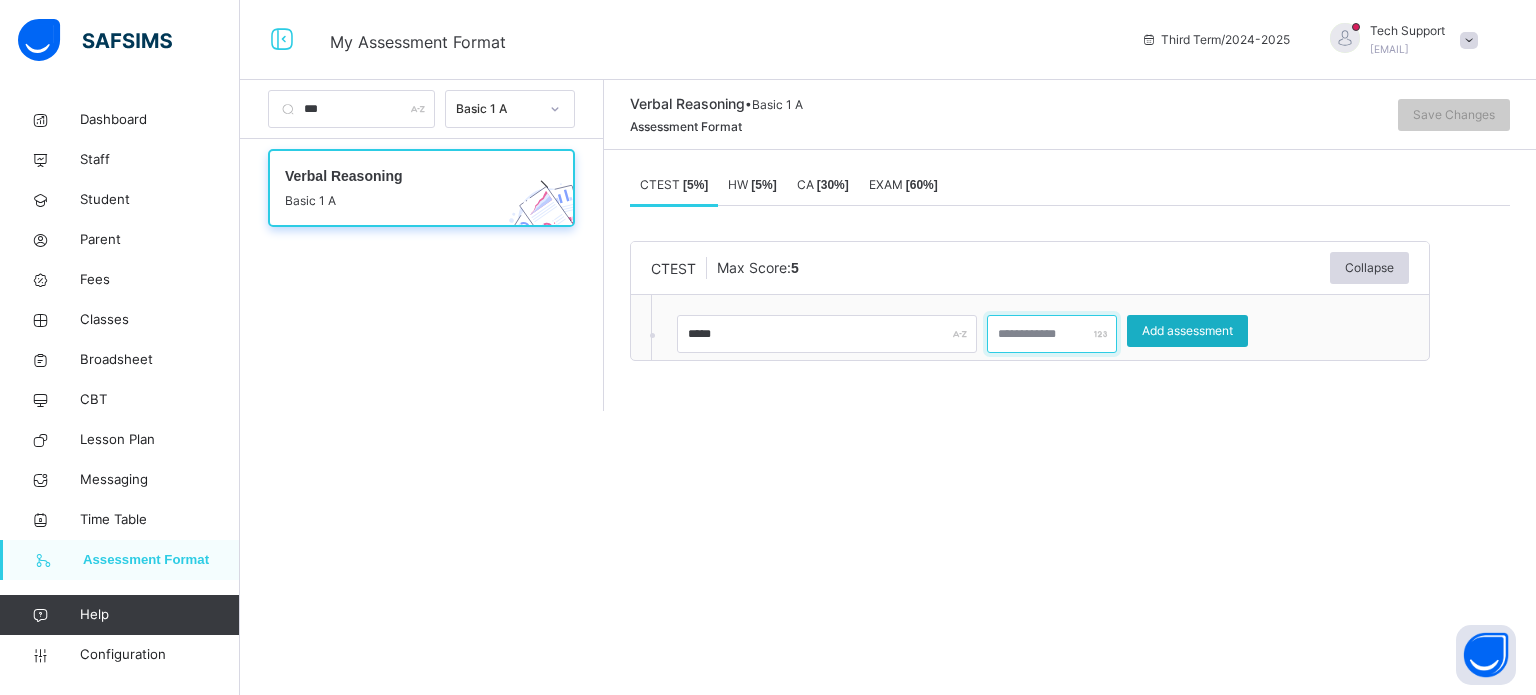 type on "*" 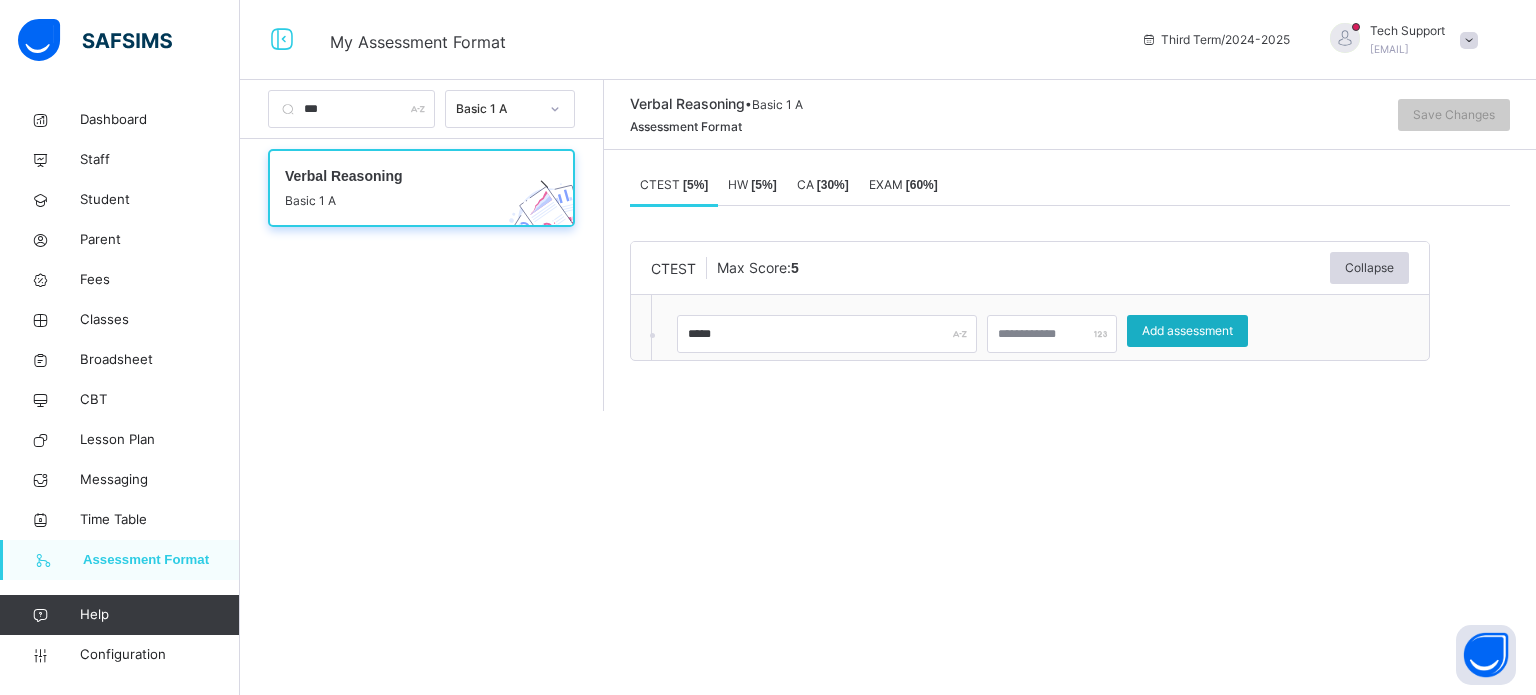 click on "Add assessment" at bounding box center [1187, 331] 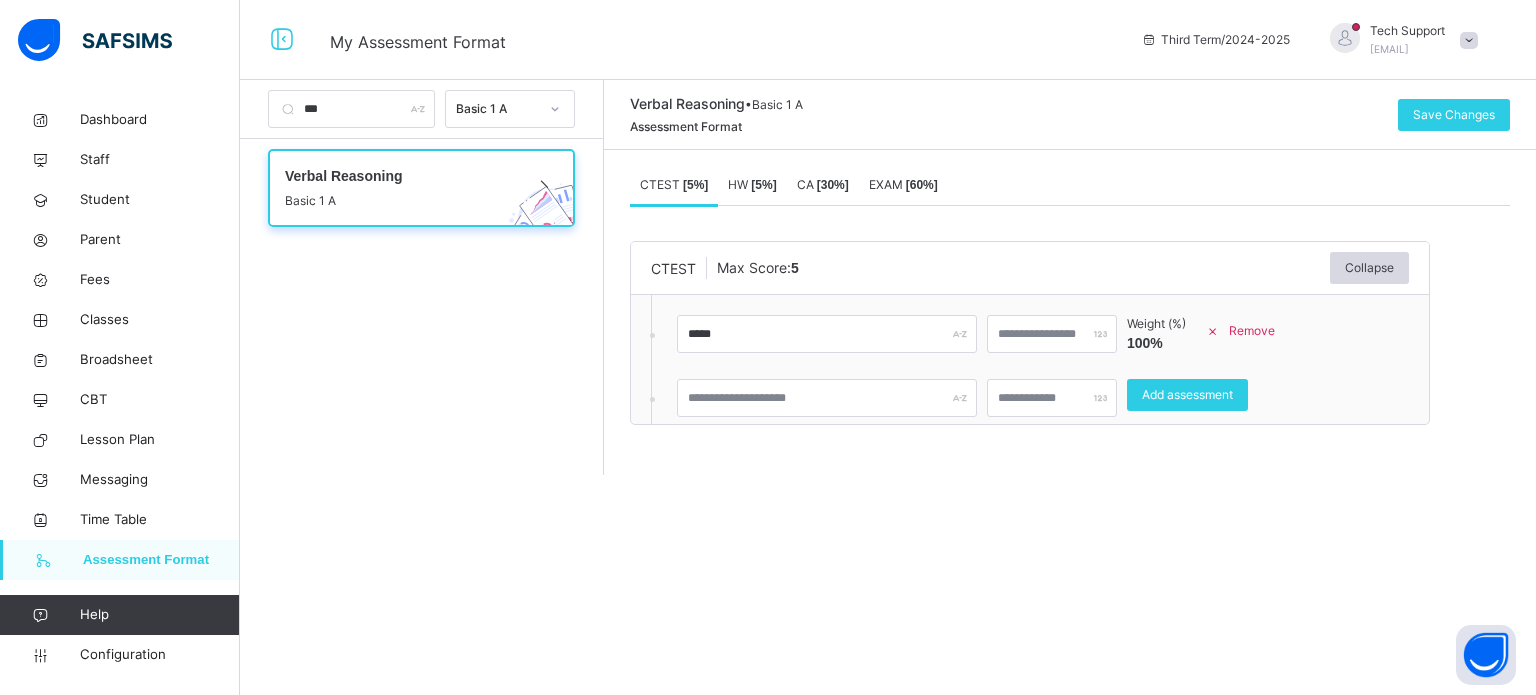 click on "[ 5 %]" at bounding box center [763, 185] 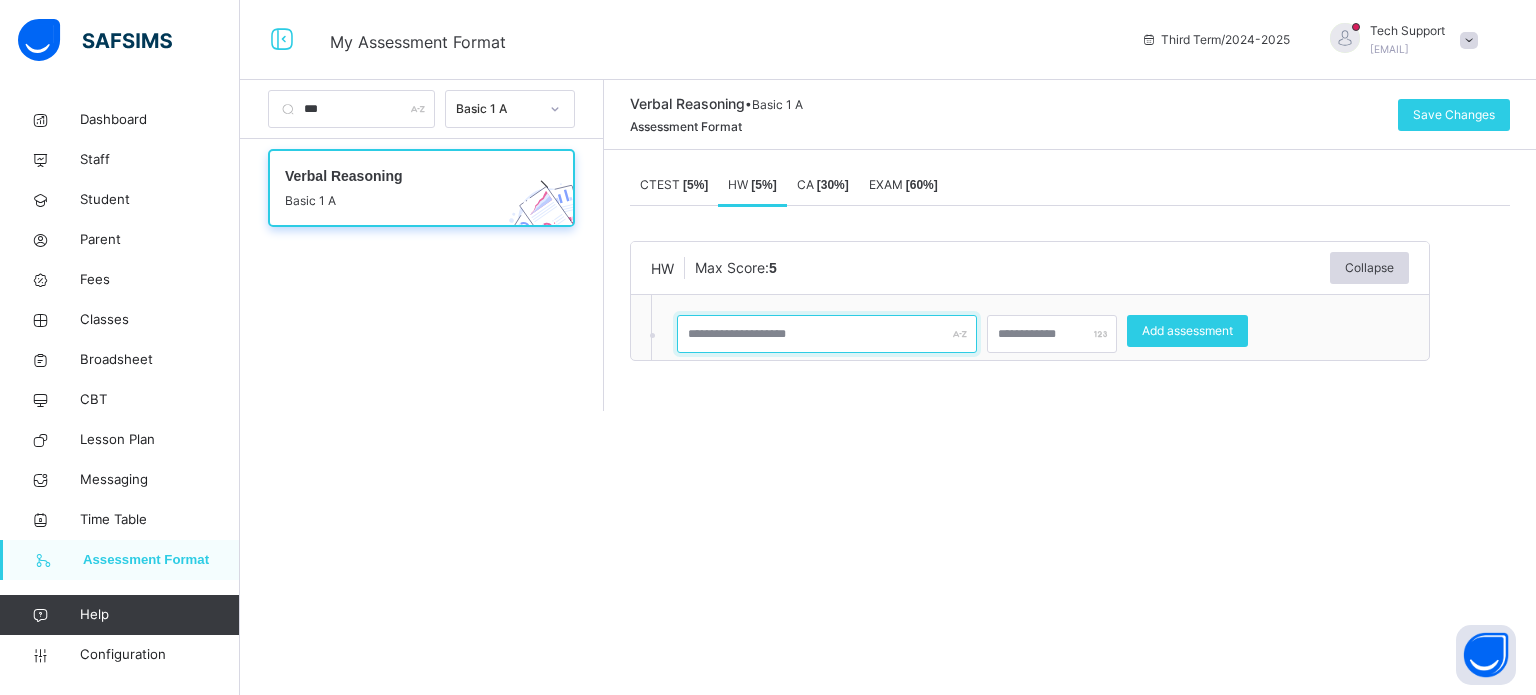 click at bounding box center (827, 334) 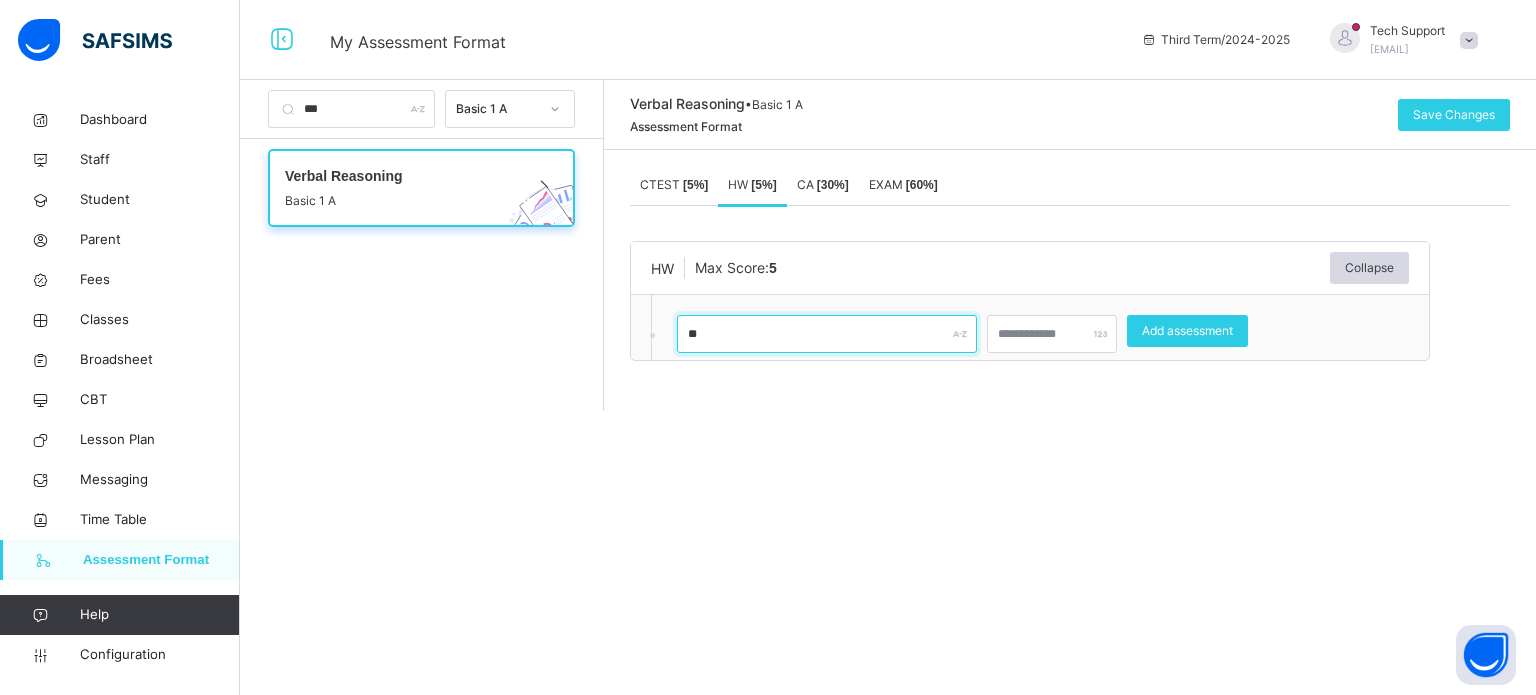 type on "**" 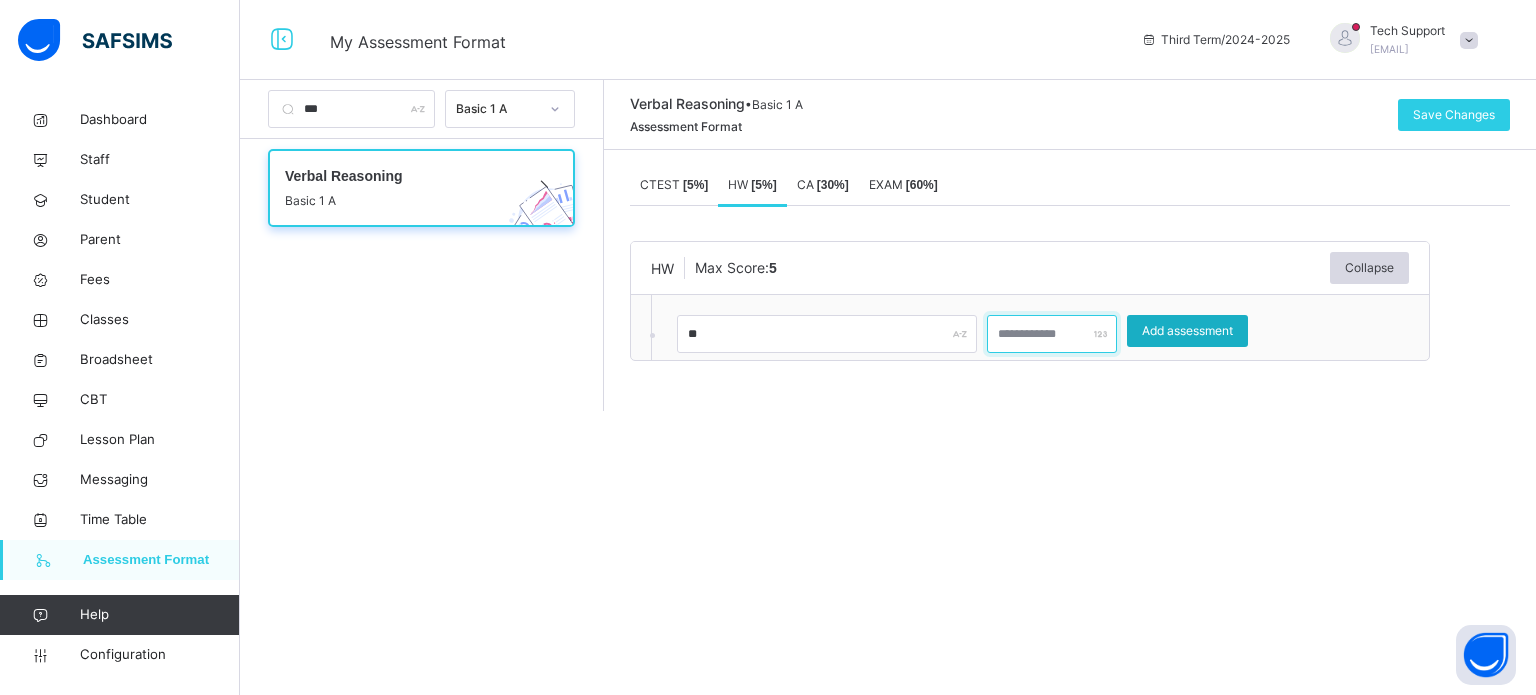 type on "*" 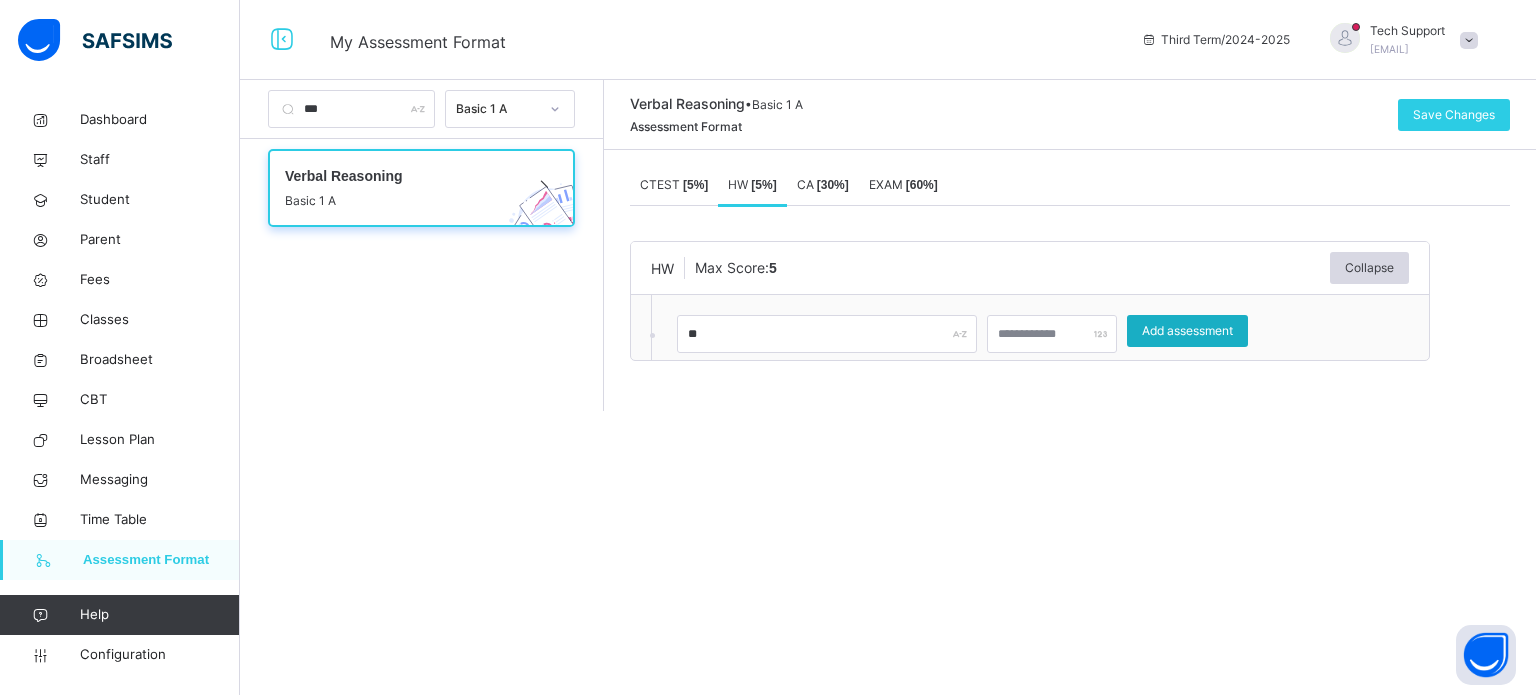 click on "Add assessment" at bounding box center (1187, 331) 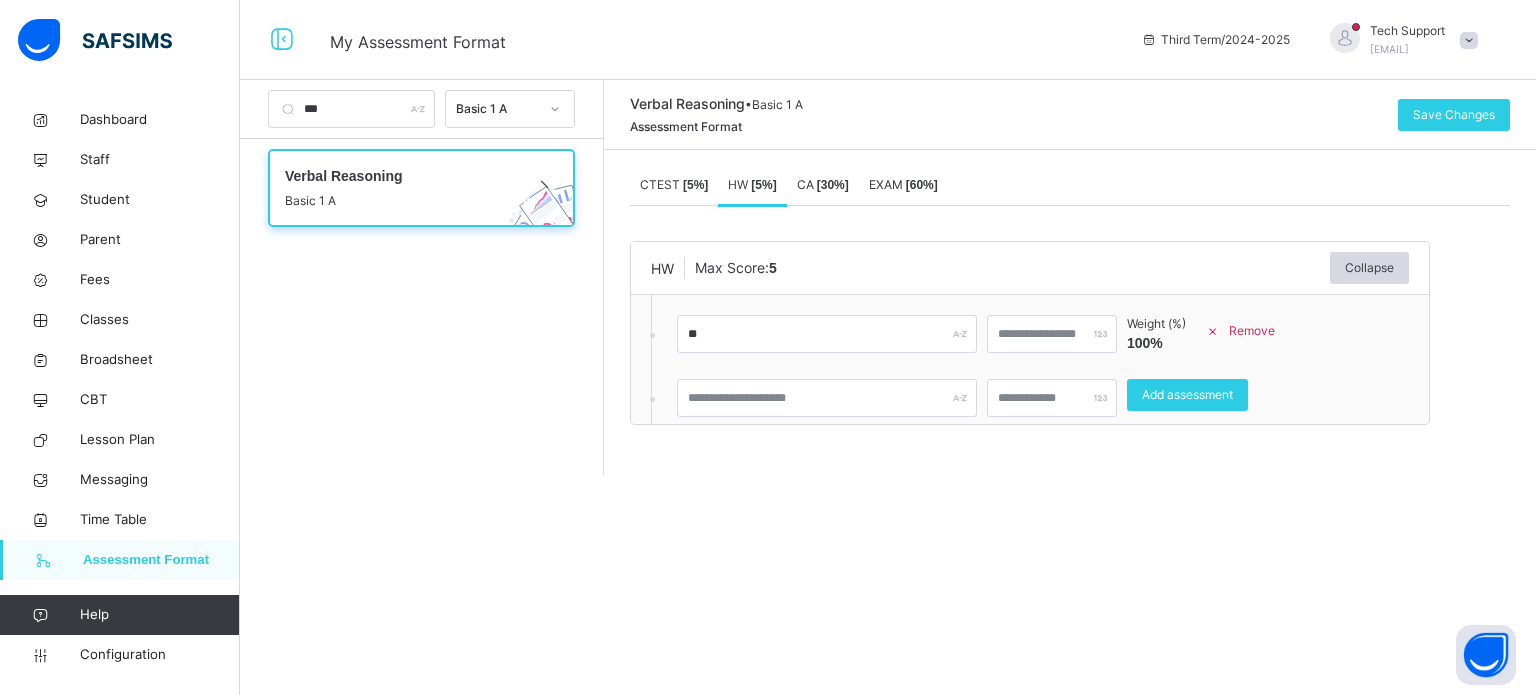 click on "CA   [ 30 %]" at bounding box center (823, 184) 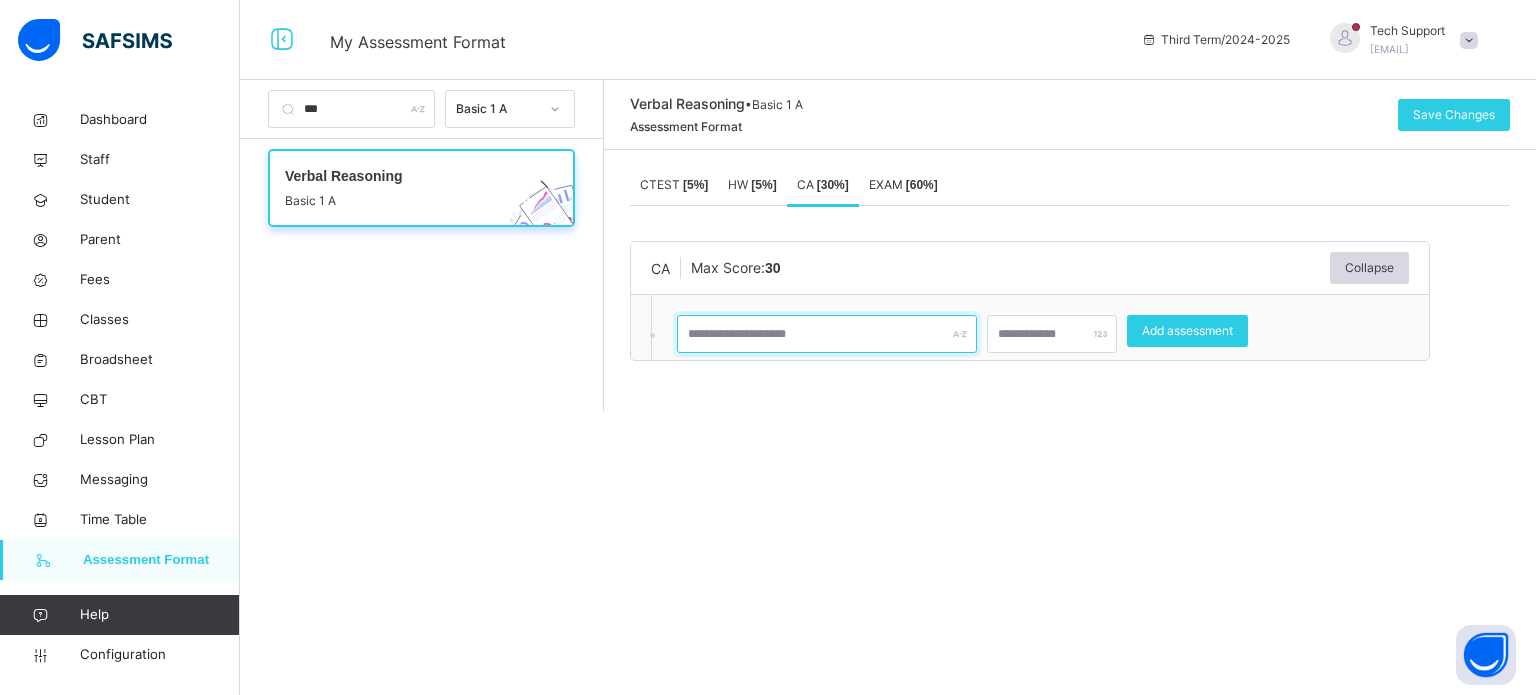 click at bounding box center [827, 334] 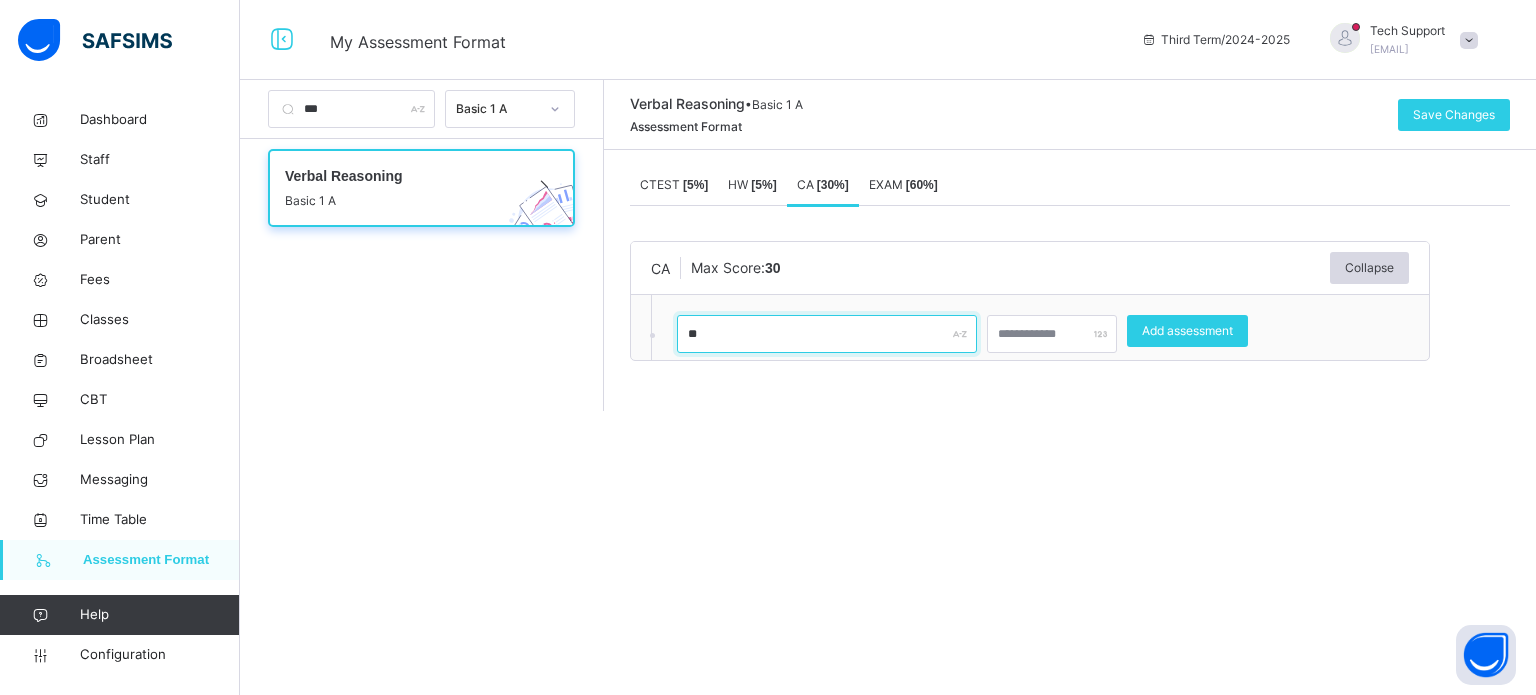 type on "**" 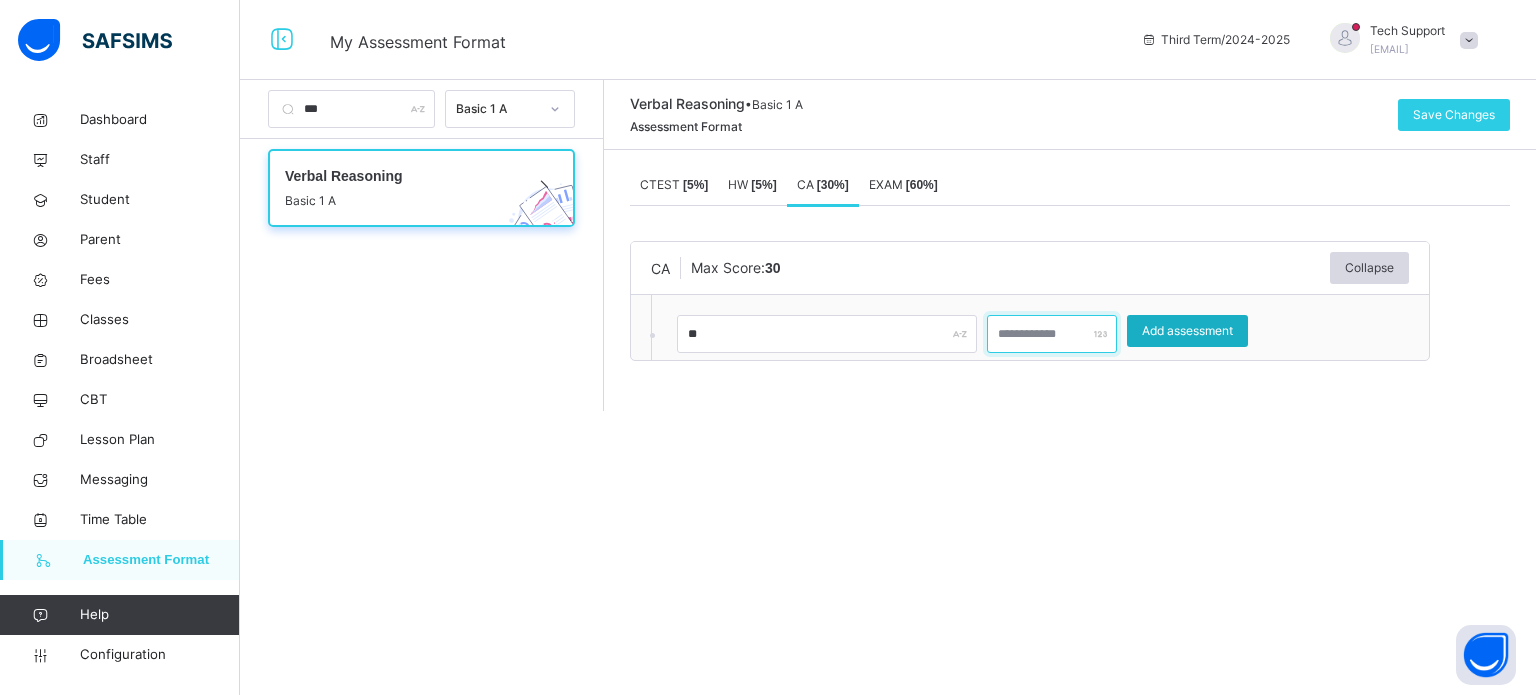type on "**" 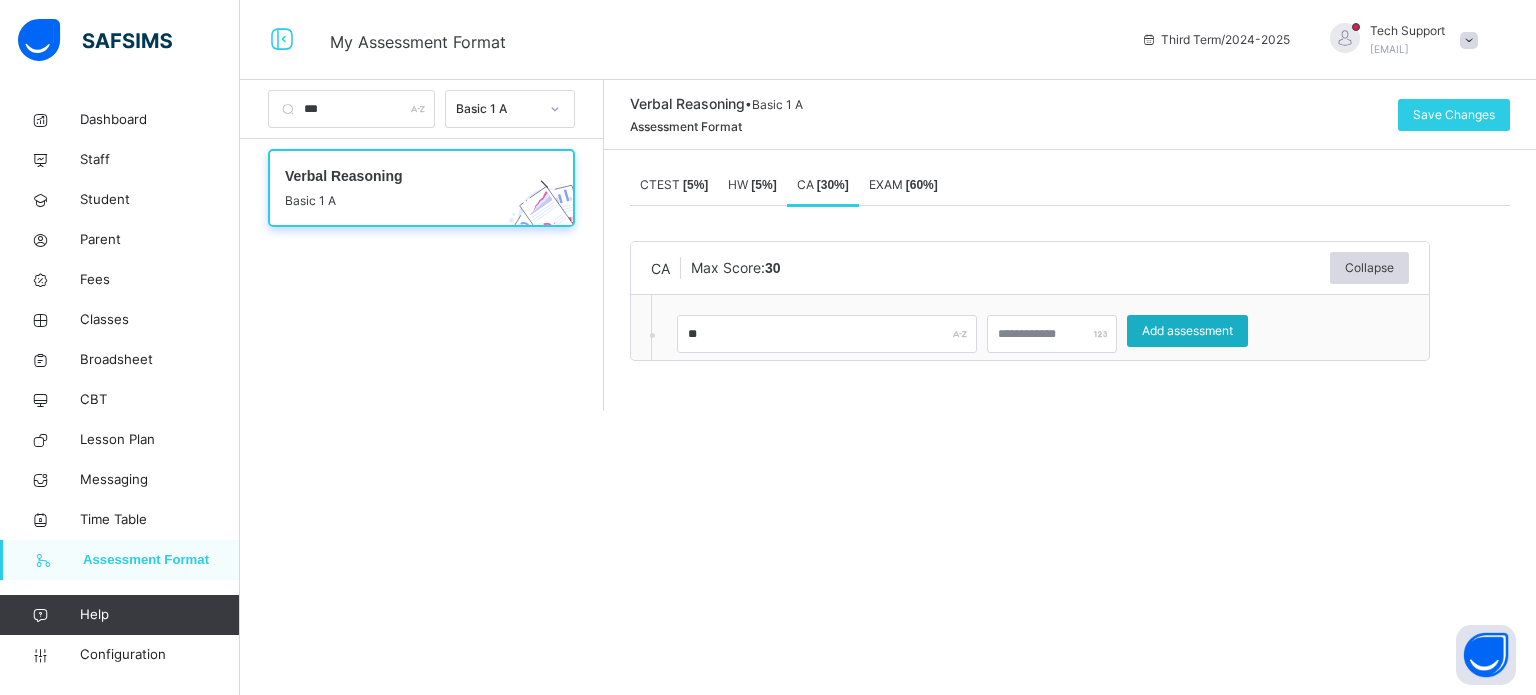 click on "Add assessment" at bounding box center (1187, 331) 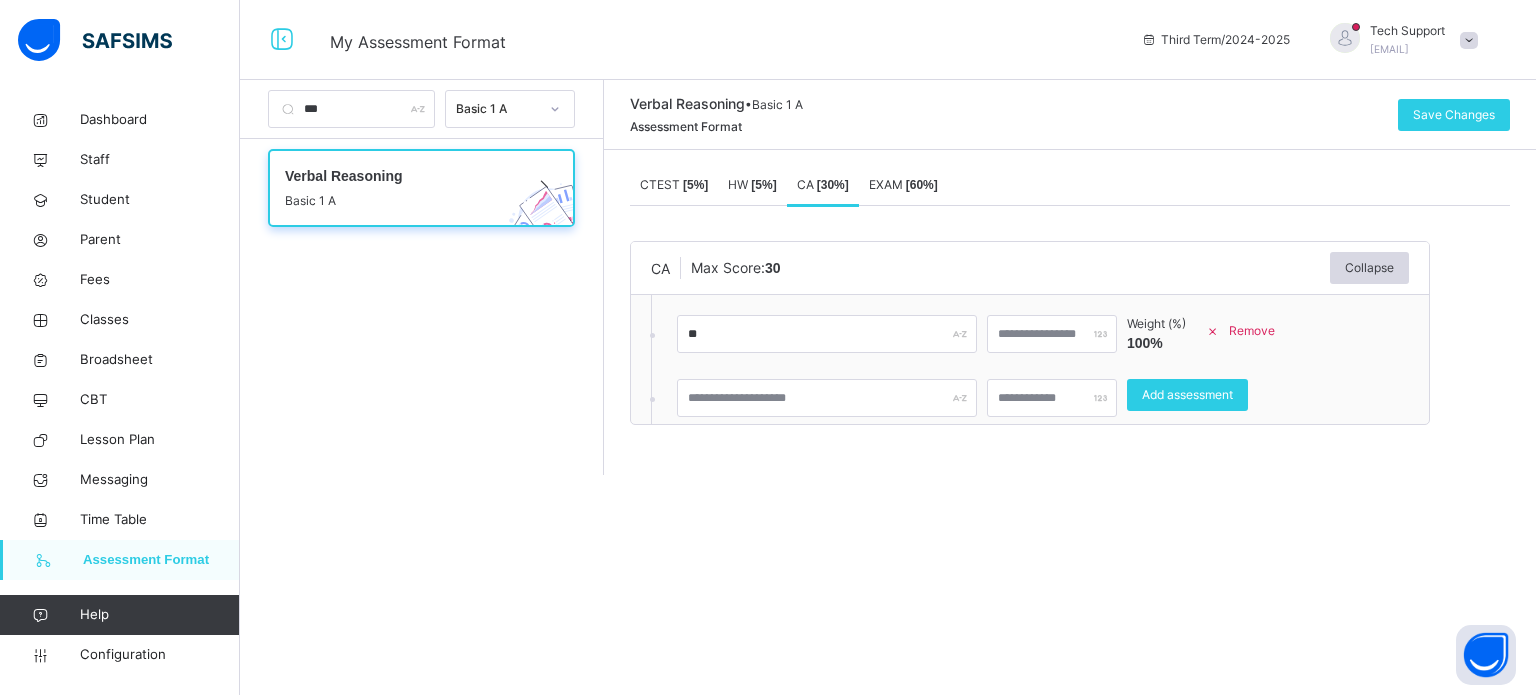 click on "[ 60 %]" at bounding box center (922, 185) 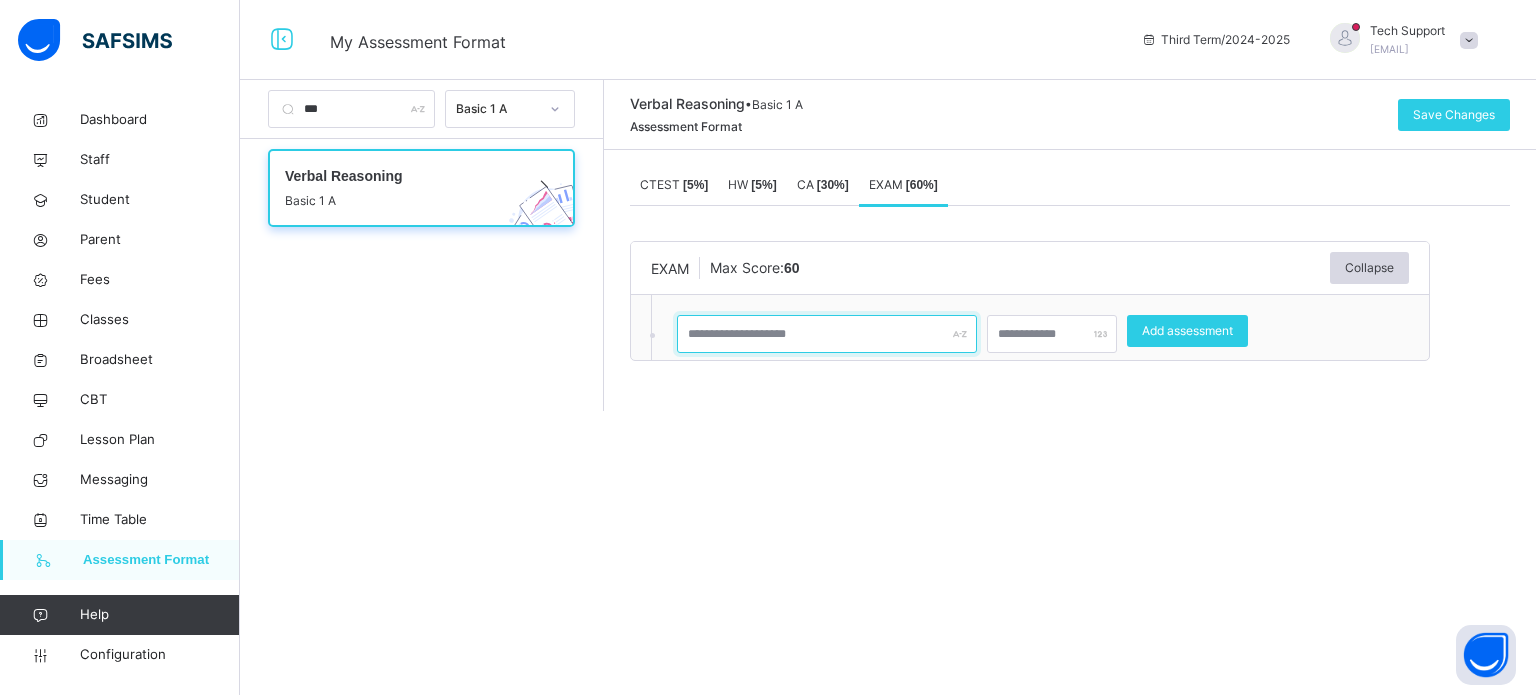 click at bounding box center [827, 334] 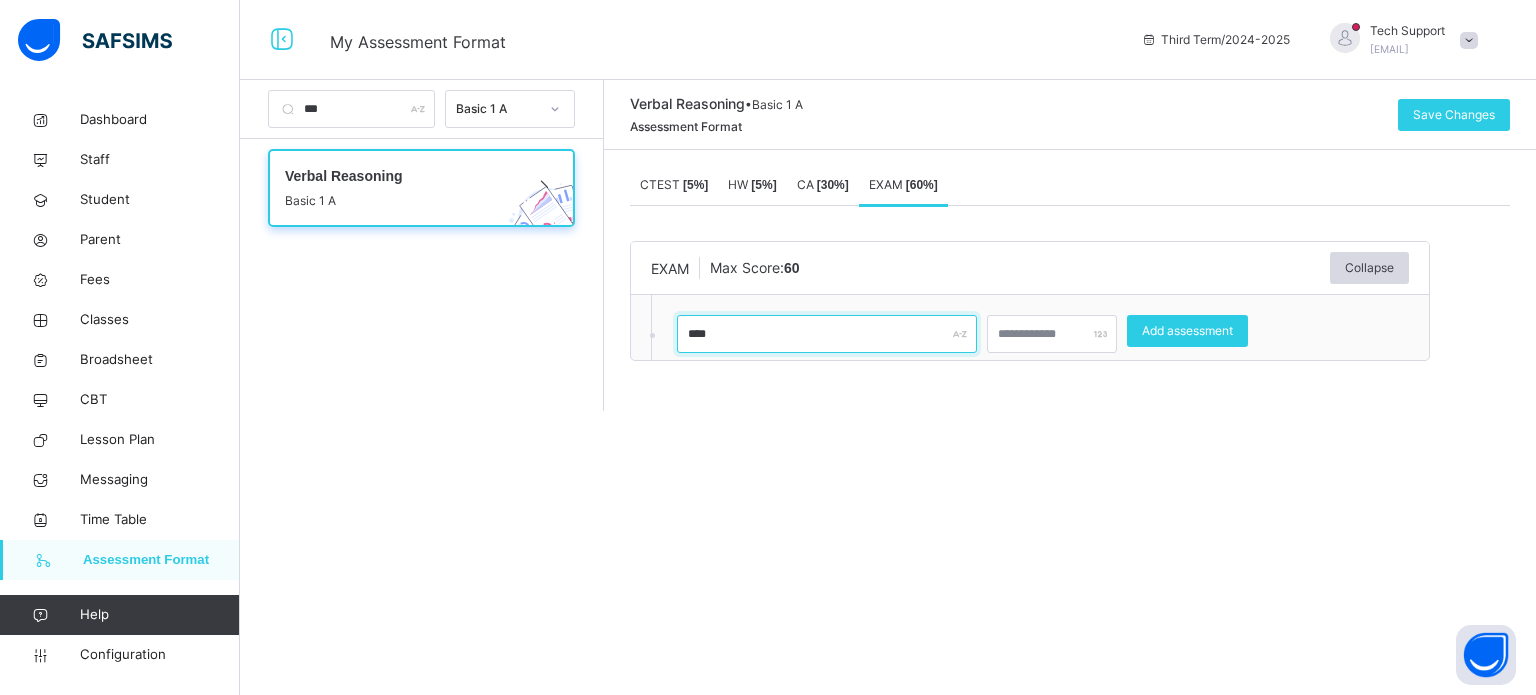 type on "****" 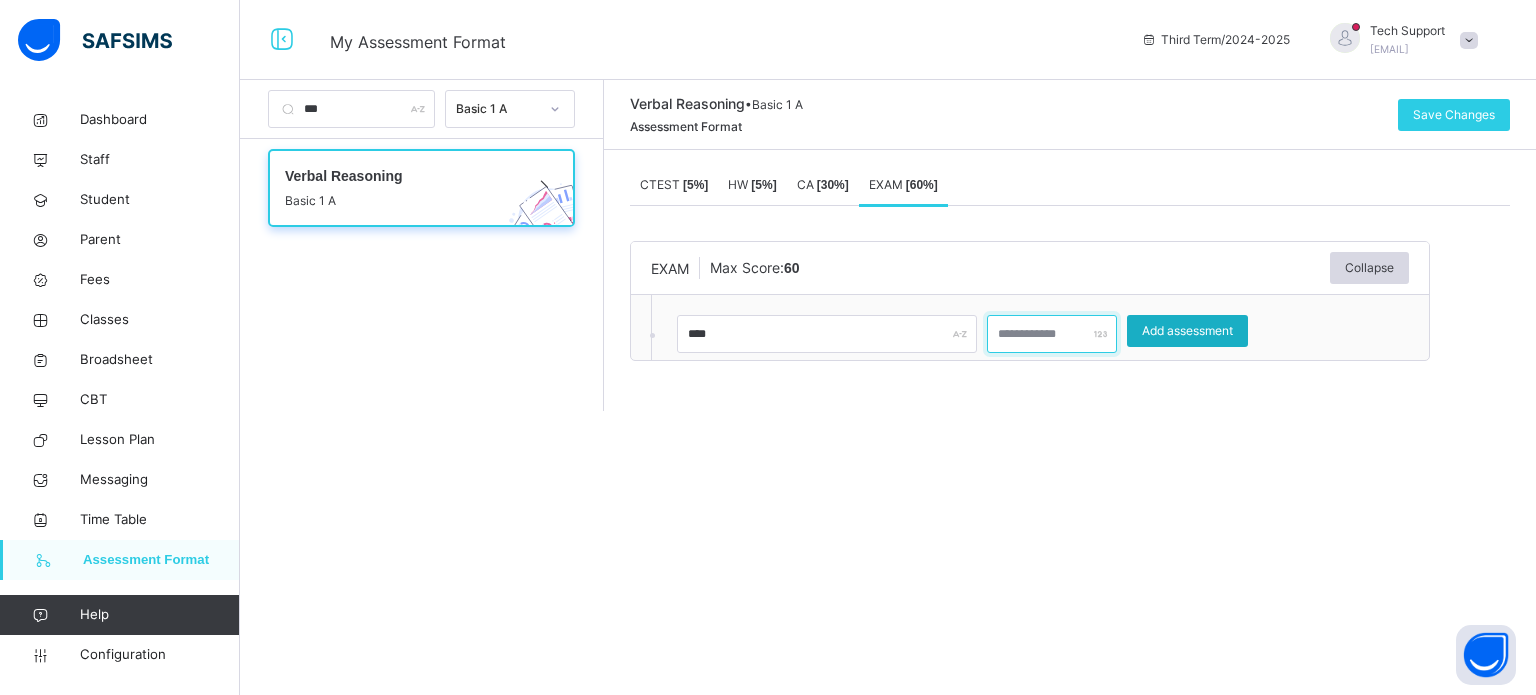 type on "**" 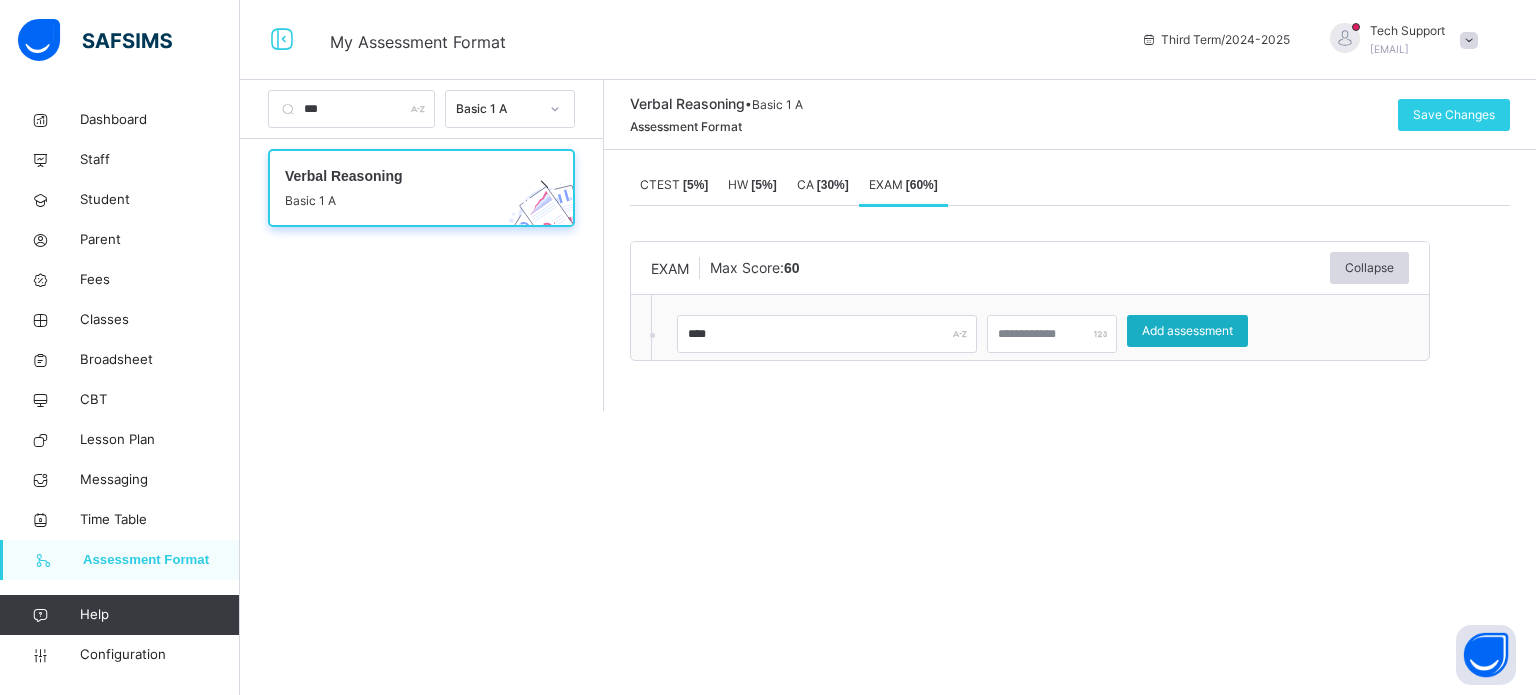 click on "Add assessment" at bounding box center (1187, 331) 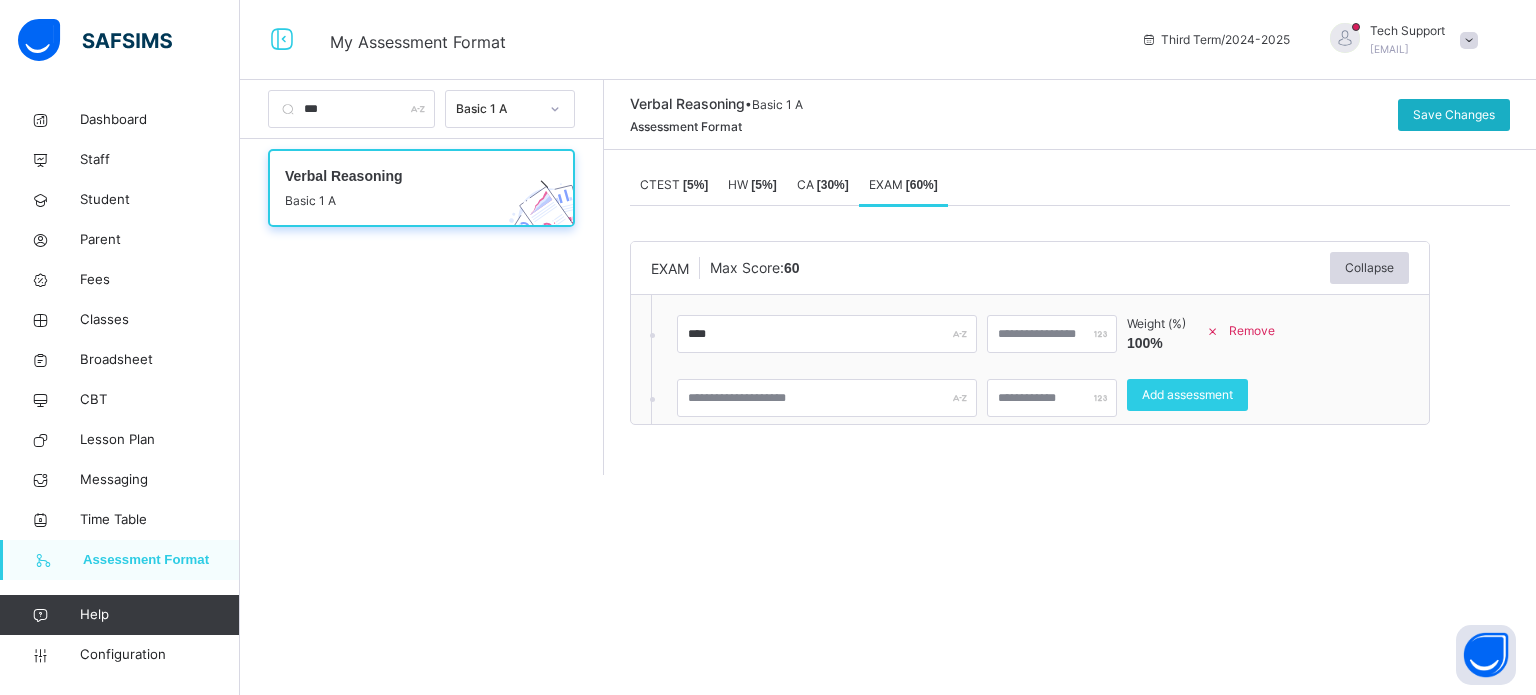 click on "Save Changes" at bounding box center [1454, 115] 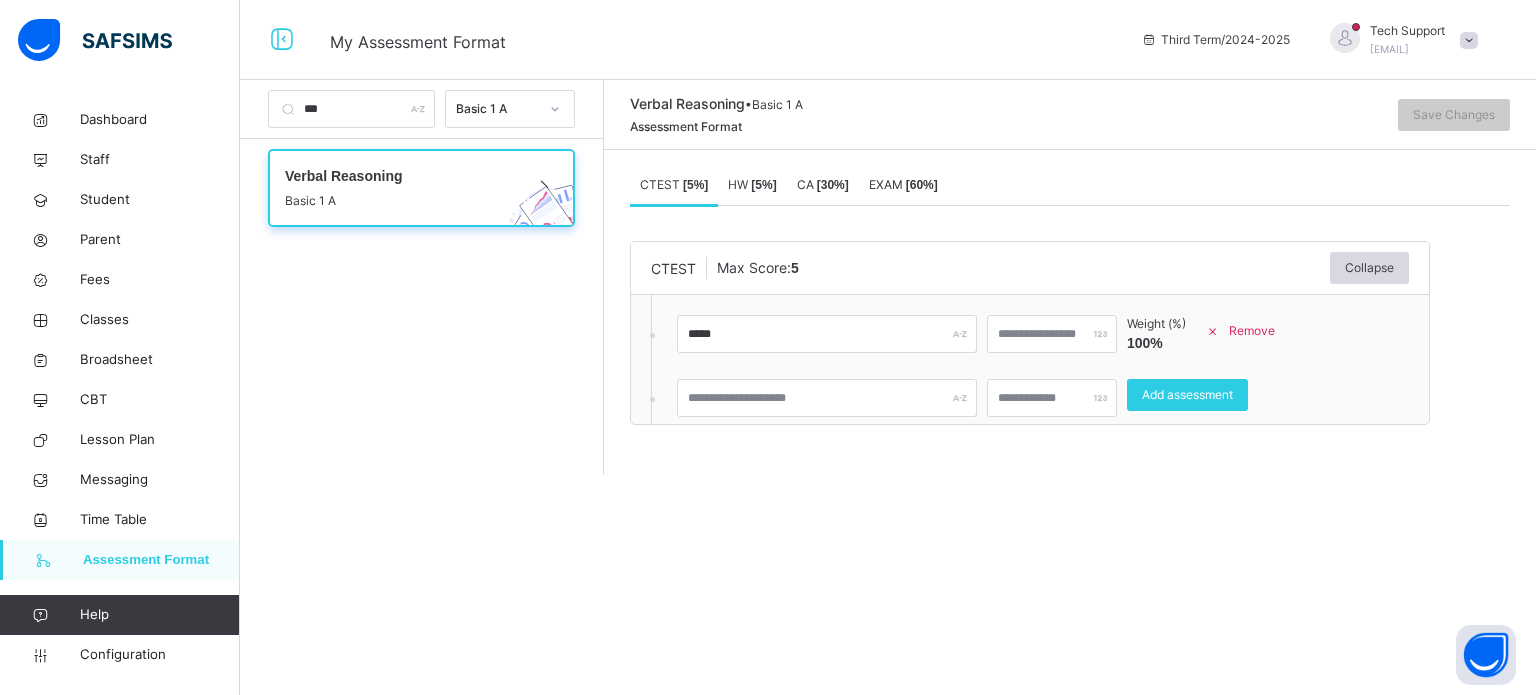 click on "[ 5 %]" at bounding box center (763, 185) 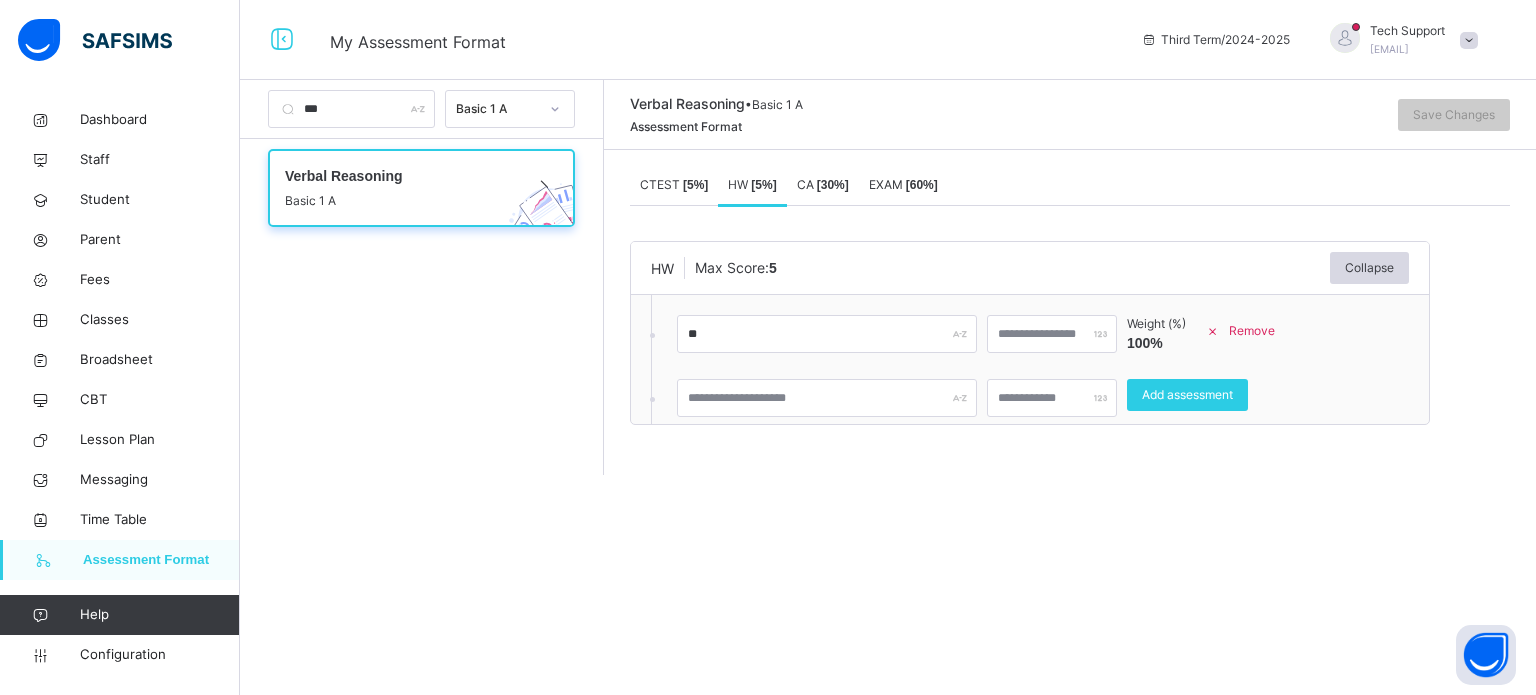 click on "[ 30 %]" at bounding box center [833, 185] 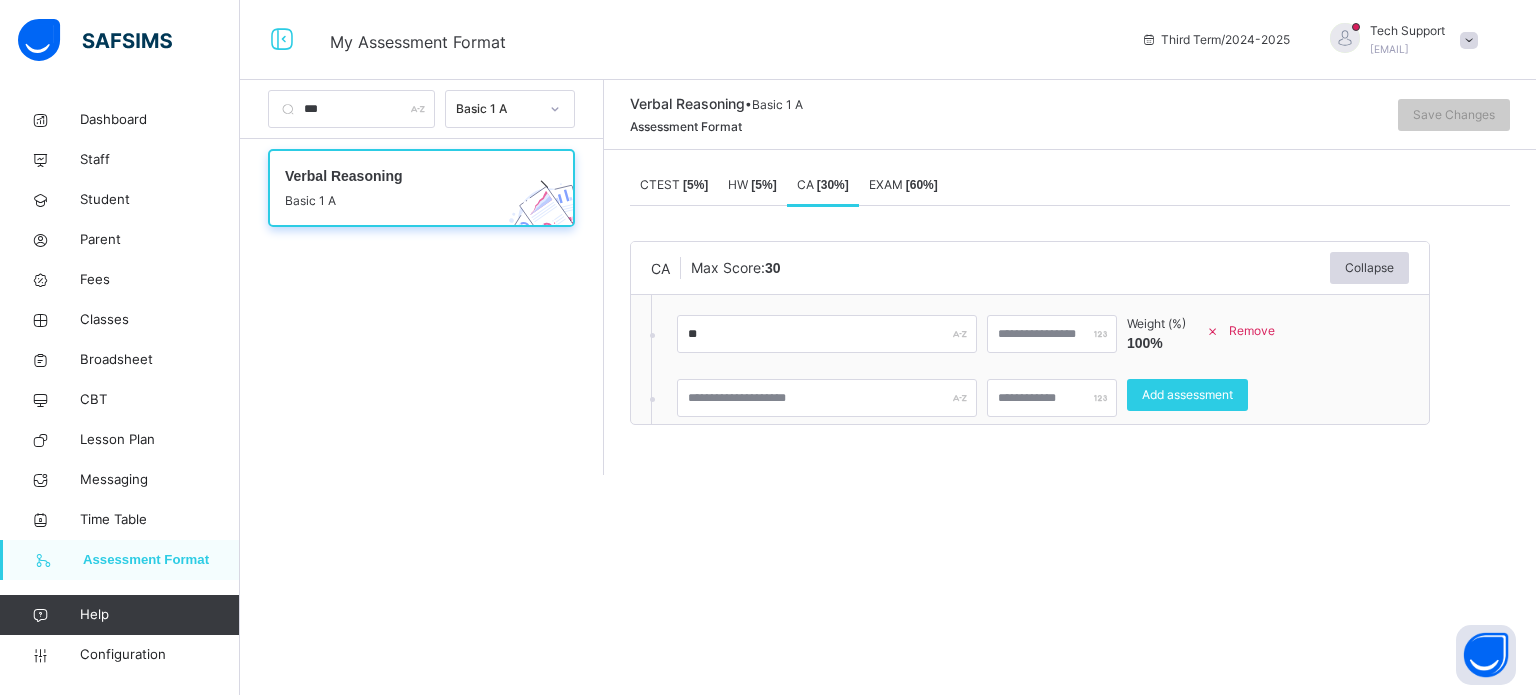 click on "EXAM   [ 60 %]" at bounding box center [903, 184] 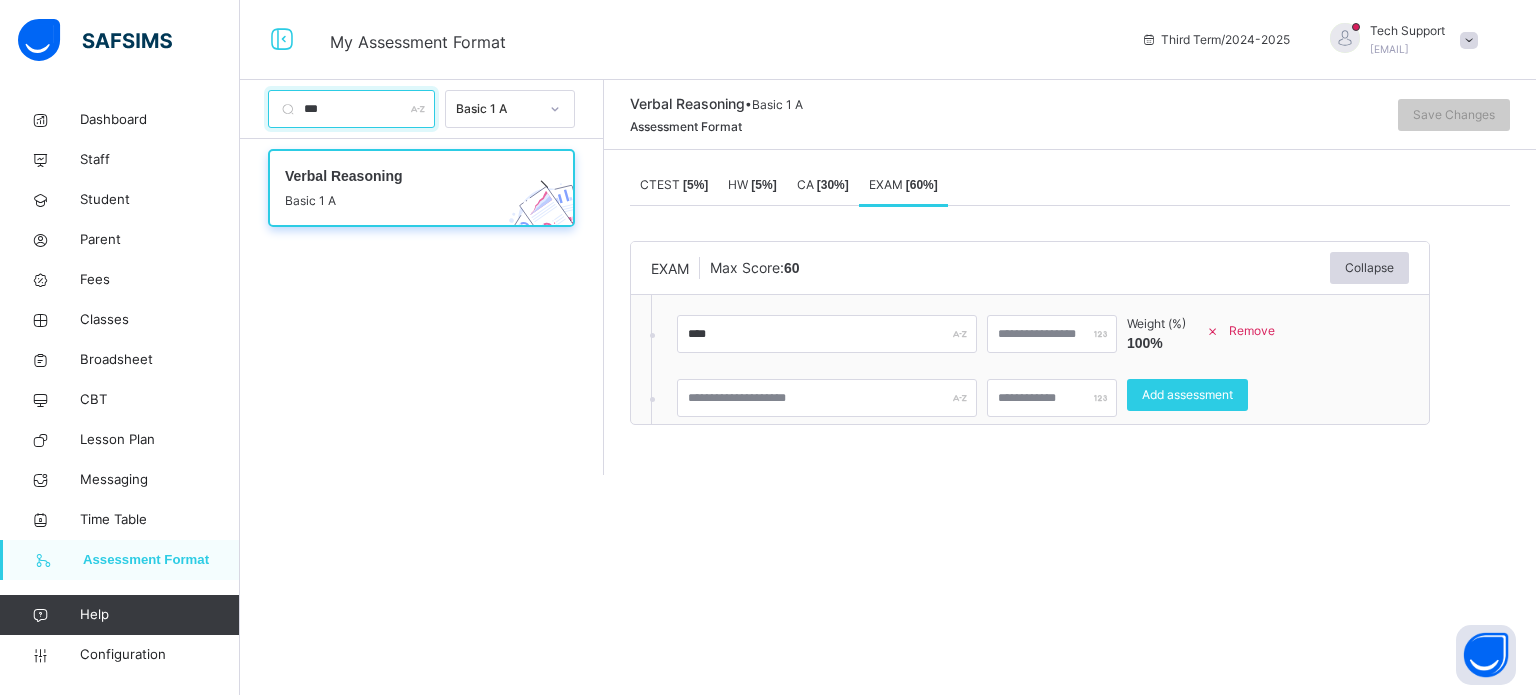 click on "***" at bounding box center [351, 109] 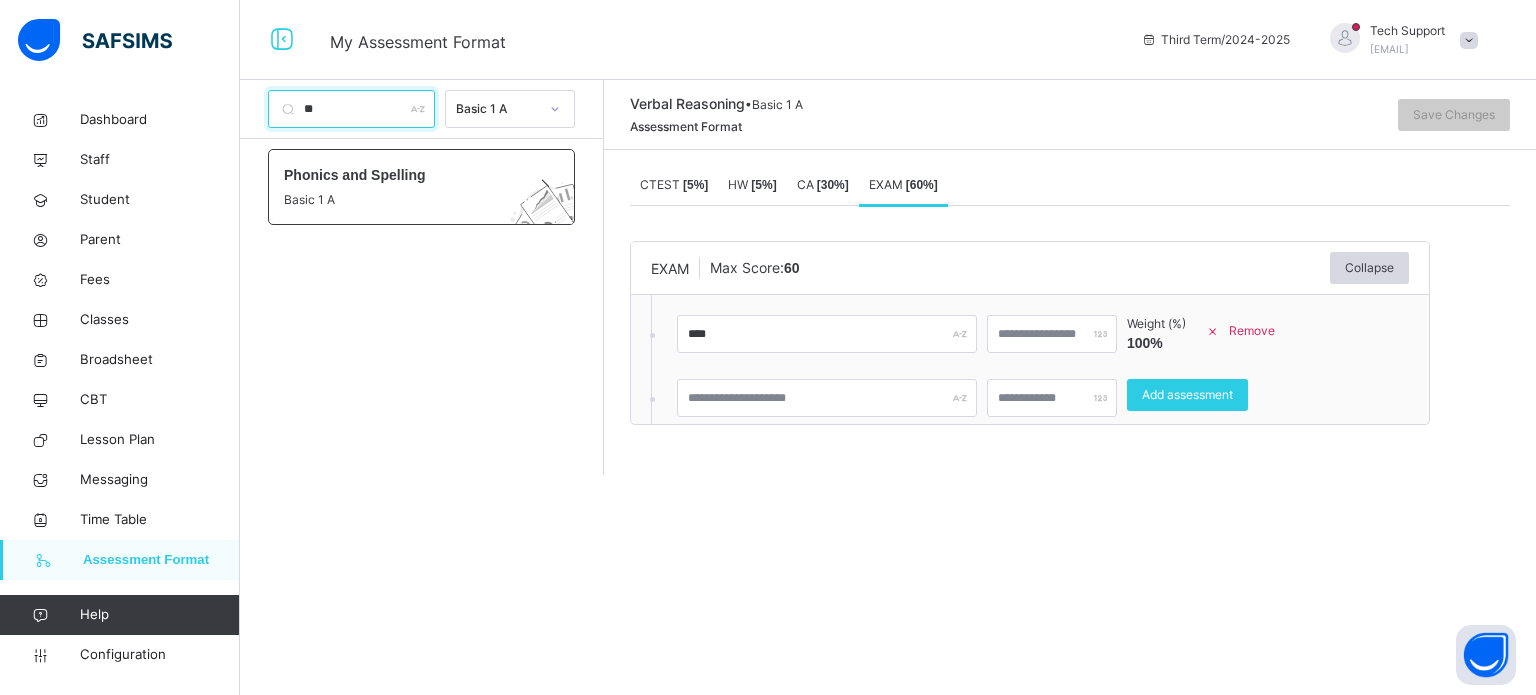 type on "**" 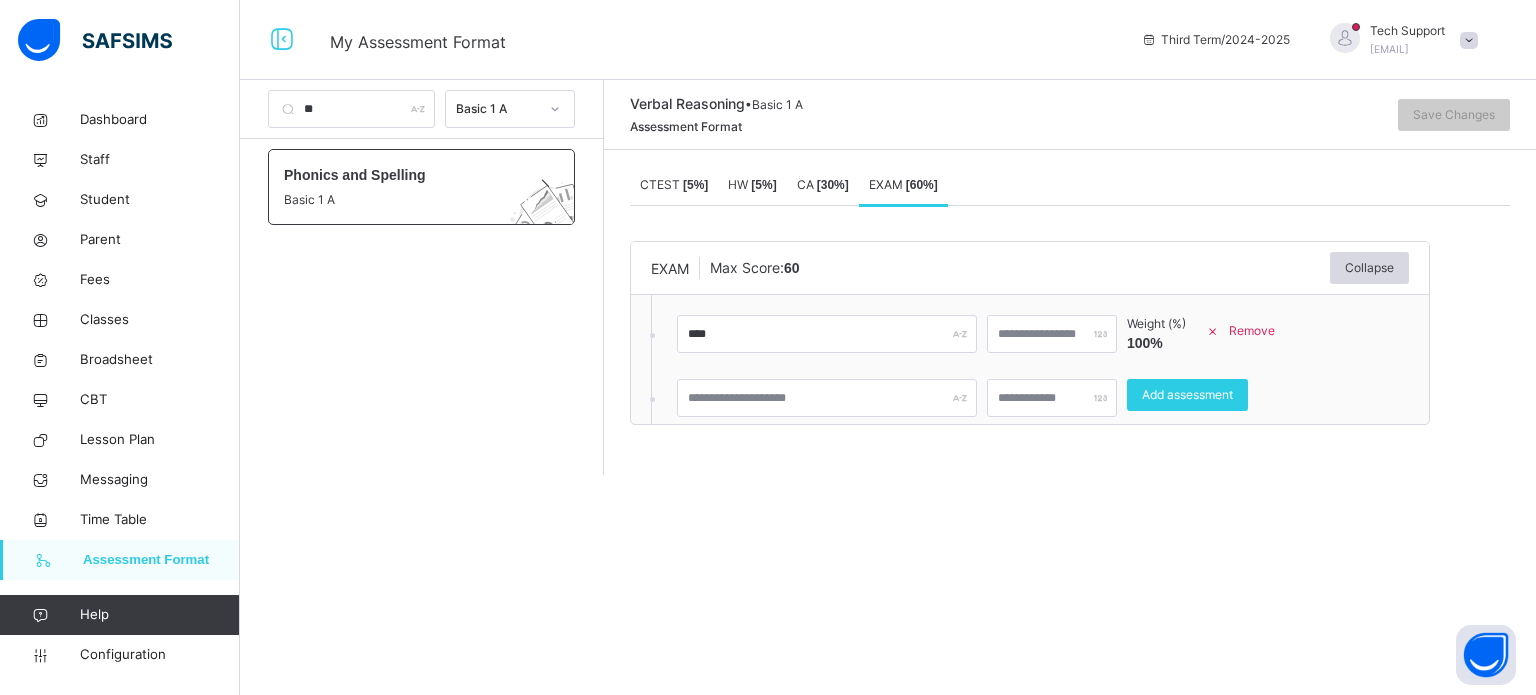 click on "Phonics and Spelling" at bounding box center (402, 175) 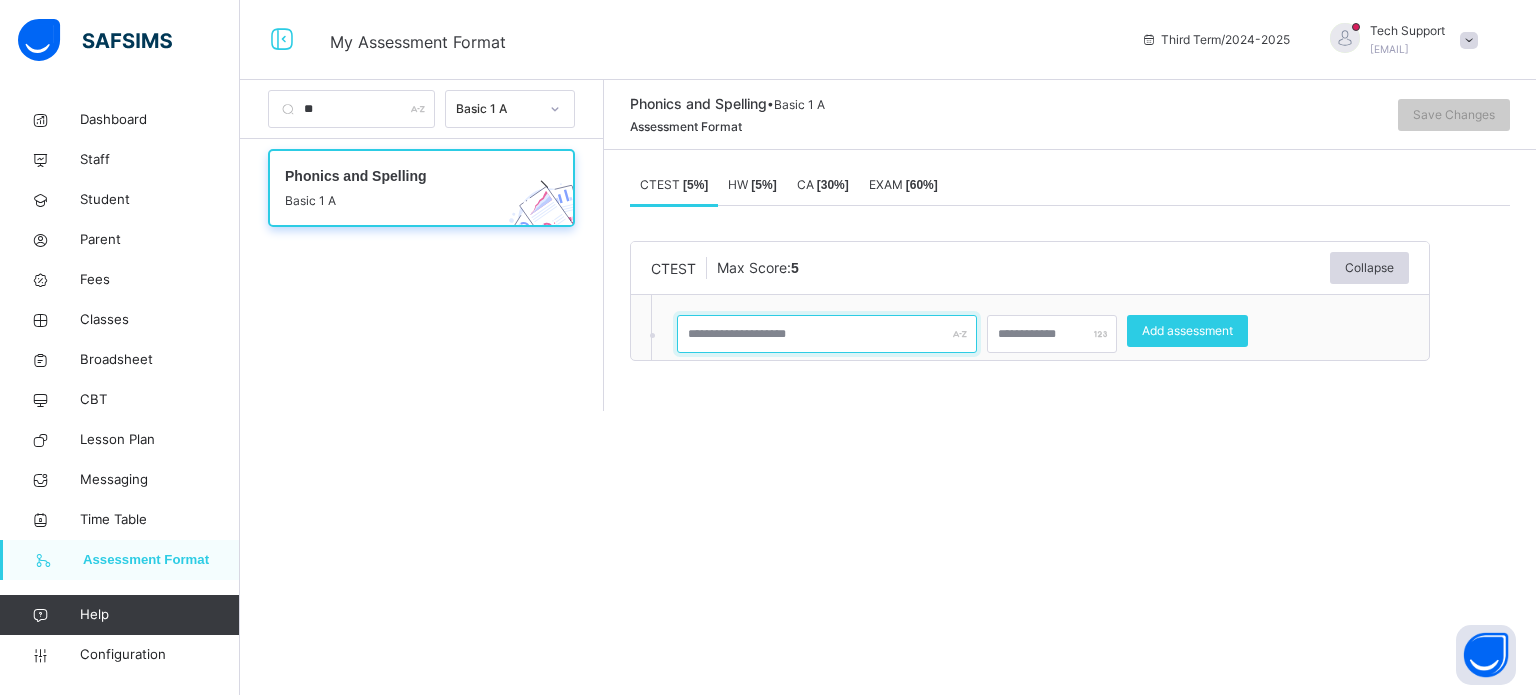 click at bounding box center (827, 334) 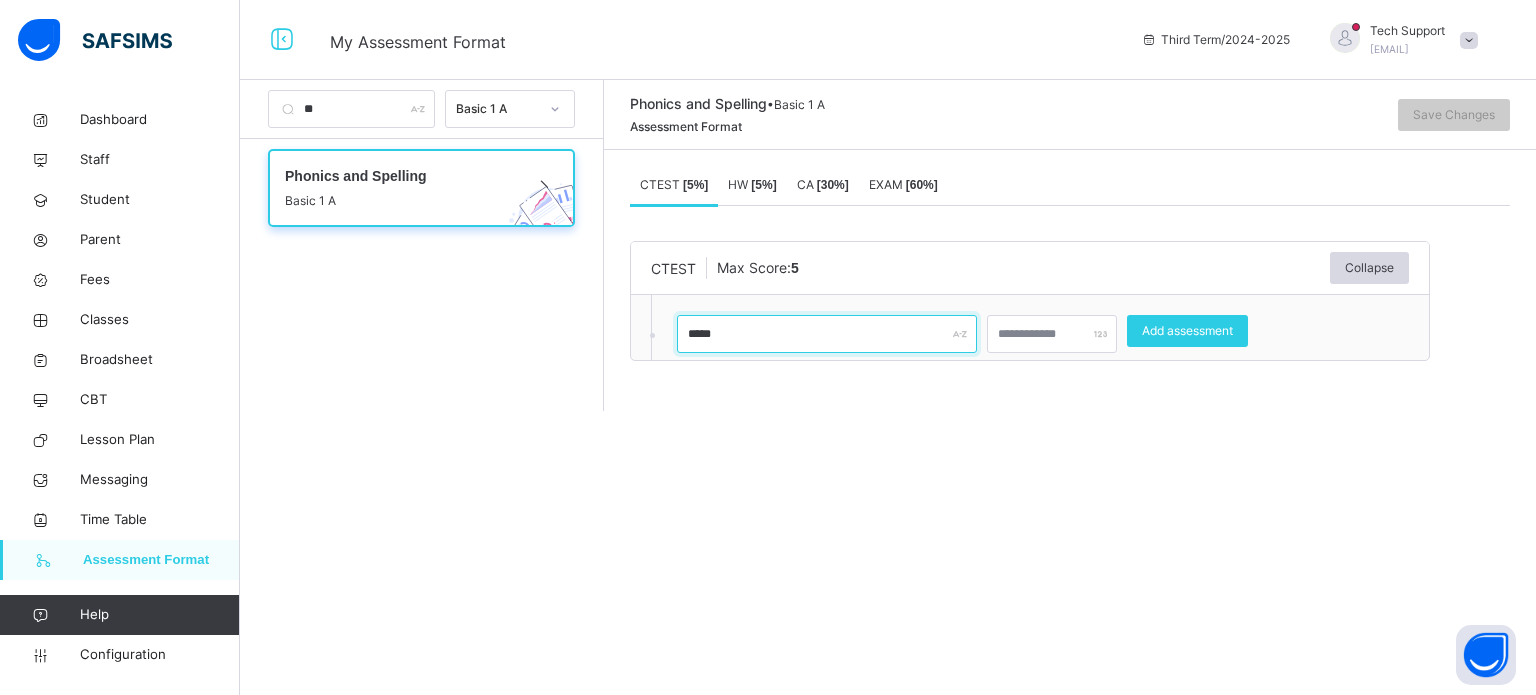 type on "*****" 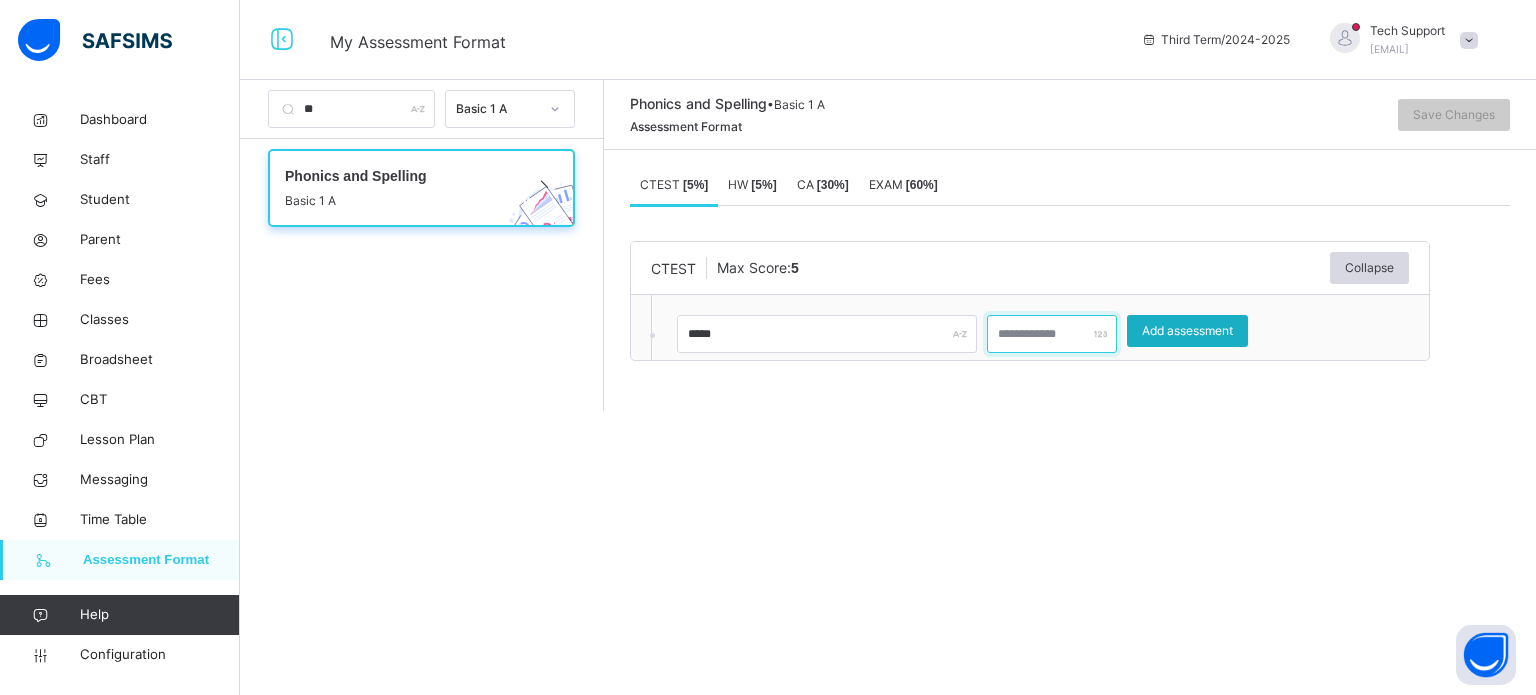 type on "*" 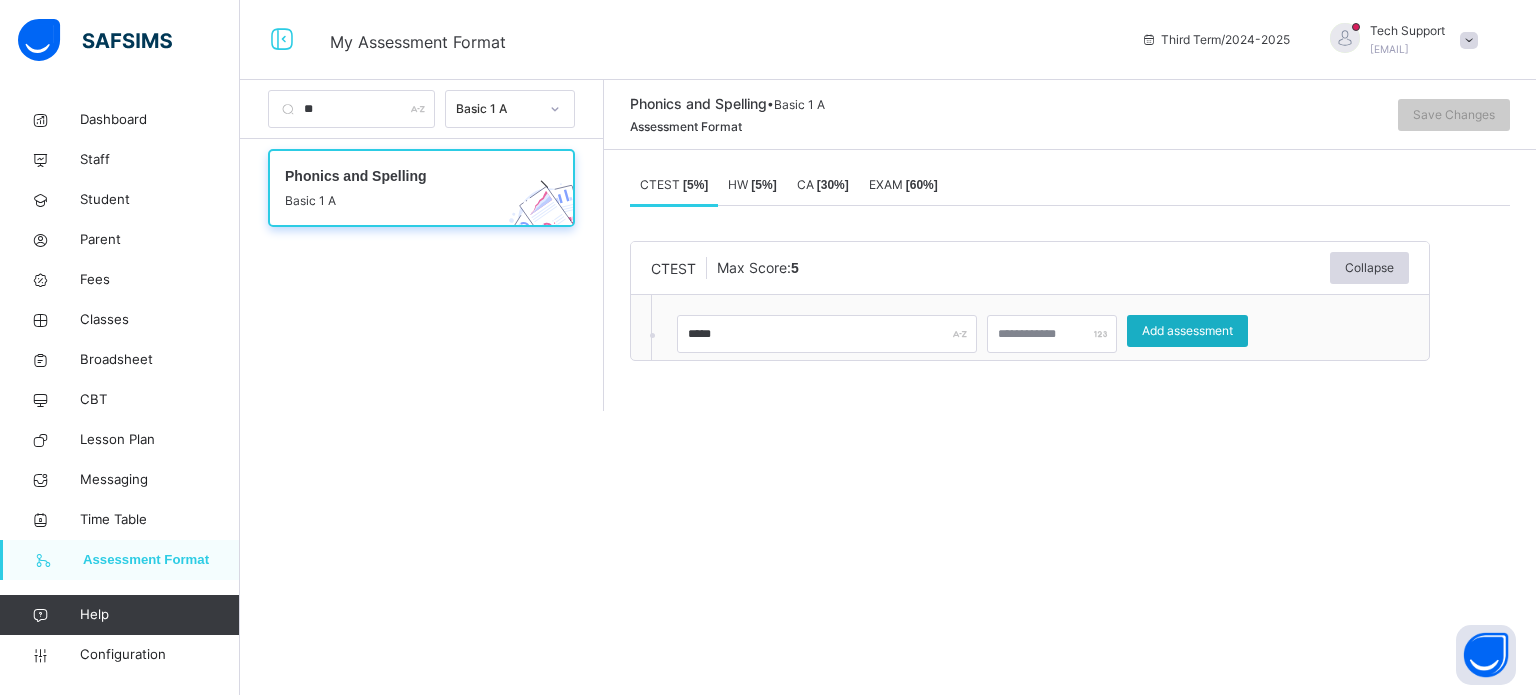 click on "Add assessment" at bounding box center [1187, 331] 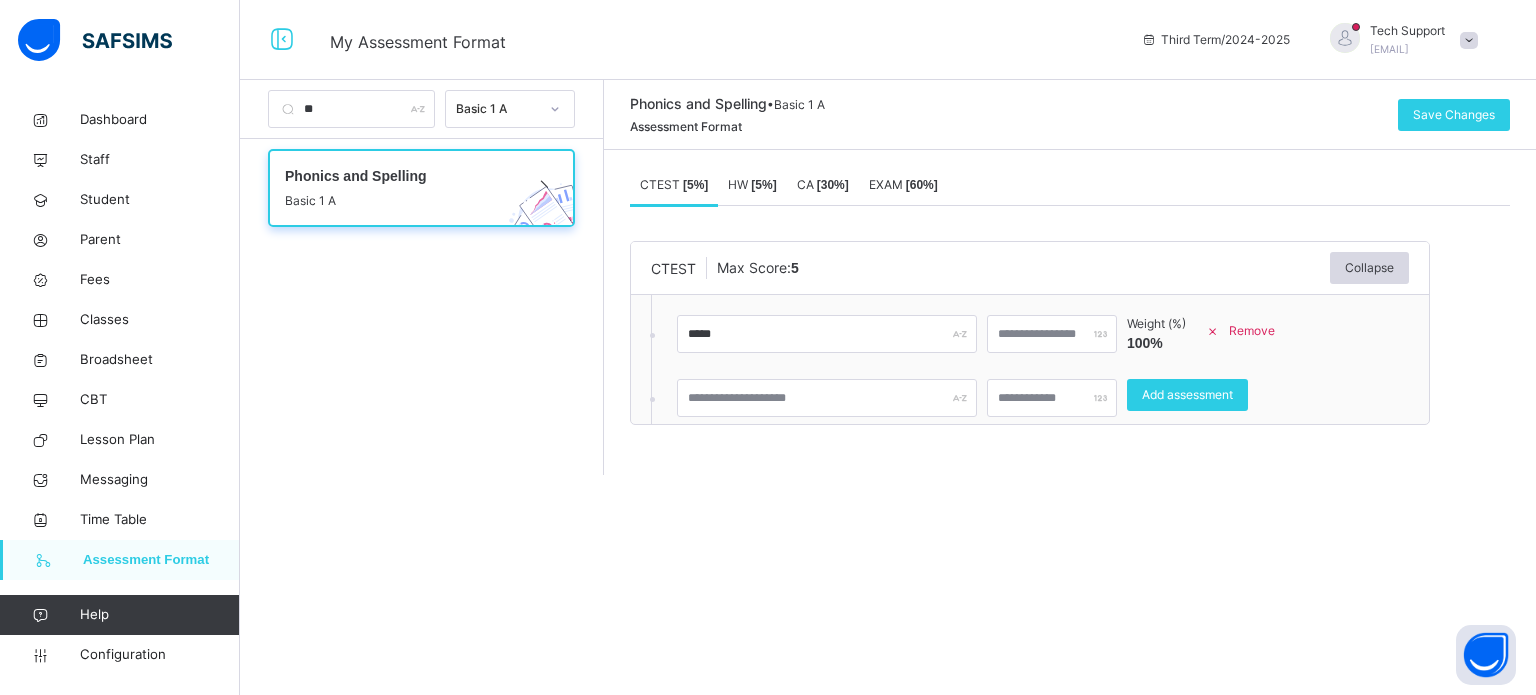 click on "[ 5 %]" at bounding box center (763, 185) 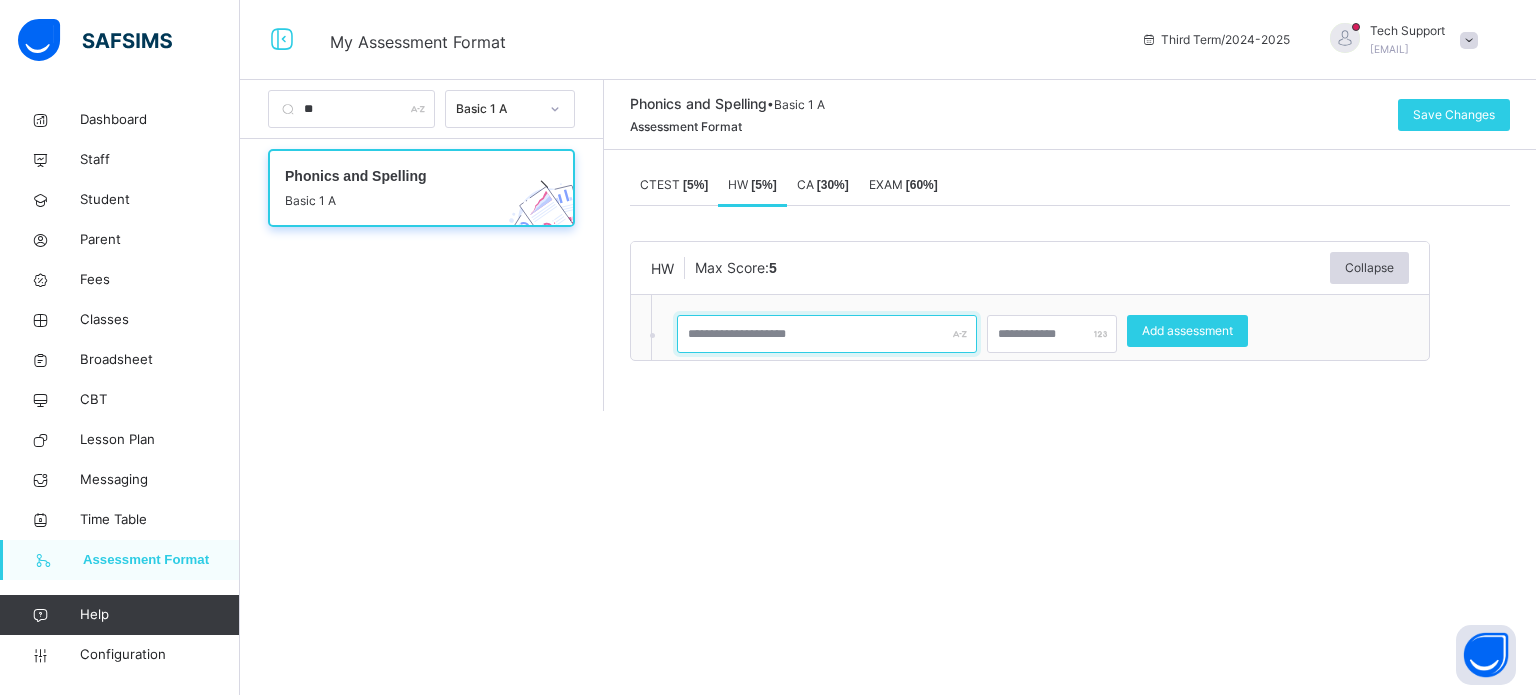 click at bounding box center [827, 334] 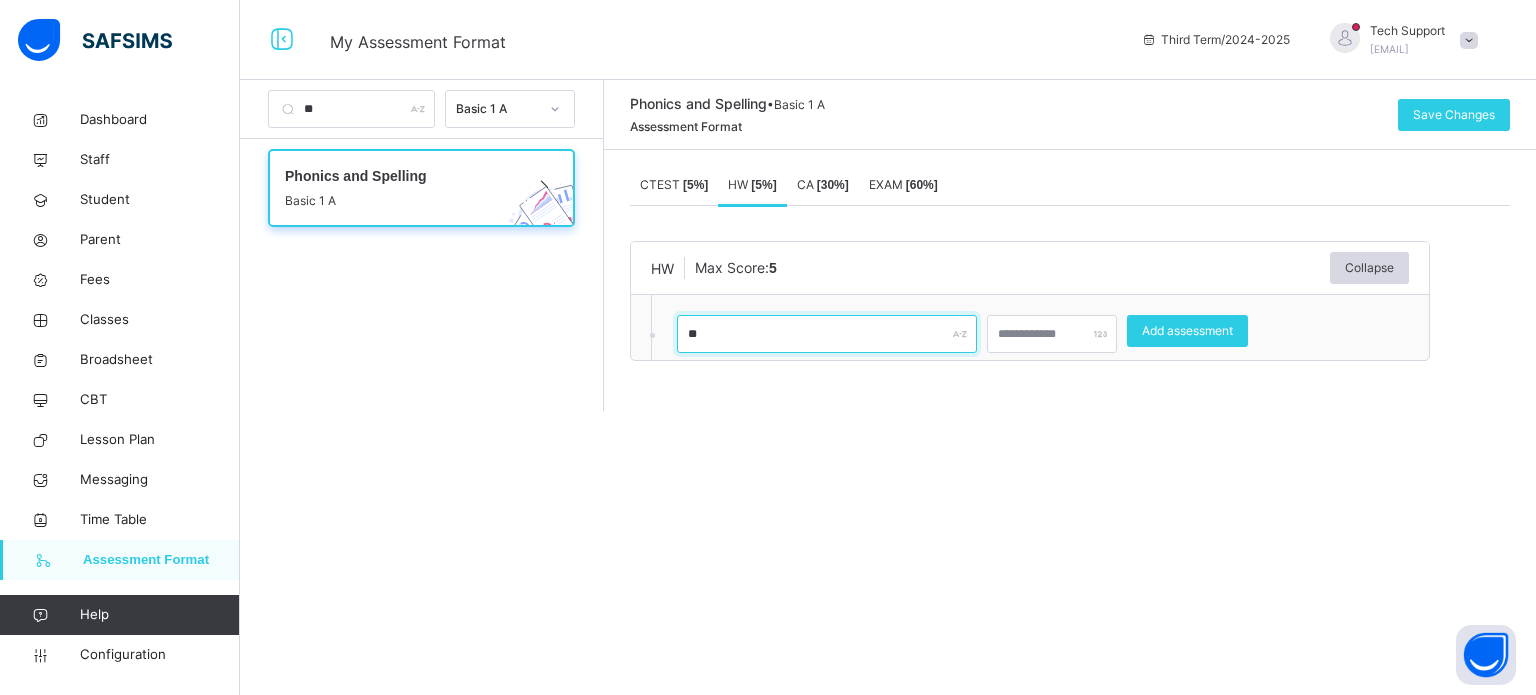 type on "**" 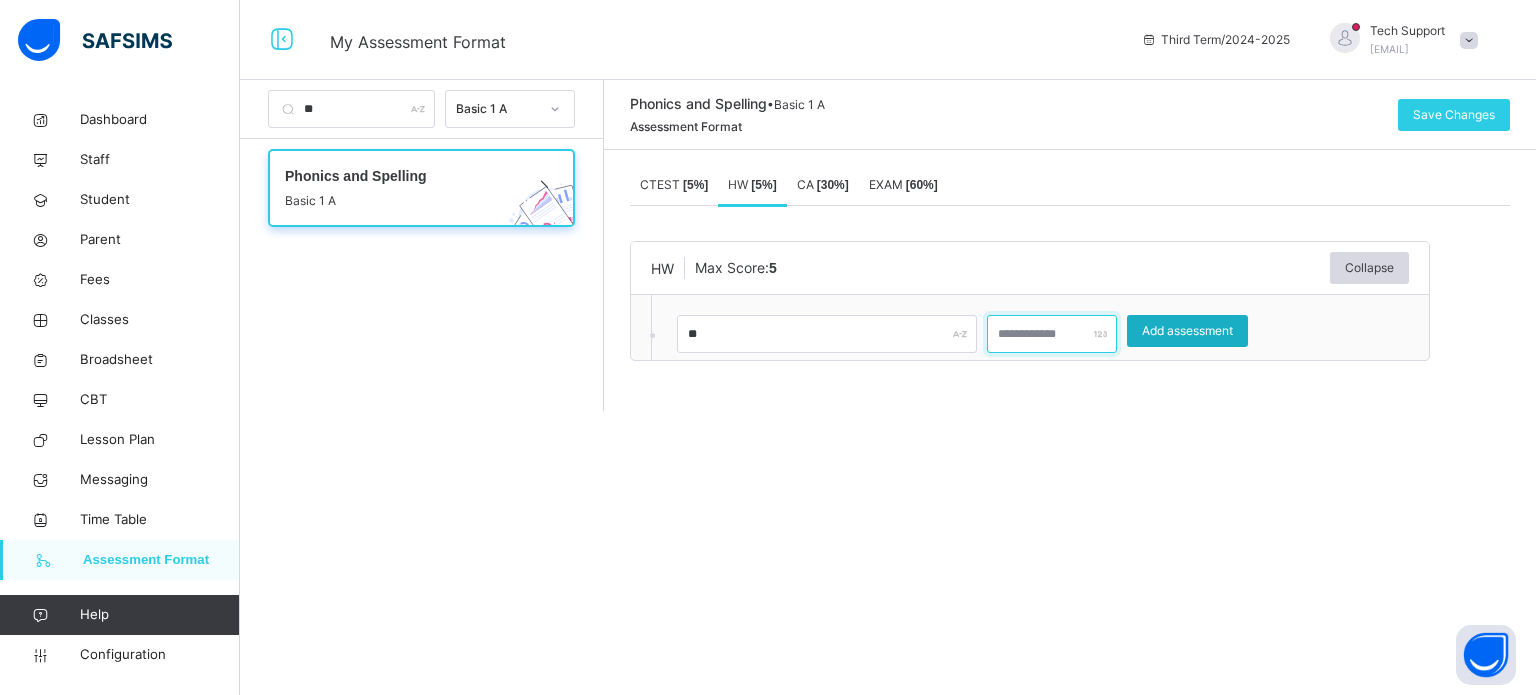 type on "*" 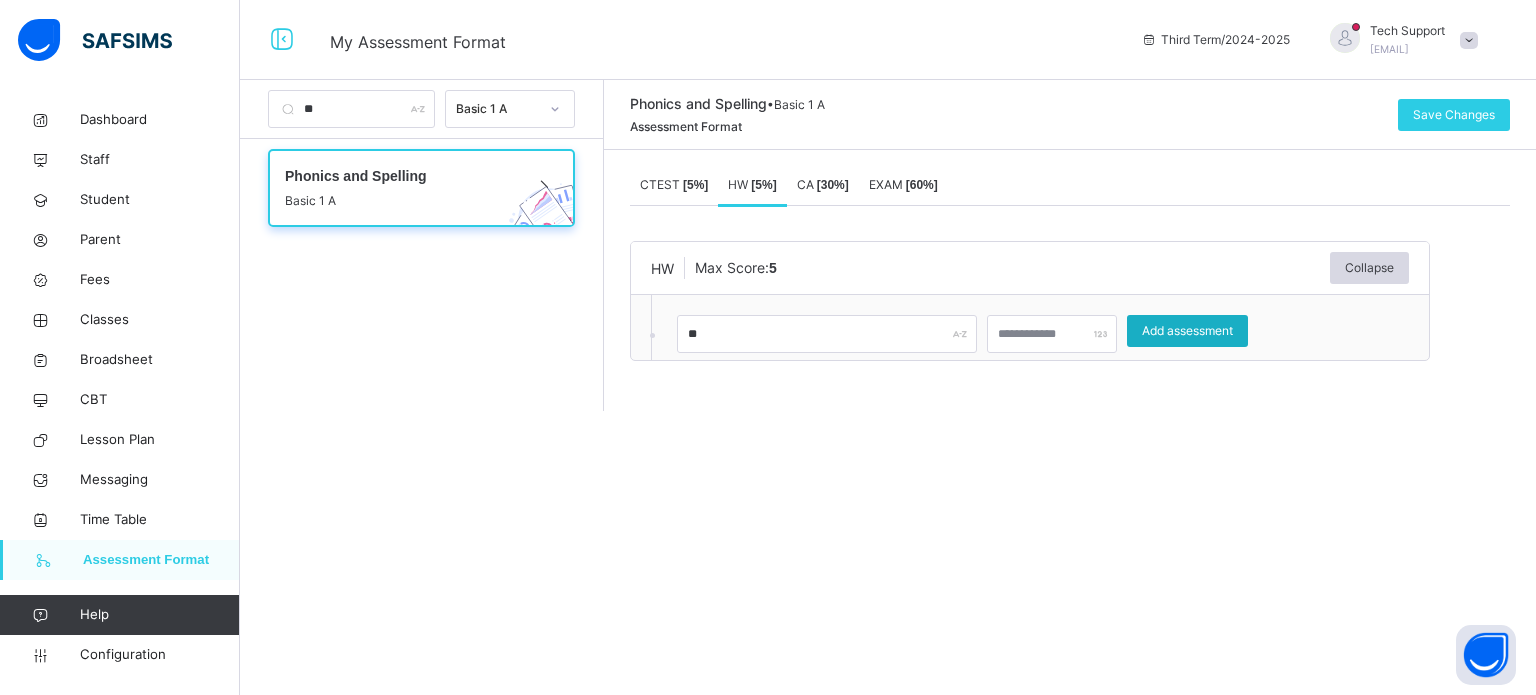 click on "Add assessment" at bounding box center (1187, 331) 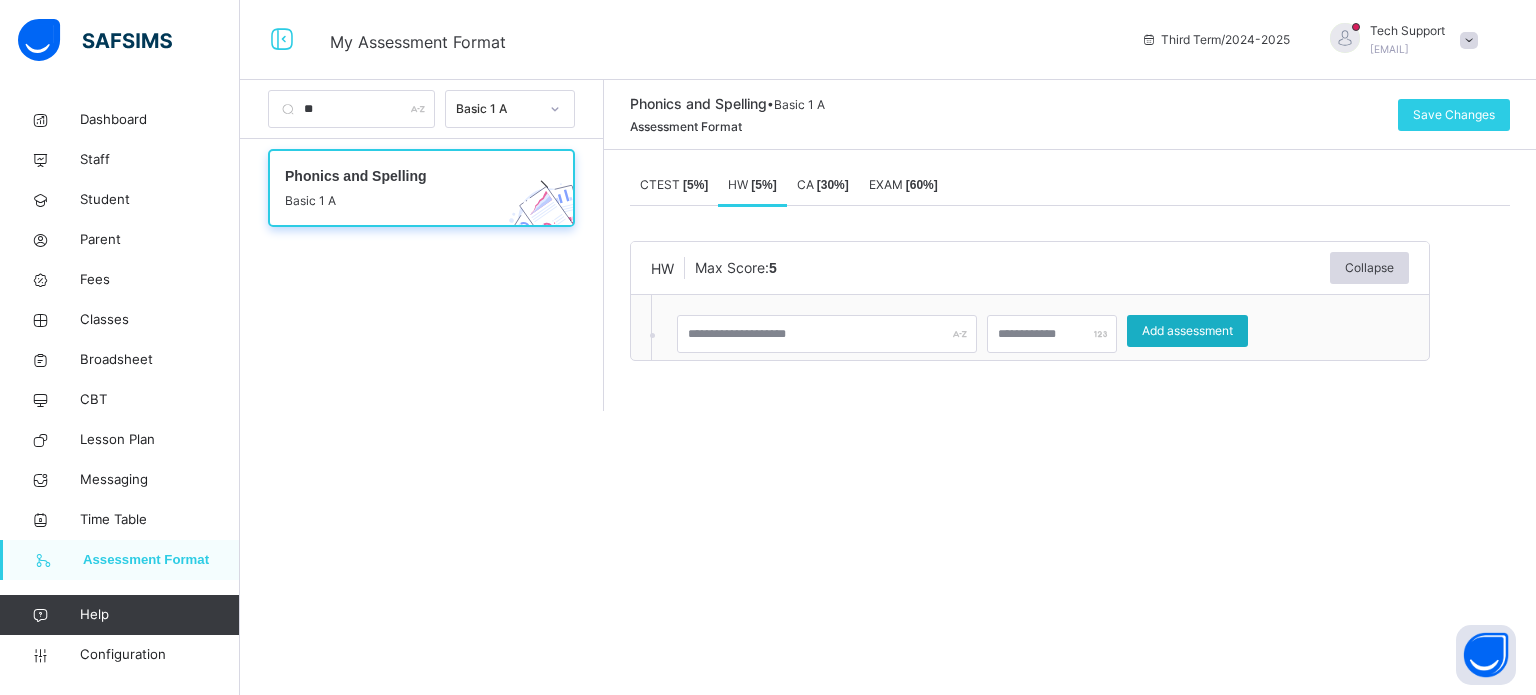 type on "*" 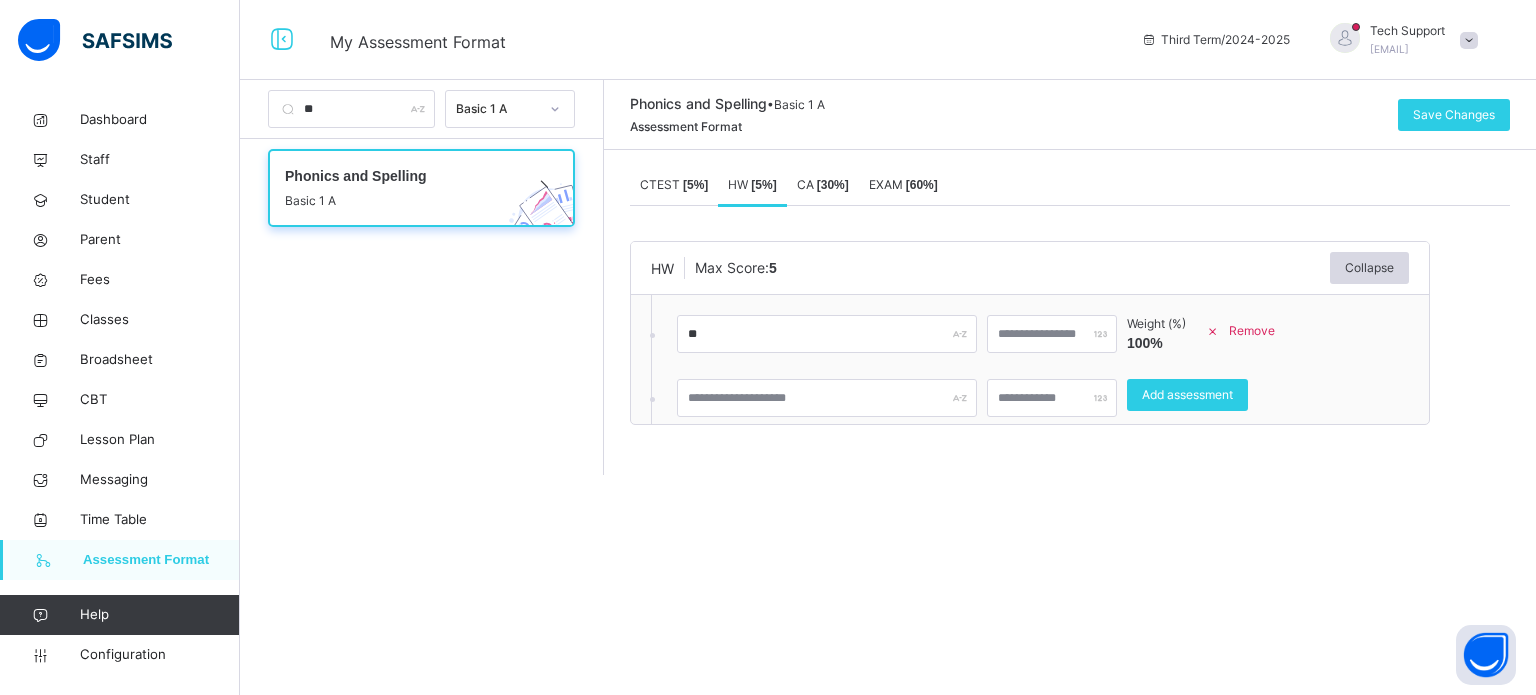 click on "CA   [ 30 %]" at bounding box center [823, 184] 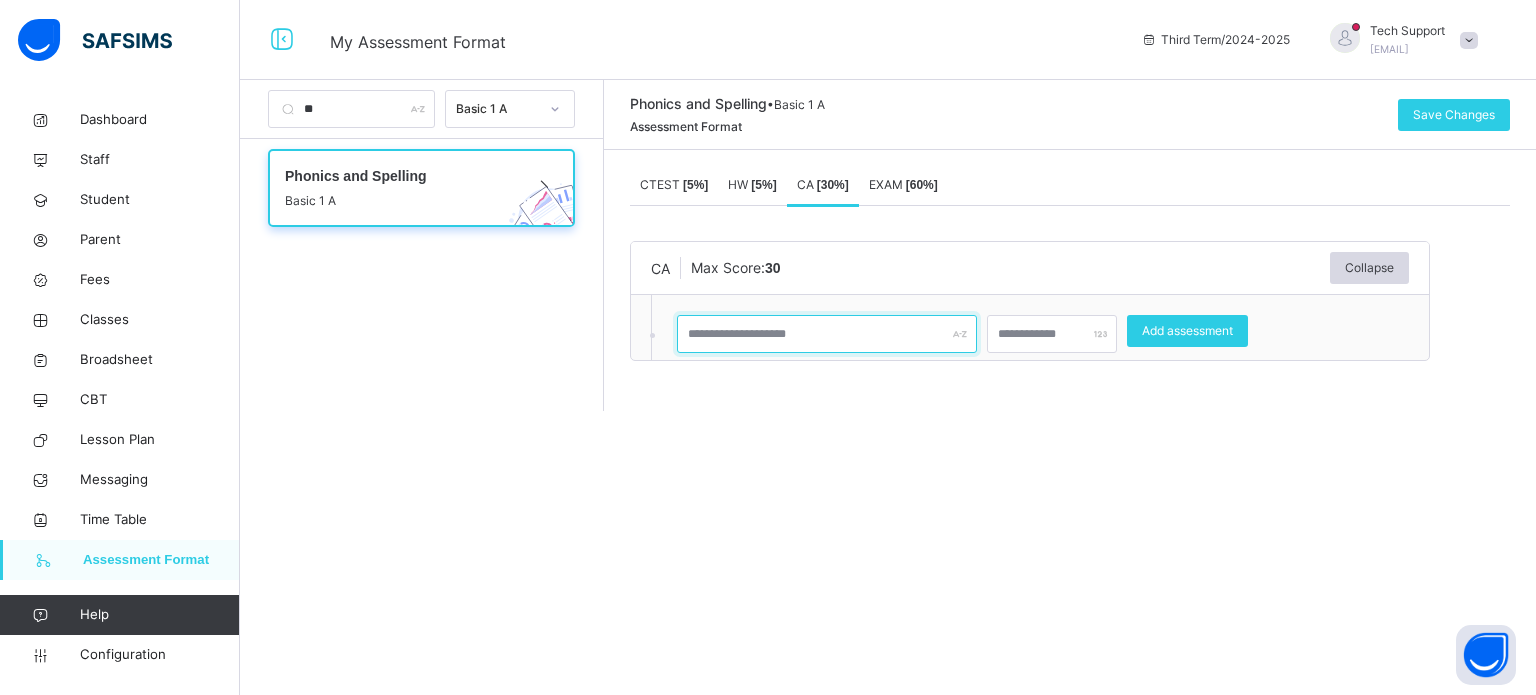 click at bounding box center [827, 334] 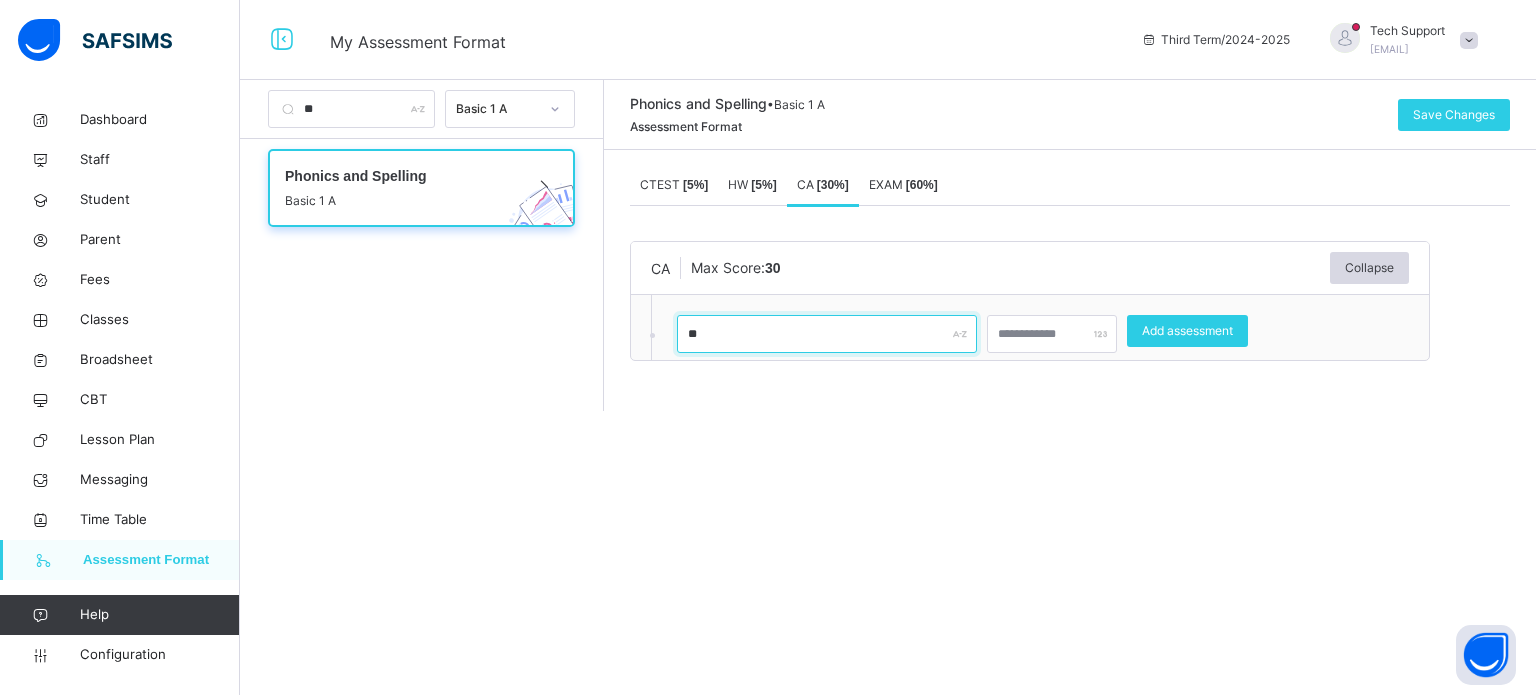 type on "**" 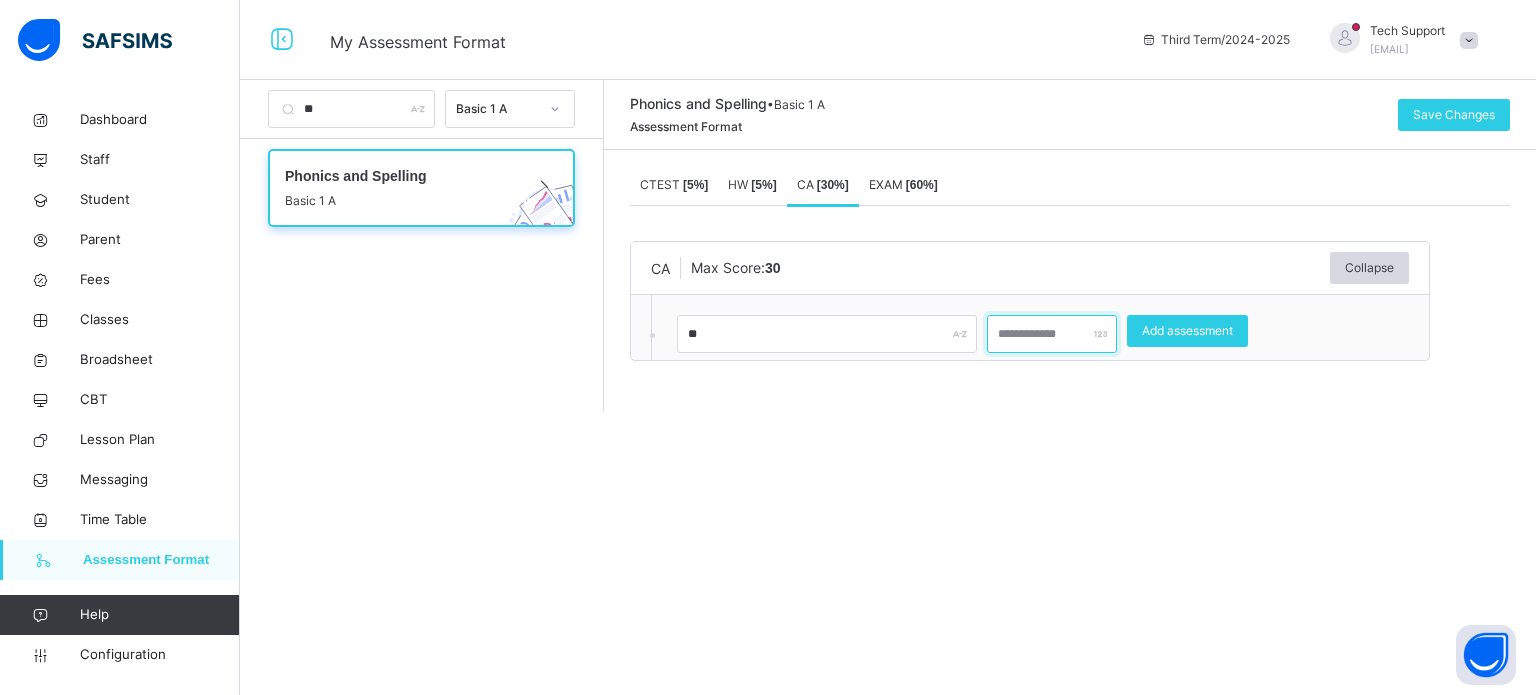 click at bounding box center [1052, 334] 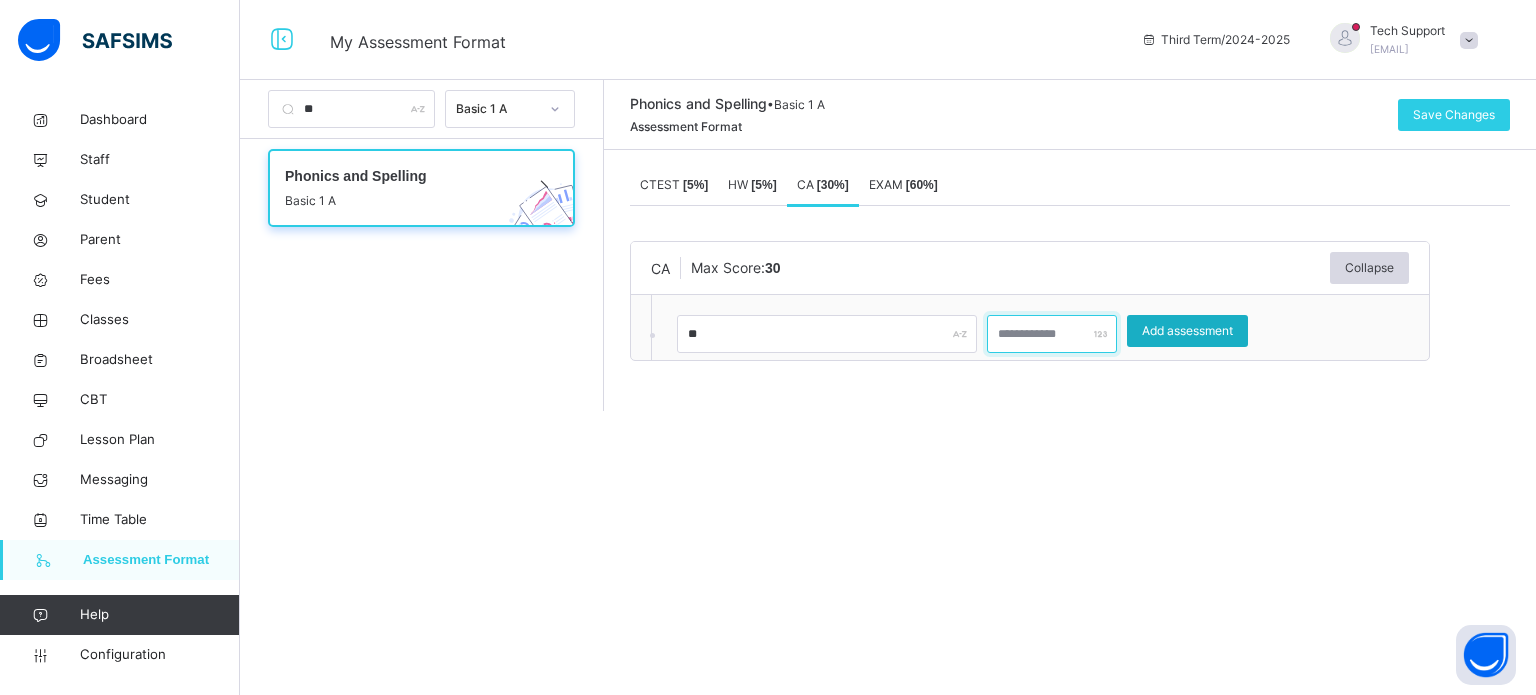 type on "**" 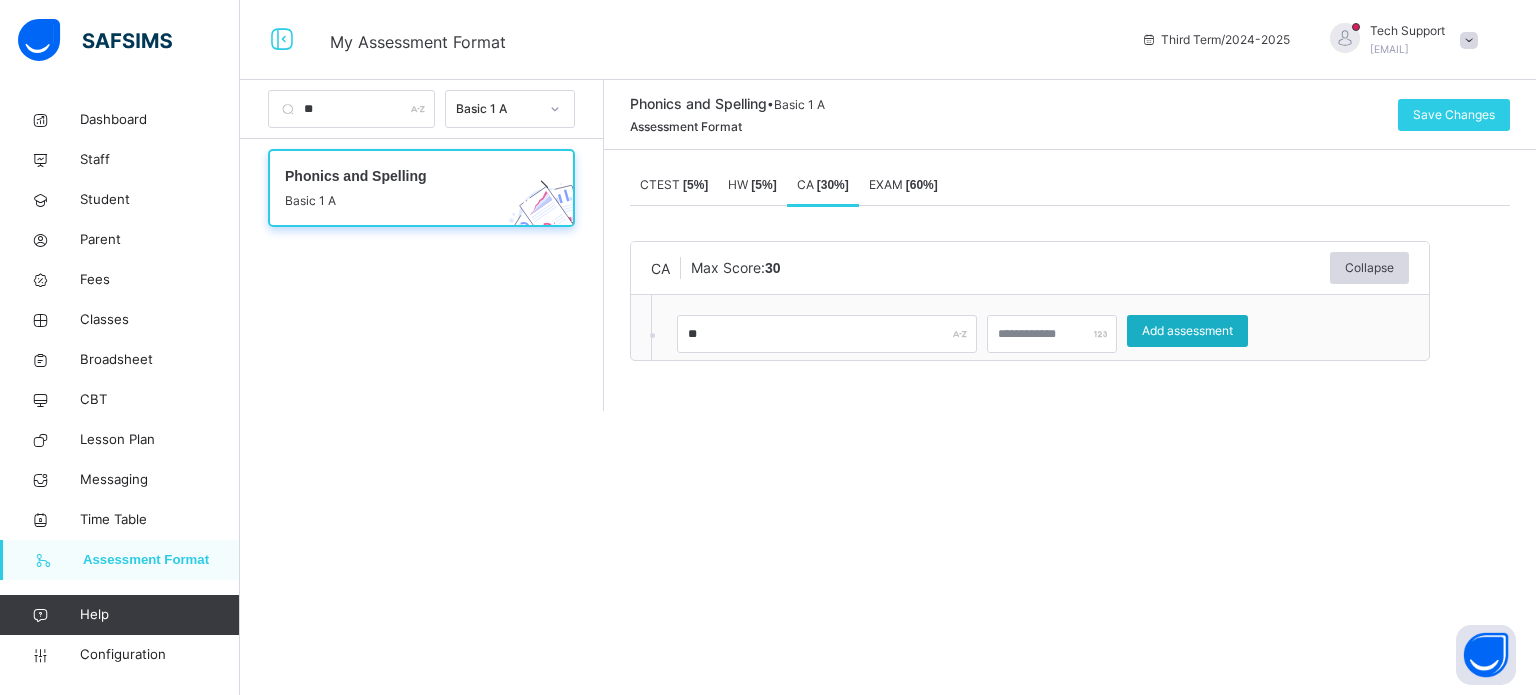 click on "Add assessment" at bounding box center [1187, 331] 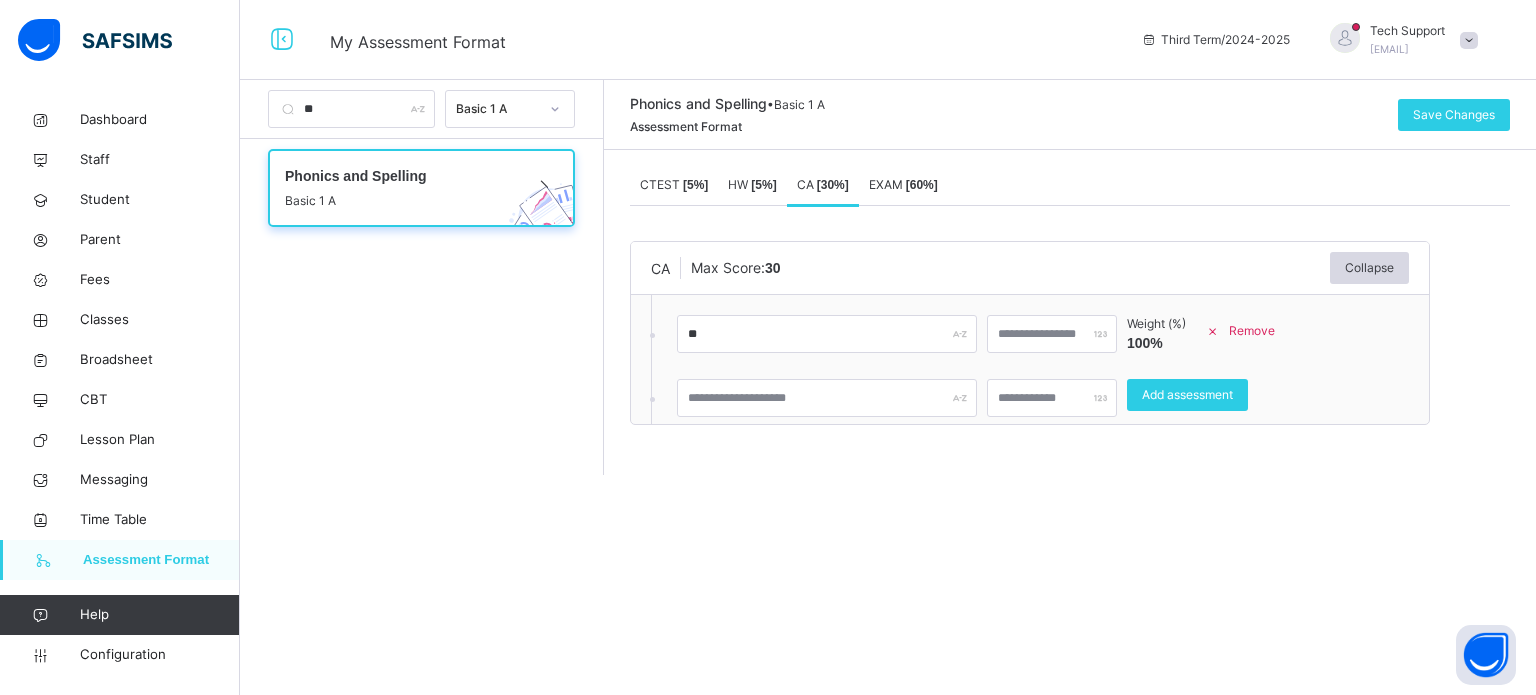 click on "EXAM   [ 60 %]" at bounding box center [903, 185] 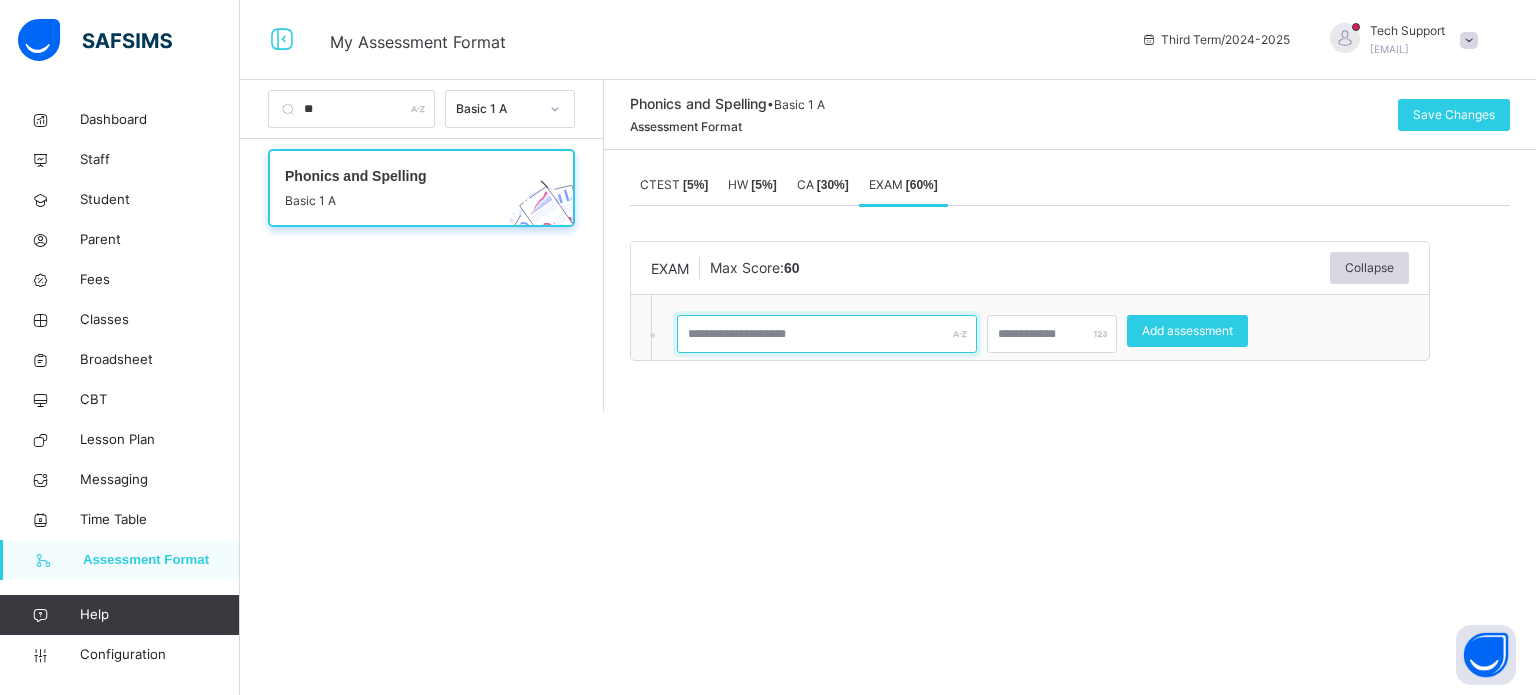 click at bounding box center (827, 334) 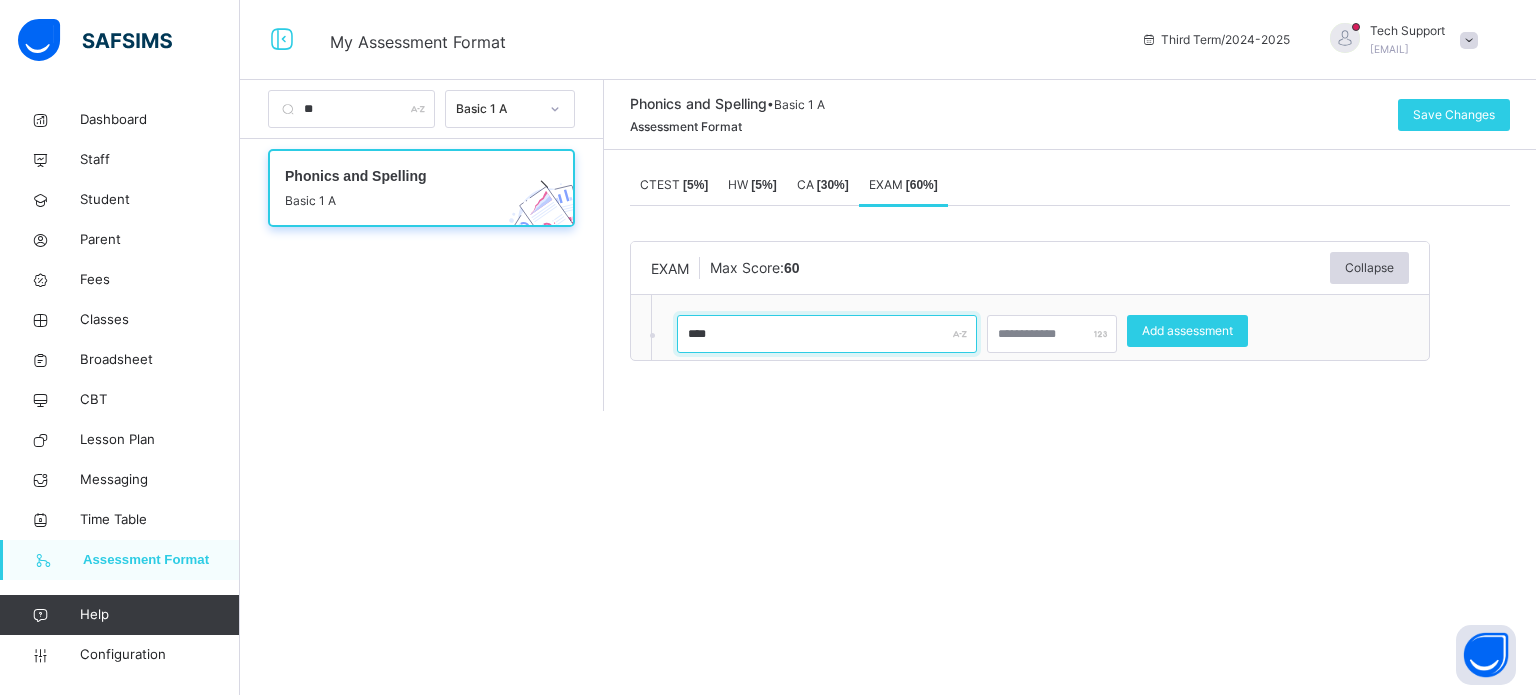 type on "****" 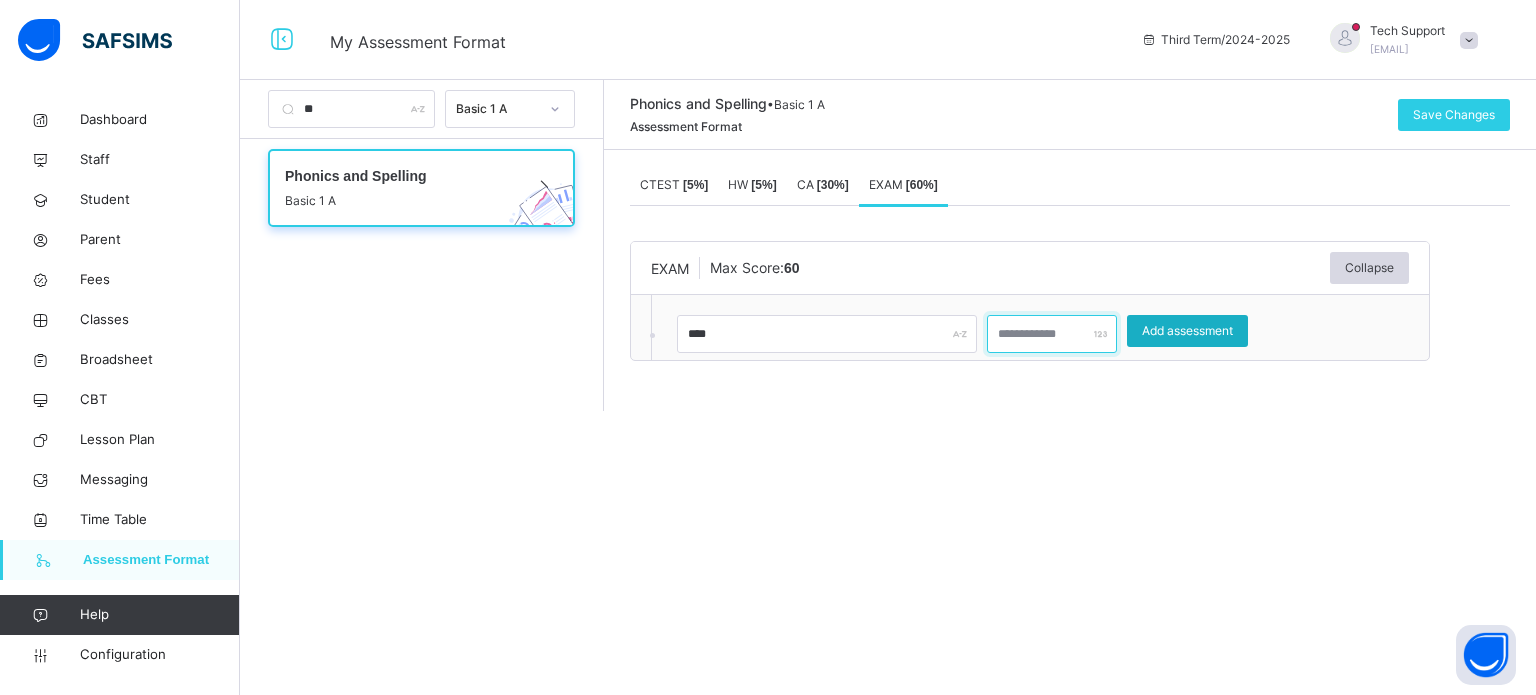 type on "**" 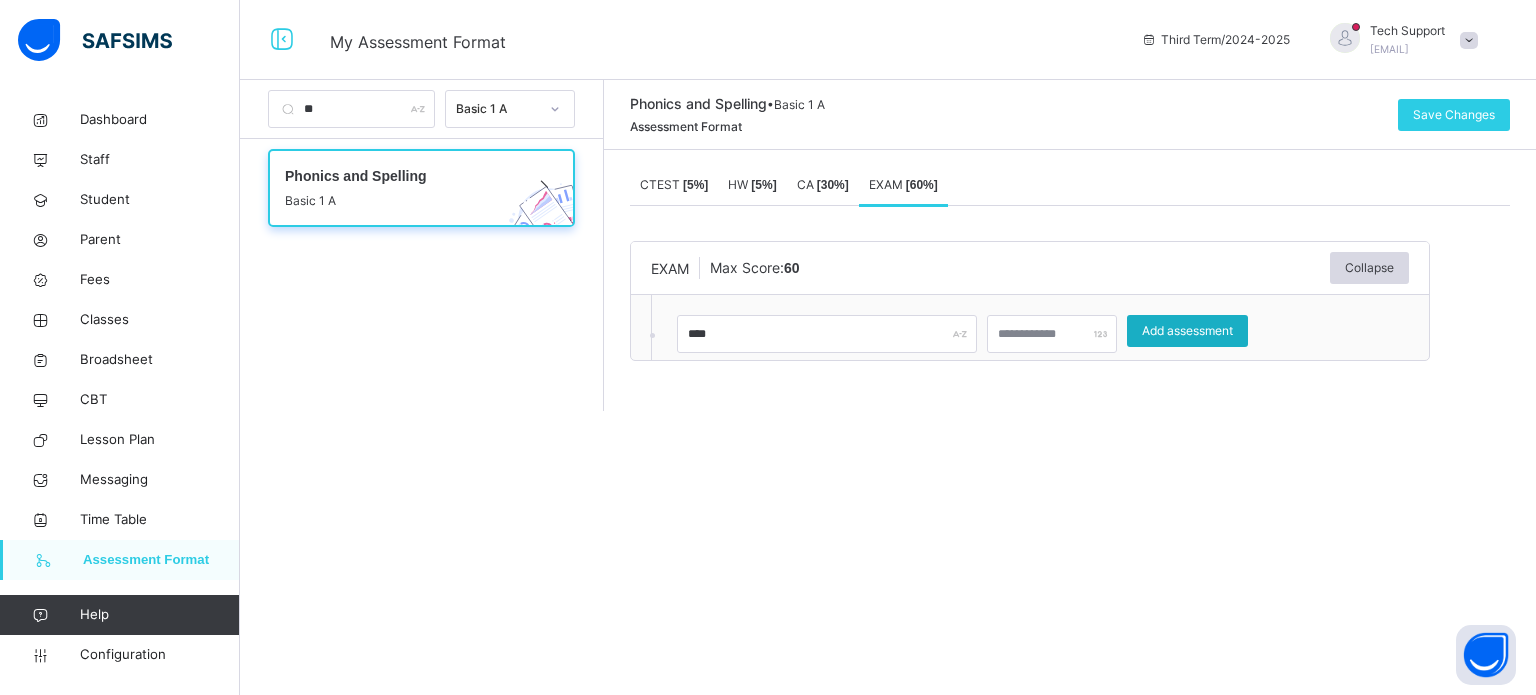 click on "Add assessment" at bounding box center (1187, 331) 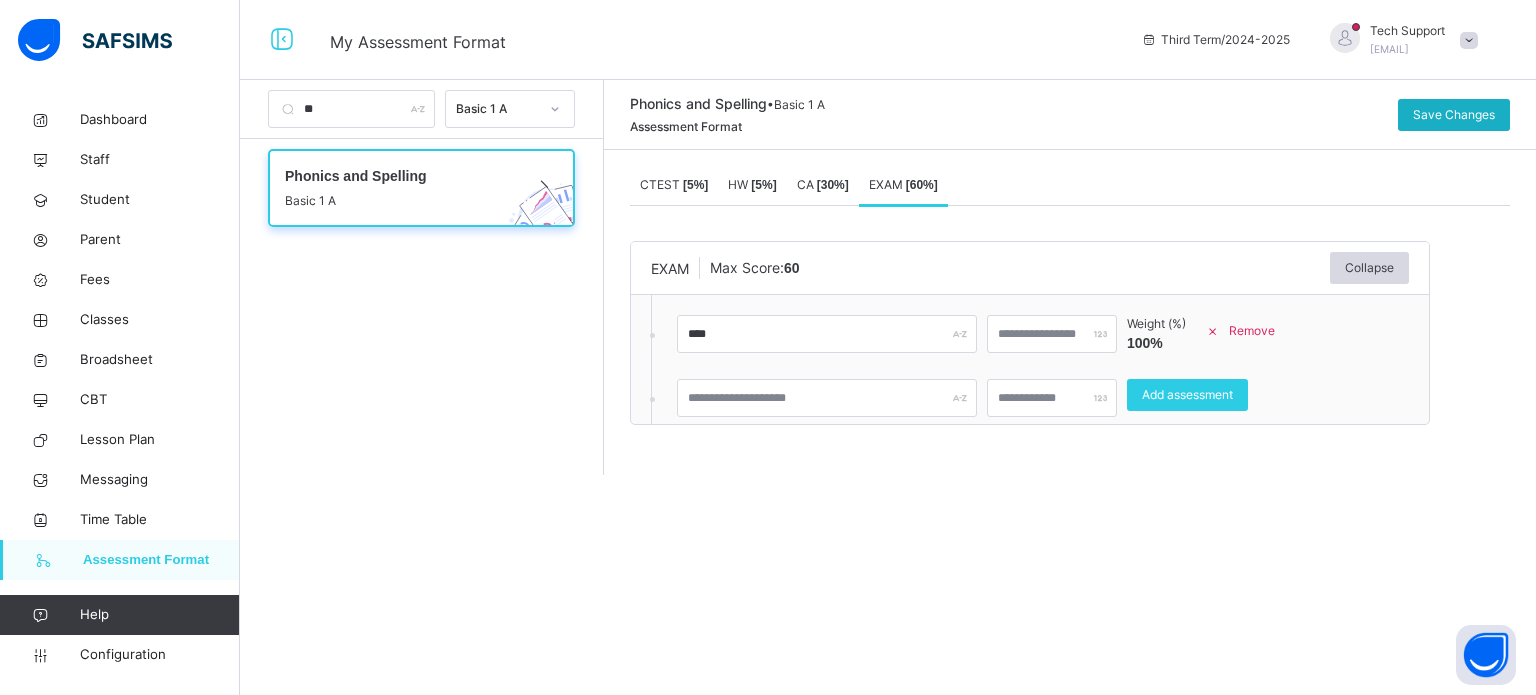 click on "Save Changes" at bounding box center (1454, 115) 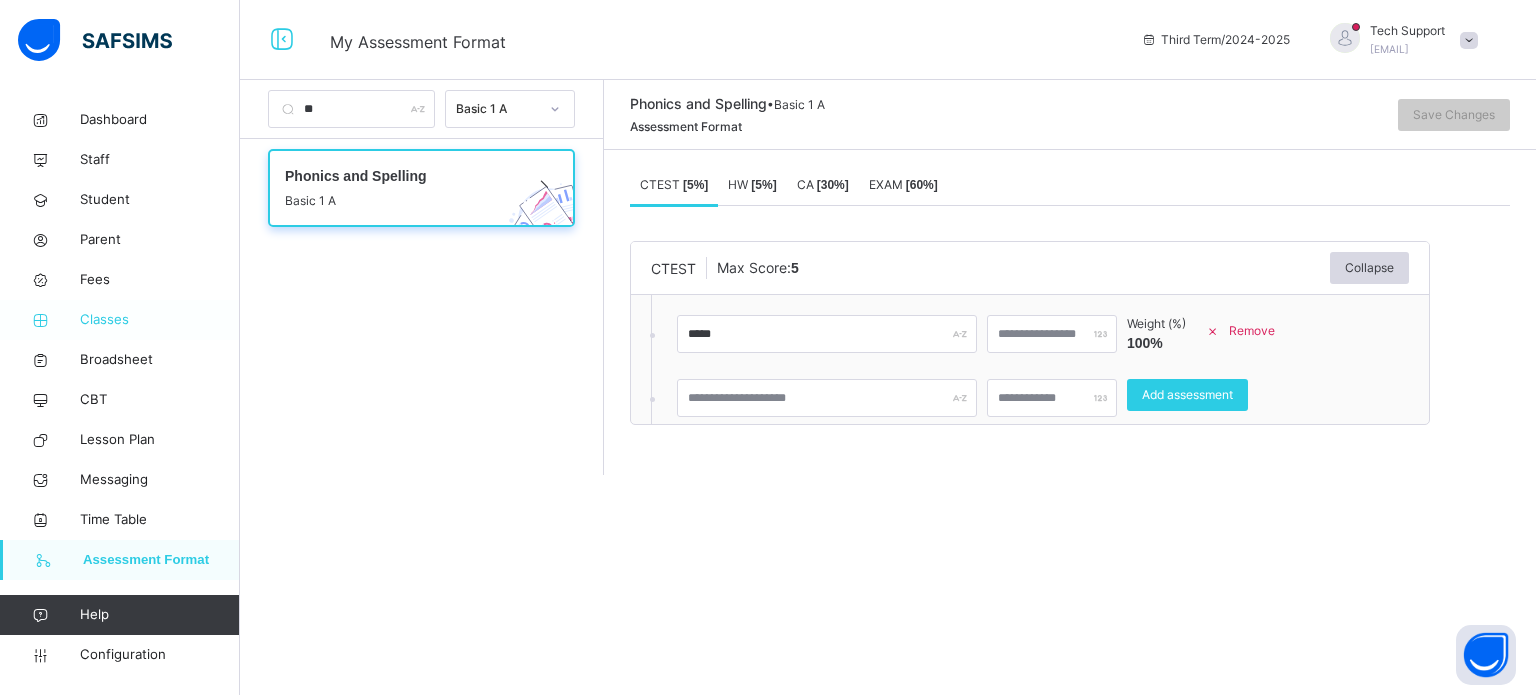 click on "Classes" at bounding box center [120, 320] 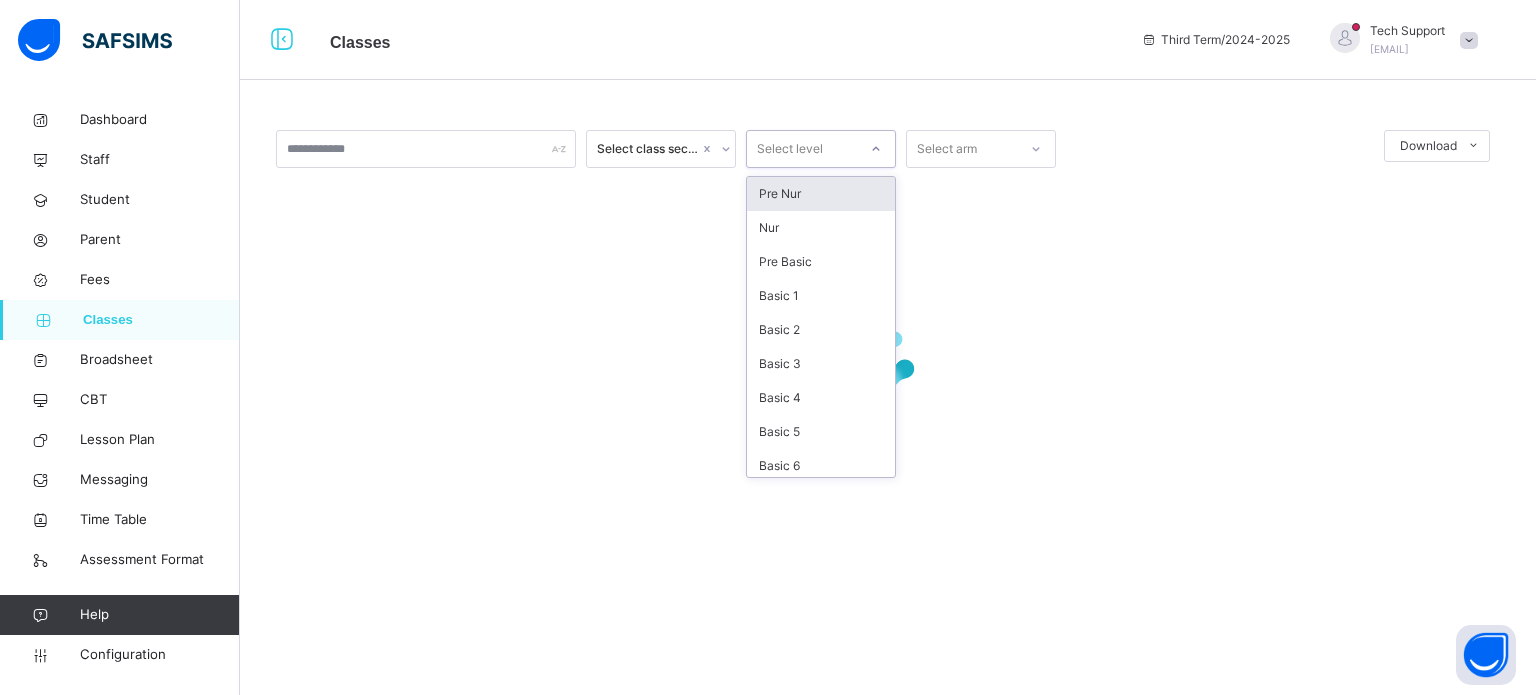click on "Select level" at bounding box center [790, 149] 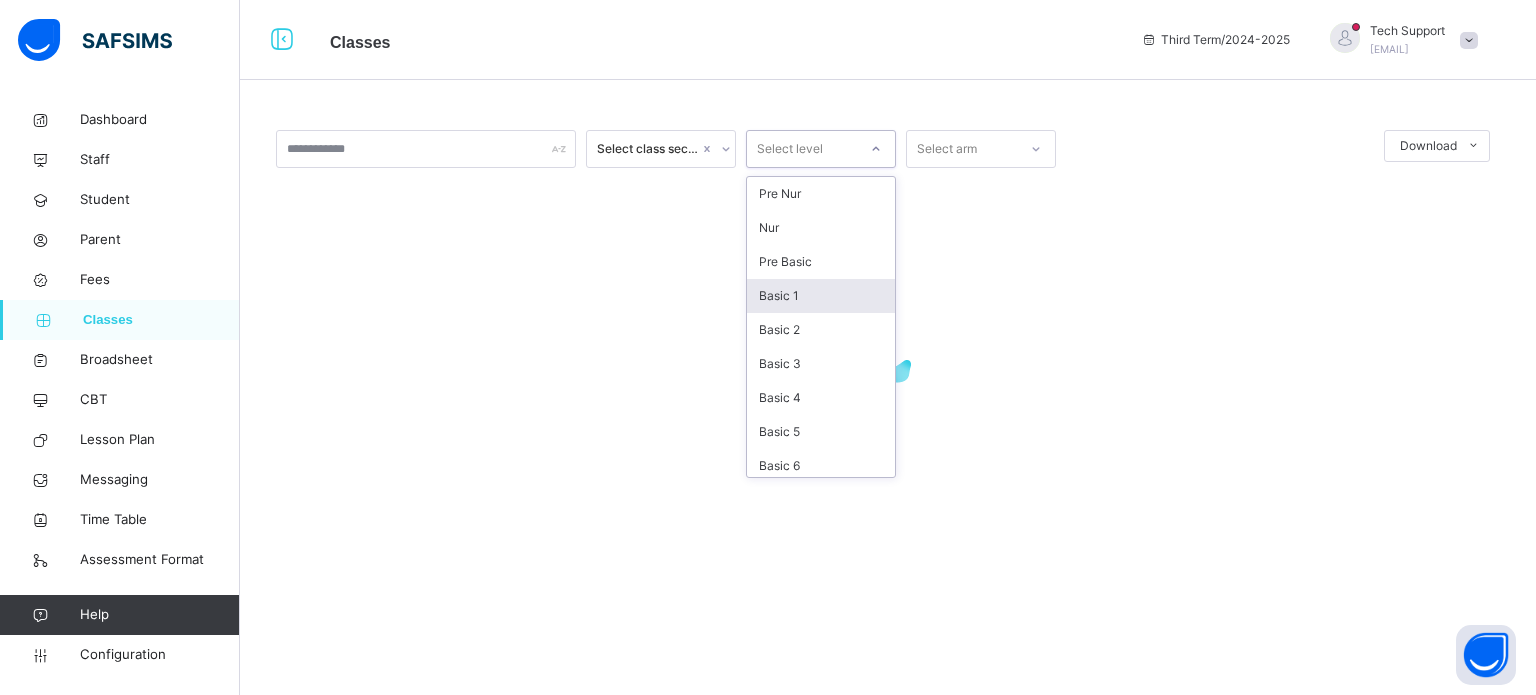 click on "Basic  1" at bounding box center [821, 296] 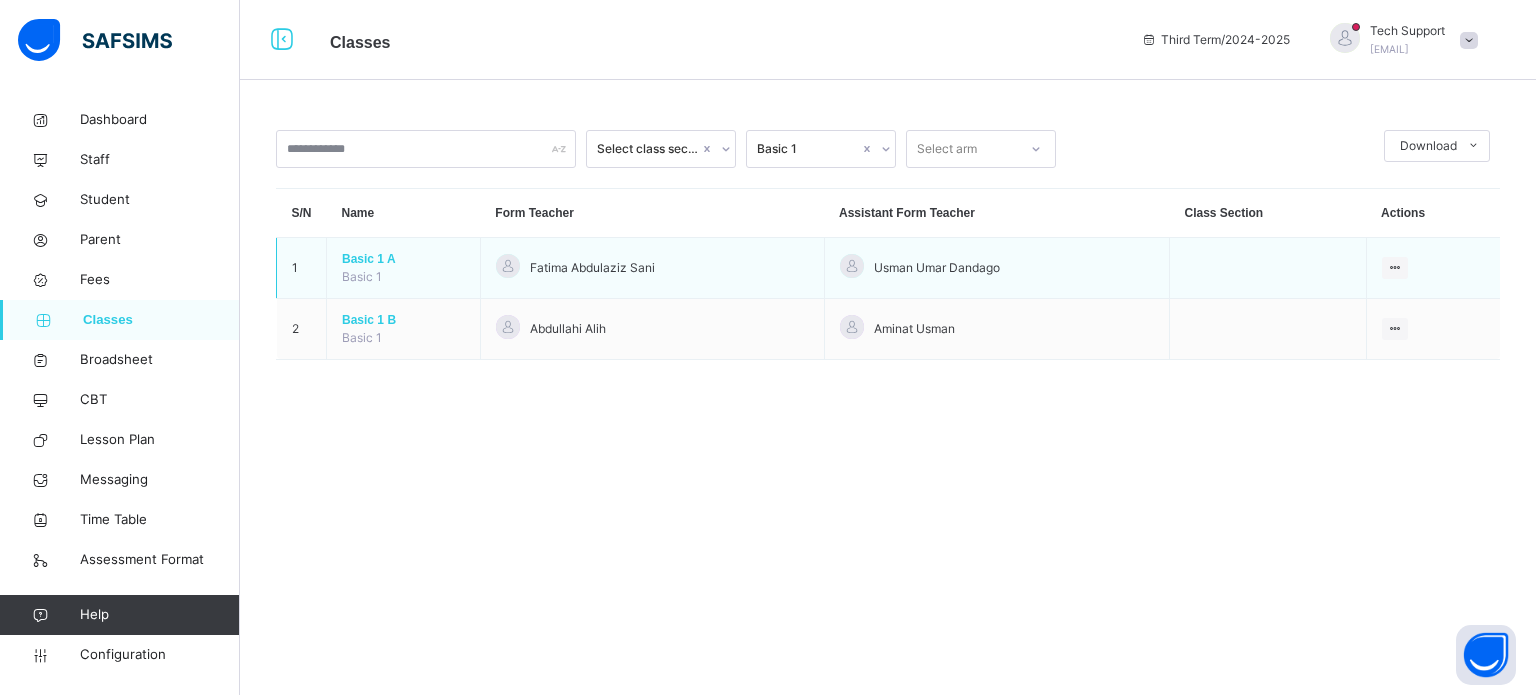 click on "Basic  1   A" at bounding box center [403, 259] 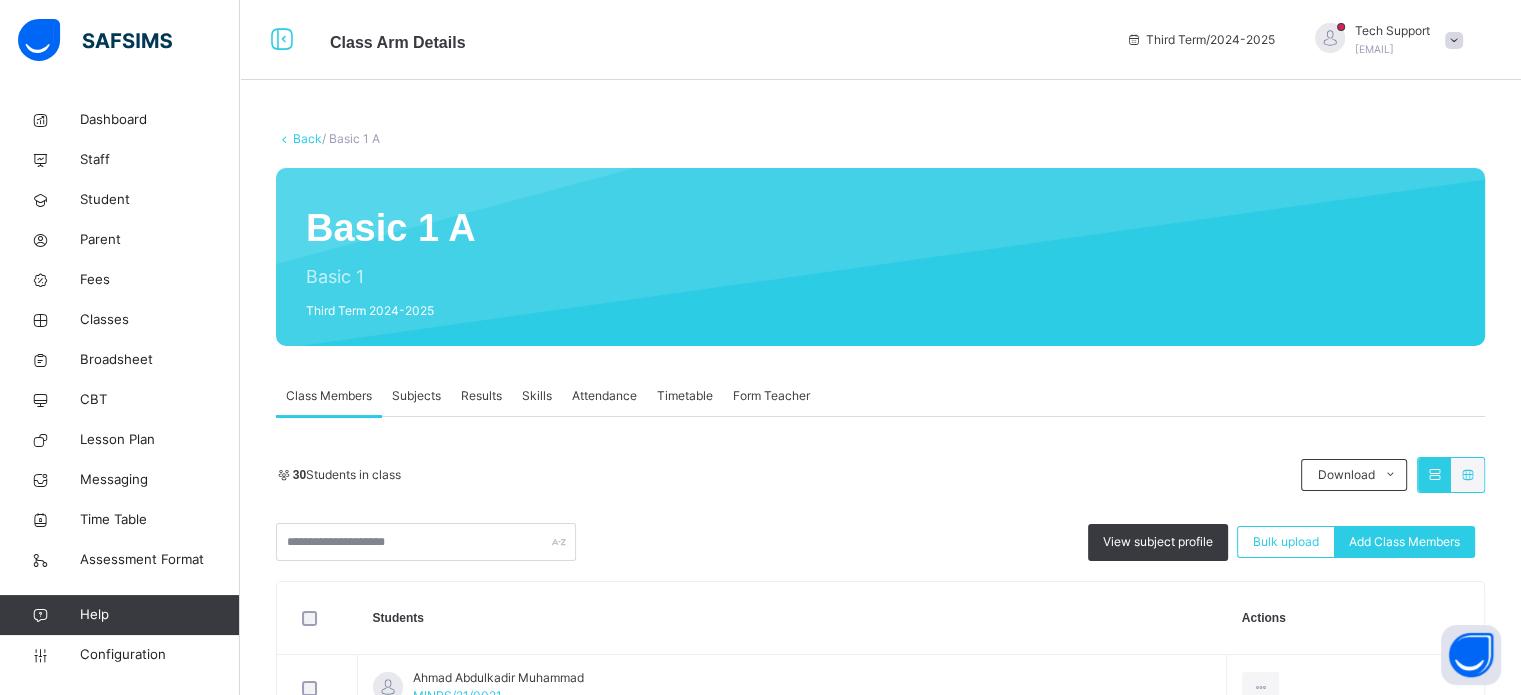 click on "Subjects" at bounding box center (416, 396) 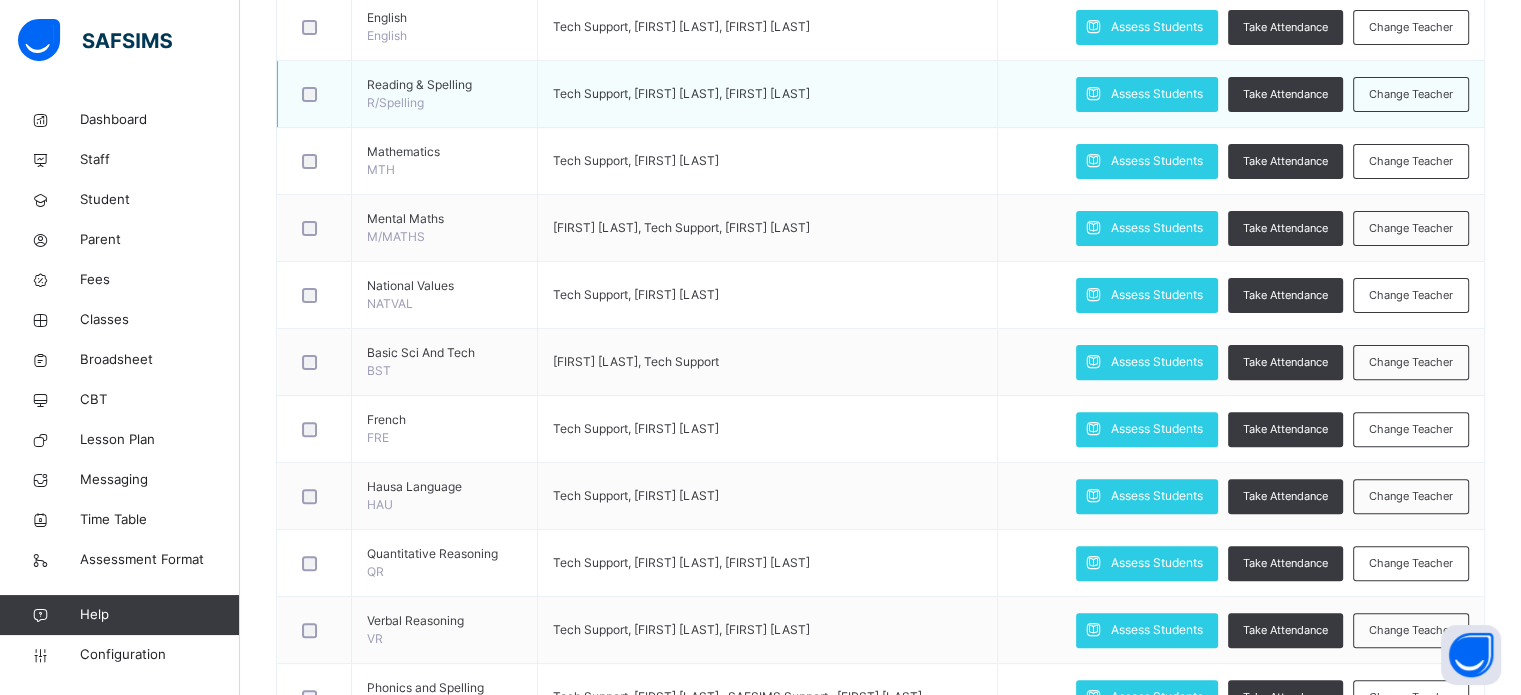 scroll, scrollTop: 500, scrollLeft: 0, axis: vertical 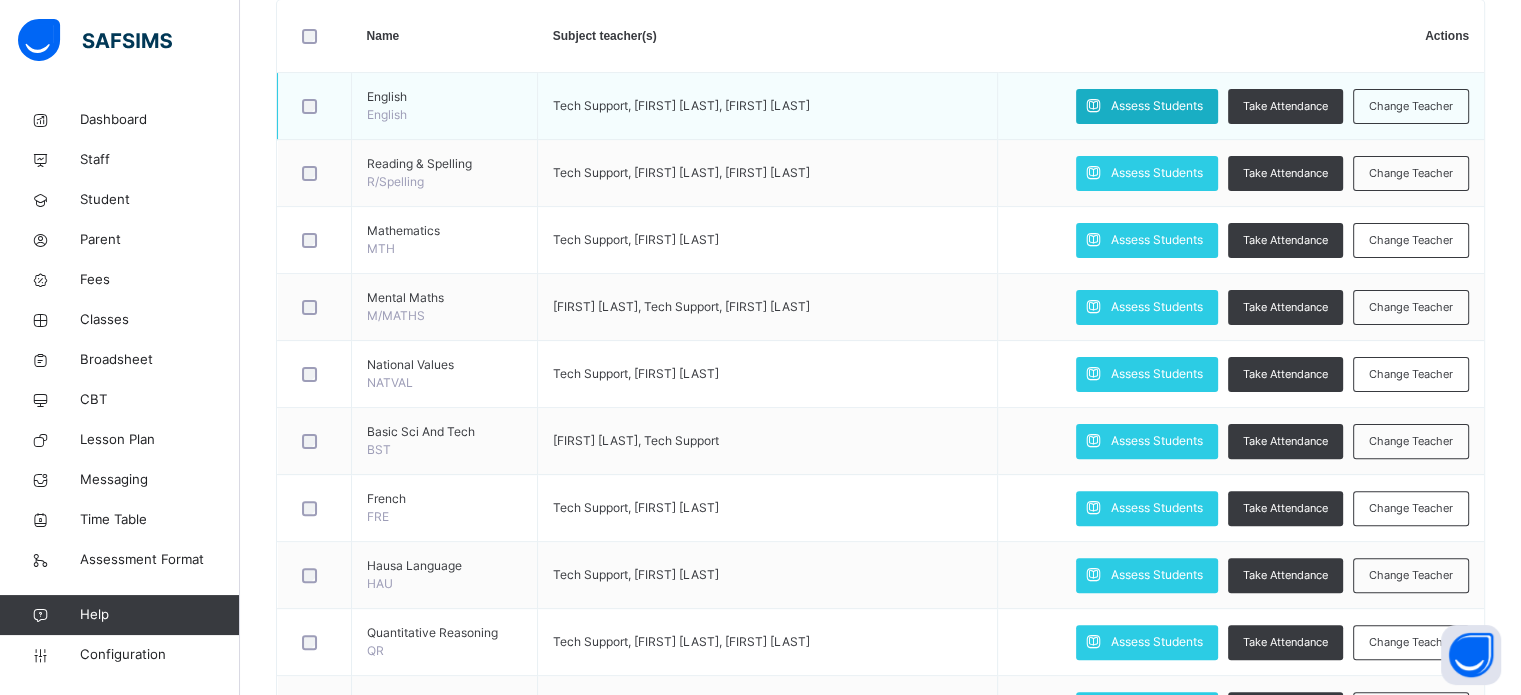 click on "Assess Students" at bounding box center [1147, 106] 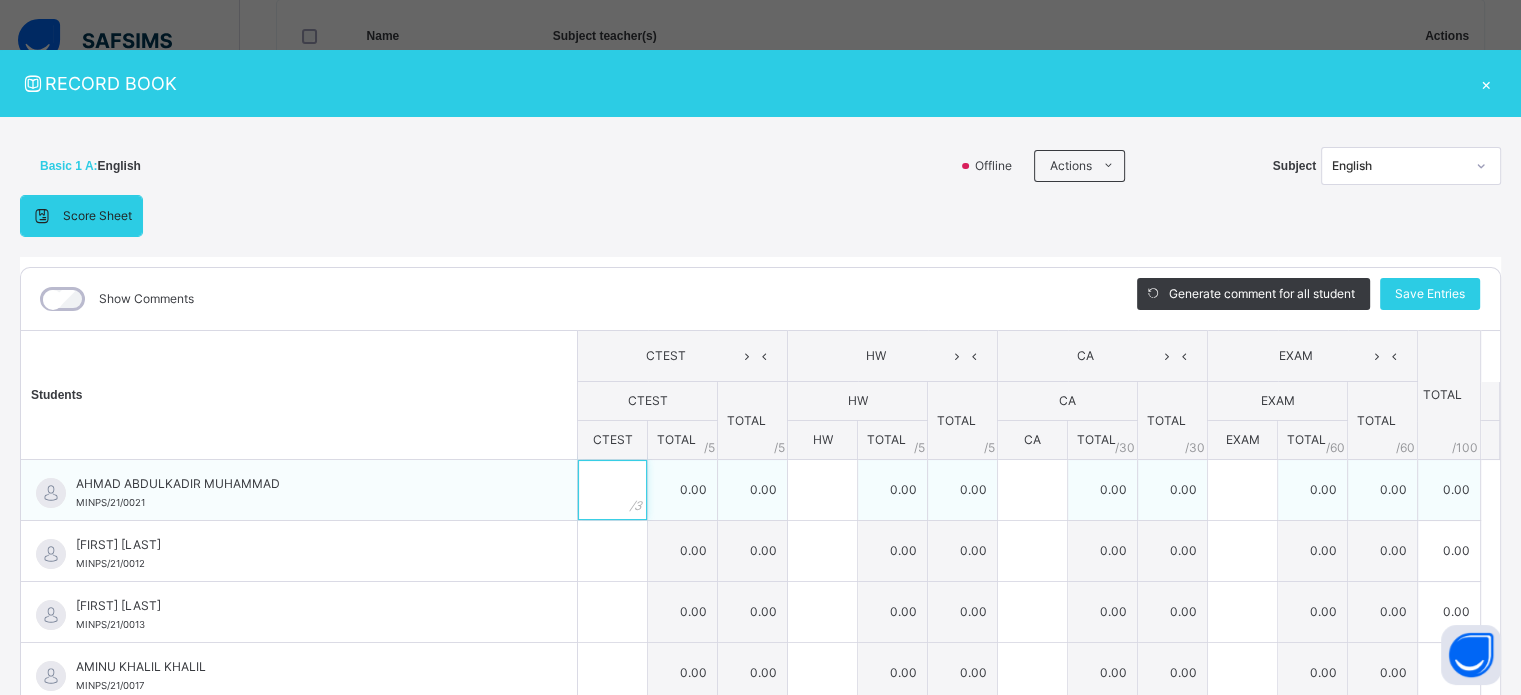 click at bounding box center (612, 490) 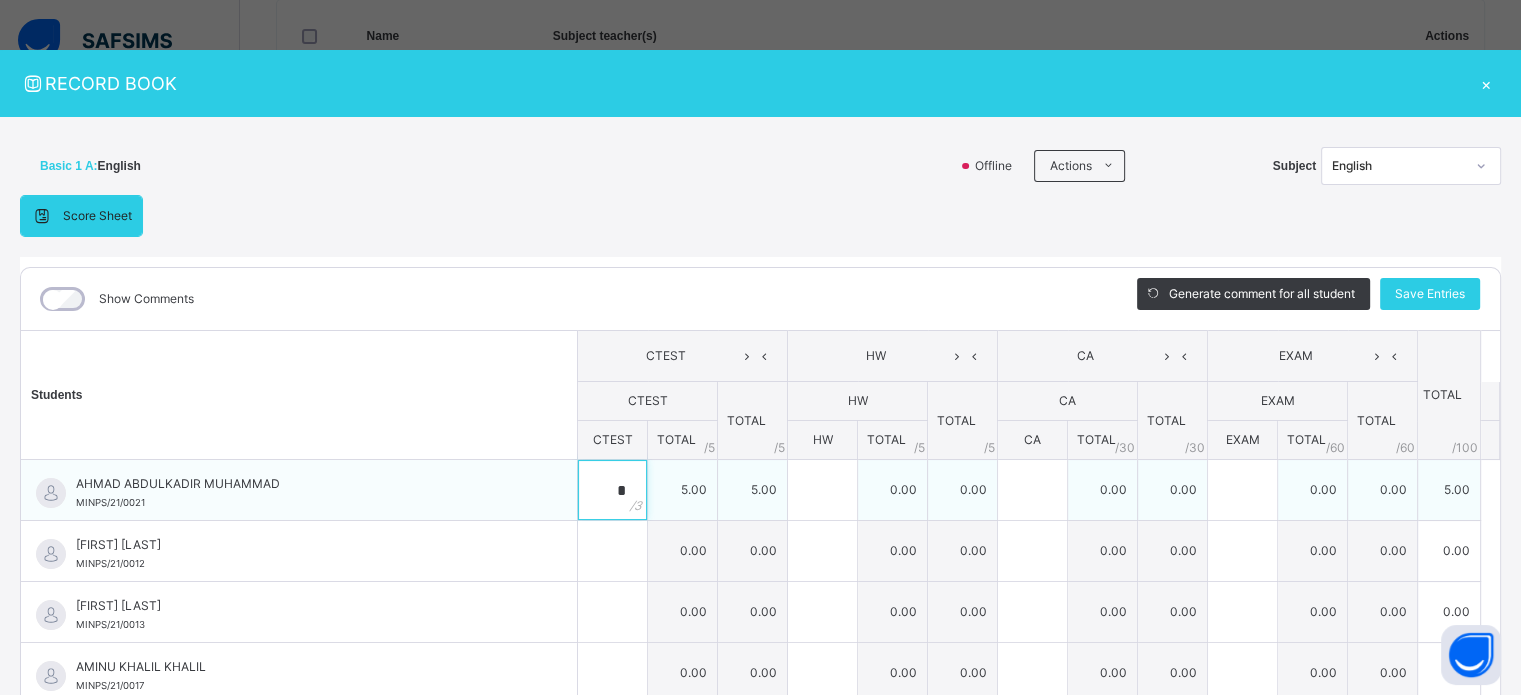 type on "*" 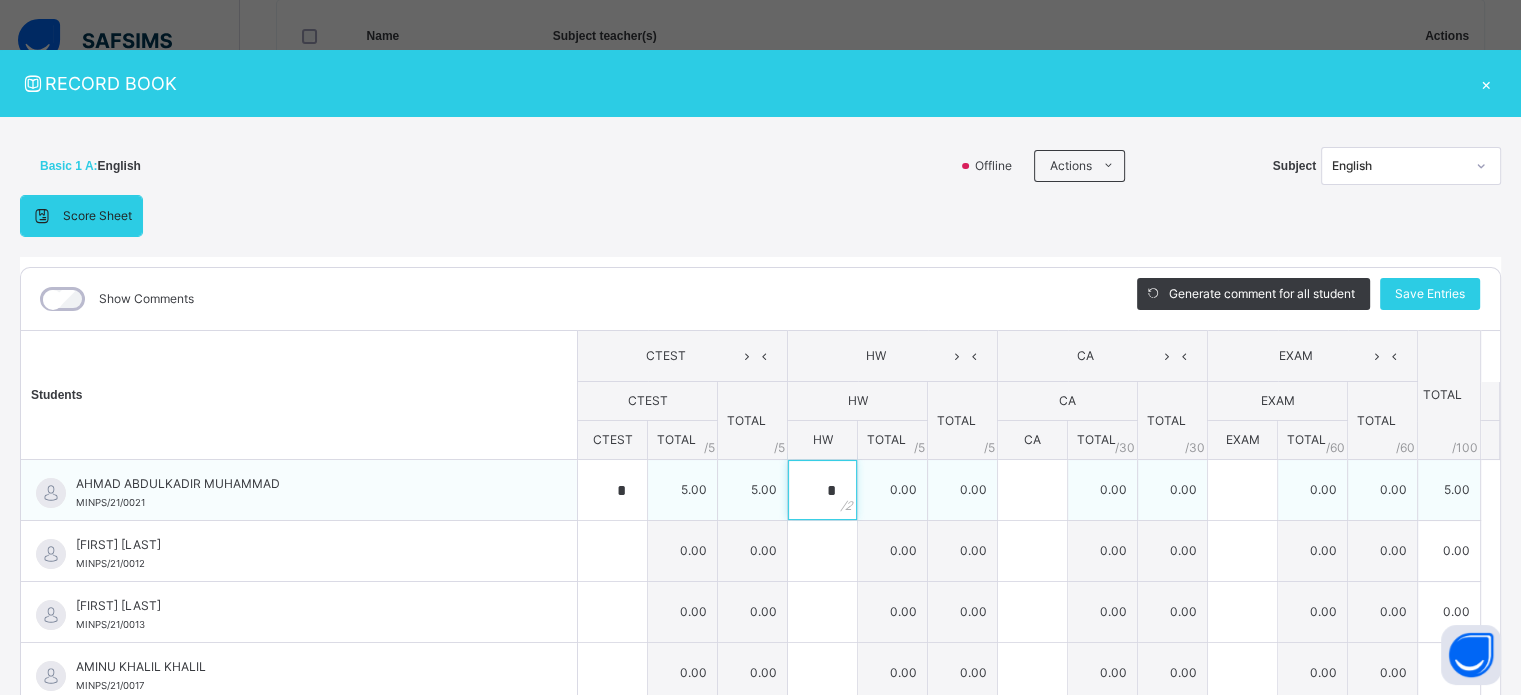 type on "*" 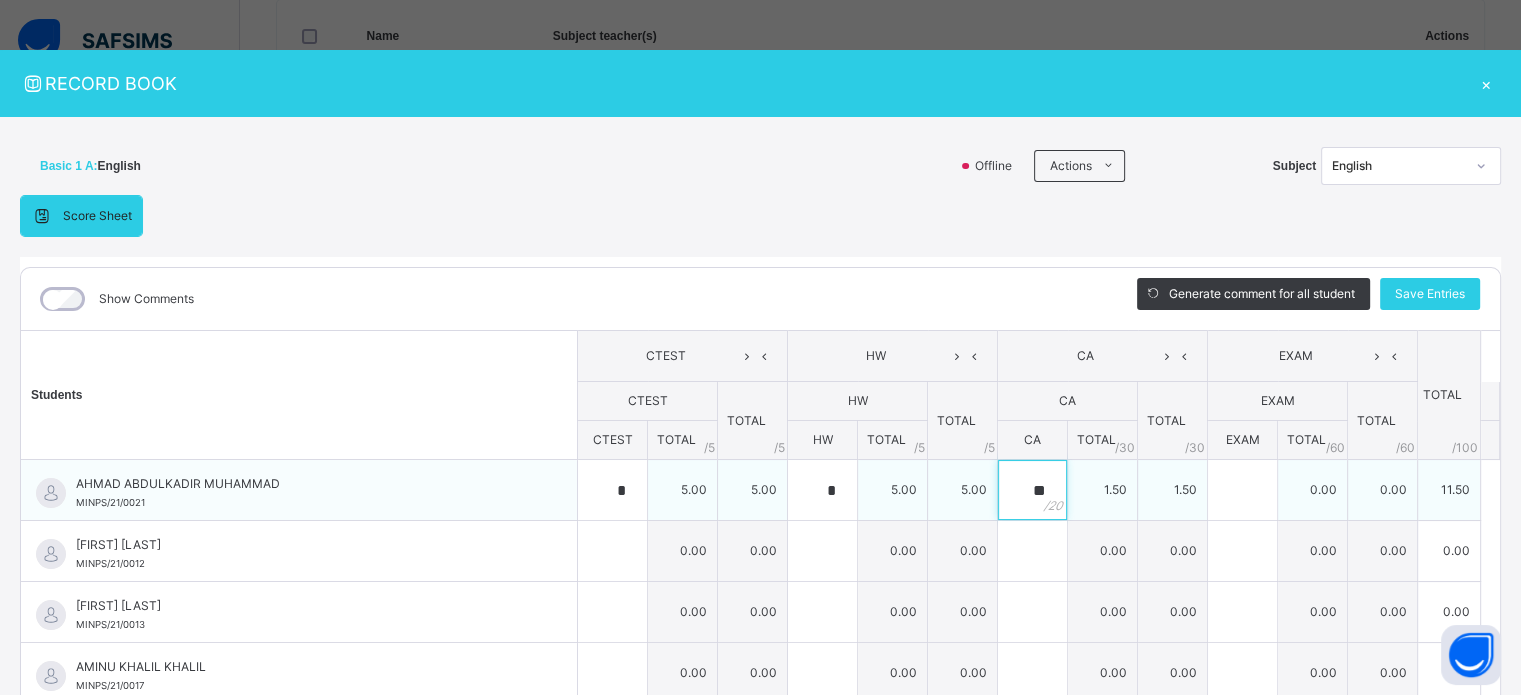 type on "**" 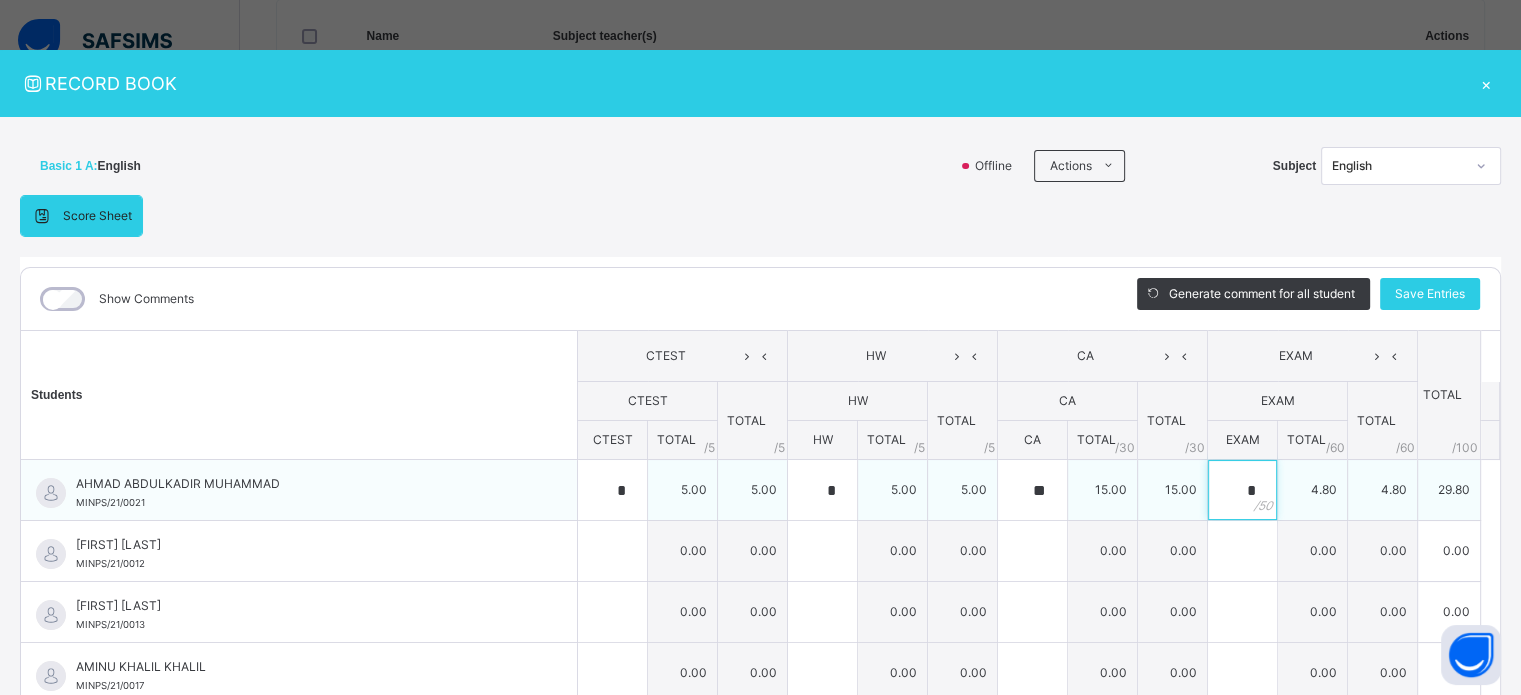 click on "*" at bounding box center [1242, 490] 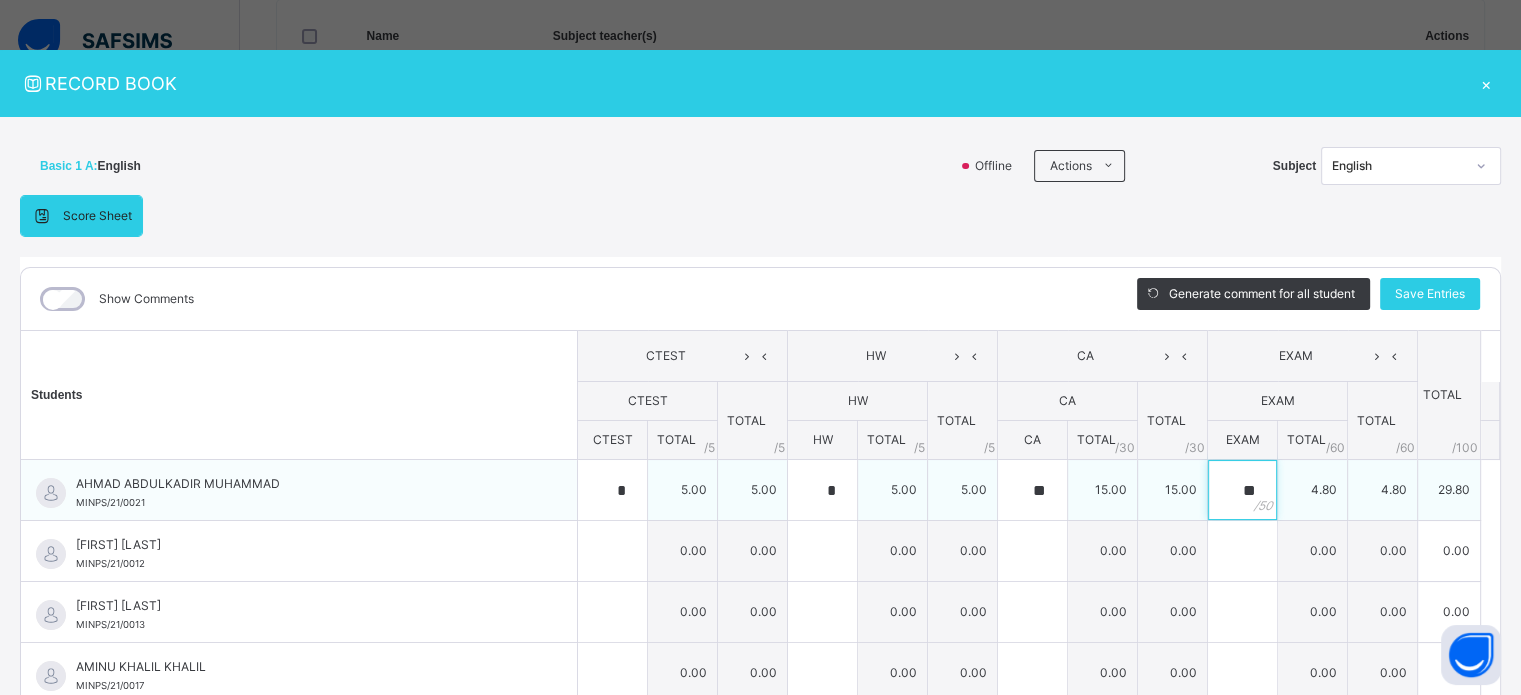 type on "**" 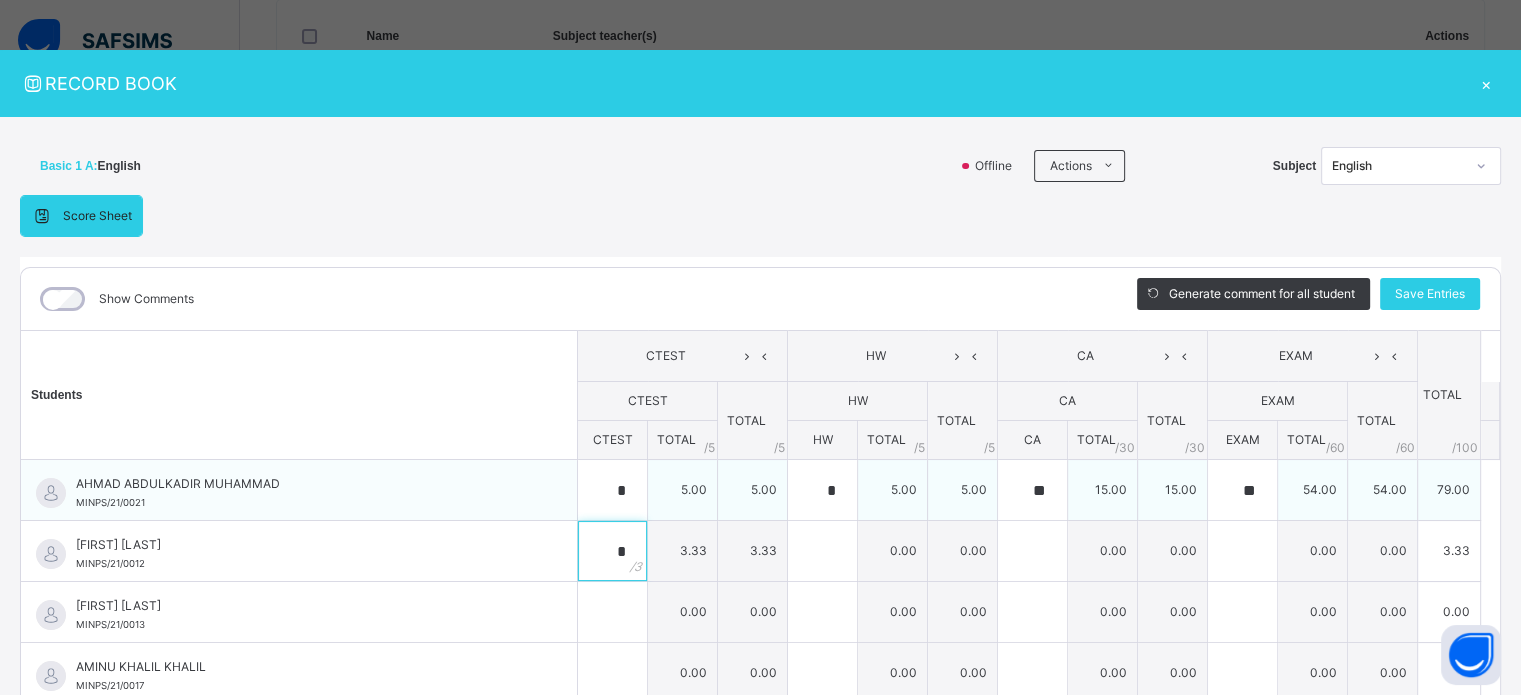 type on "*" 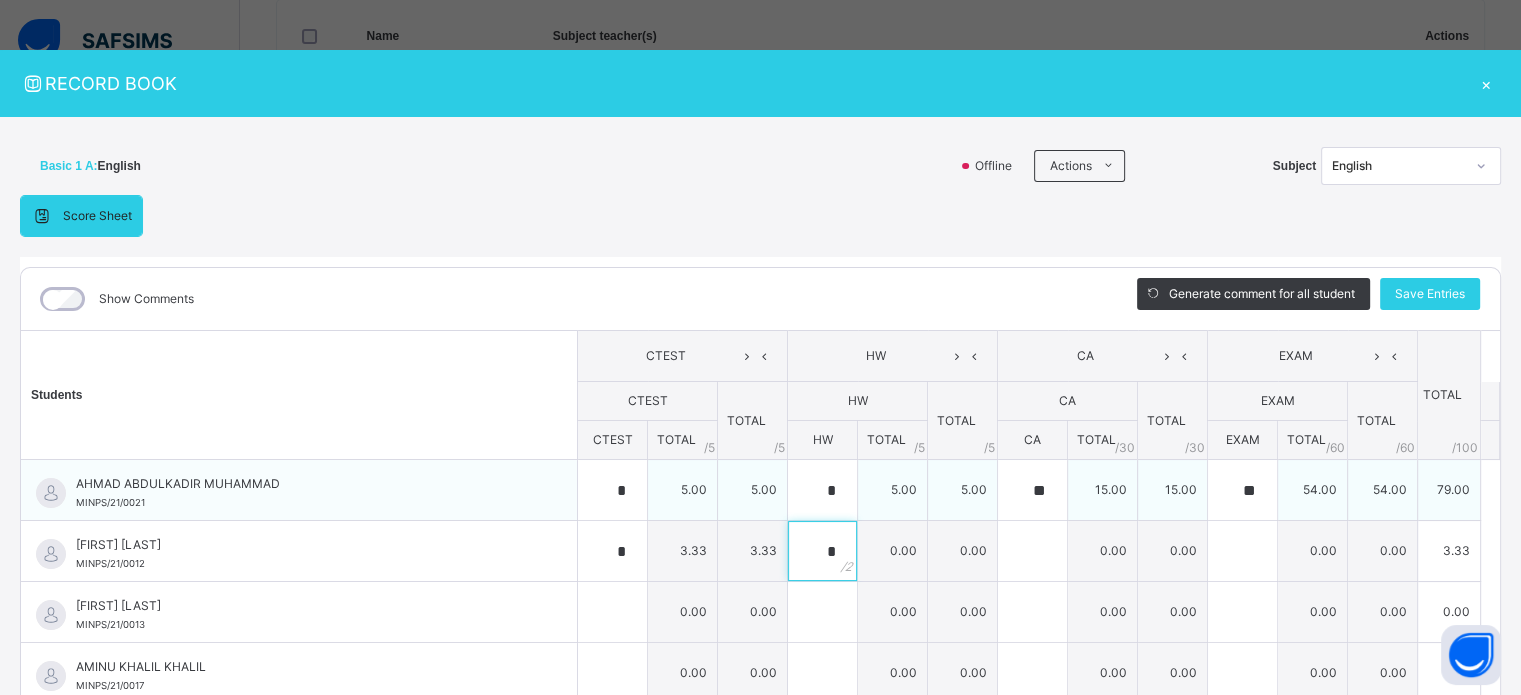 type on "*" 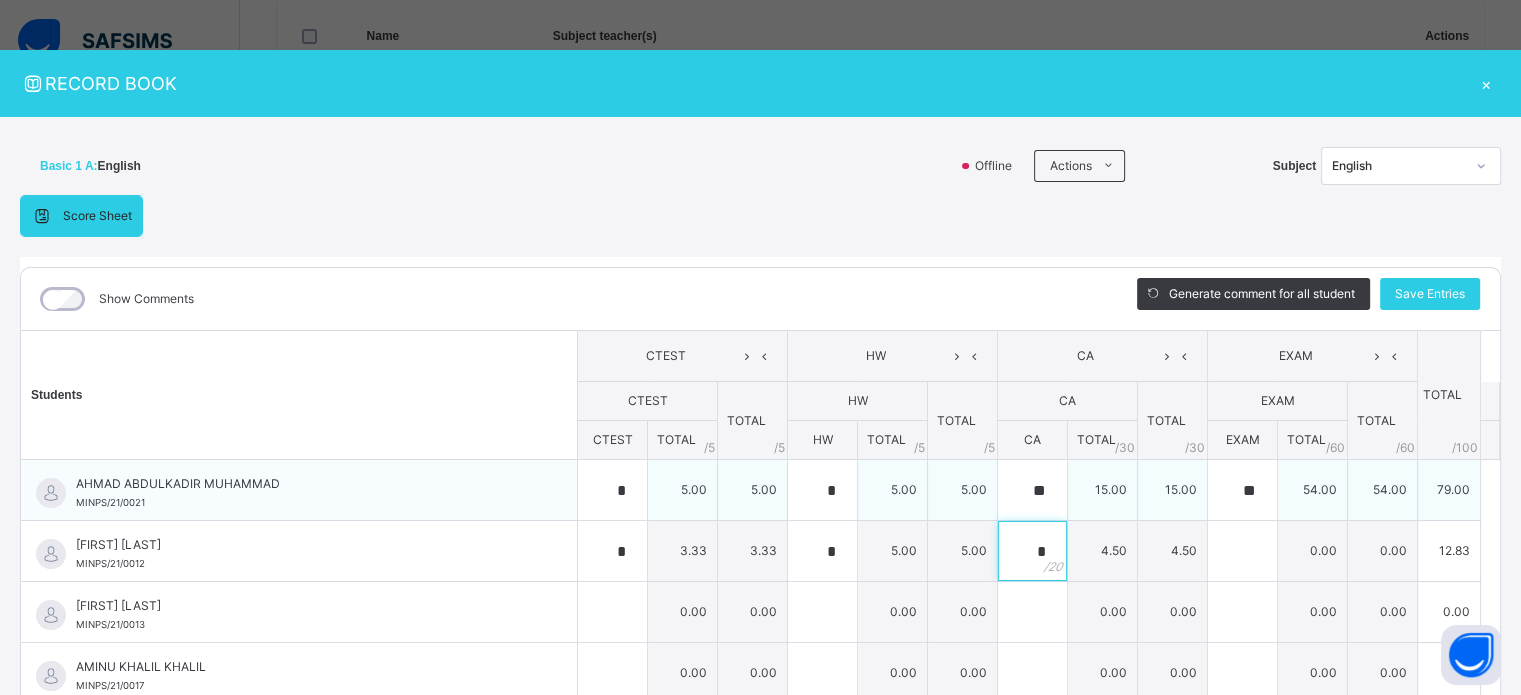 type on "*" 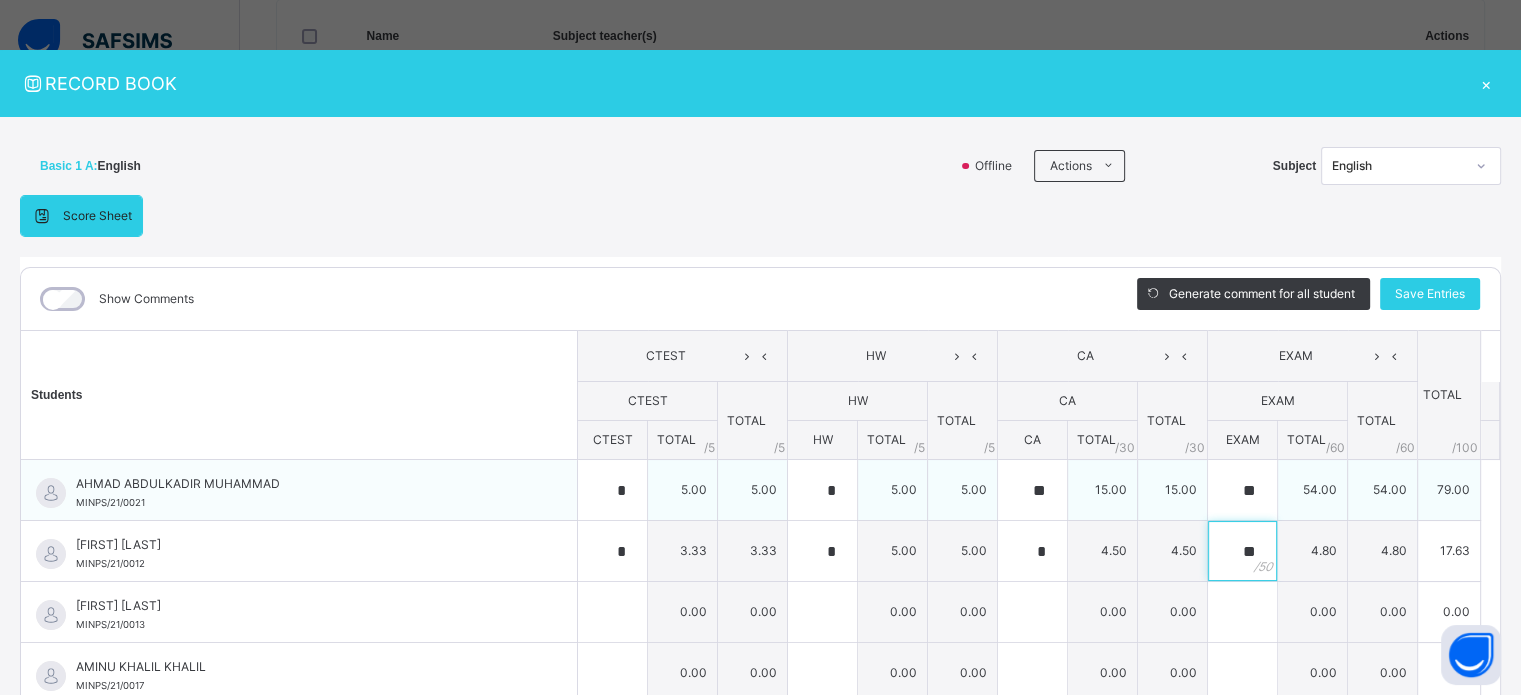 type on "**" 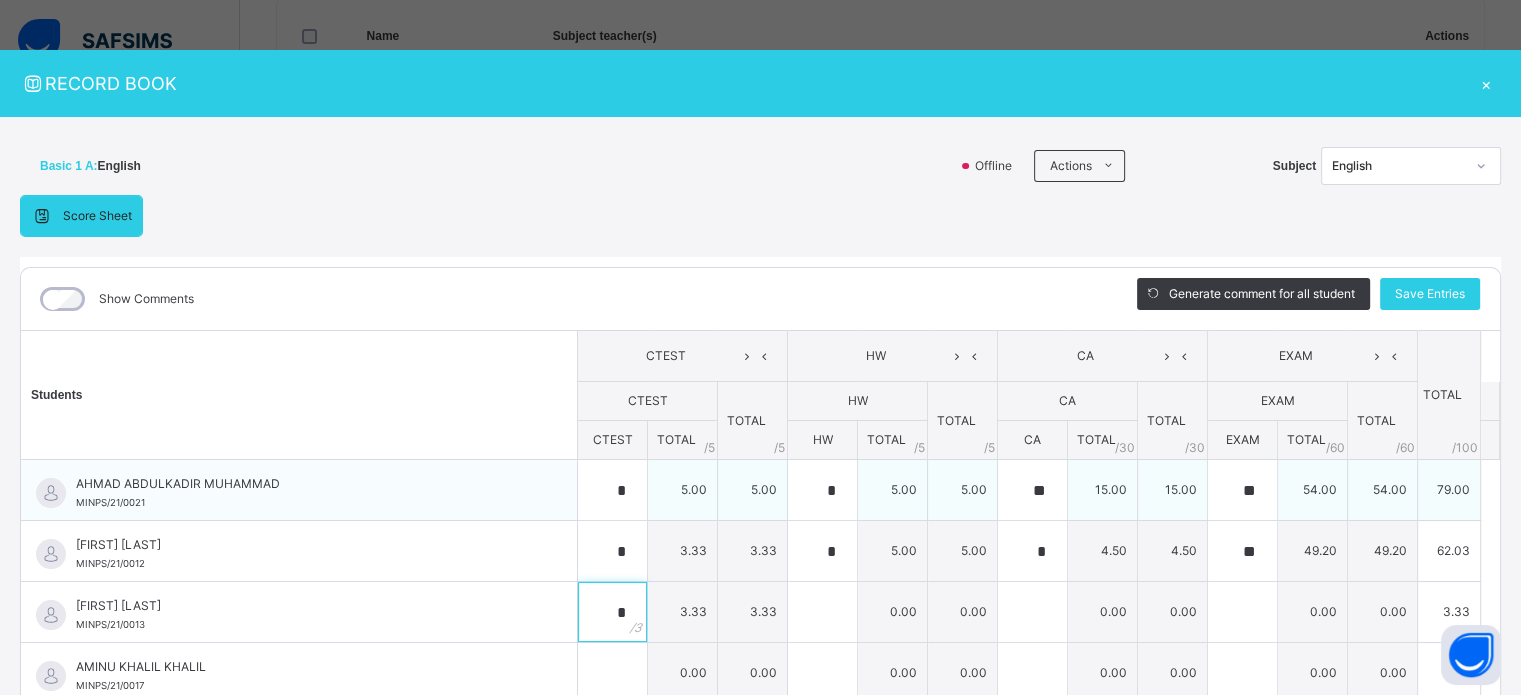 type on "*" 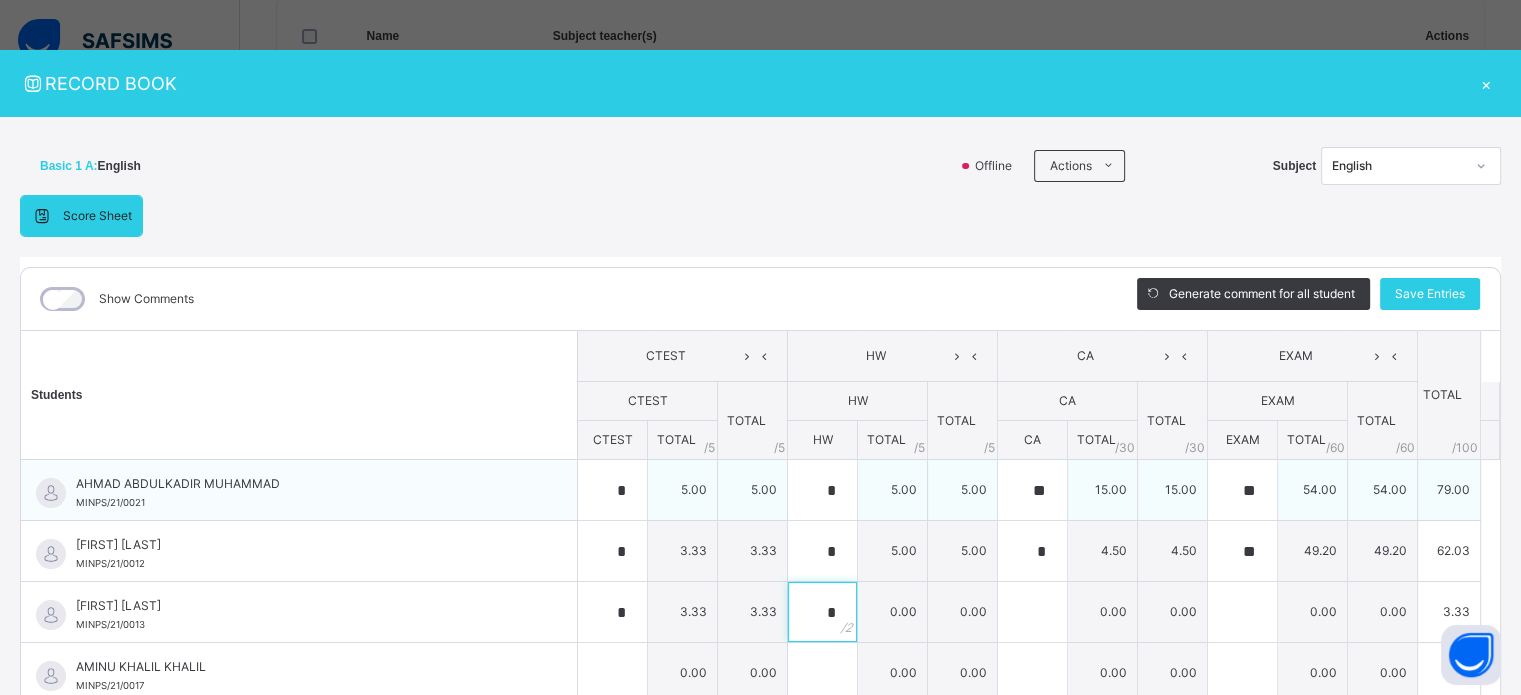type on "*" 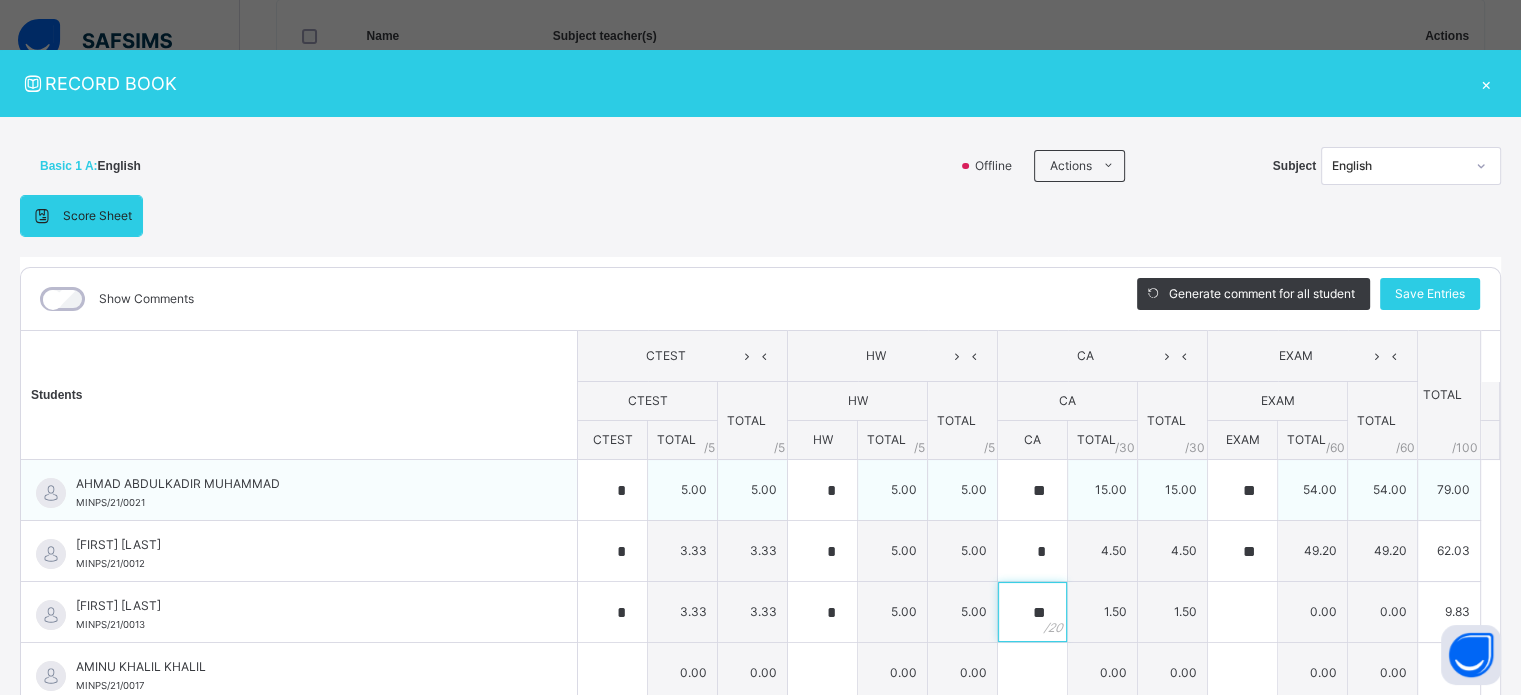 type on "**" 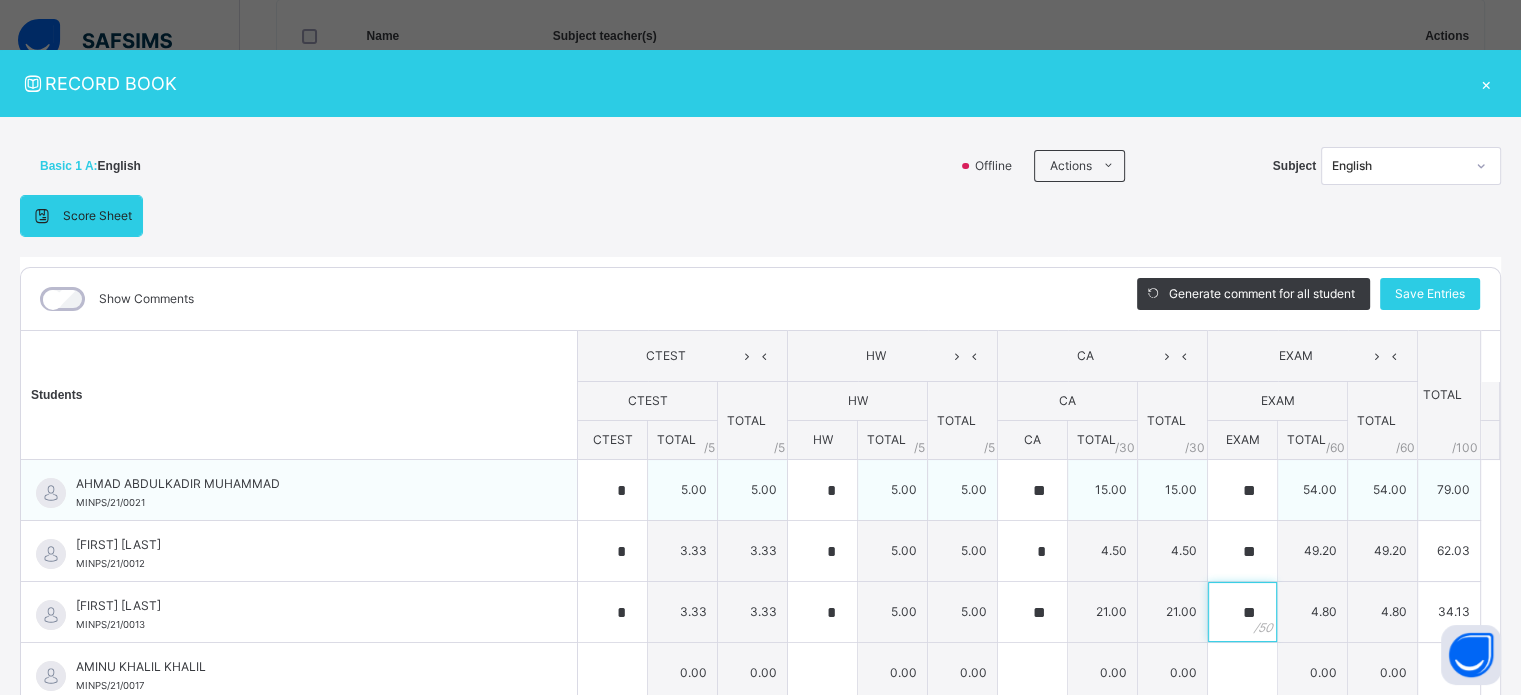 type on "**" 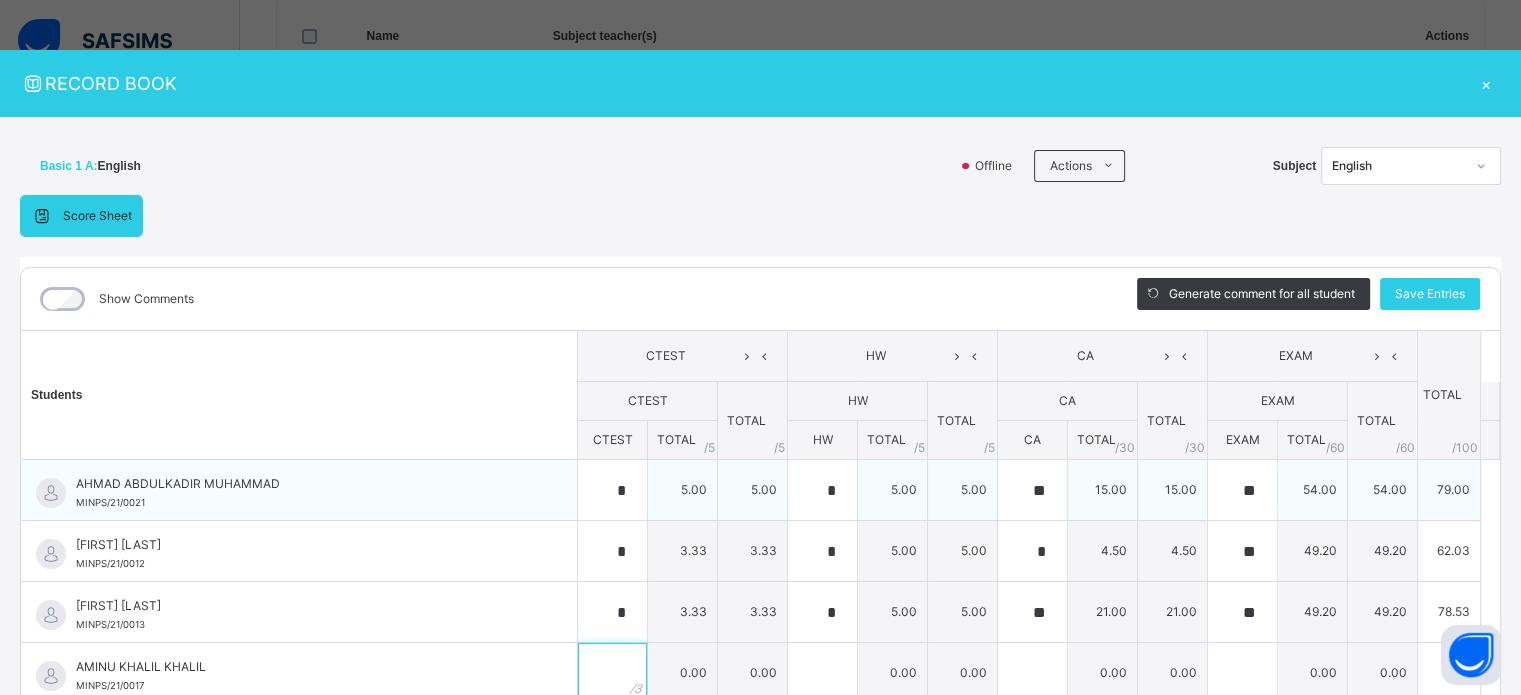 scroll, scrollTop: 5, scrollLeft: 0, axis: vertical 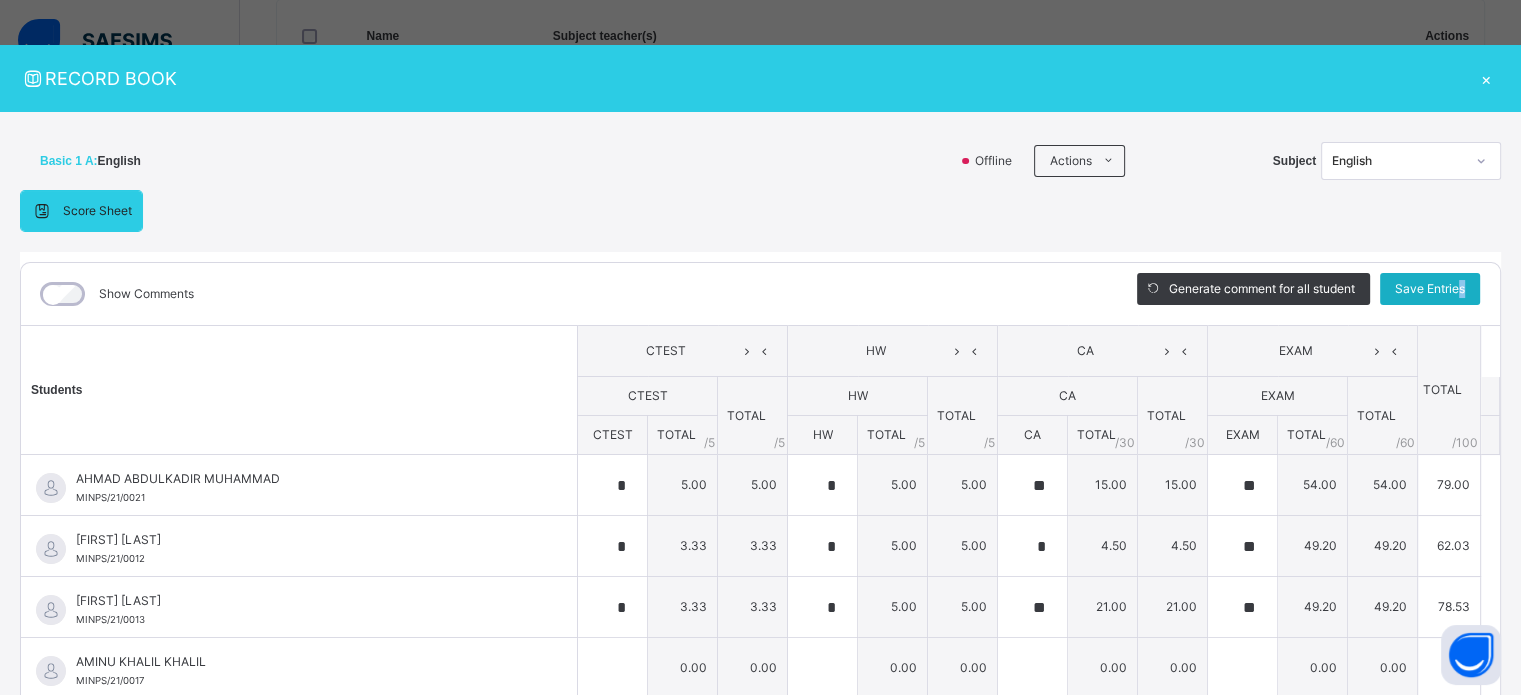 click on "Save Entries" at bounding box center [1430, 289] 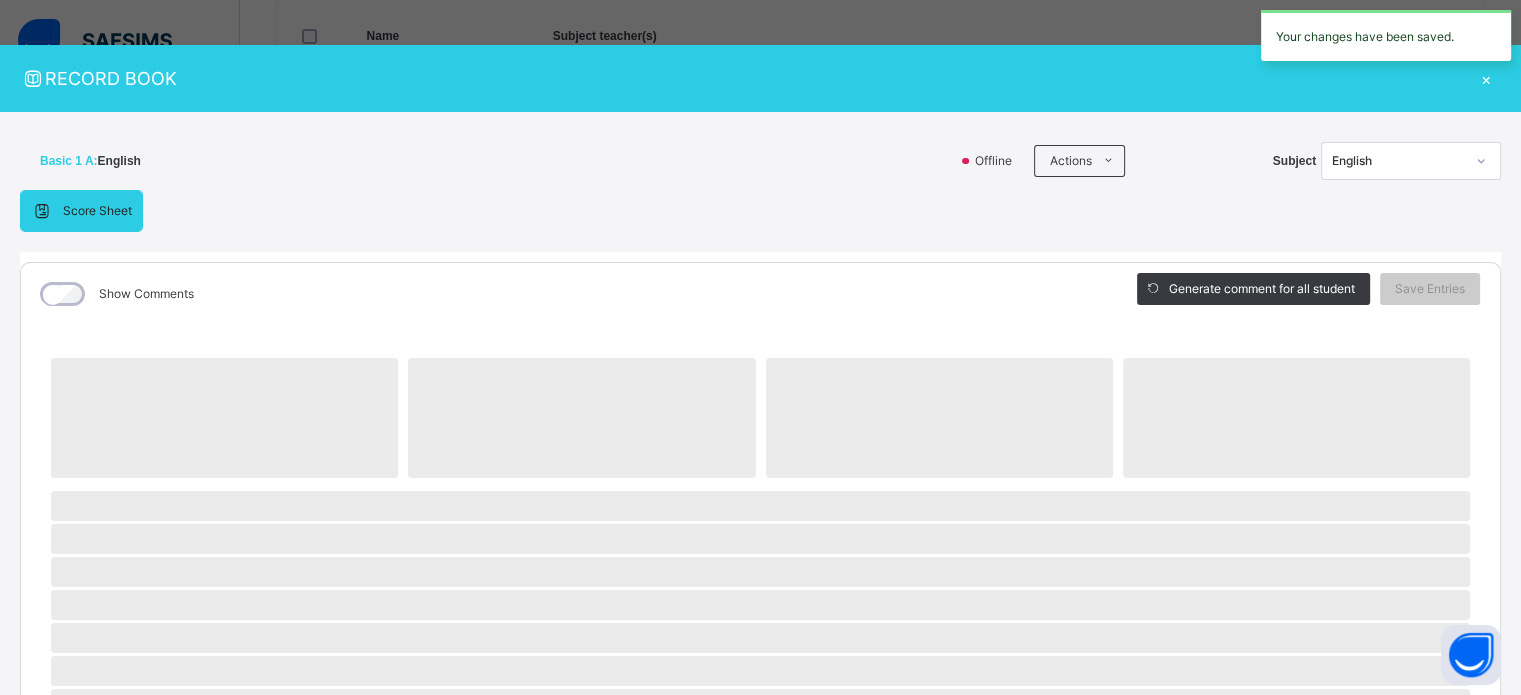 click on "English" at bounding box center (1411, 161) 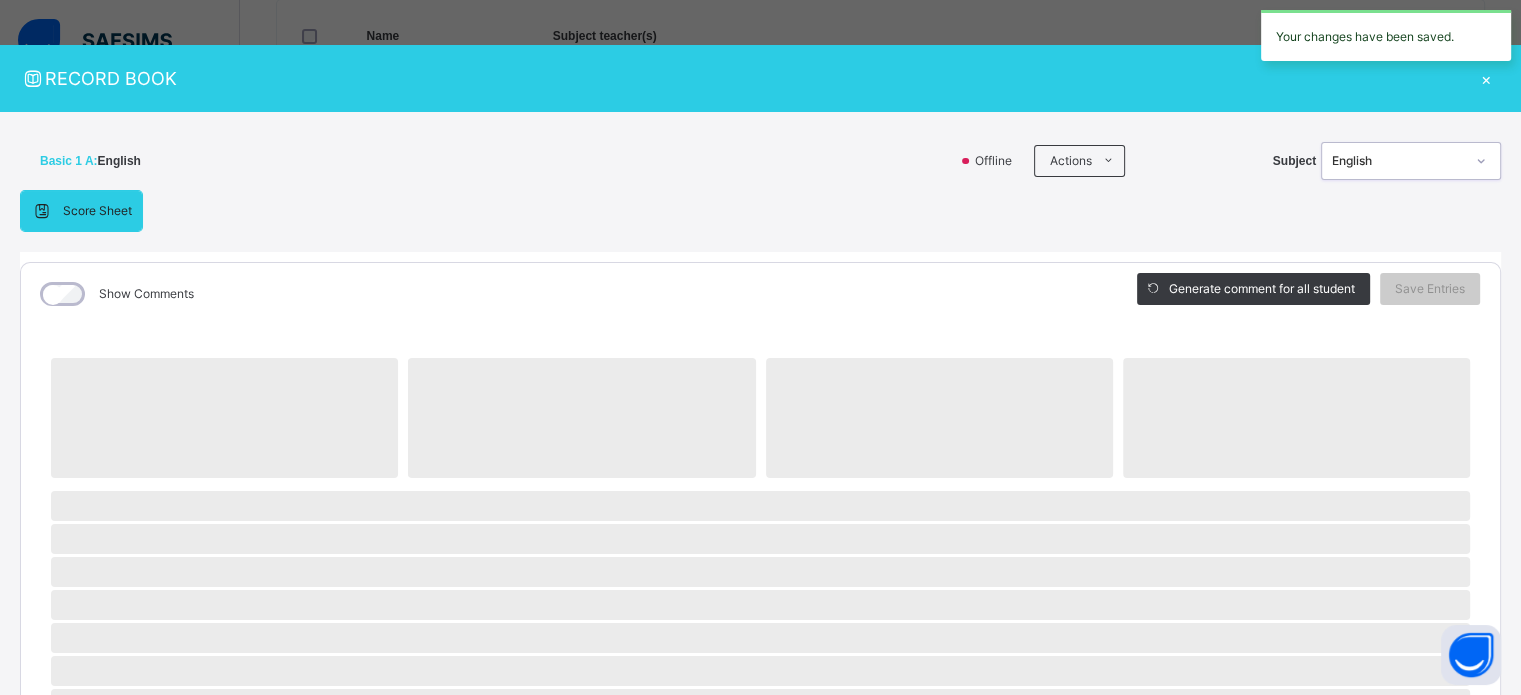 click on "English" at bounding box center [1411, 161] 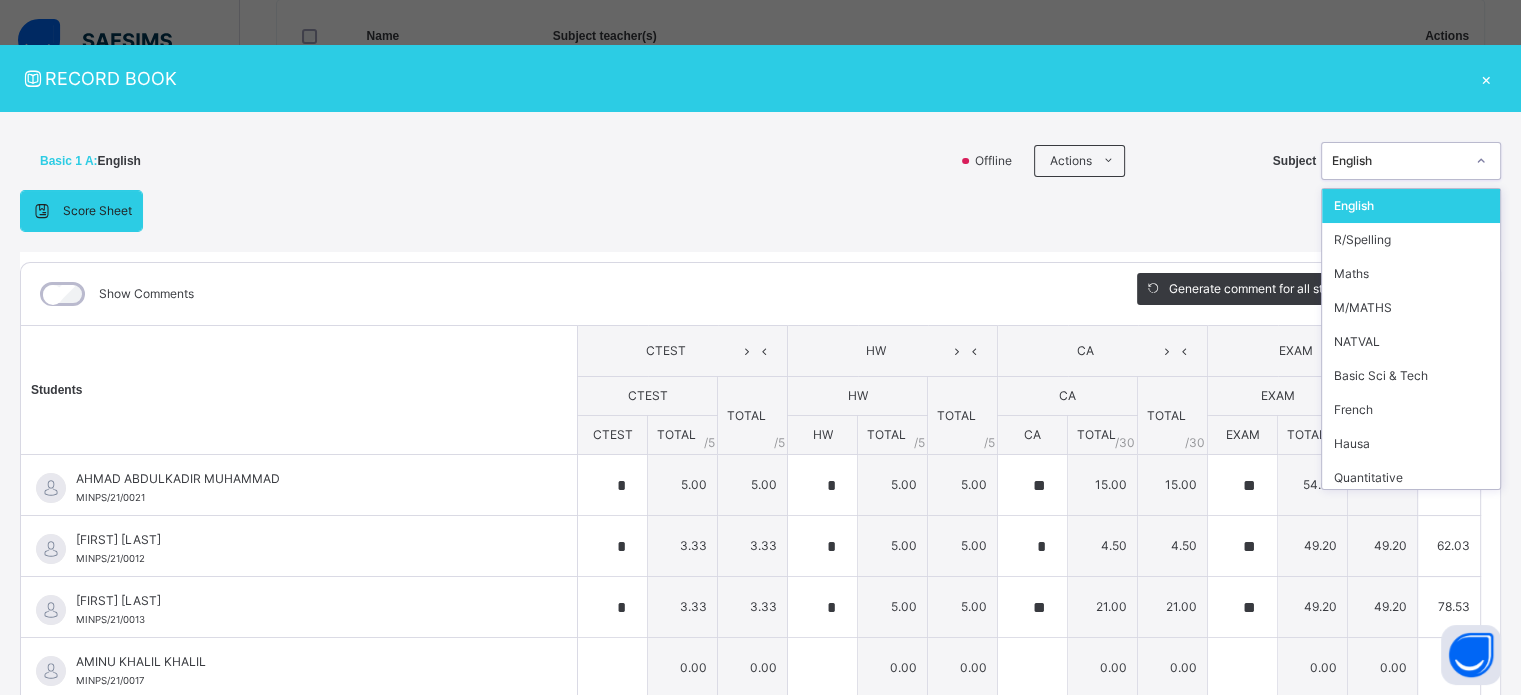 click on "English" at bounding box center [1398, 161] 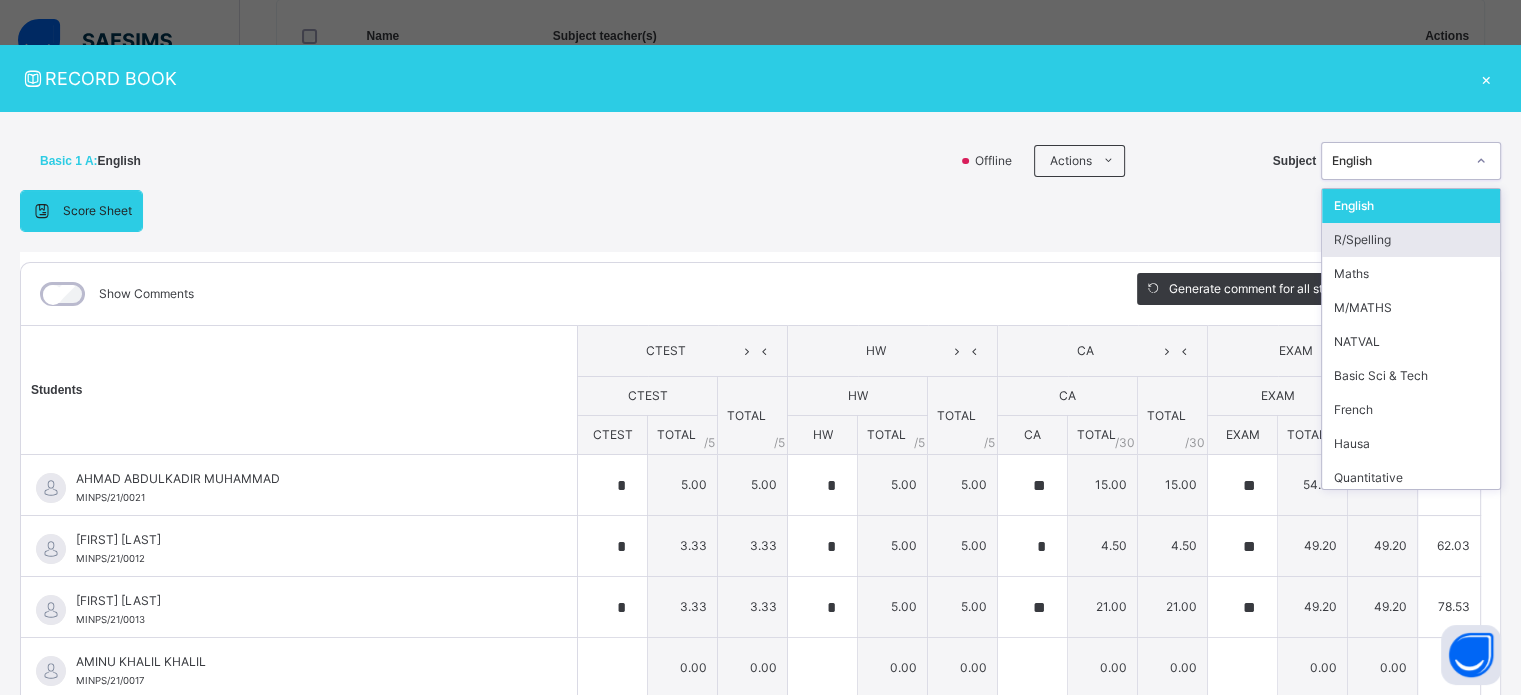 click on "R/Spelling" at bounding box center [1411, 240] 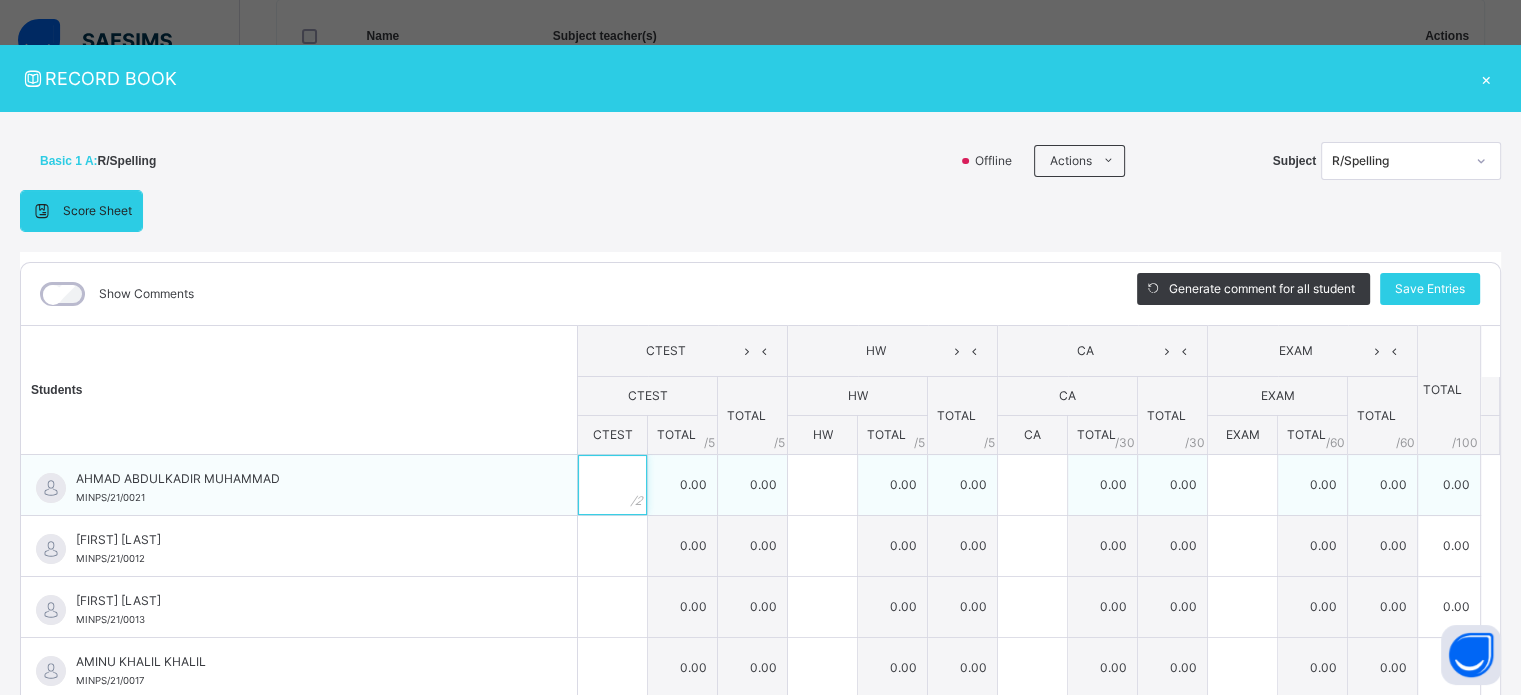 click at bounding box center (612, 485) 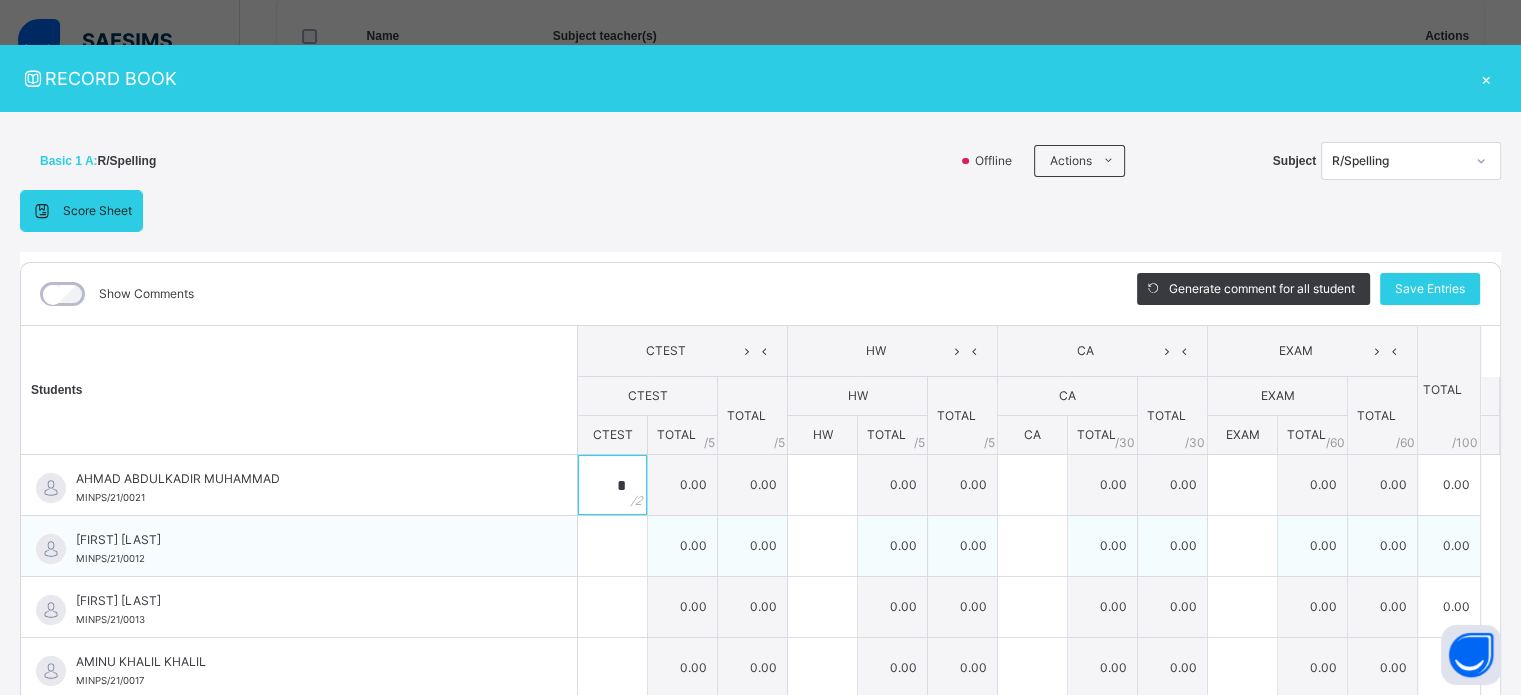 type on "*" 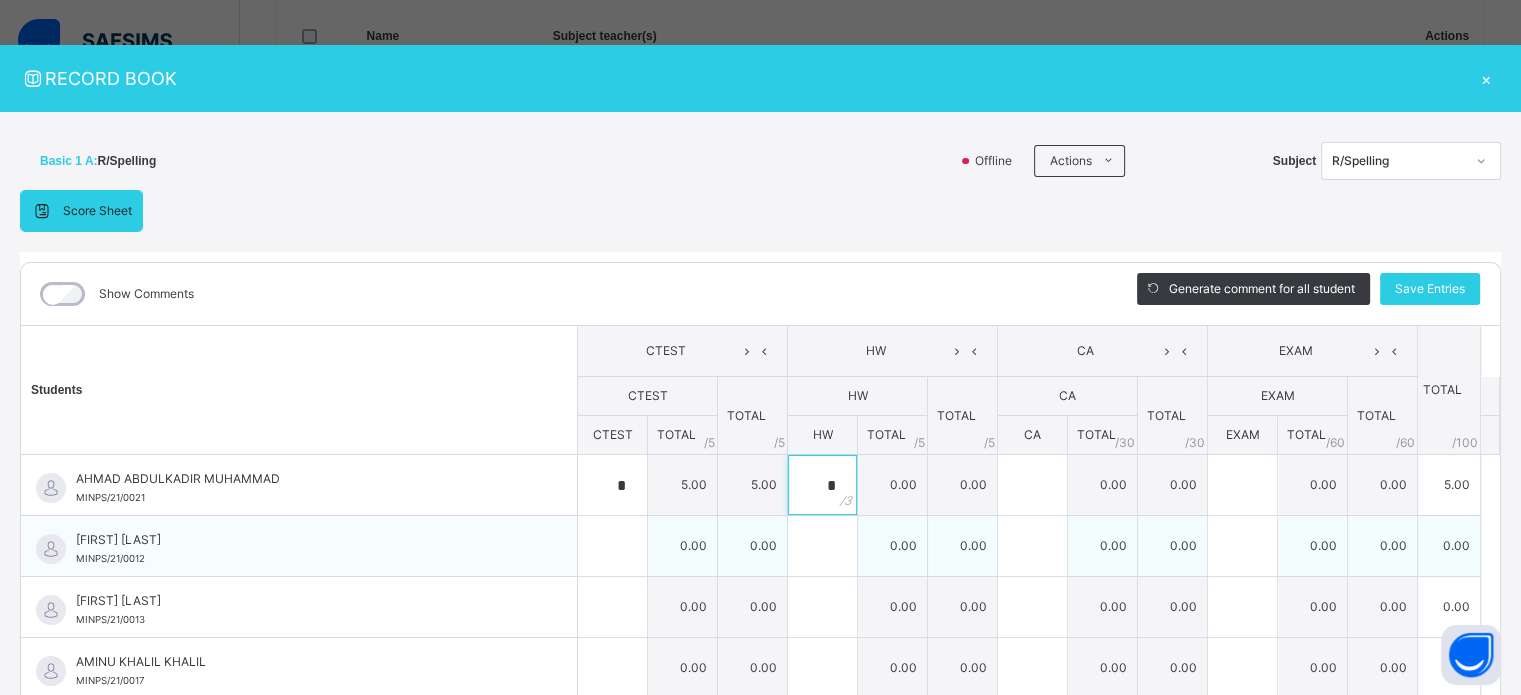 type on "*" 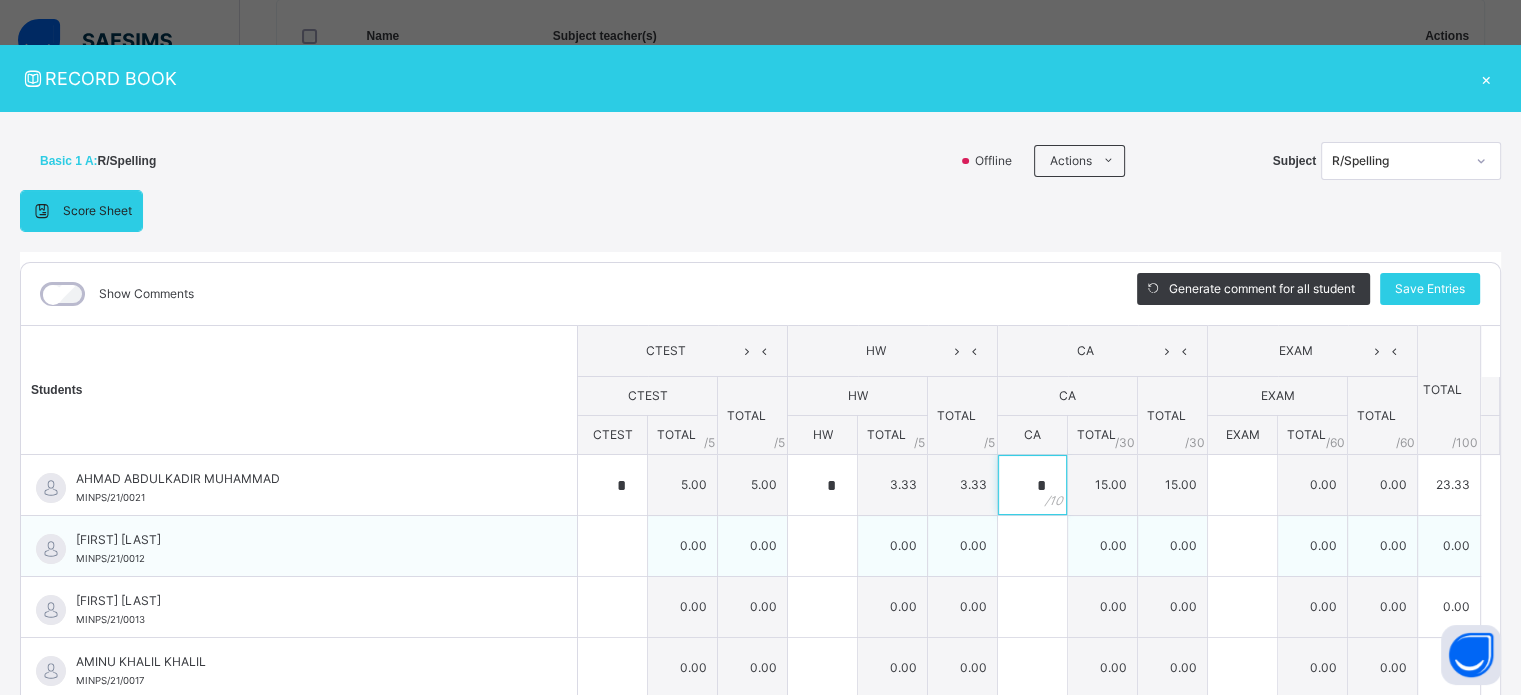 type on "*" 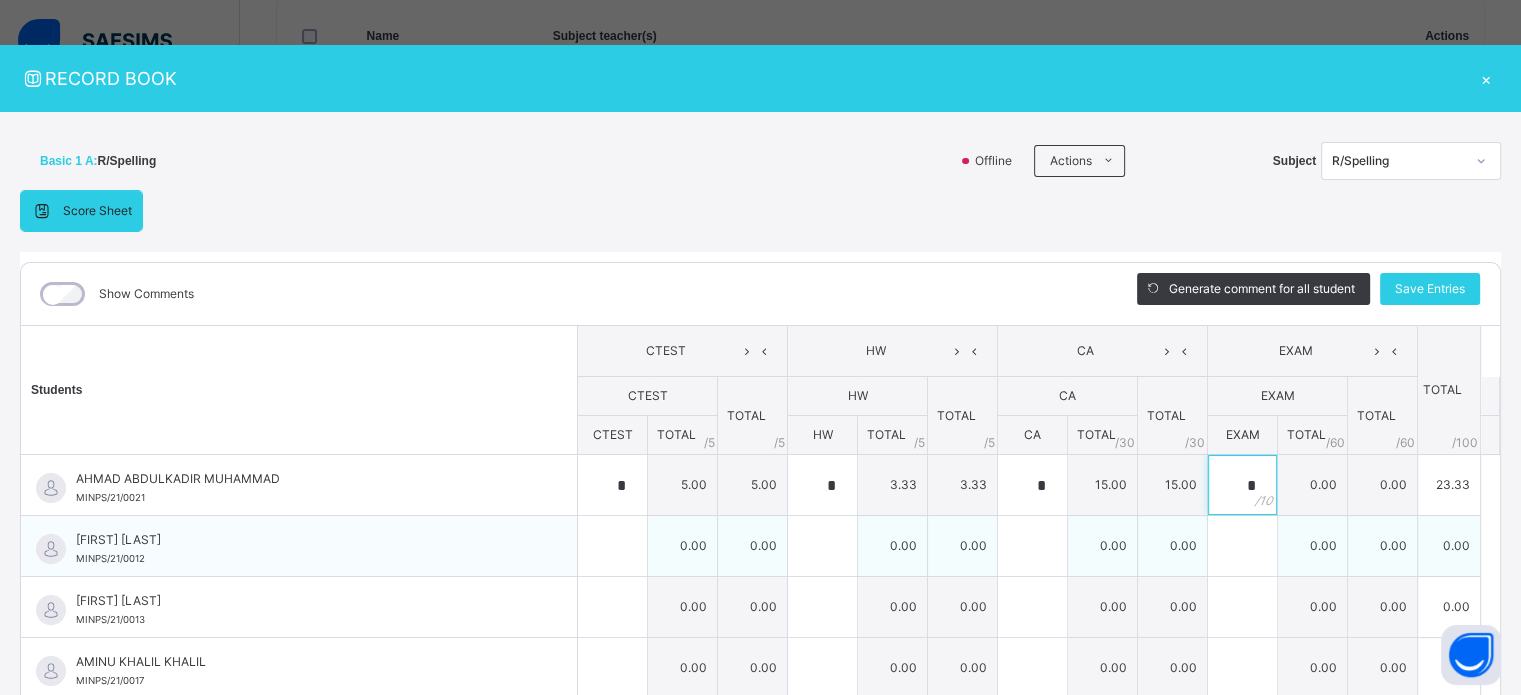 type on "*" 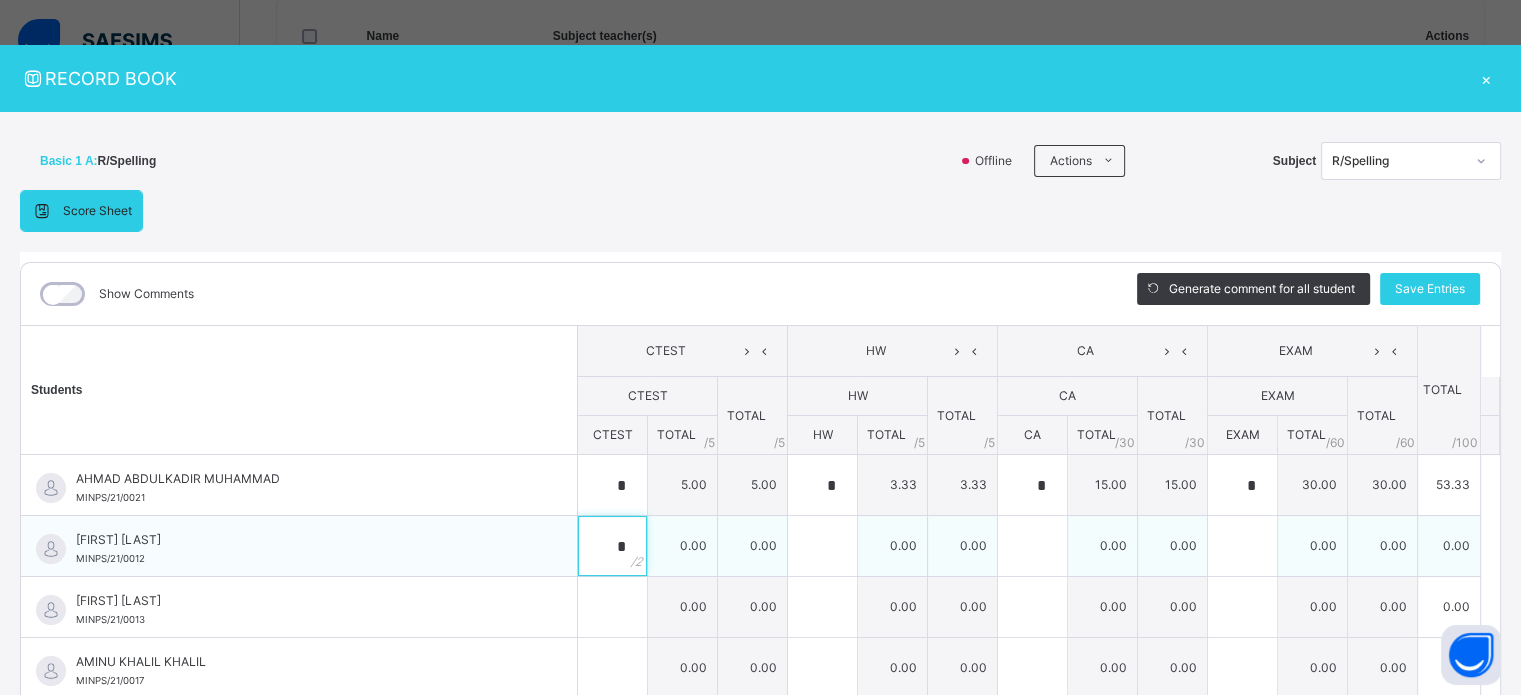 type on "*" 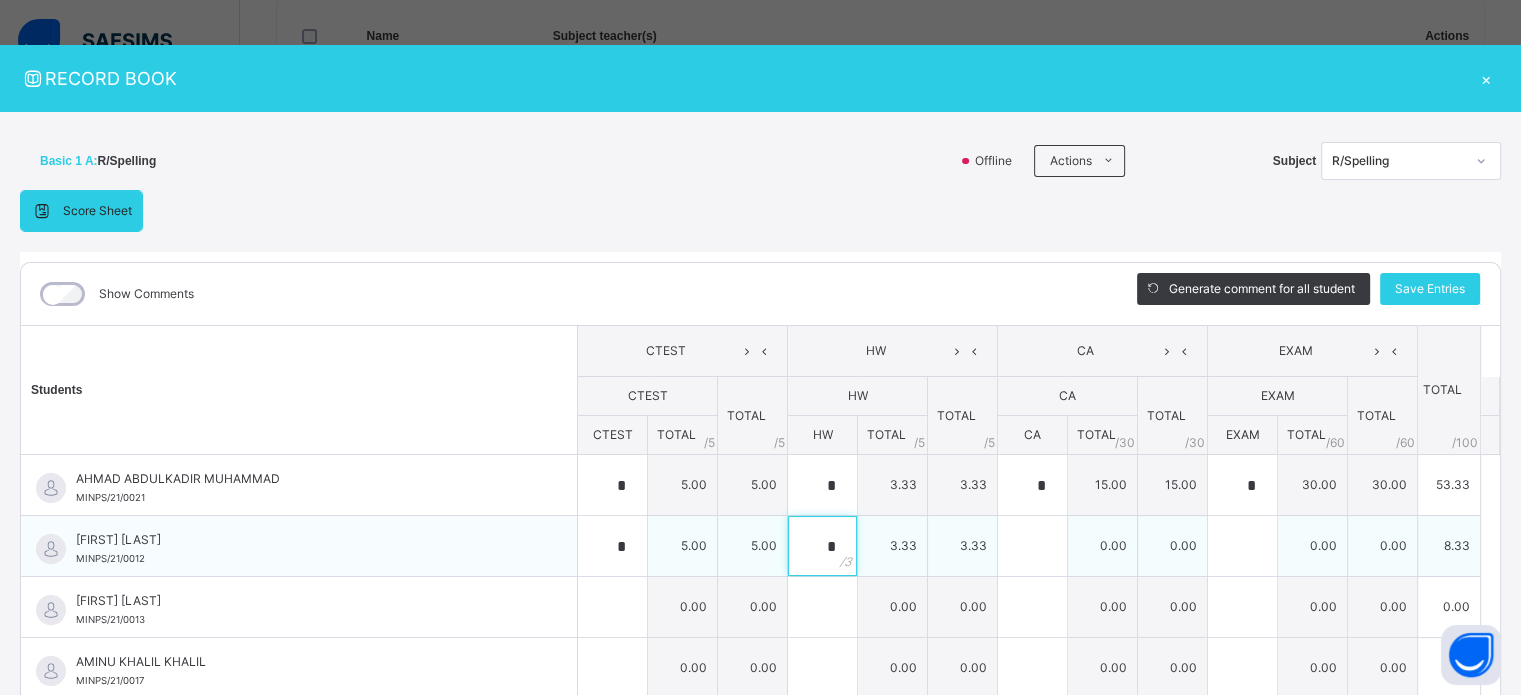 type on "*" 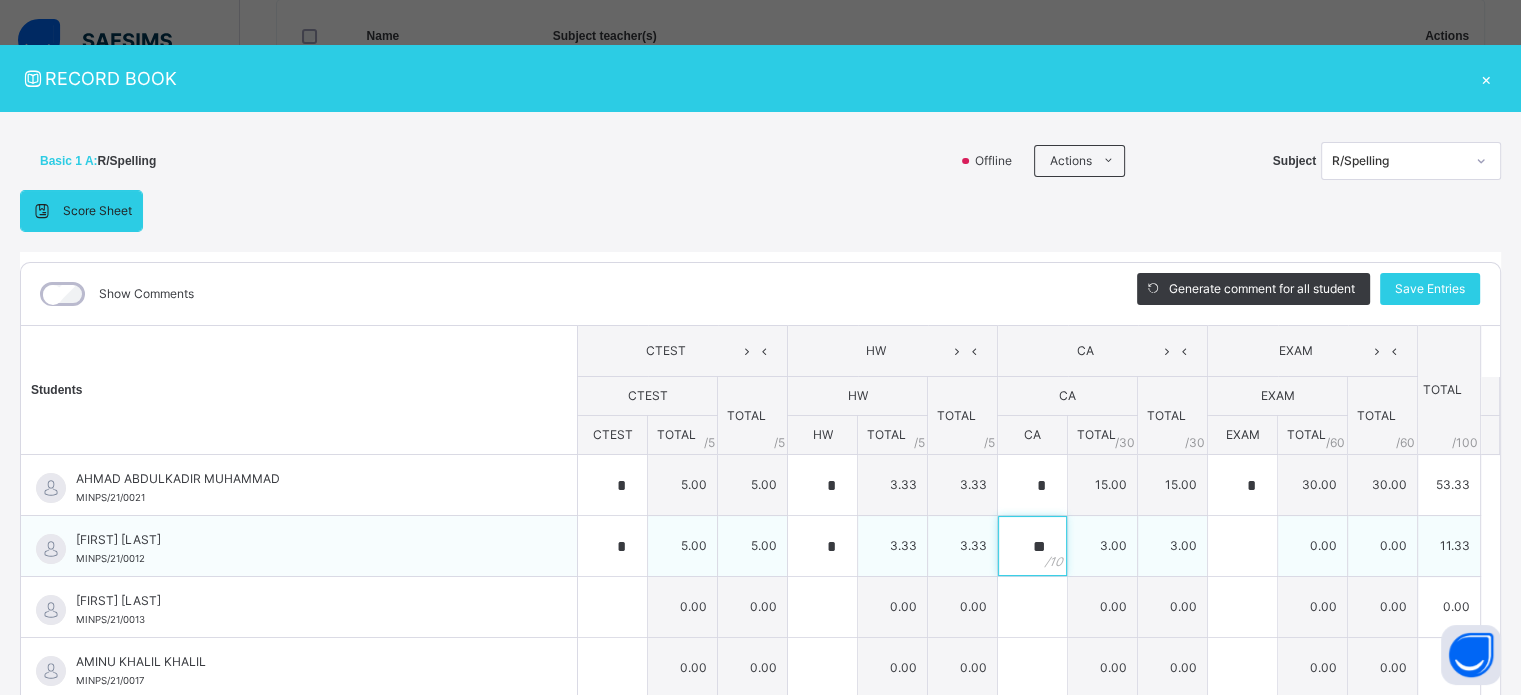 type on "**" 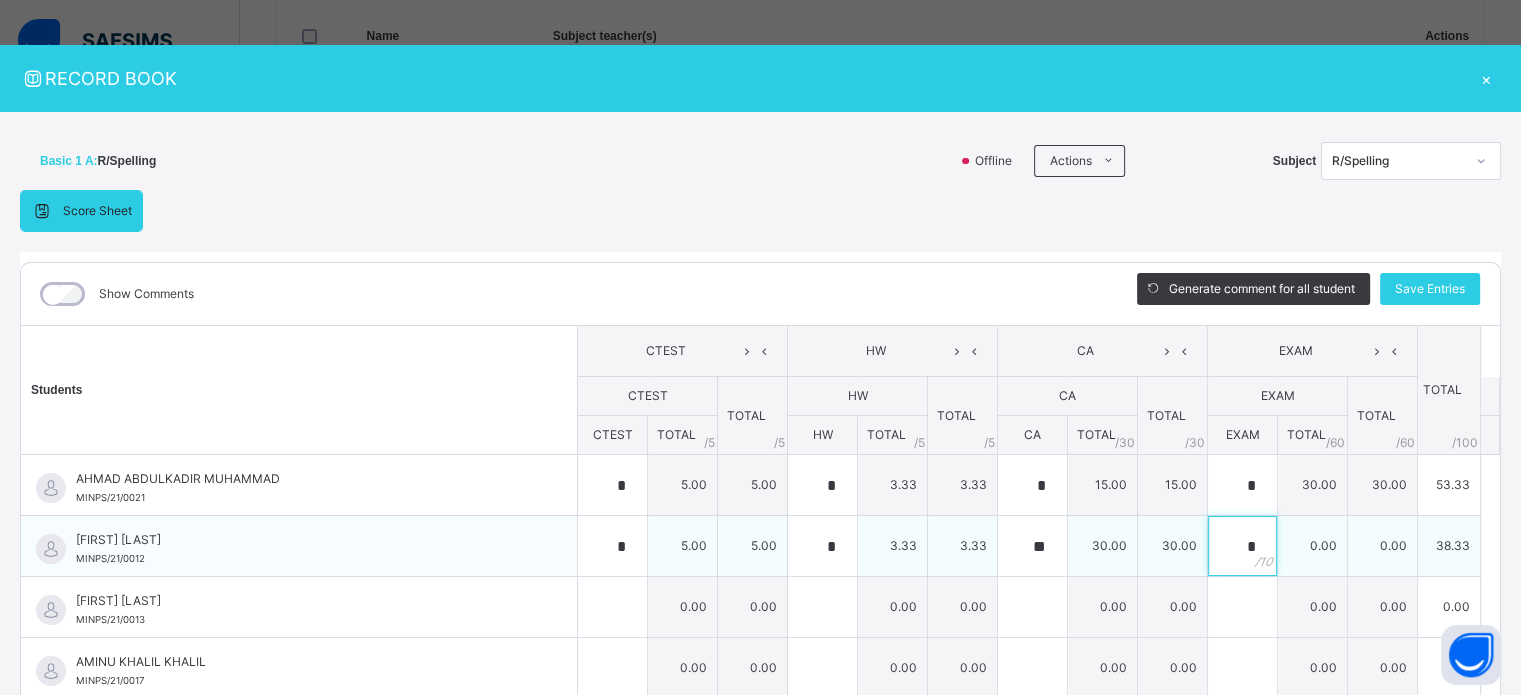 type on "*" 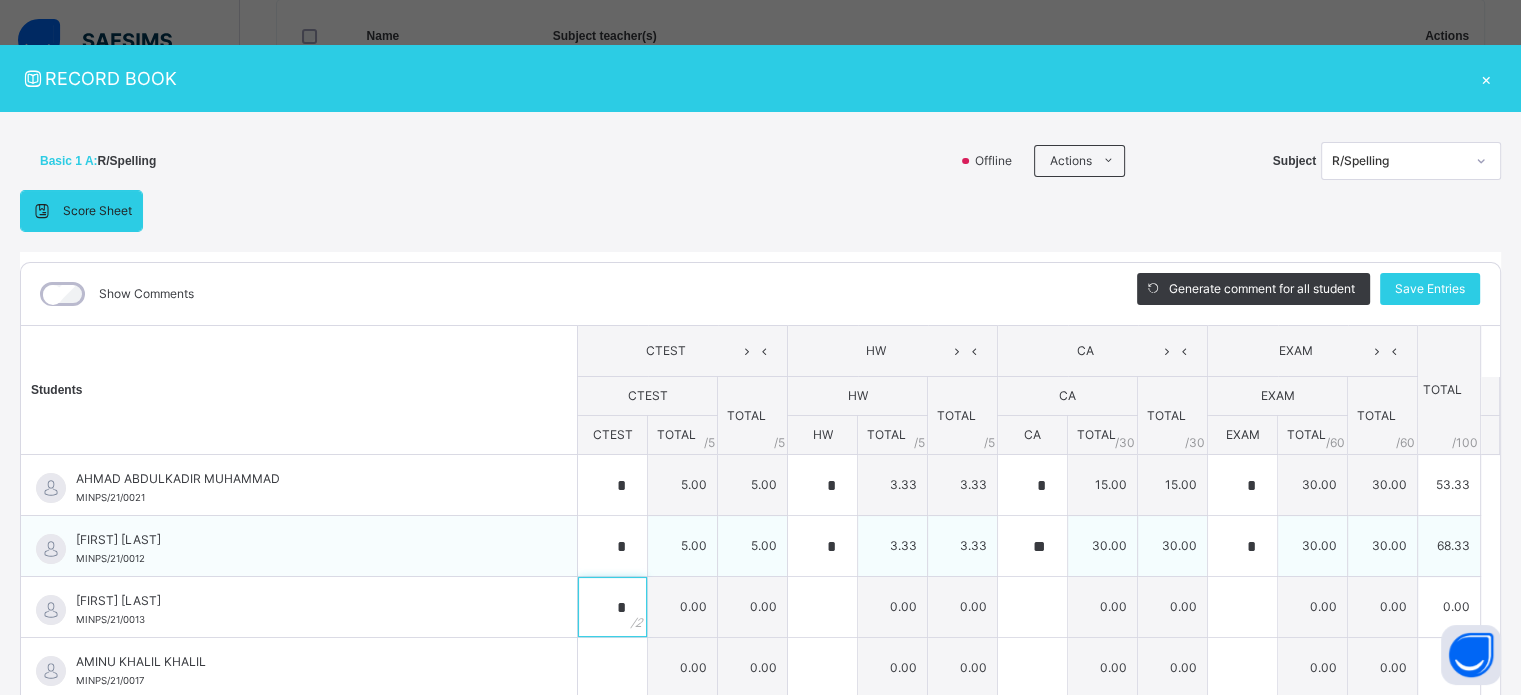 type on "*" 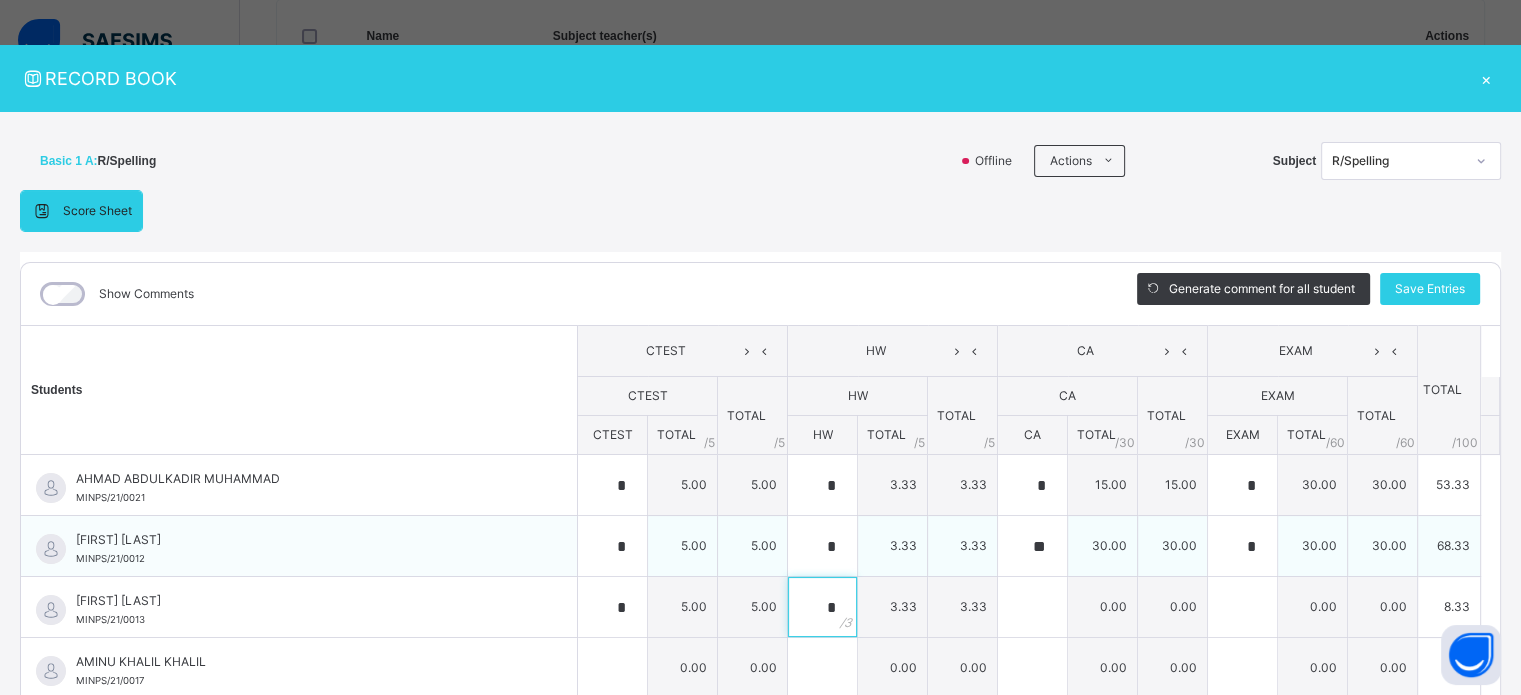 type on "*" 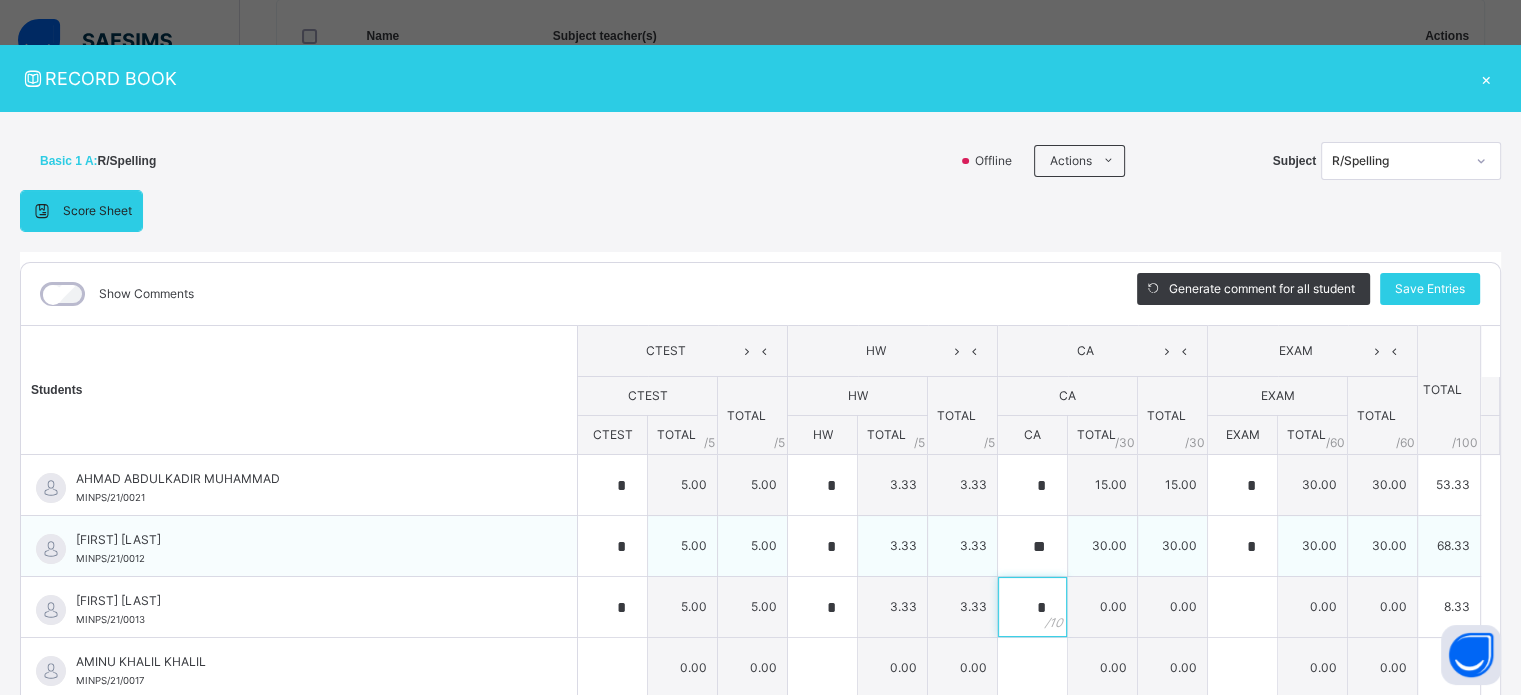 type on "*" 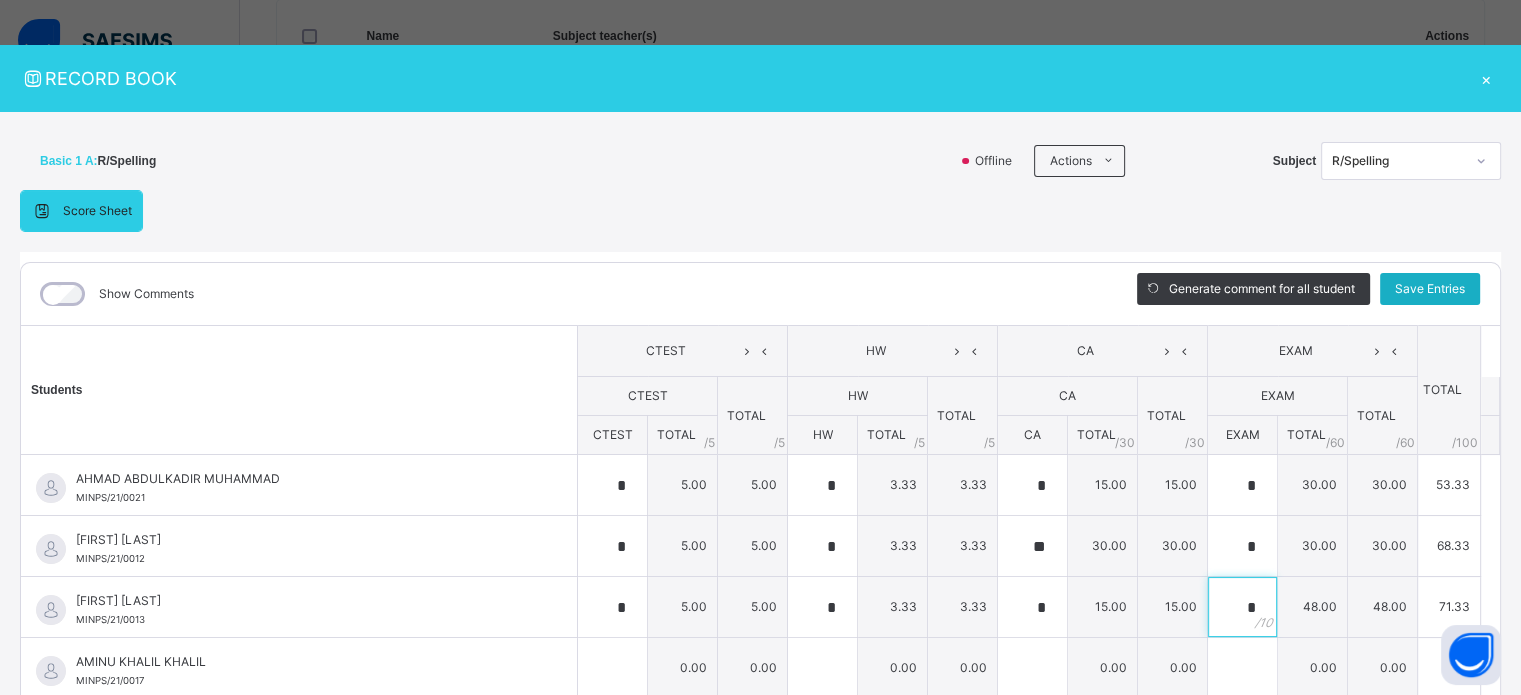 type on "*" 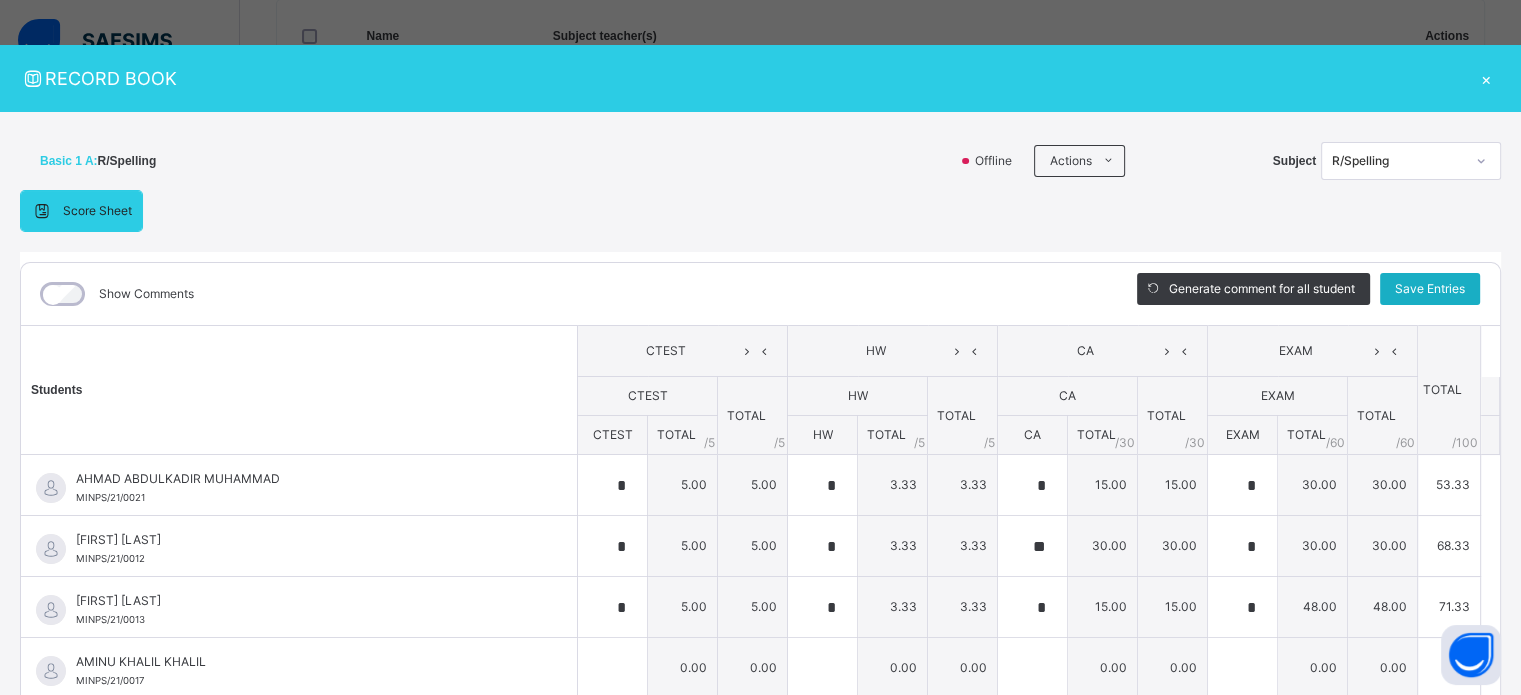 click on "Save Entries" at bounding box center [1430, 289] 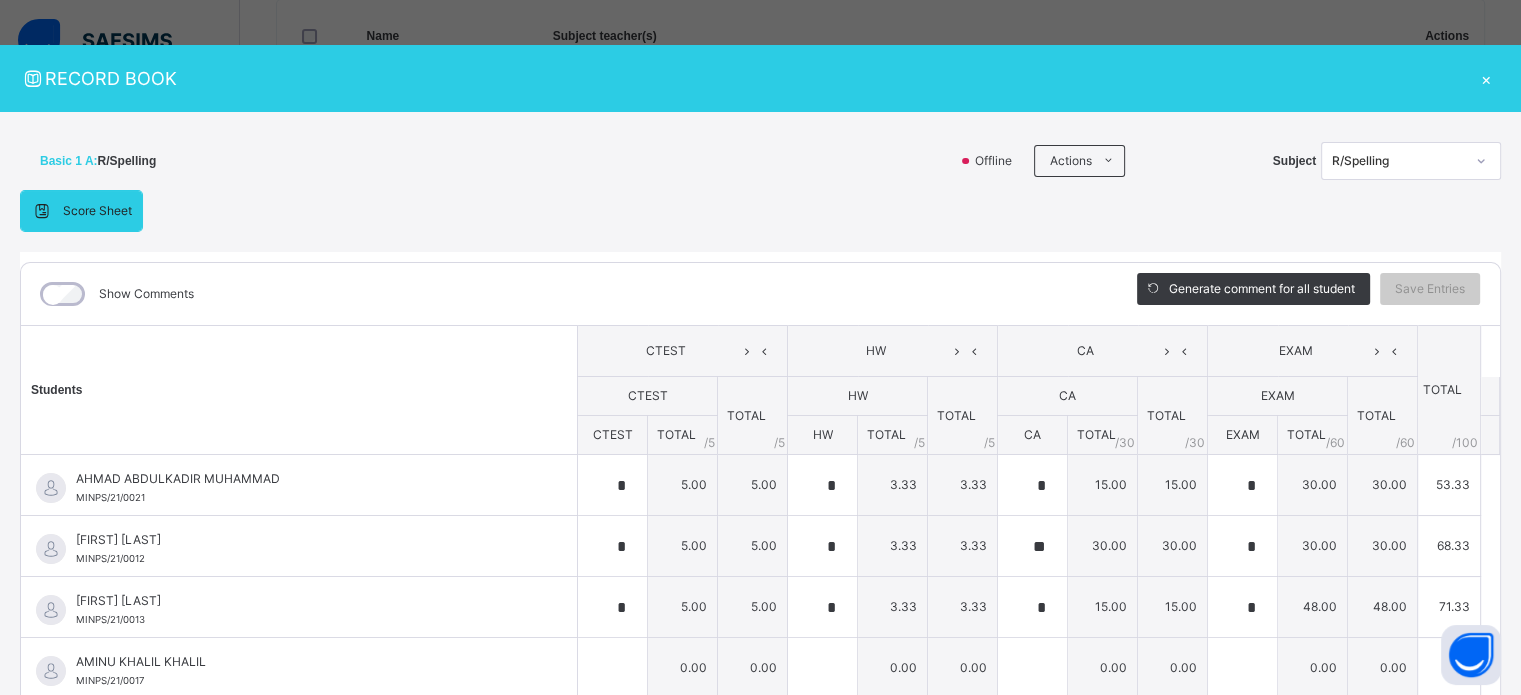 click at bounding box center (1481, 161) 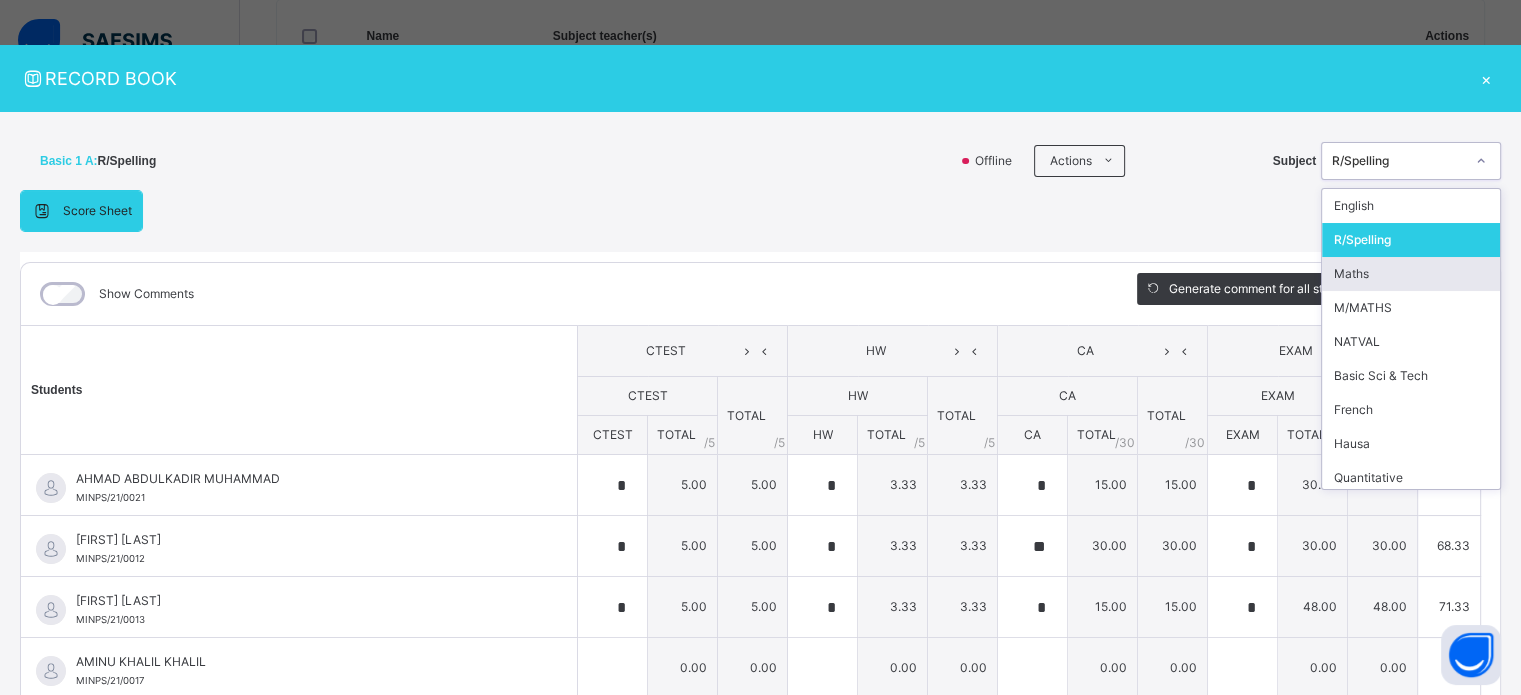 click on "Maths" at bounding box center [1411, 274] 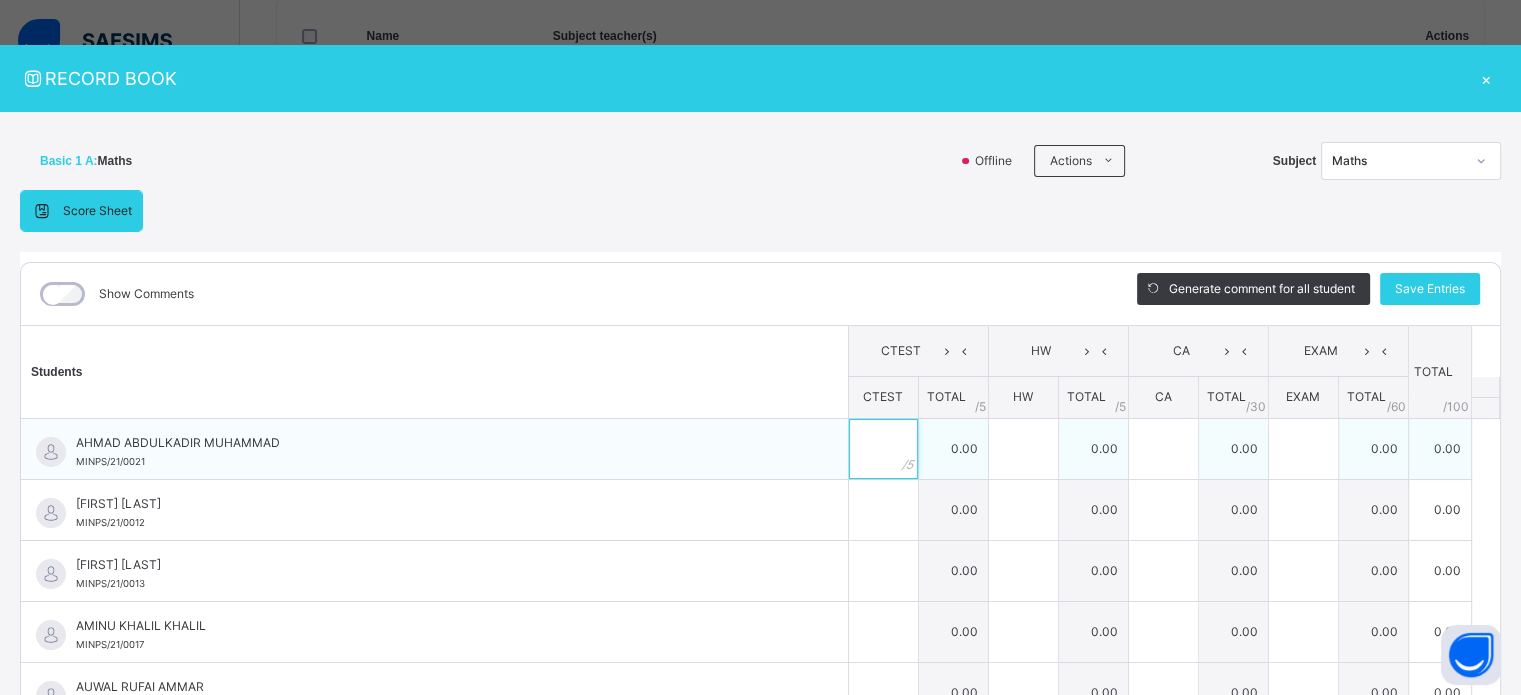 click at bounding box center [883, 449] 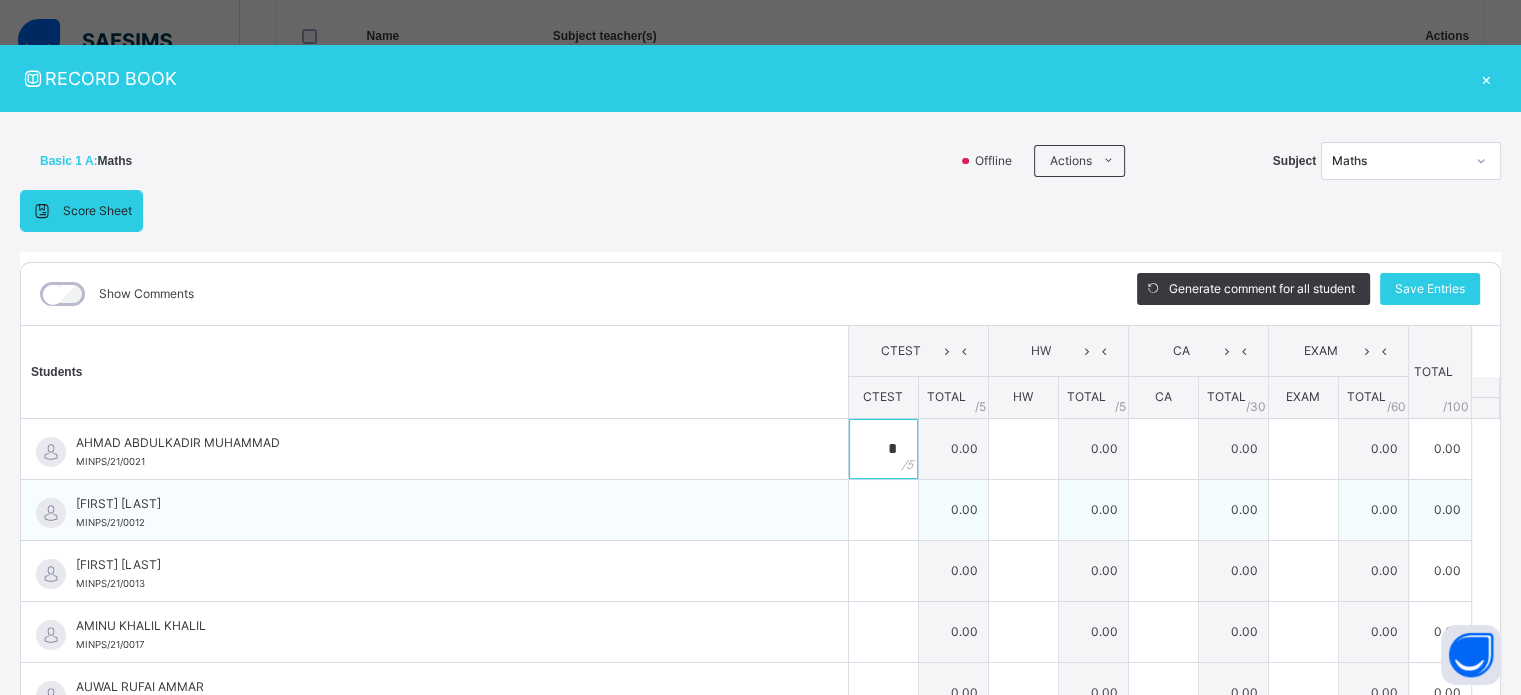 type on "*" 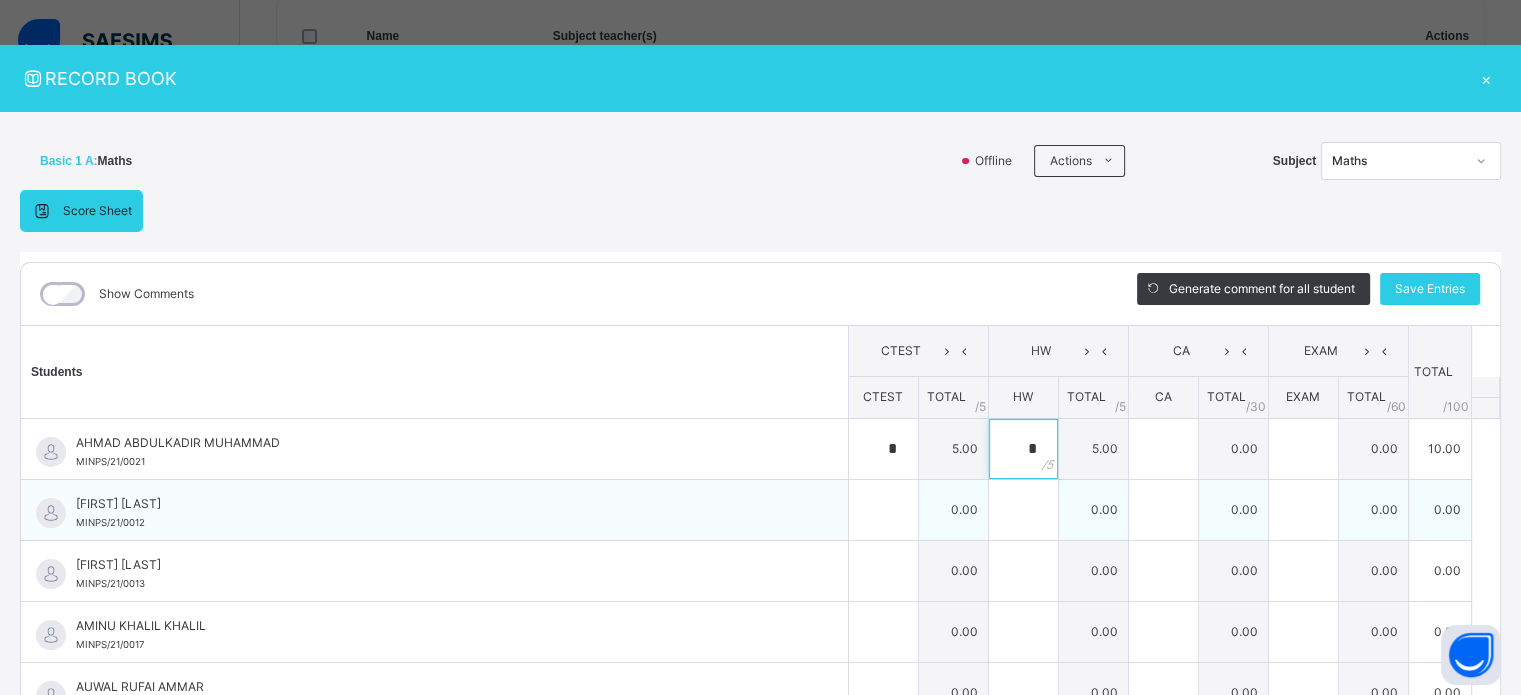 type on "*" 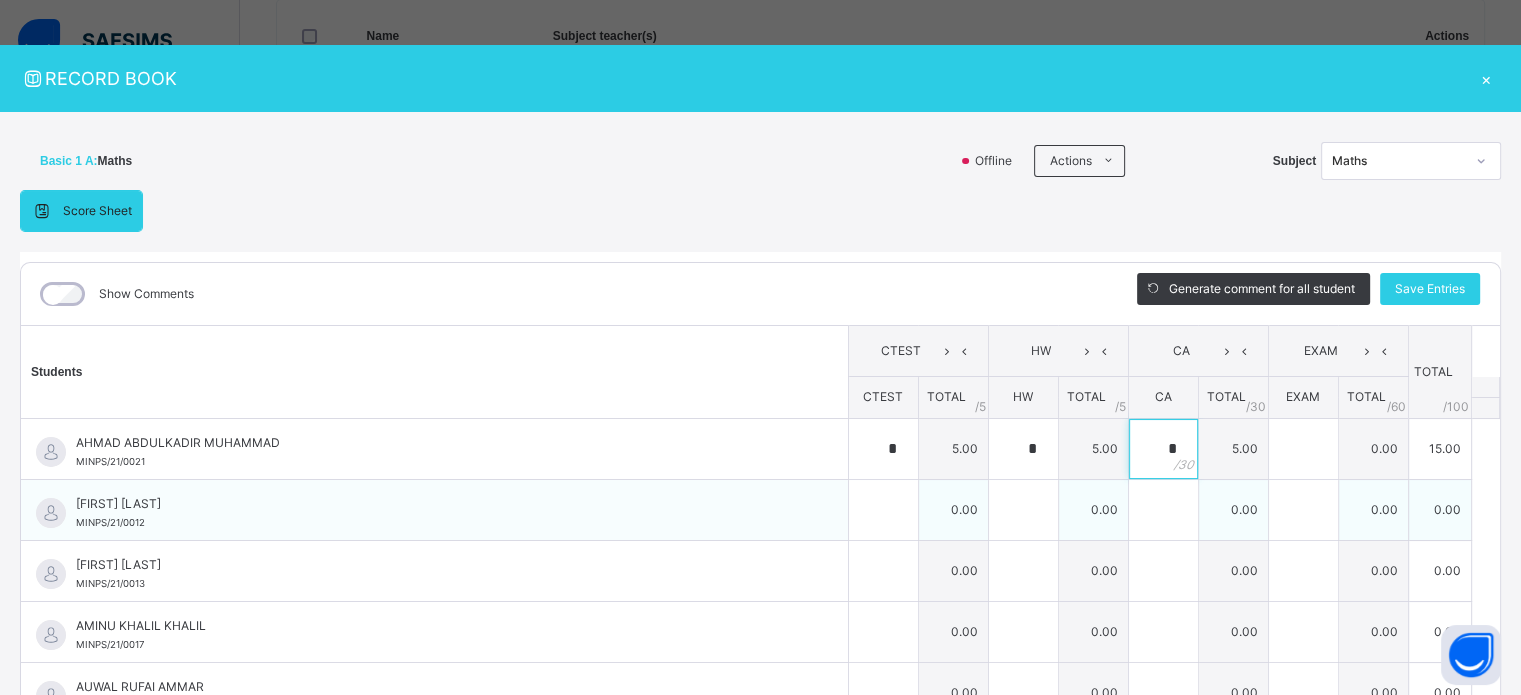type on "*" 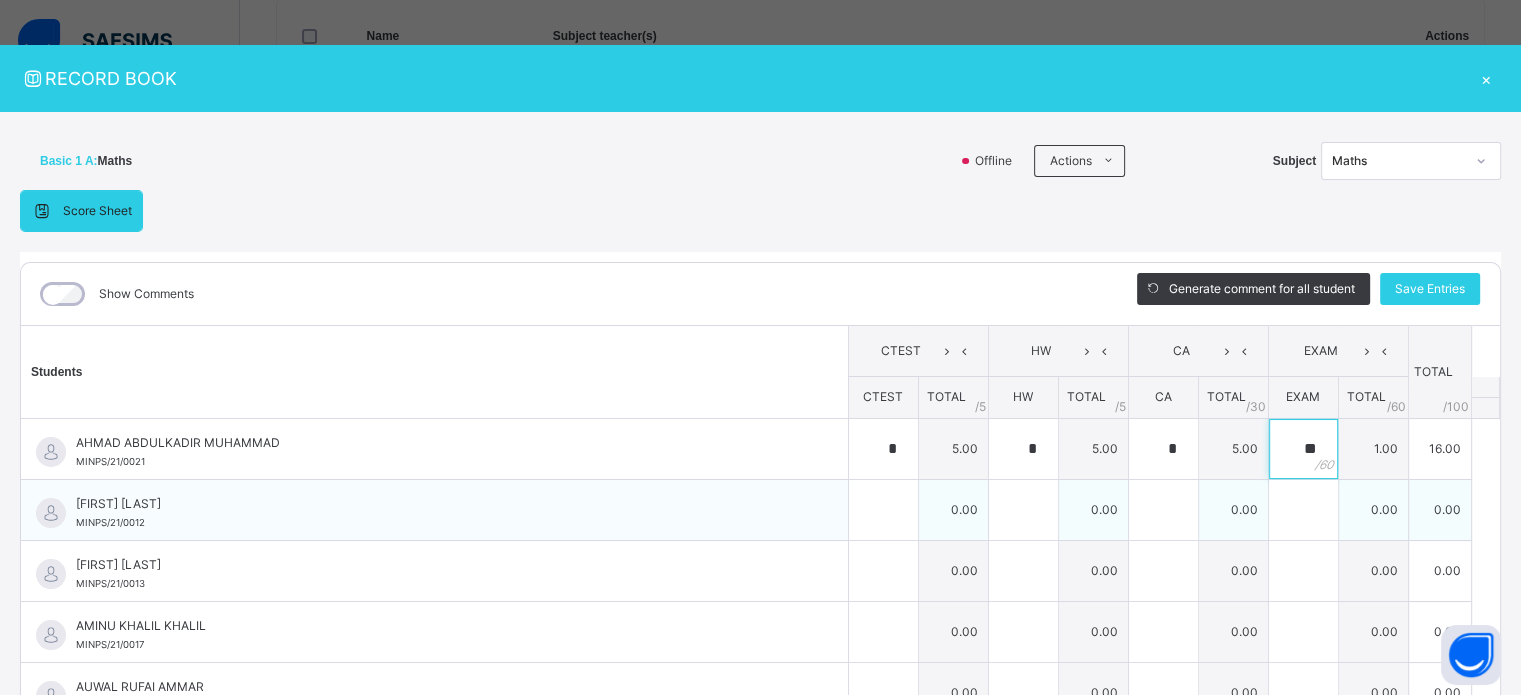 type on "**" 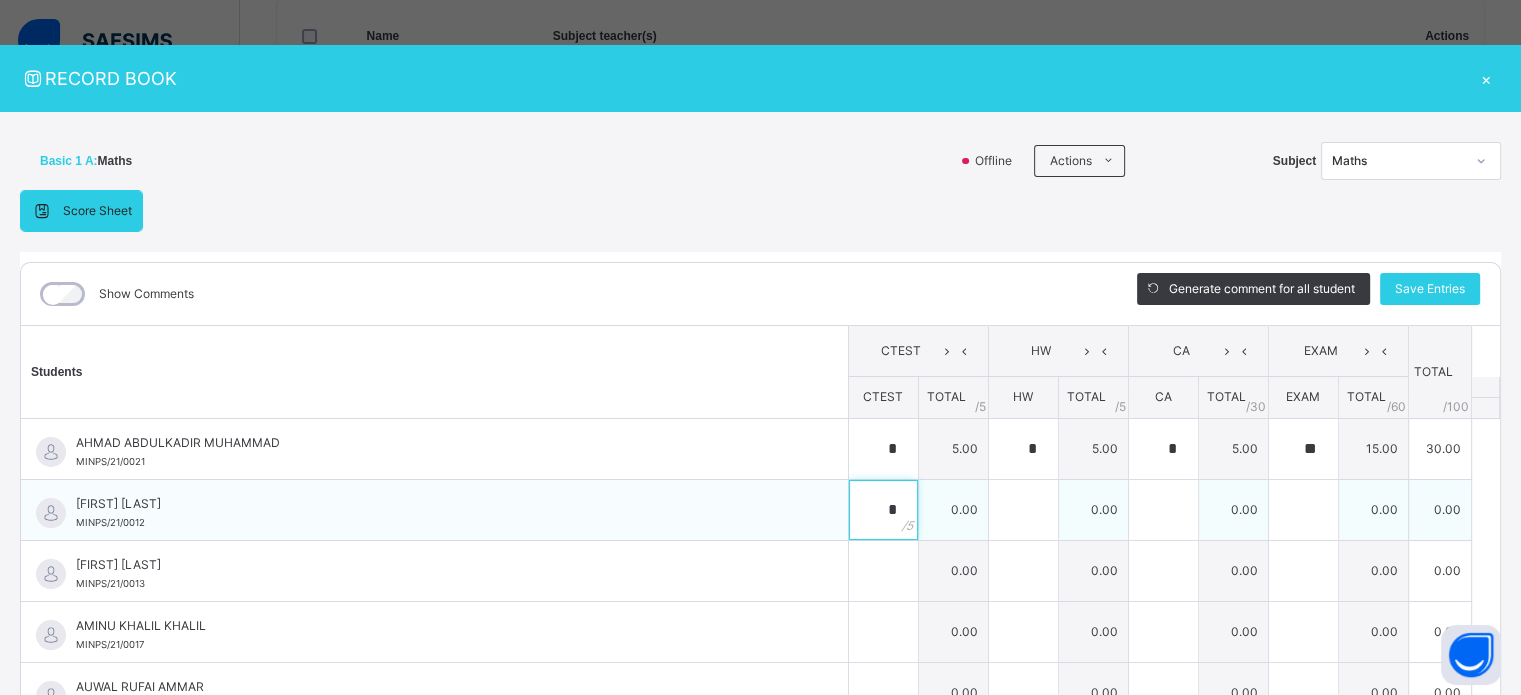 type on "*" 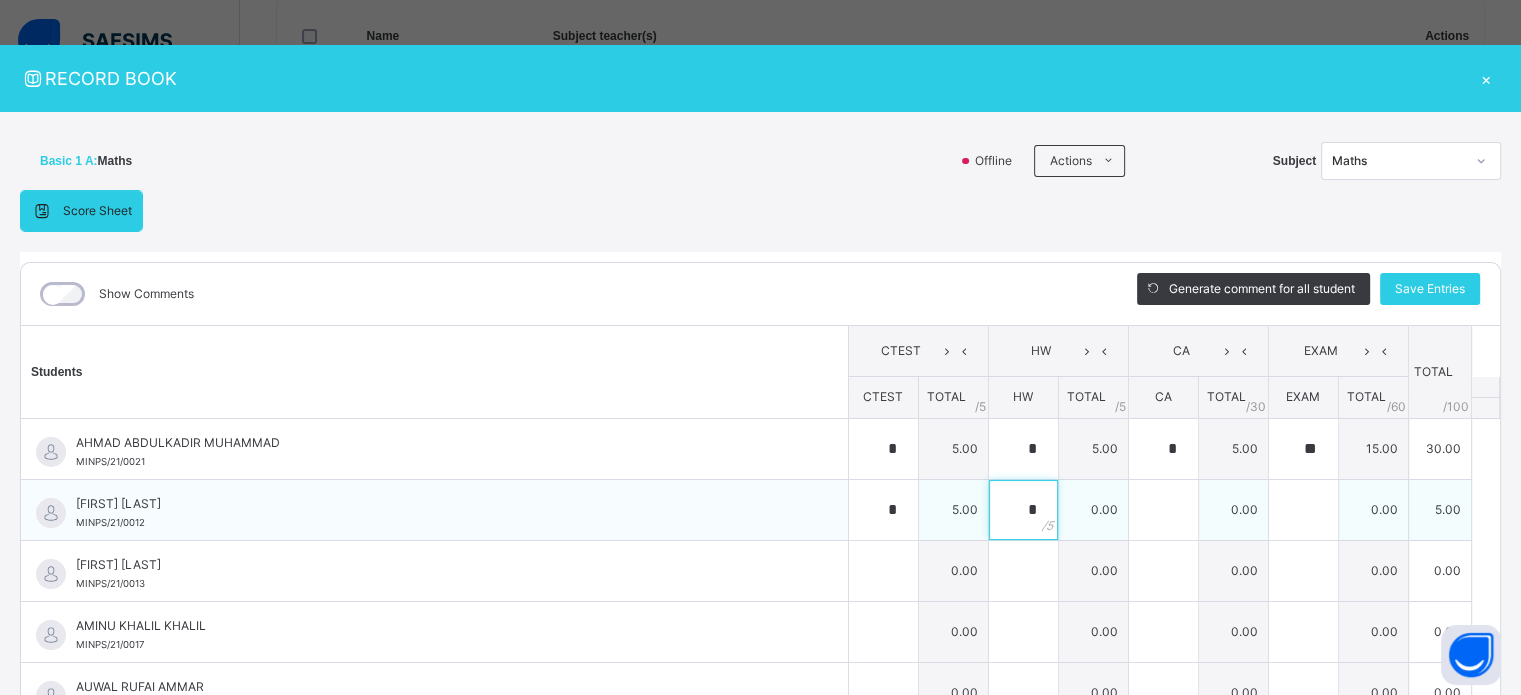 type on "*" 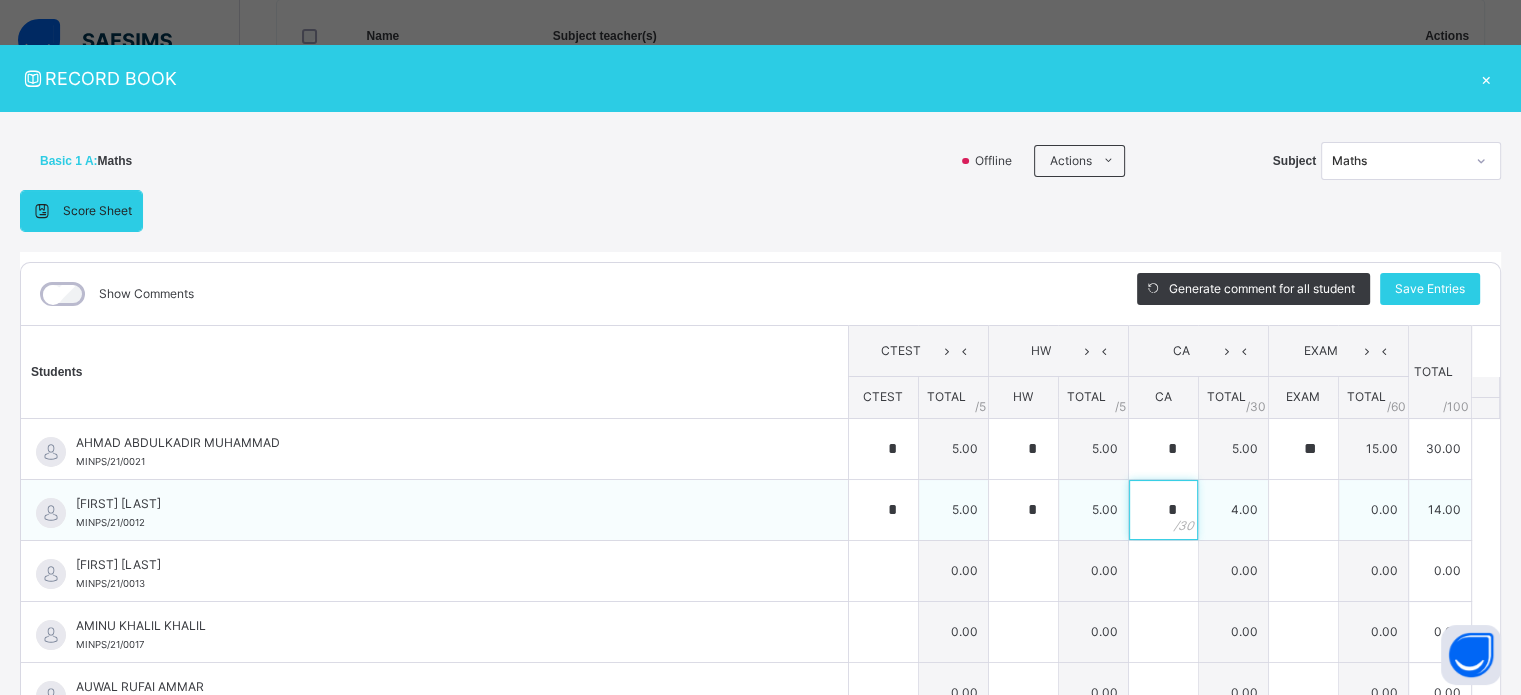 type on "*" 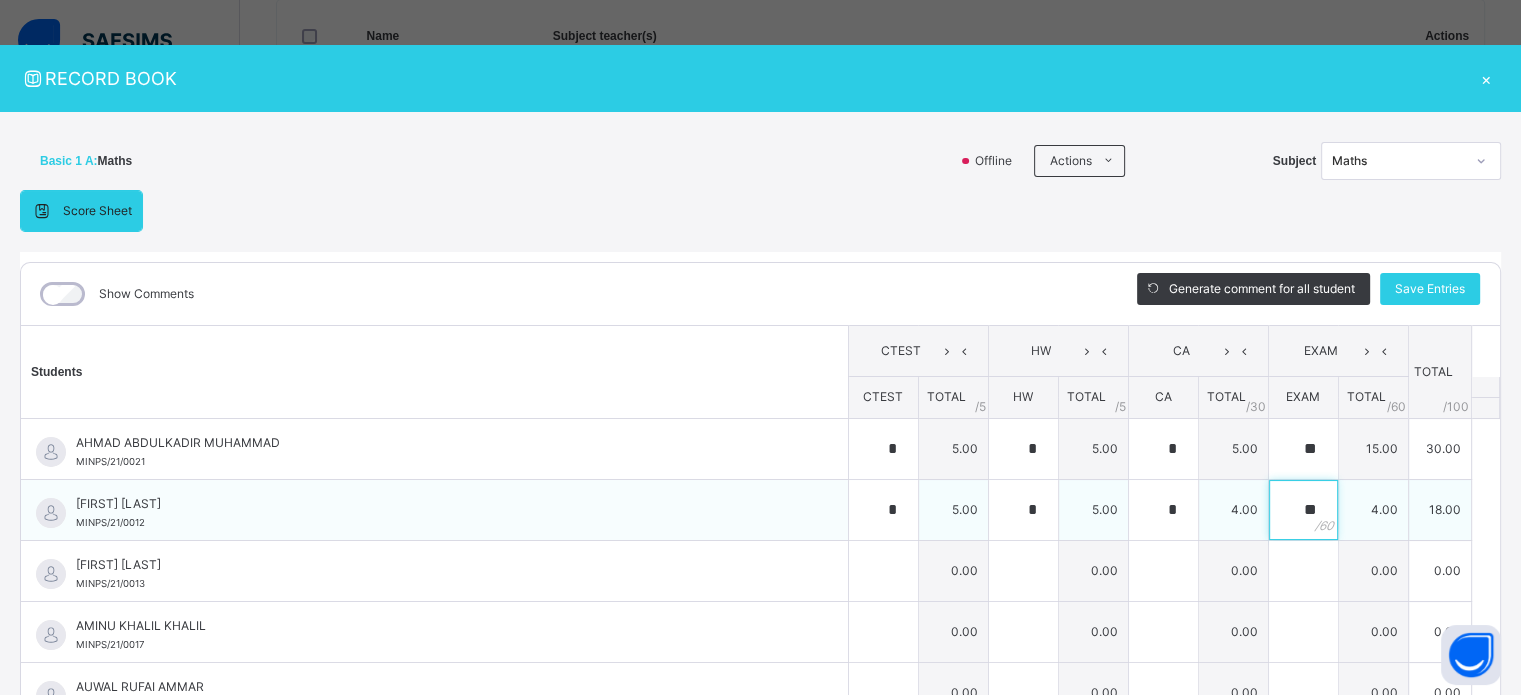 type on "**" 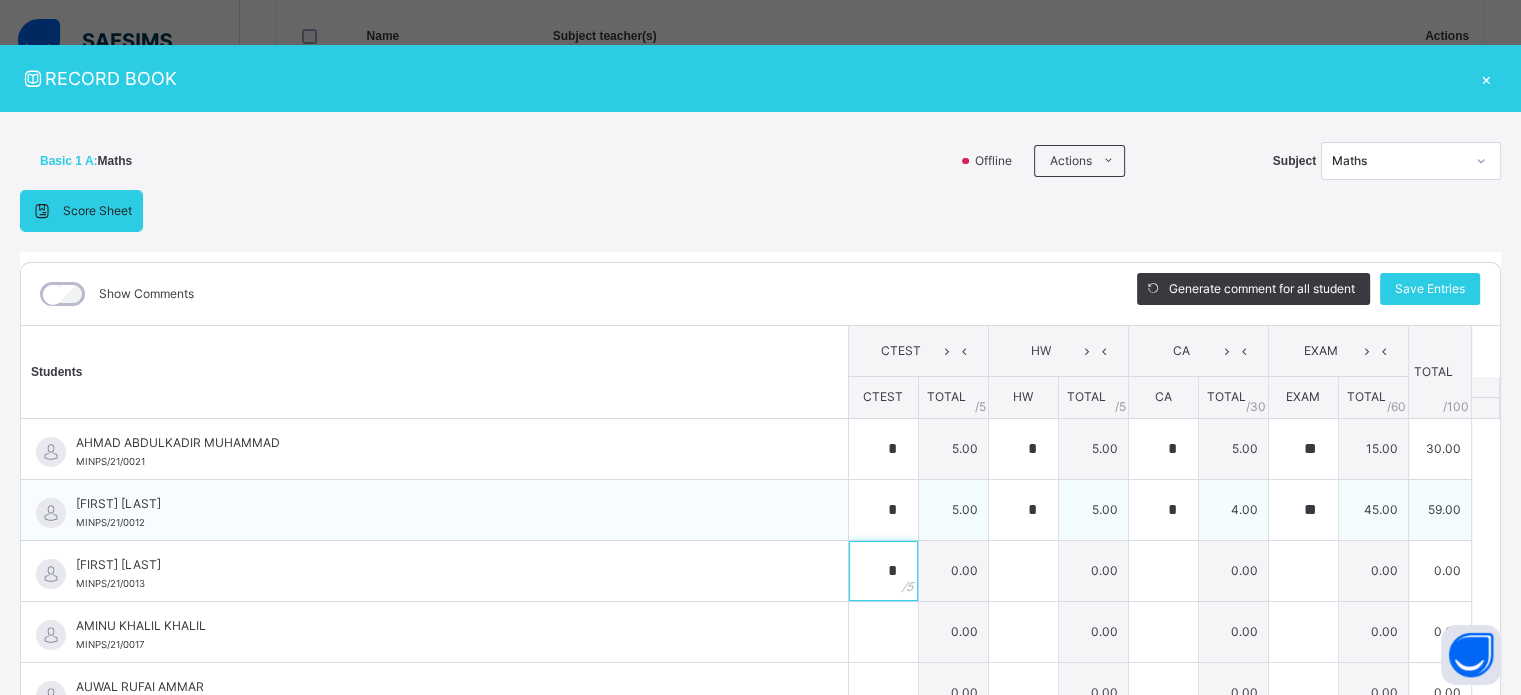 type on "*" 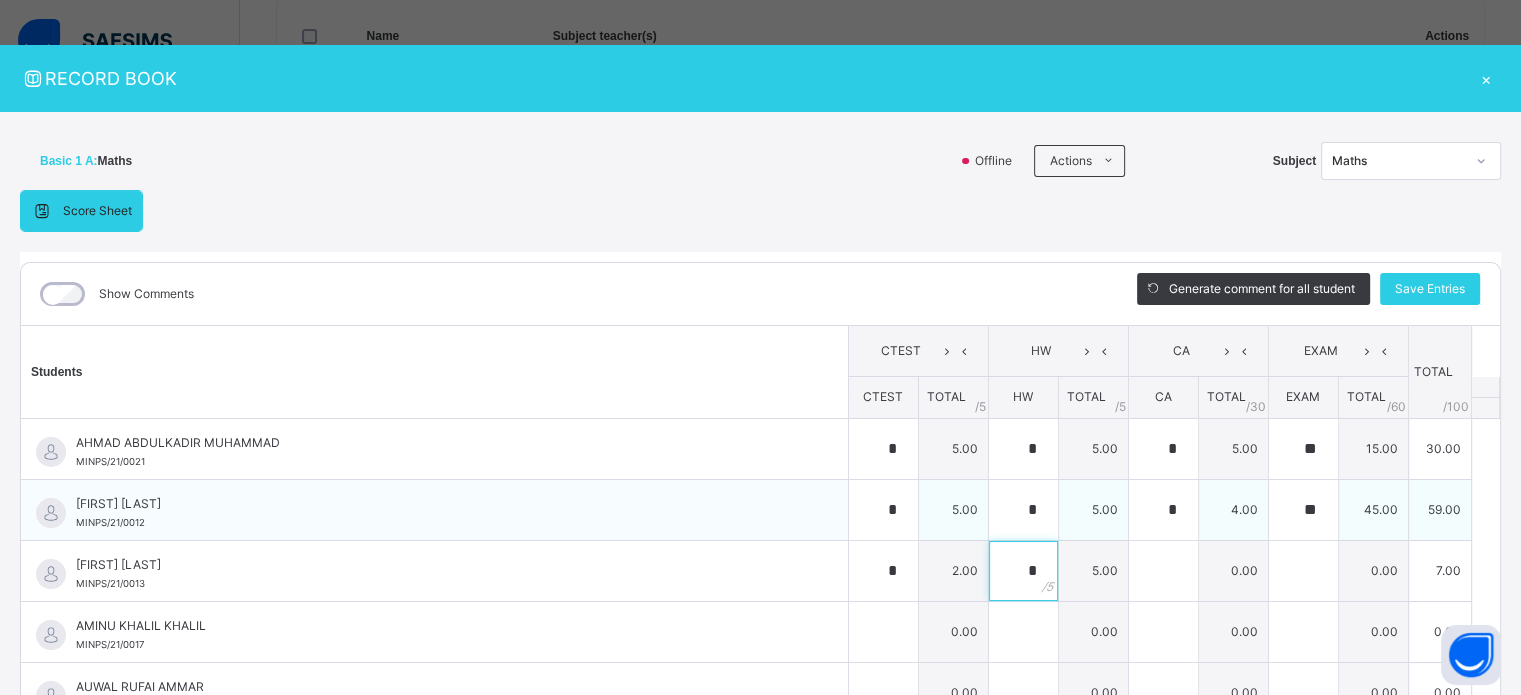 type on "*" 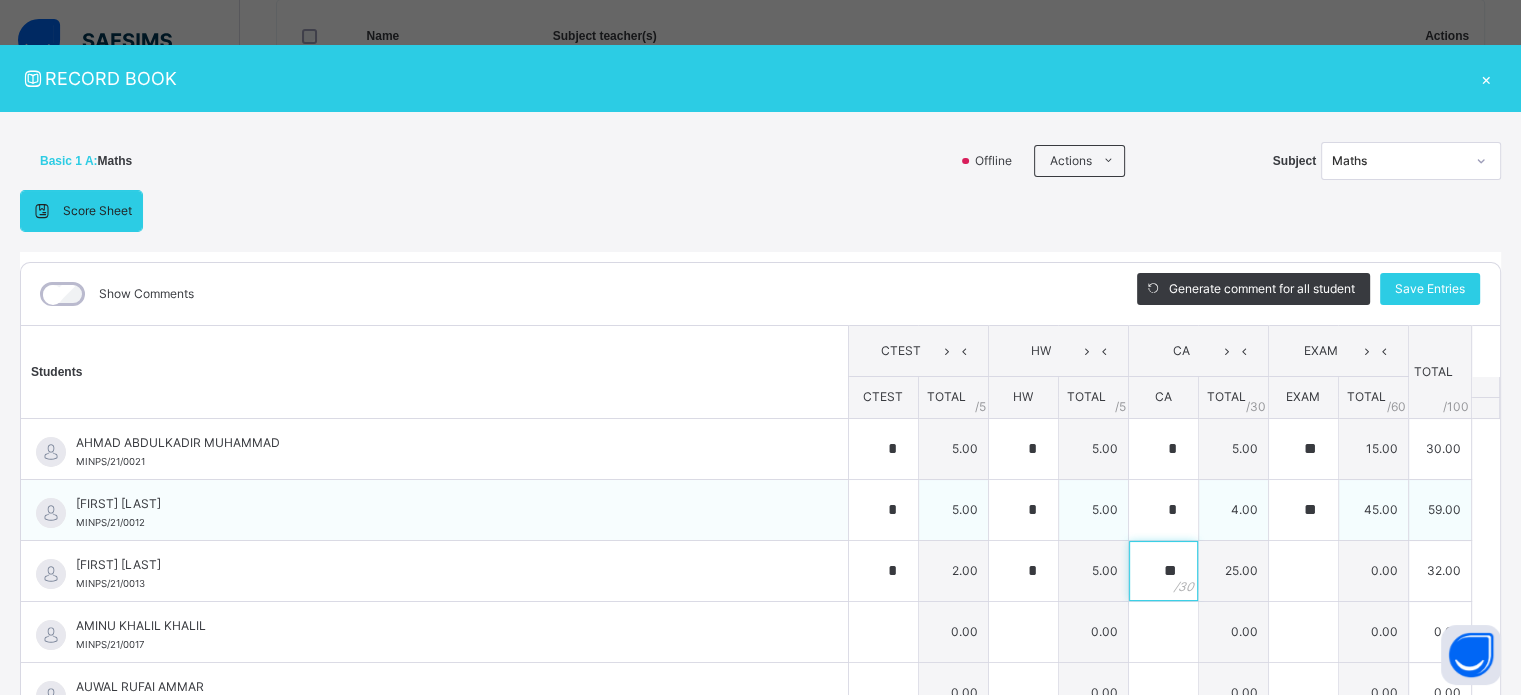 type on "**" 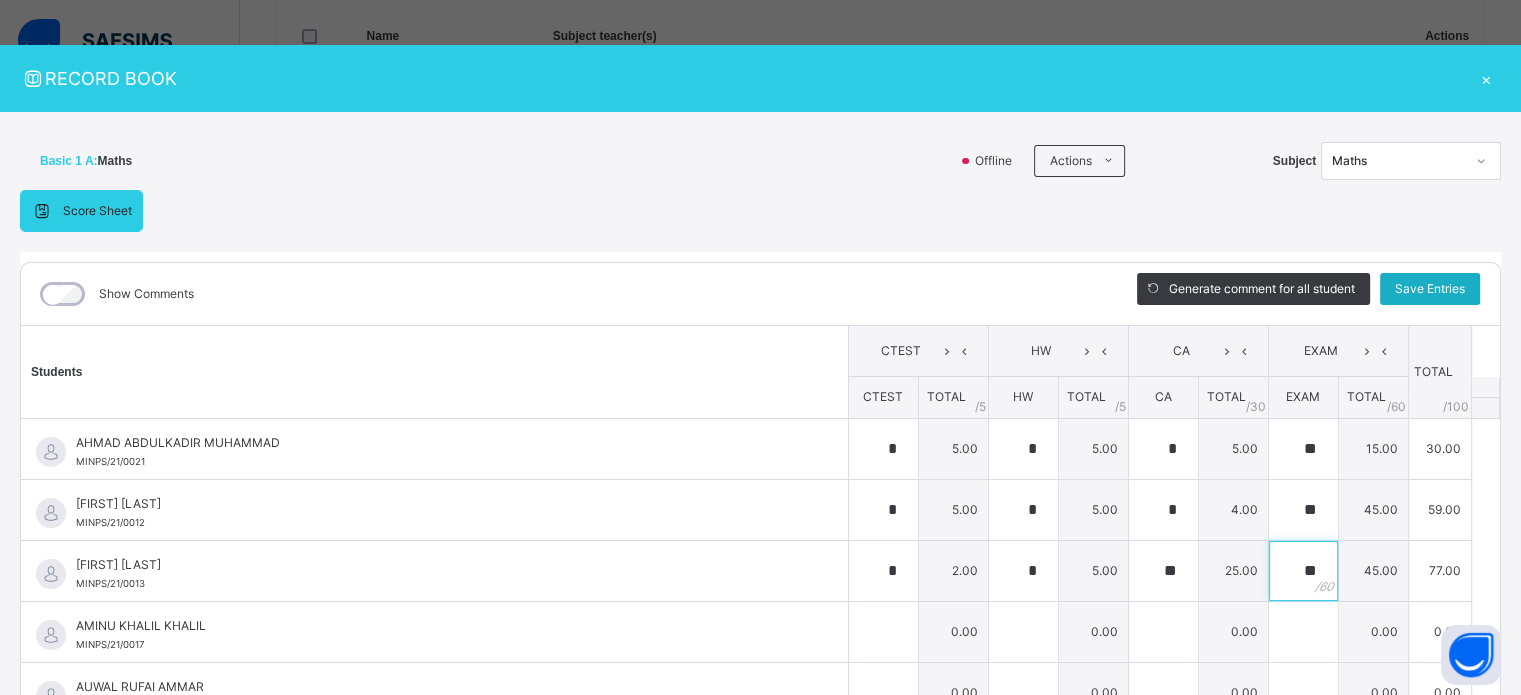 type on "**" 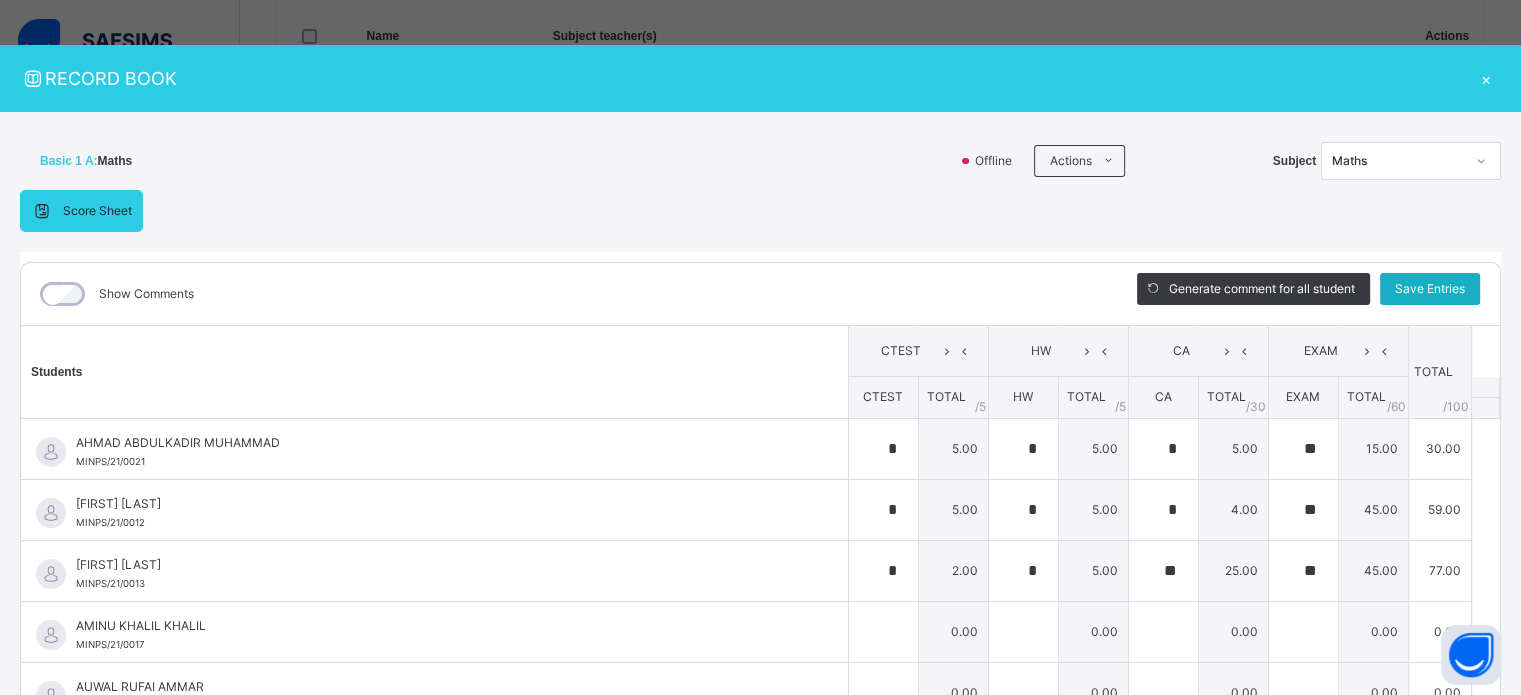 click on "Save Entries" at bounding box center [1430, 289] 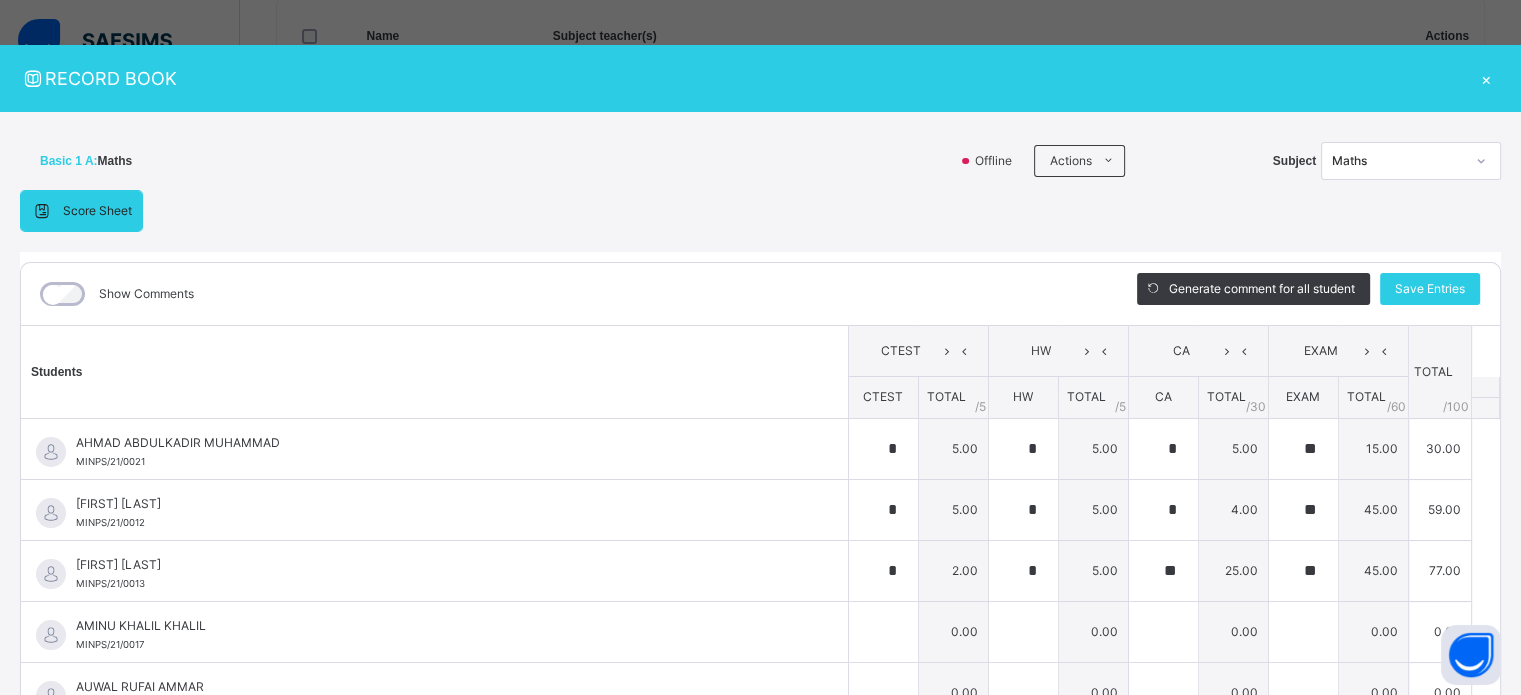 type on "*" 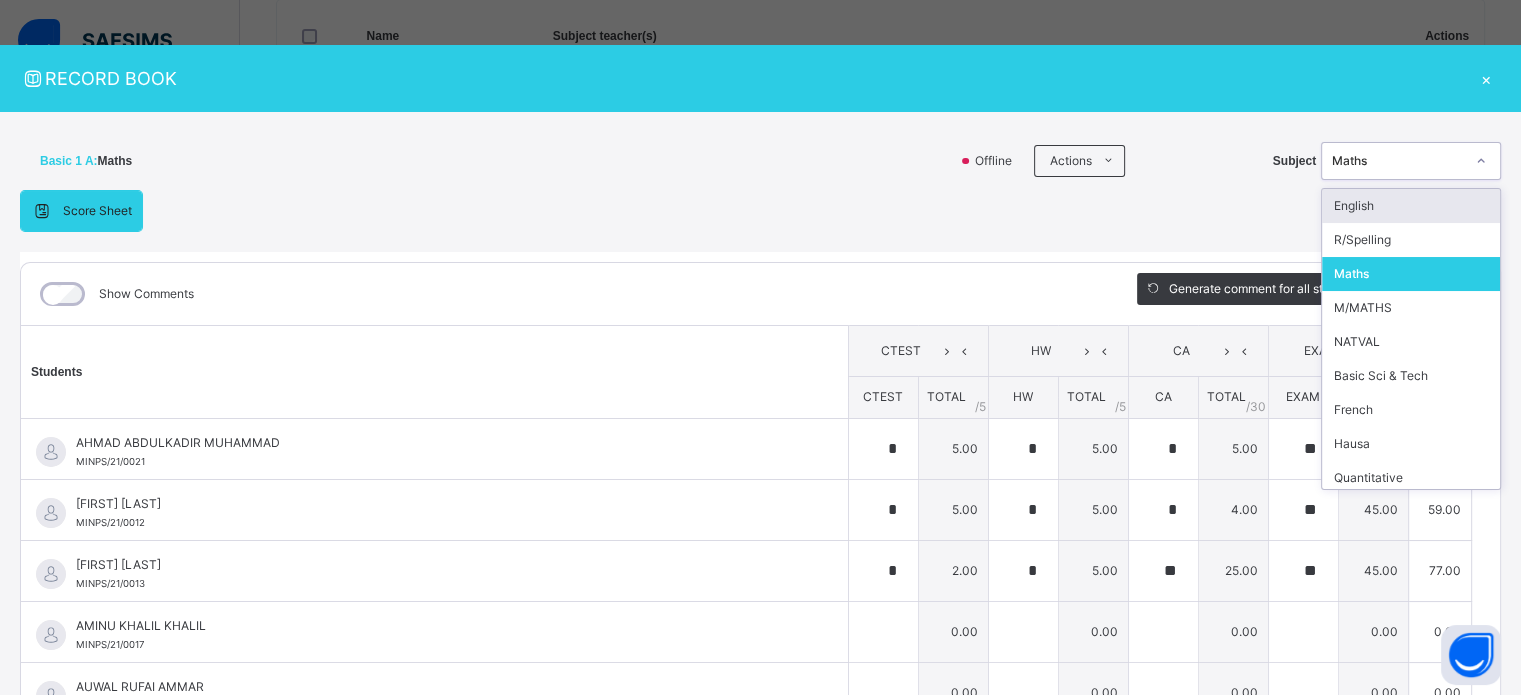 click on "Maths" at bounding box center (1398, 161) 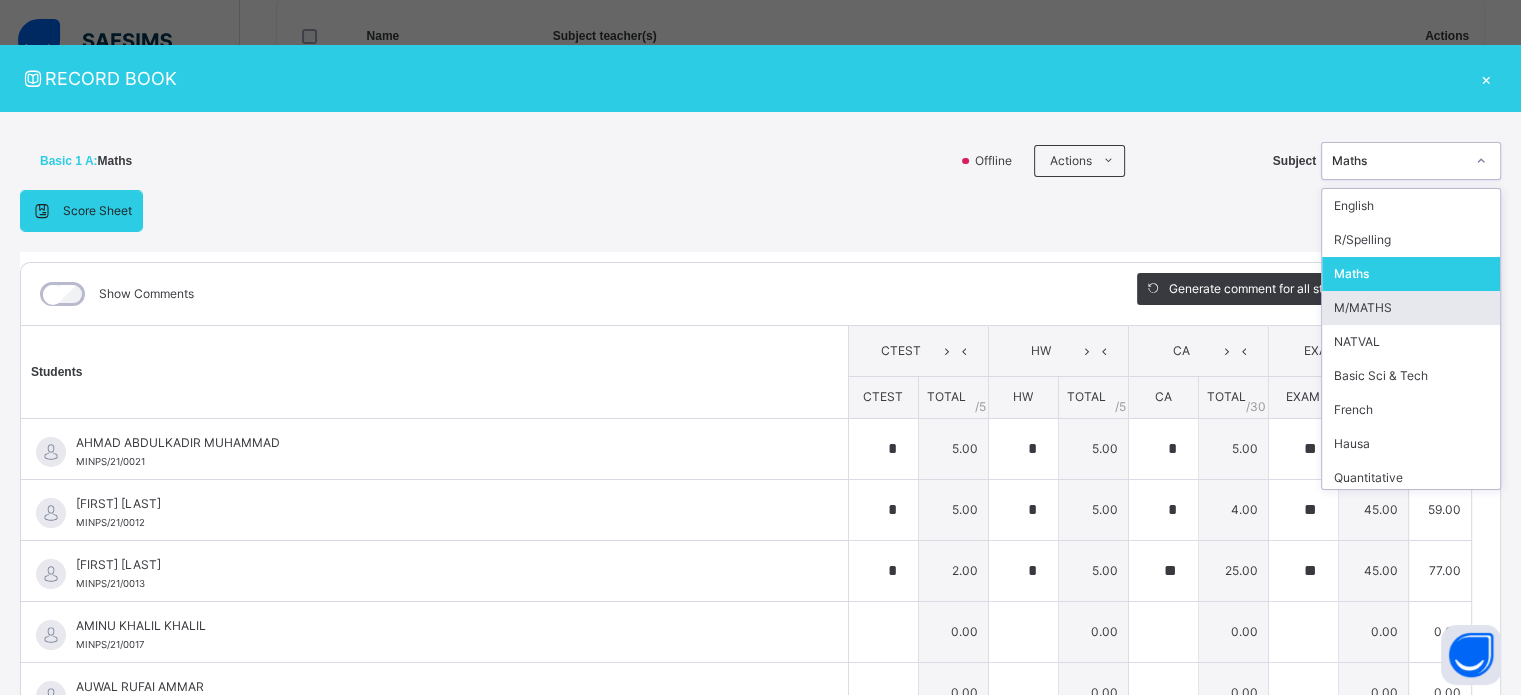 click on "M/MATHS" at bounding box center [1411, 308] 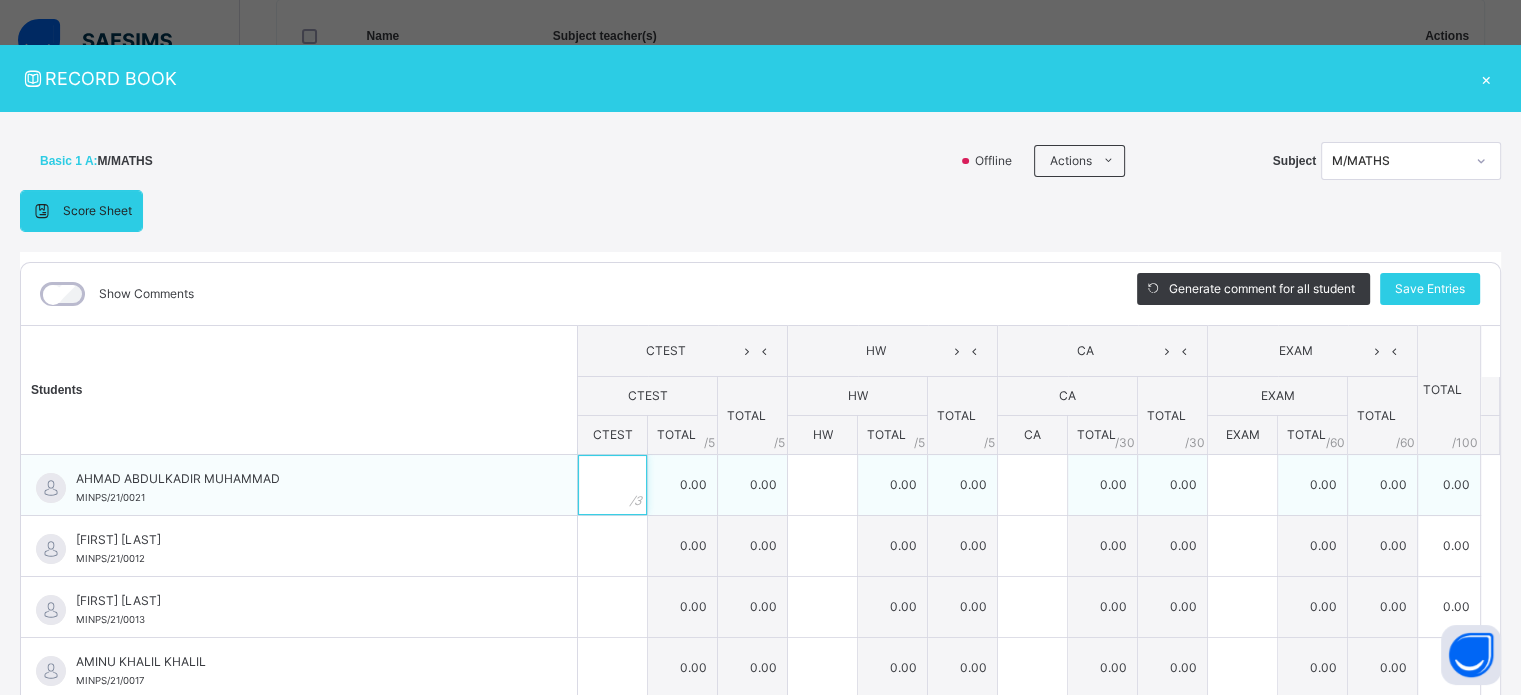 click at bounding box center (612, 485) 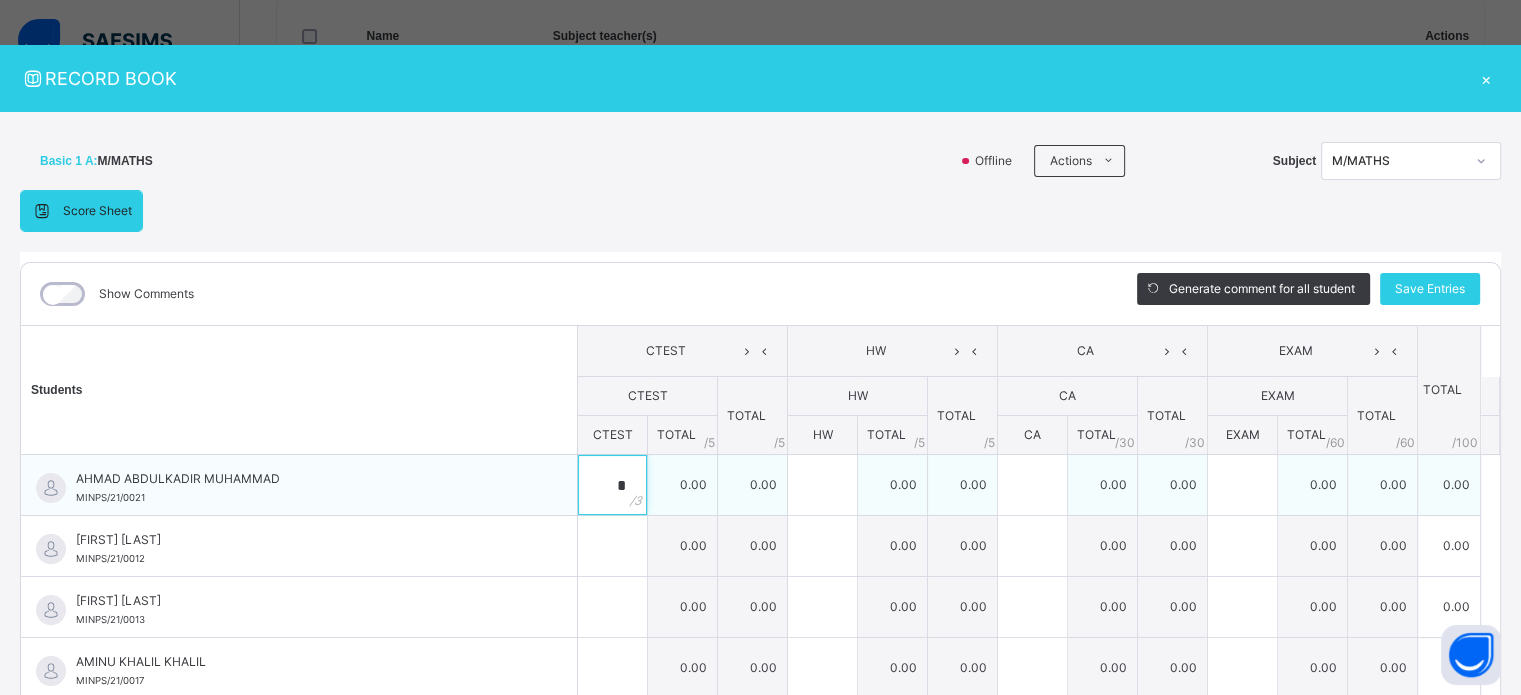 type on "*" 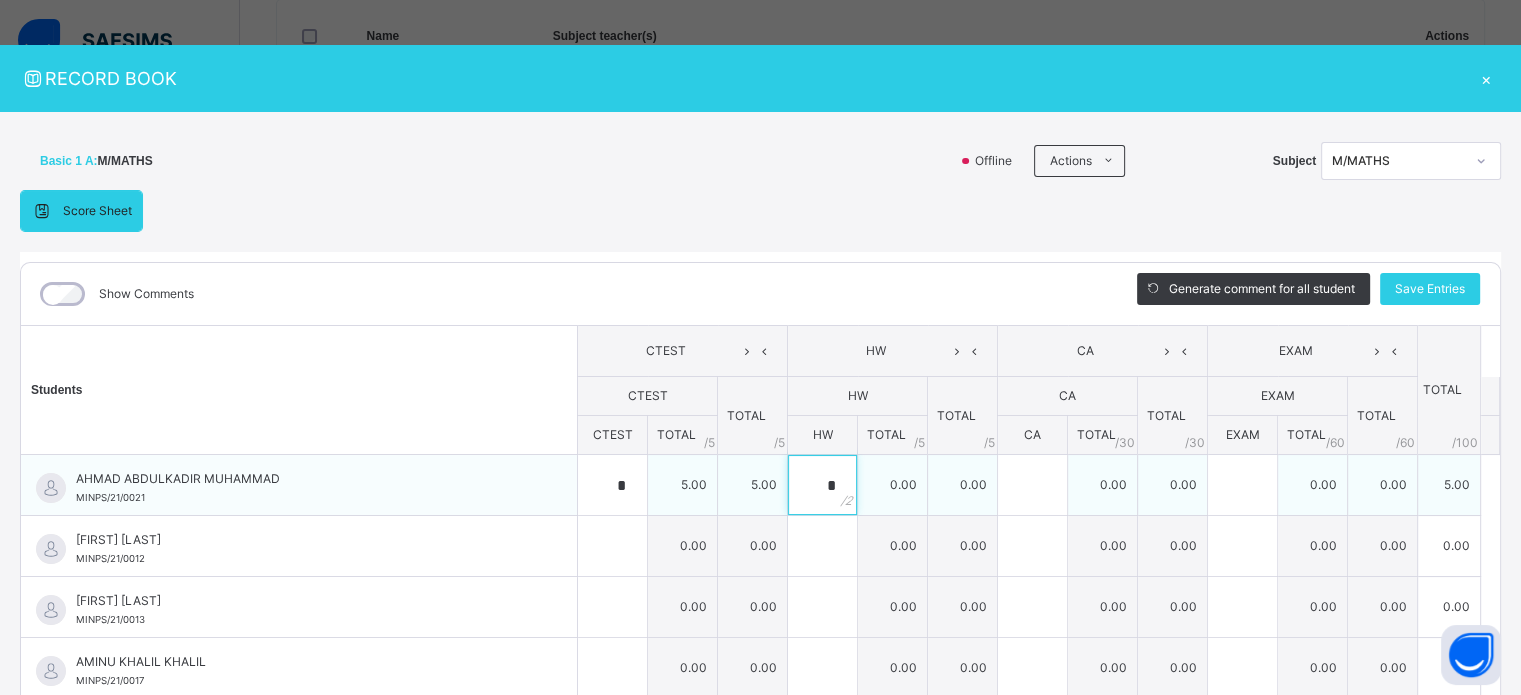 type on "*" 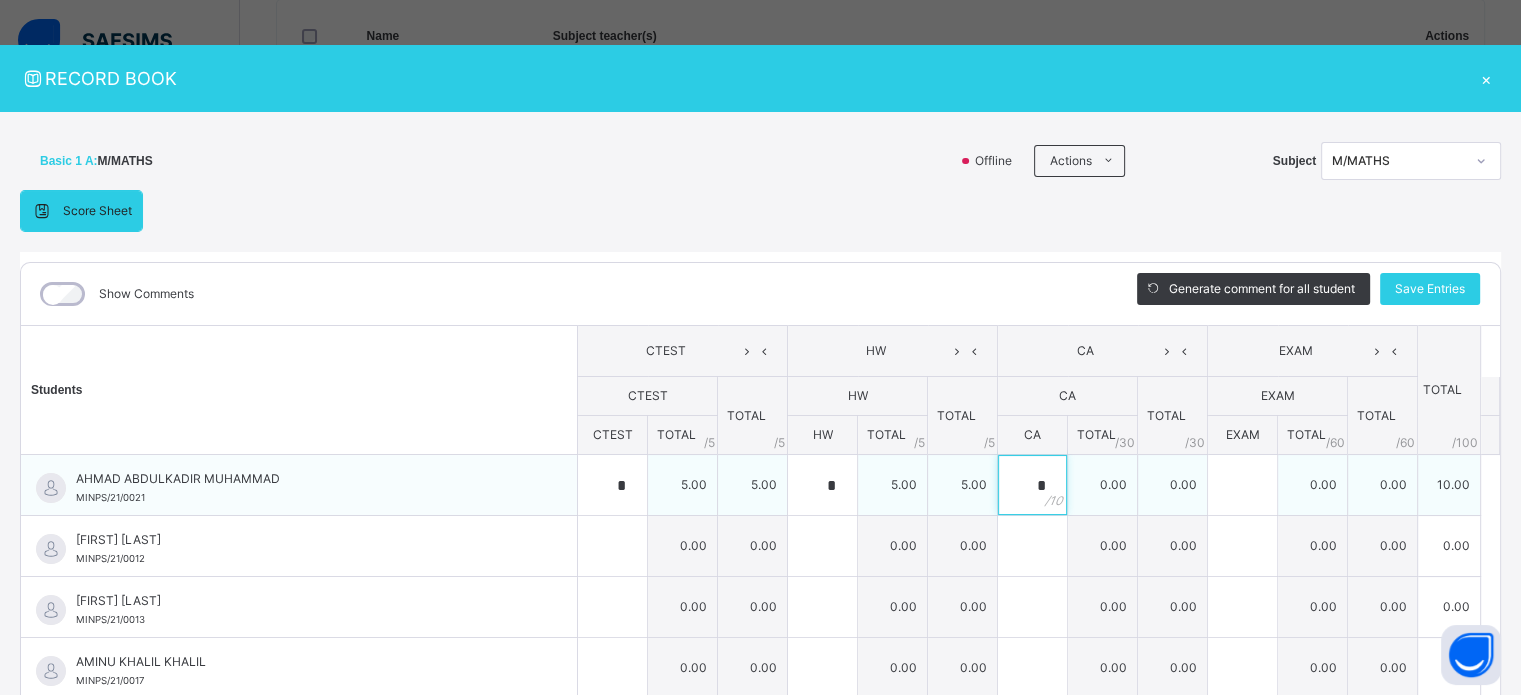 type on "*" 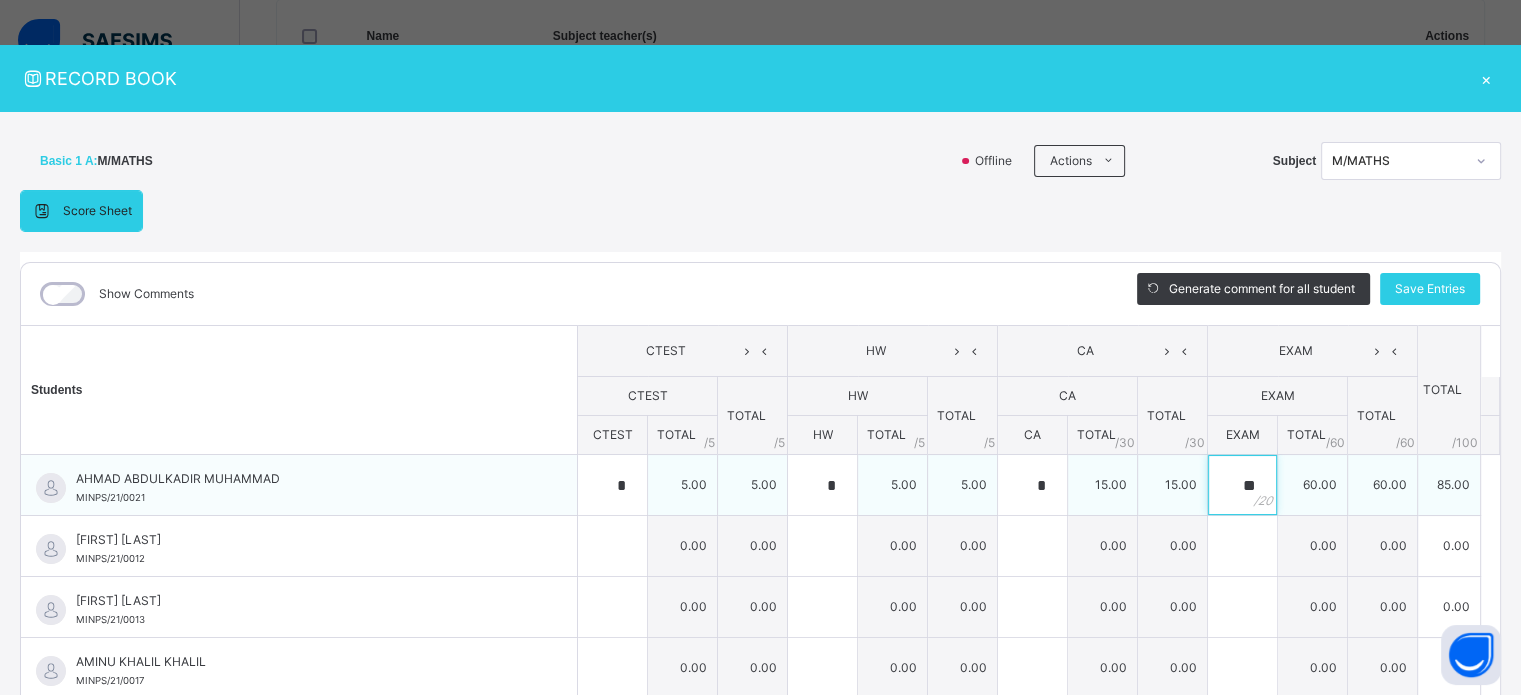 type on "**" 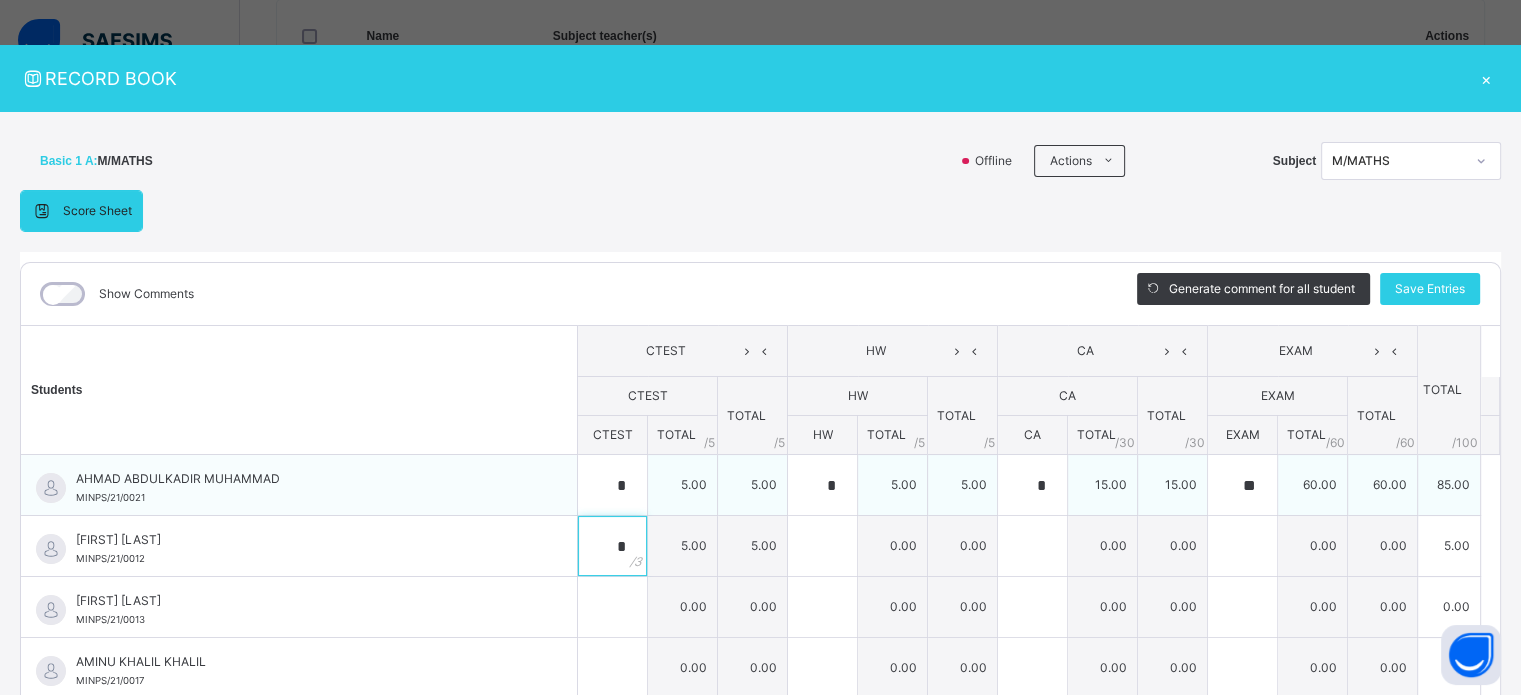 type on "*" 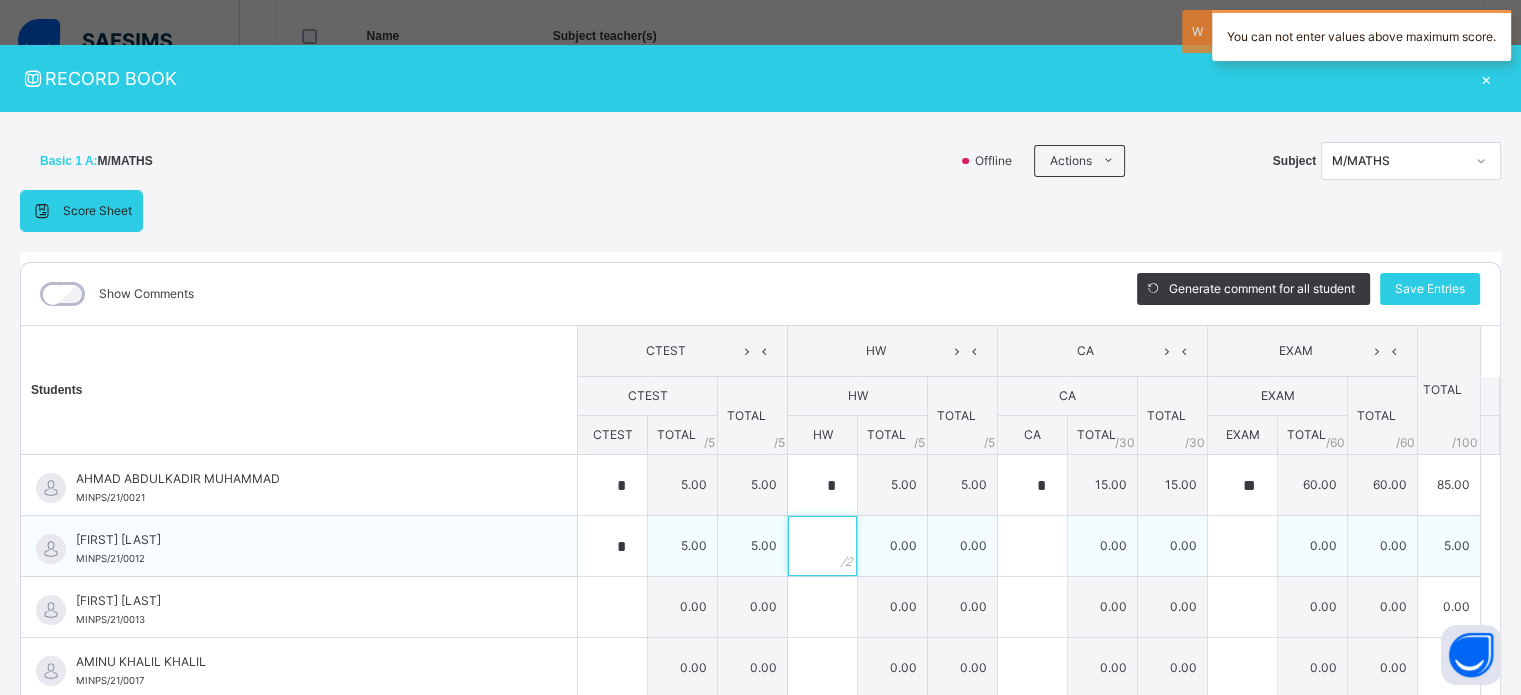 click at bounding box center [822, 546] 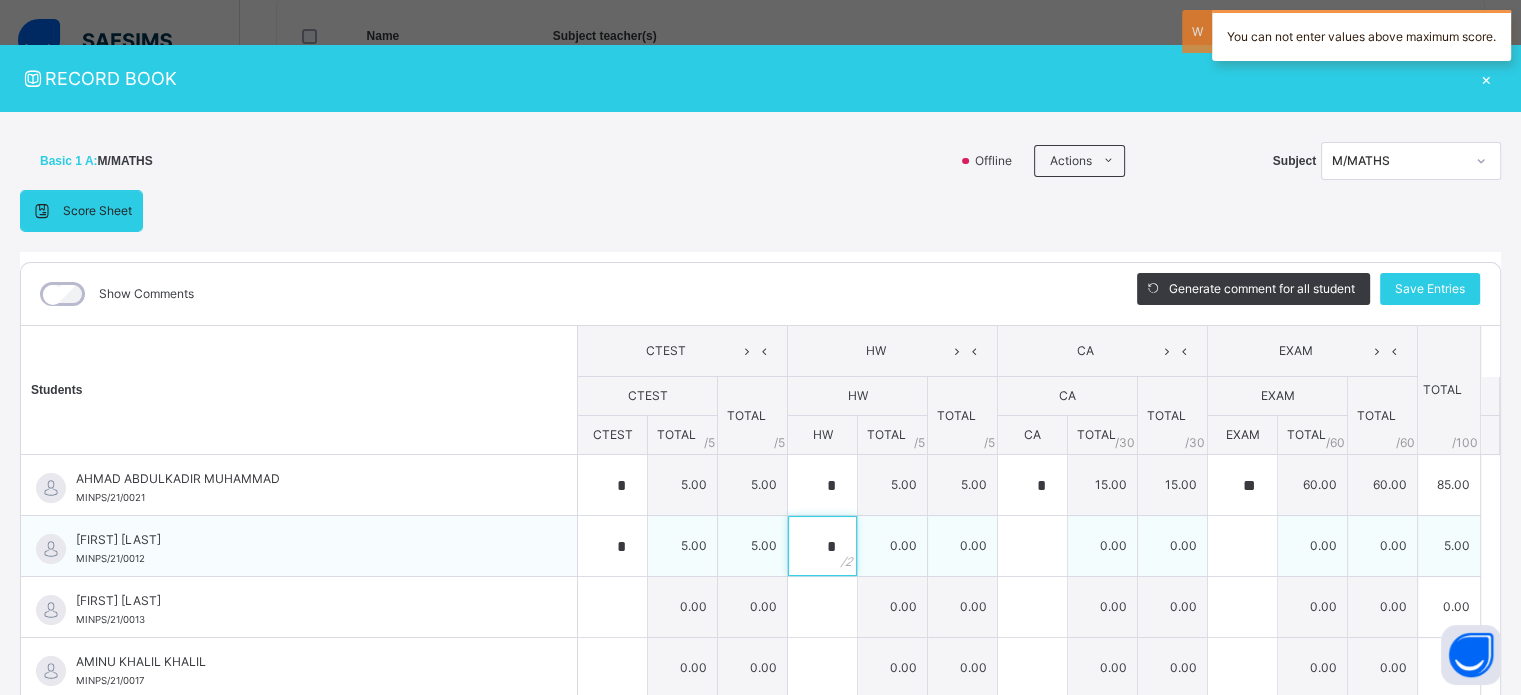 type on "*" 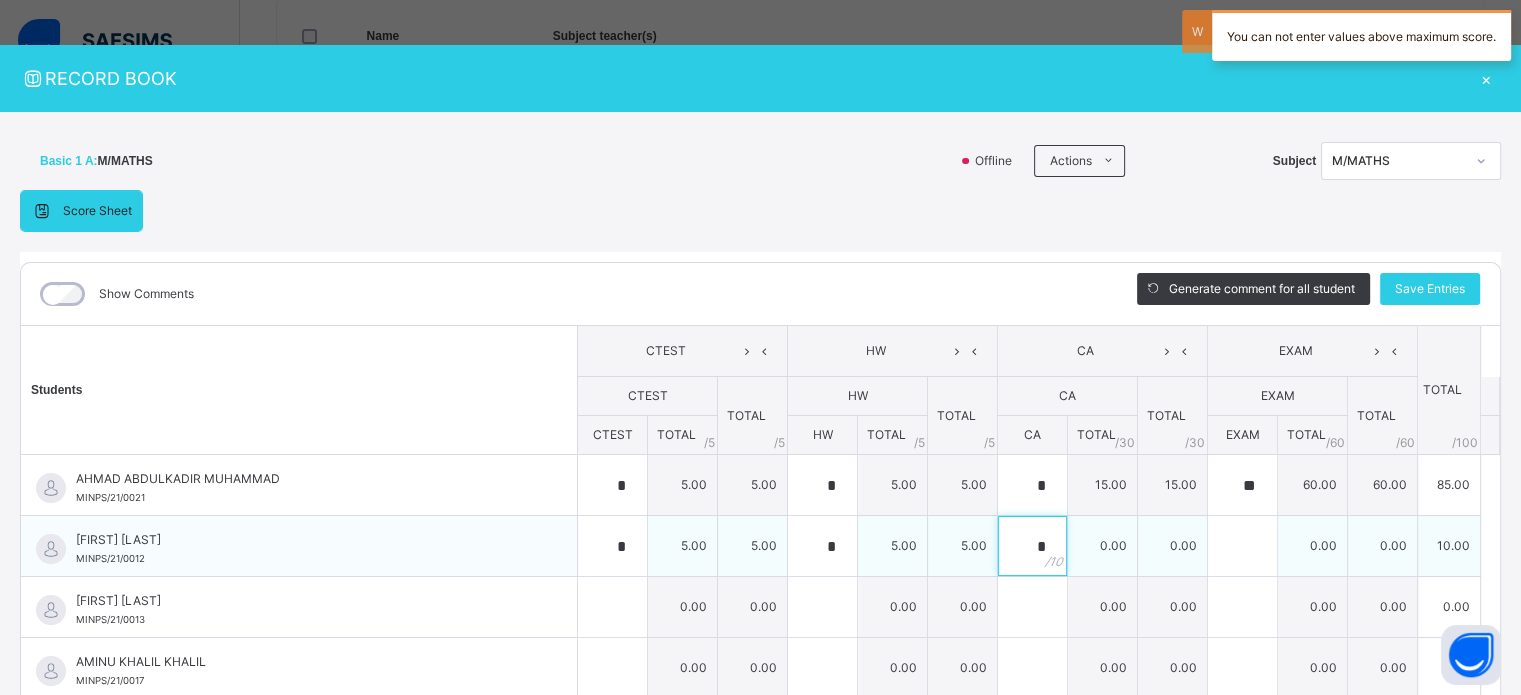 type on "*" 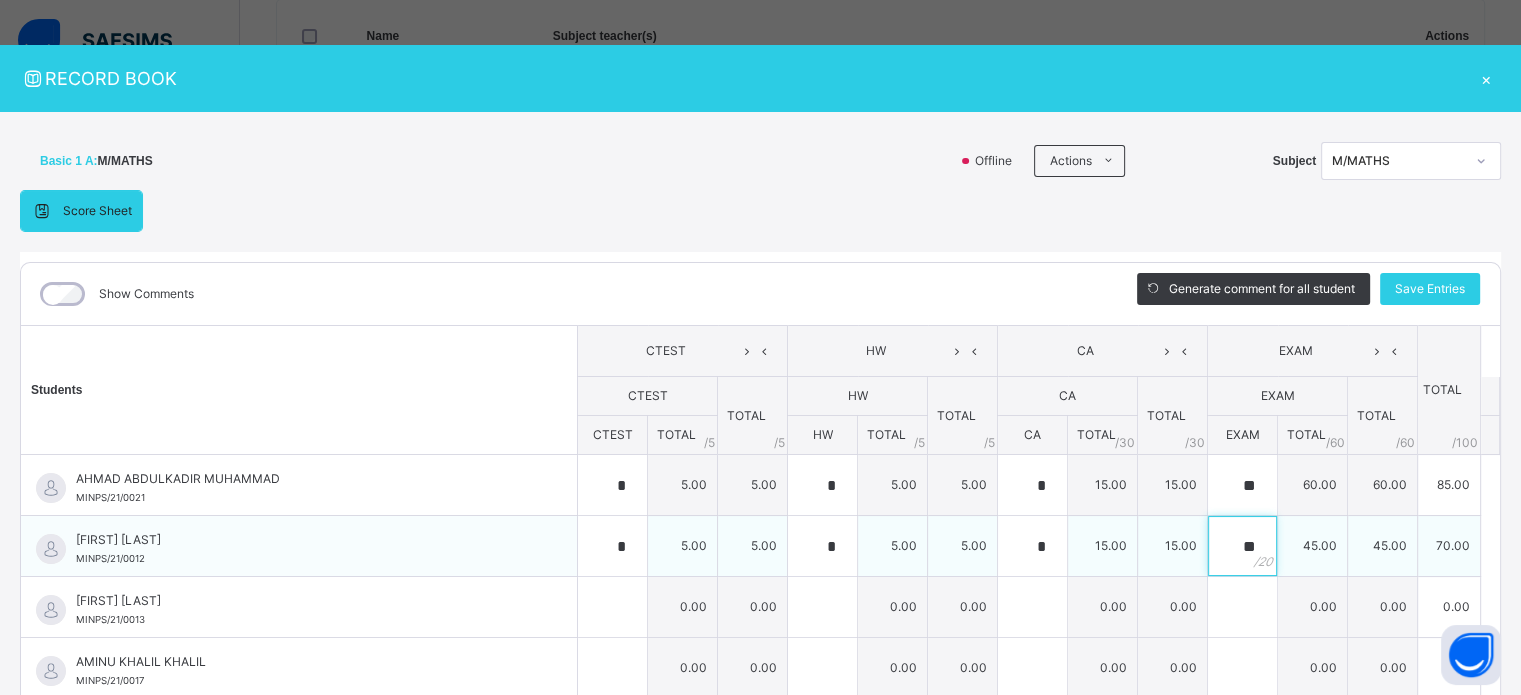 type on "**" 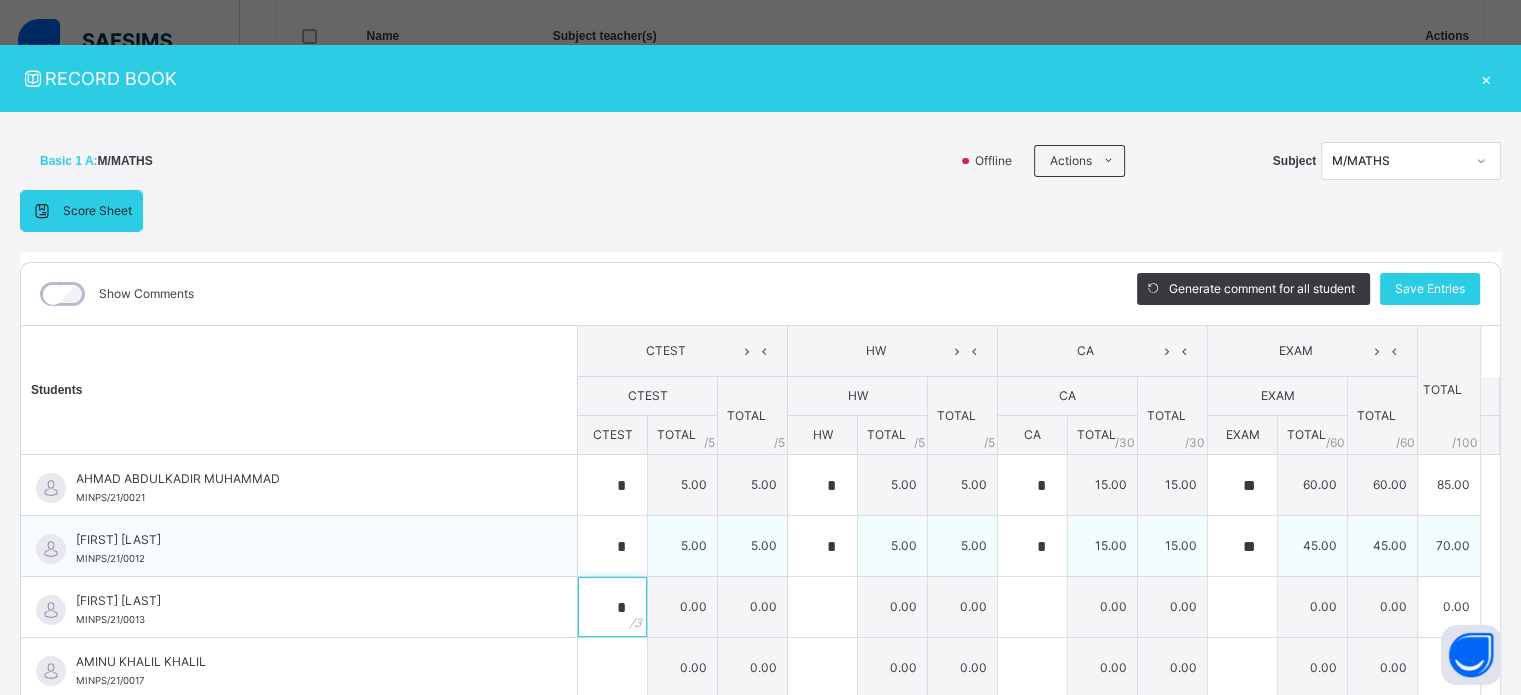 type on "*" 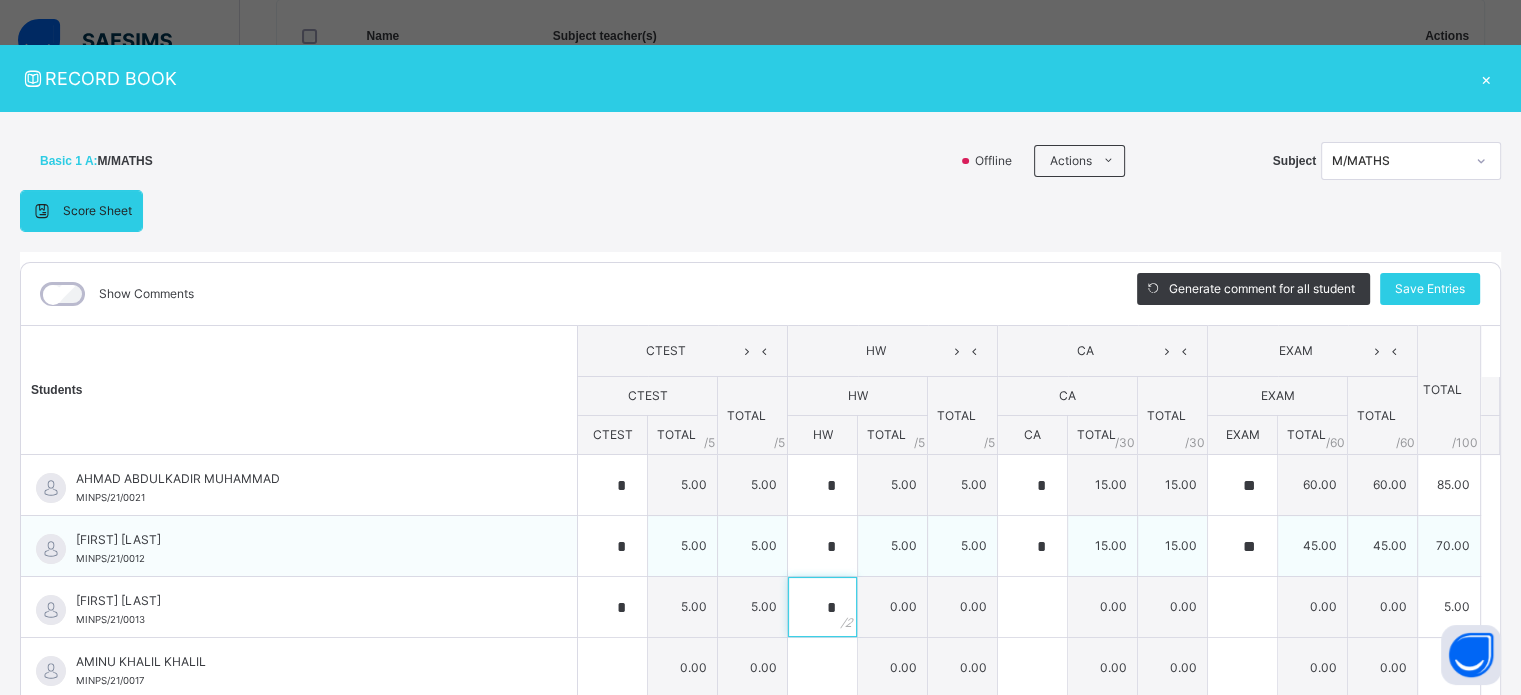 type on "*" 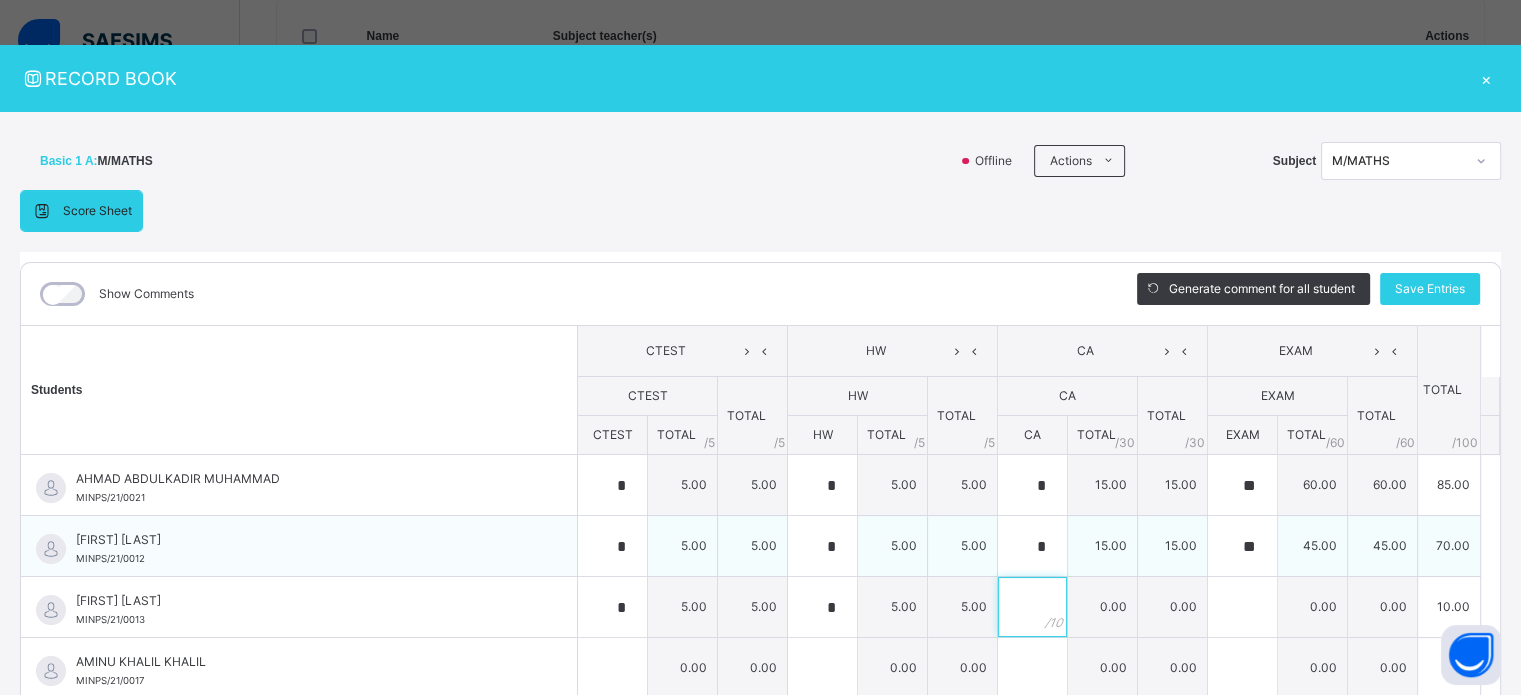 type on "*" 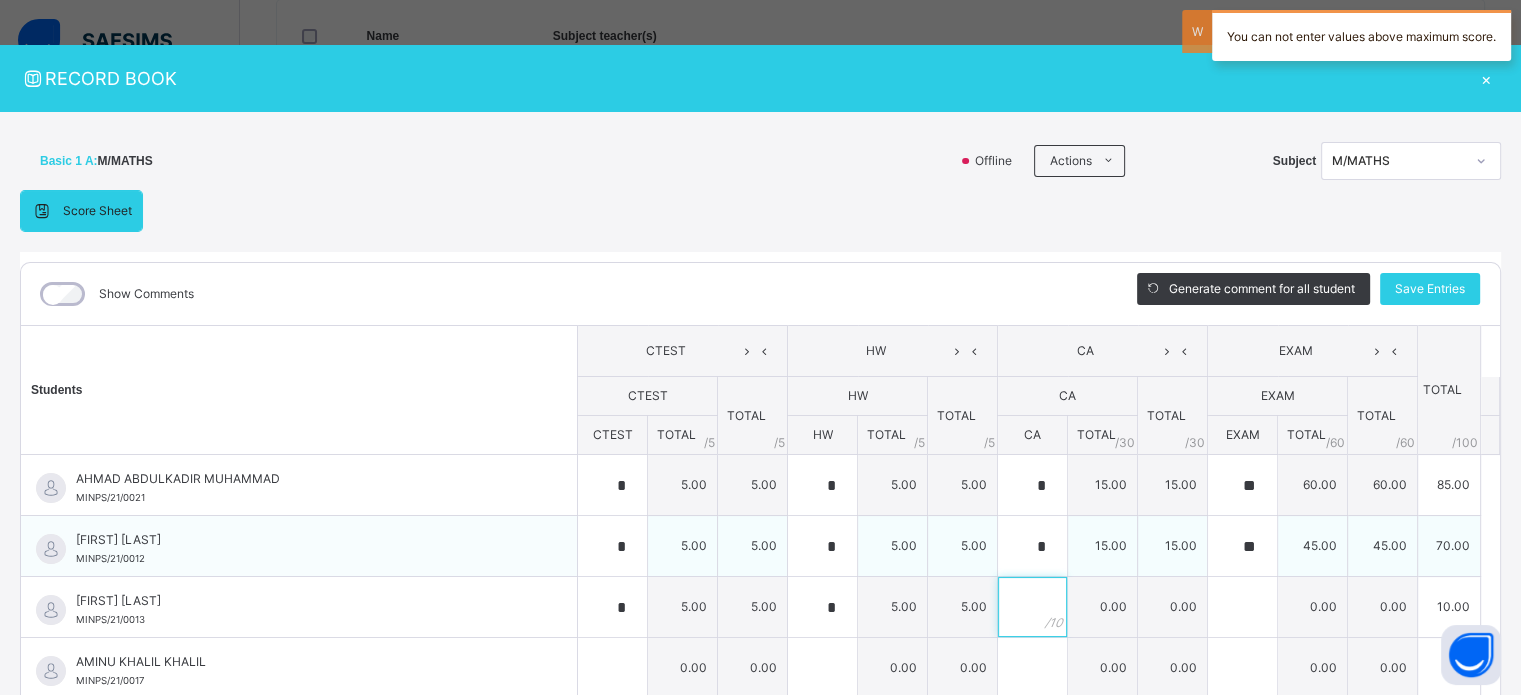 type on "*" 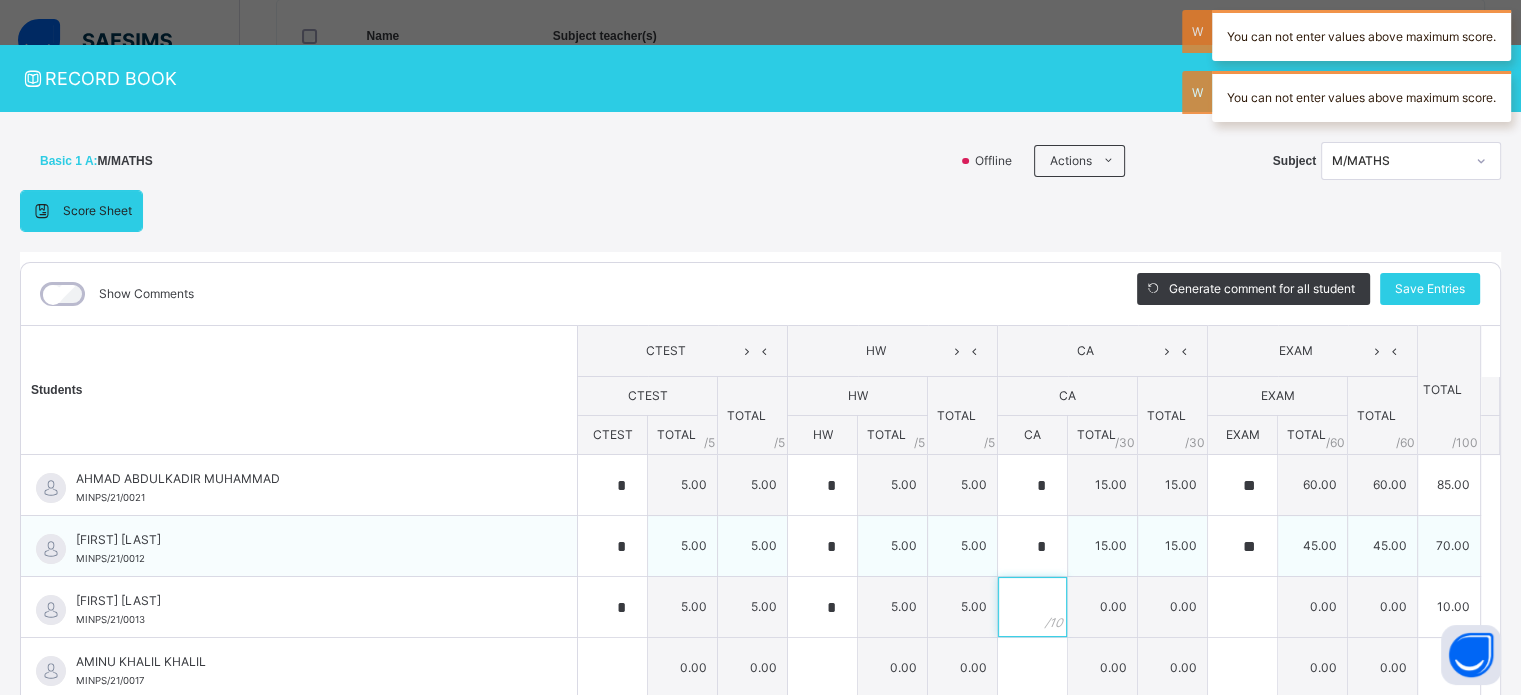 type on "*" 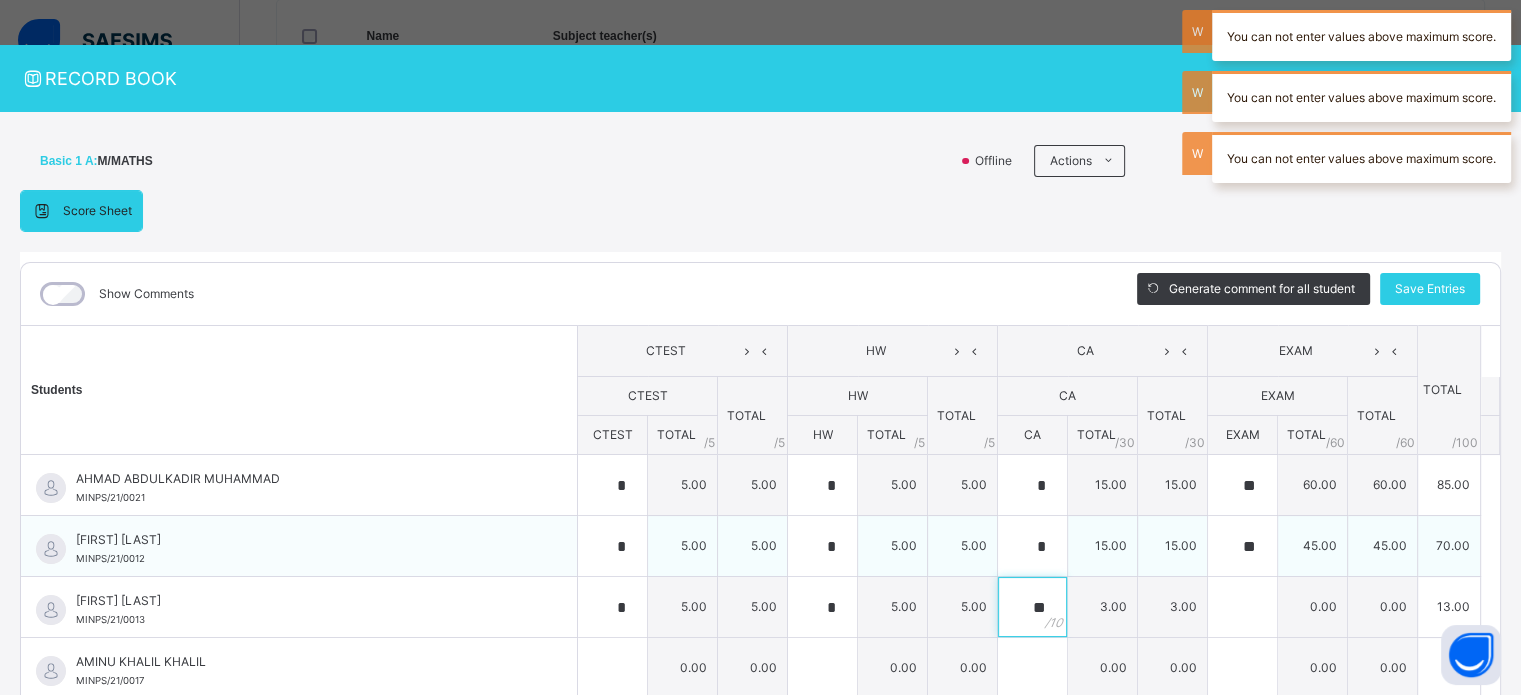 type on "**" 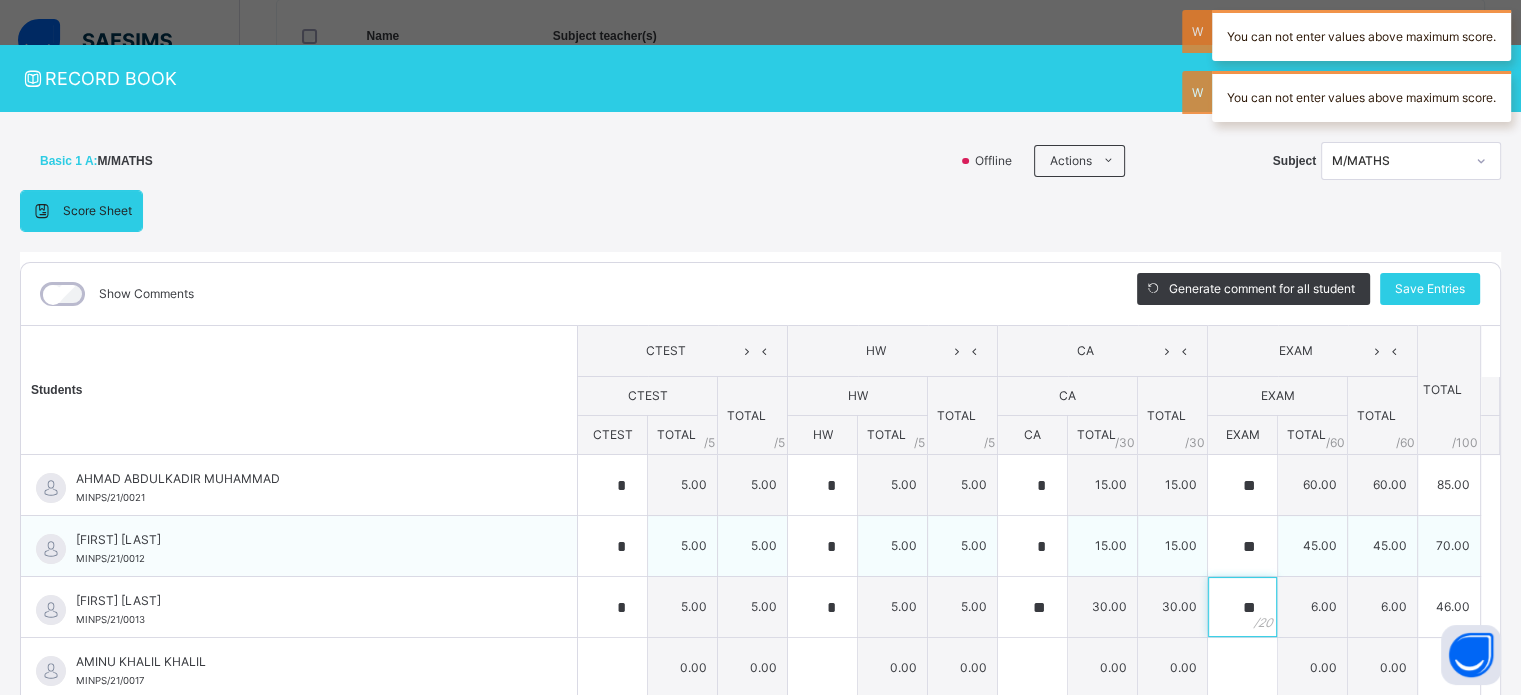 type on "**" 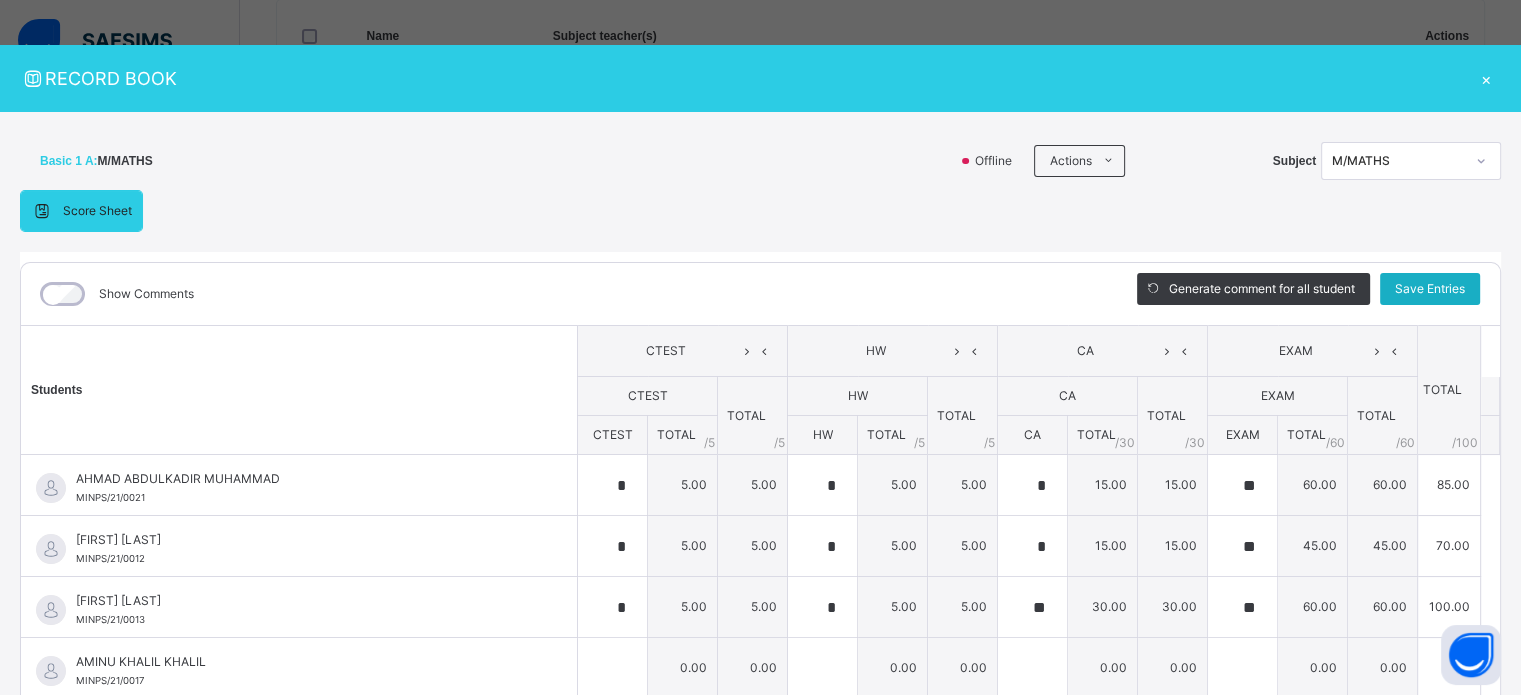 click on "Save Entries" at bounding box center (1430, 289) 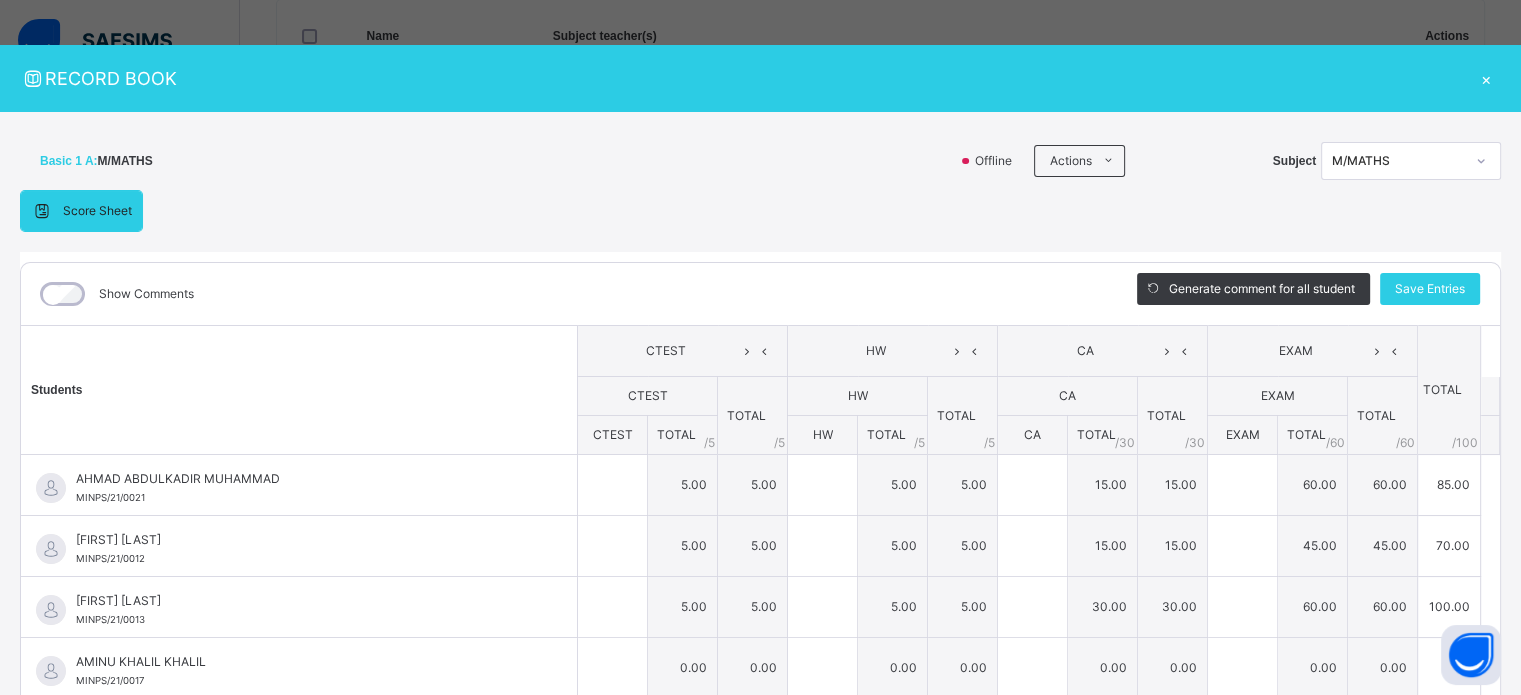 type on "*" 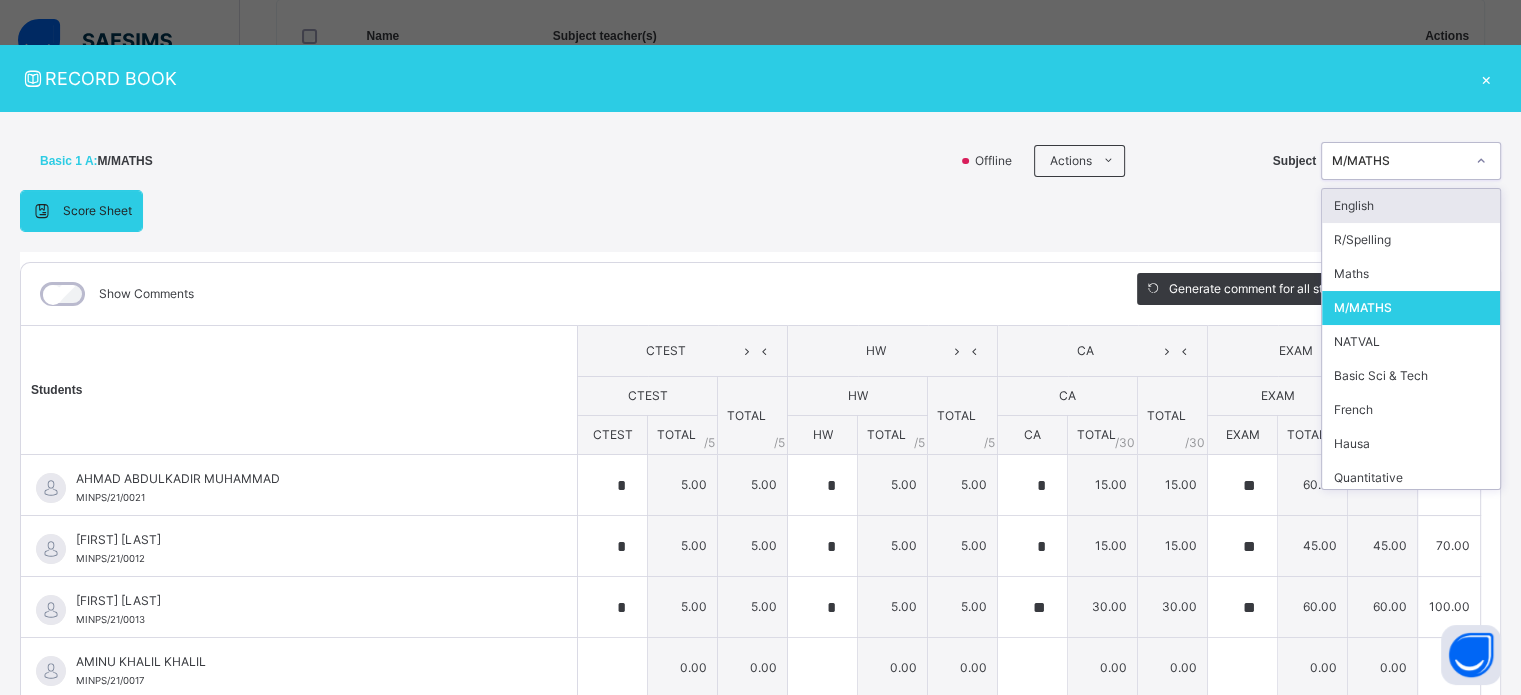 click on "M/MATHS" at bounding box center [1398, 161] 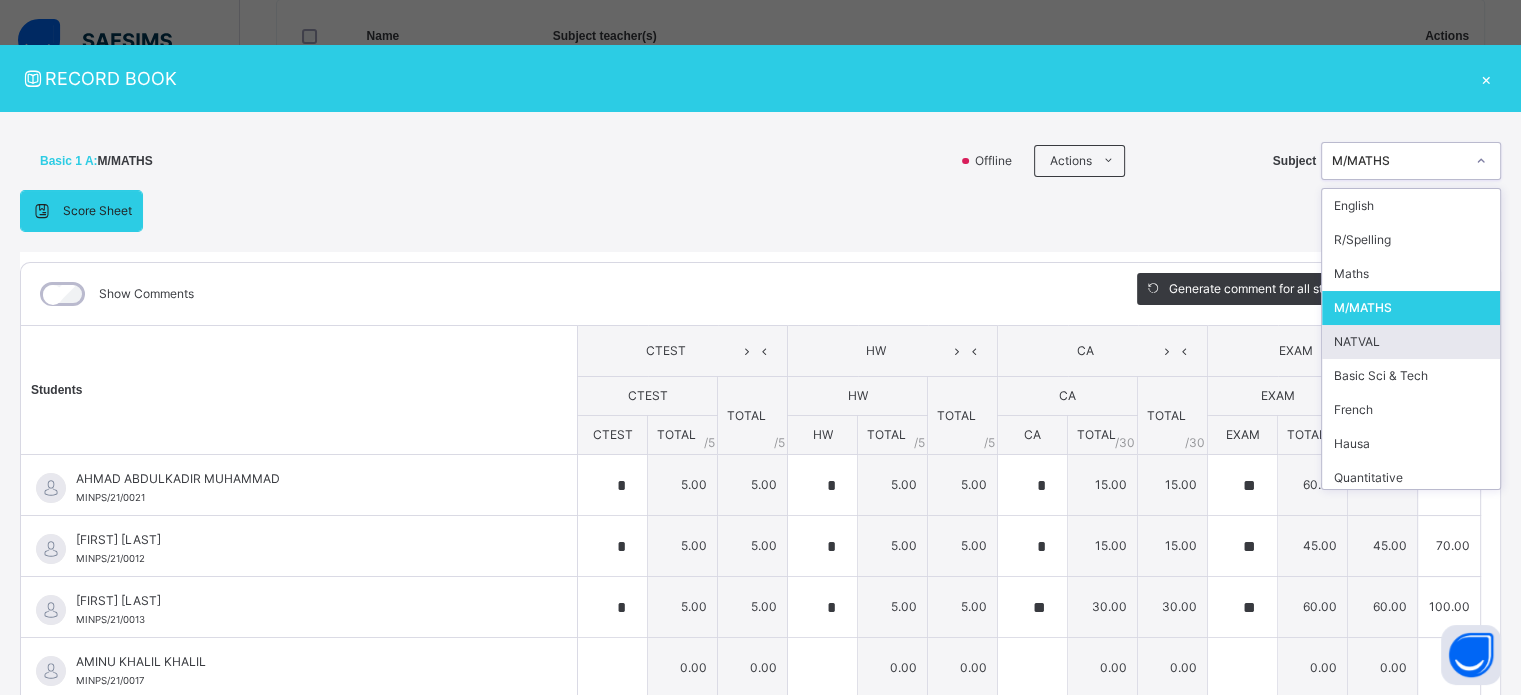 click on "NATVAL" at bounding box center [1411, 342] 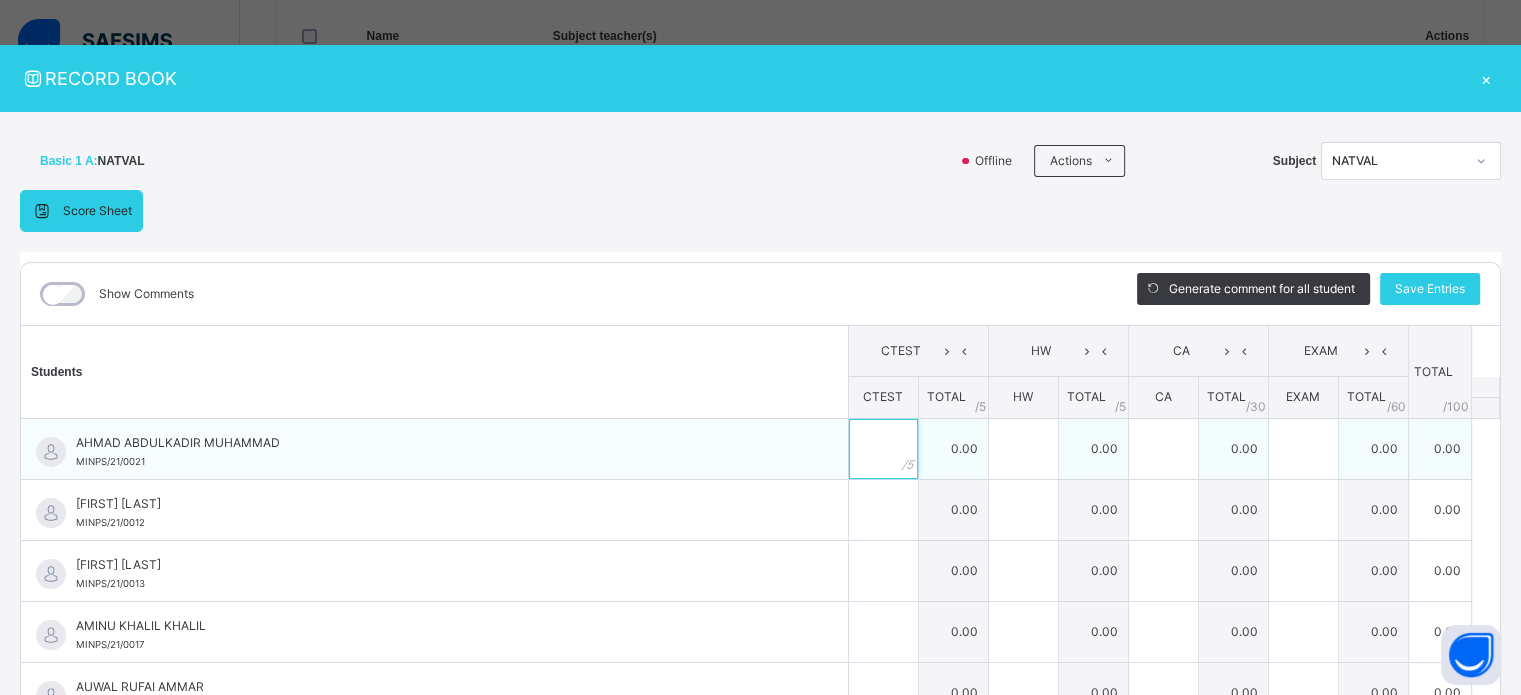click at bounding box center (883, 449) 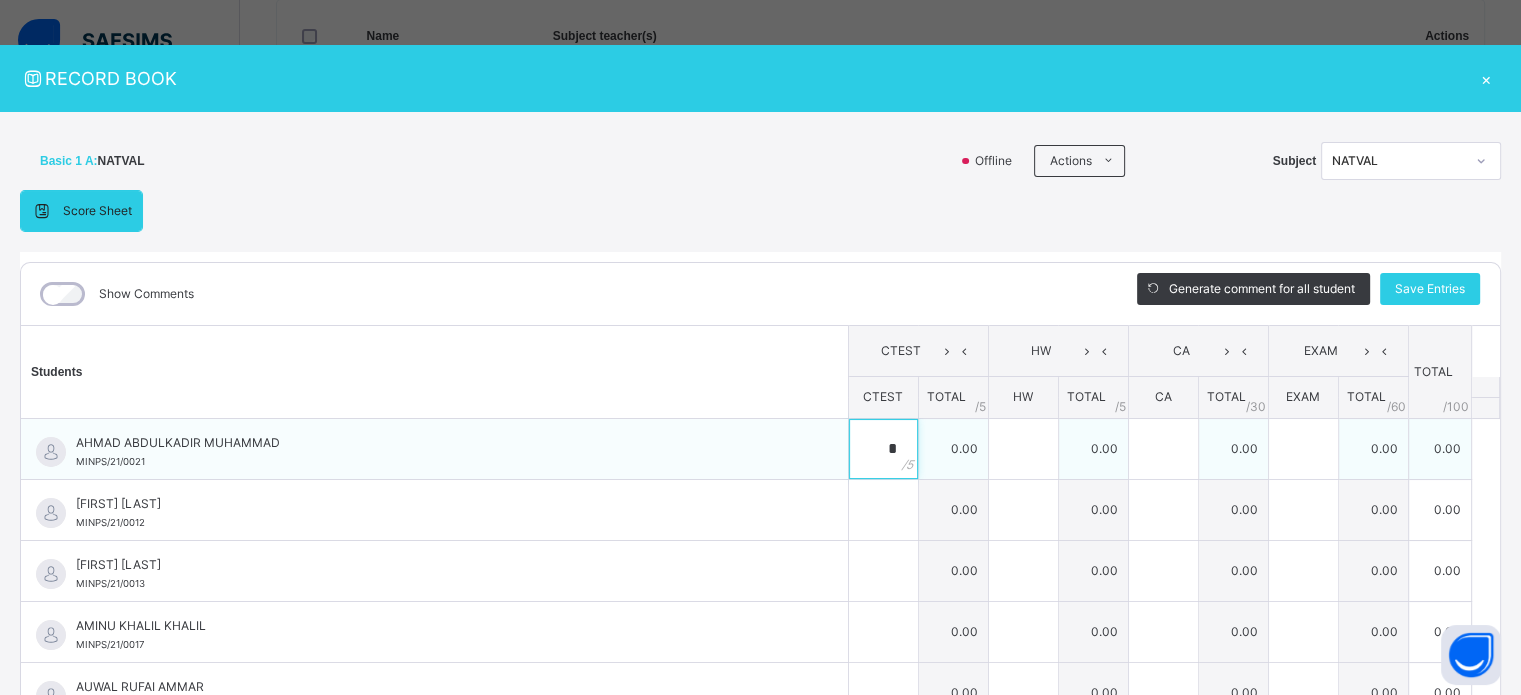 type on "*" 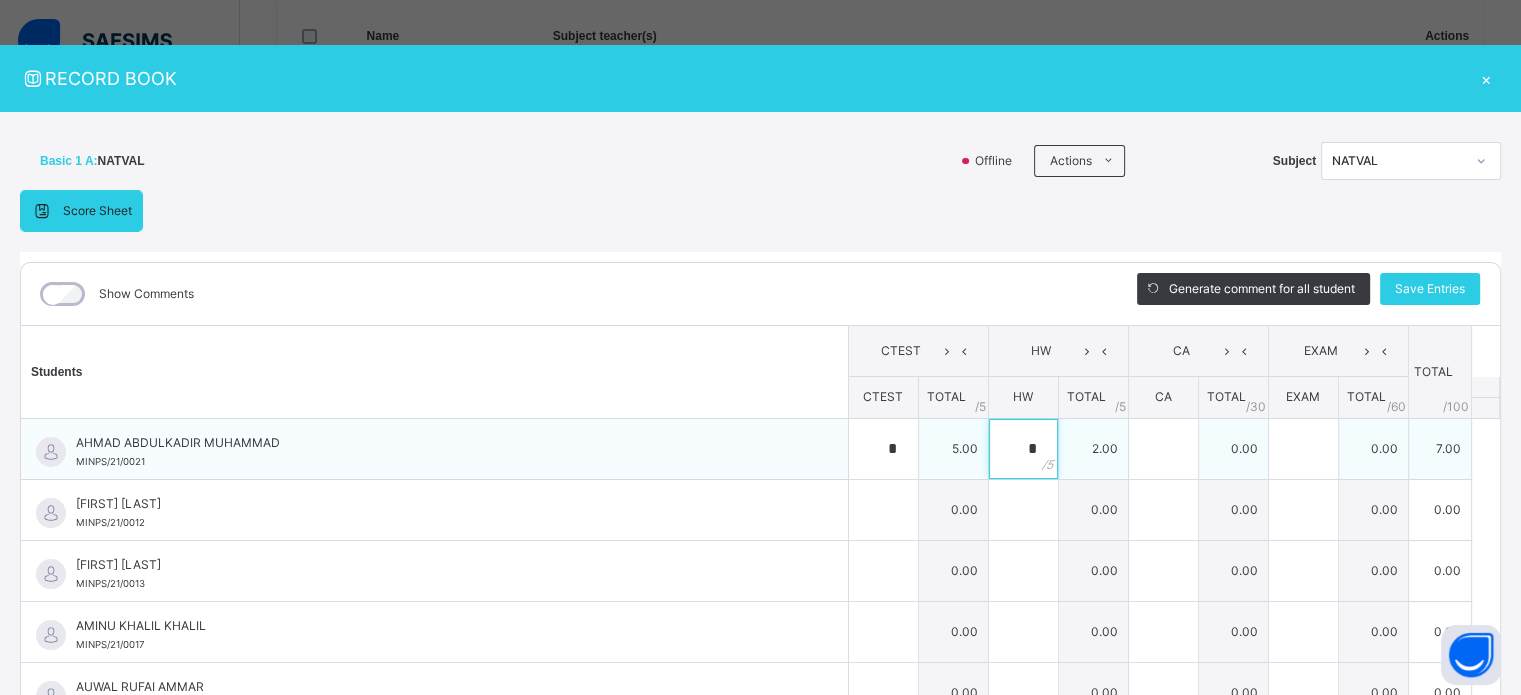 type on "*" 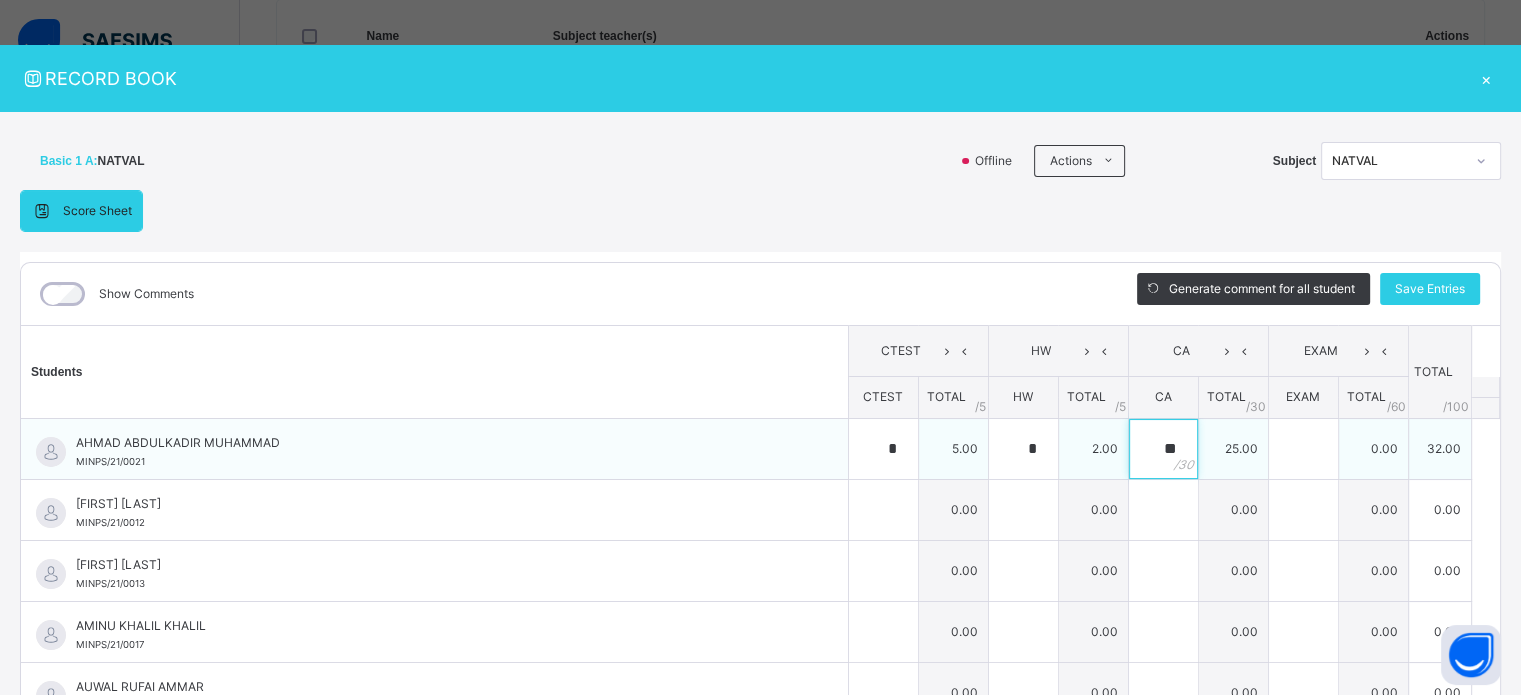 type on "**" 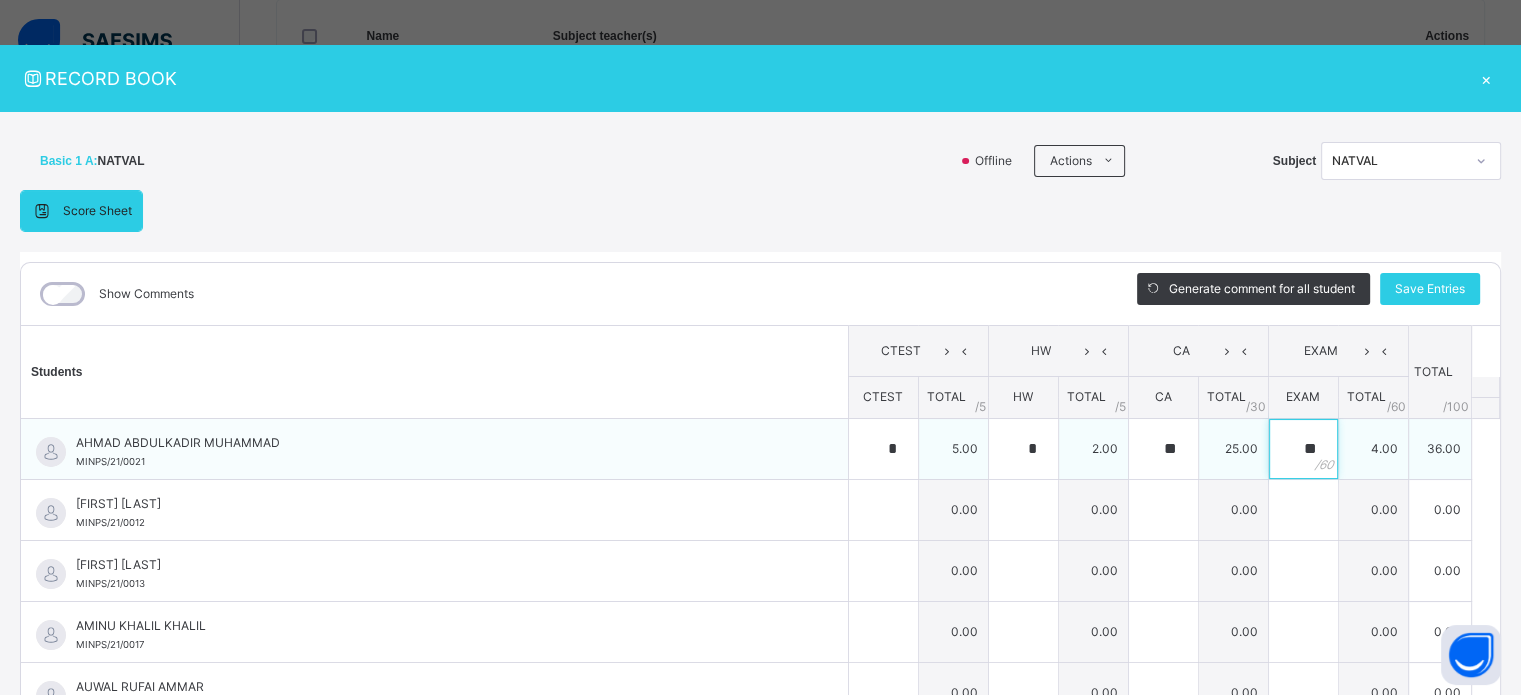 type on "**" 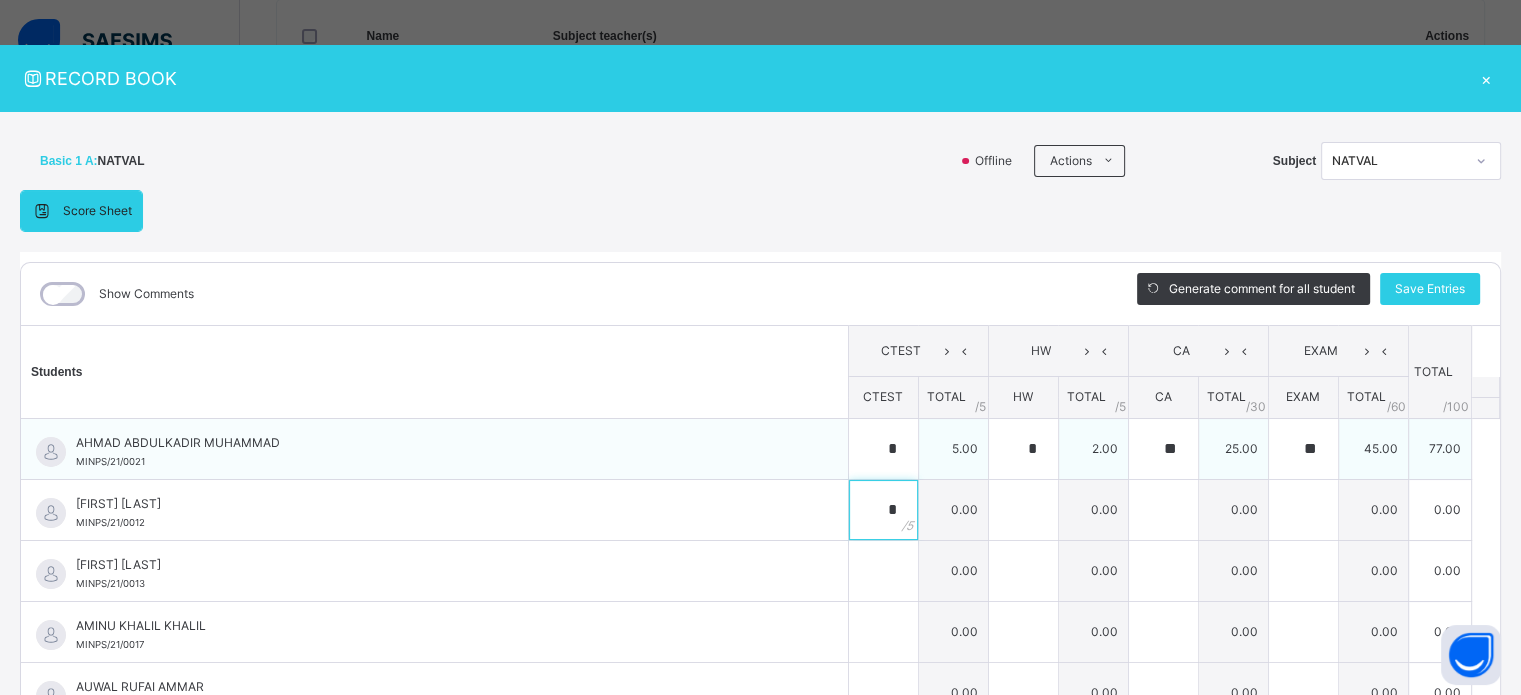 type on "*" 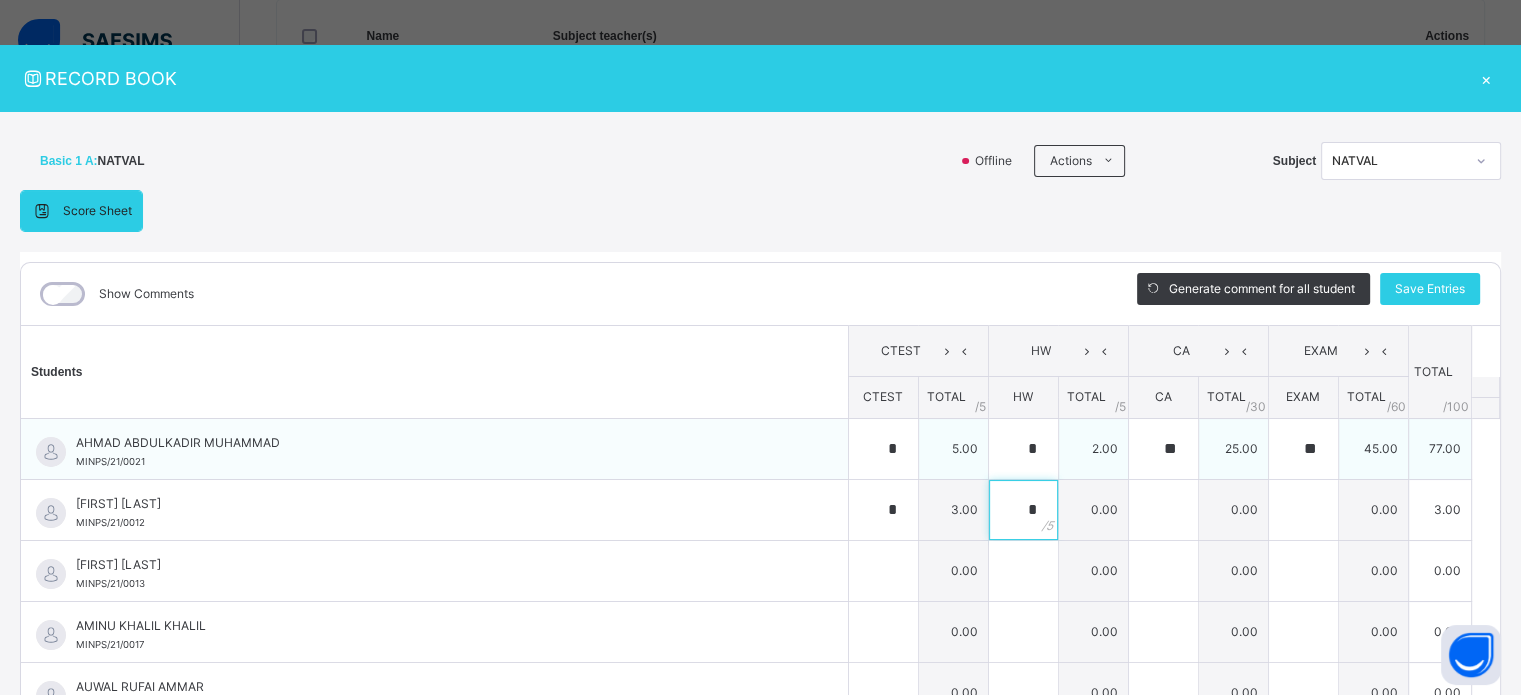 type on "*" 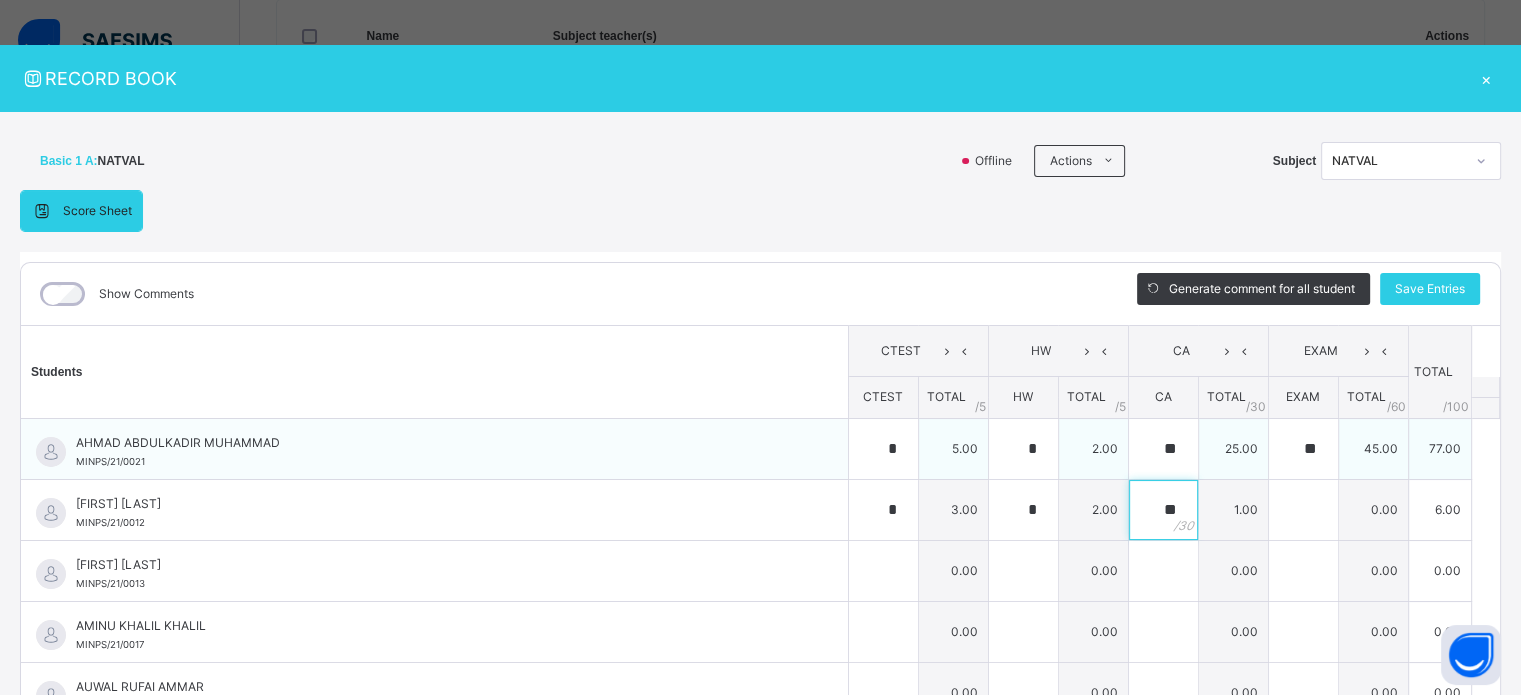 type on "**" 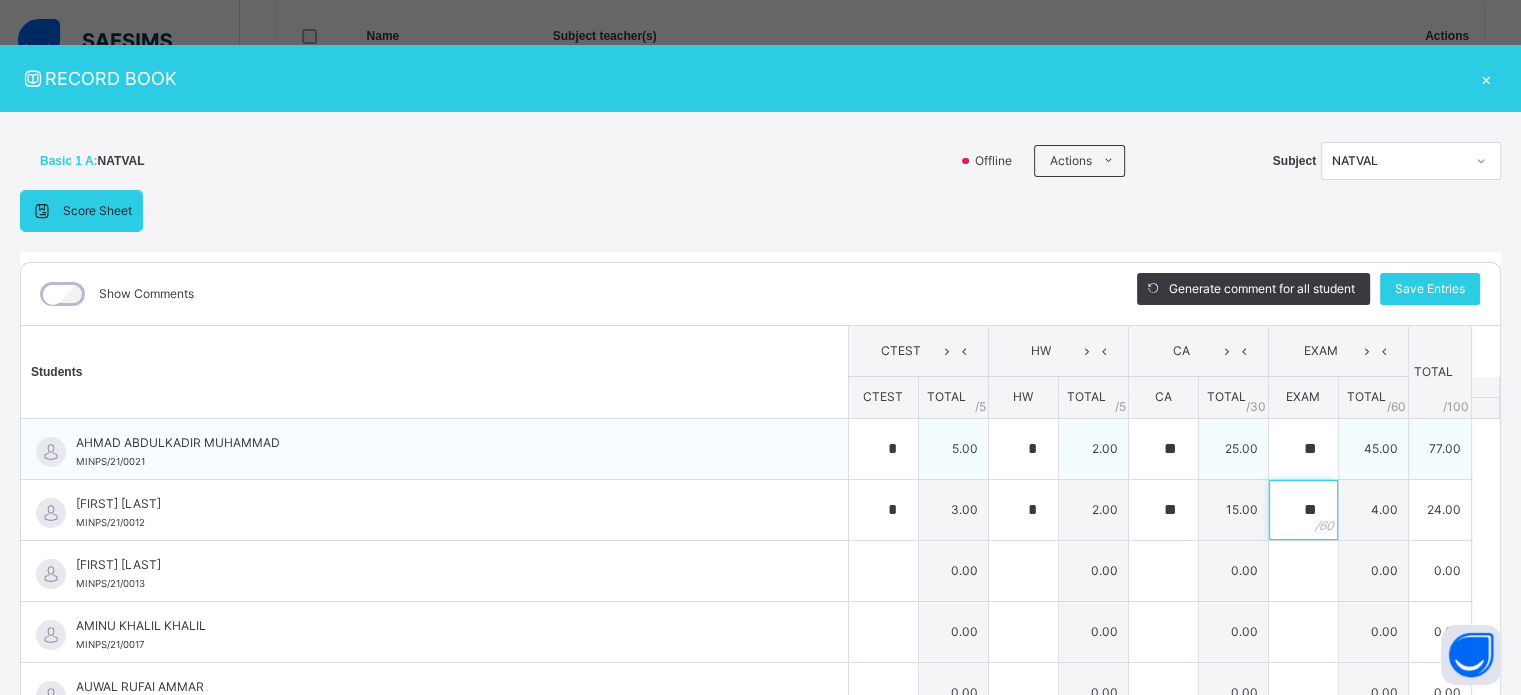 type on "**" 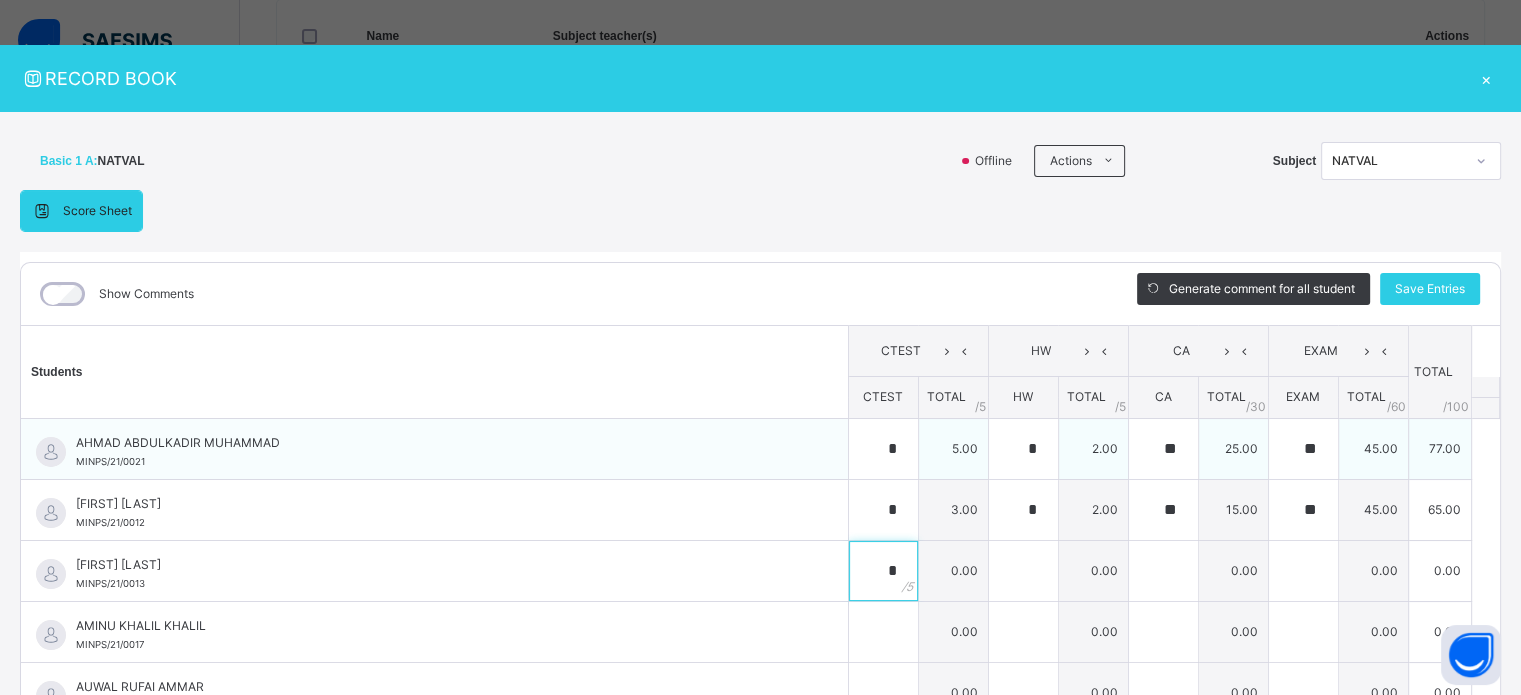 type on "*" 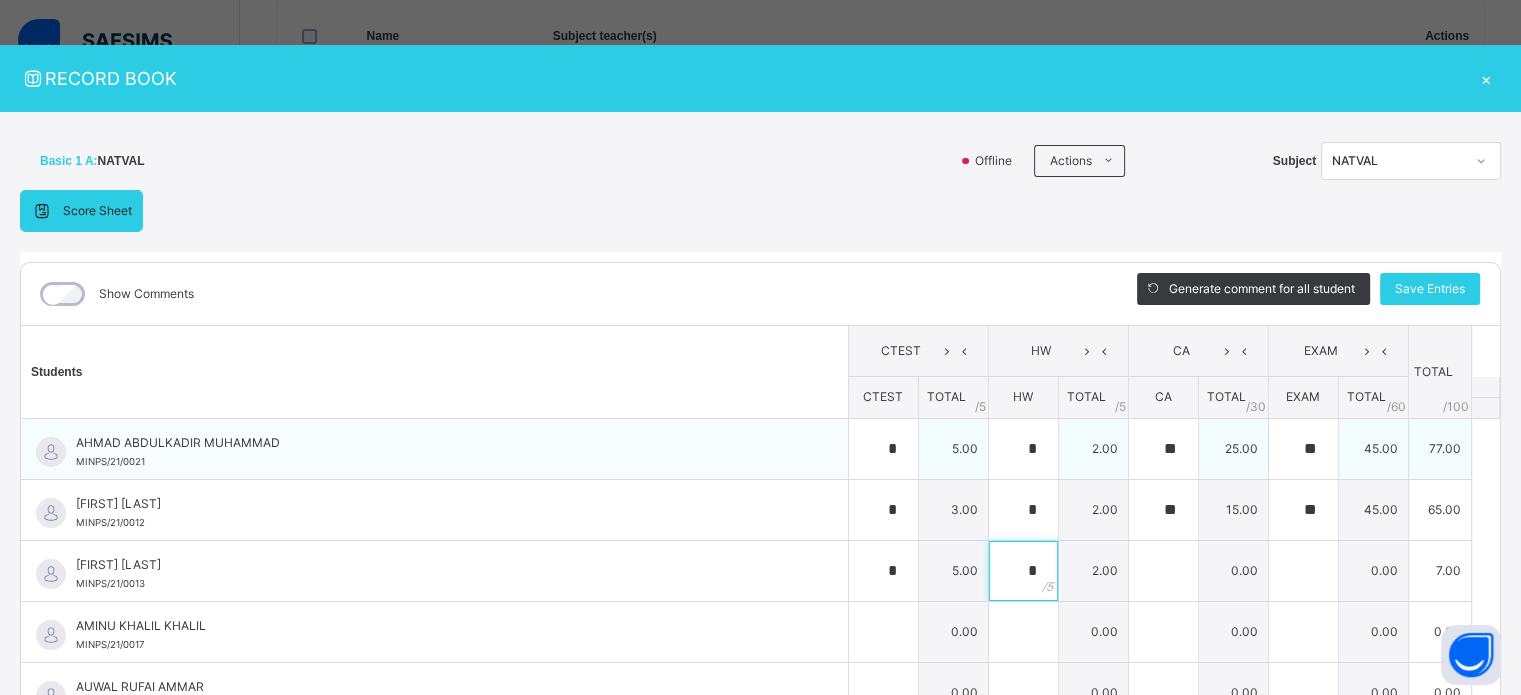 type on "*" 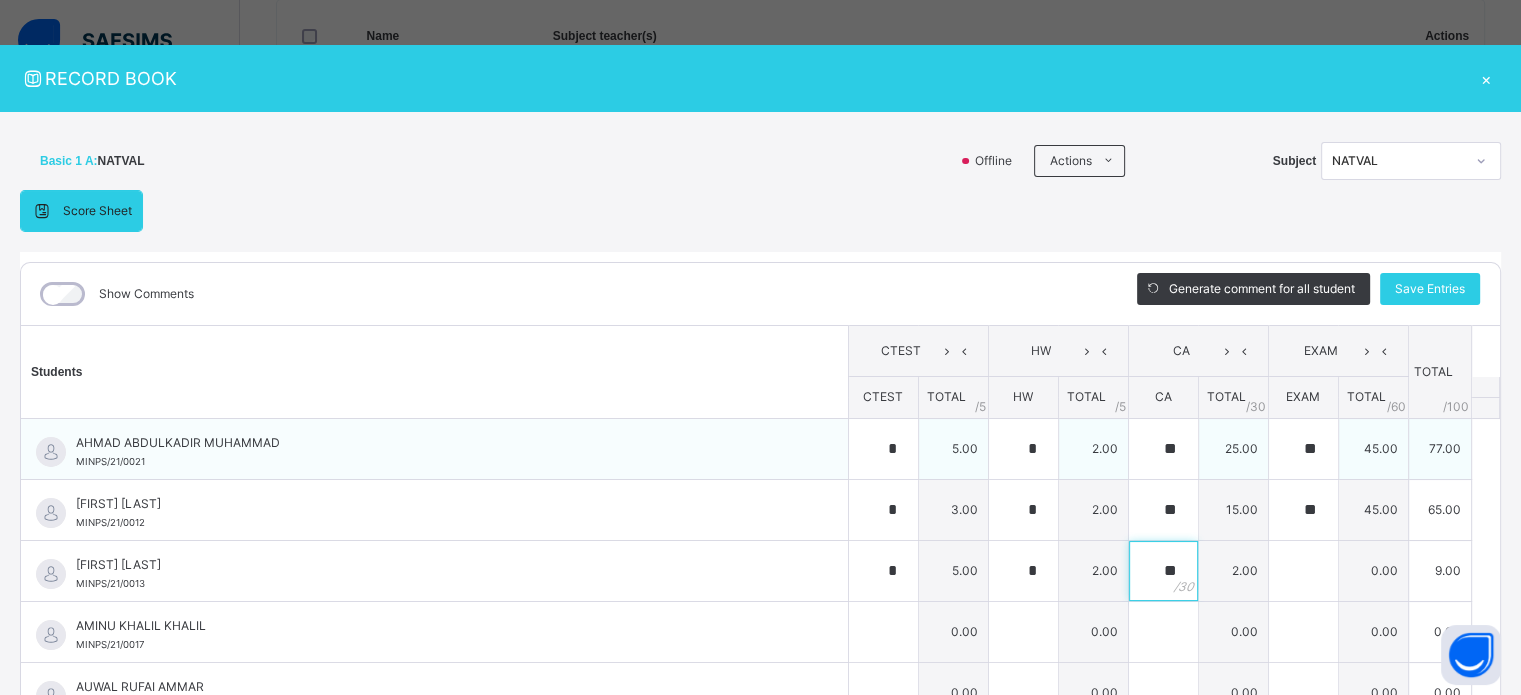 type on "**" 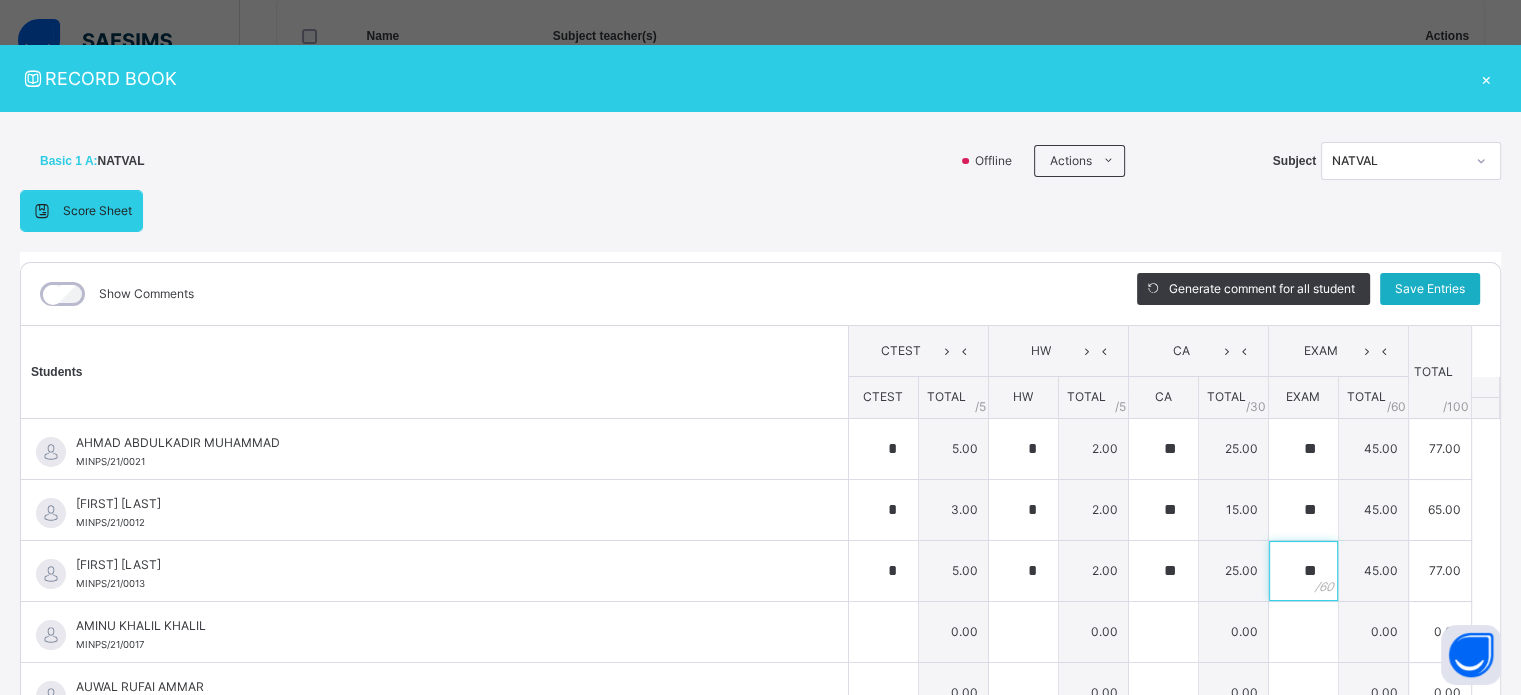 type on "**" 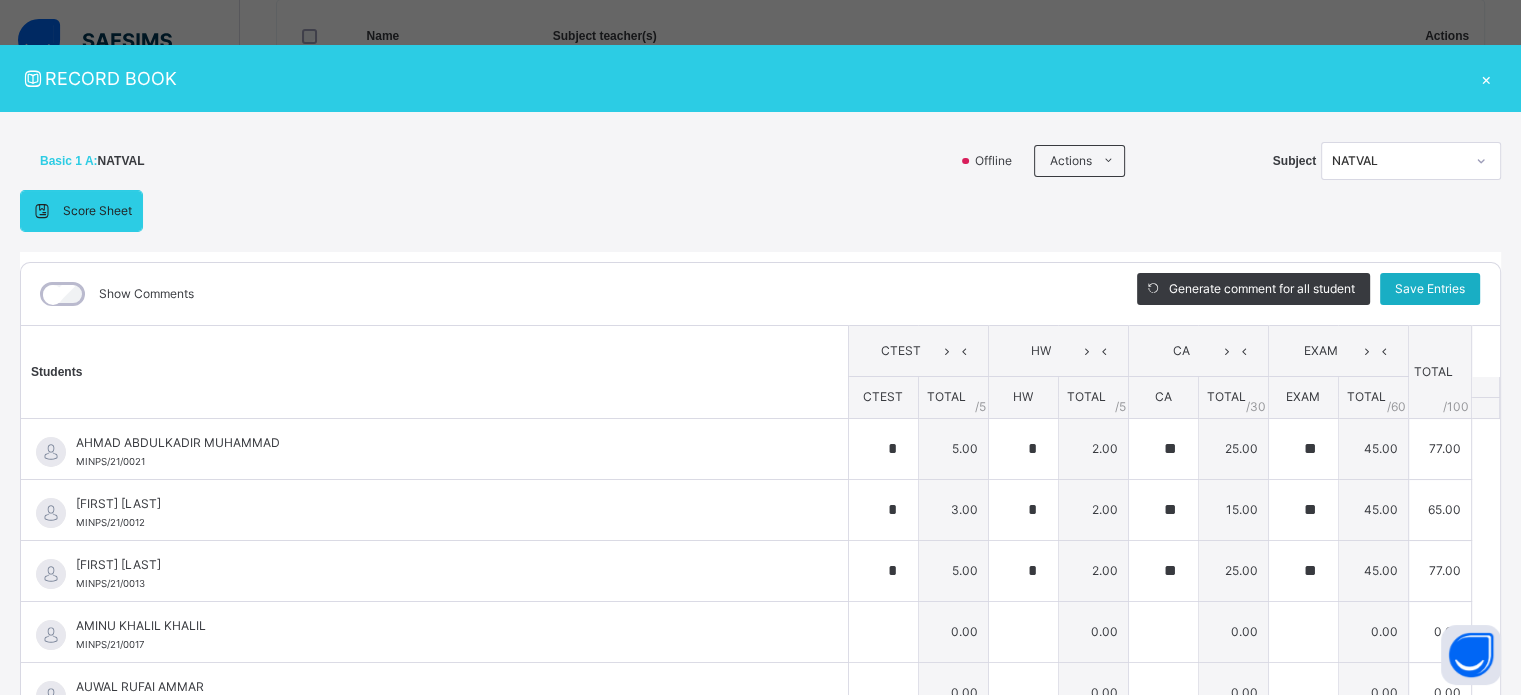 click on "Save Entries" at bounding box center (1430, 289) 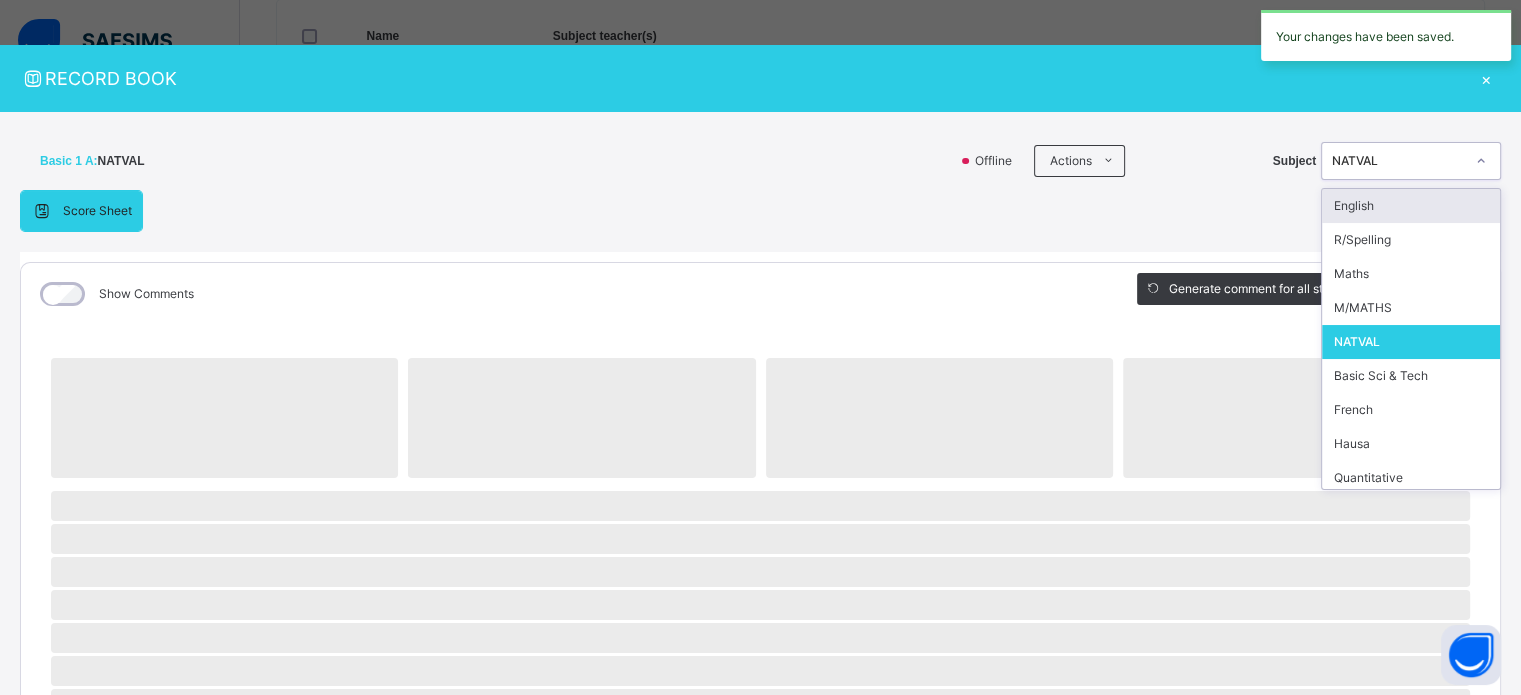 click on "NATVAL" at bounding box center [1398, 161] 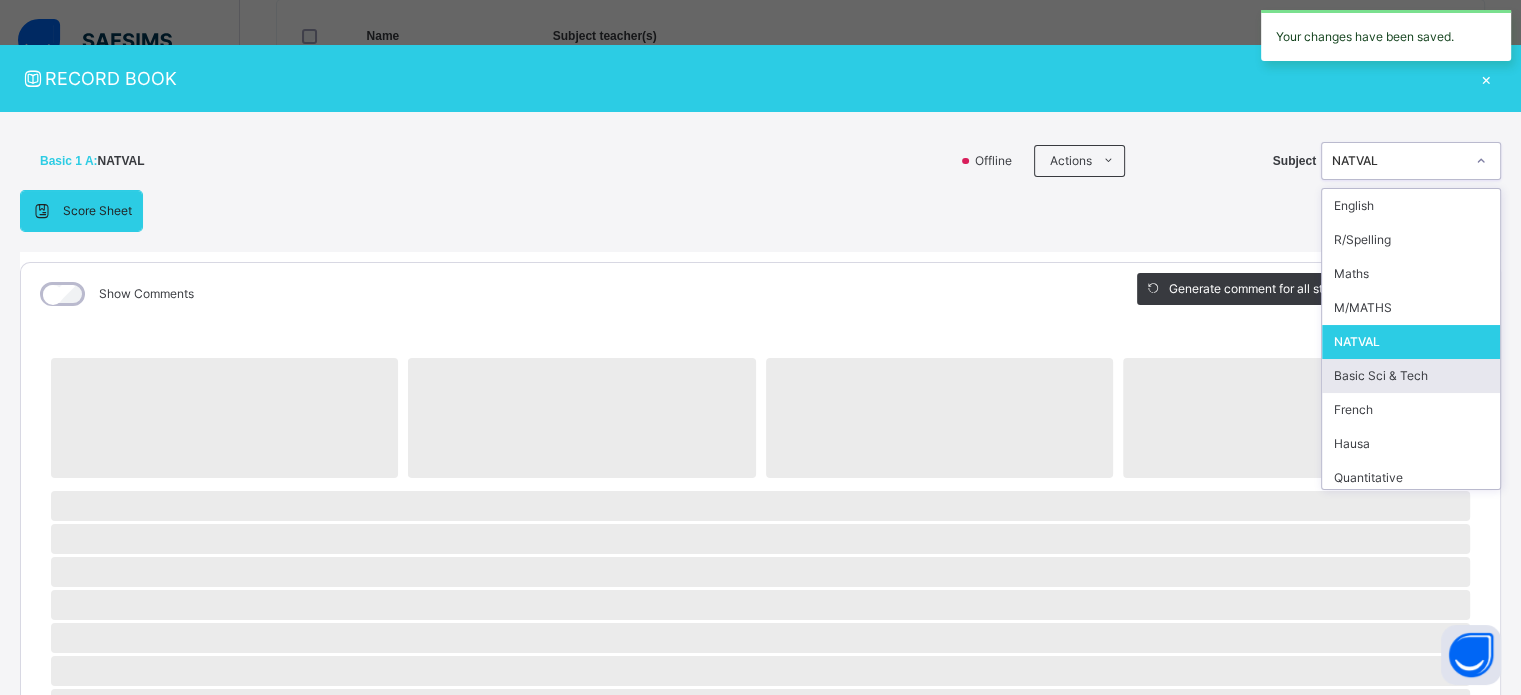 click on "Basic Sci & Tech" at bounding box center (1411, 376) 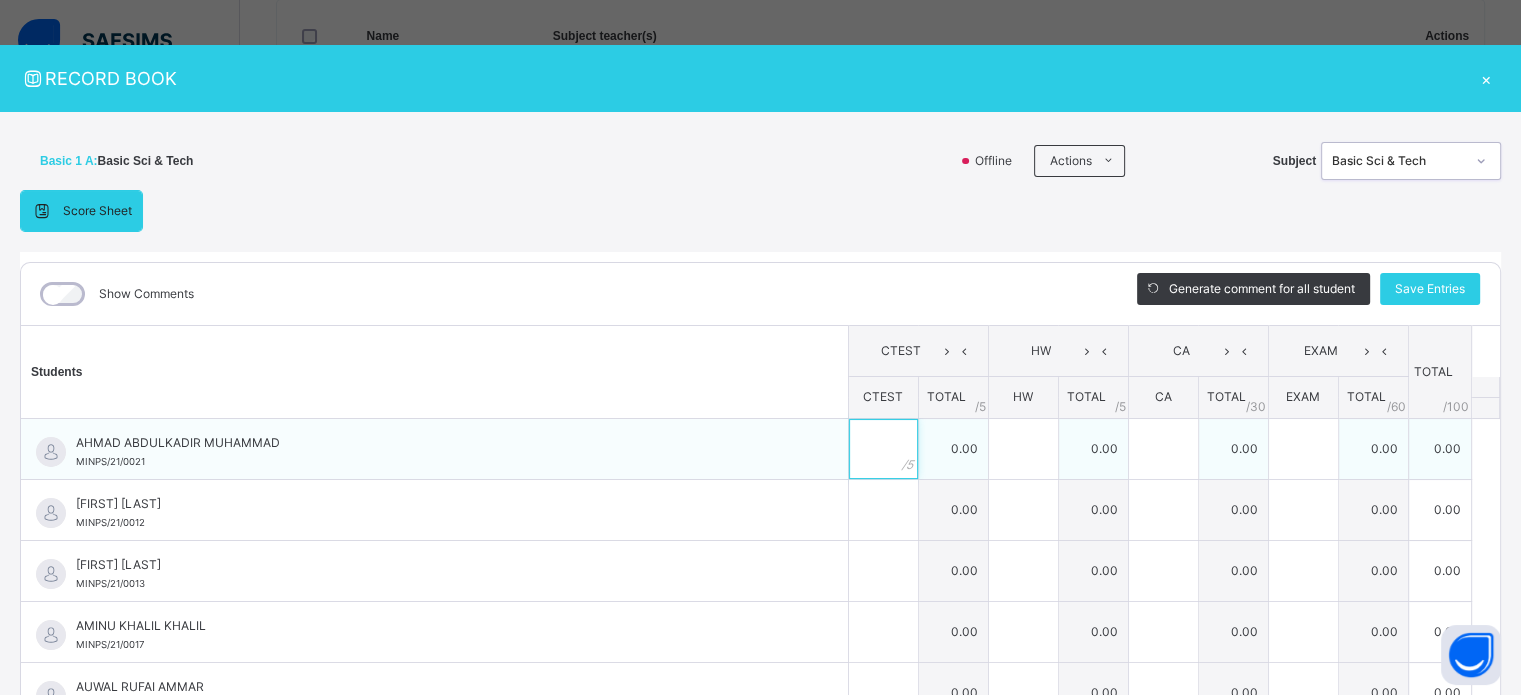 click at bounding box center (883, 449) 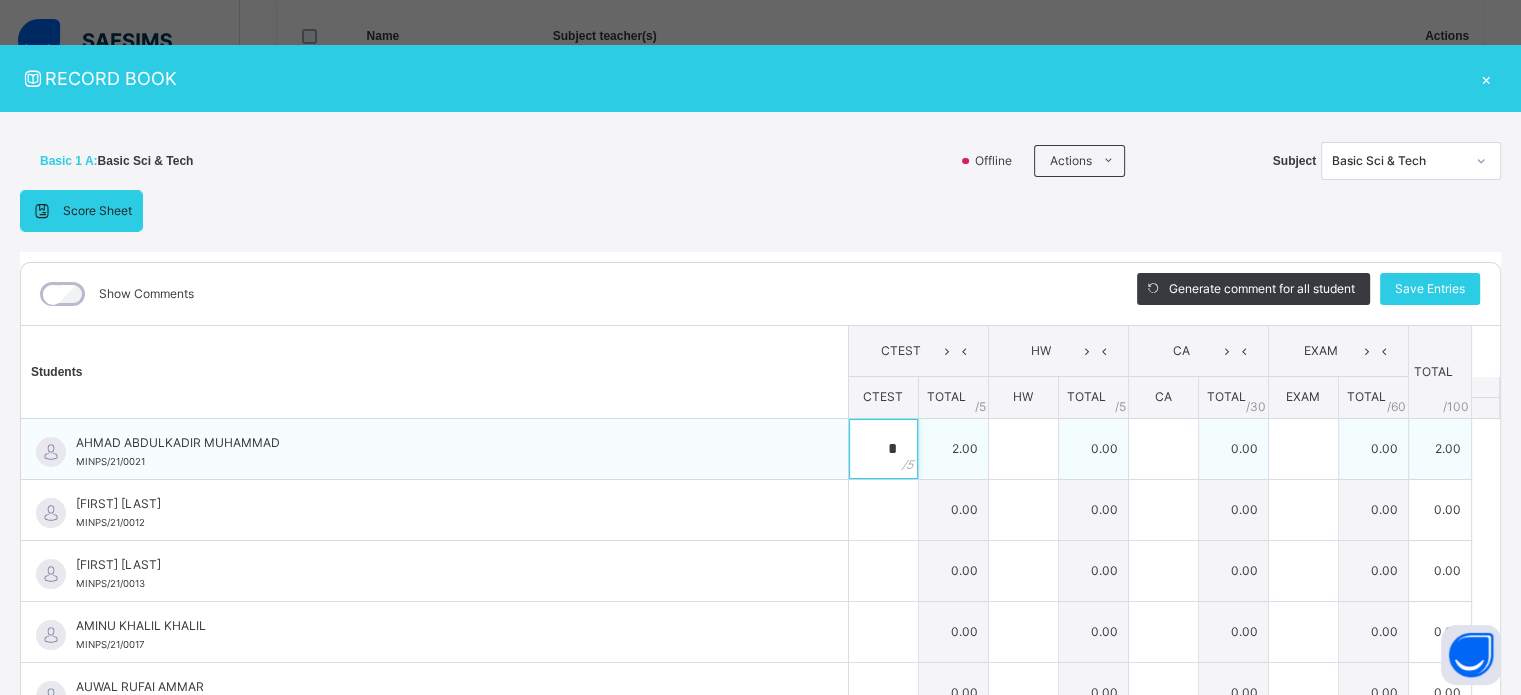 type on "*" 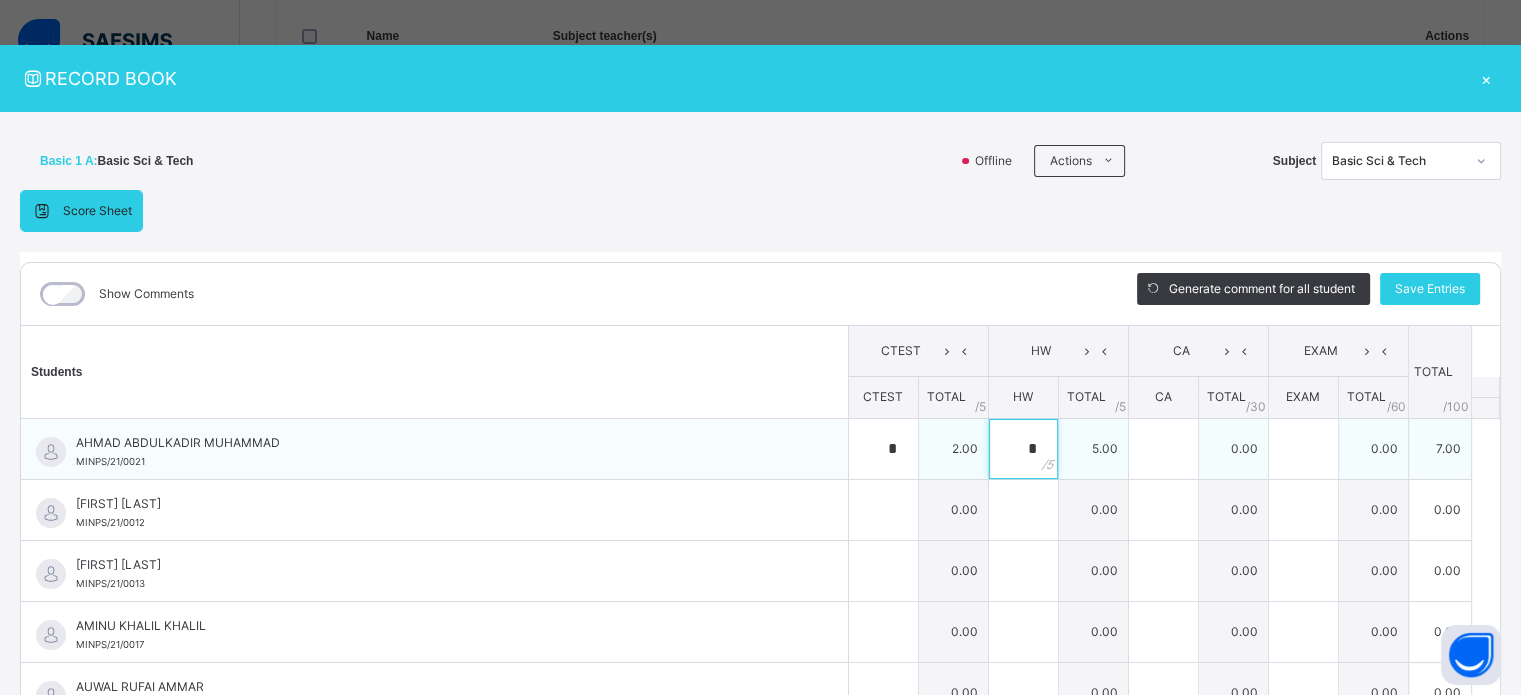 type on "*" 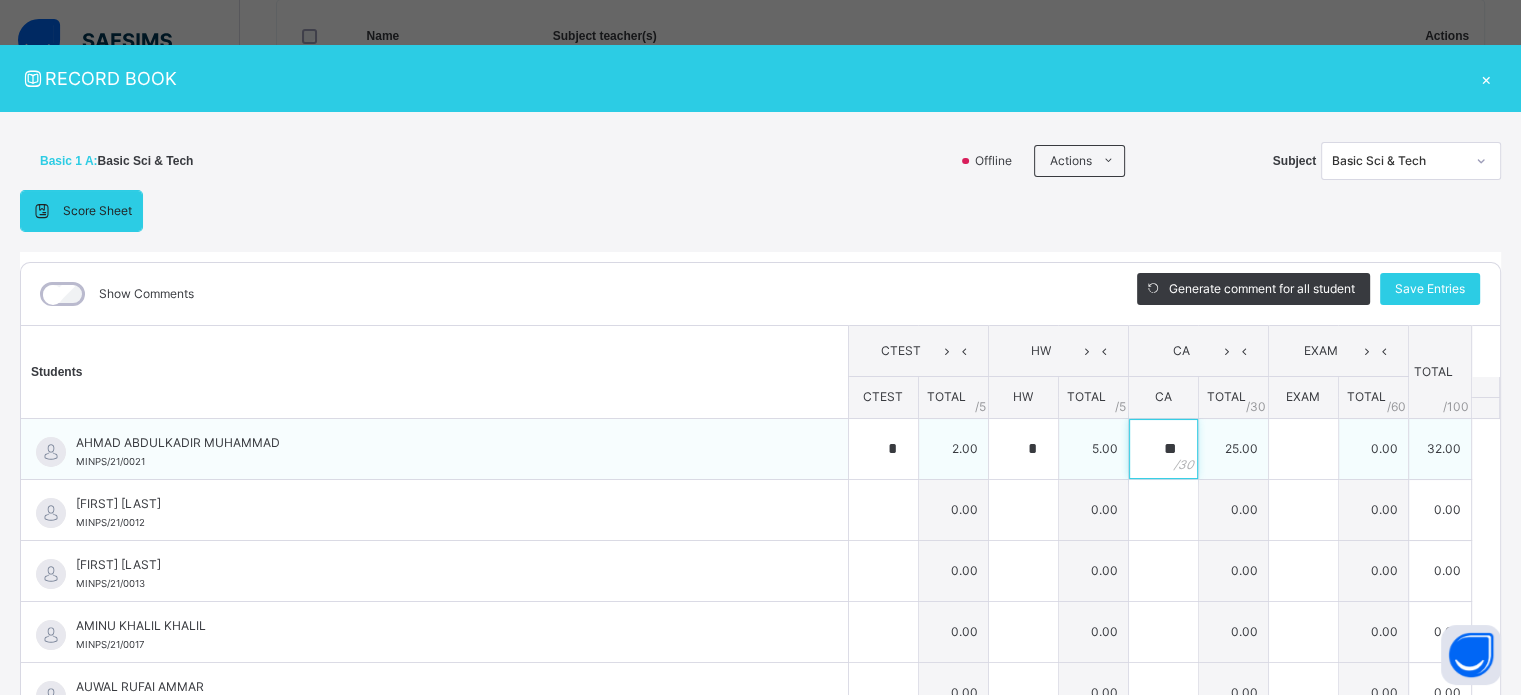 type on "**" 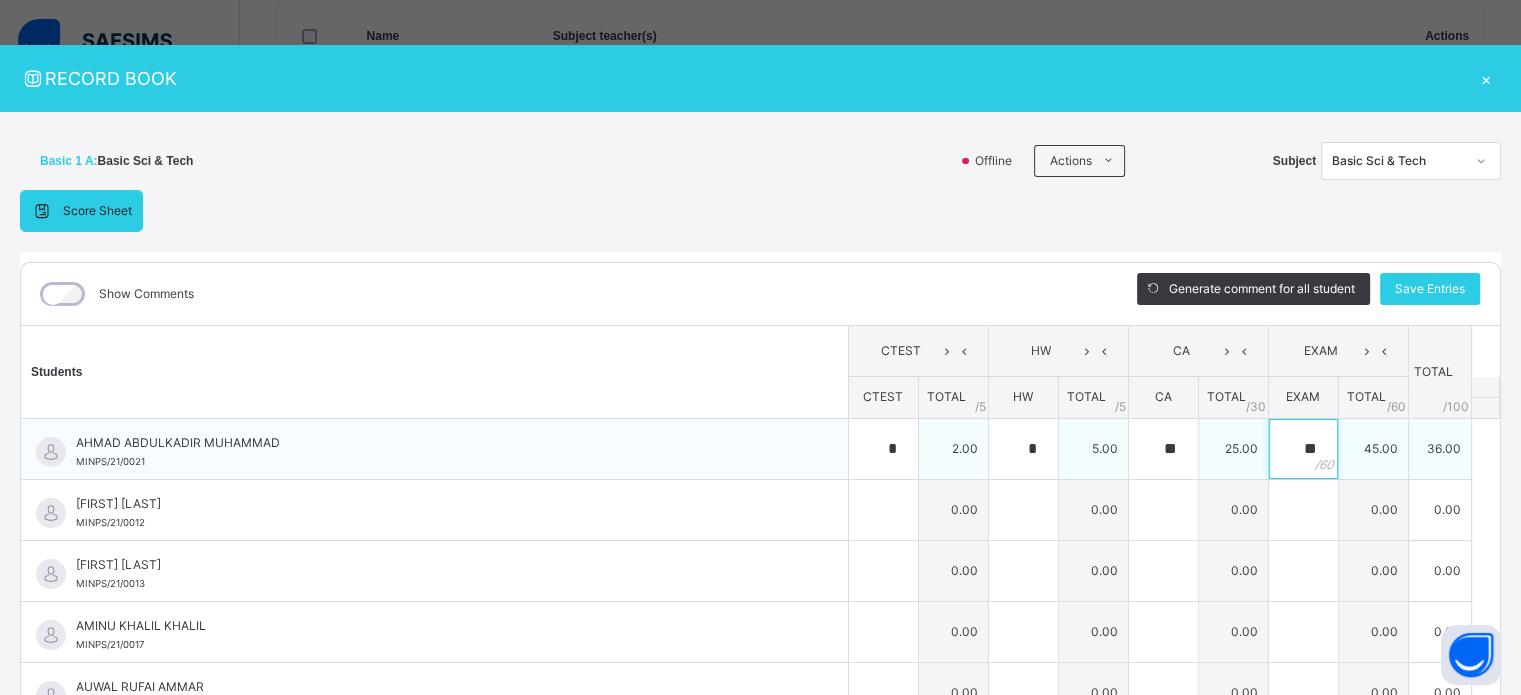 type on "**" 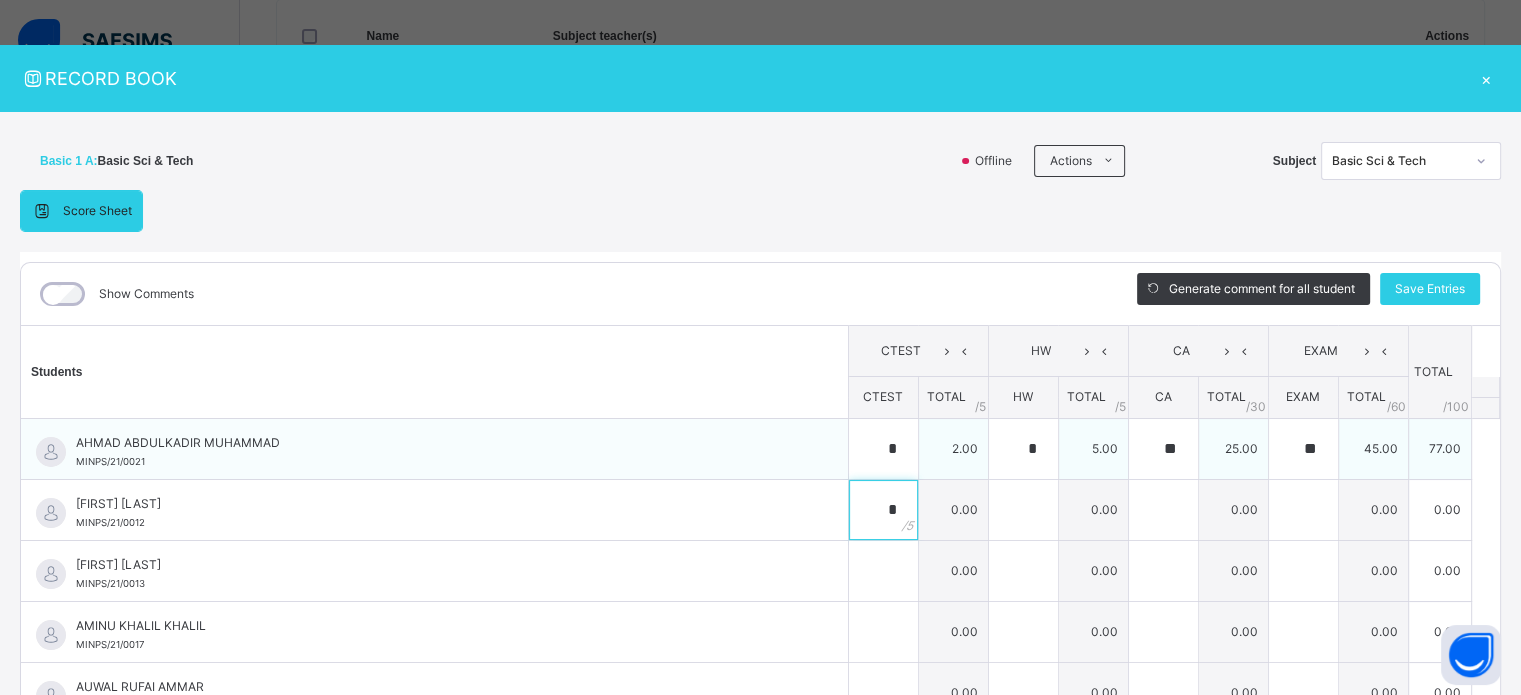 type on "*" 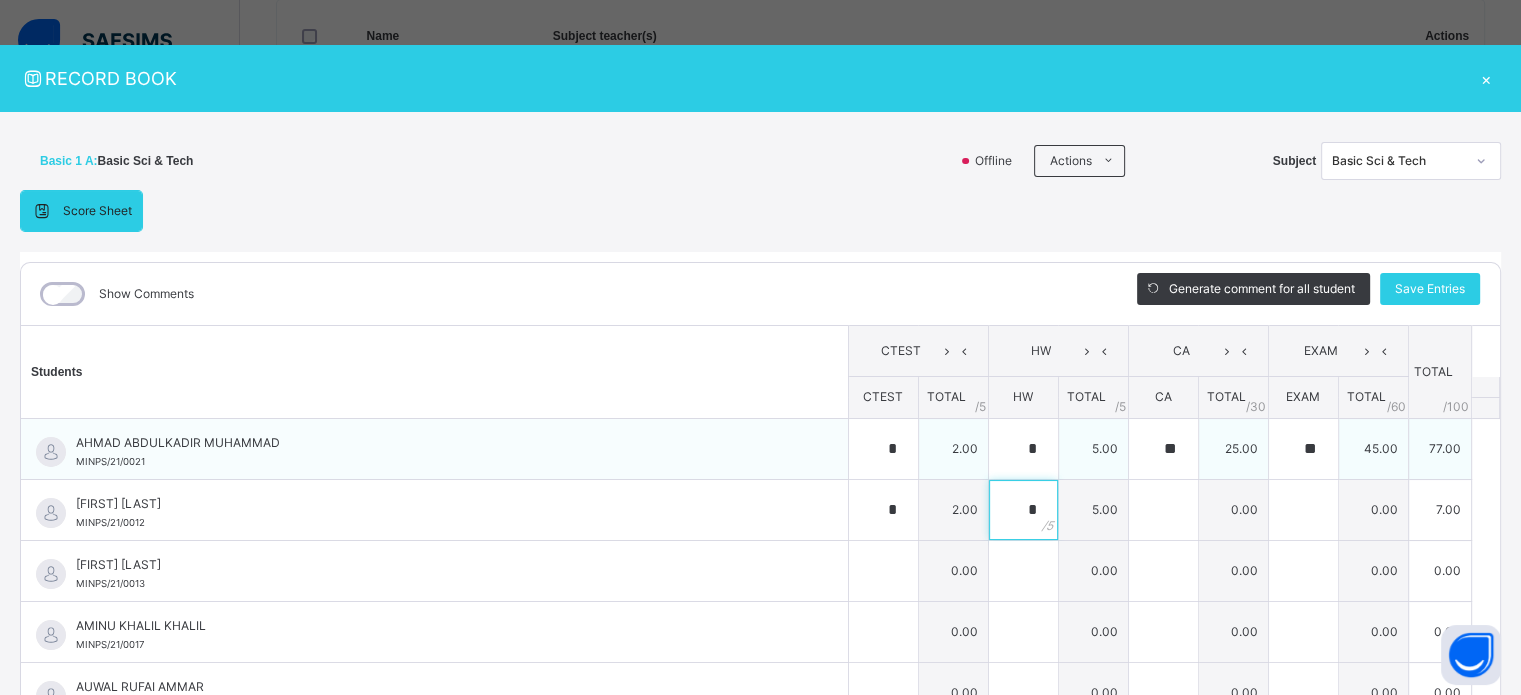 type on "*" 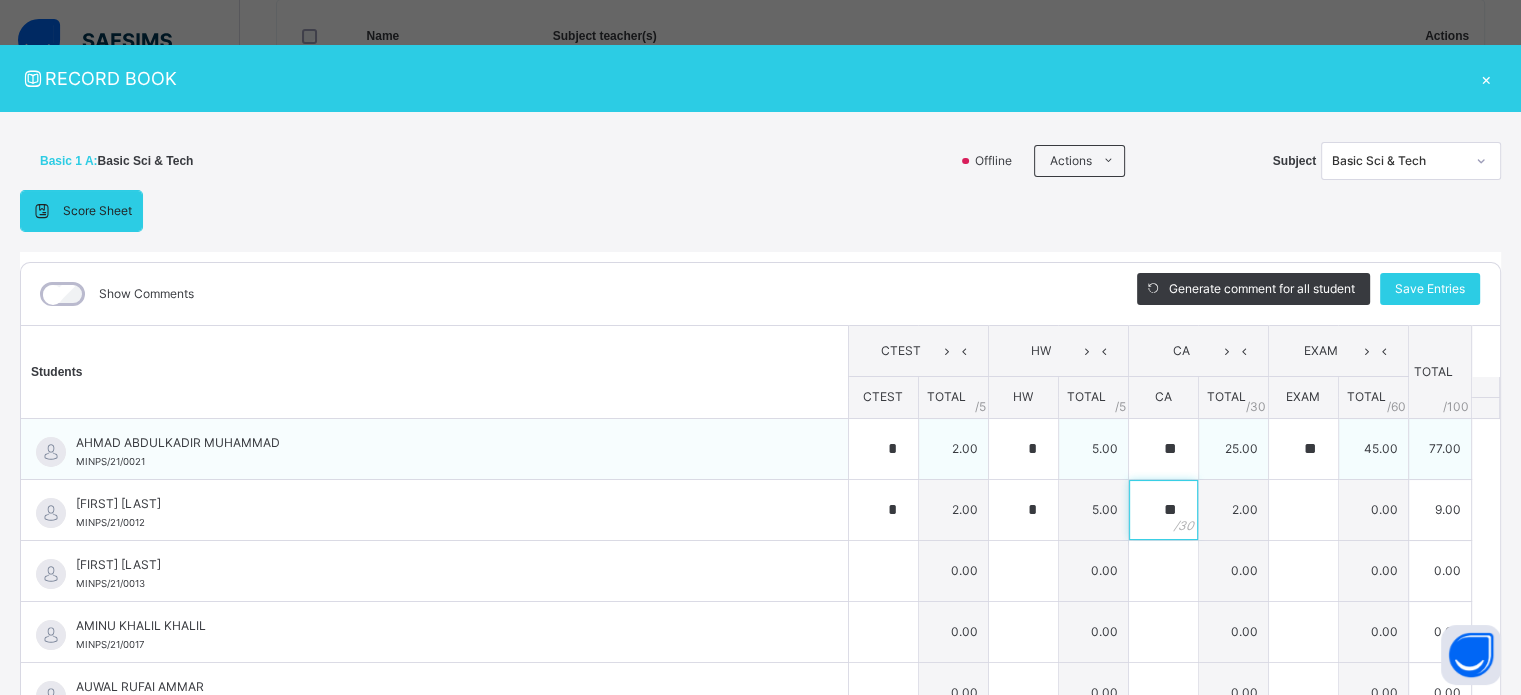 type on "**" 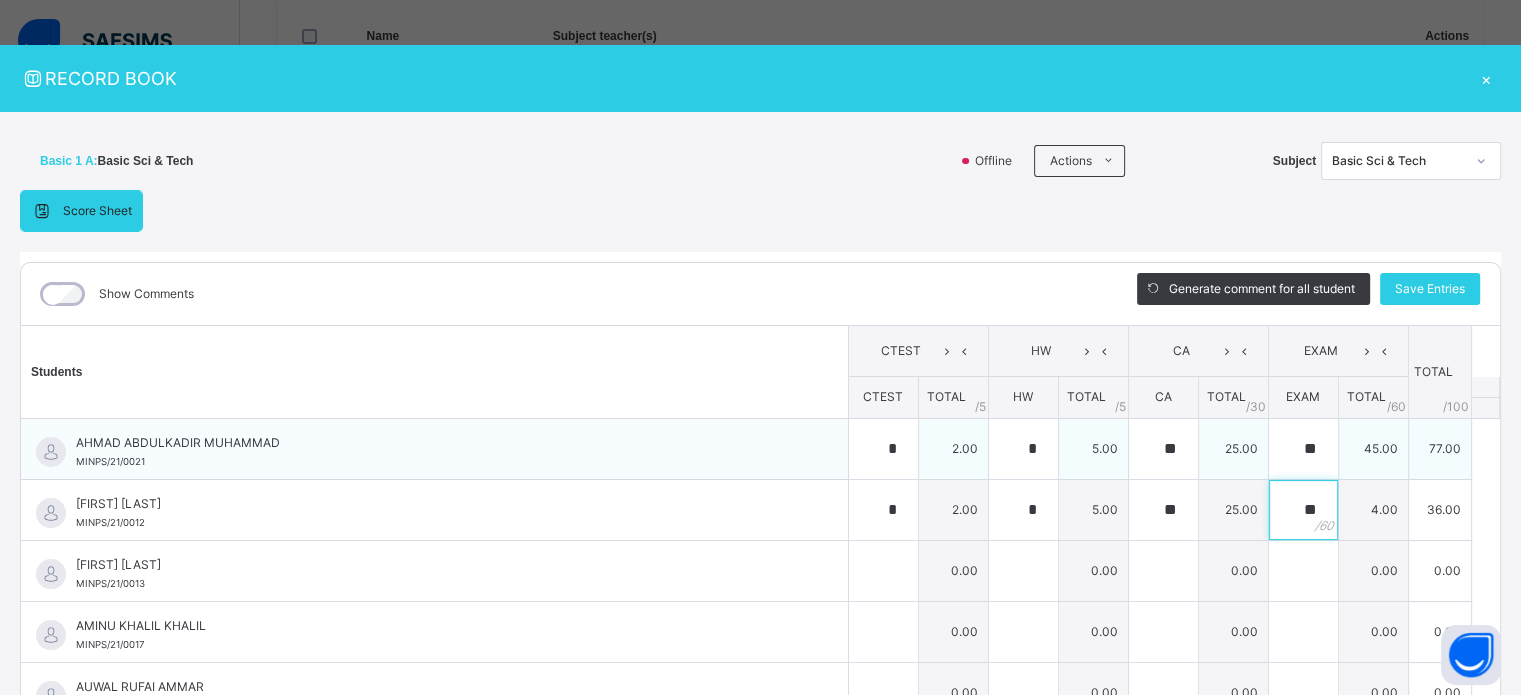type on "**" 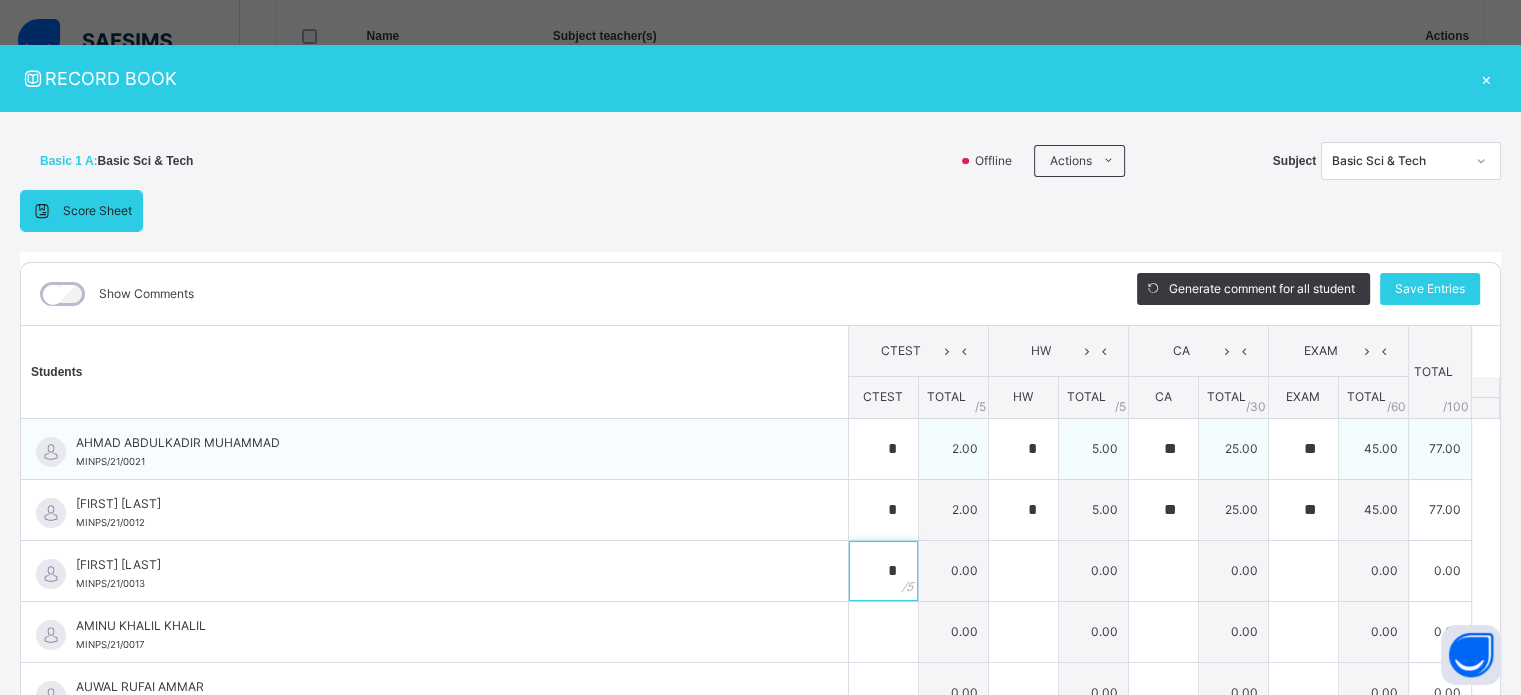 type on "*" 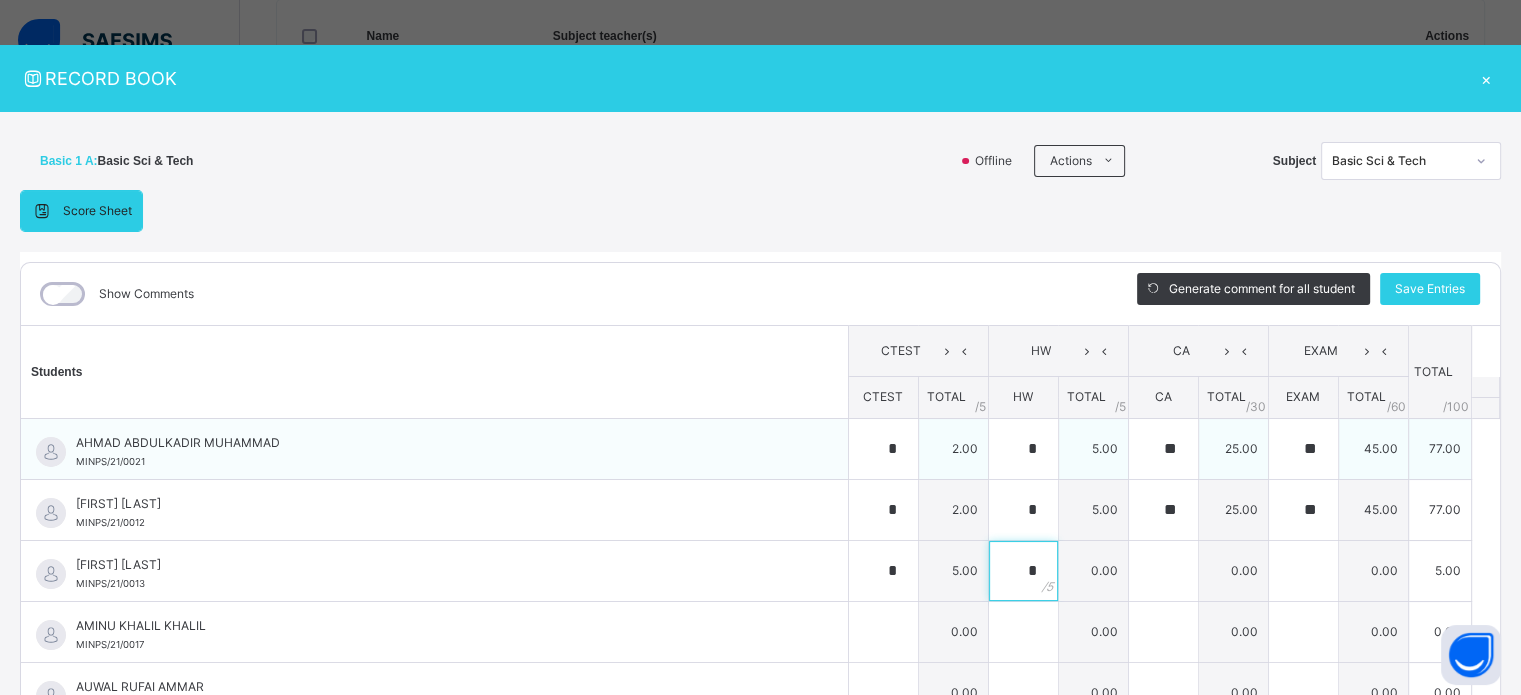 type on "*" 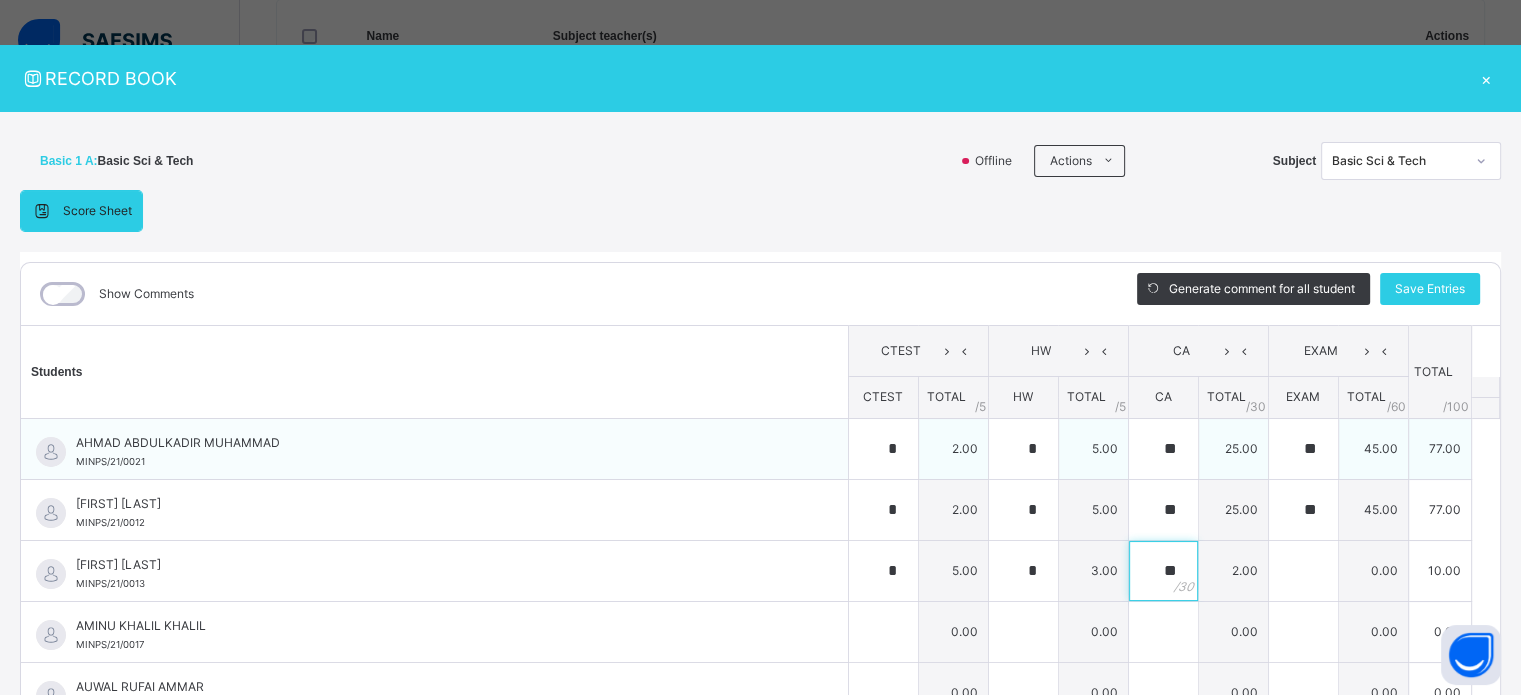 type on "**" 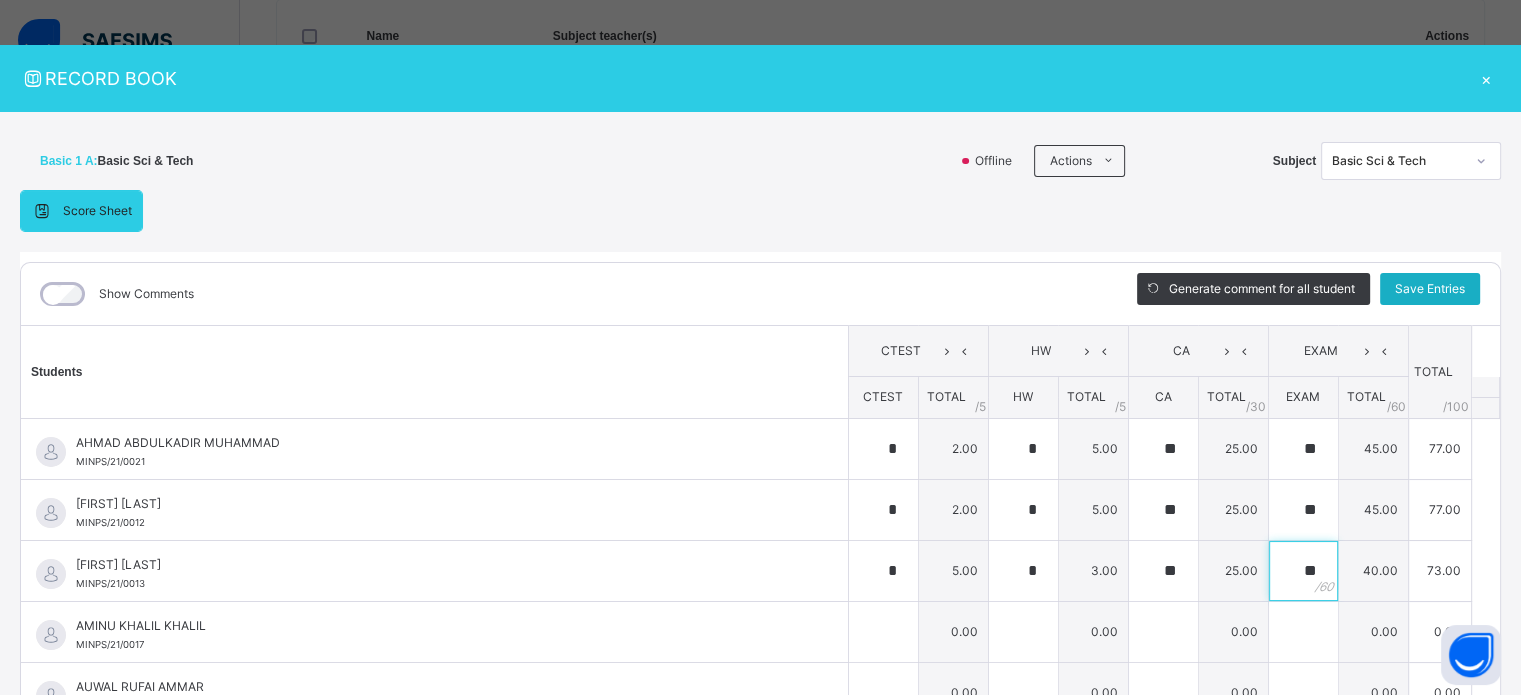type 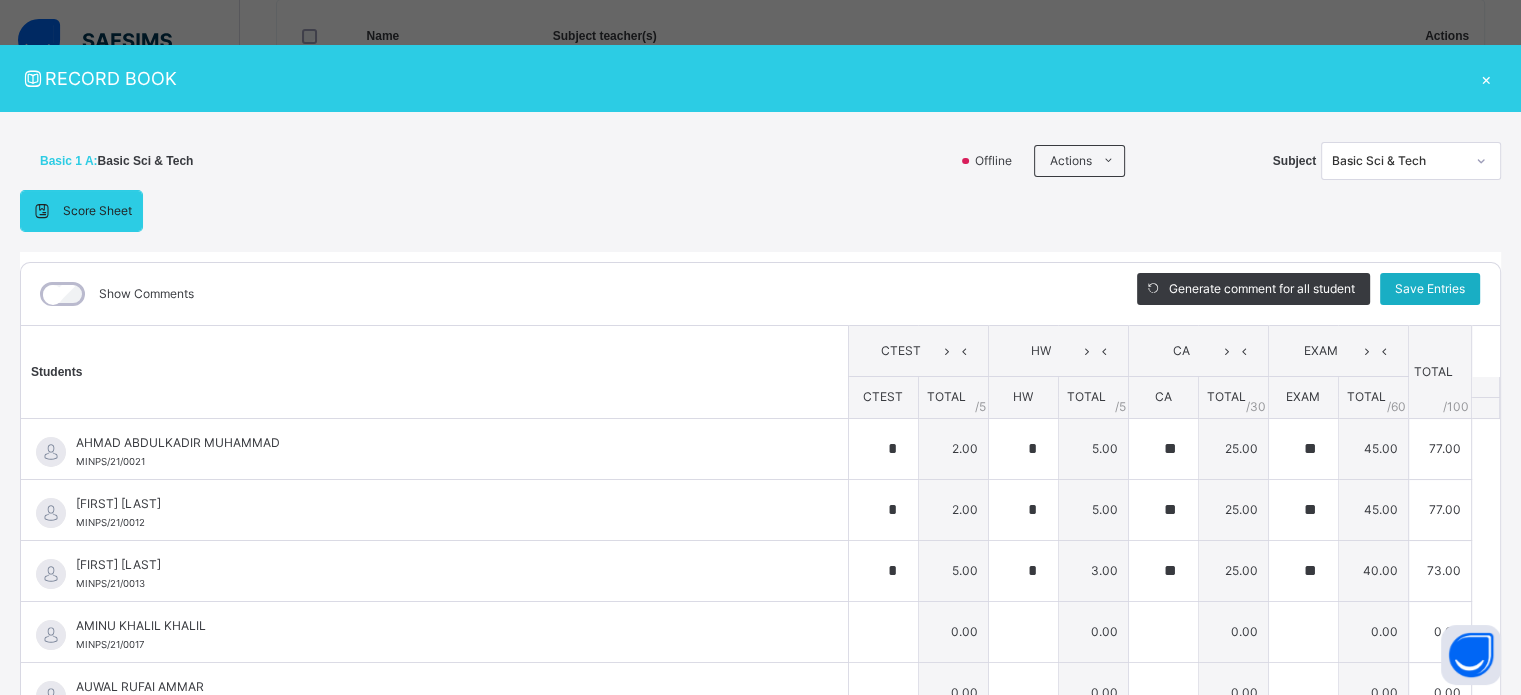 click on "Save Entries" at bounding box center [1430, 289] 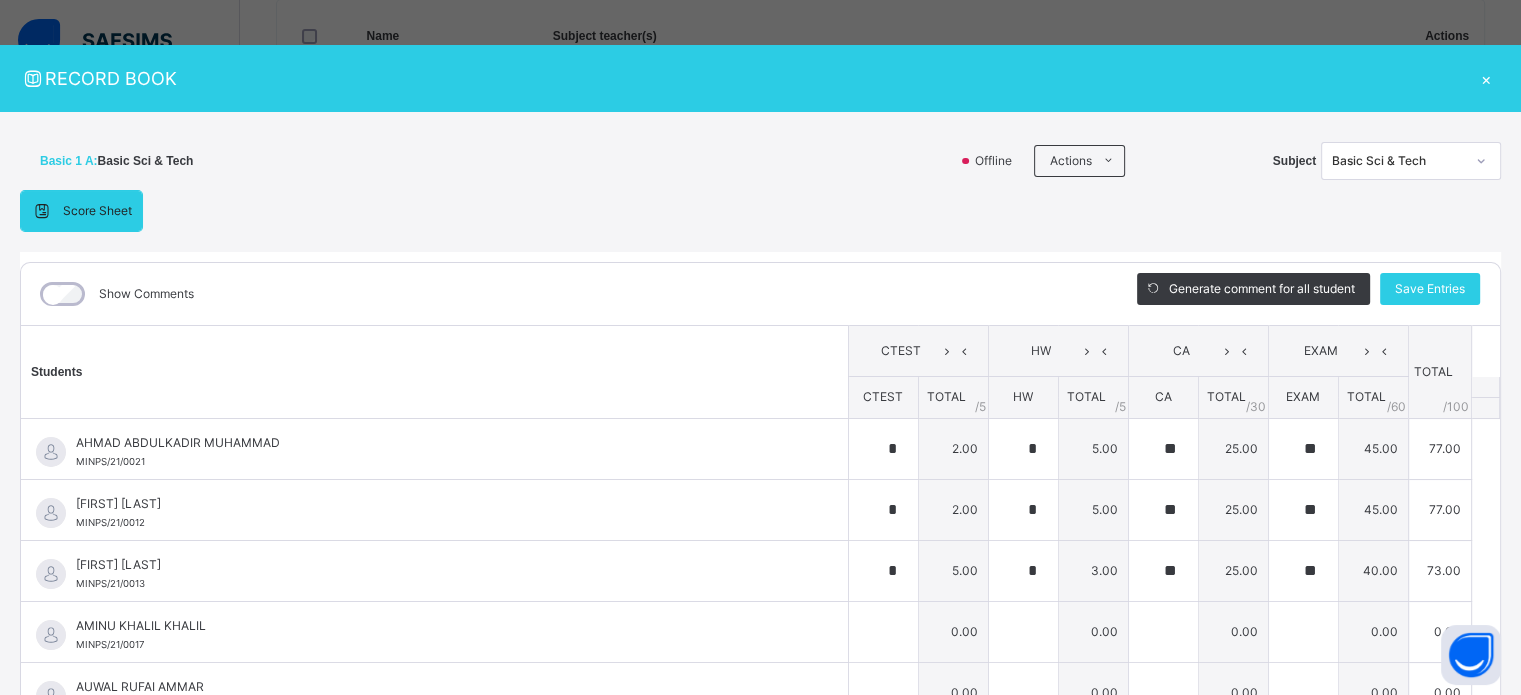 click on "Basic Sci & Tech" at bounding box center (1398, 161) 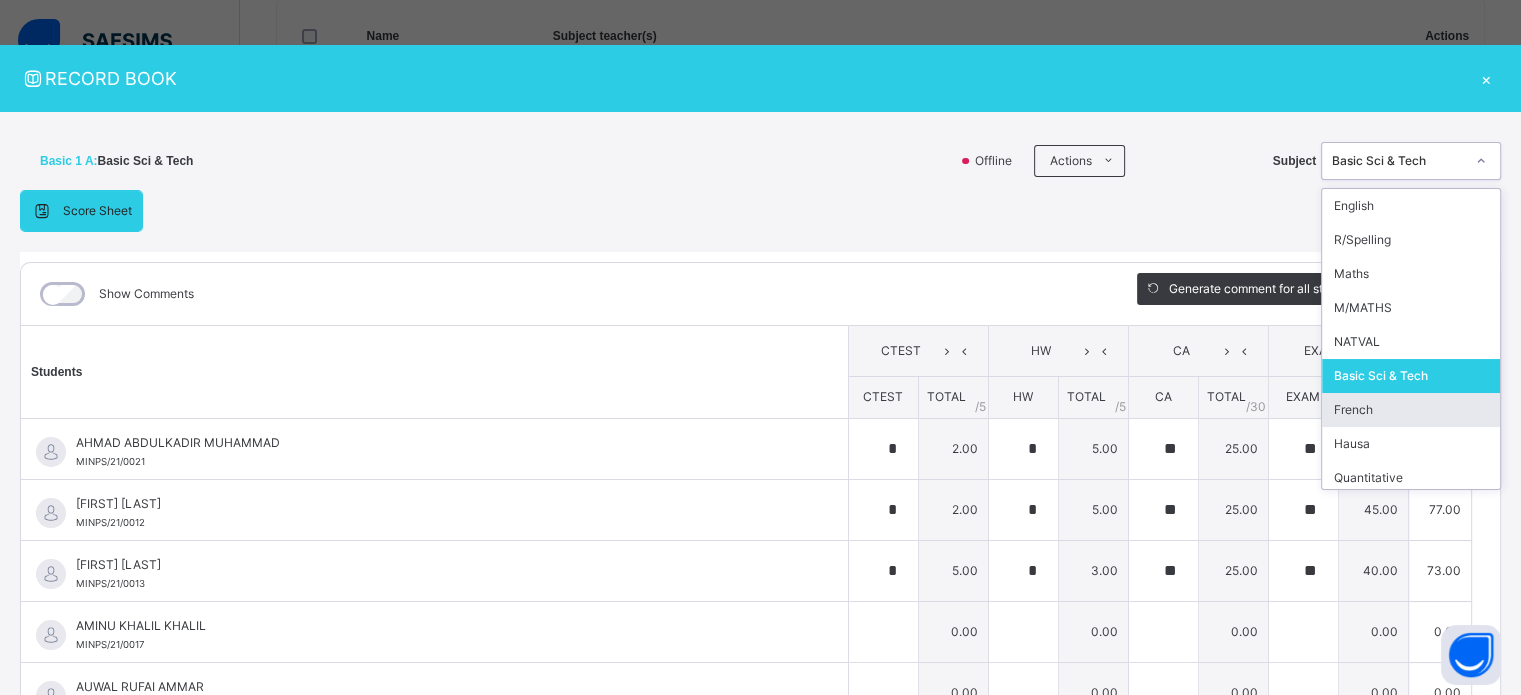click on "French" at bounding box center [1411, 410] 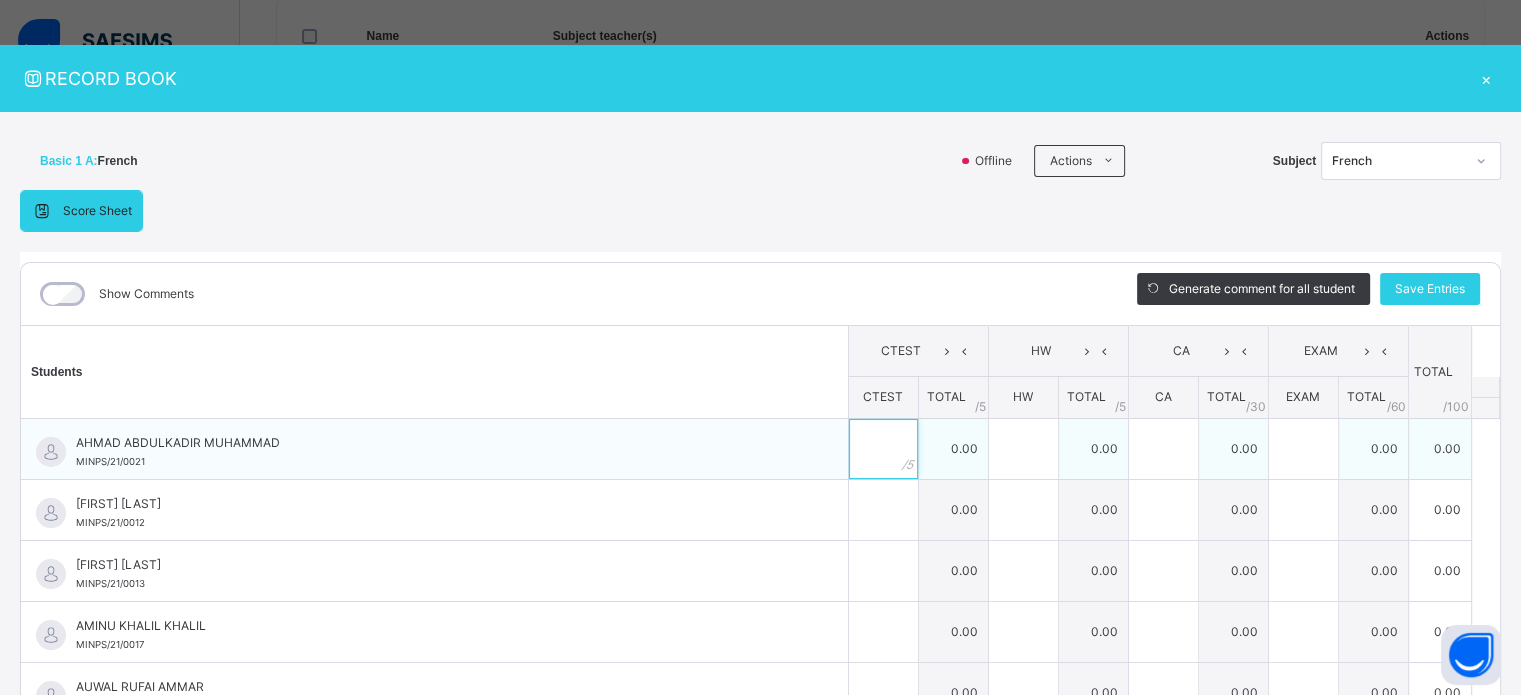 click at bounding box center (883, 449) 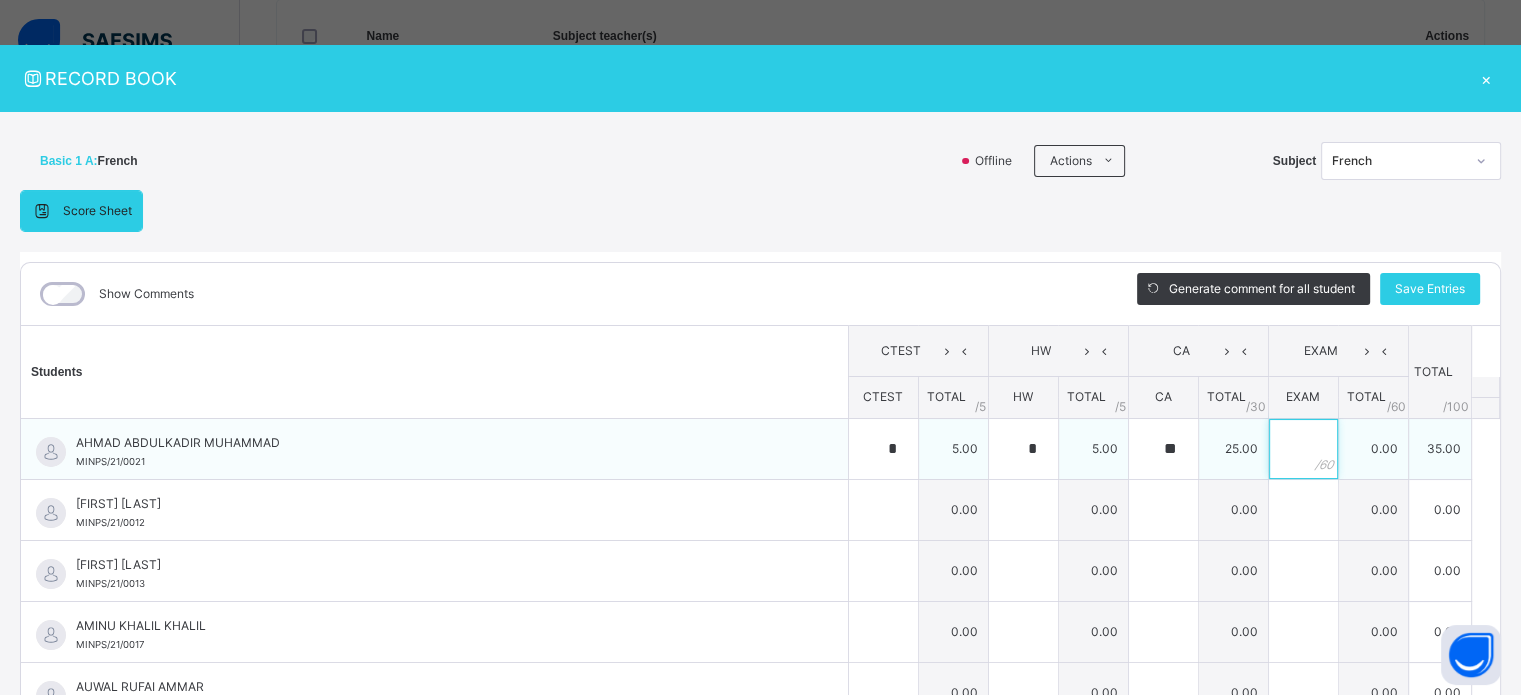 click at bounding box center [1303, 449] 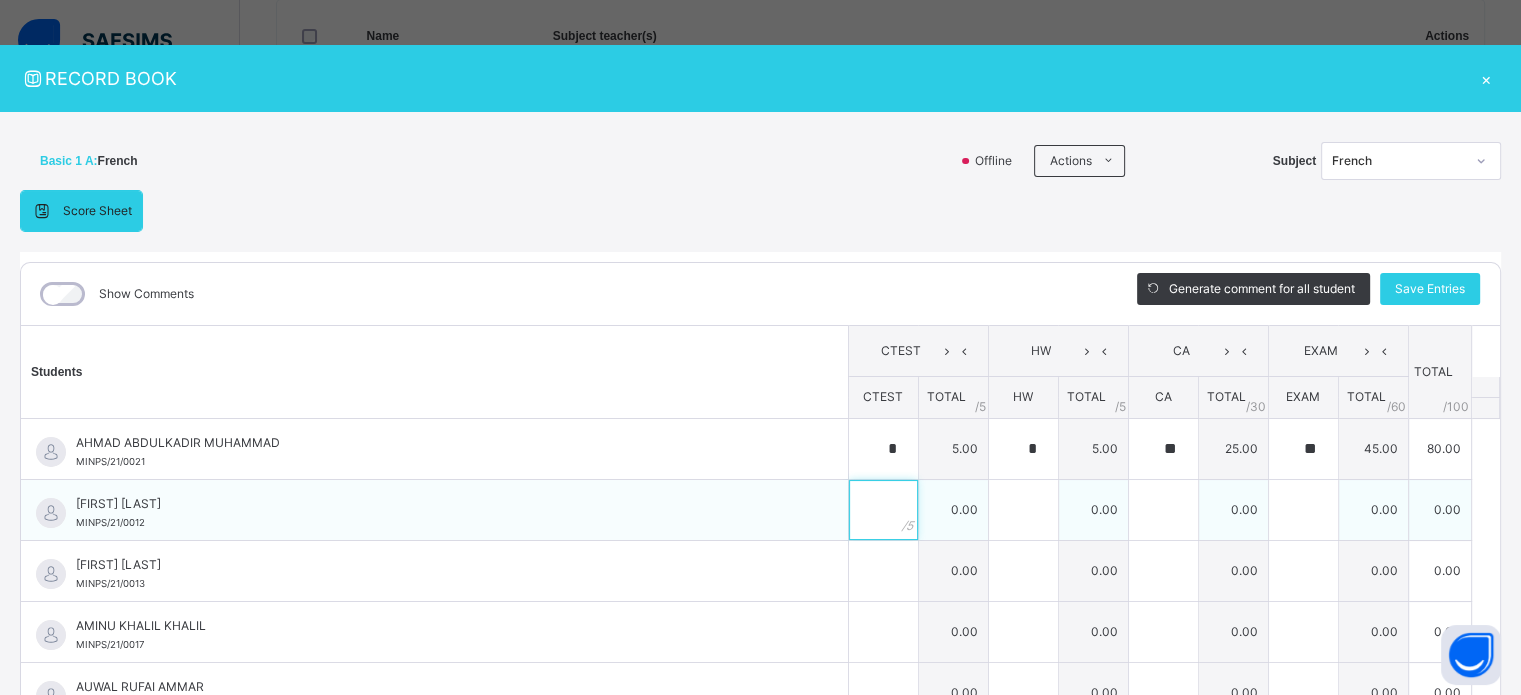 click at bounding box center (883, 510) 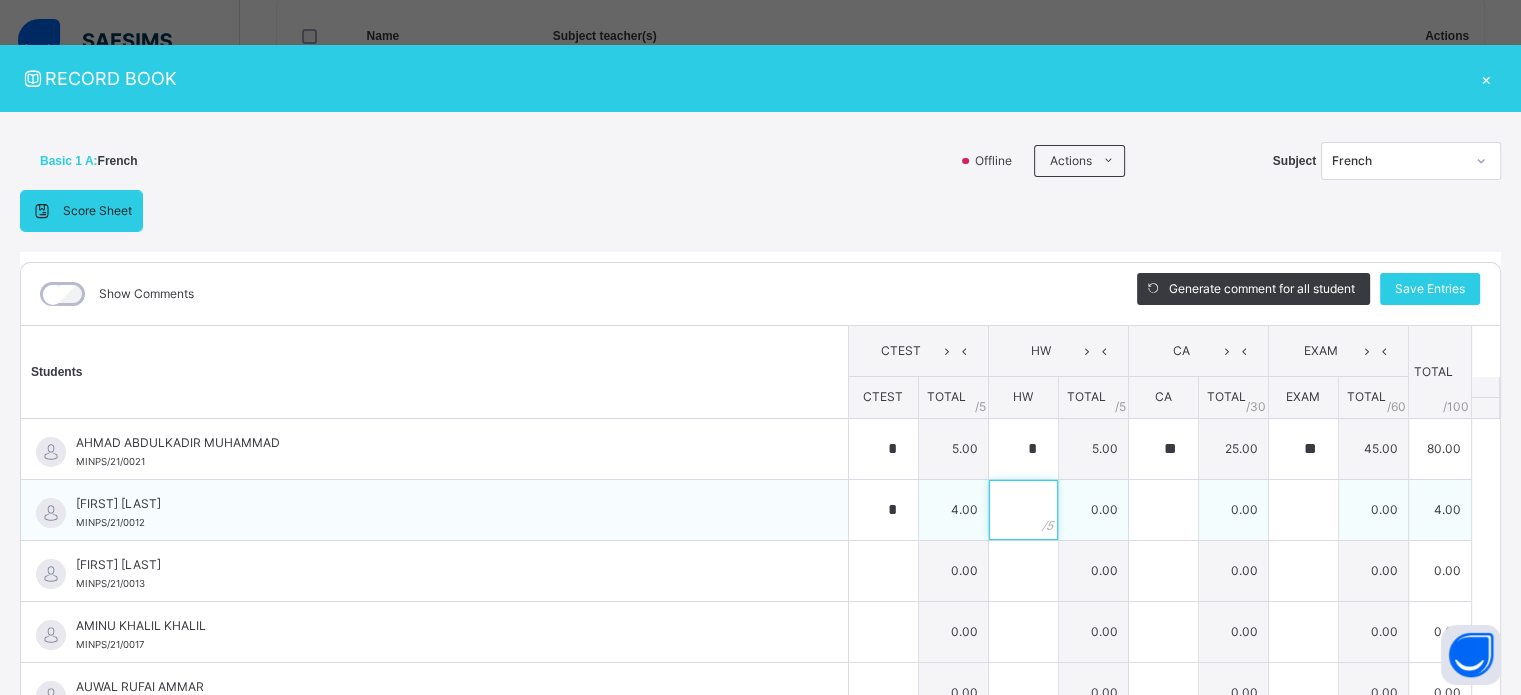 click at bounding box center (1023, 510) 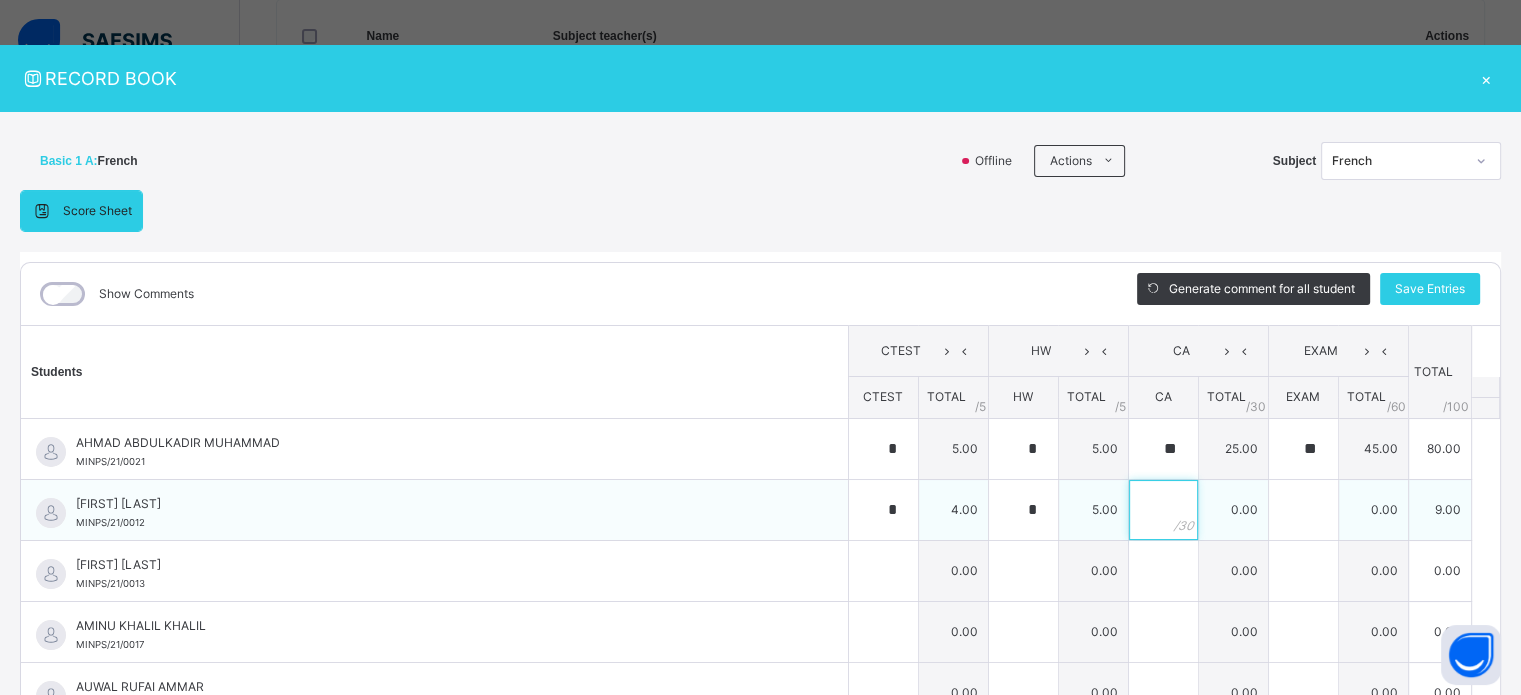 click at bounding box center [1163, 510] 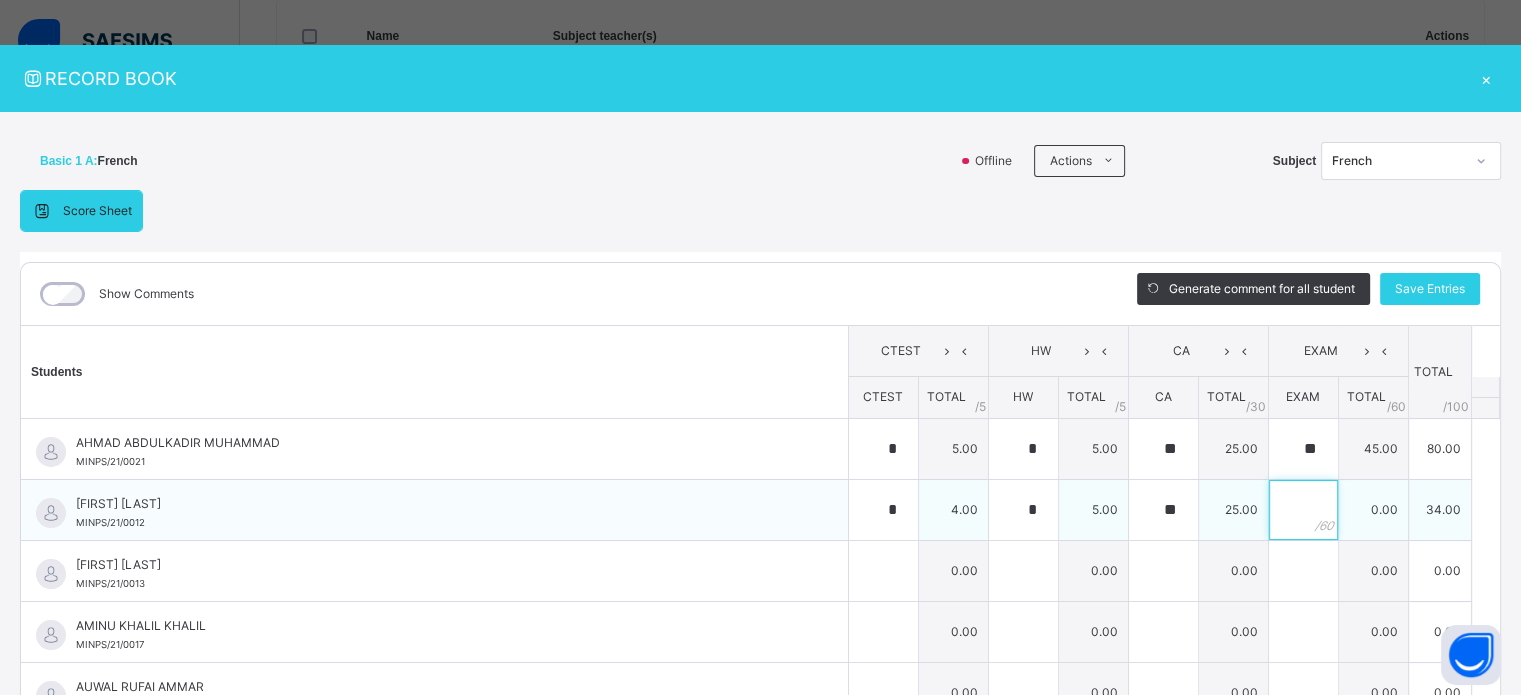 click at bounding box center [1303, 510] 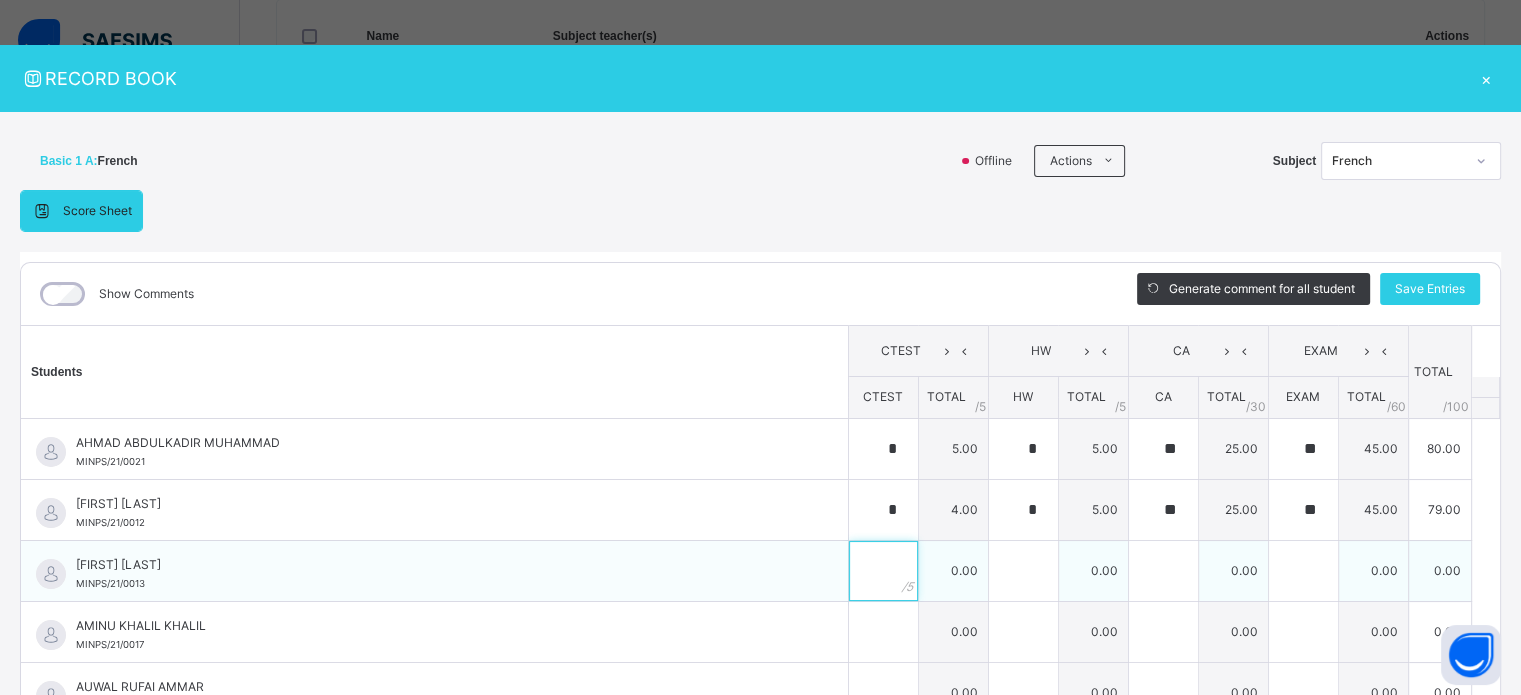click at bounding box center [883, 571] 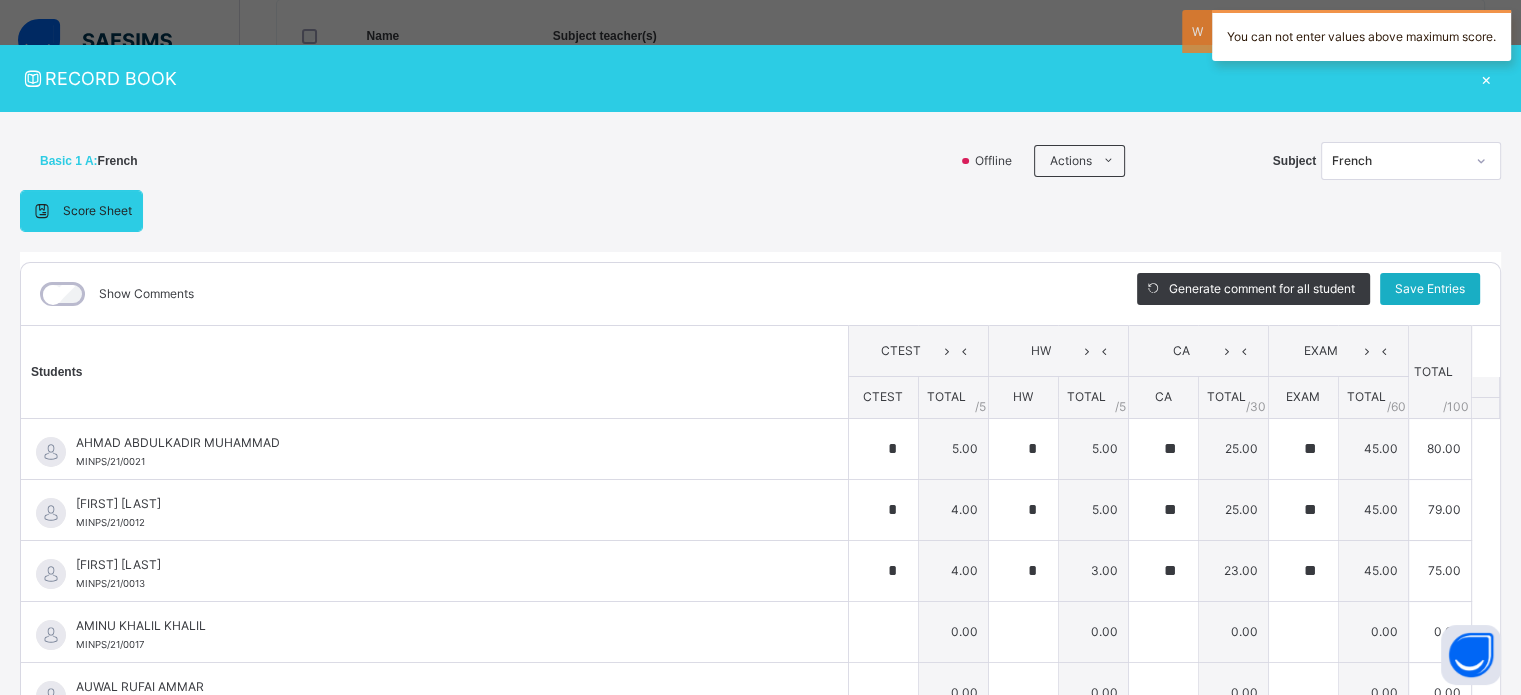 click on "Save Entries" at bounding box center [1430, 289] 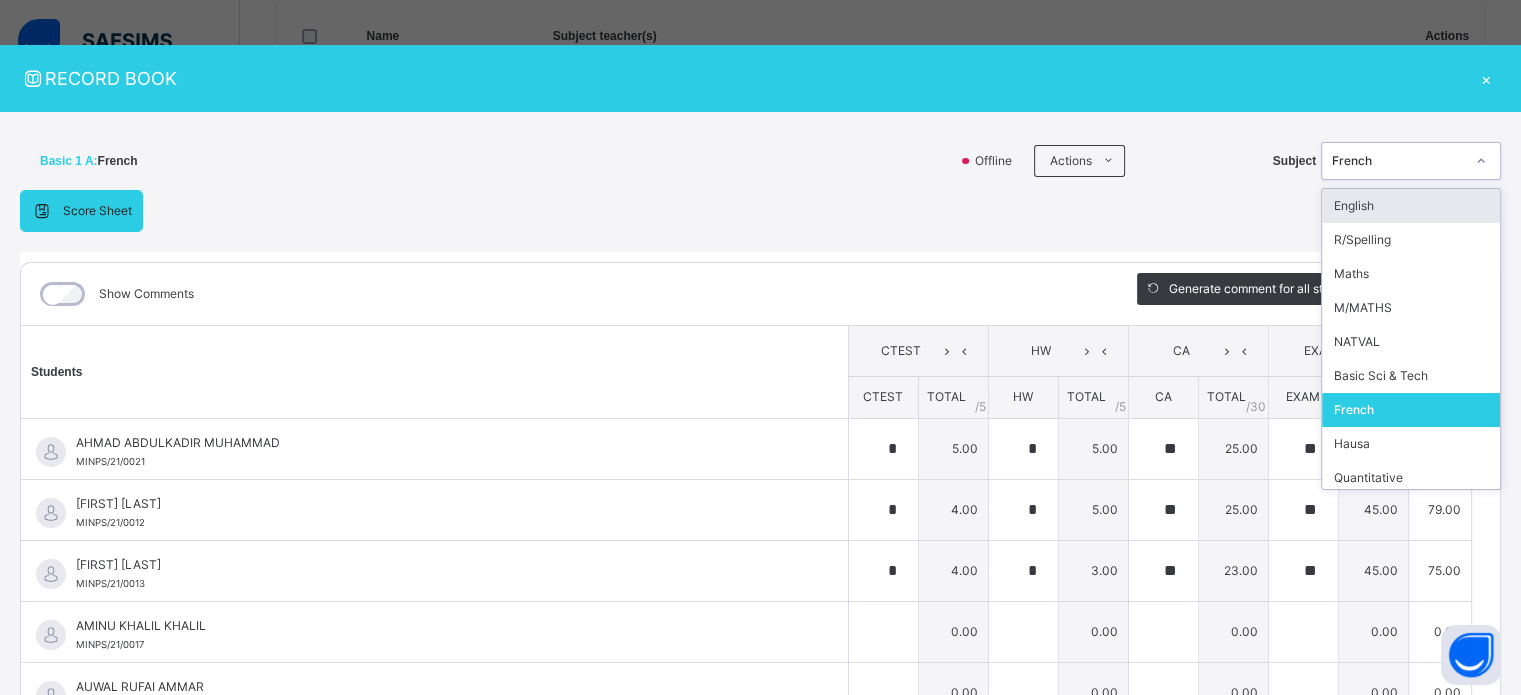 click on "French" at bounding box center (1398, 161) 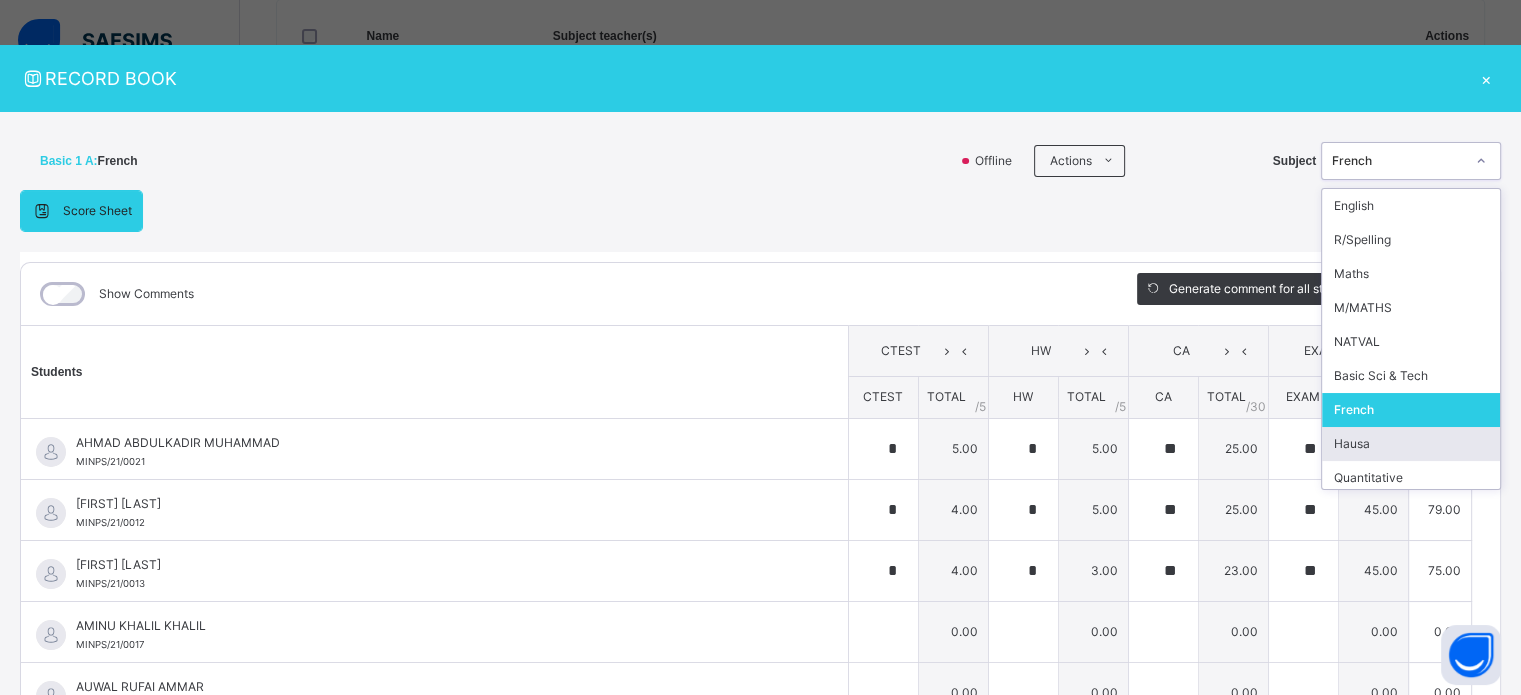 click on "Hausa" at bounding box center (1411, 444) 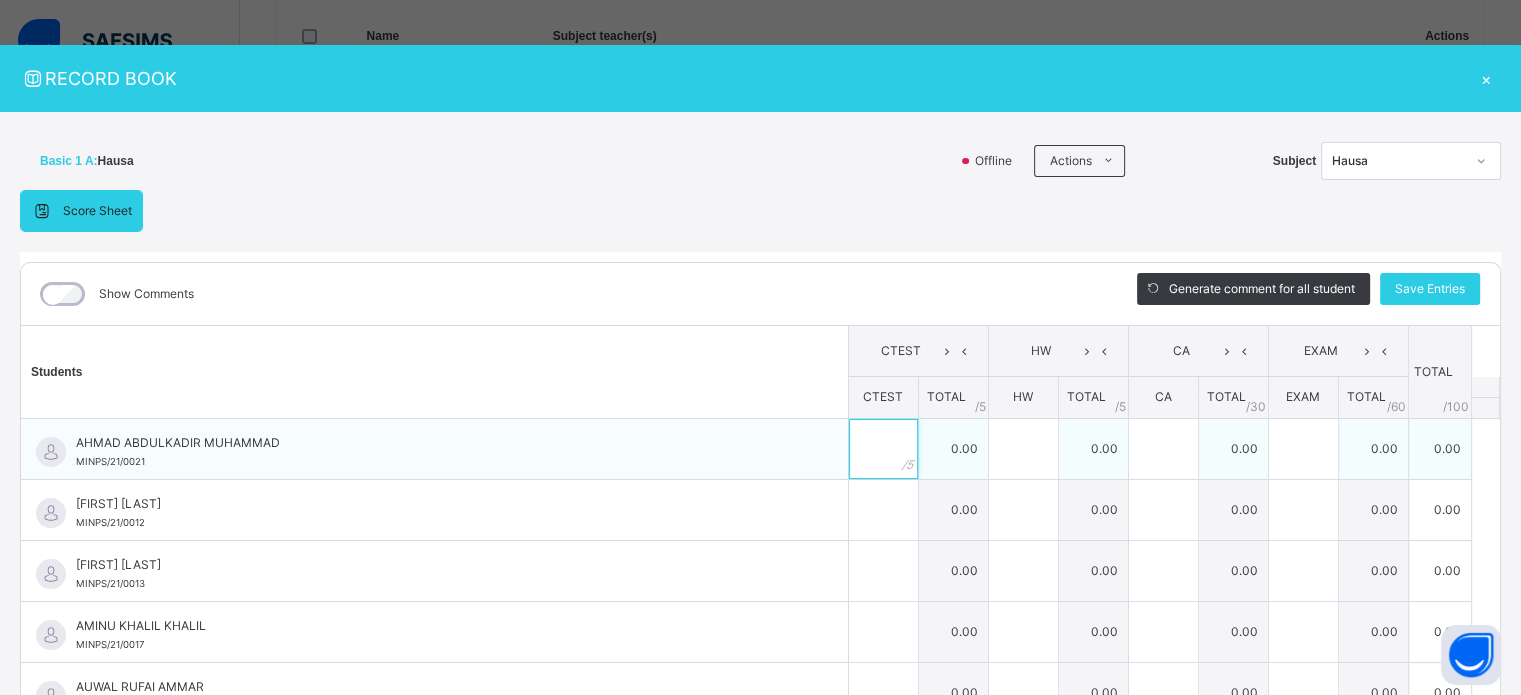 click at bounding box center (883, 449) 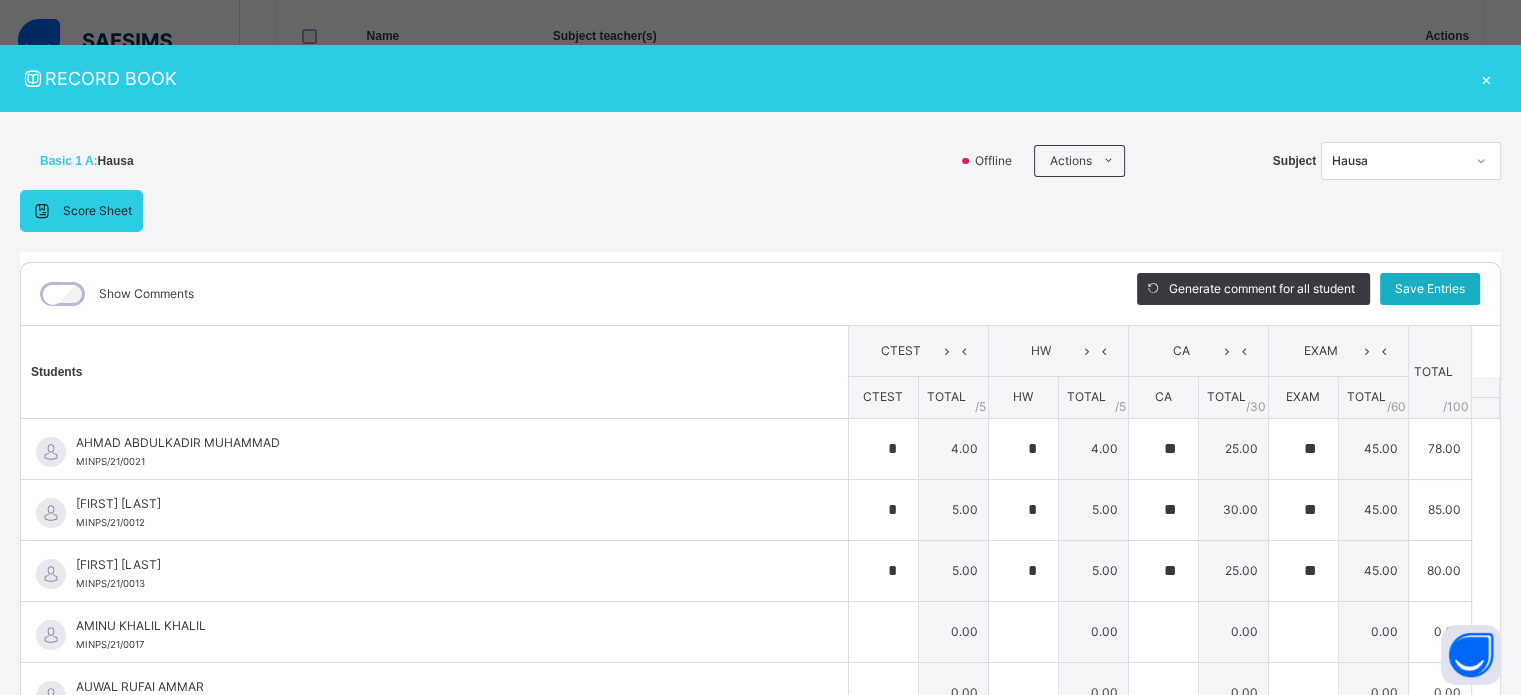 click on "Save Entries" at bounding box center [1430, 289] 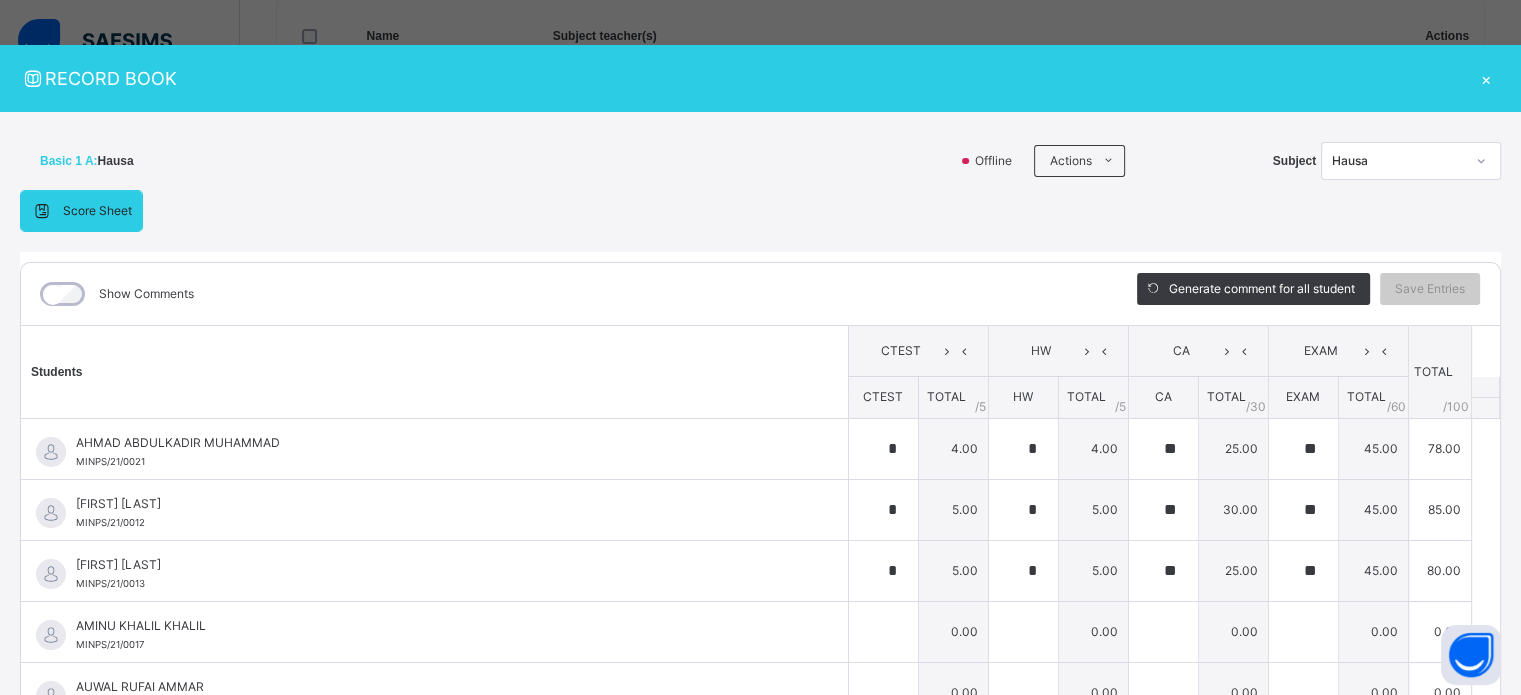 click on "Hausa" at bounding box center [1398, 161] 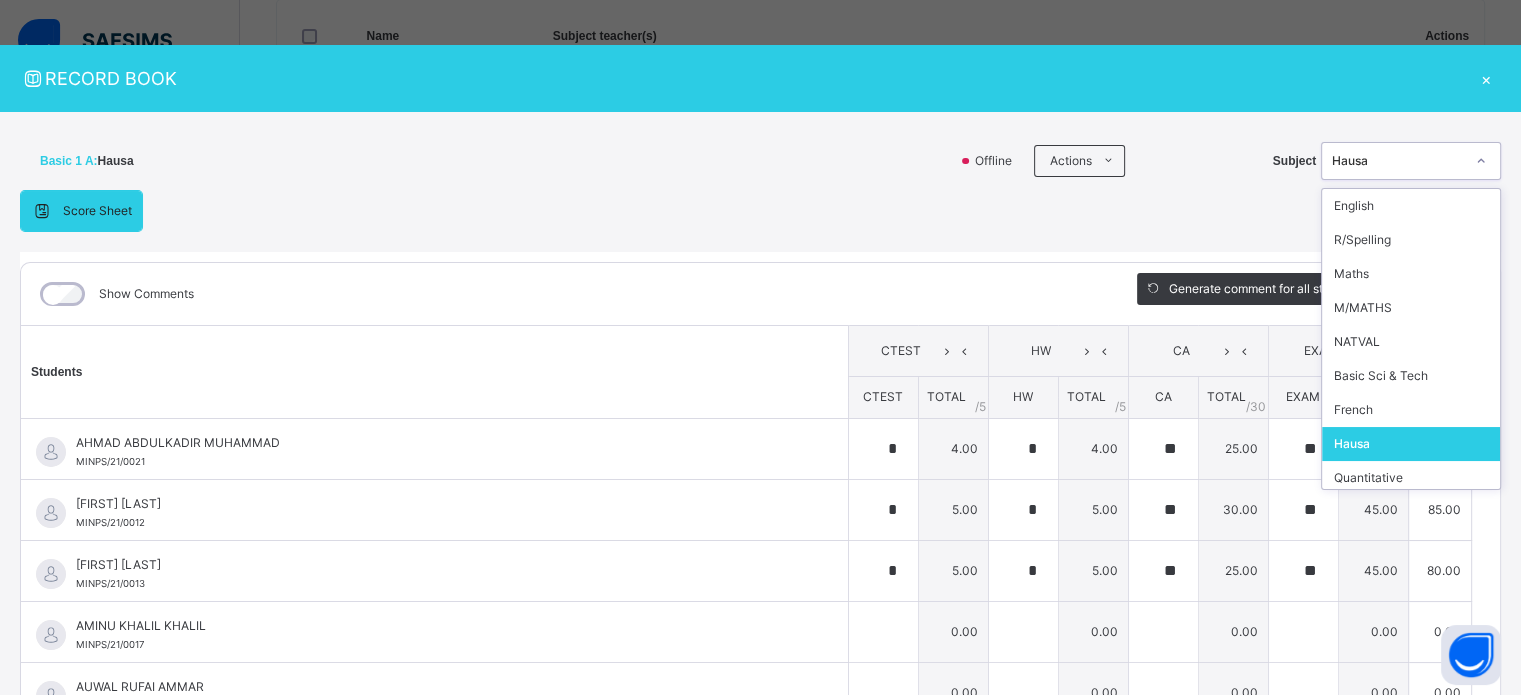 scroll, scrollTop: 100, scrollLeft: 0, axis: vertical 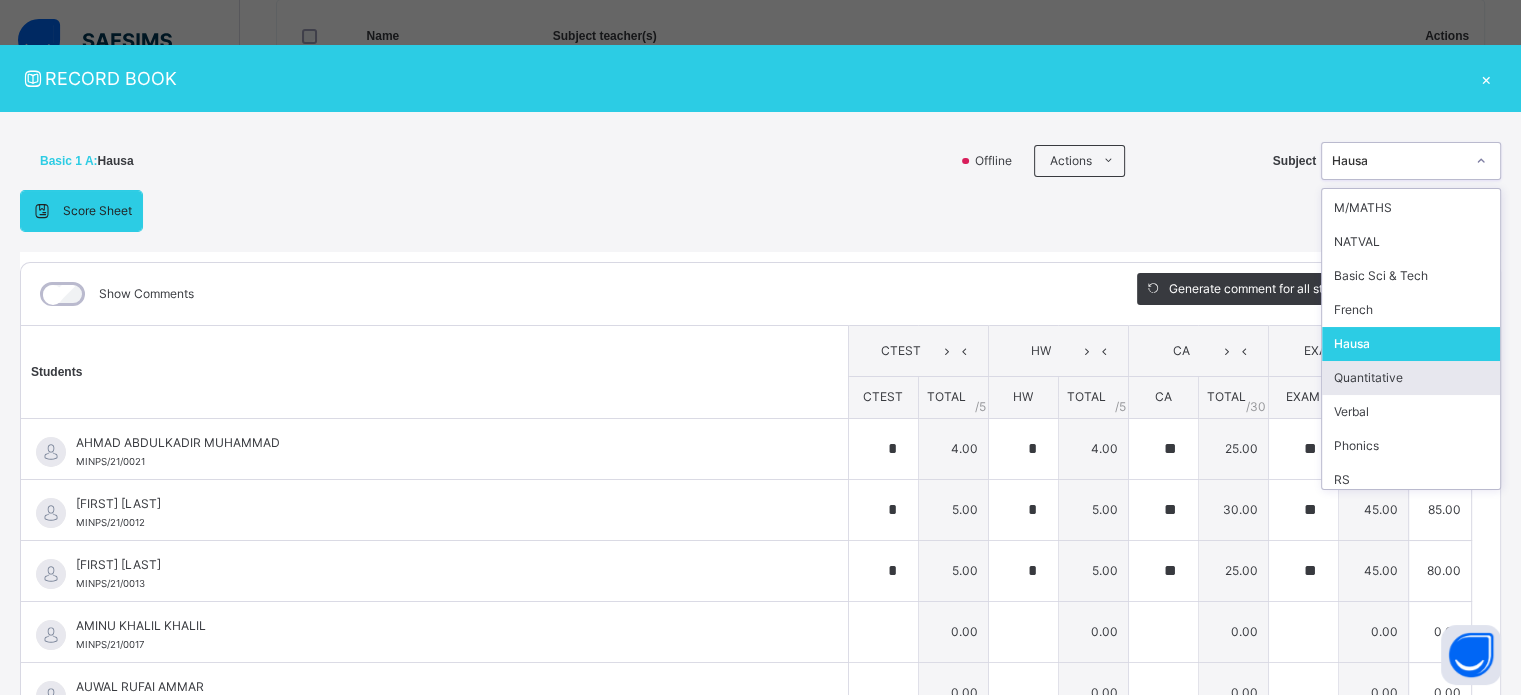 click on "Quantitative" at bounding box center (1411, 378) 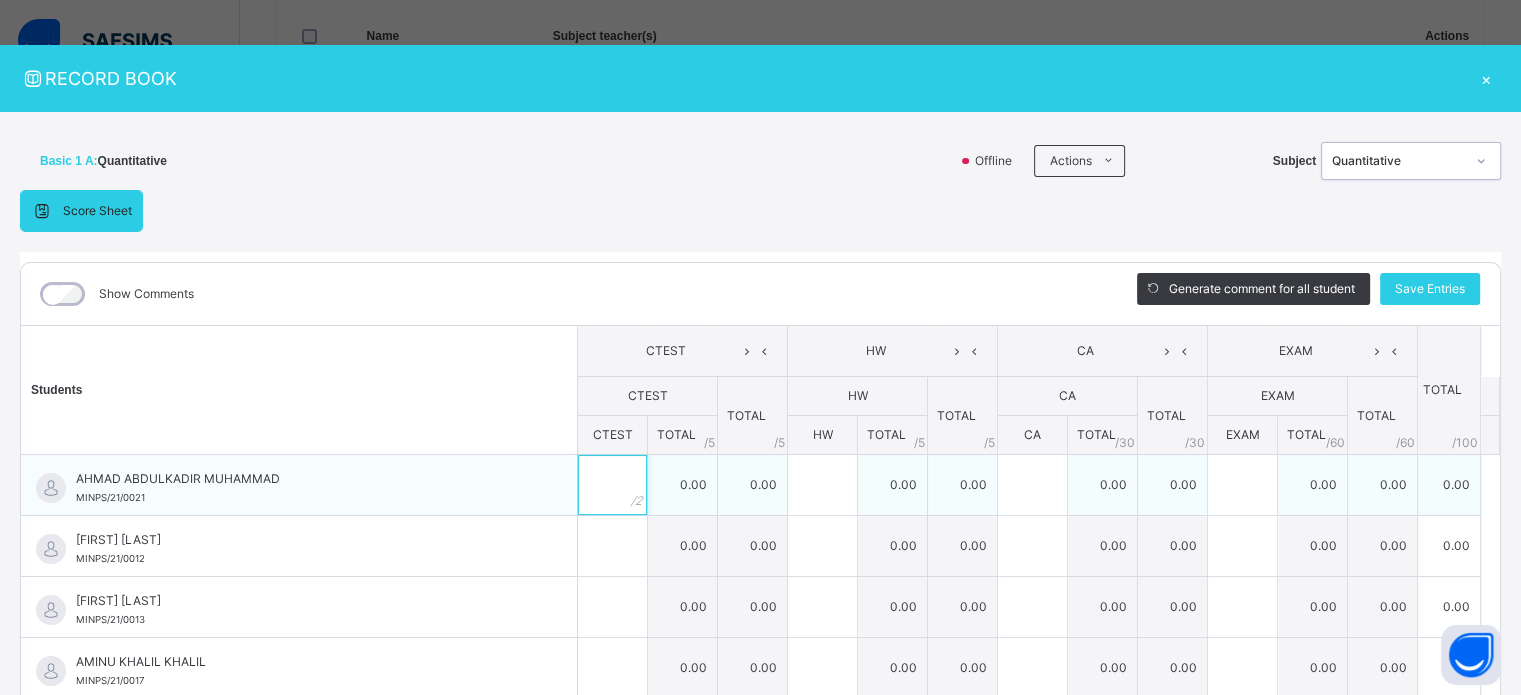 click at bounding box center (612, 485) 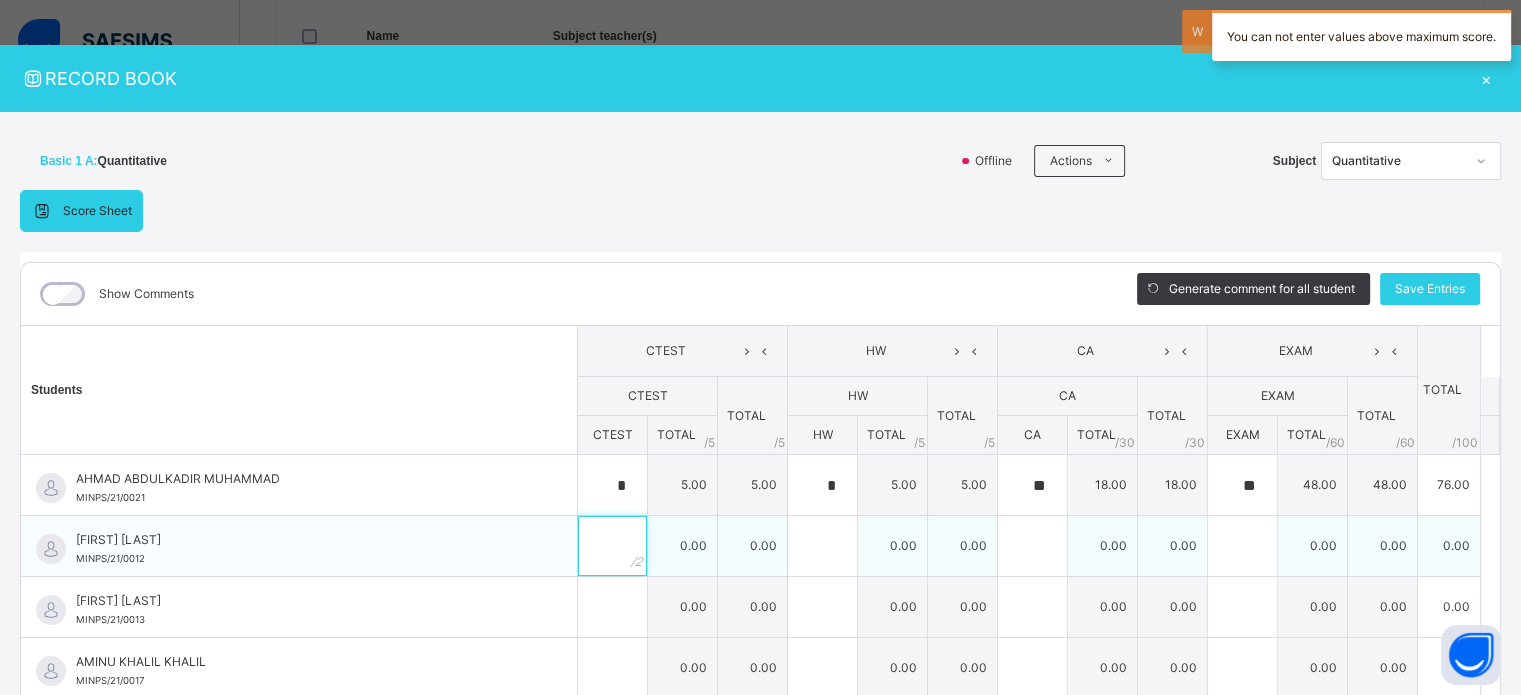click at bounding box center (612, 546) 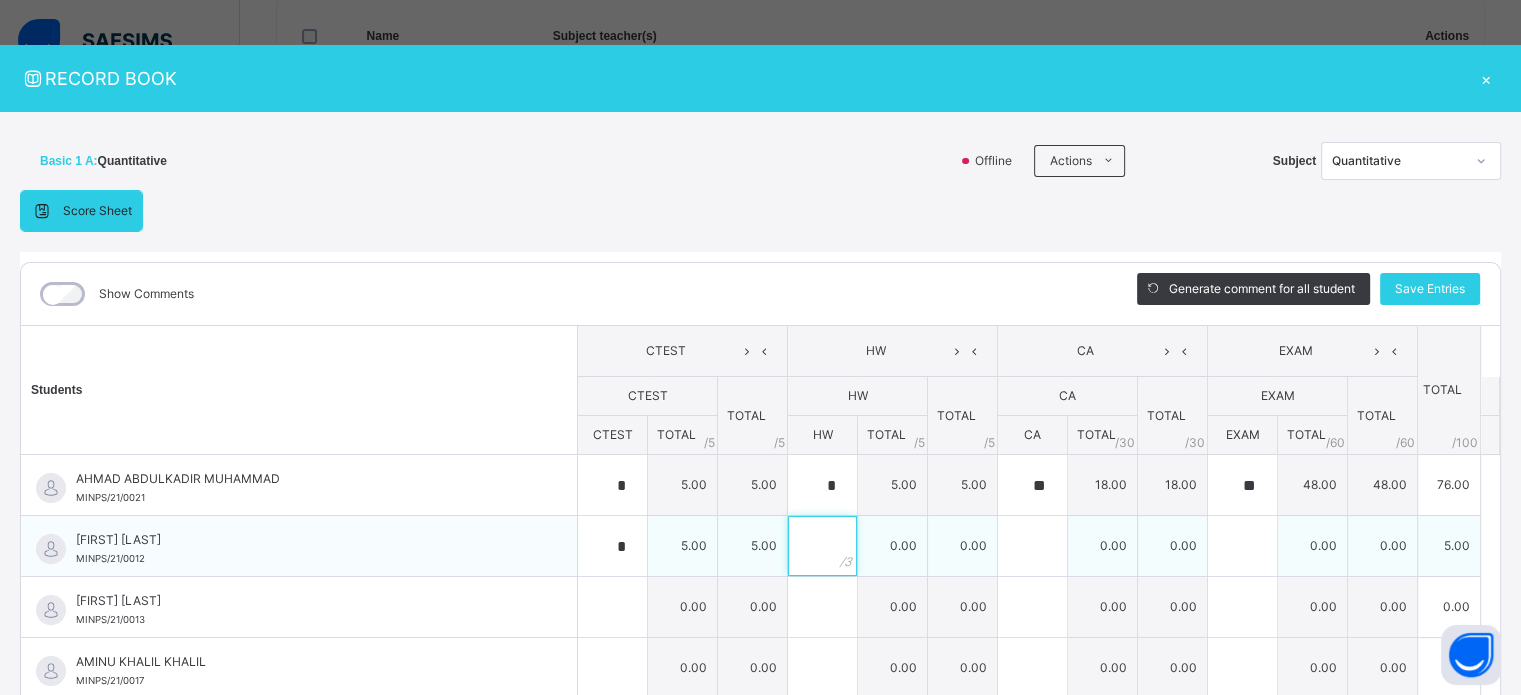 click at bounding box center [822, 546] 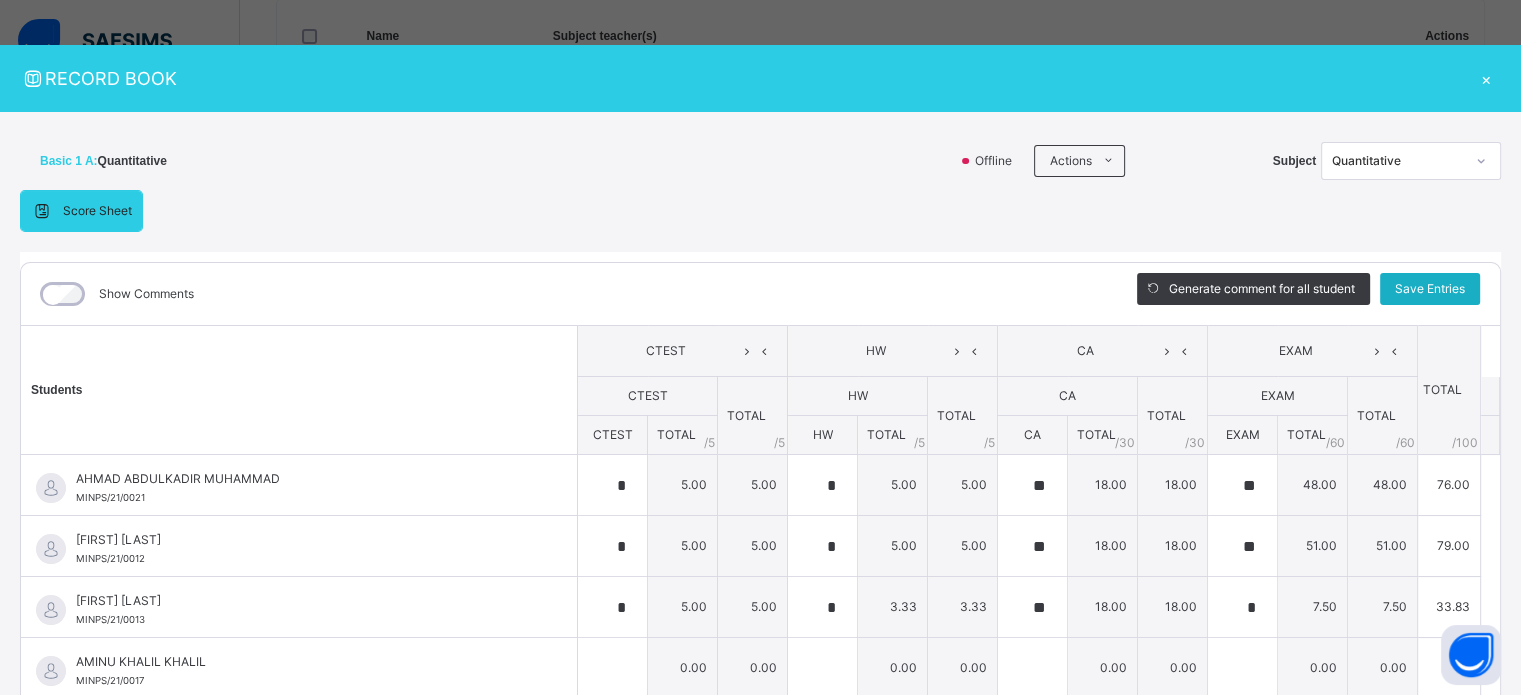 click on "Save Entries" at bounding box center [1430, 289] 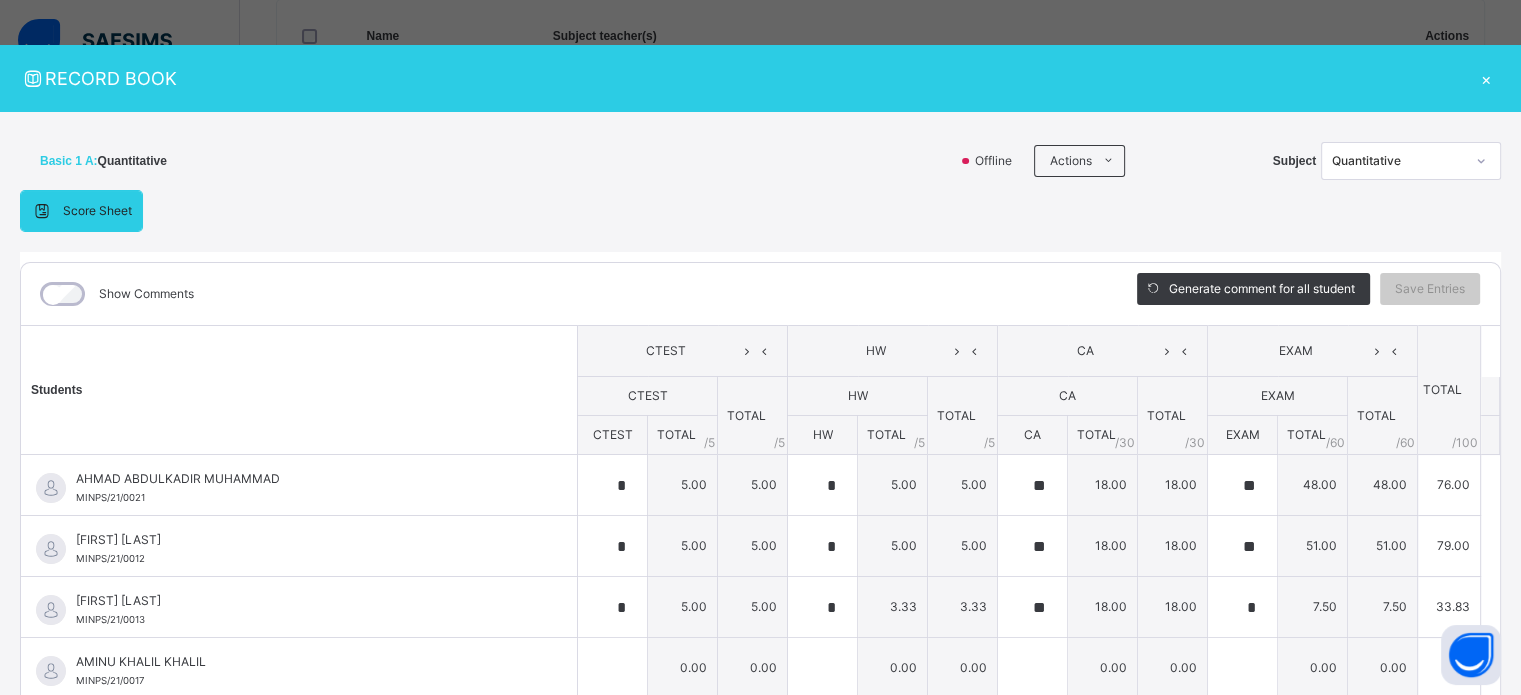 click on "Quantitative" at bounding box center (1392, 161) 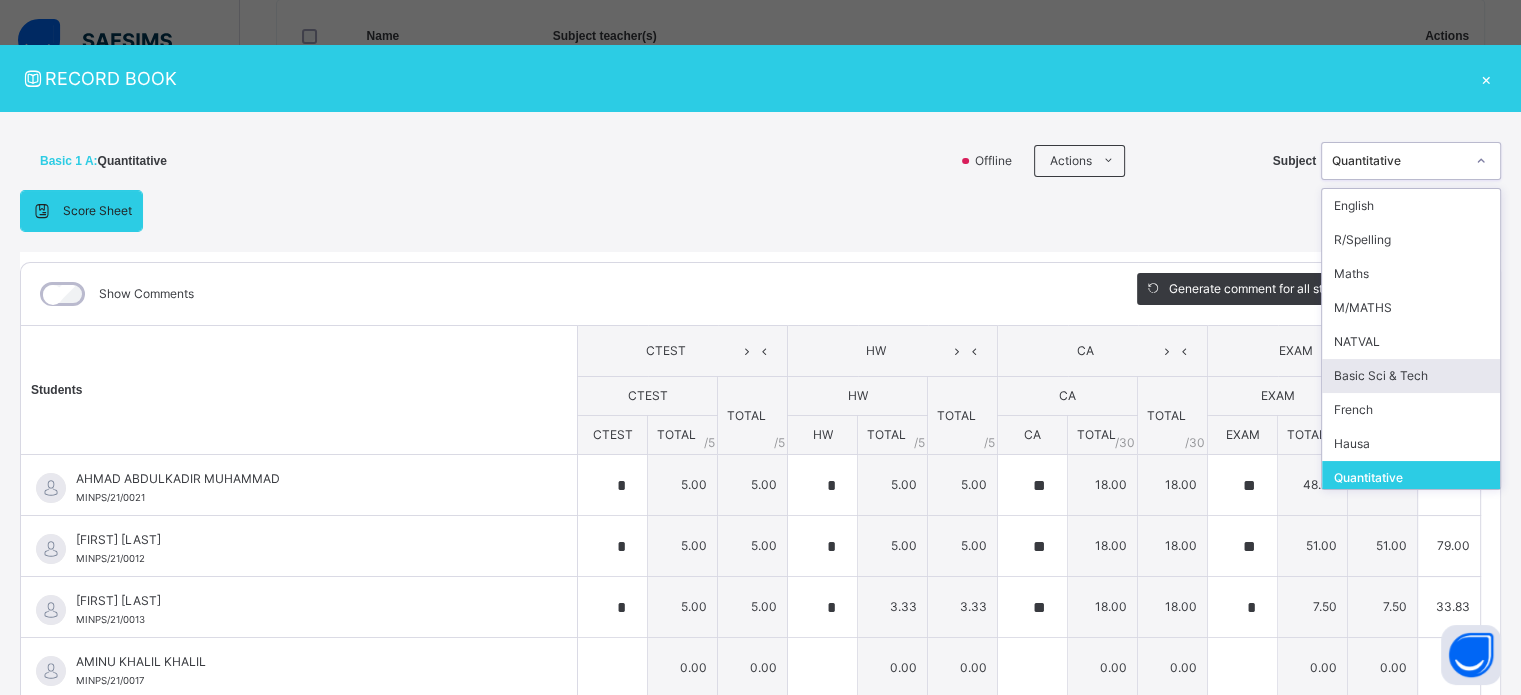 scroll, scrollTop: 142, scrollLeft: 0, axis: vertical 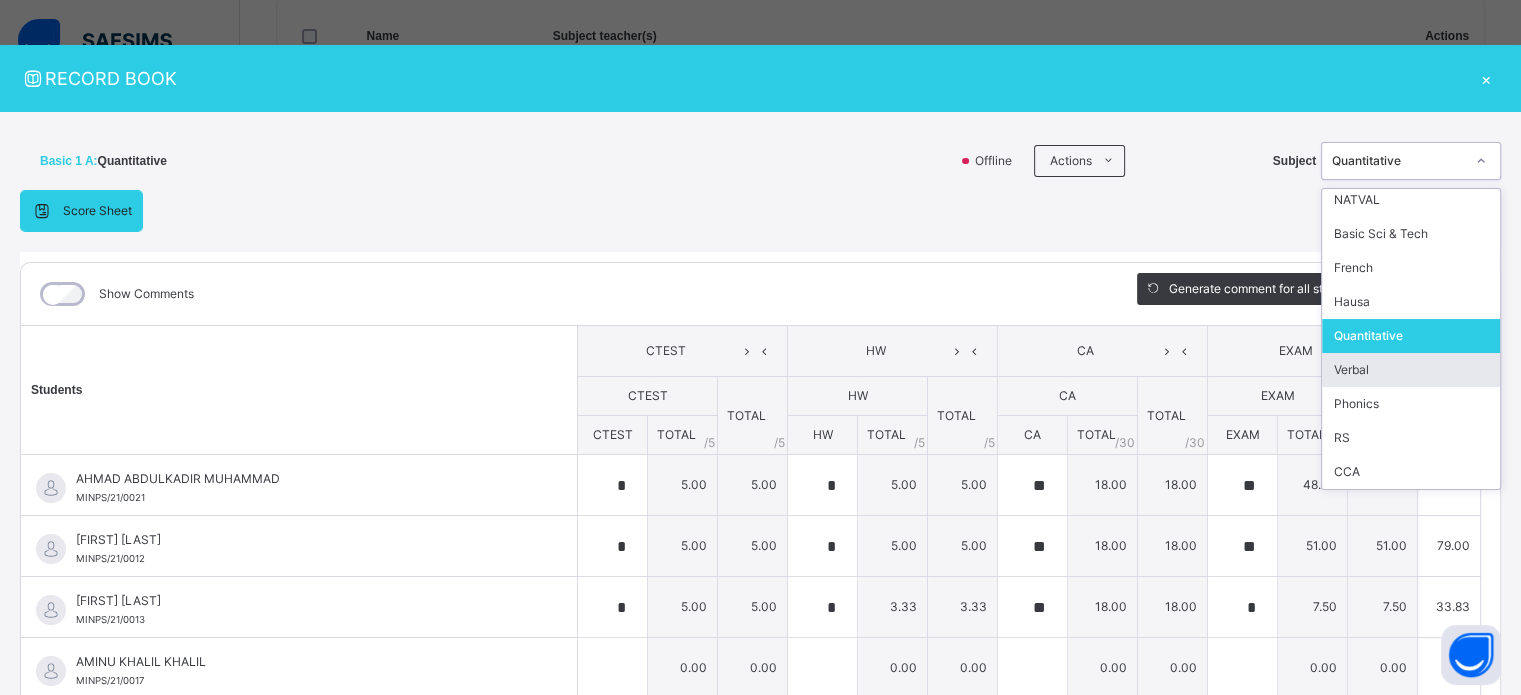 click on "Verbal" at bounding box center (1411, 370) 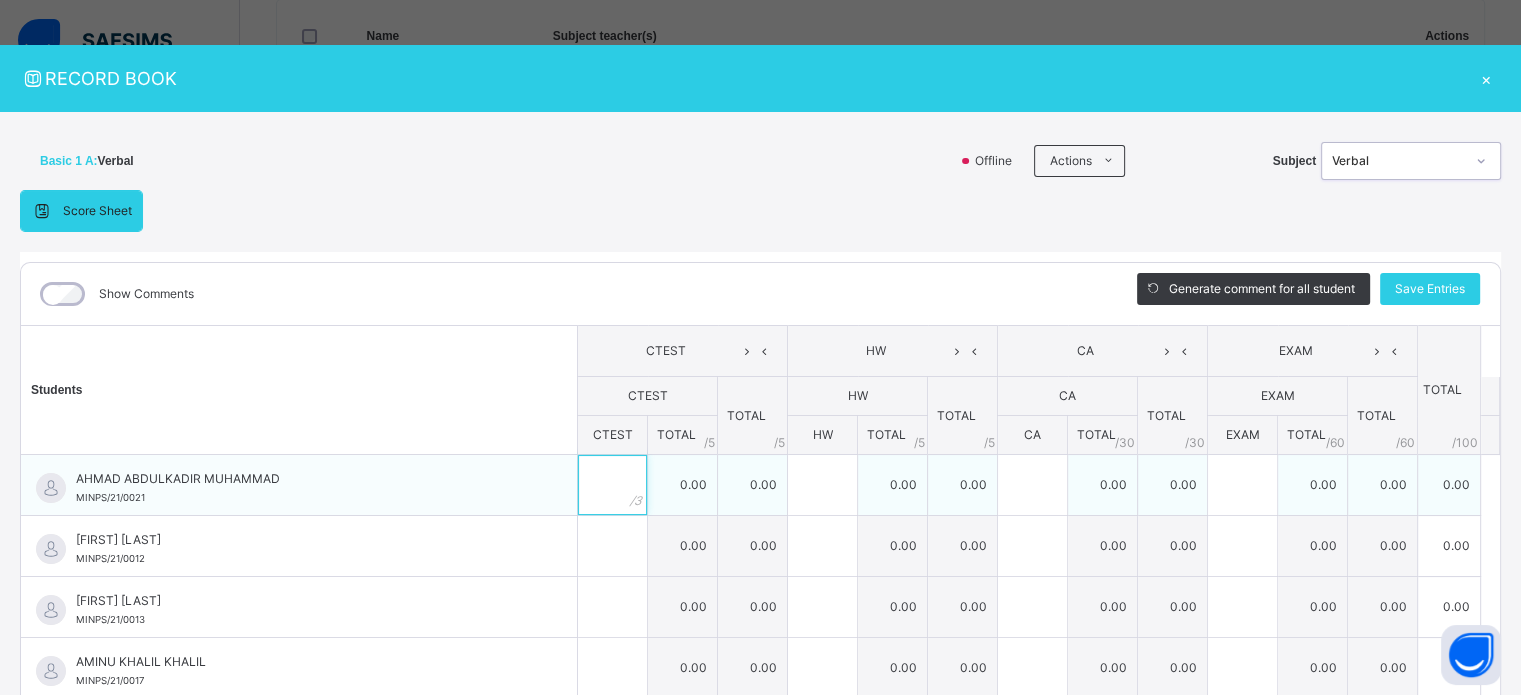 click at bounding box center [612, 485] 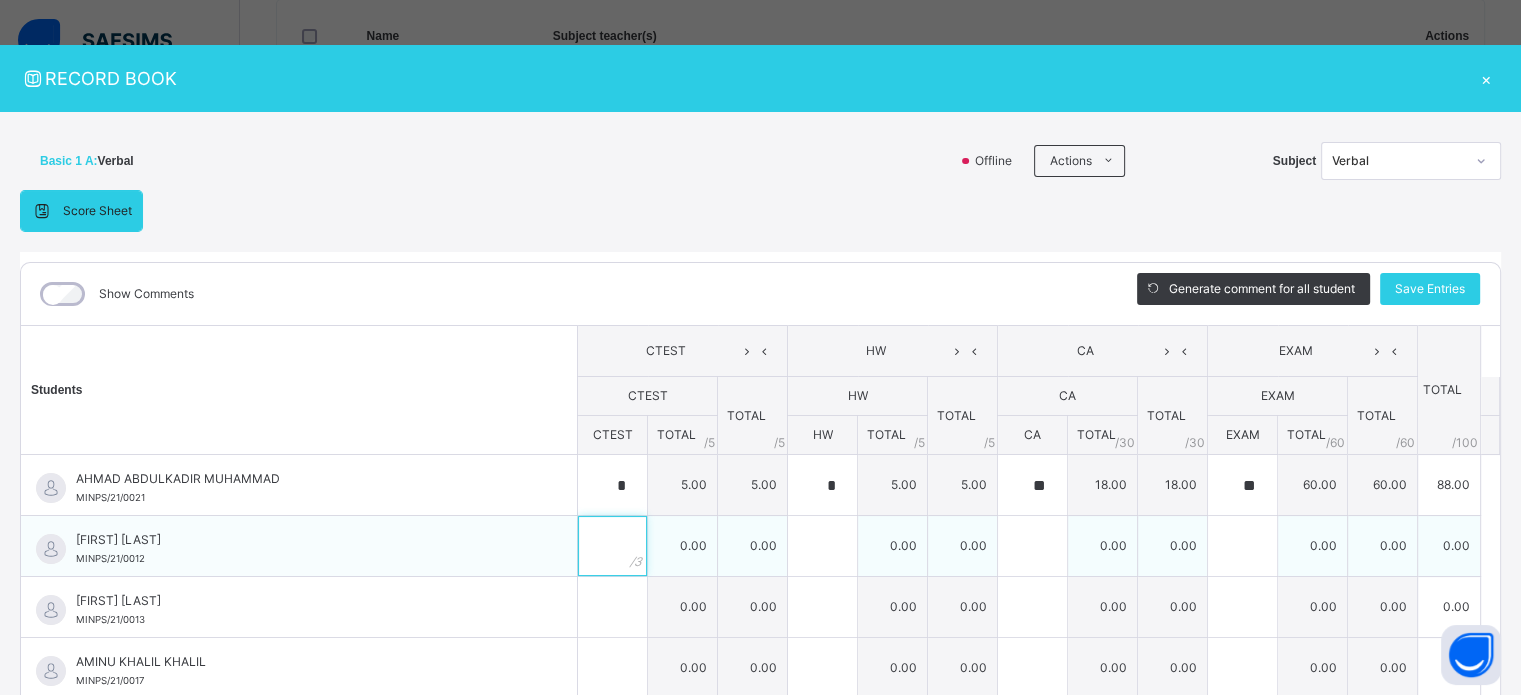 click at bounding box center (612, 546) 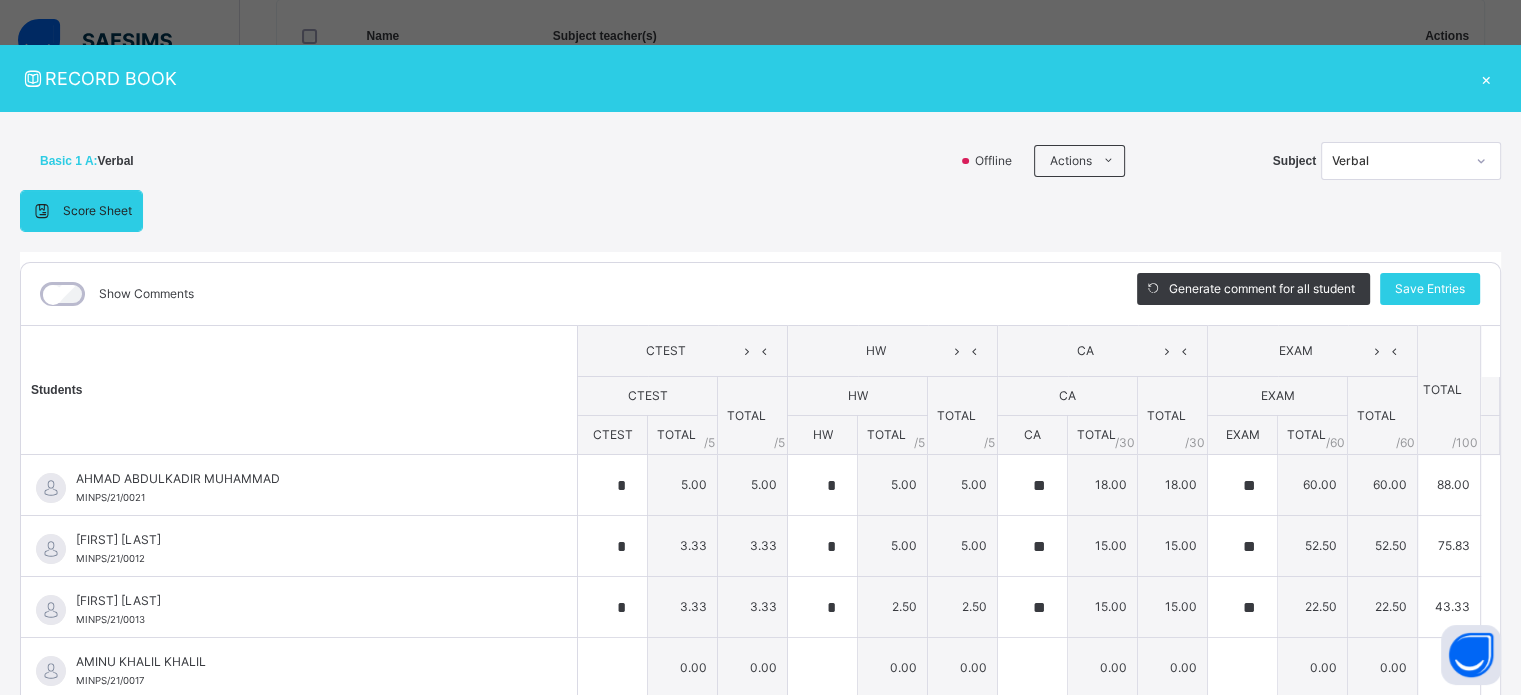 click on "Save Entries" at bounding box center [1430, 289] 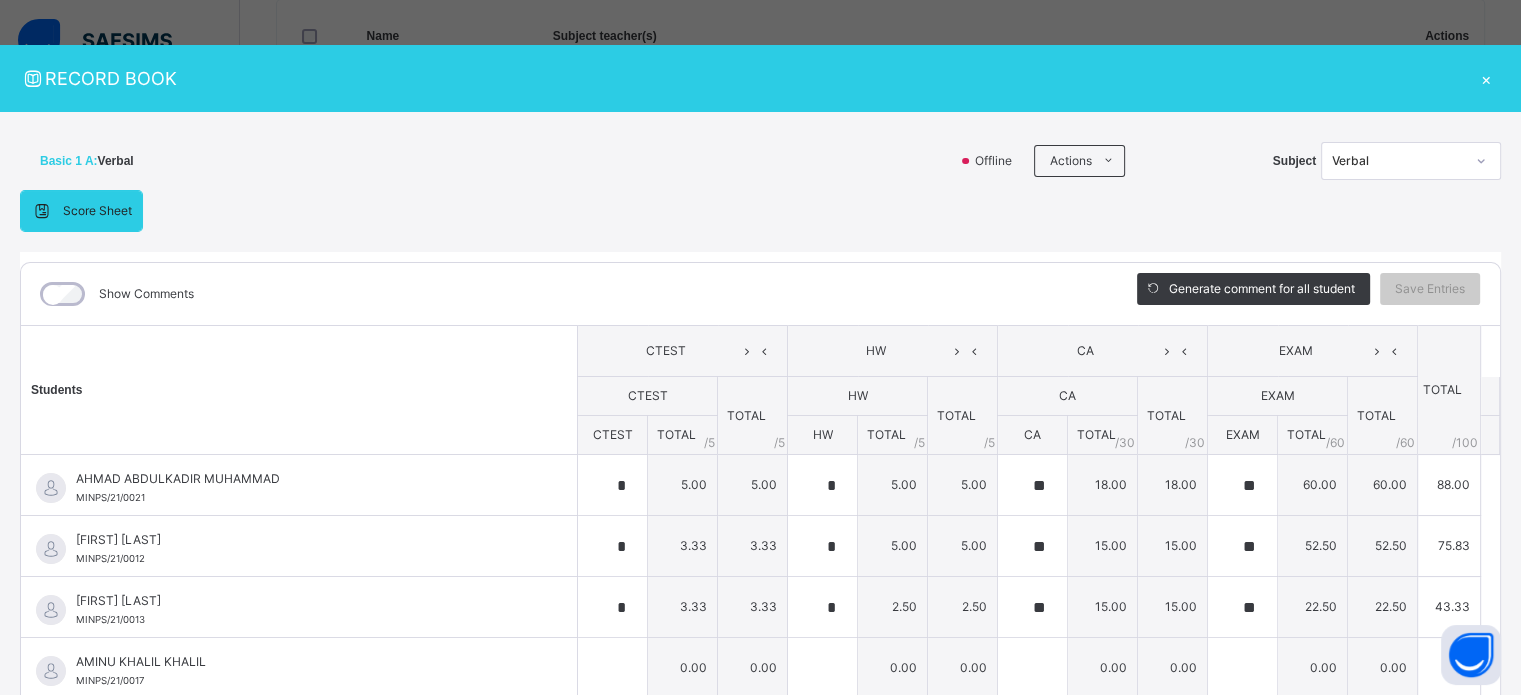 click on "Verbal" at bounding box center [1398, 161] 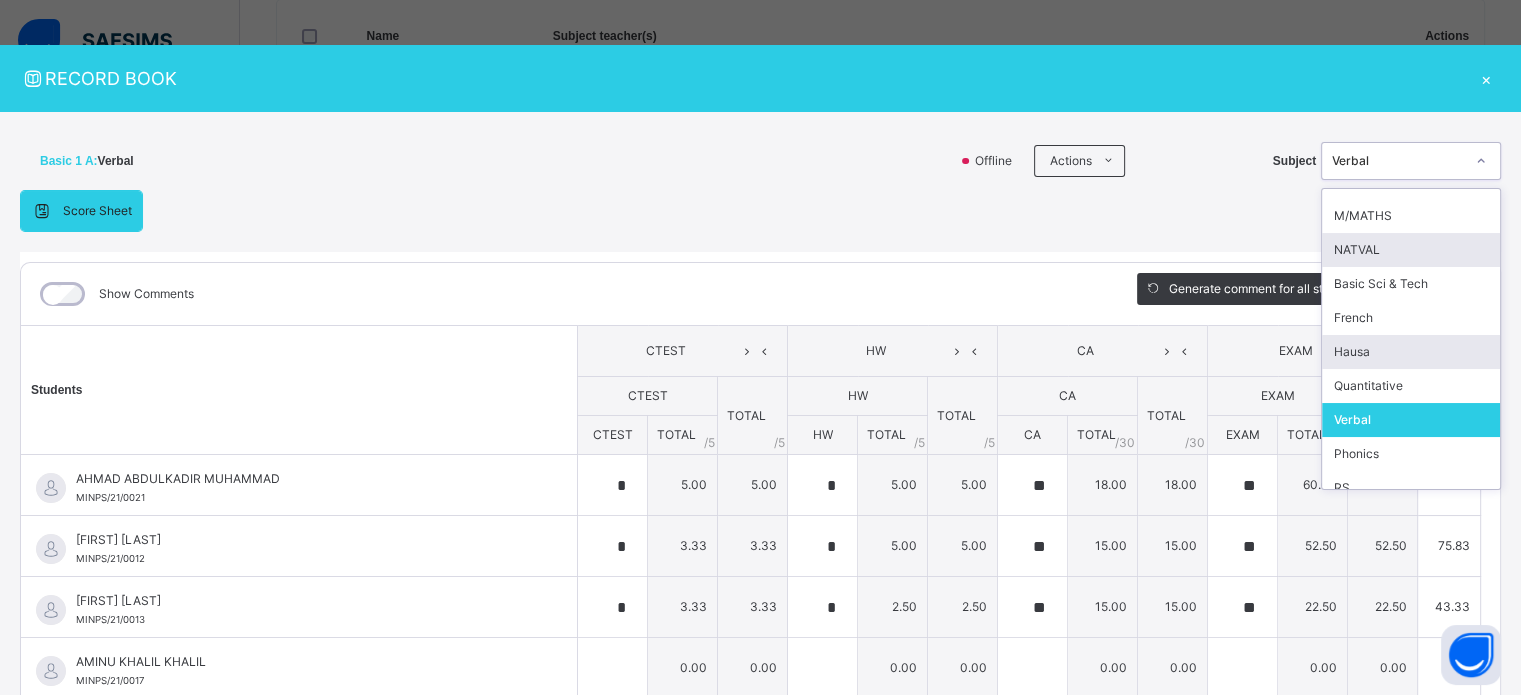 scroll, scrollTop: 142, scrollLeft: 0, axis: vertical 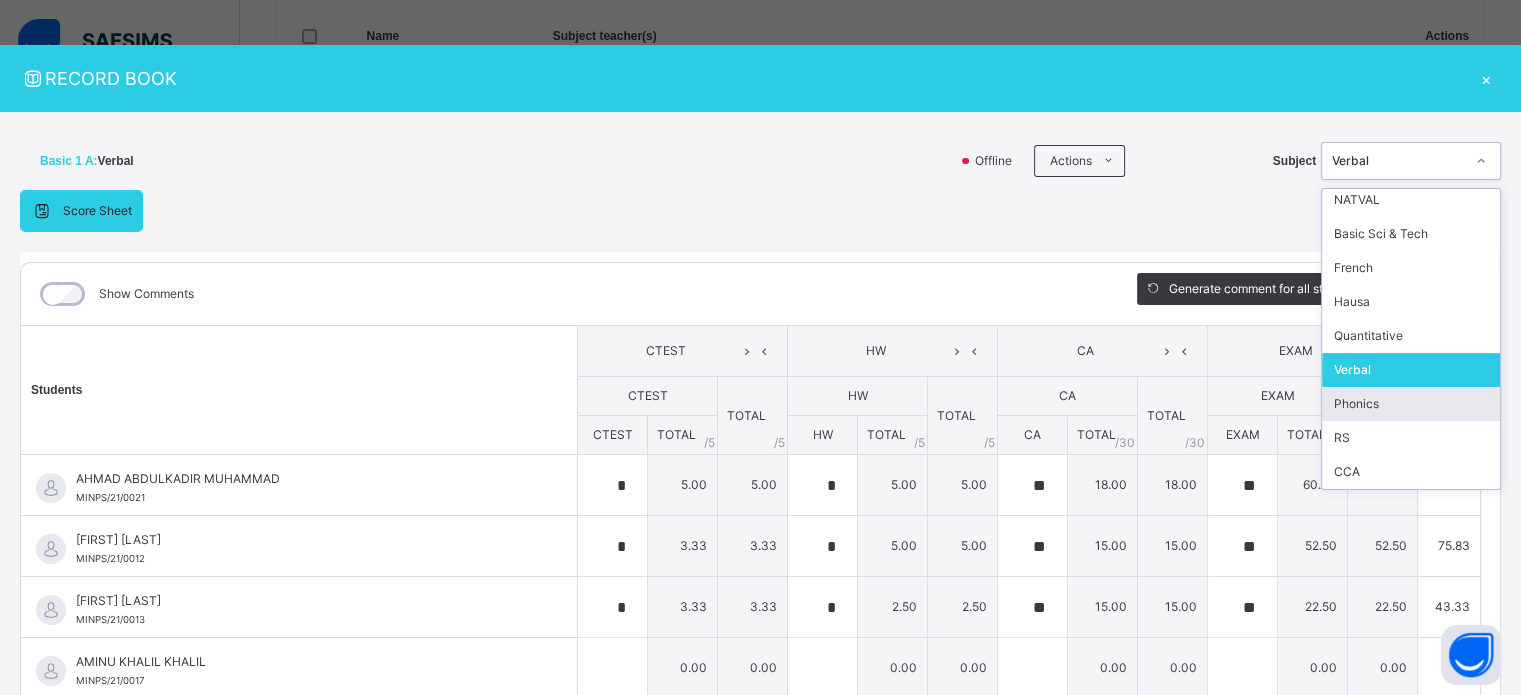 click on "Score Sheet Score Sheet Show Comments   Generate comment for all student   Save Entries Class Level:  Basic  1   A Subject:  Verbal Session:  2024/2025 Session Session:  Third Term Students CTEST HW CA EXAM TOTAL /100 Comment CTEST TOTAL / 5 HW TOTAL / 5 CA TOTAL / 30 EXAM TOTAL / 60 CTEST TOTAL / 5 HW TOTAL / 5 CA TOTAL / 30 EXAM TOTAL / 60 [FIRST] [LAST] MINPS/21/0021 [FIRST] [LAST] MINPS/21/0021 * 5.00 5.00 * 5.00 5.00 ** 18.00 18.00 ** 60.00 60.00 88.00 Generate comment 0 / 250   ×   Subject Teacher’s Comment Generate and see in full the comment developed by the AI with an option to regenerate the comment JS [FIRST] [LAST]    MINPS/21/0021   Total 88.00  / 100.00 Sims Bot   Regenerate     Use this comment   [FIRST] [LAST] MINPS/21/0012 [FIRST] [LAST] MINPS/21/0012 * 3.33 3.33 * 5.00 5.00 ** 15.00 15.00 ** 52.50 52.50 75.83 Generate comment 0 / 250   ×   Subject Teacher’s Comment JS [FIRST] [LAST]    MINPS/21/0012   Total 75.83  / 100.00 Sims Bot" at bounding box center (760, 513) 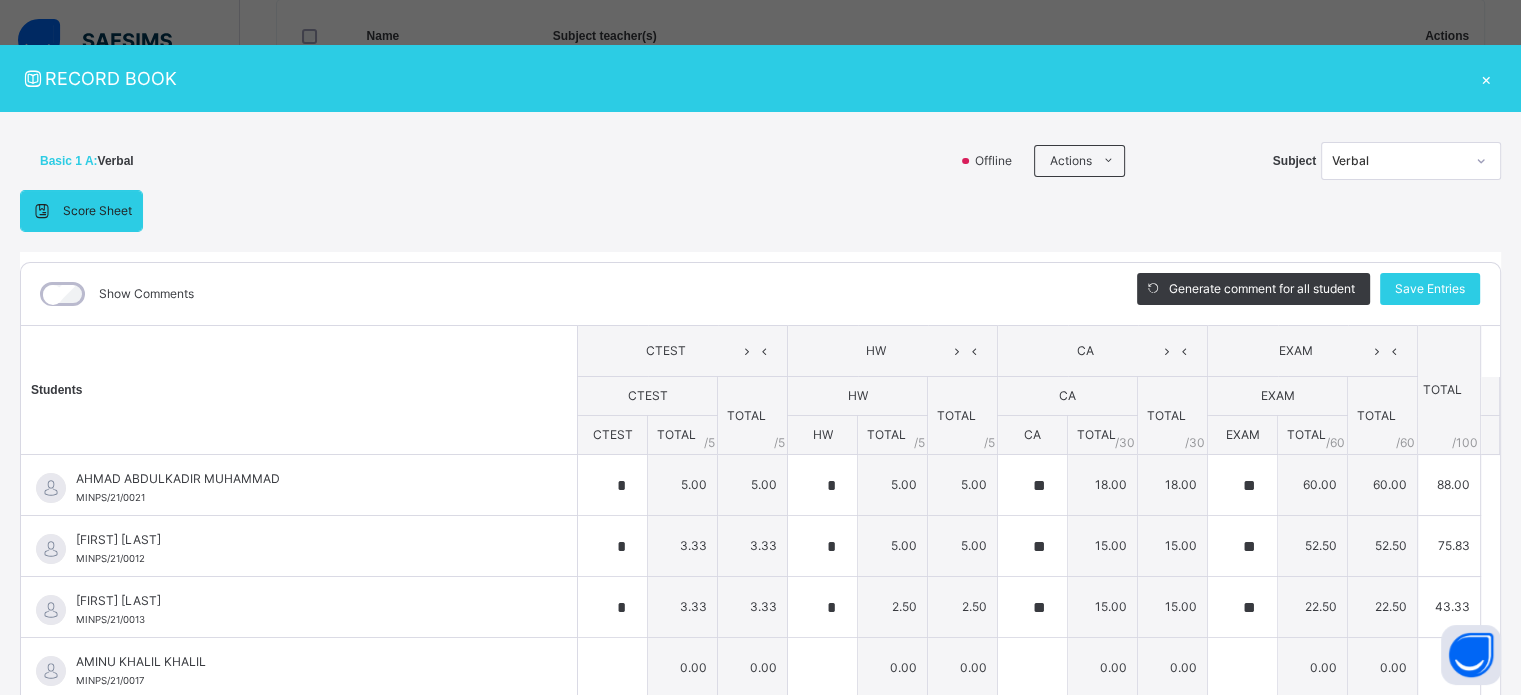 click on "Verbal" at bounding box center (1392, 161) 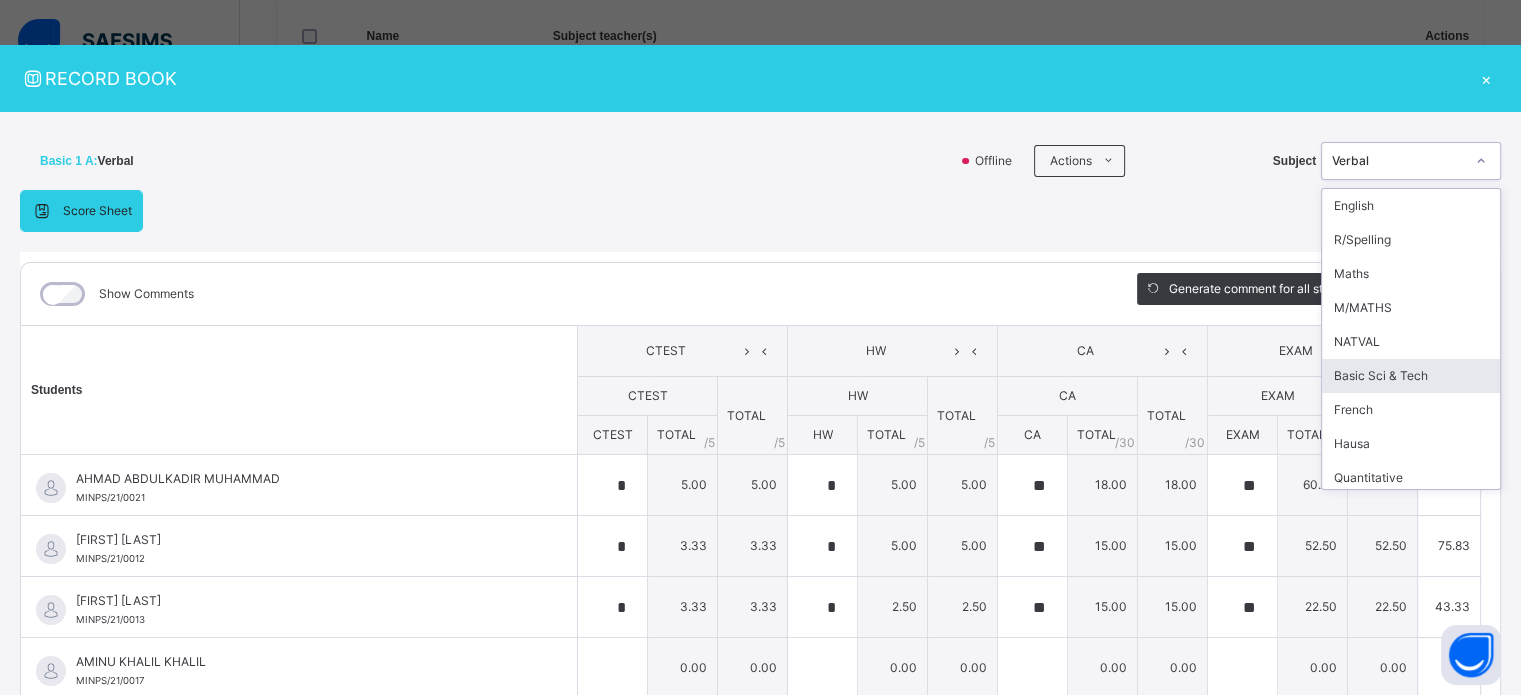 scroll, scrollTop: 142, scrollLeft: 0, axis: vertical 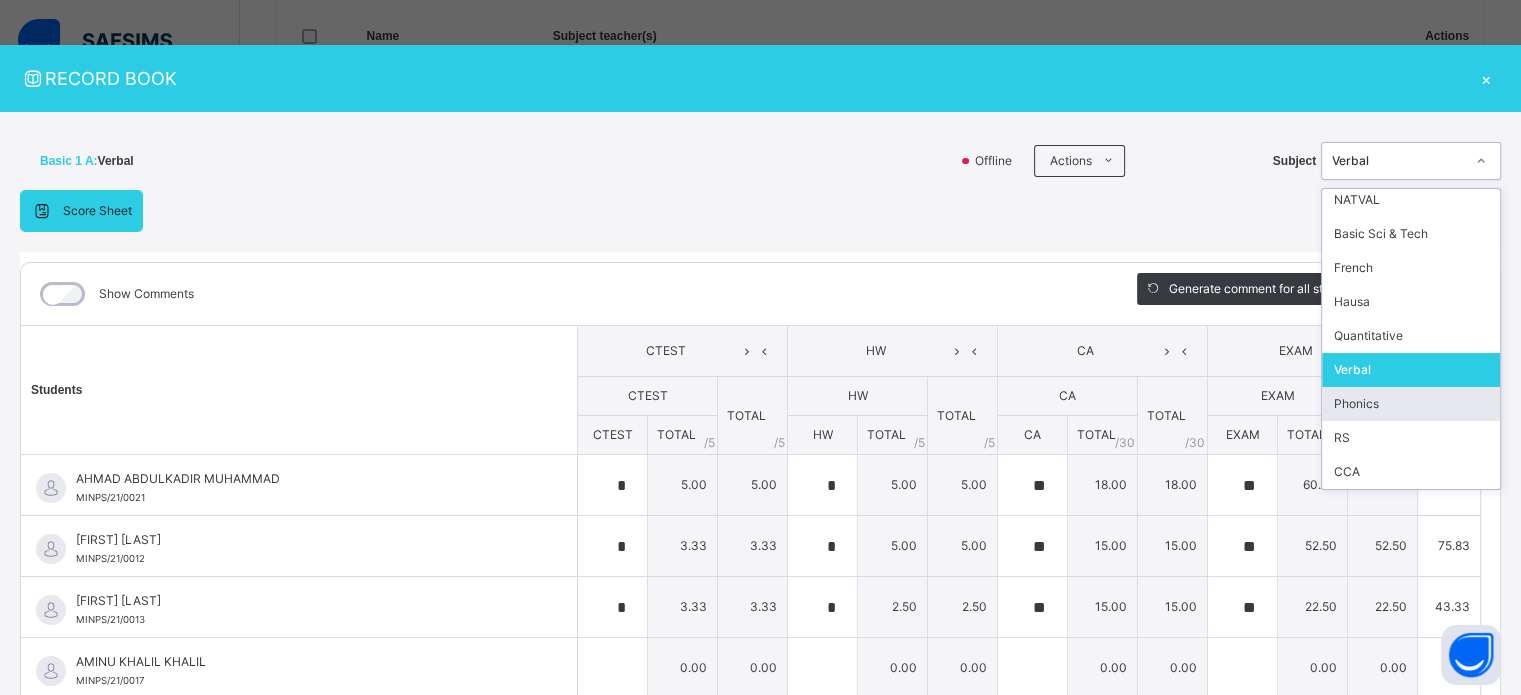 click on "Phonics" at bounding box center (1411, 404) 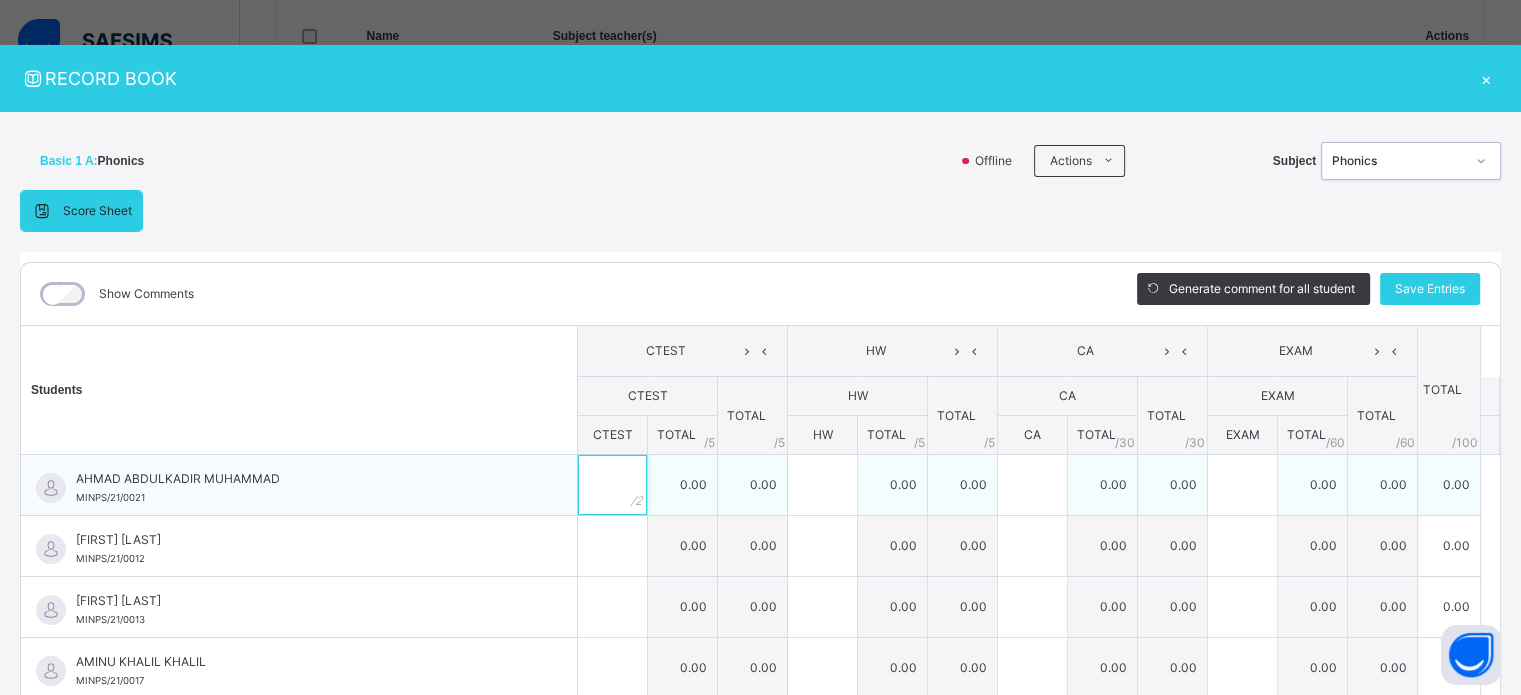 click at bounding box center (612, 485) 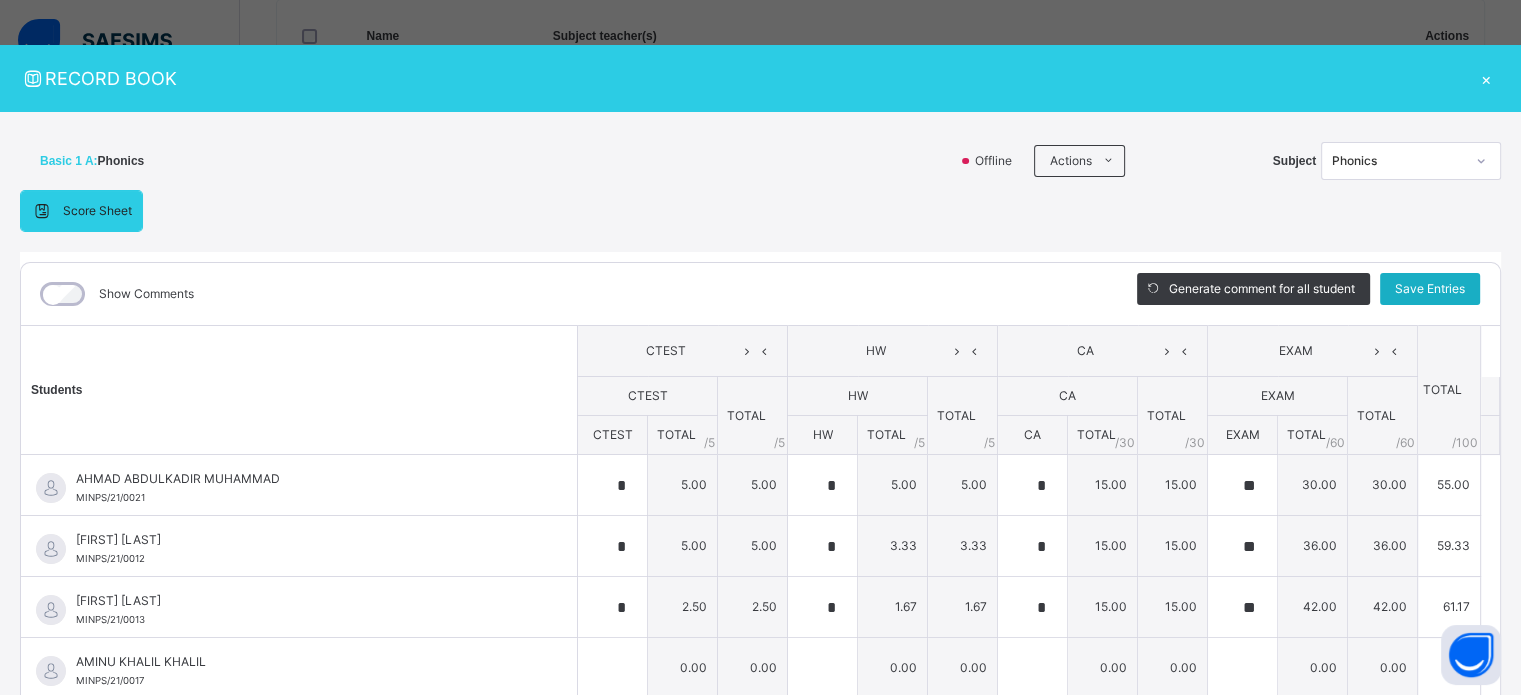 click on "Save Entries" at bounding box center [1430, 289] 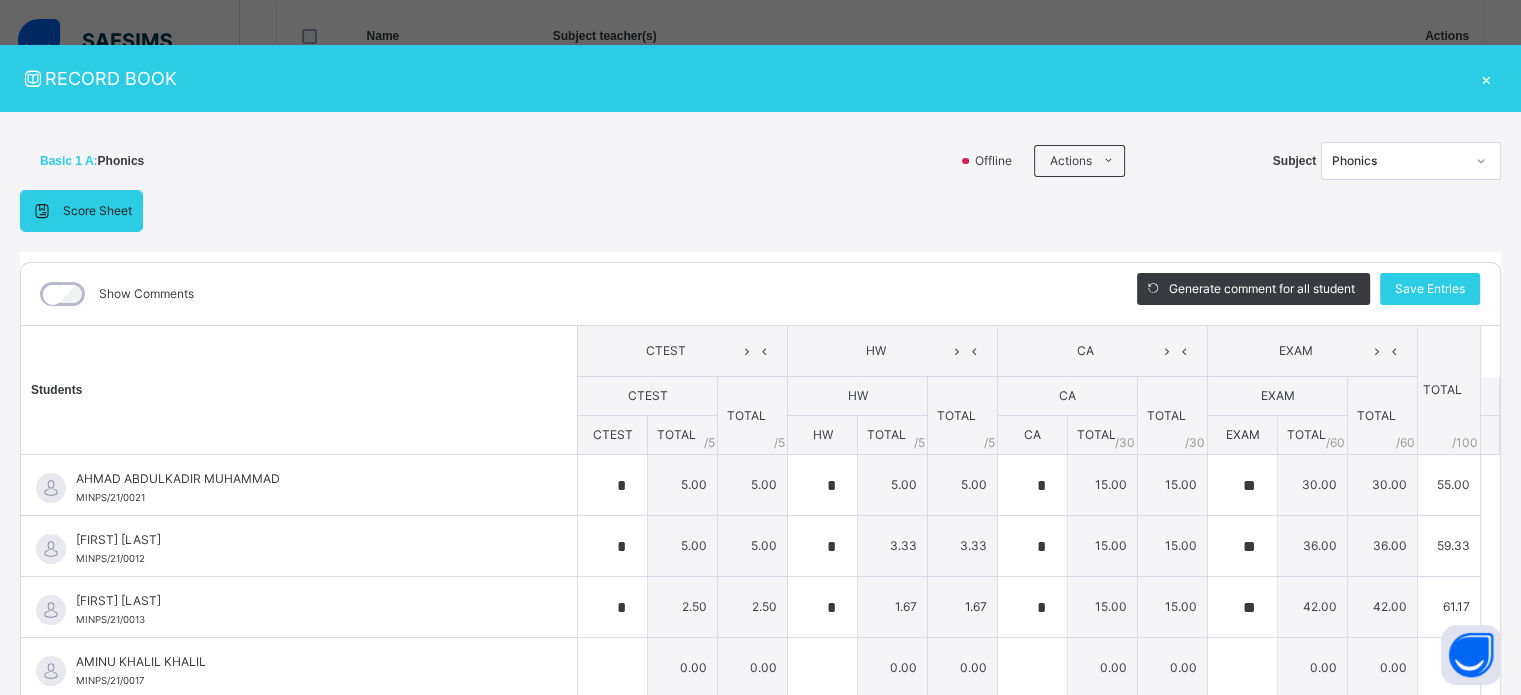 click on "Phonics" at bounding box center [1398, 161] 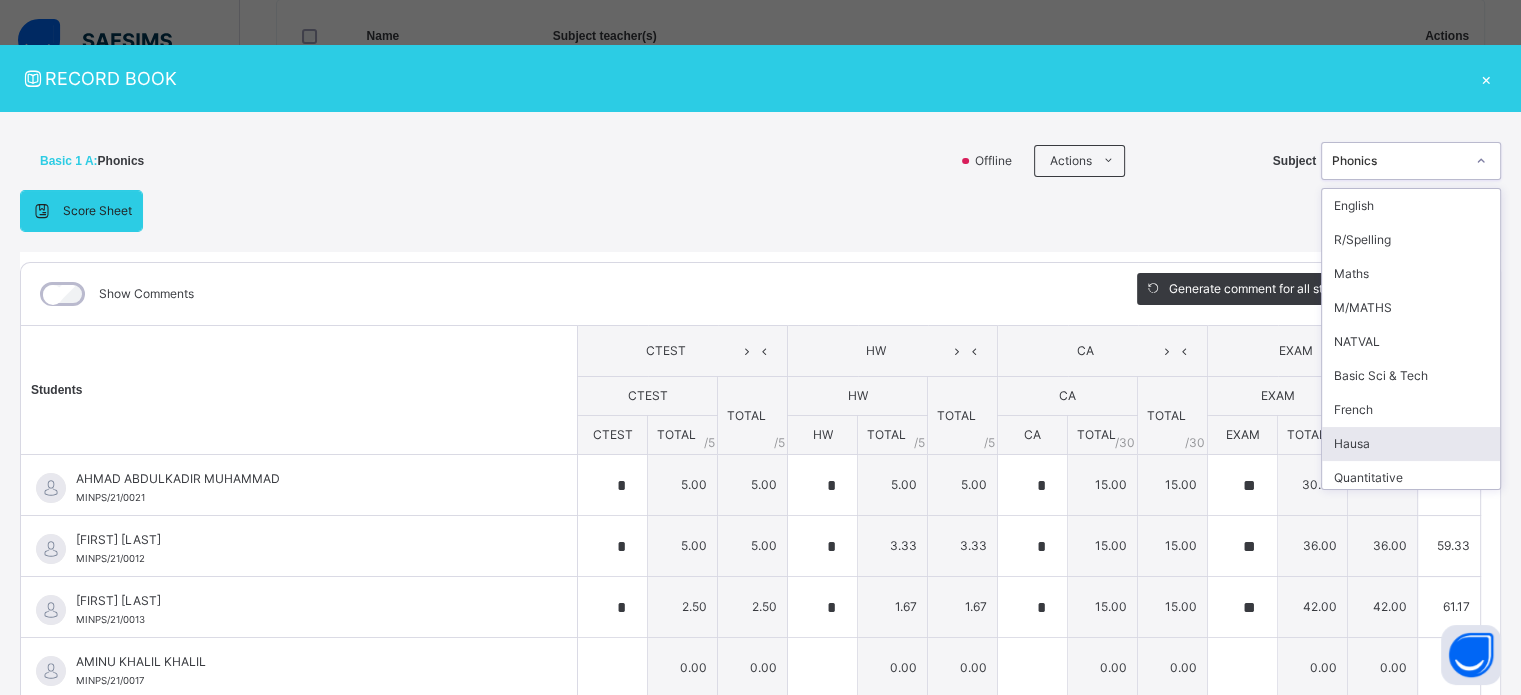 scroll, scrollTop: 142, scrollLeft: 0, axis: vertical 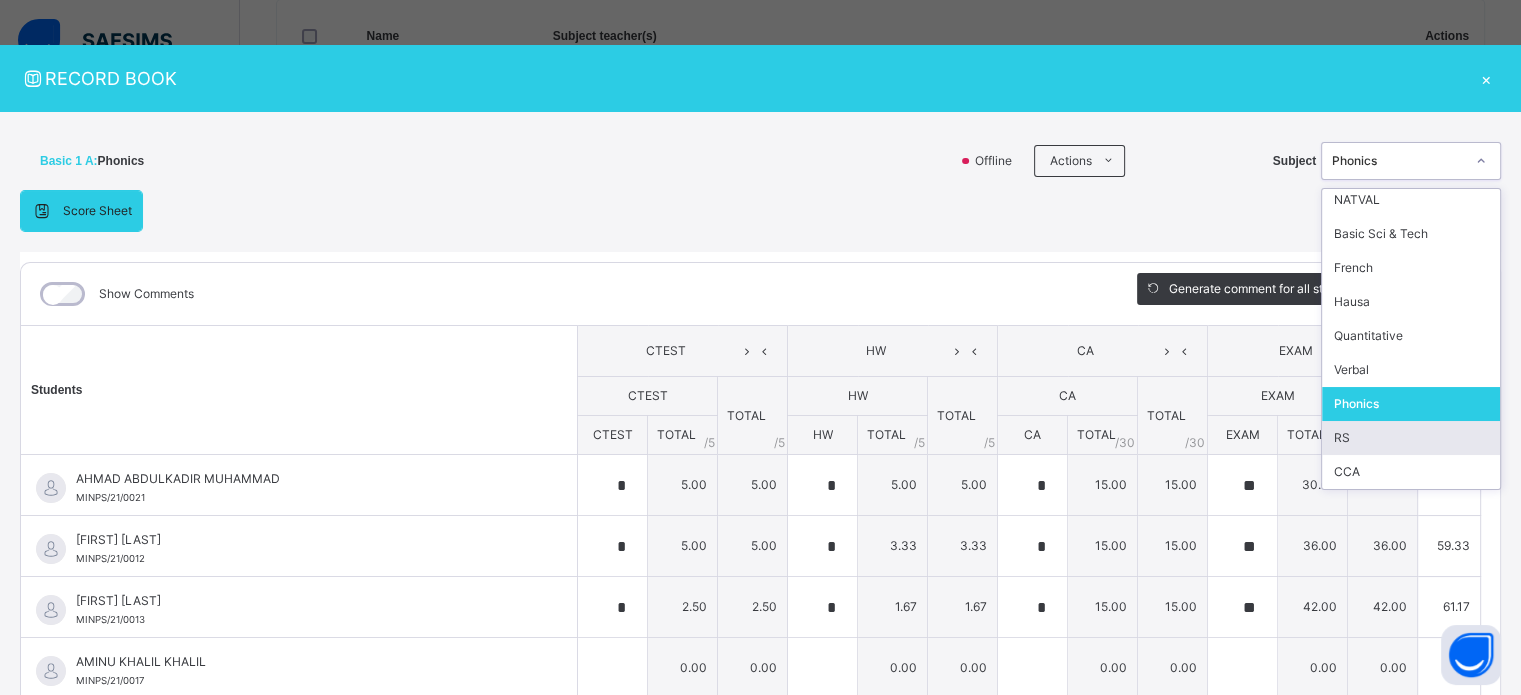 click on "RS" at bounding box center (1411, 438) 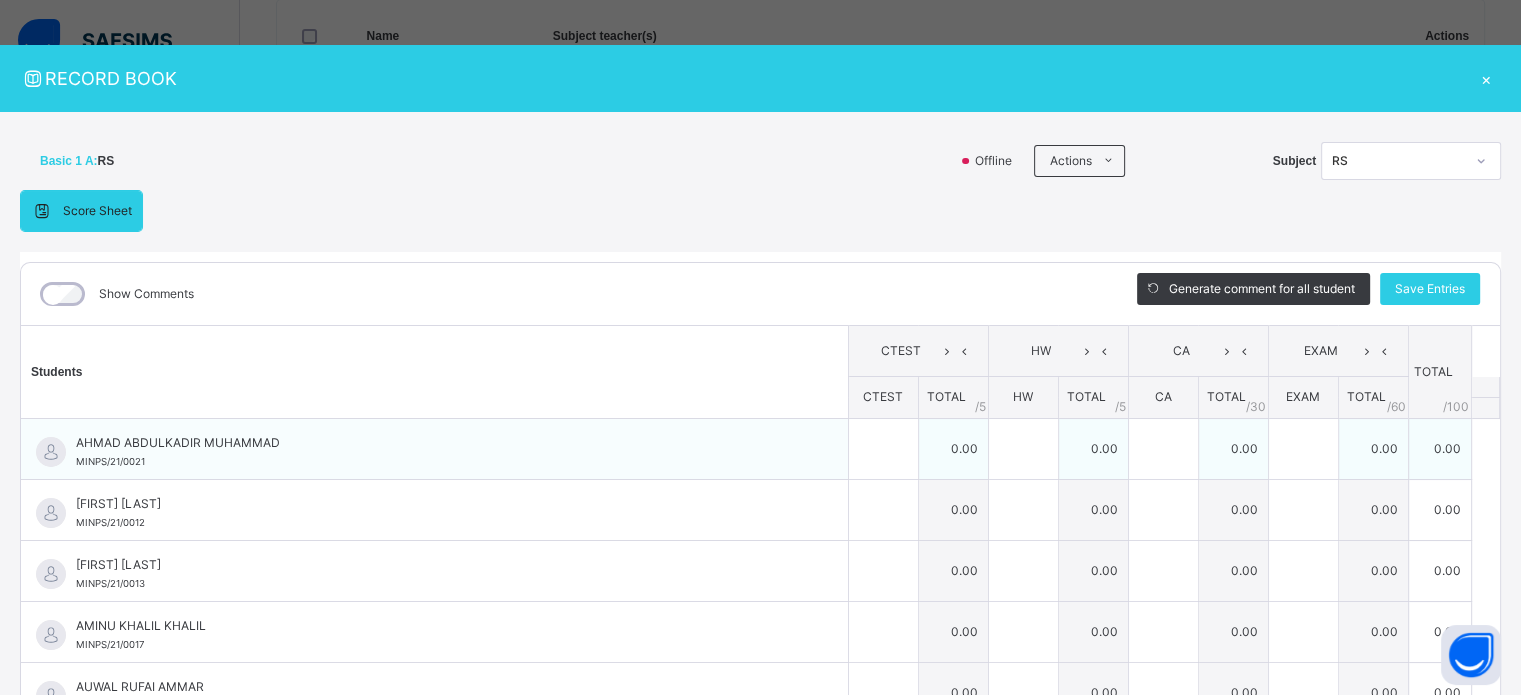 click on "0.00" at bounding box center [953, 448] 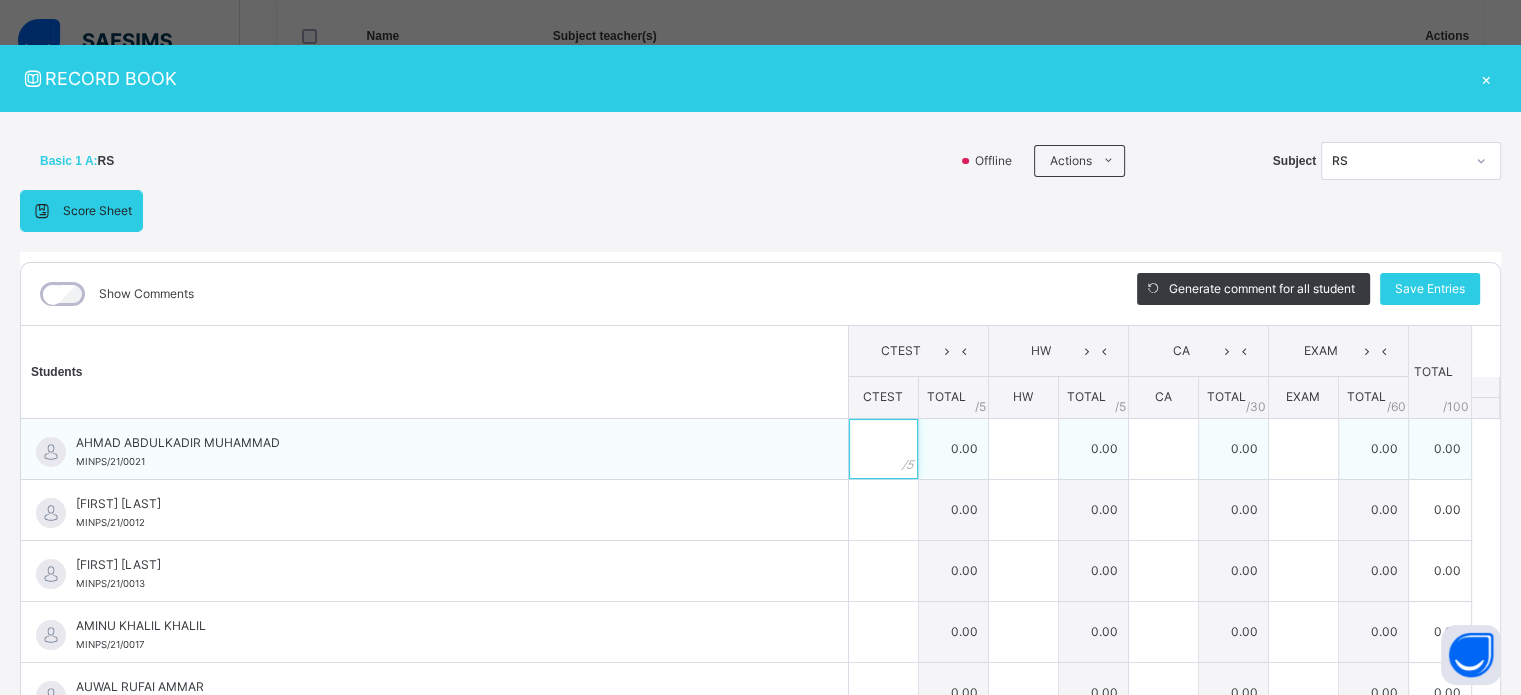 click at bounding box center [883, 449] 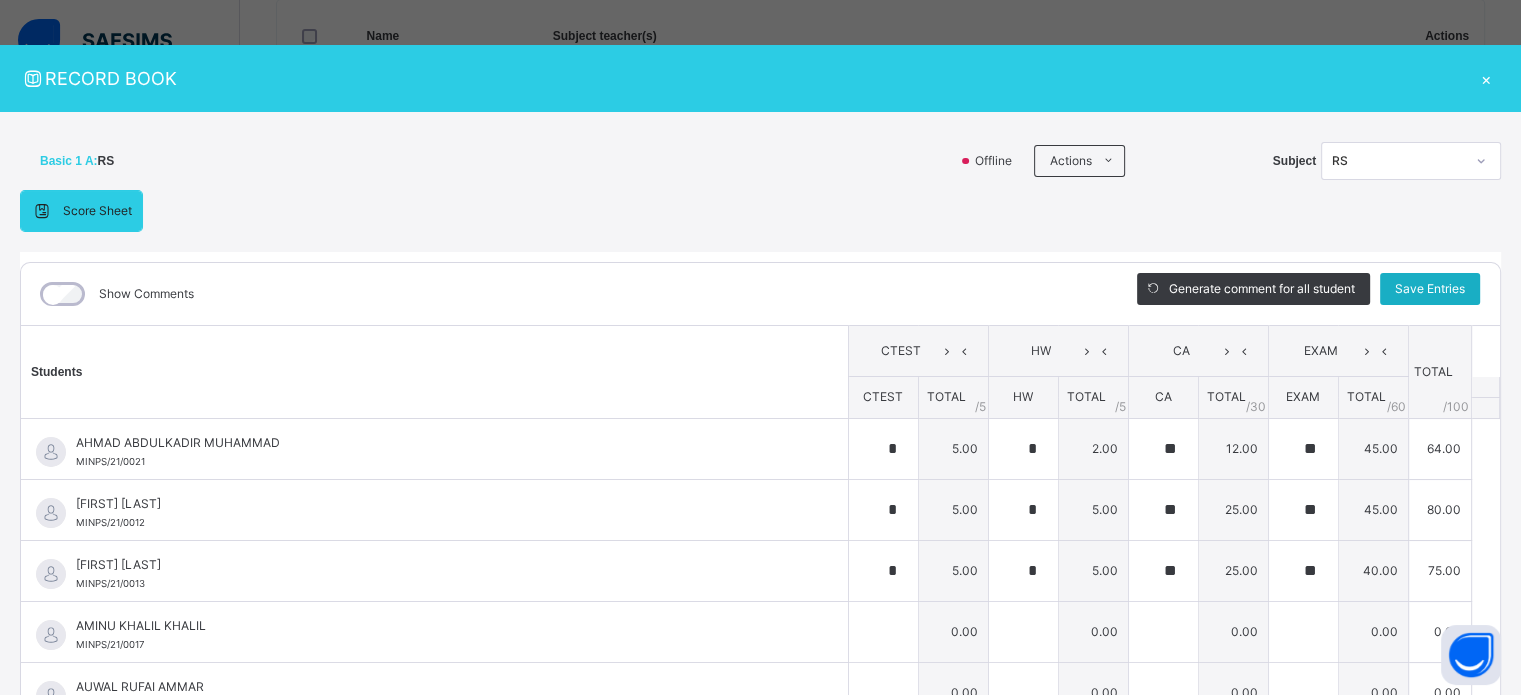 click on "Save Entries" at bounding box center [1430, 289] 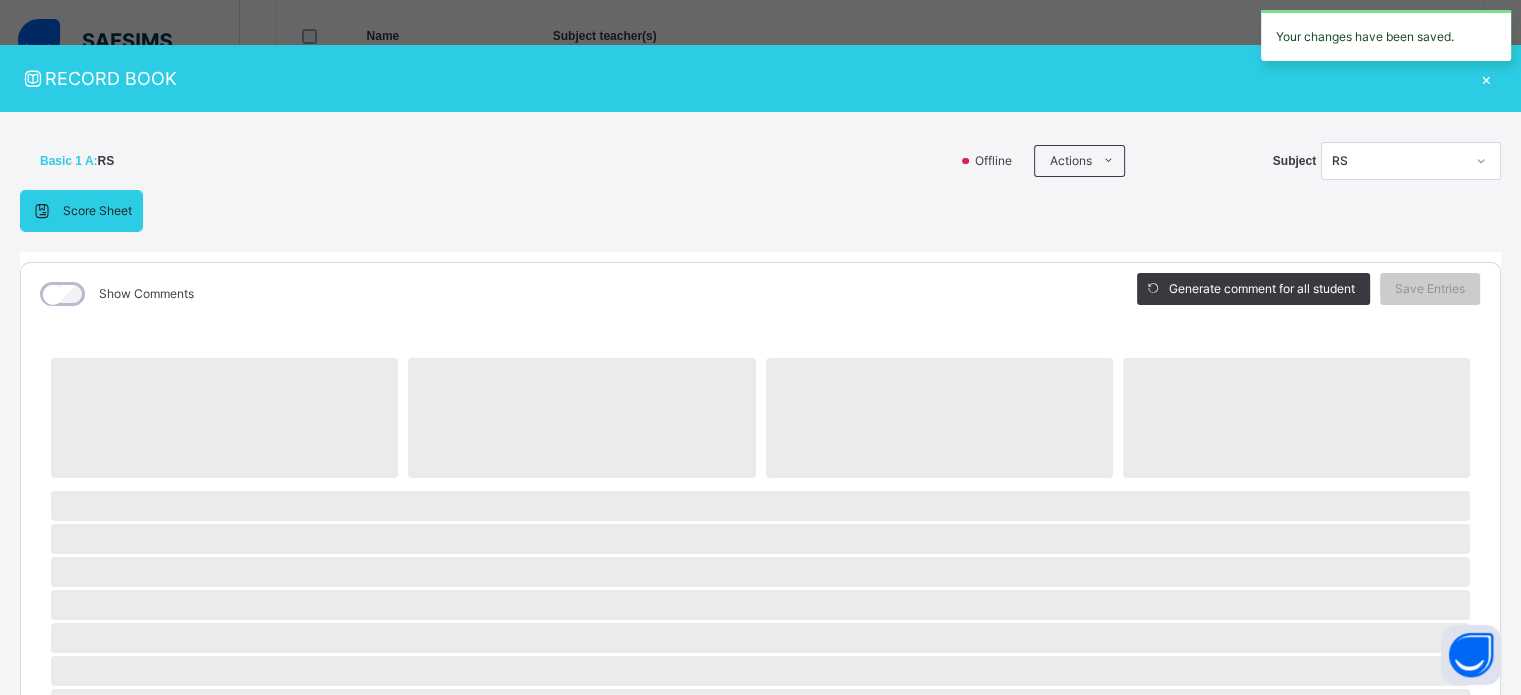 click on "RS" at bounding box center [1392, 161] 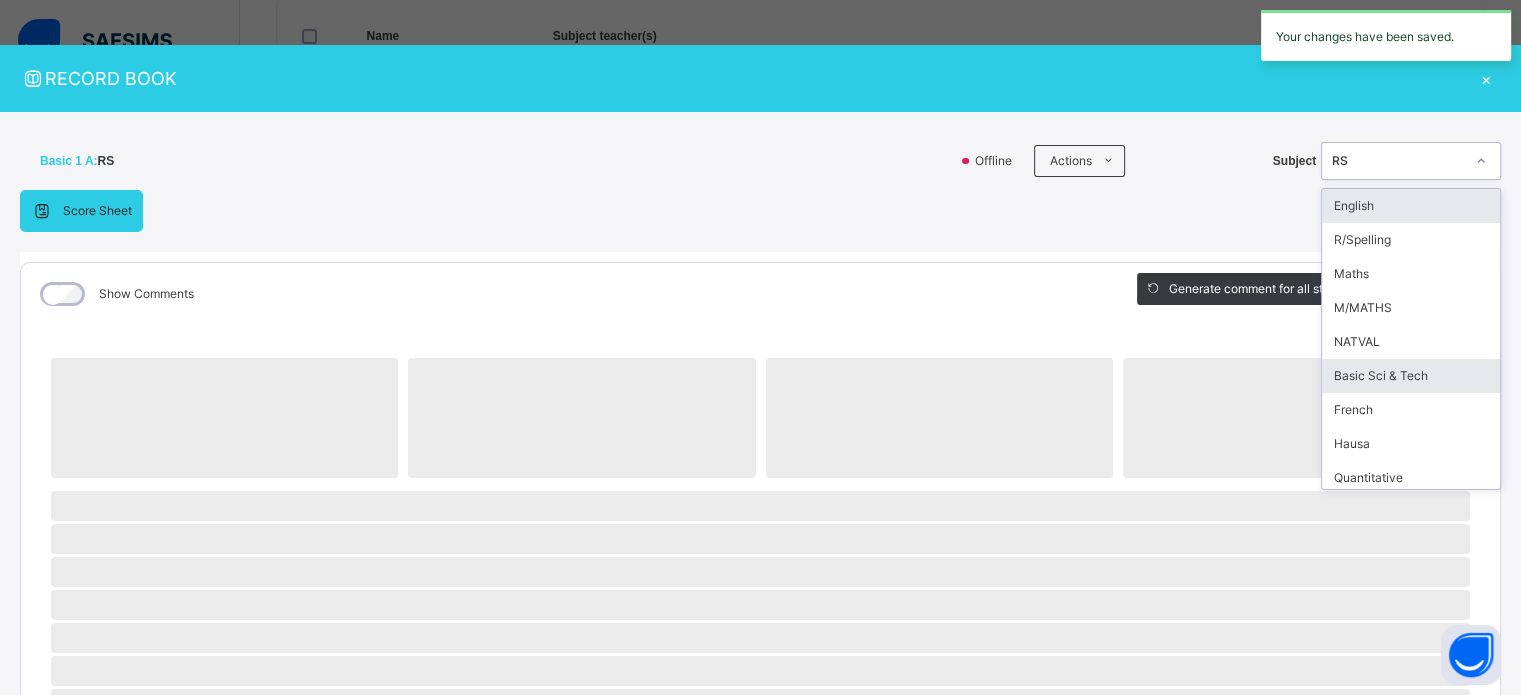 scroll, scrollTop: 142, scrollLeft: 0, axis: vertical 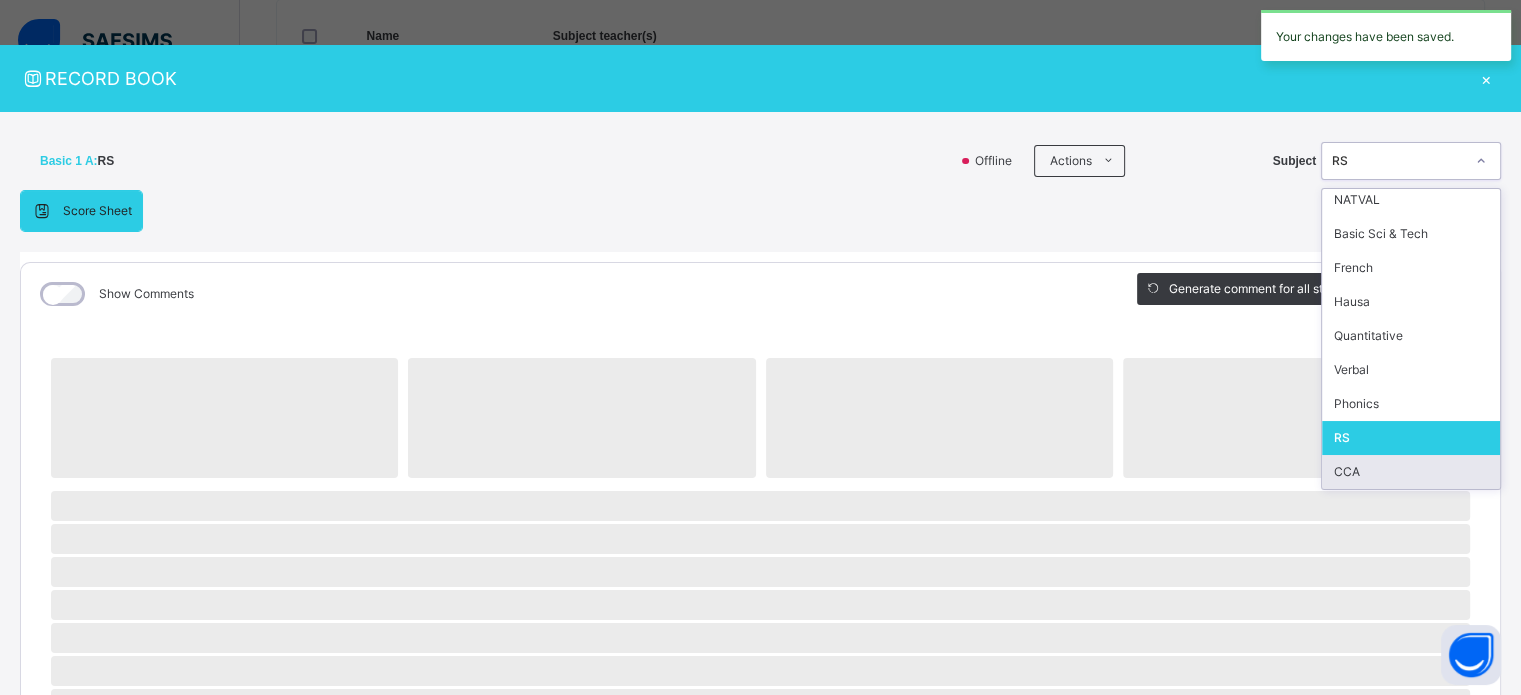 click on "CCA" at bounding box center [1411, 472] 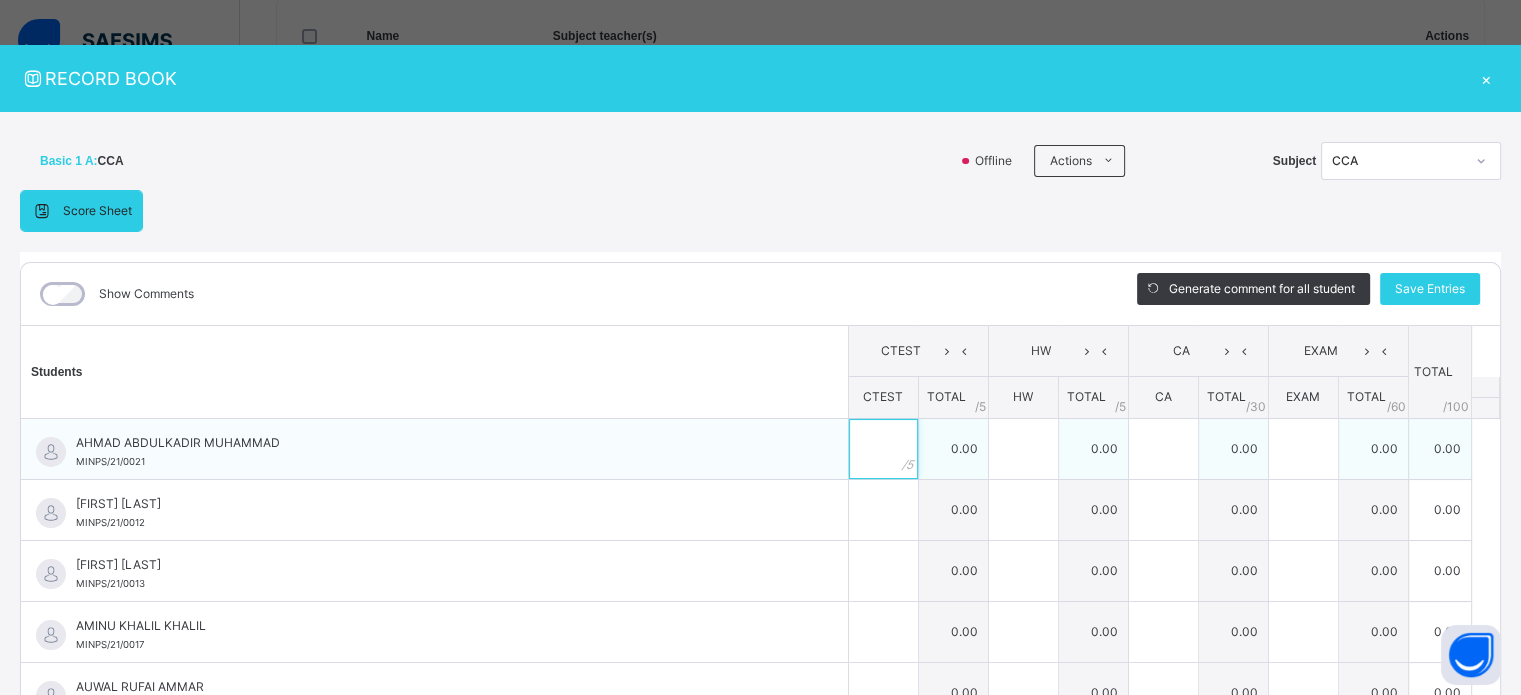 click at bounding box center [883, 449] 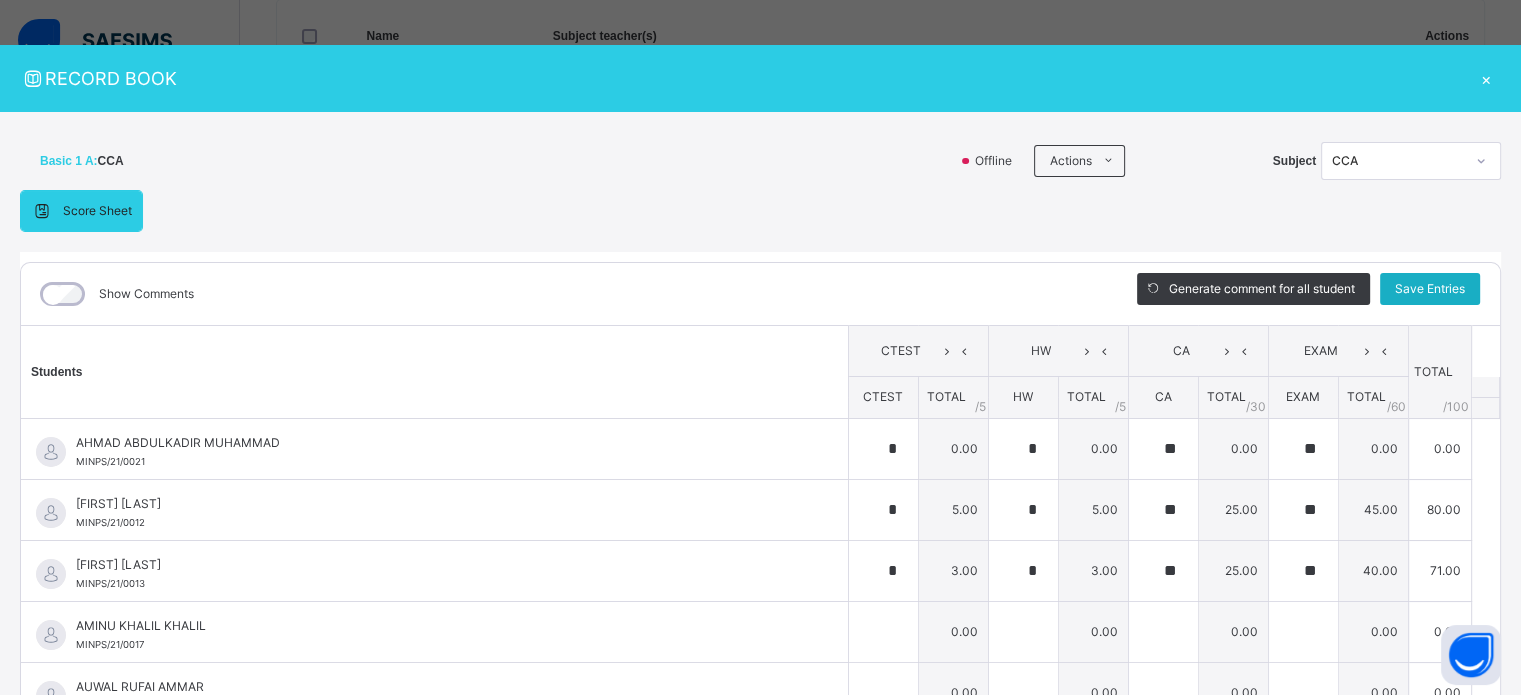 click on "Save Entries" at bounding box center [1430, 289] 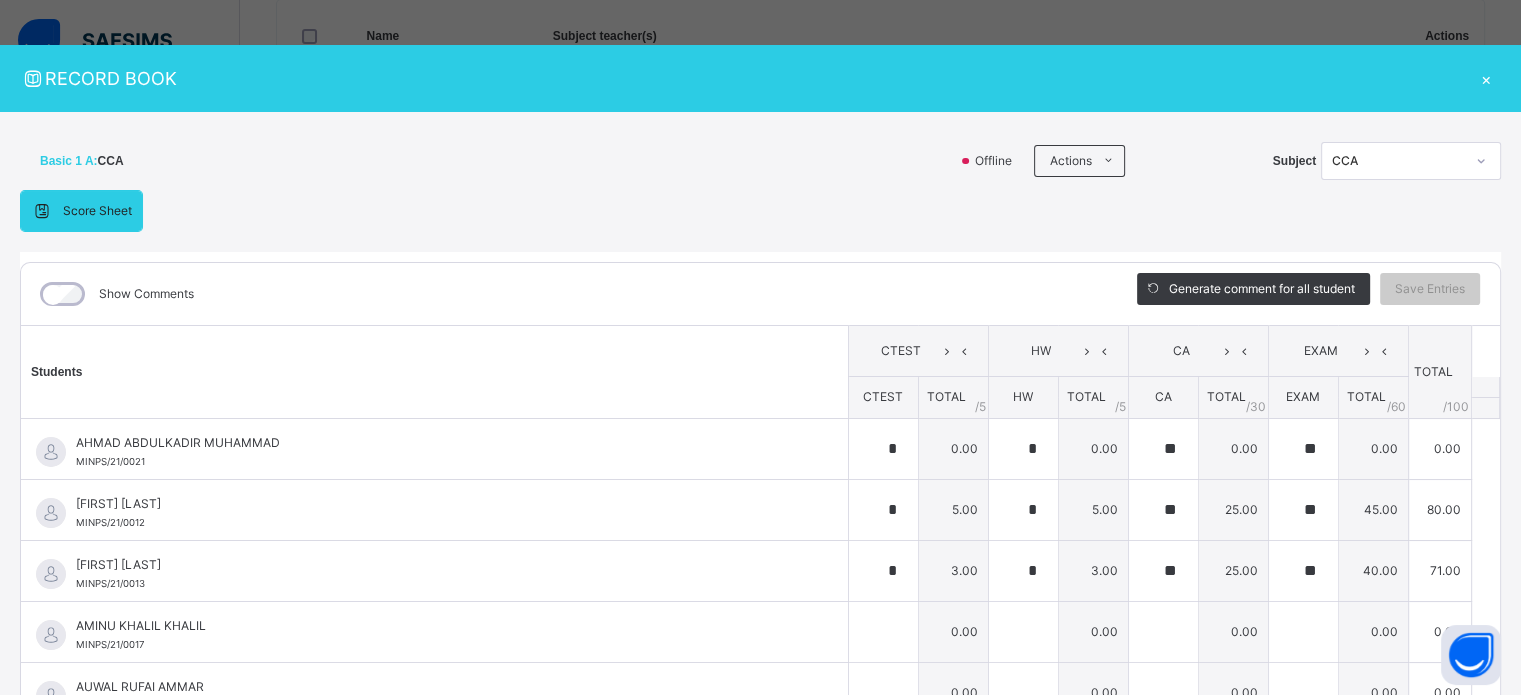 click on "CCA" at bounding box center [1398, 161] 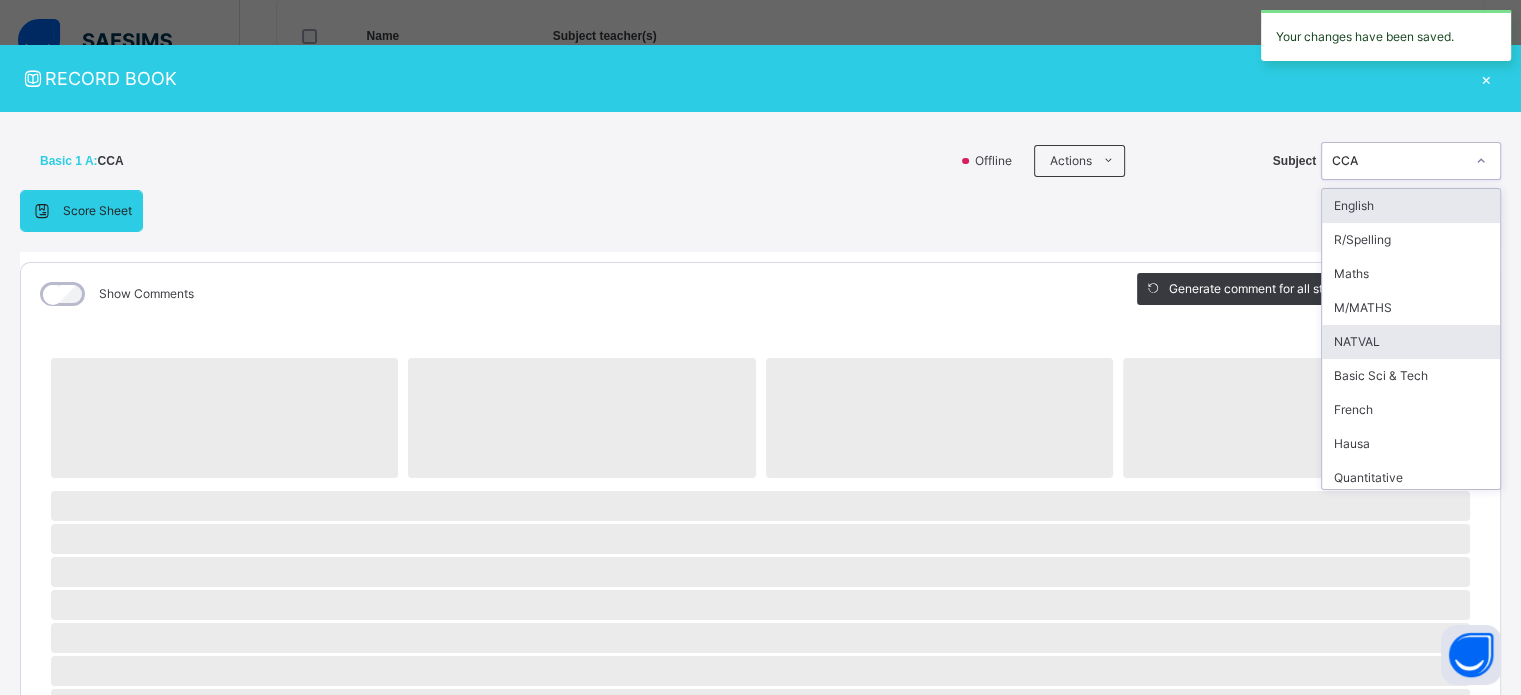 scroll, scrollTop: 142, scrollLeft: 0, axis: vertical 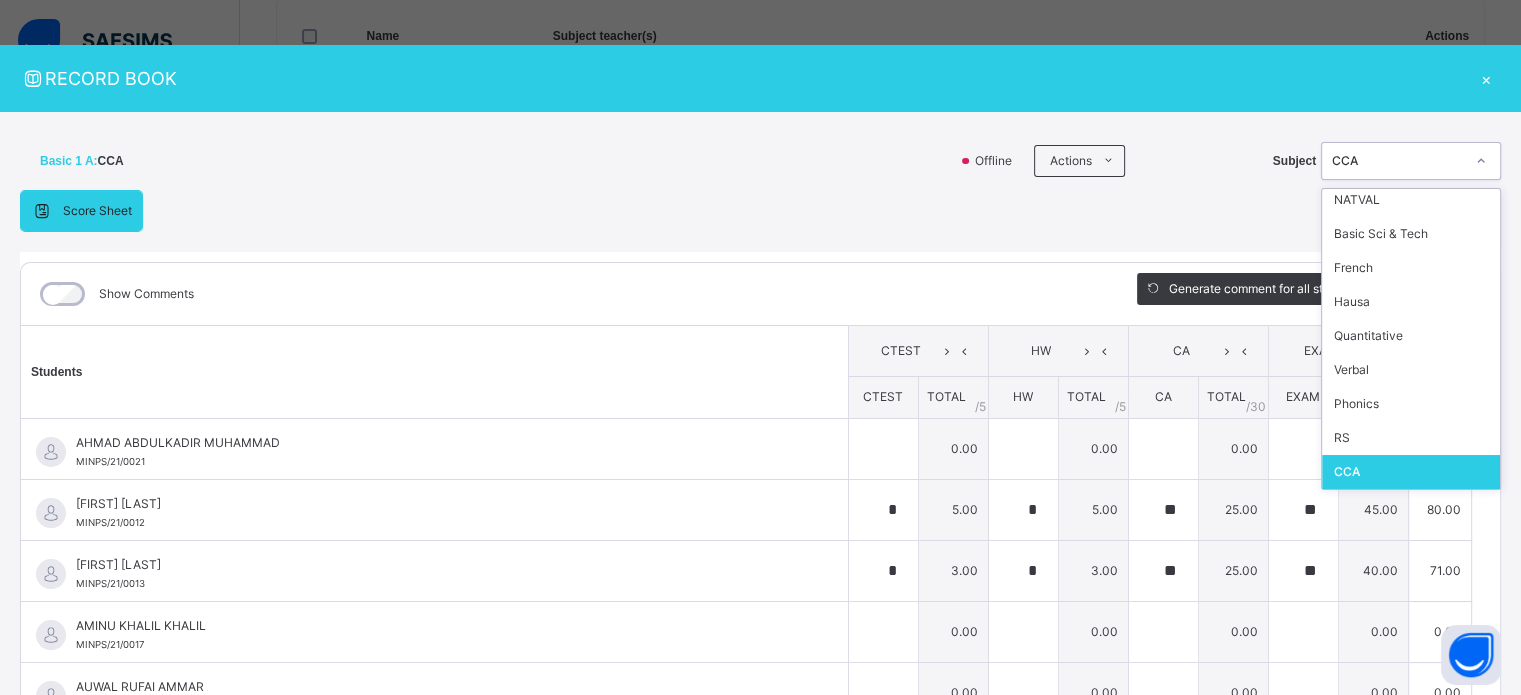 click on "Show Comments" at bounding box center [564, 294] 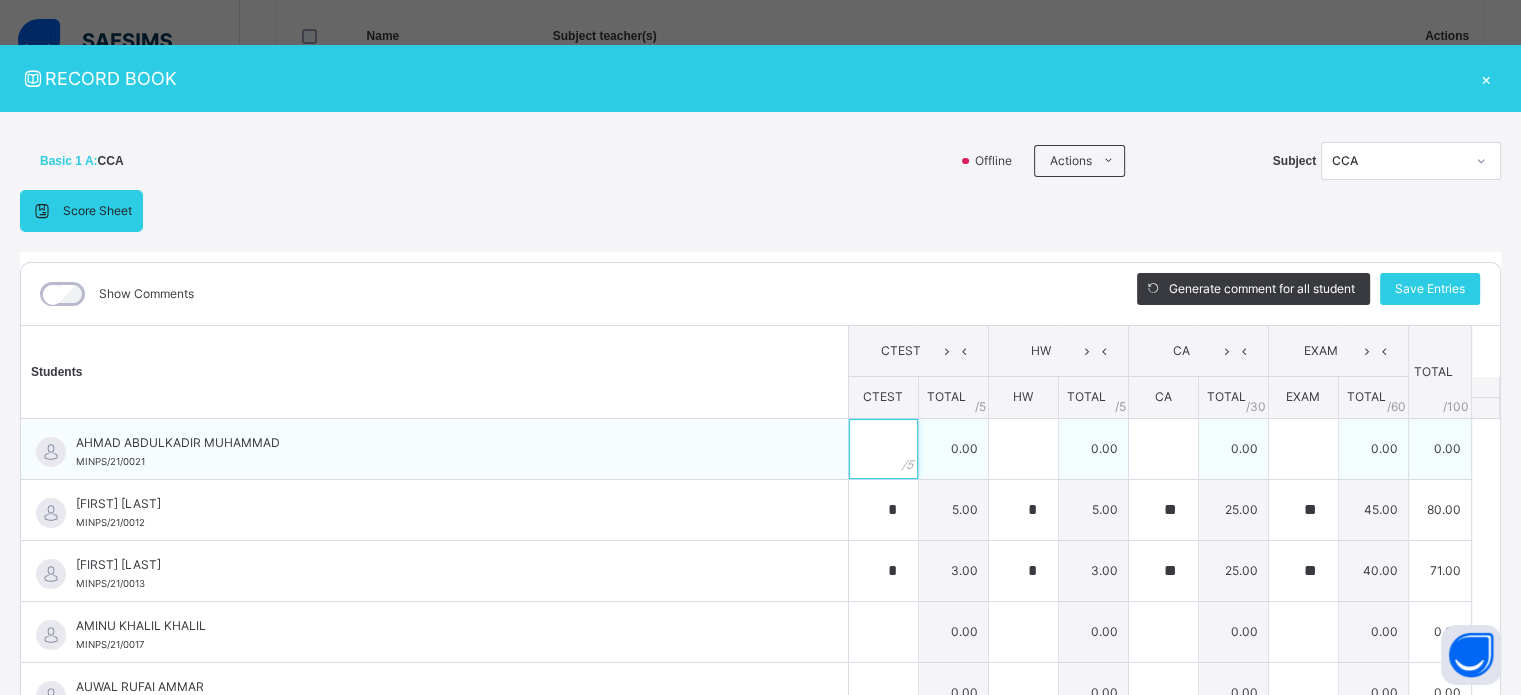 click at bounding box center (883, 449) 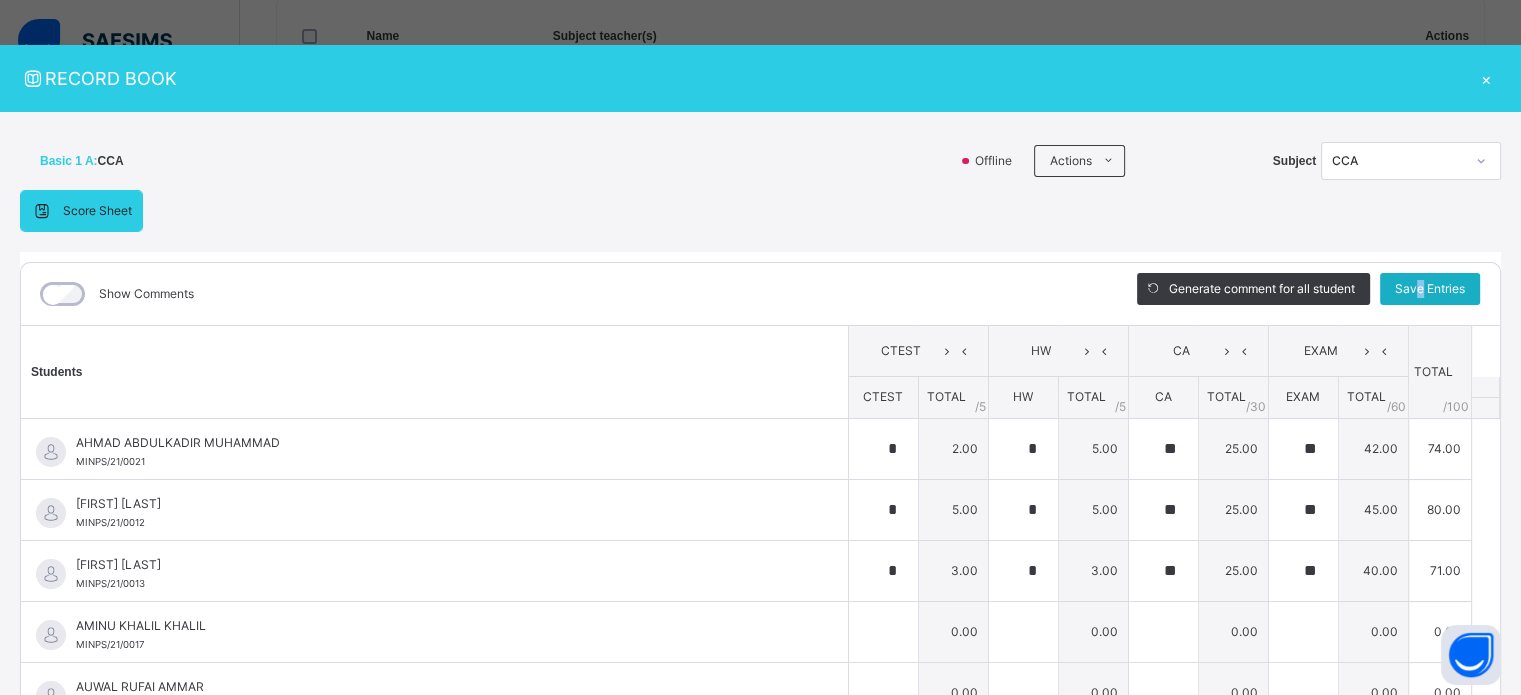 click on "Save Entries" at bounding box center [1430, 289] 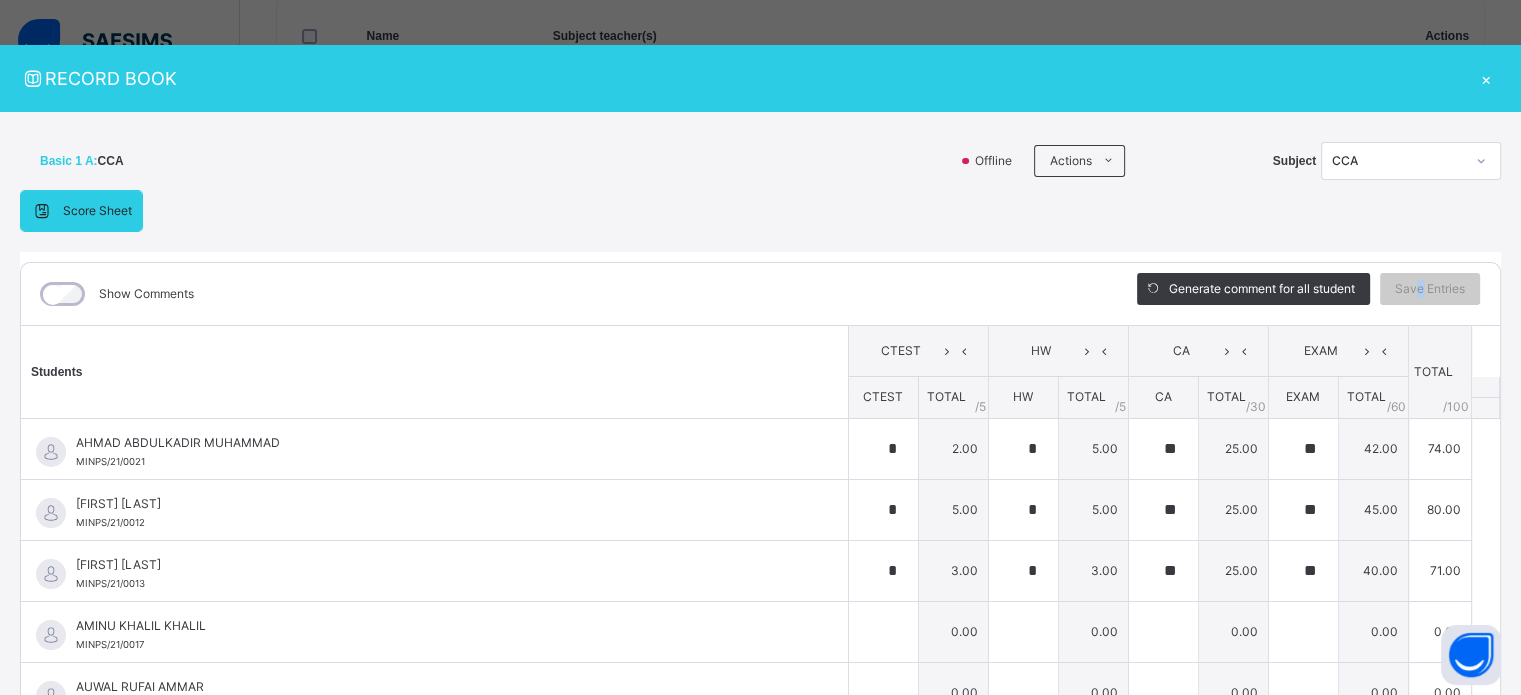 click on "CCA" at bounding box center [1398, 161] 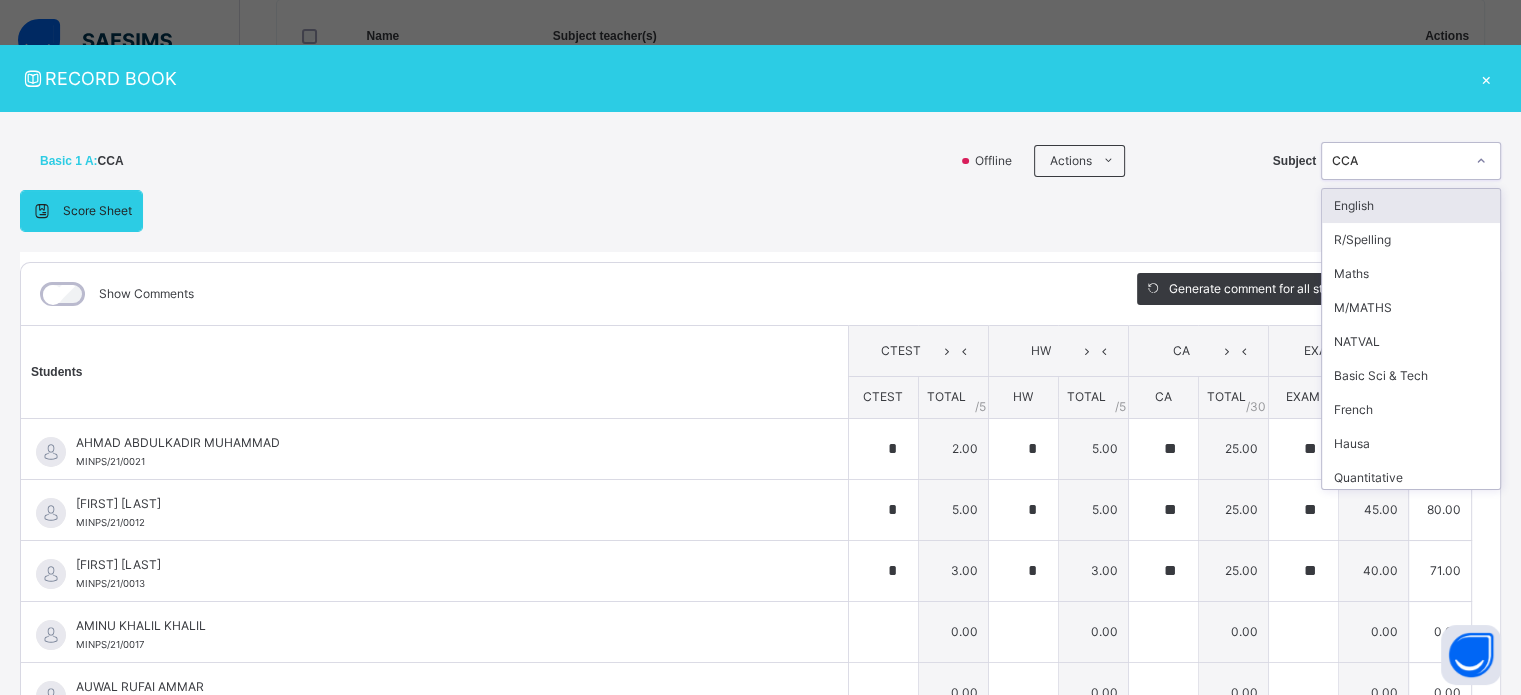 click on "Score Sheet Score Sheet Show Comments   Generate comment for all student   Save Entries Class Level:  Basic  1   A Subject:  CCA Session:  2024/2025 Session Session:  Third Term Students CTEST HW CA EXAM TOTAL /100 Comment CTEST TOTAL / 5 HW TOTAL / 5 CA TOTAL / 30 EXAM TOTAL / 60 [FIRST] [LAST] [LAST]  [DOCUMENT_ID] [FIRST] [LAST] [LAST]  [DOCUMENT_ID] * 2.00 * 5.00 ** 25.00 ** 42.00 74.00 Generate comment 0 / 250   ×   Subject Teacher’s Comment Generate and see in full the comment developed by the AI with an option to regenerate the comment JS [FIRST] [LAST]    [DOCUMENT_ID]   Total 74.00  / 100.00 Sims Bot   Regenerate     Use this comment   [FIRST] [LAST]  [DOCUMENT_ID] [FIRST] [LAST]  [DOCUMENT_ID] * 5.00 * 5.00 ** 25.00 ** 45.00 80.00 Generate comment 0 / 250   ×   Subject Teacher’s Comment Generate and see in full the comment developed by the AI with an option to regenerate the comment JS [FIRST] [LAST]    [DOCUMENT_ID]   Total 80.00  / 100.00 Sims Bot         *" at bounding box center [760, 513] 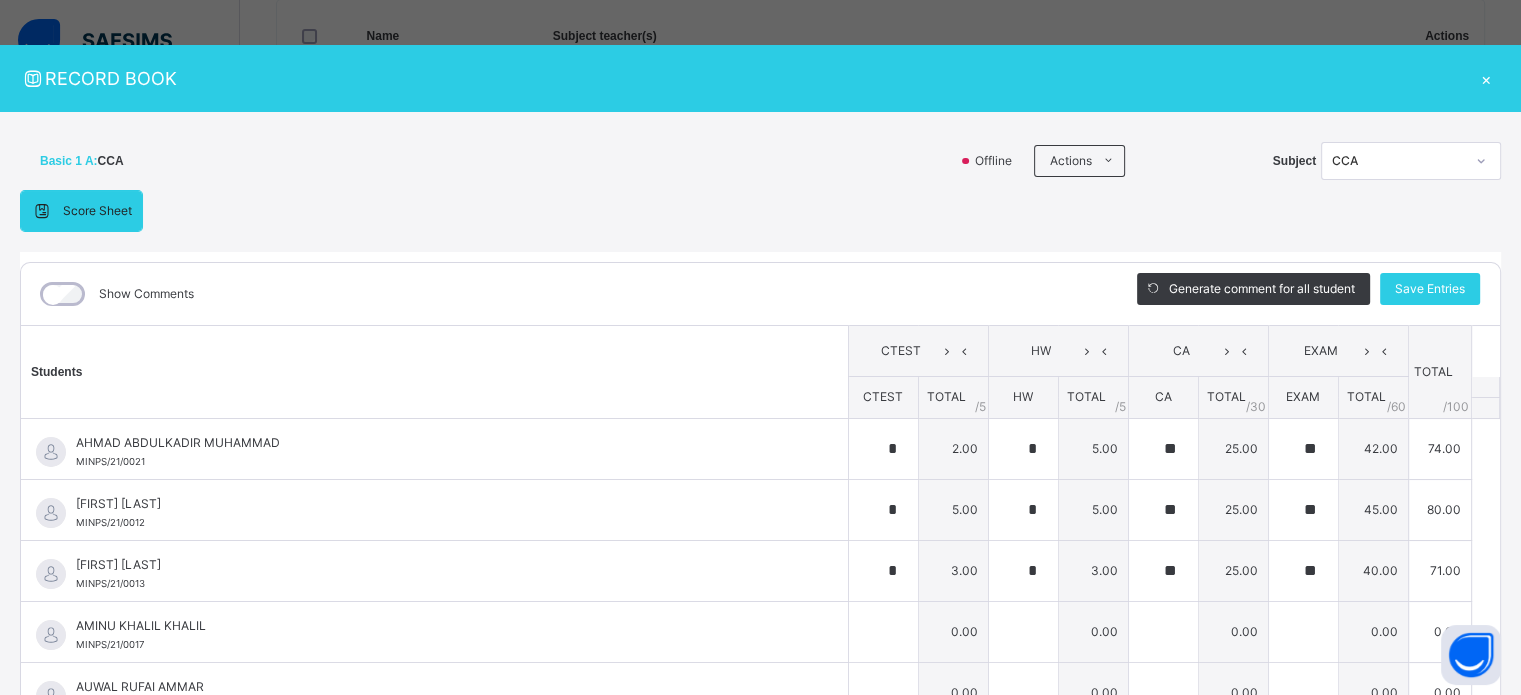click on "×" at bounding box center (1486, 78) 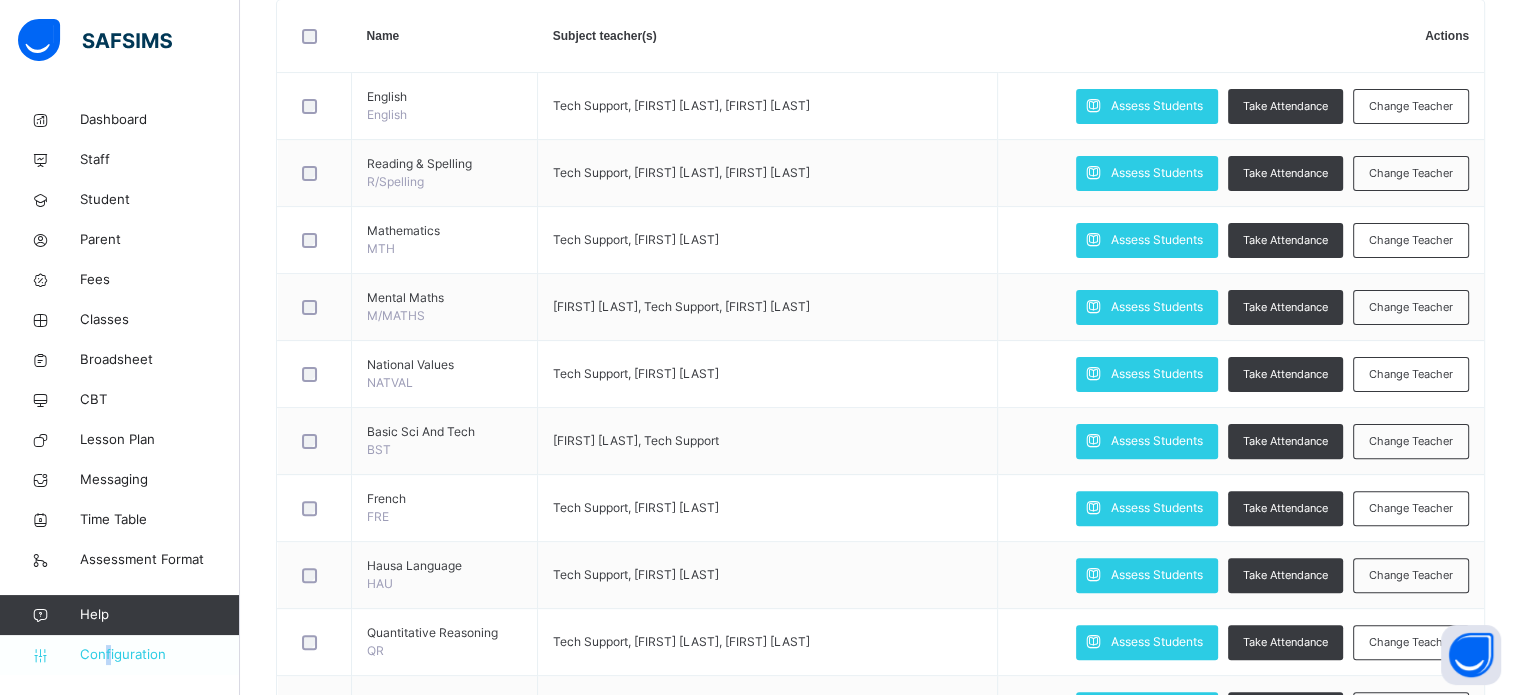 click on "Configuration" at bounding box center [119, 655] 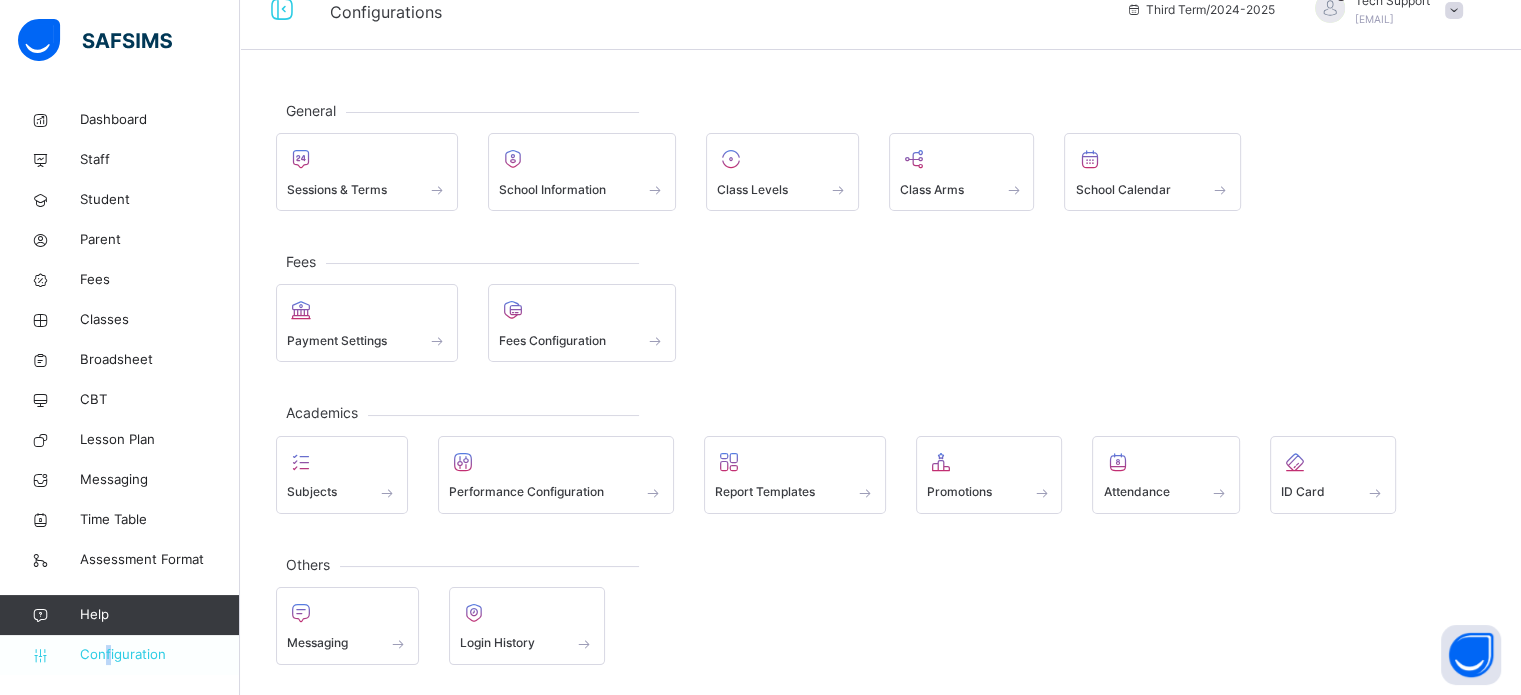 scroll, scrollTop: 26, scrollLeft: 0, axis: vertical 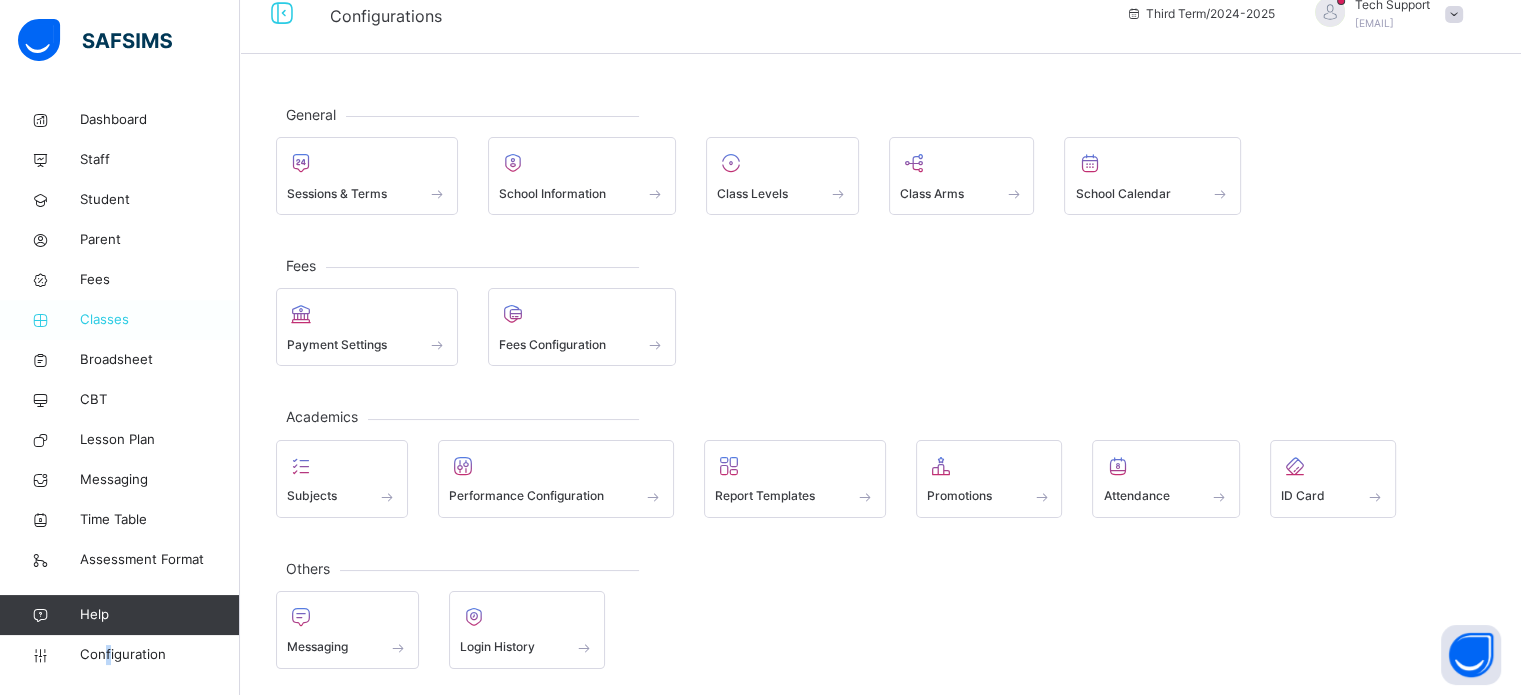 click on "Classes" at bounding box center [160, 320] 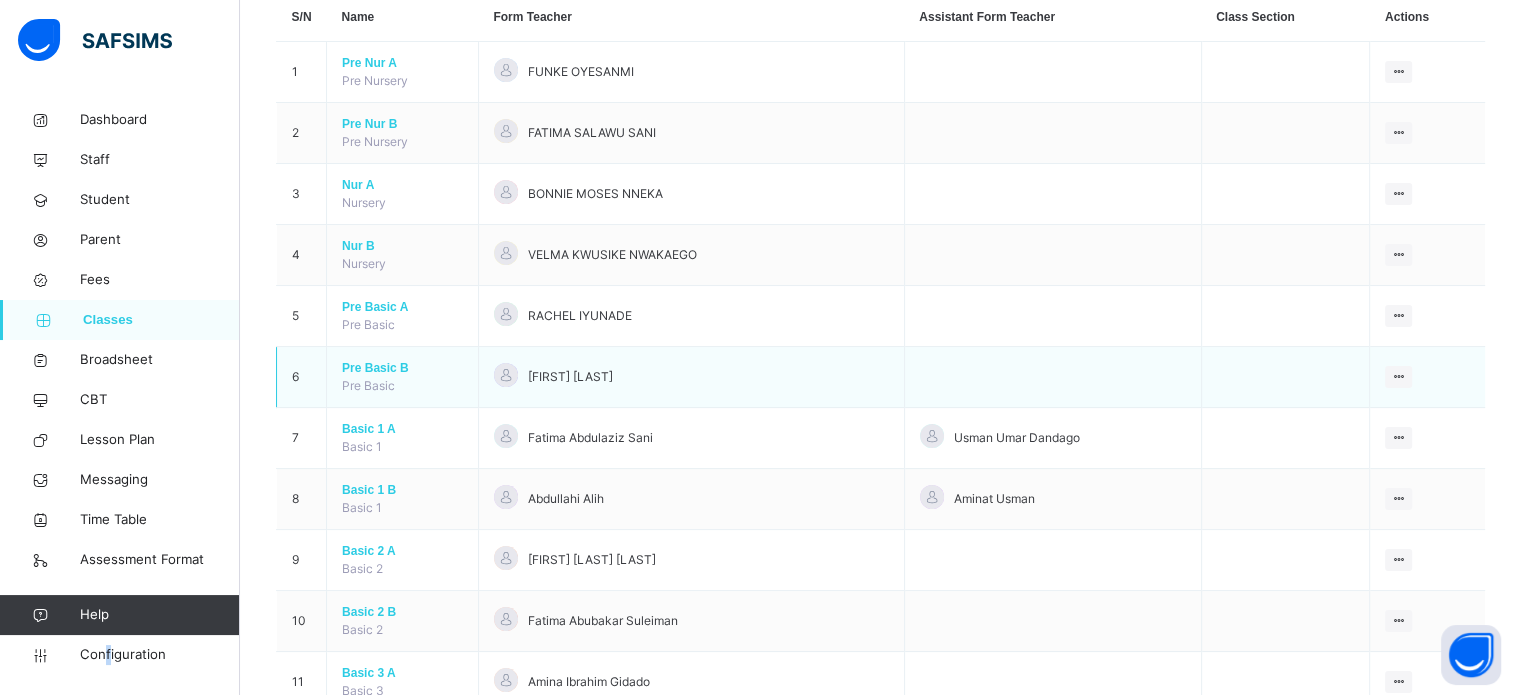 scroll, scrollTop: 200, scrollLeft: 0, axis: vertical 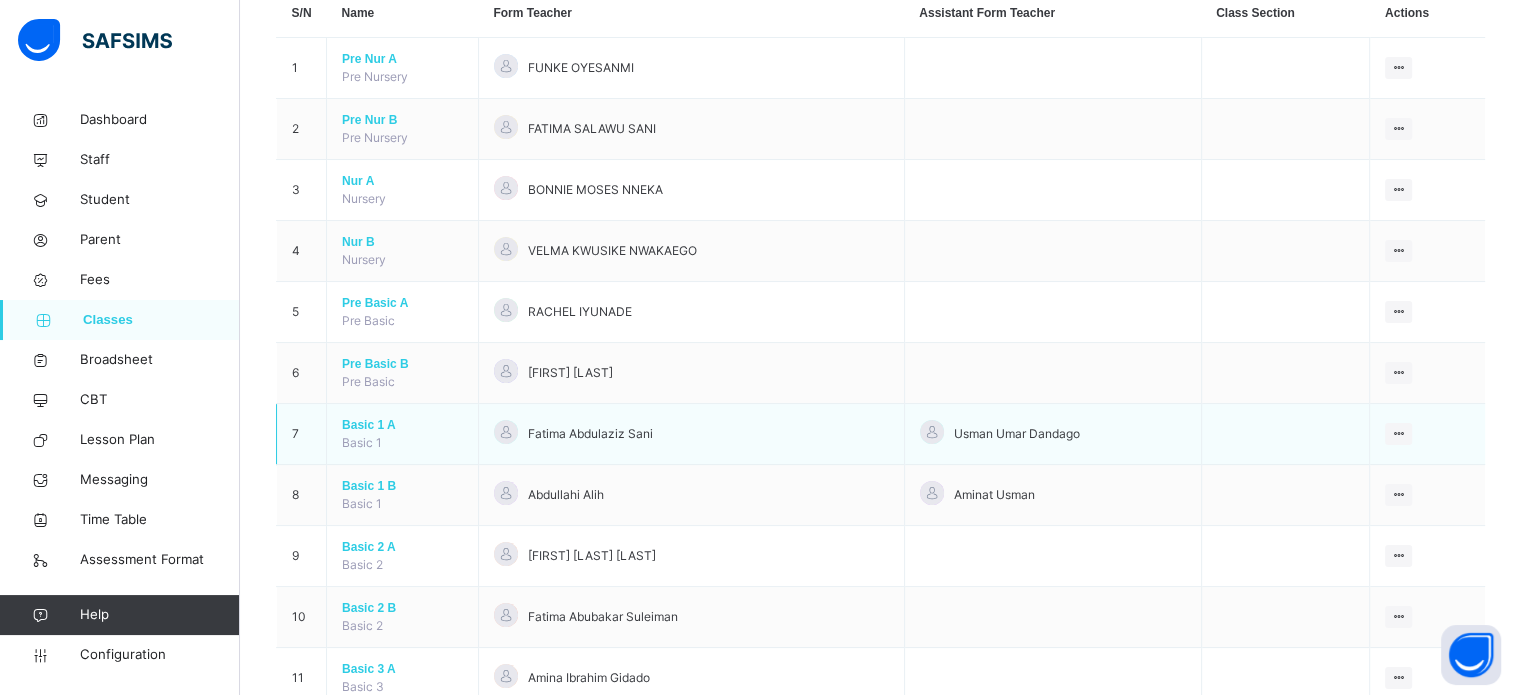 click on "Basic  1   A" at bounding box center (402, 425) 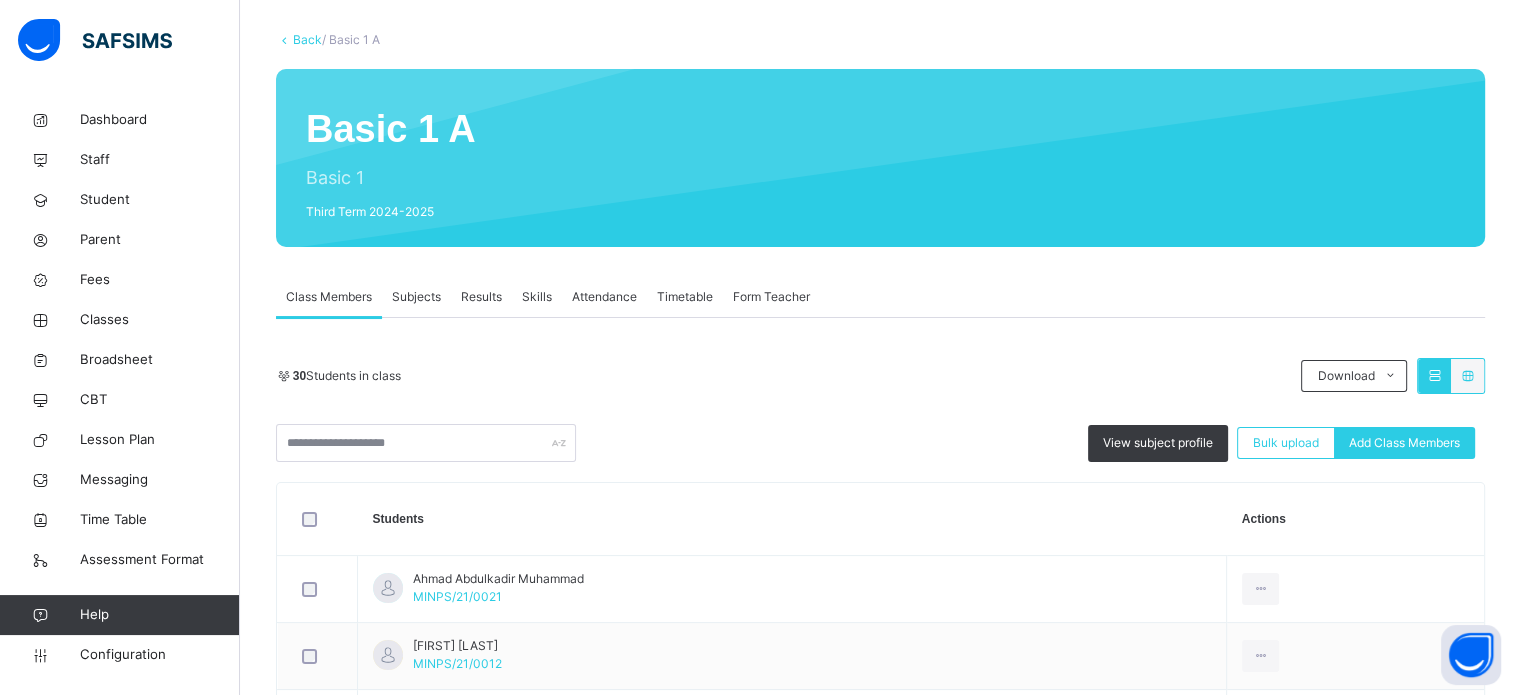 scroll, scrollTop: 100, scrollLeft: 0, axis: vertical 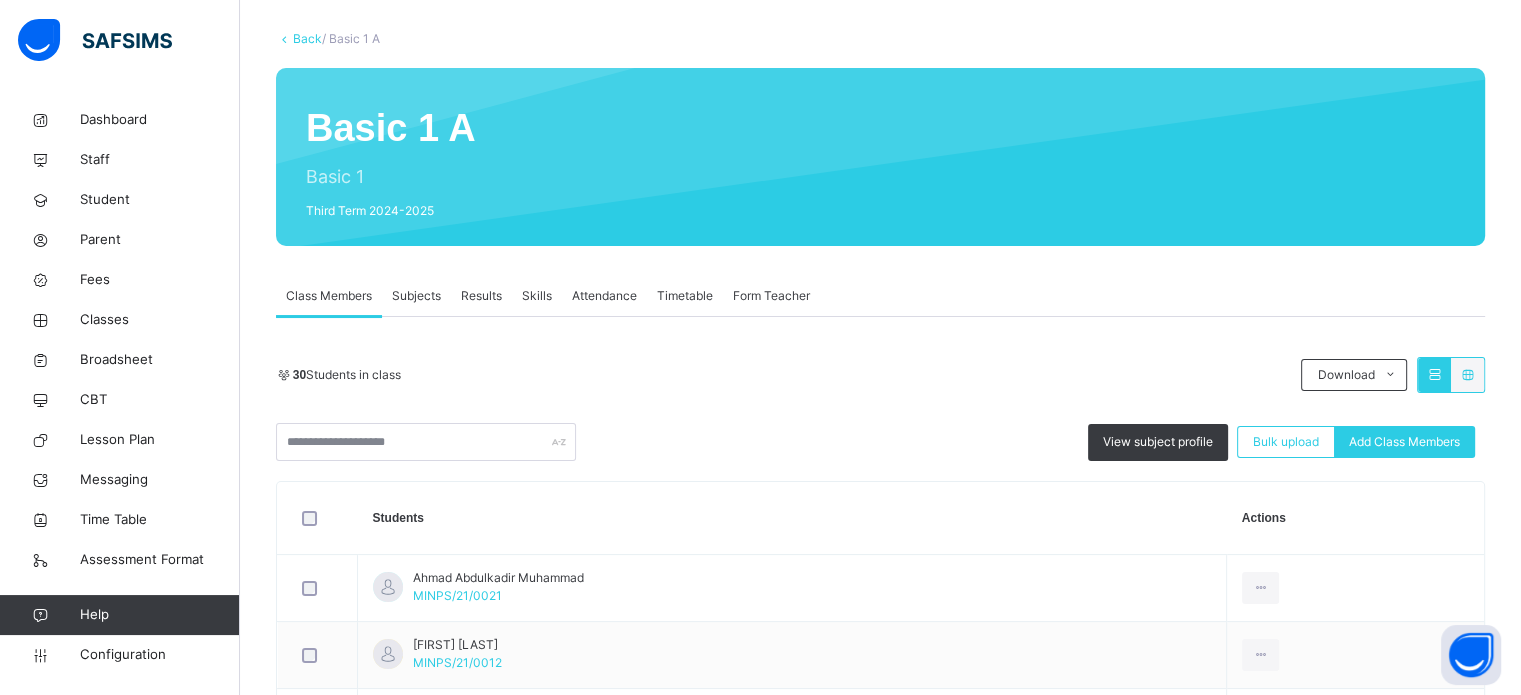 click on "Subjects" at bounding box center (416, 296) 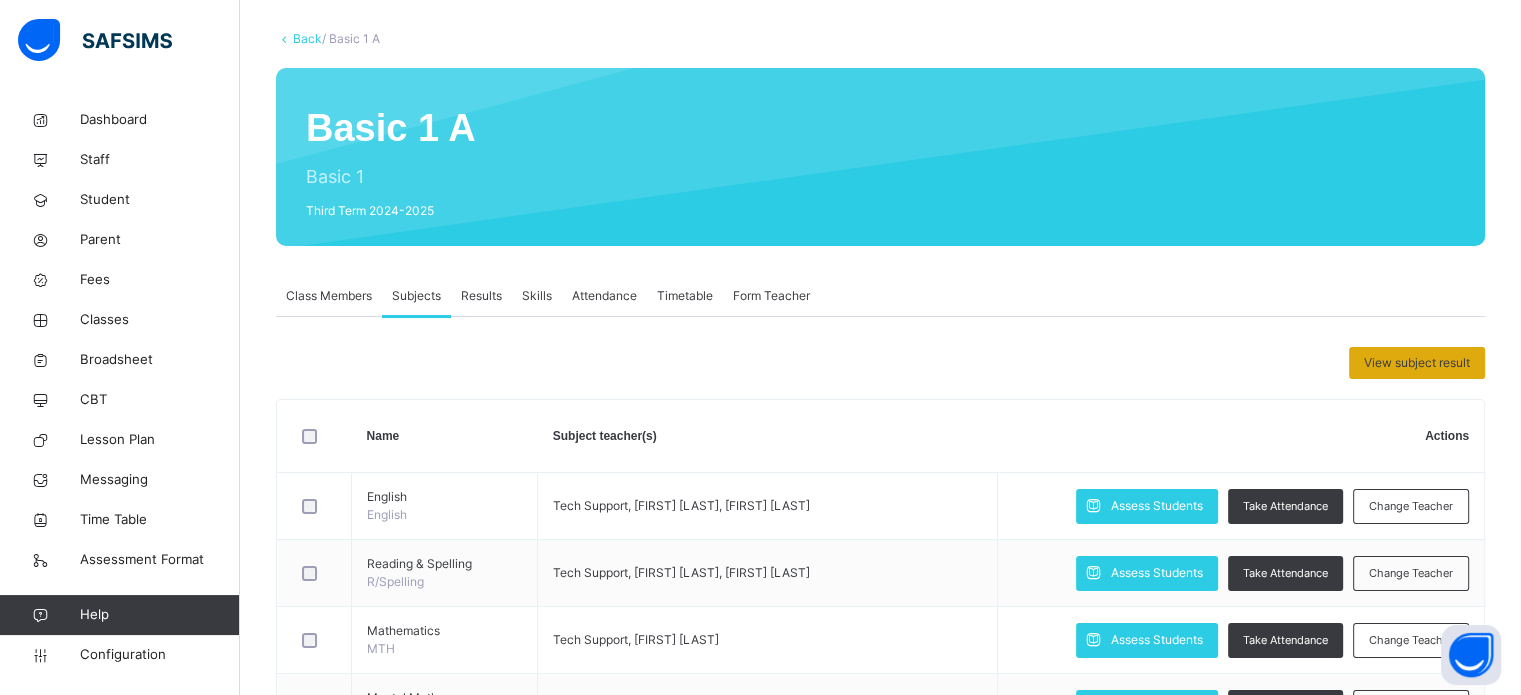 click on "View subject result" at bounding box center (1417, 363) 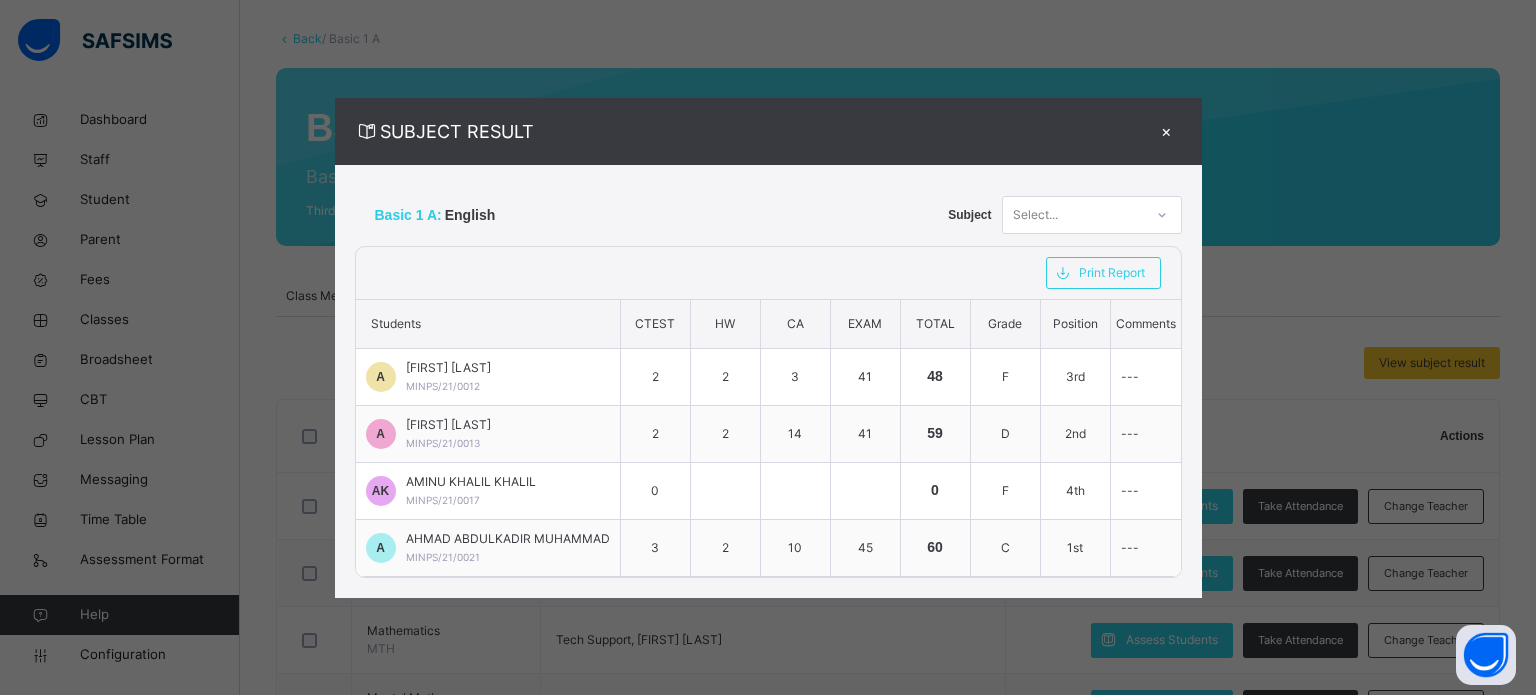 click on "Select..." at bounding box center [1073, 215] 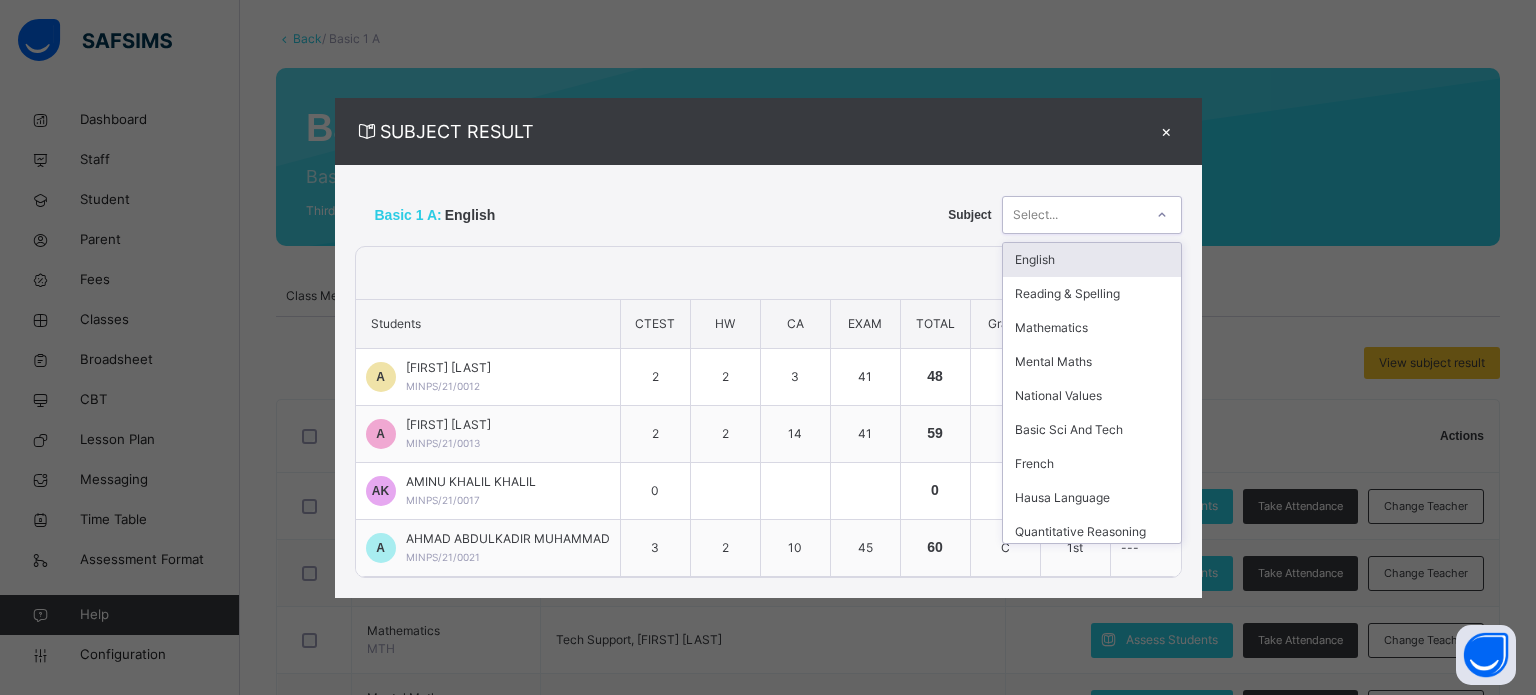 click on "English" at bounding box center [1092, 260] 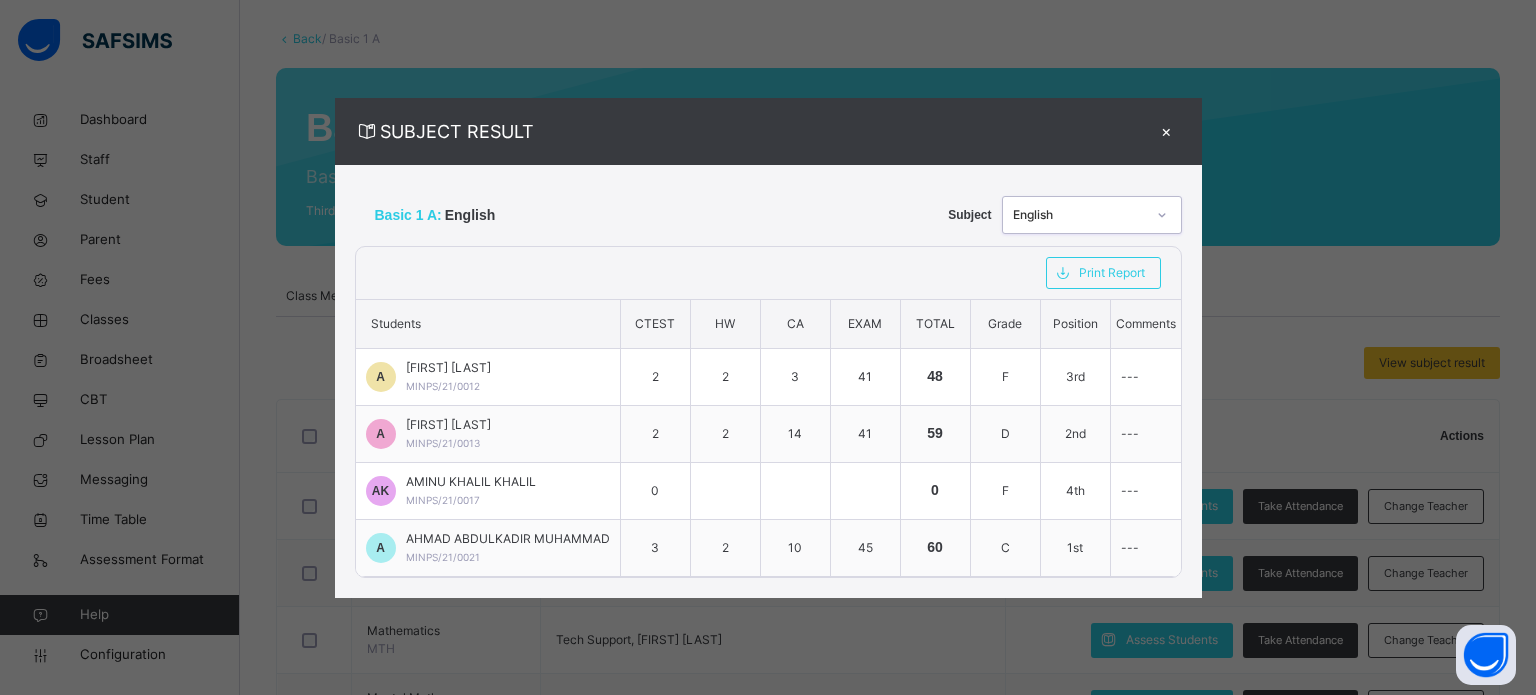 click on "English" at bounding box center [1092, 215] 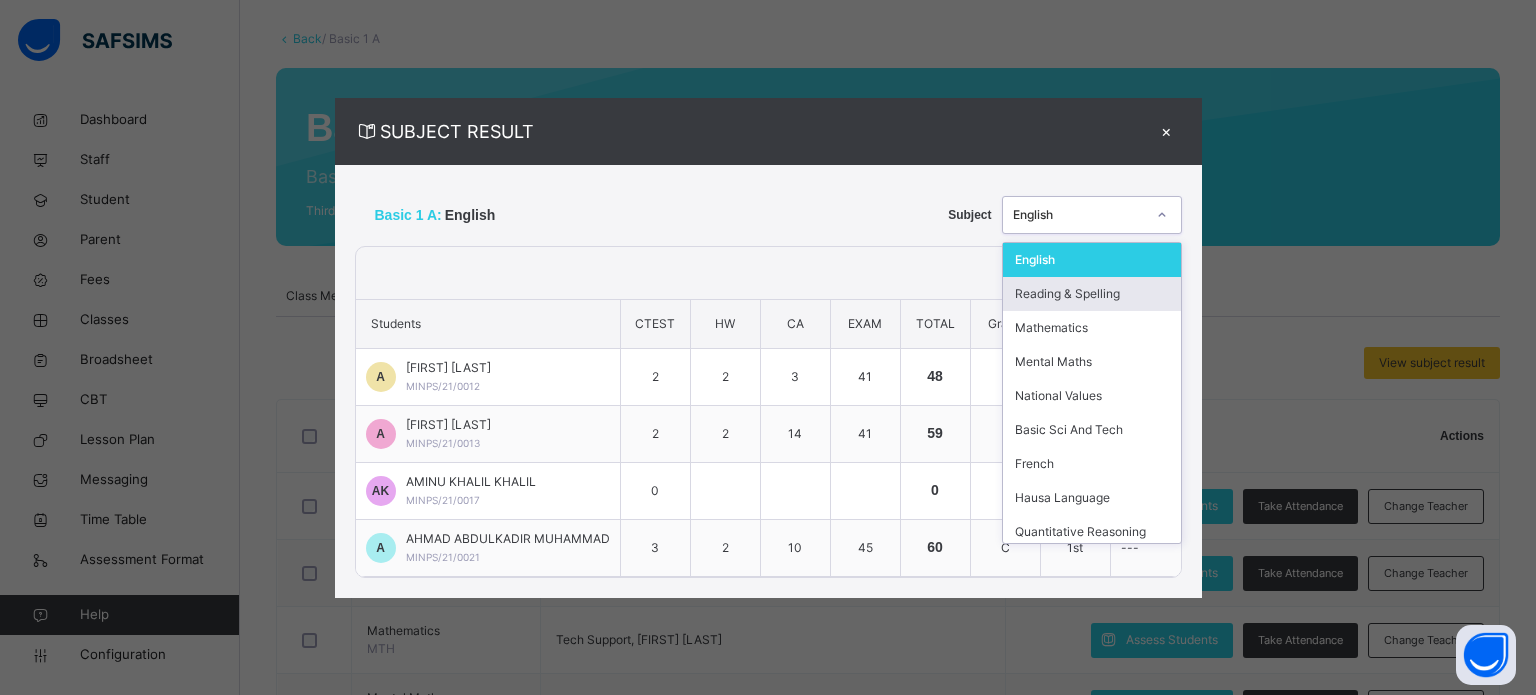 click on "Reading & Spelling" at bounding box center [1092, 294] 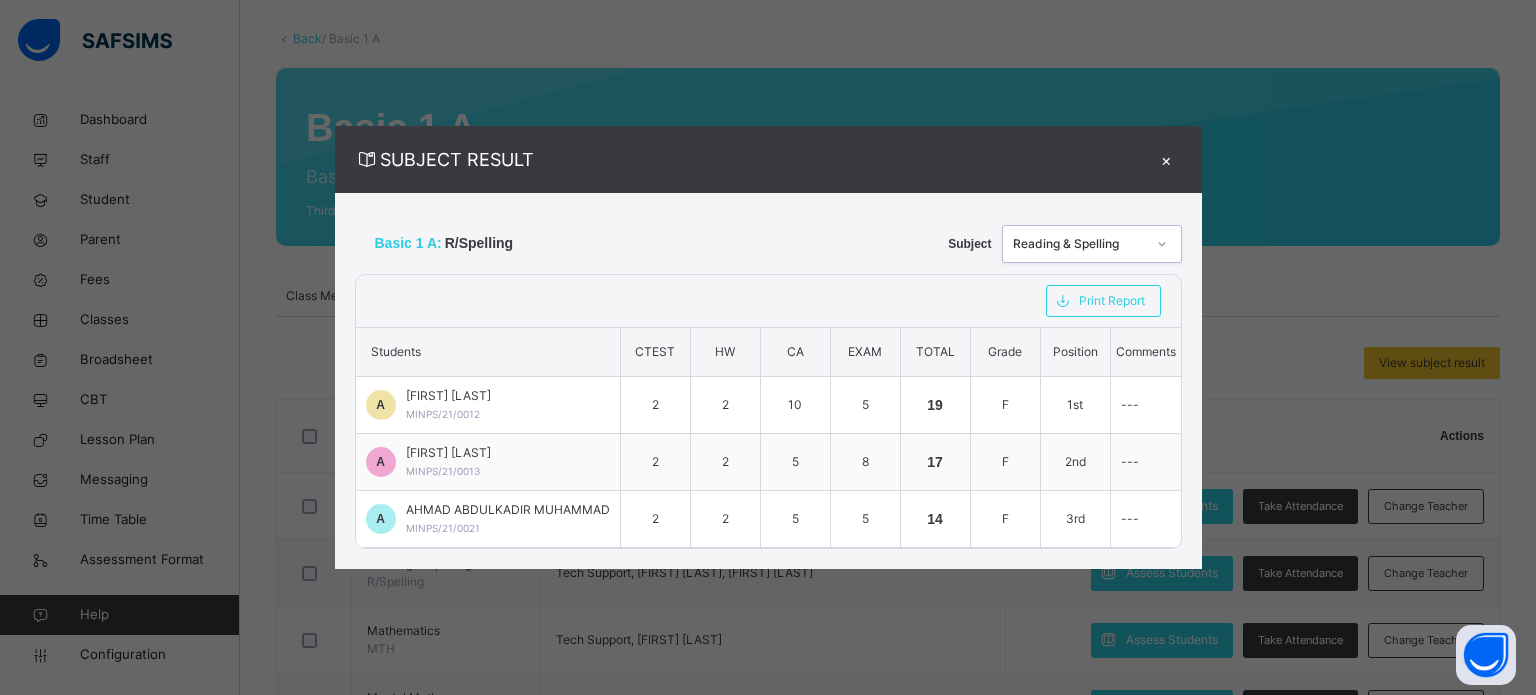 click on "Reading & Spelling" at bounding box center (1079, 244) 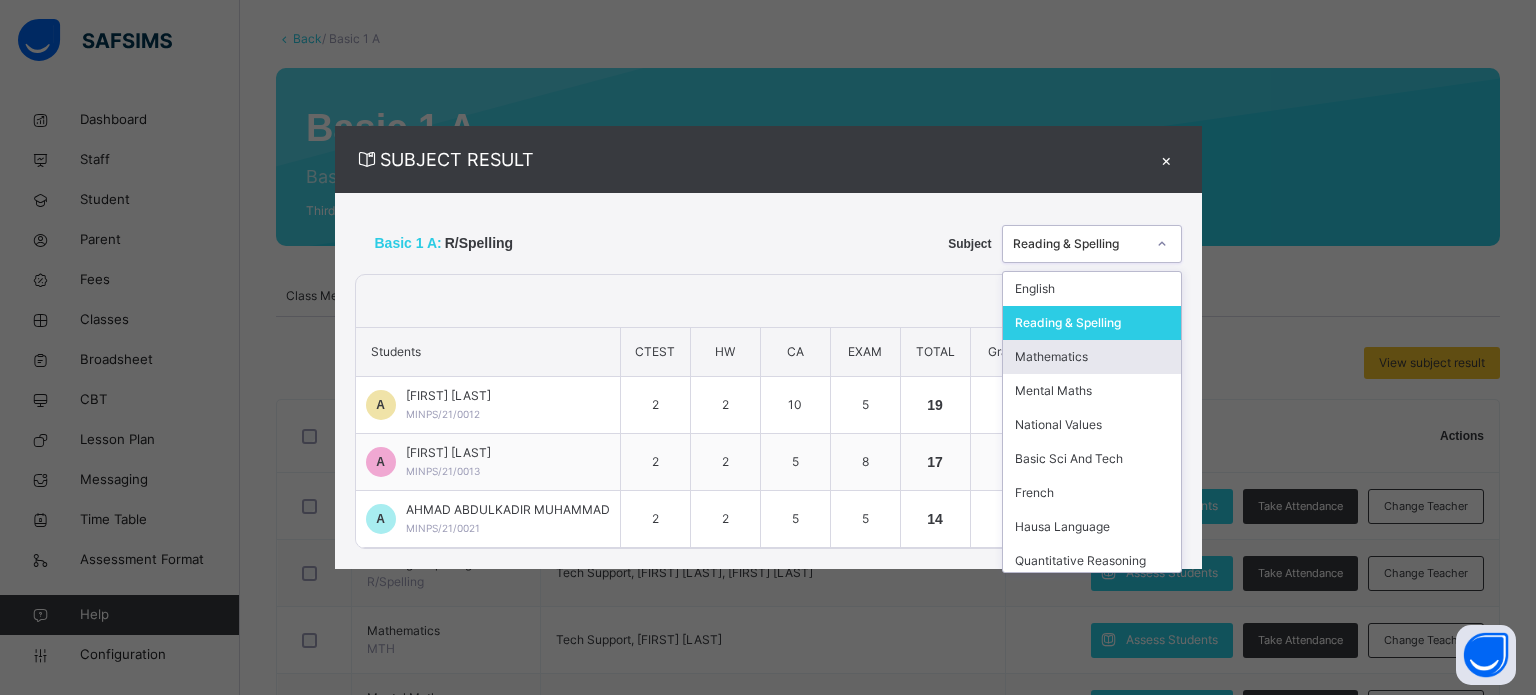 click on "Mathematics" at bounding box center (1092, 357) 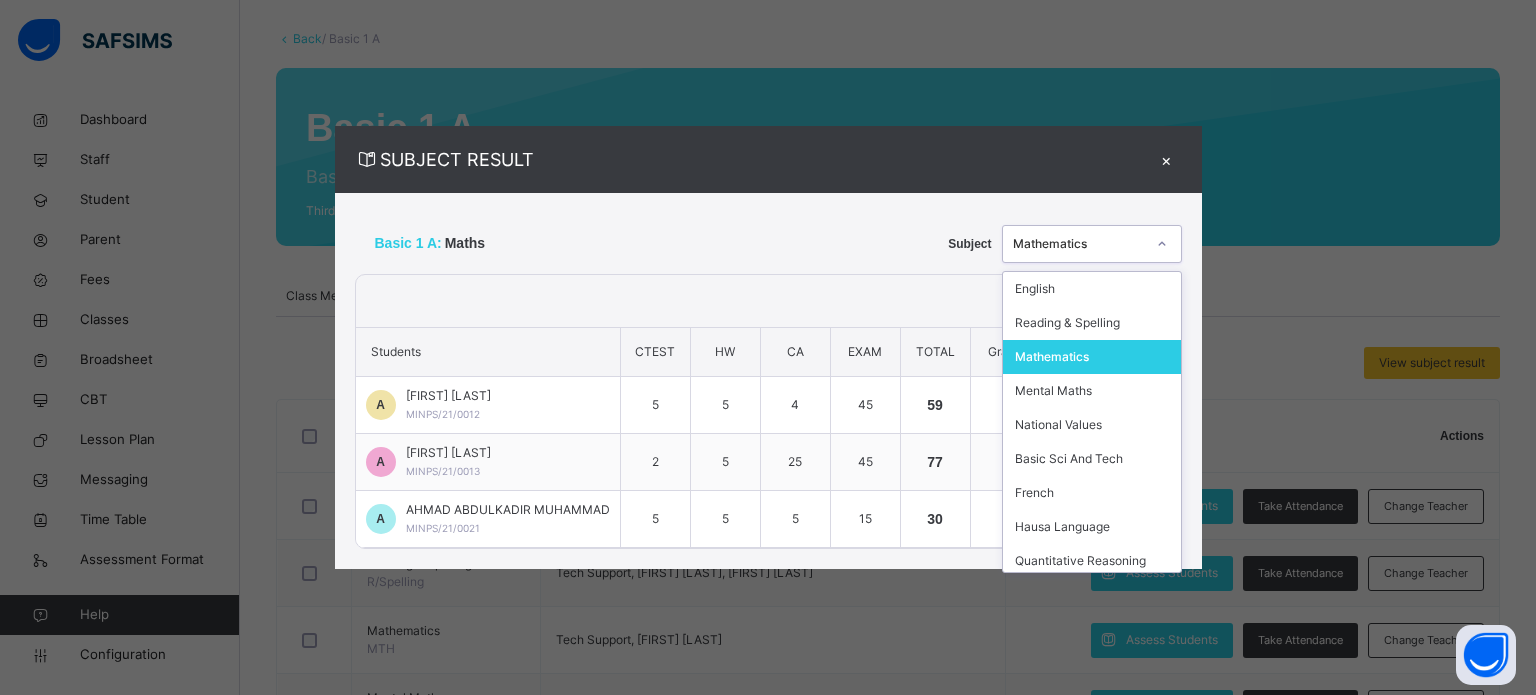 click on "Mathematics" at bounding box center (1079, 244) 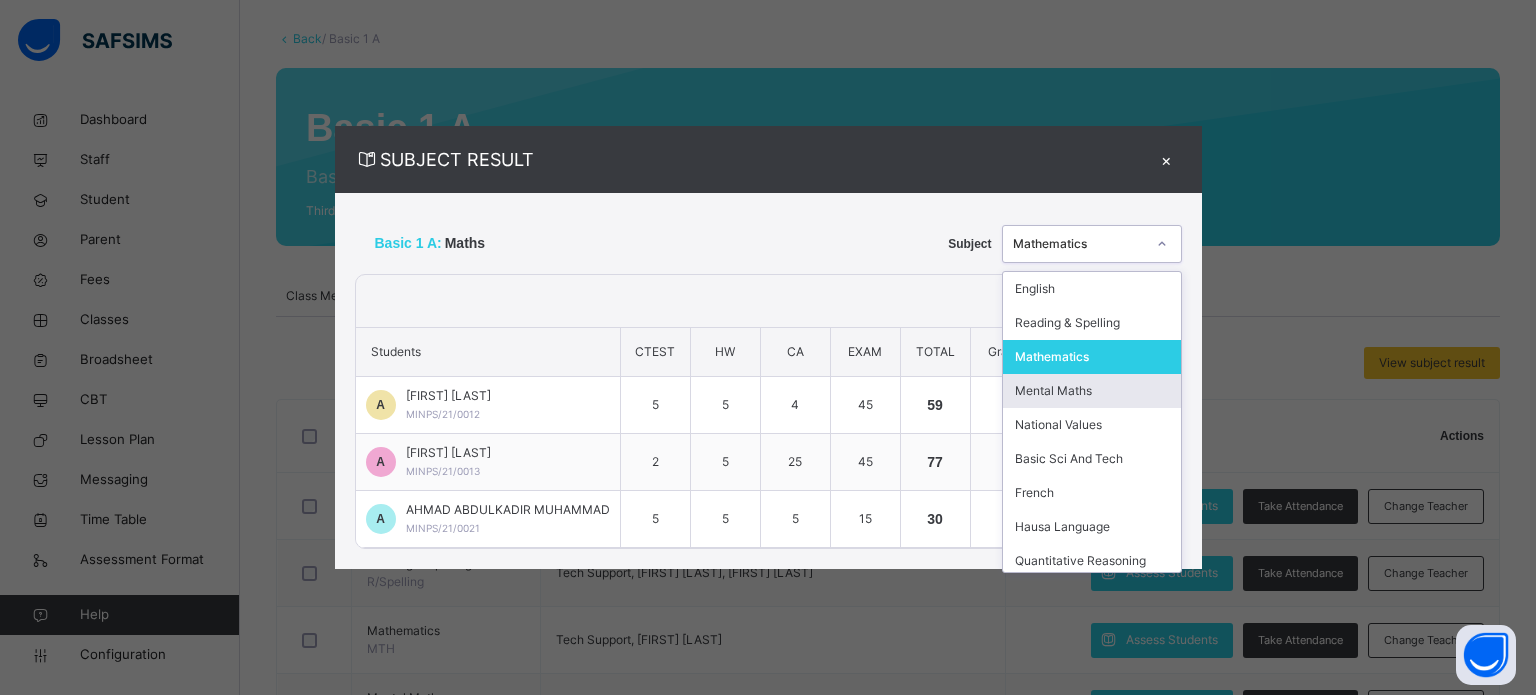 click on "Mental Maths" at bounding box center [1092, 391] 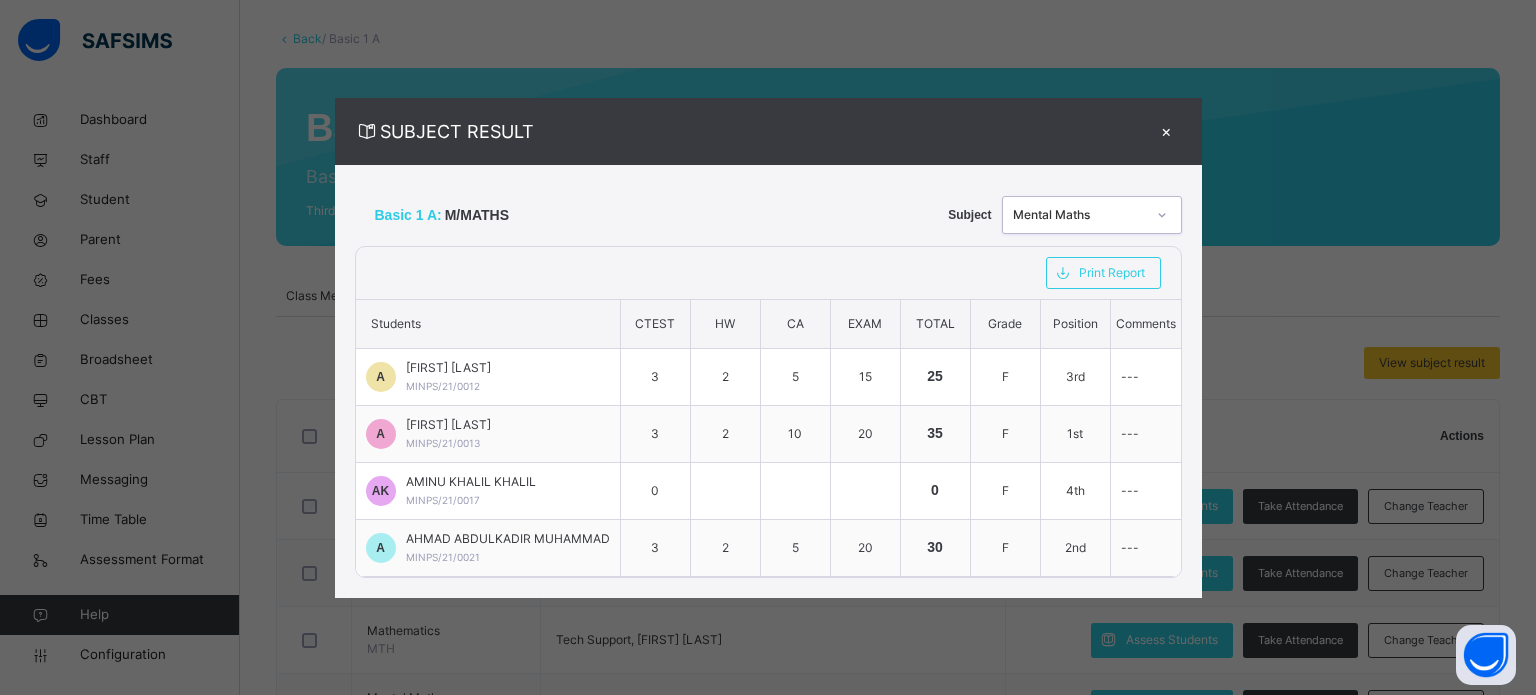 click on "Mental Maths" at bounding box center [1079, 215] 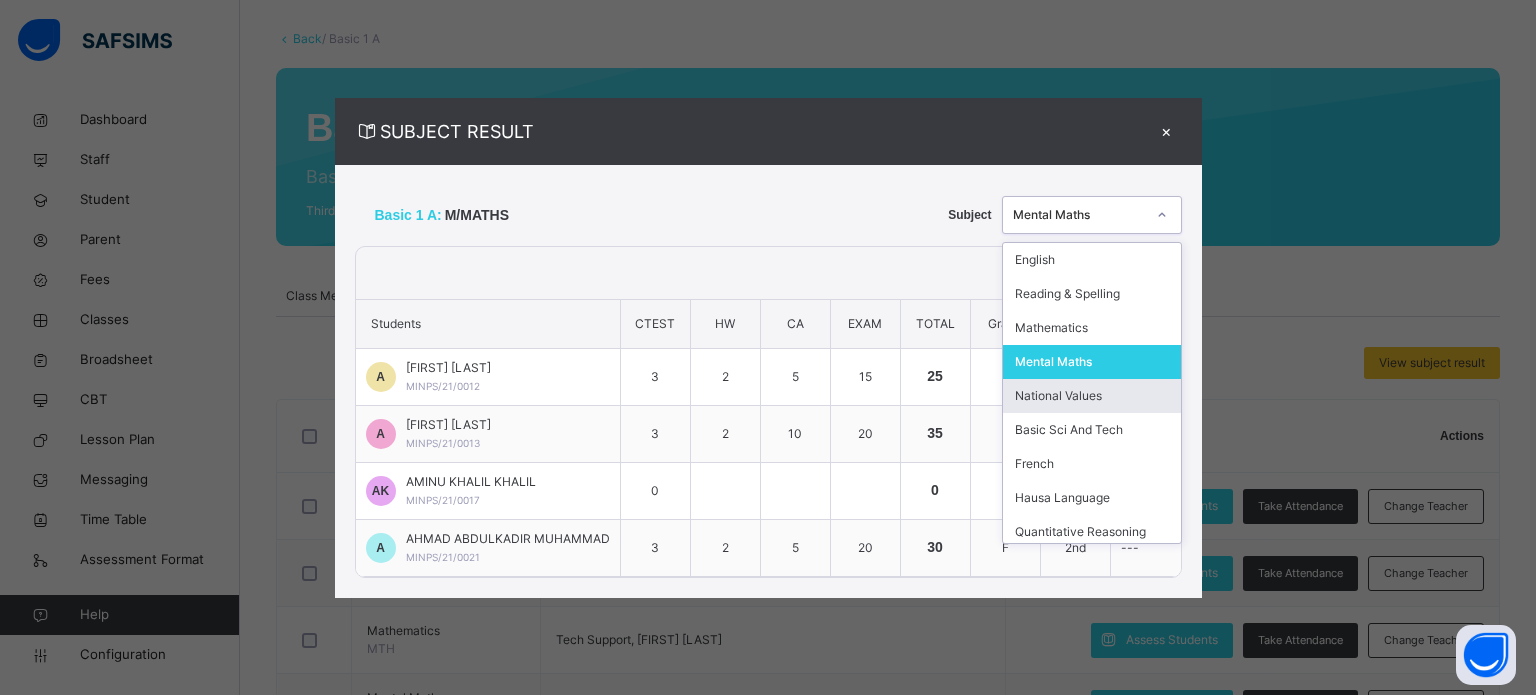 click on "National Values" at bounding box center (1092, 396) 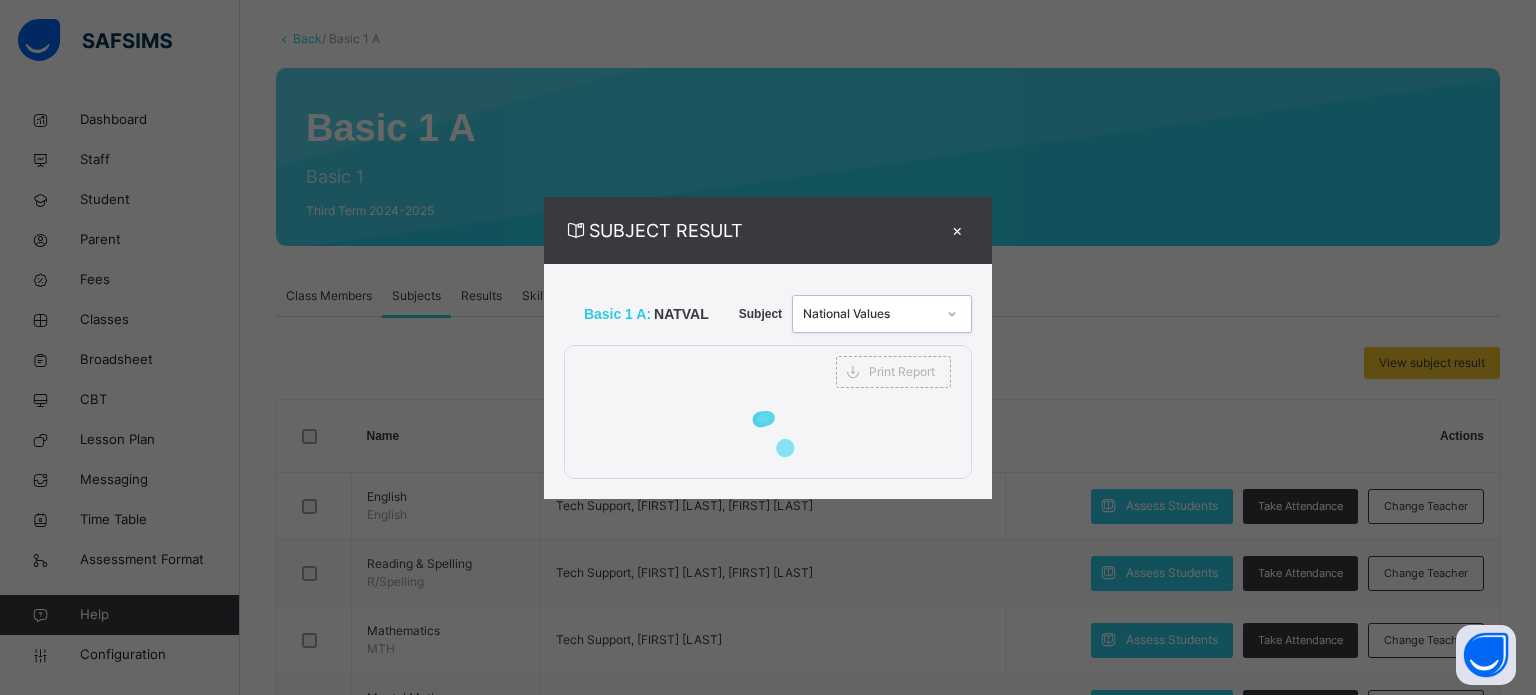 click on "National Values" at bounding box center (863, 314) 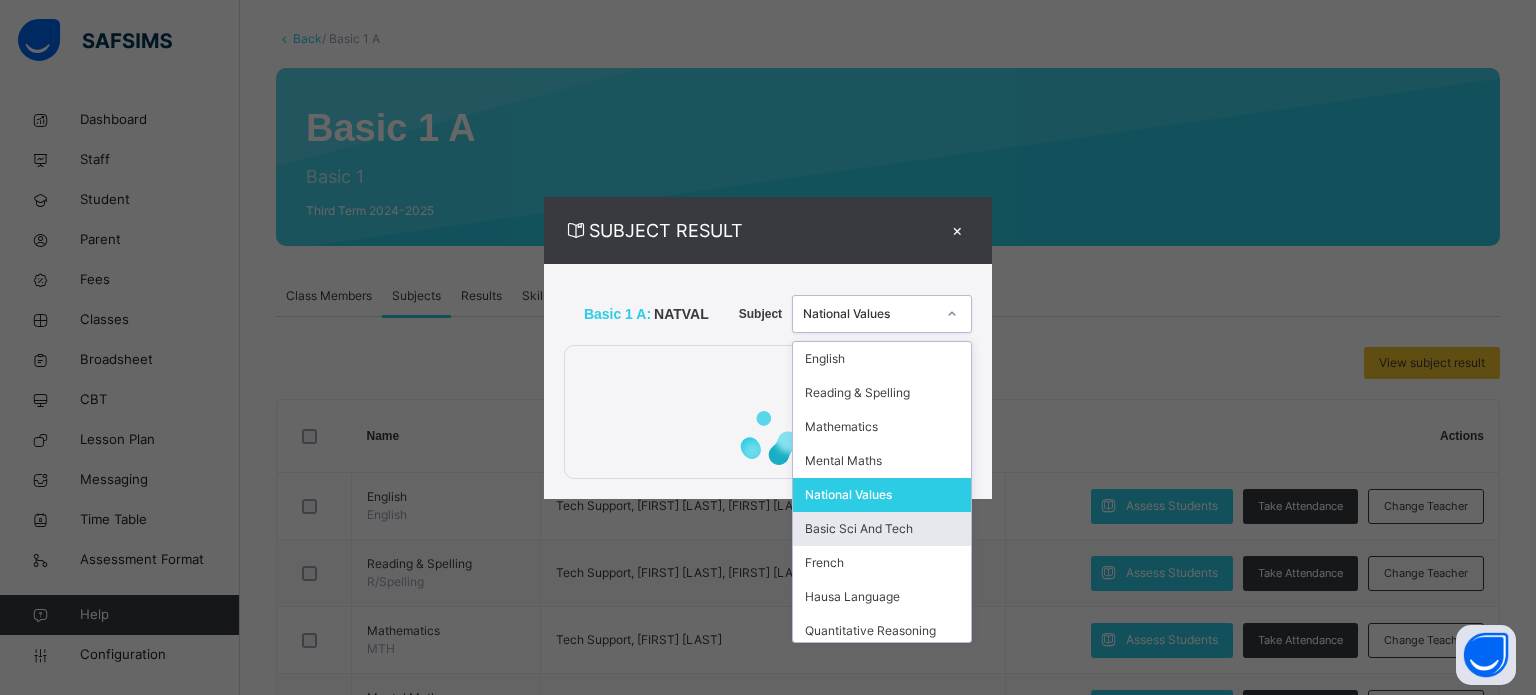 click on "Basic  1 A:     NATVAL   Subject     option National Values, selected.    option Basic Sci And Tech focused, 6 of 13. 13 results available. Use Up and Down to choose options, press Enter to select the currently focused option, press Escape to exit the menu, press Tab to select the option and exit the menu. National Values English Reading & Spelling  Mathematics Mental Maths National Values Basic Sci And Tech French Hausa Language Quantitative Reasoning Verbal Reasoning Phonics and Spelling Religious studies Creative & Cultural Arts Print Report [FIRST] [LAST] COLLEGE Date: [DATE], [TIME] Subject Result Class:  Basic  1 A Subject:  NATVAL S/NO Admission No. Students   CTEST     HW     CA     EXAM   Total Grade Position Comments 1 MINPS/21/0012 [FIRST] [LAST]  3 2 5 15 25 F 3rd --- 2 MINPS/21/0013 [FIRST] [LAST]  3 2 10 20 35 F 1st --- 3 MINPS/21/0017 [FIRST] [LAST] 0 0 F 4th --- 4 MINPS/21/0021 [FIRST] [LAST]  3 2 5 20 30 F 2nd ---" at bounding box center [768, 381] 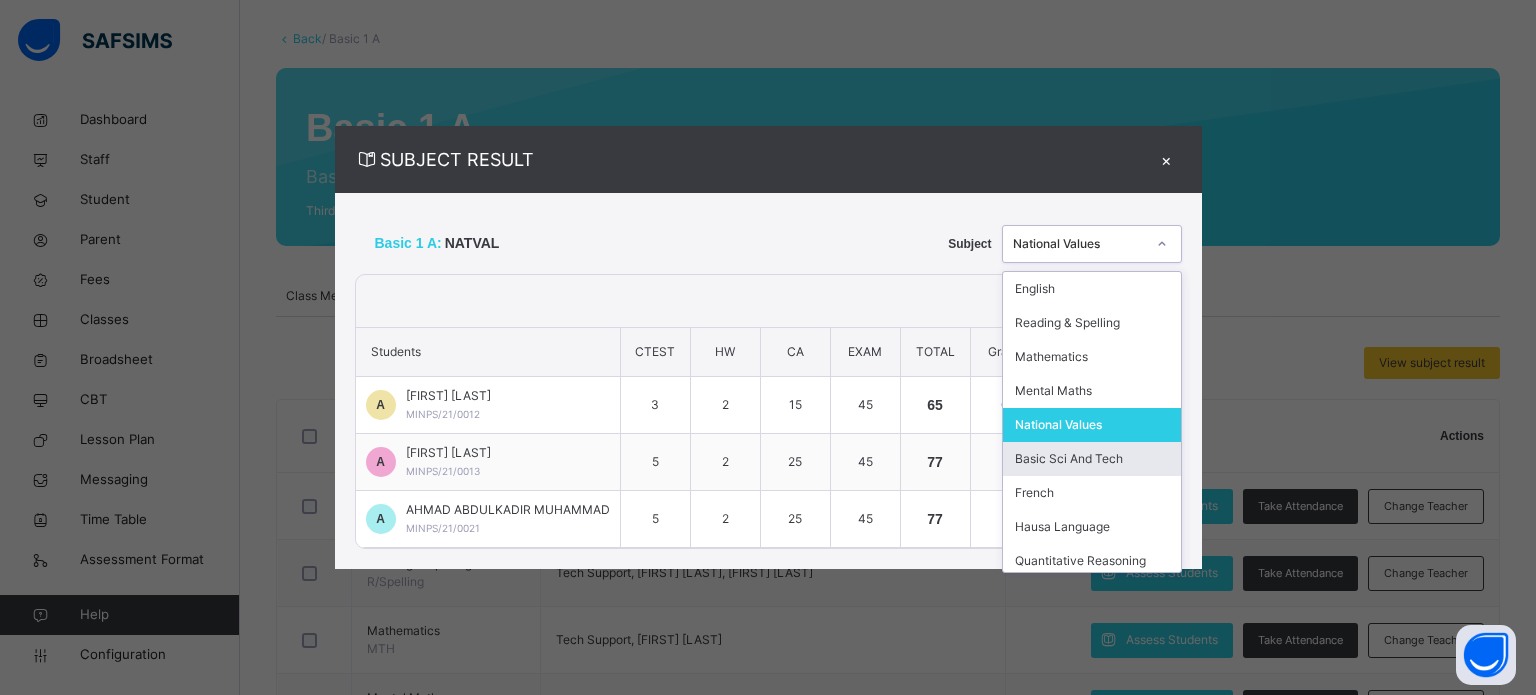 click on "Basic Sci And Tech" at bounding box center [1092, 459] 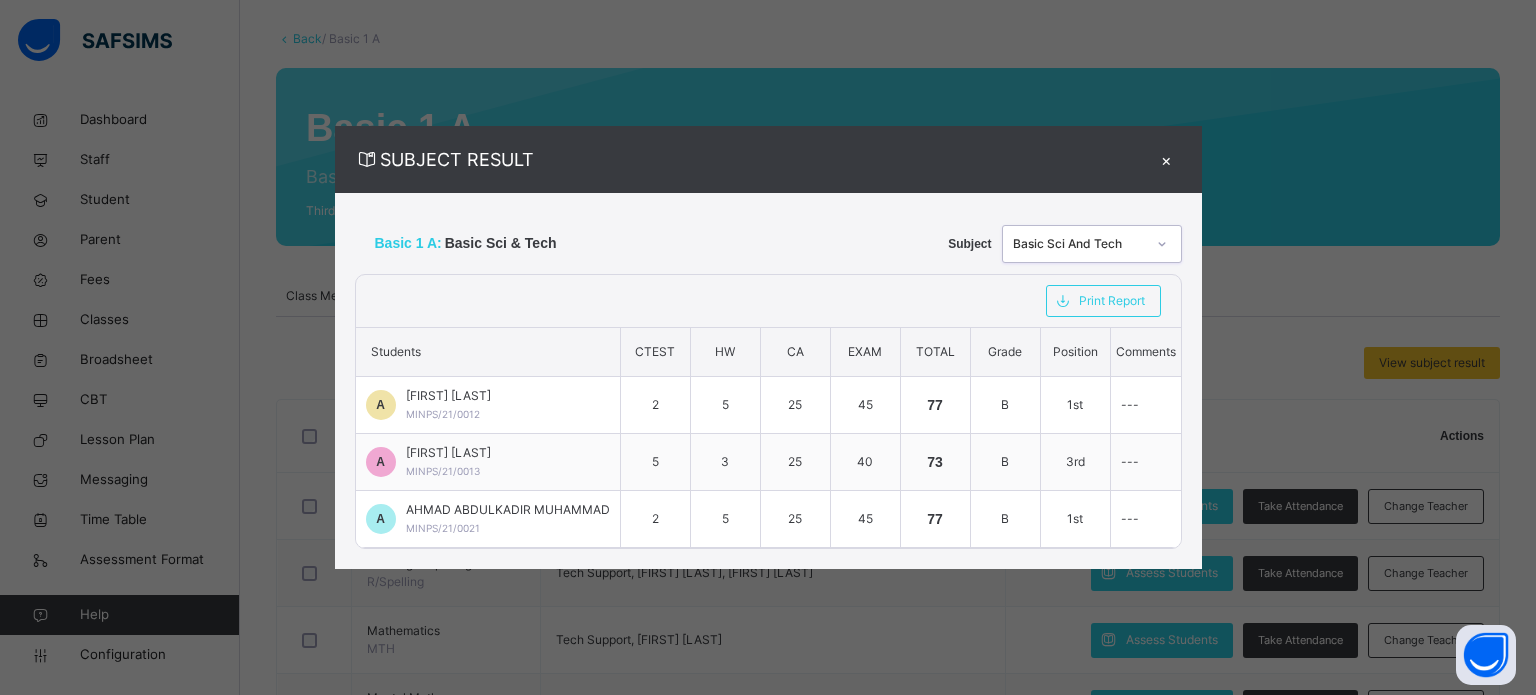 click at bounding box center [686, 301] 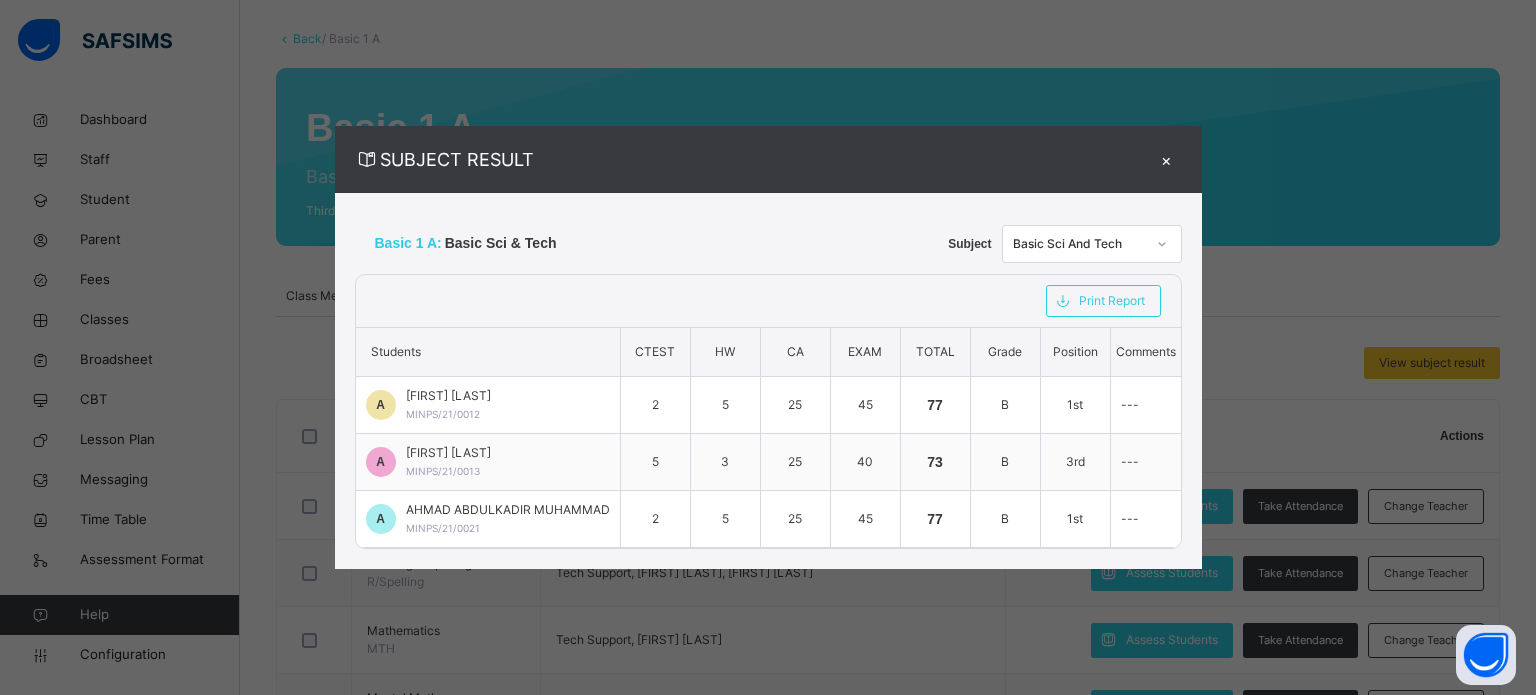 click on "Basic Sci And Tech" at bounding box center [1079, 244] 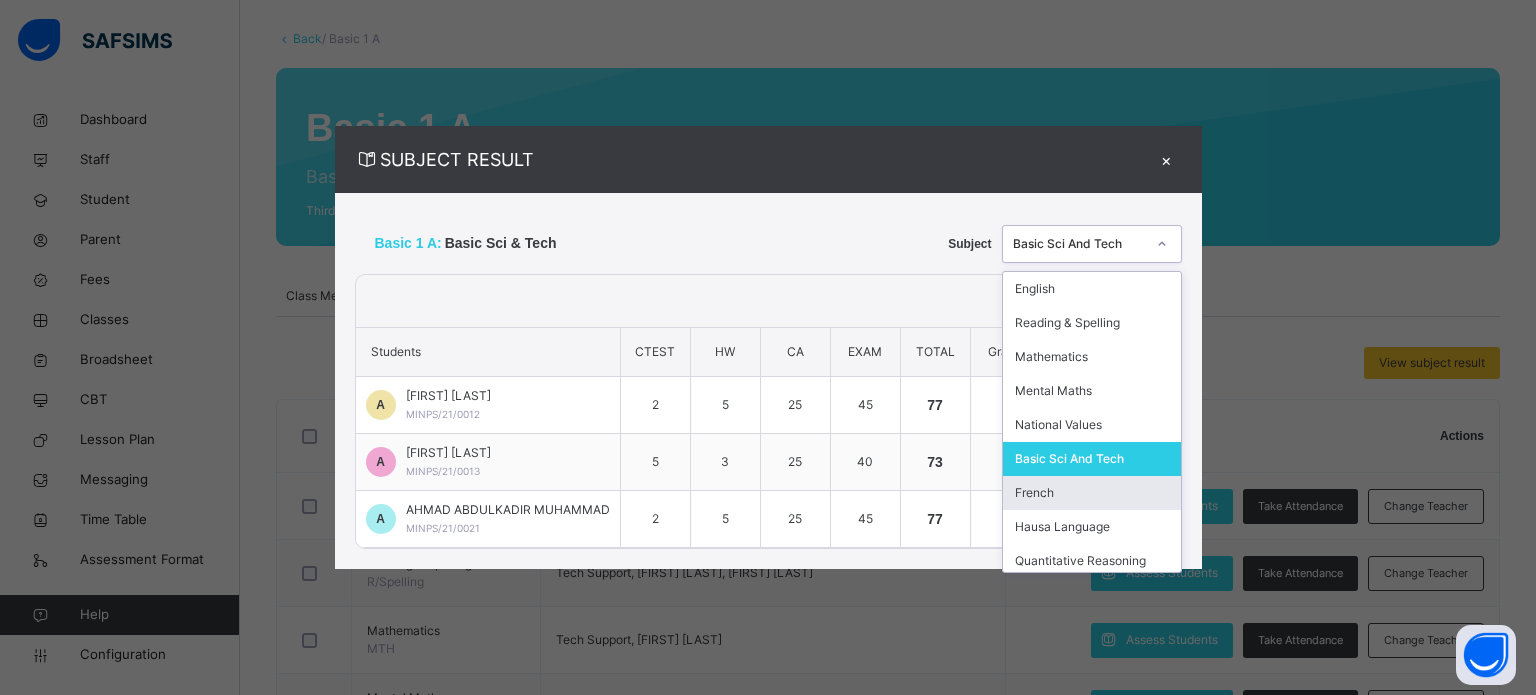 click on "French" at bounding box center (1092, 493) 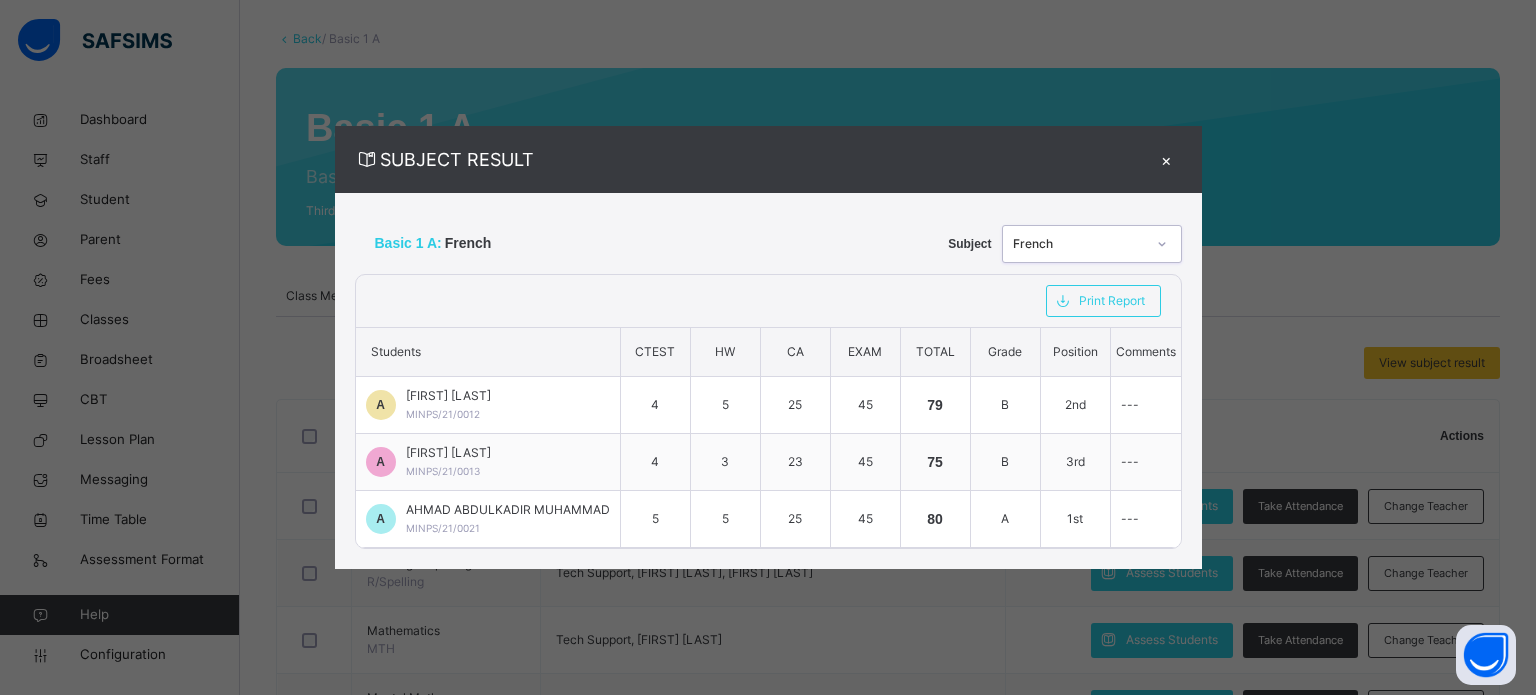 click on "×" at bounding box center [1167, 159] 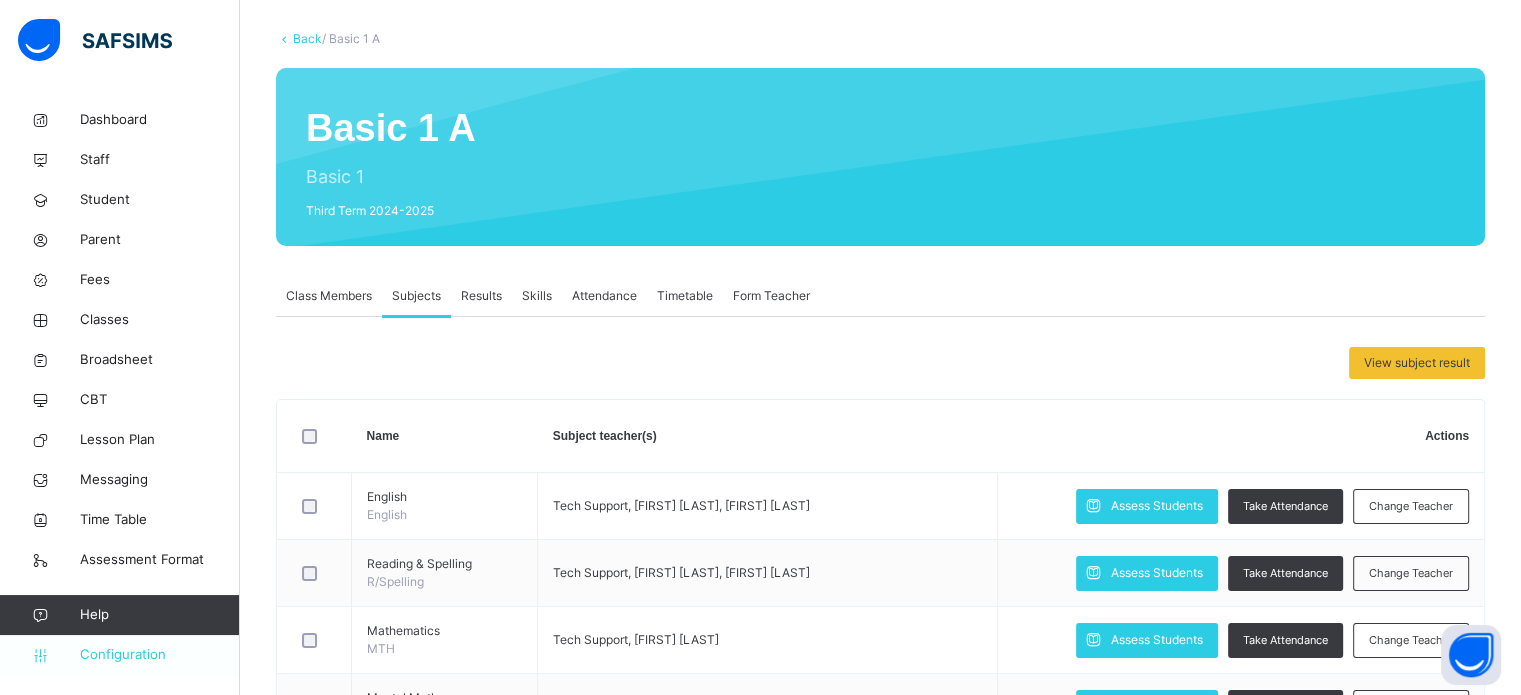 click on "Configuration" at bounding box center [159, 655] 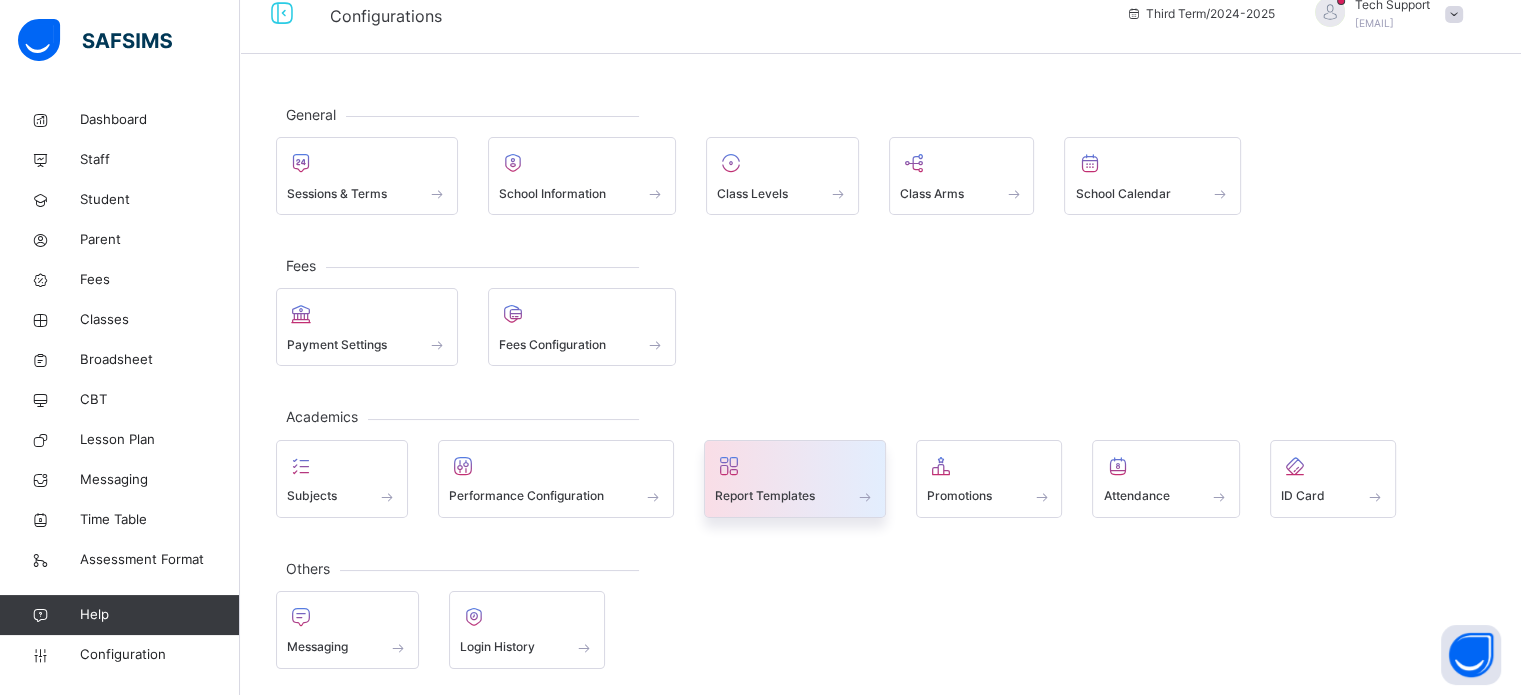 click on "Report Templates" at bounding box center [765, 496] 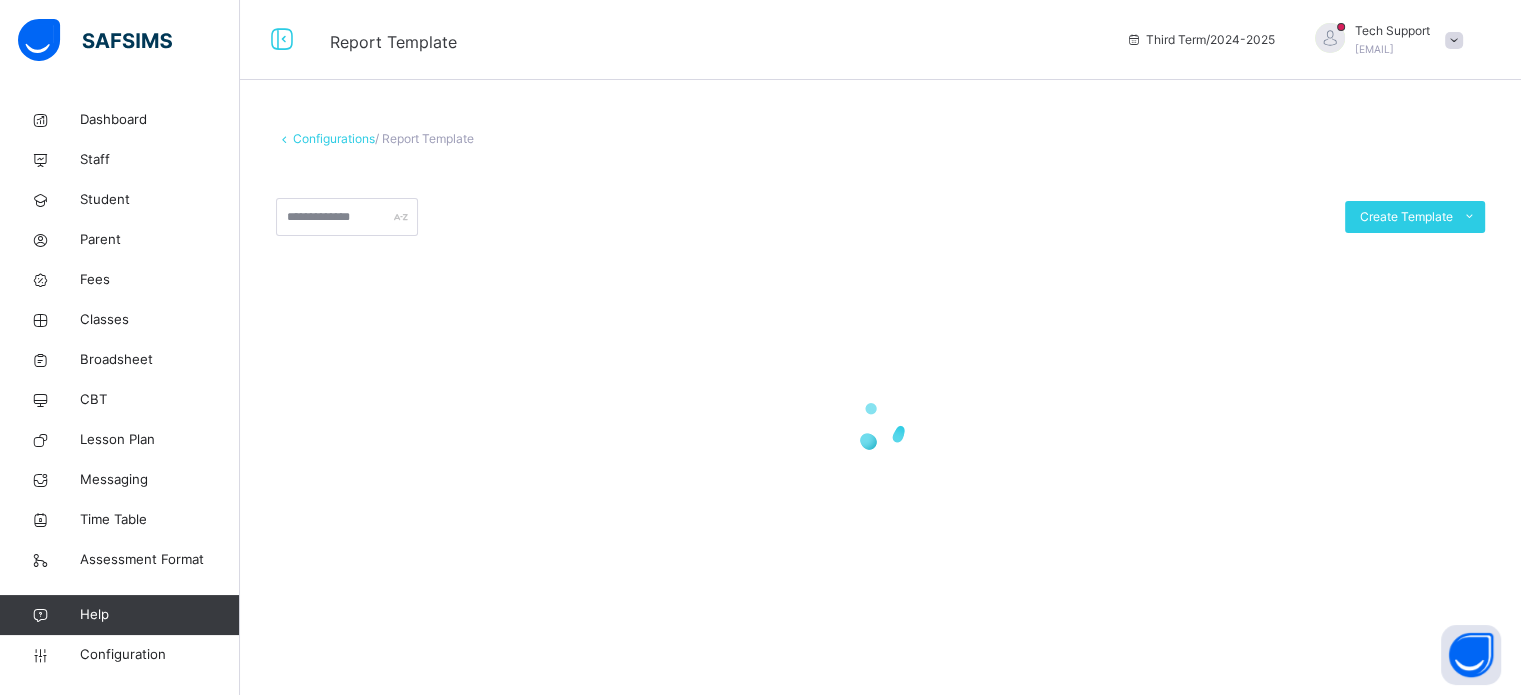 scroll, scrollTop: 0, scrollLeft: 0, axis: both 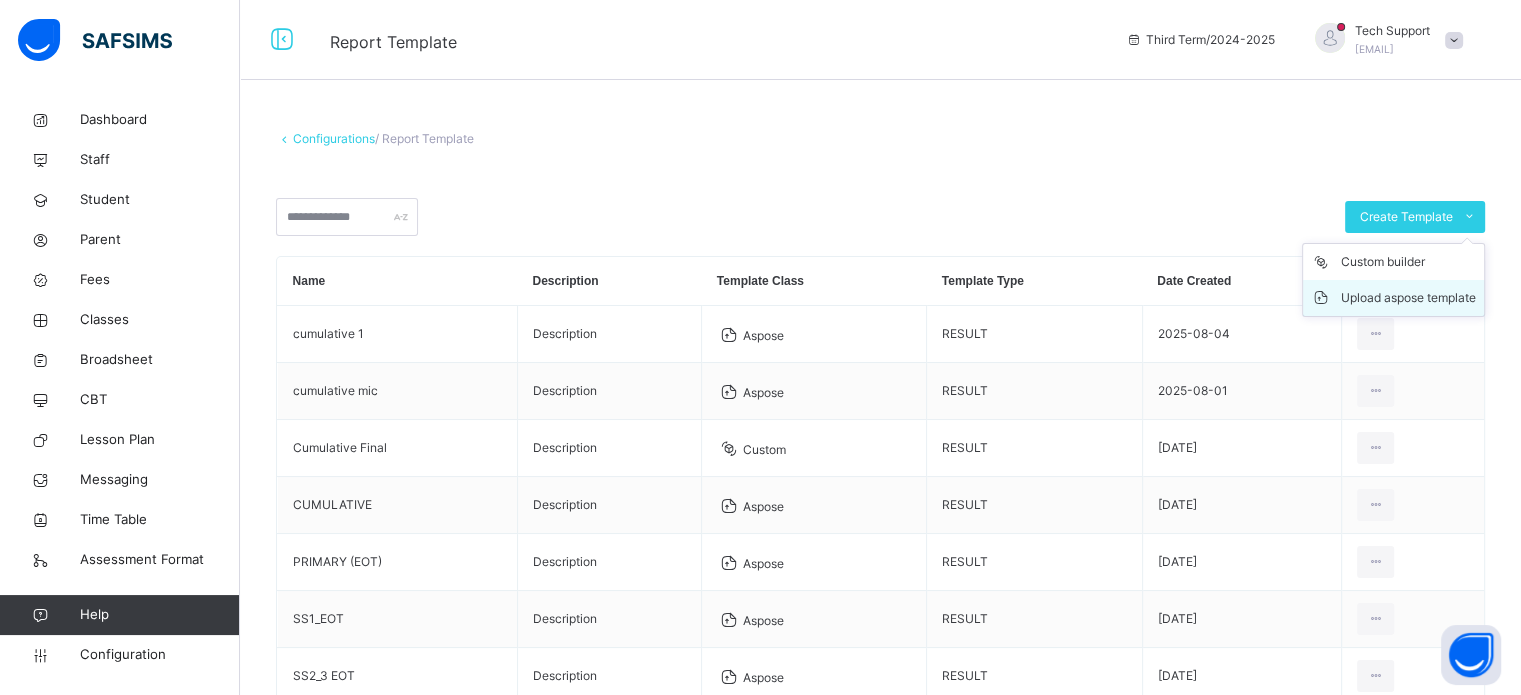 click on "Upload aspose template" at bounding box center (1408, 298) 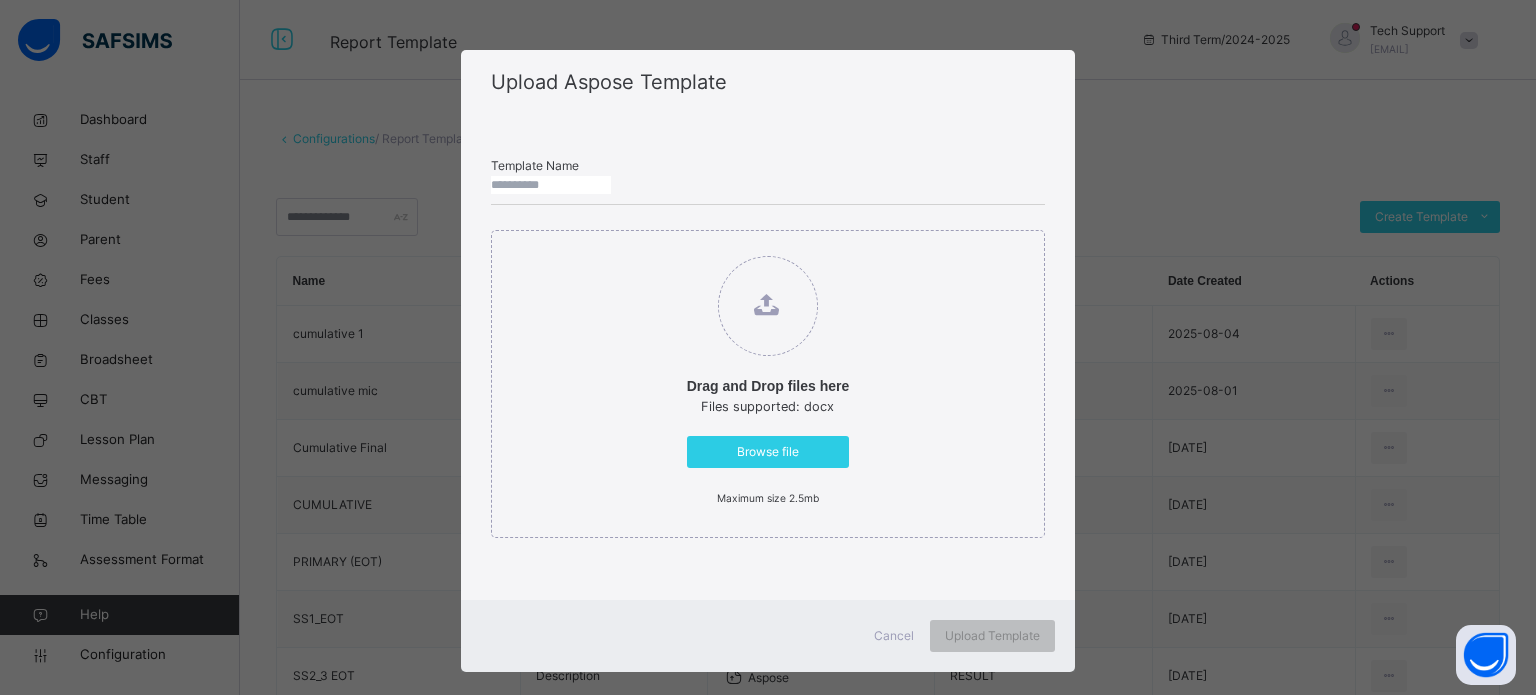 click at bounding box center [551, 185] 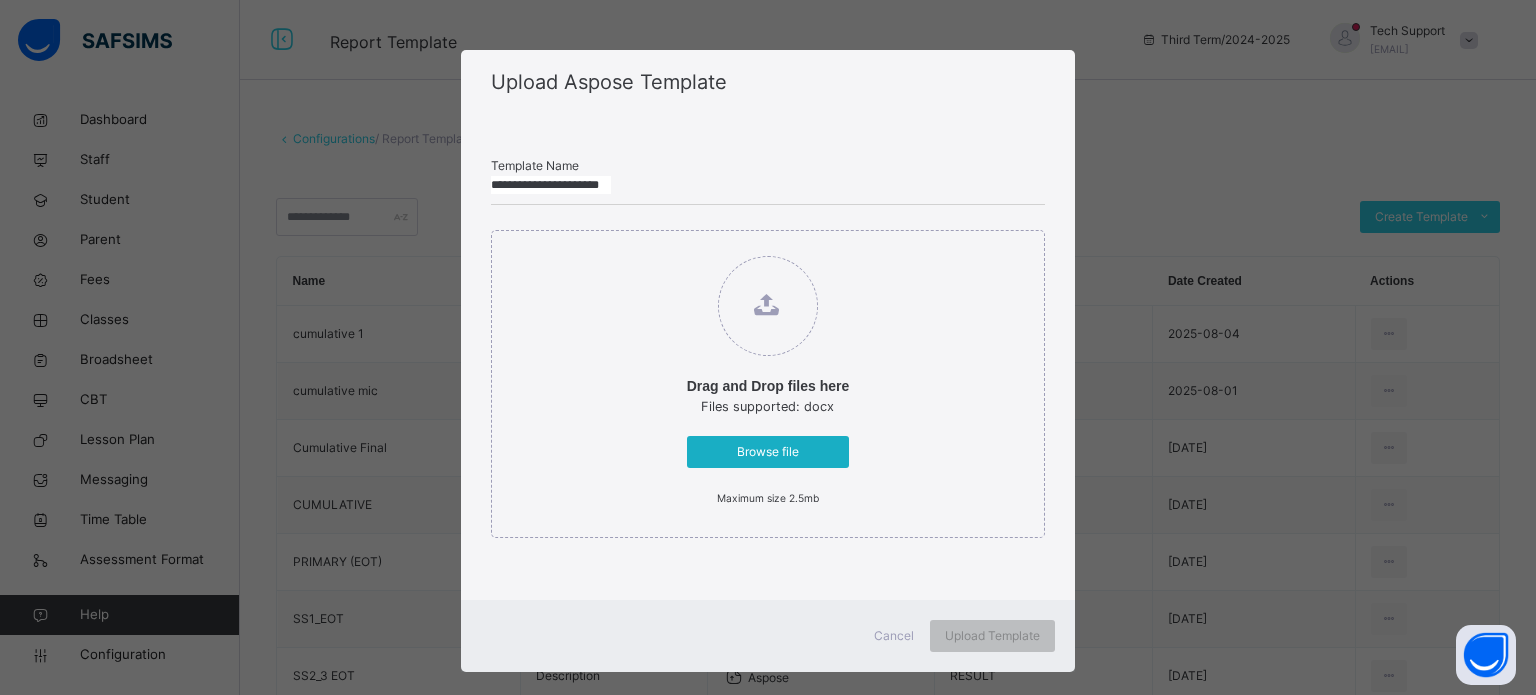 click on "Browse file" at bounding box center [768, 452] 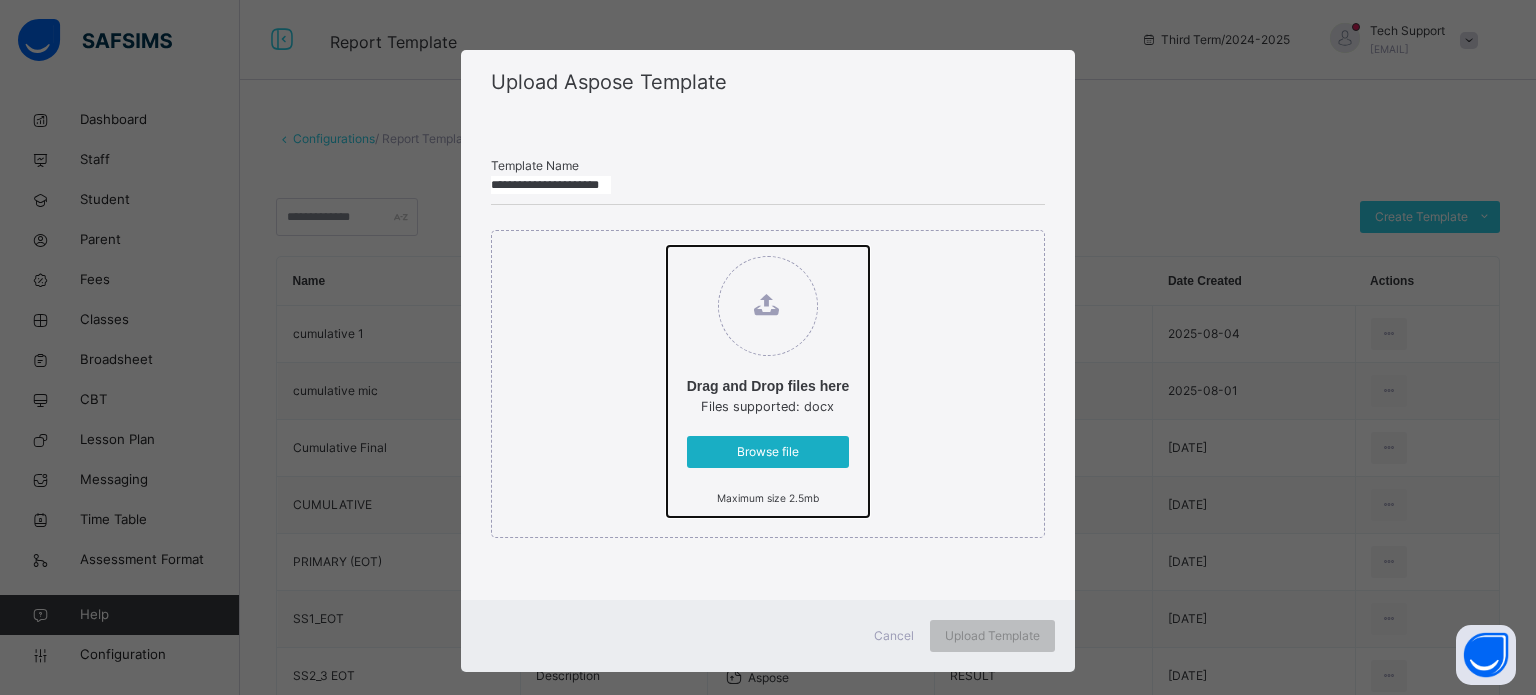 click on "Drag and Drop files here Files supported: docx Browse file Maximum size 2.5mb" at bounding box center (667, 246) 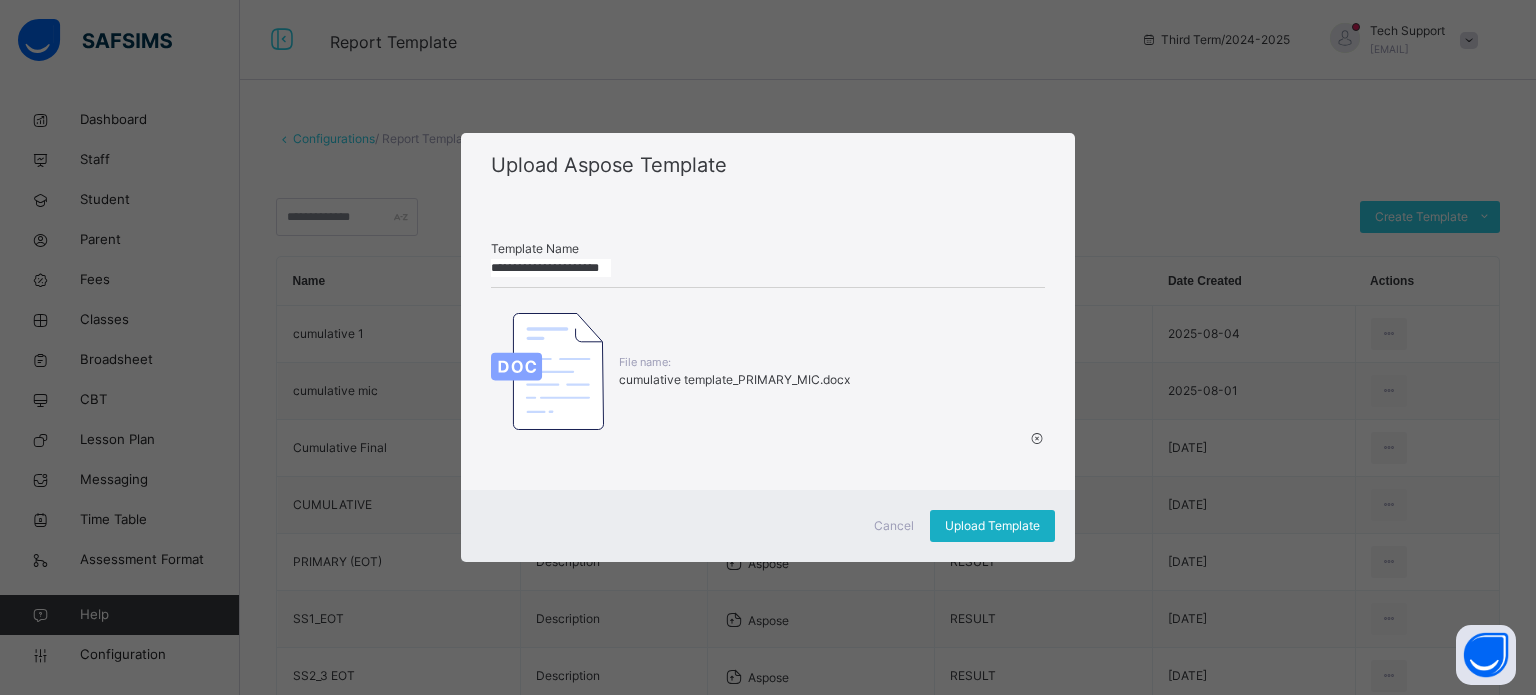 click on "Upload Template" at bounding box center (992, 526) 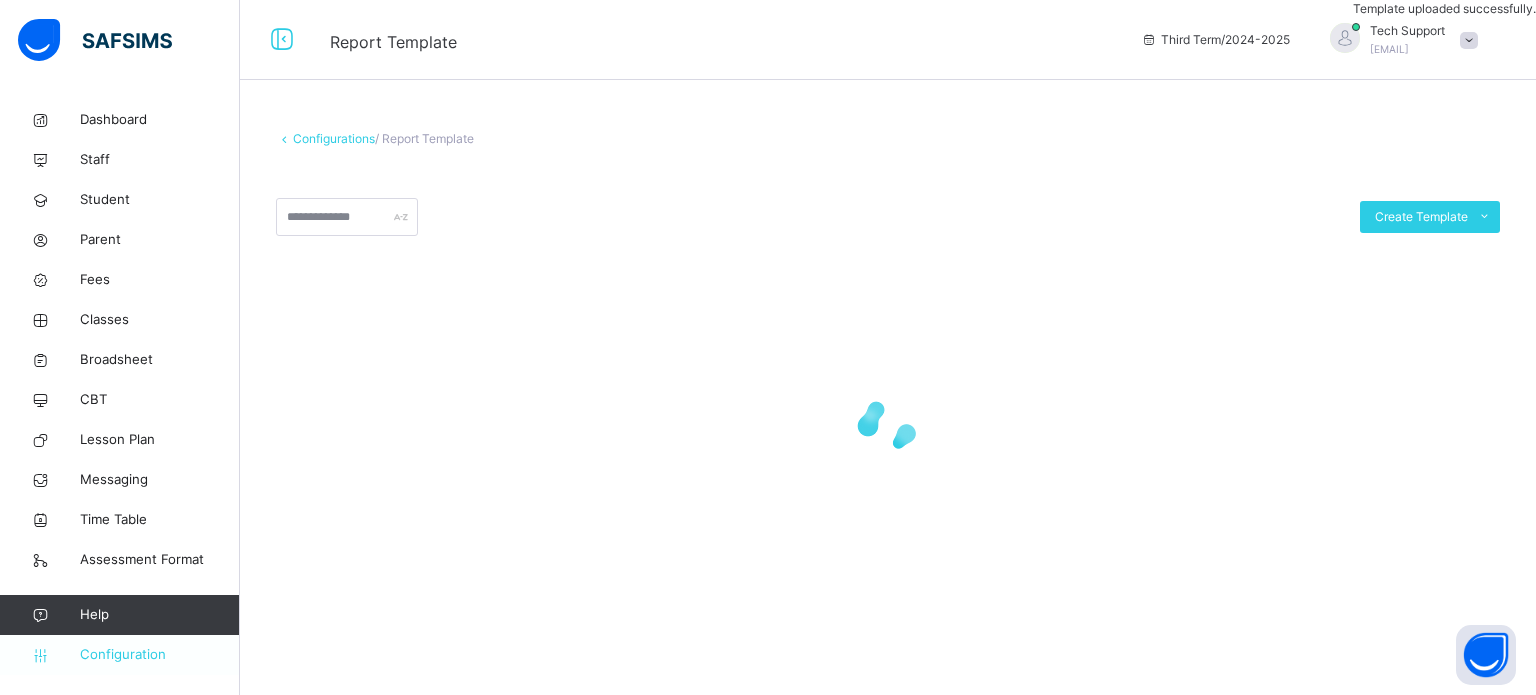 click on "Configuration" at bounding box center (159, 655) 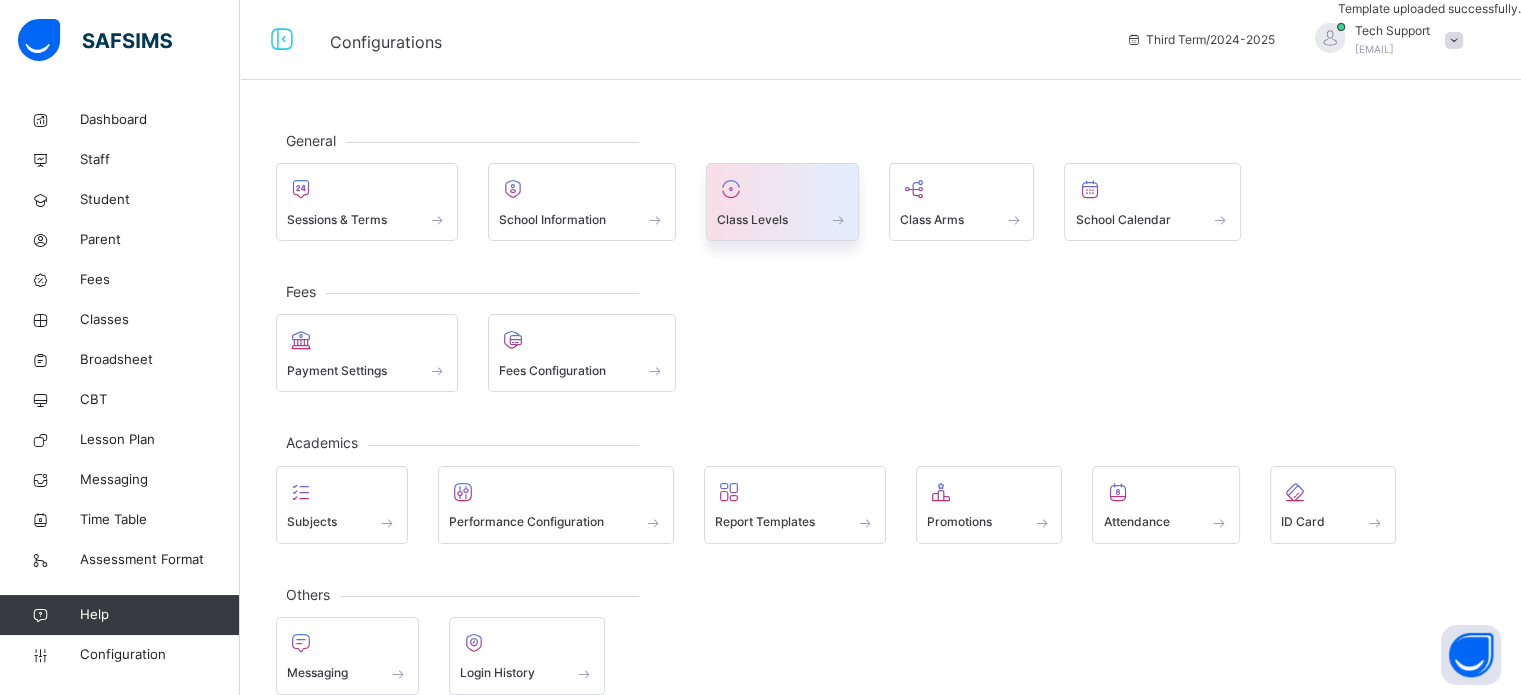 click at bounding box center (782, 206) 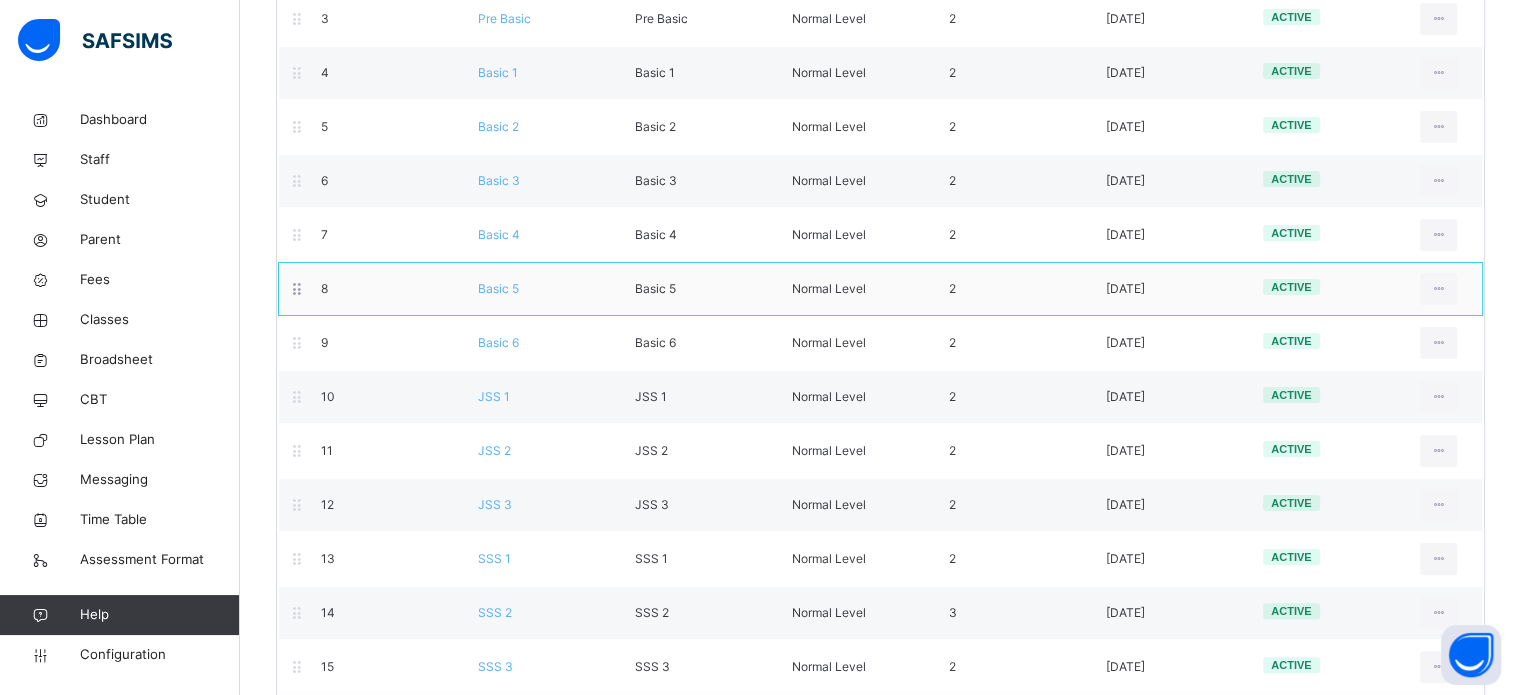 scroll, scrollTop: 300, scrollLeft: 0, axis: vertical 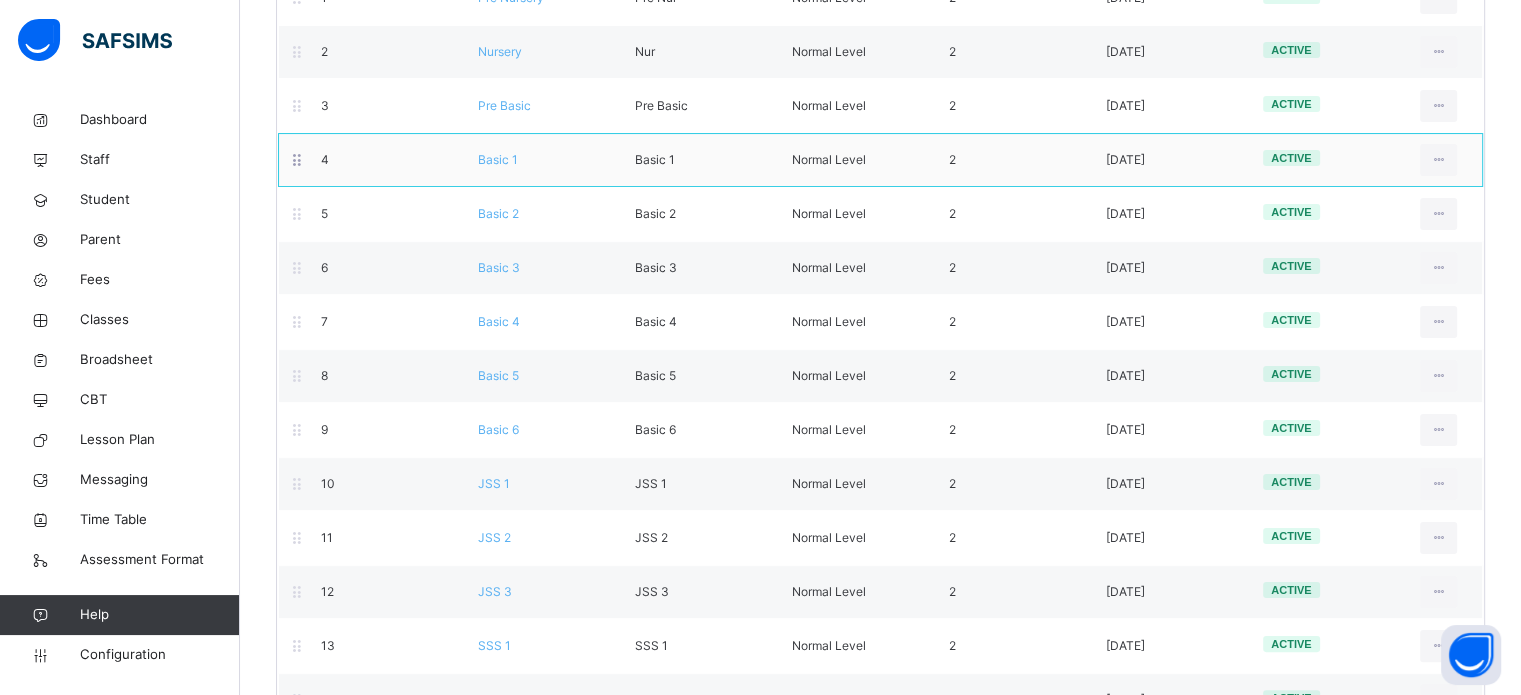 click on "Basic 1" at bounding box center (498, 159) 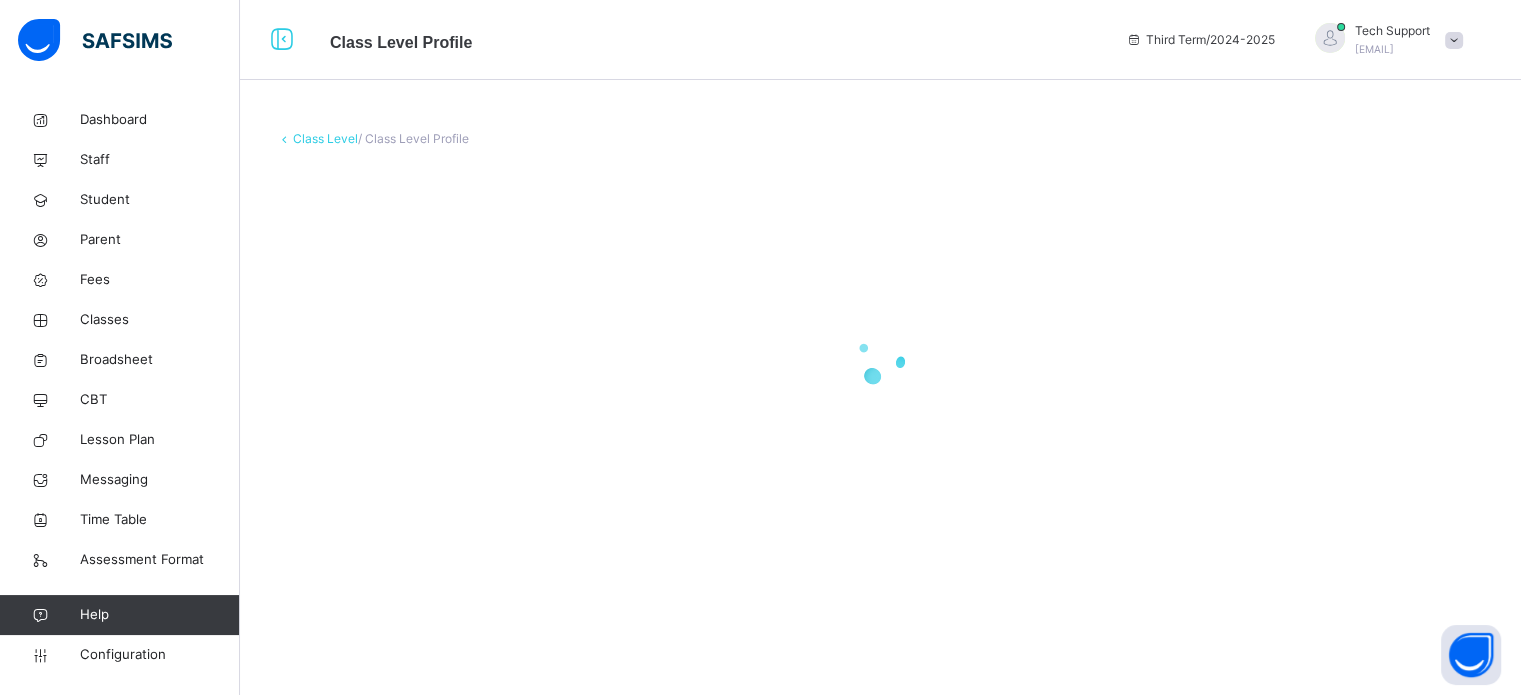 scroll, scrollTop: 0, scrollLeft: 0, axis: both 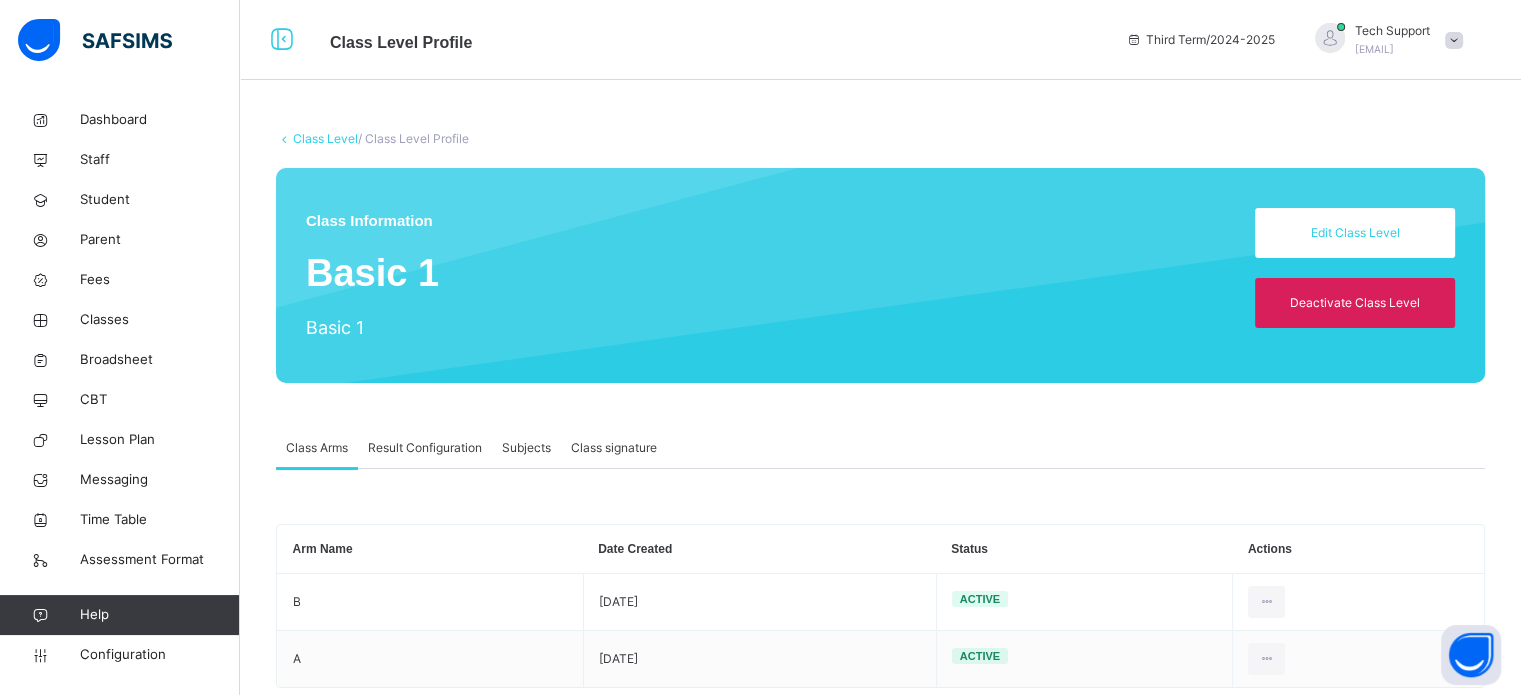 click on "Result Configuration" at bounding box center [425, 448] 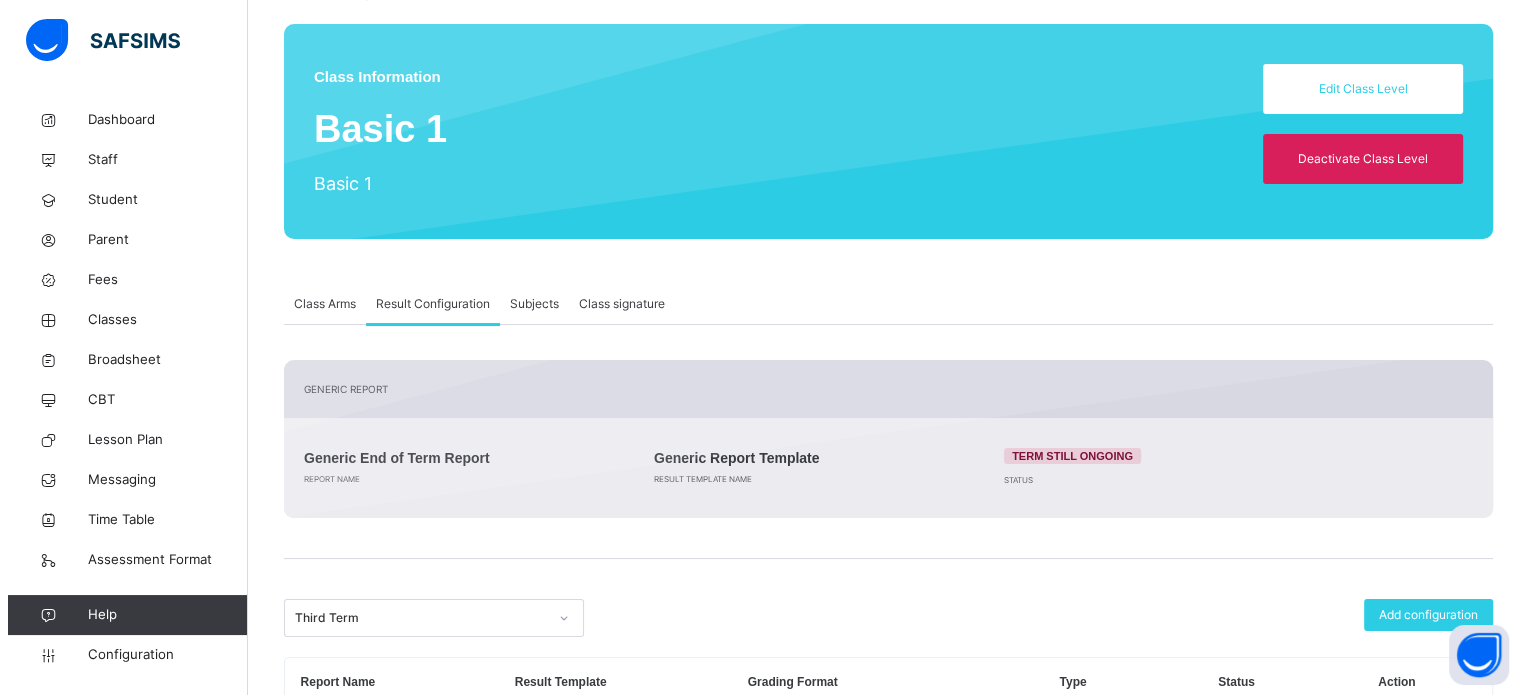 scroll, scrollTop: 260, scrollLeft: 0, axis: vertical 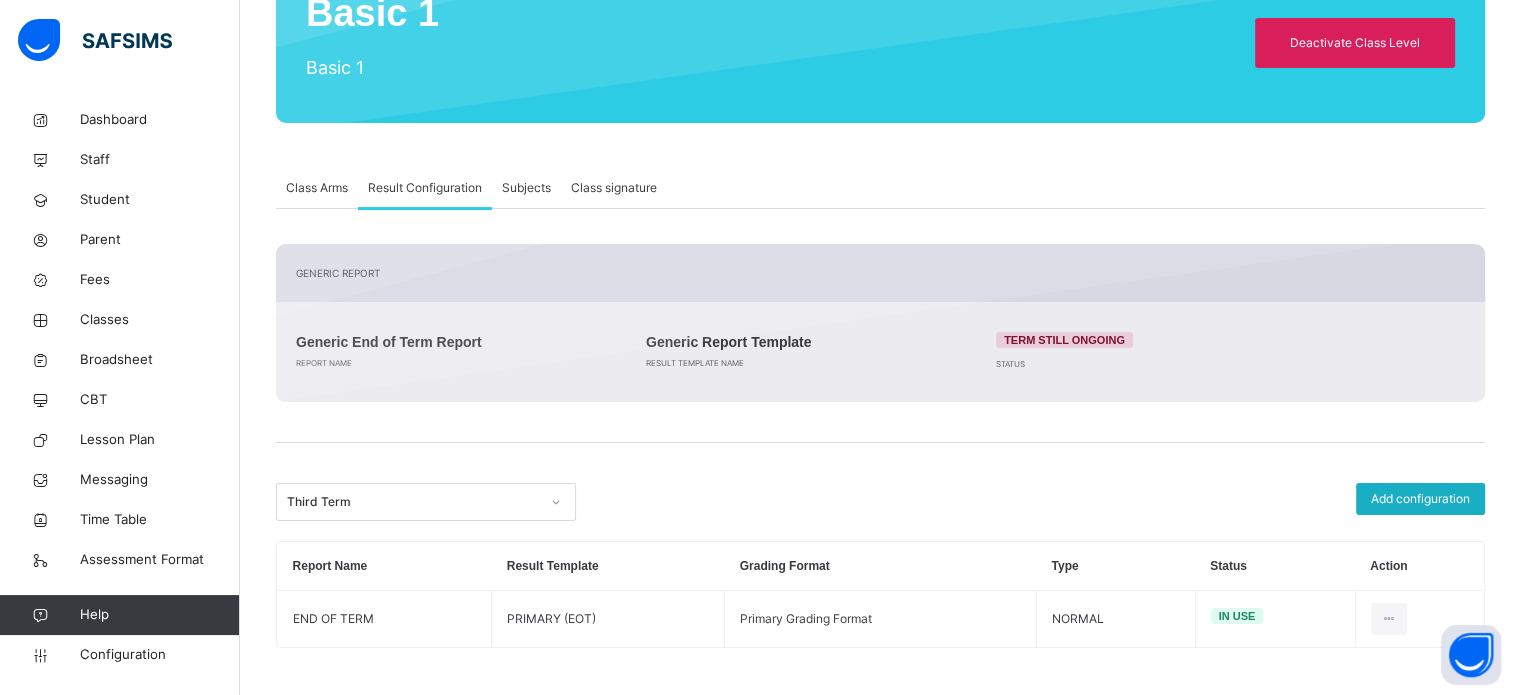 click on "Add configuration" at bounding box center (1420, 499) 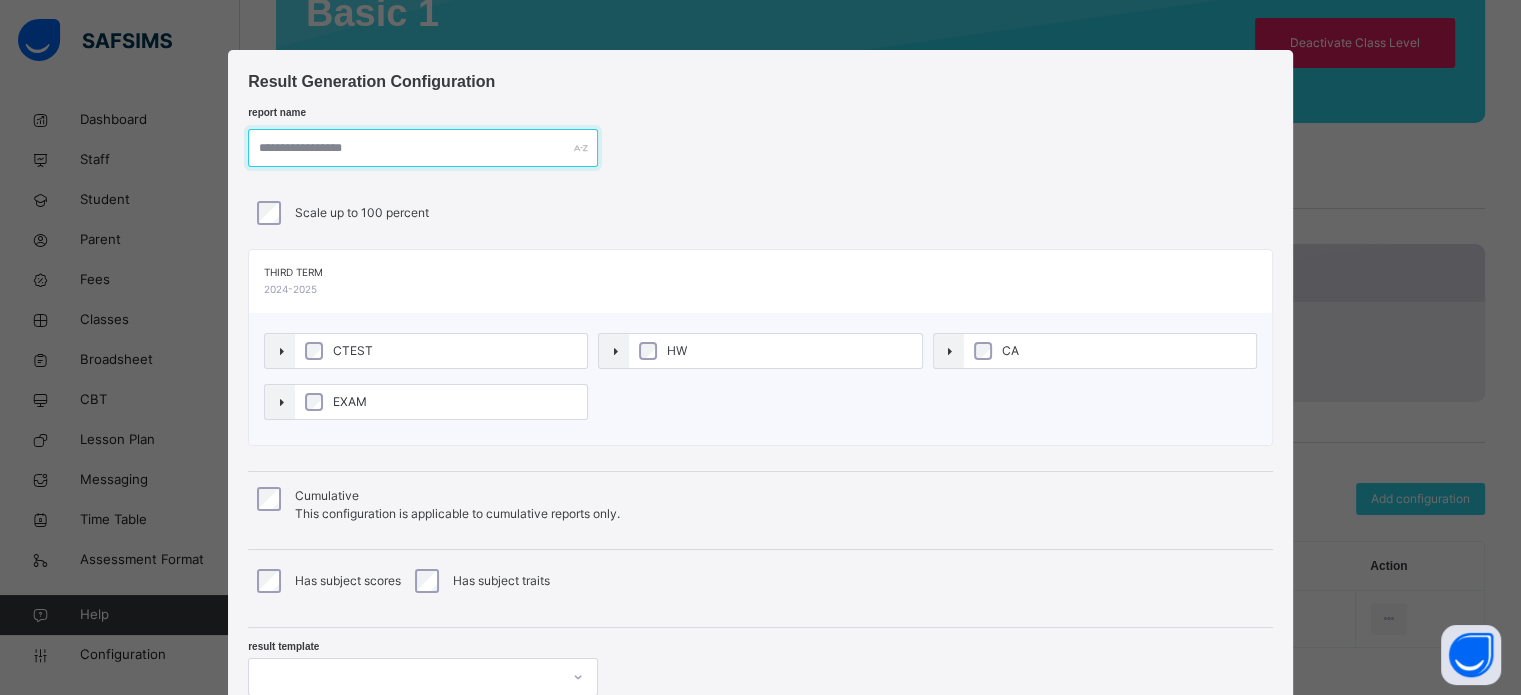 click at bounding box center [423, 148] 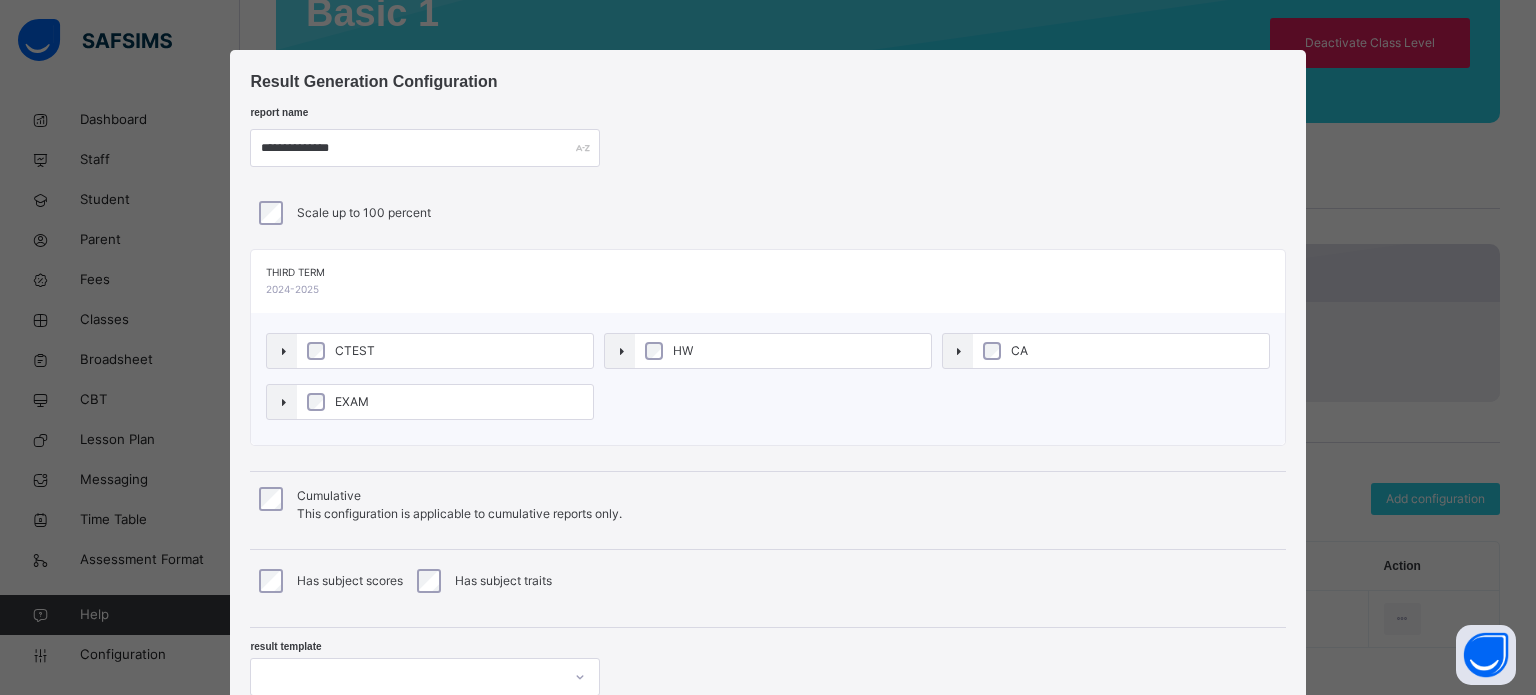 click on "CTEST" at bounding box center (445, 351) 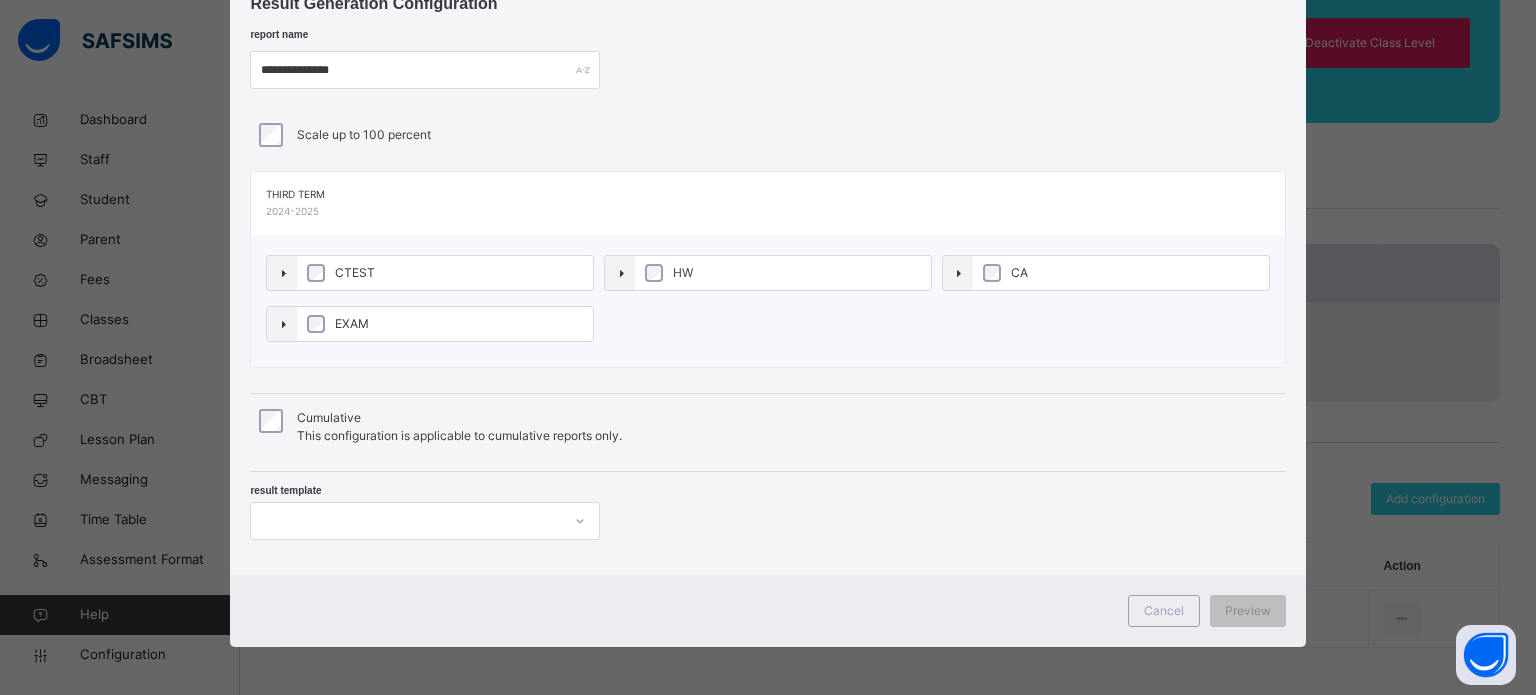 scroll, scrollTop: 231, scrollLeft: 0, axis: vertical 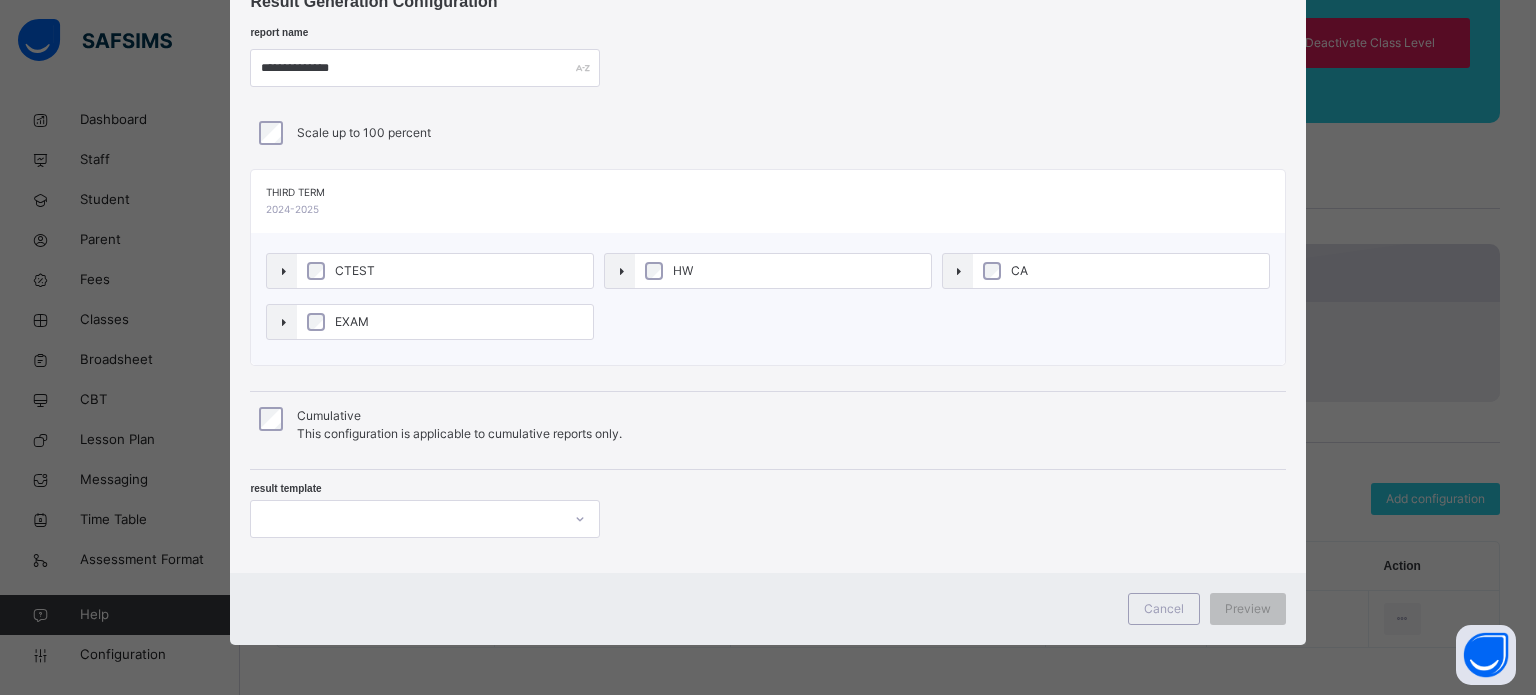click at bounding box center (425, 519) 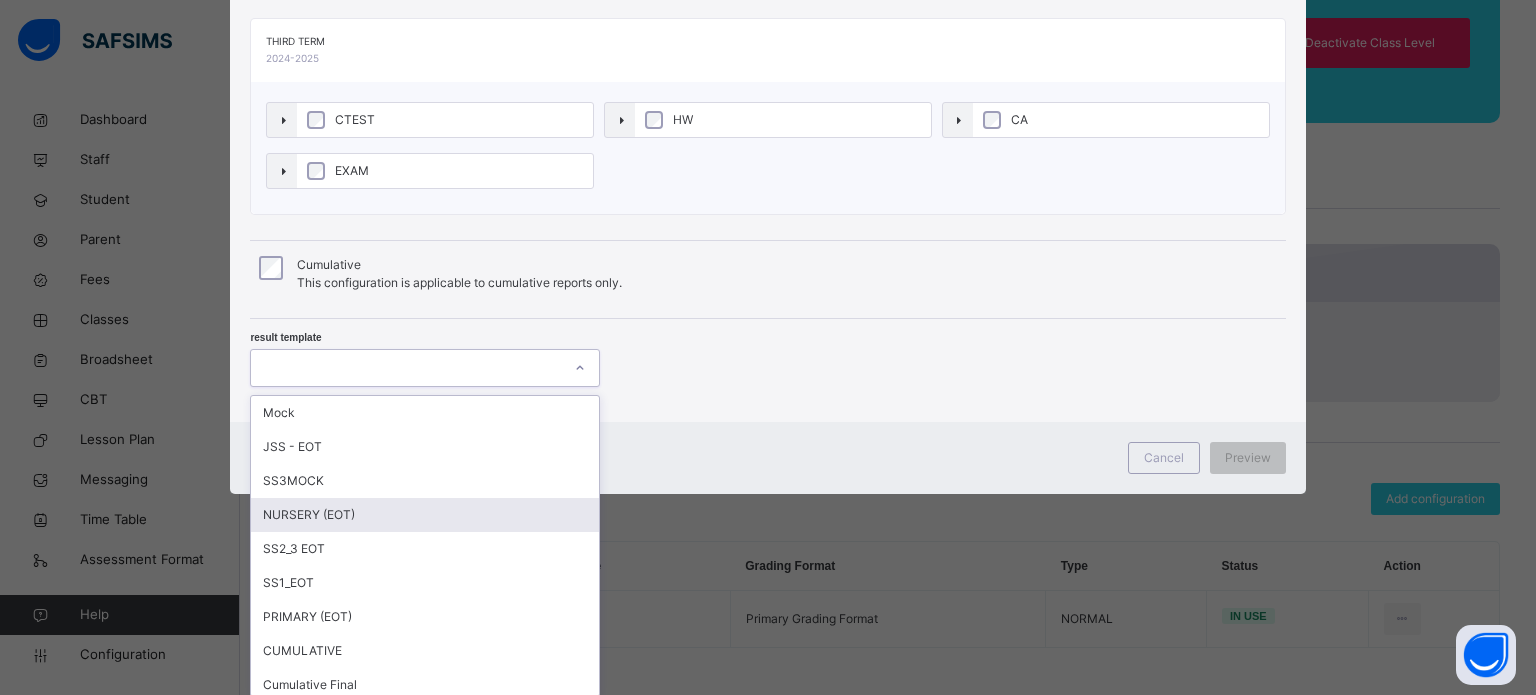 scroll, scrollTop: 108, scrollLeft: 0, axis: vertical 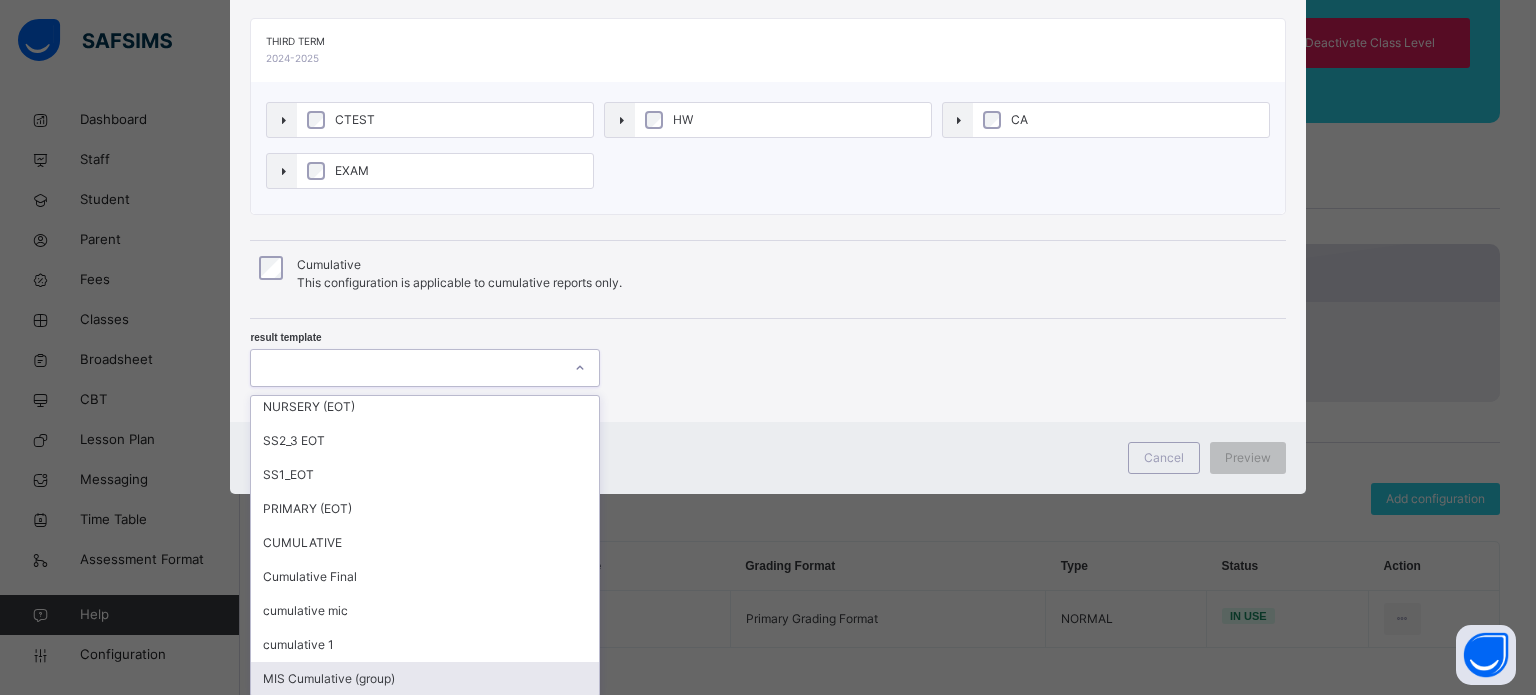click on "MIS Cumulative (group)" at bounding box center [425, 679] 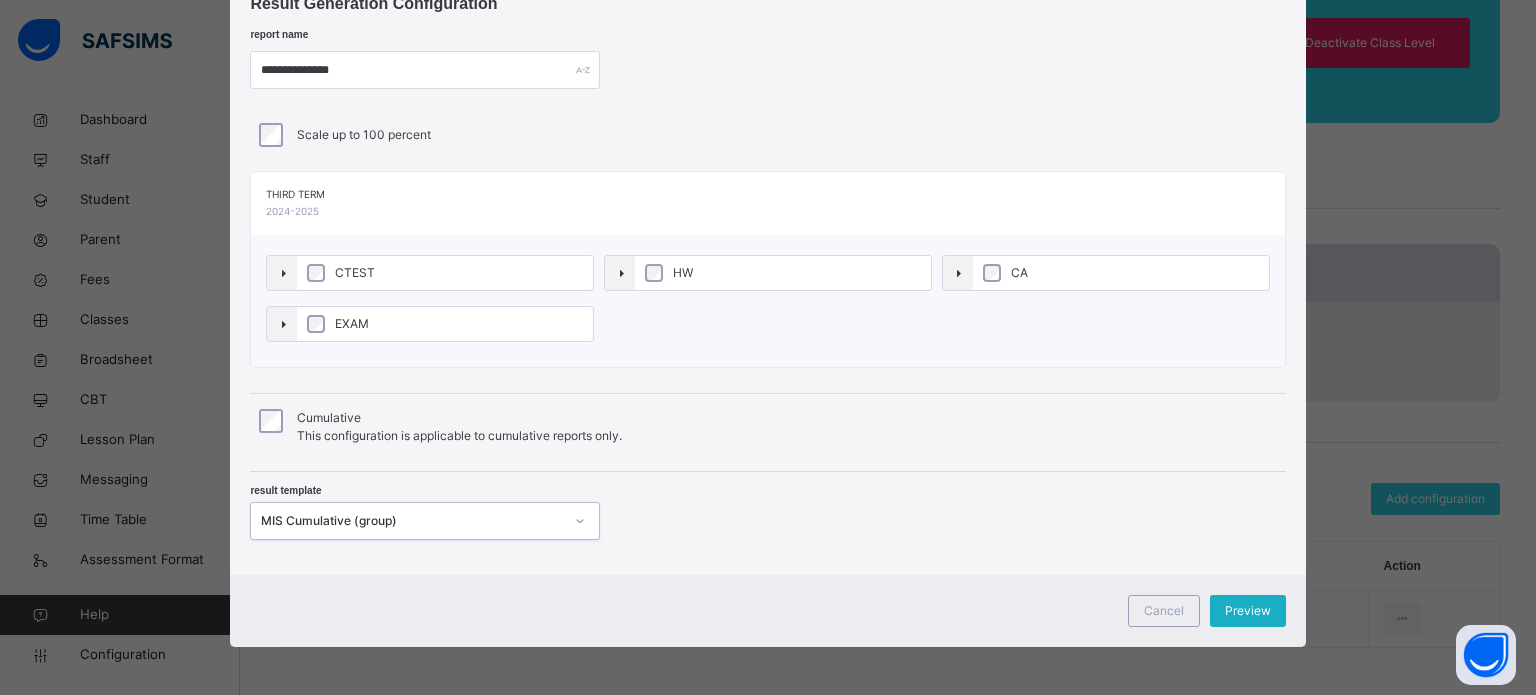 click on "Preview" at bounding box center [1248, 611] 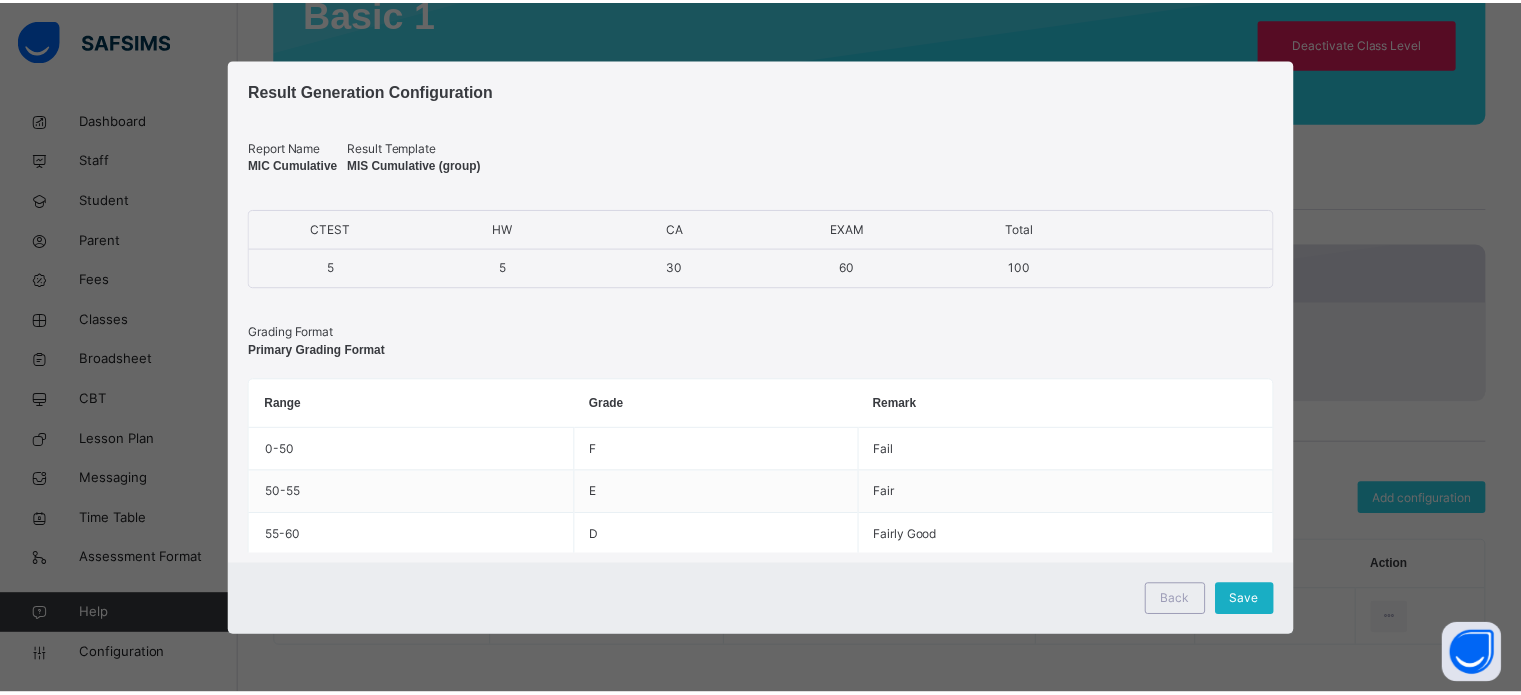 scroll, scrollTop: 0, scrollLeft: 0, axis: both 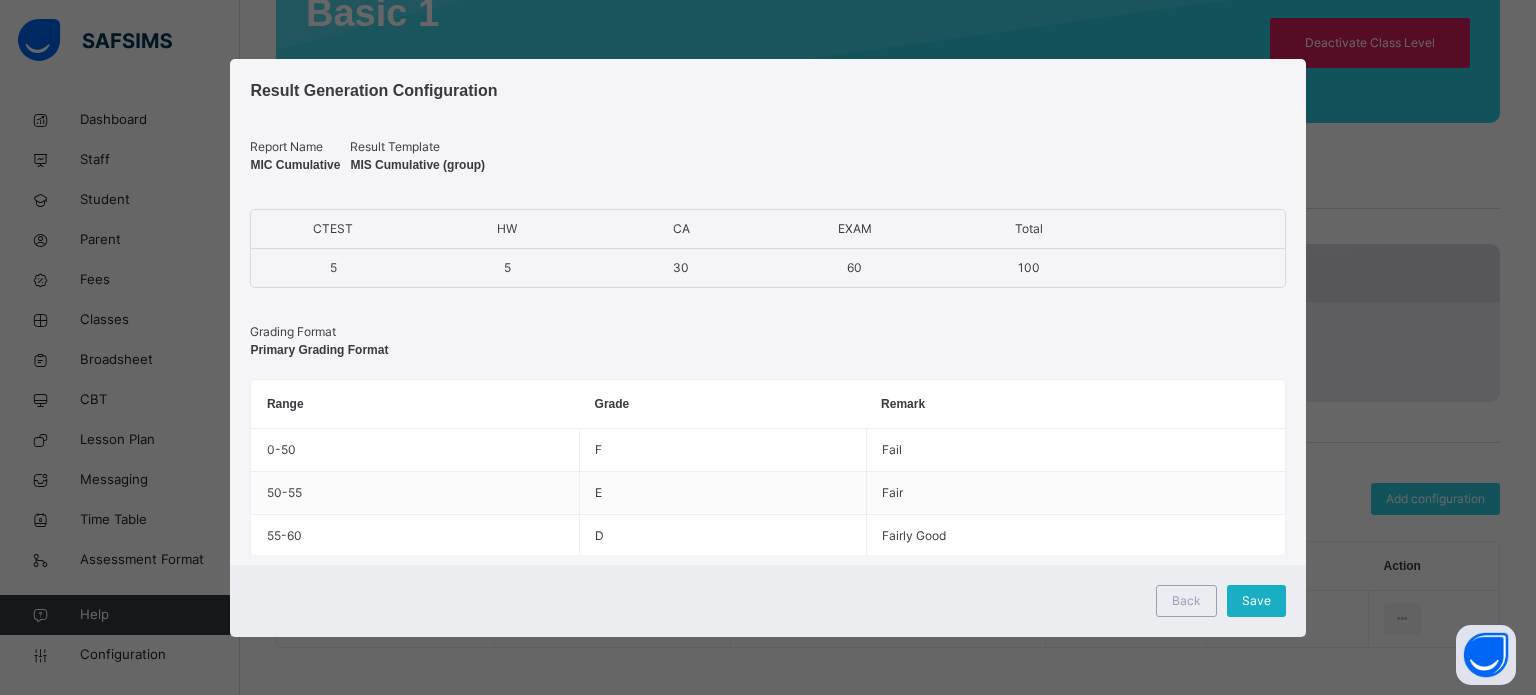 click on "Save" at bounding box center [1256, 601] 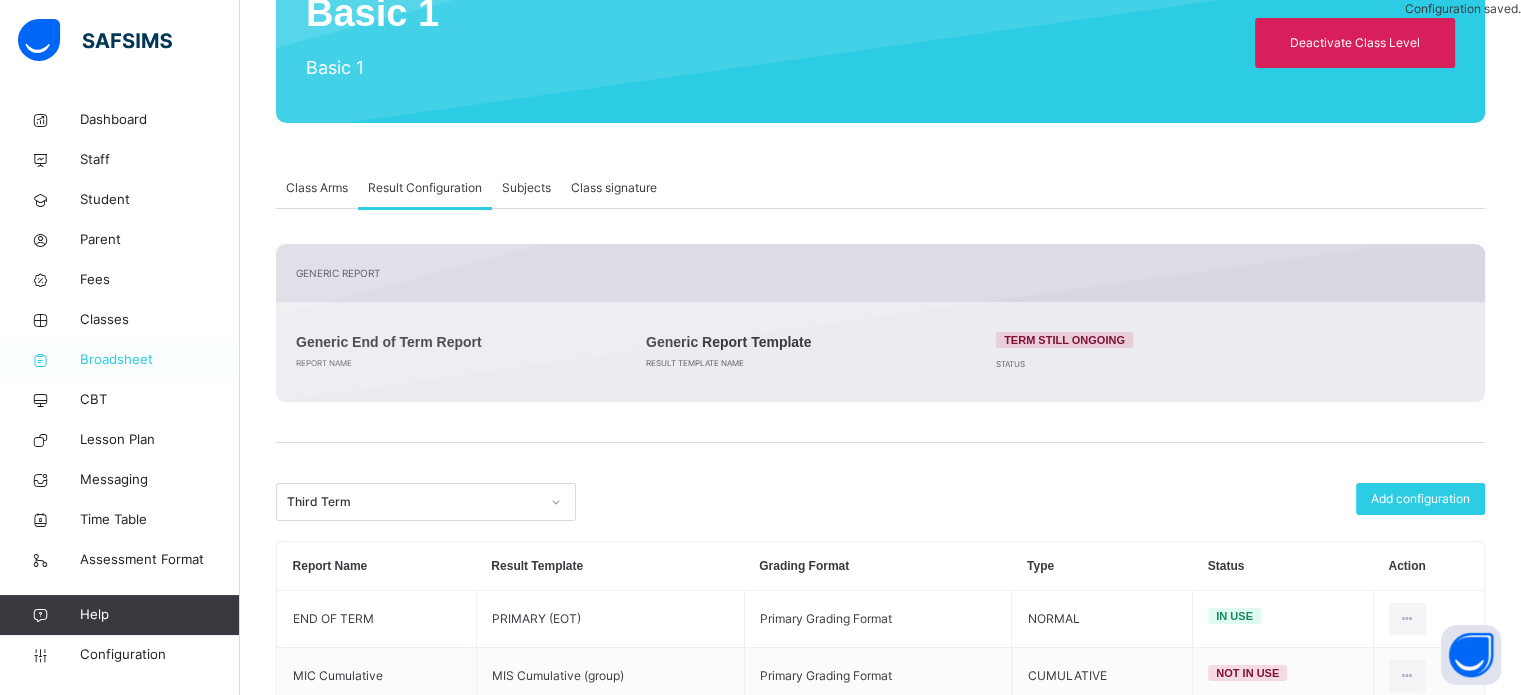 click on "Broadsheet" at bounding box center [160, 360] 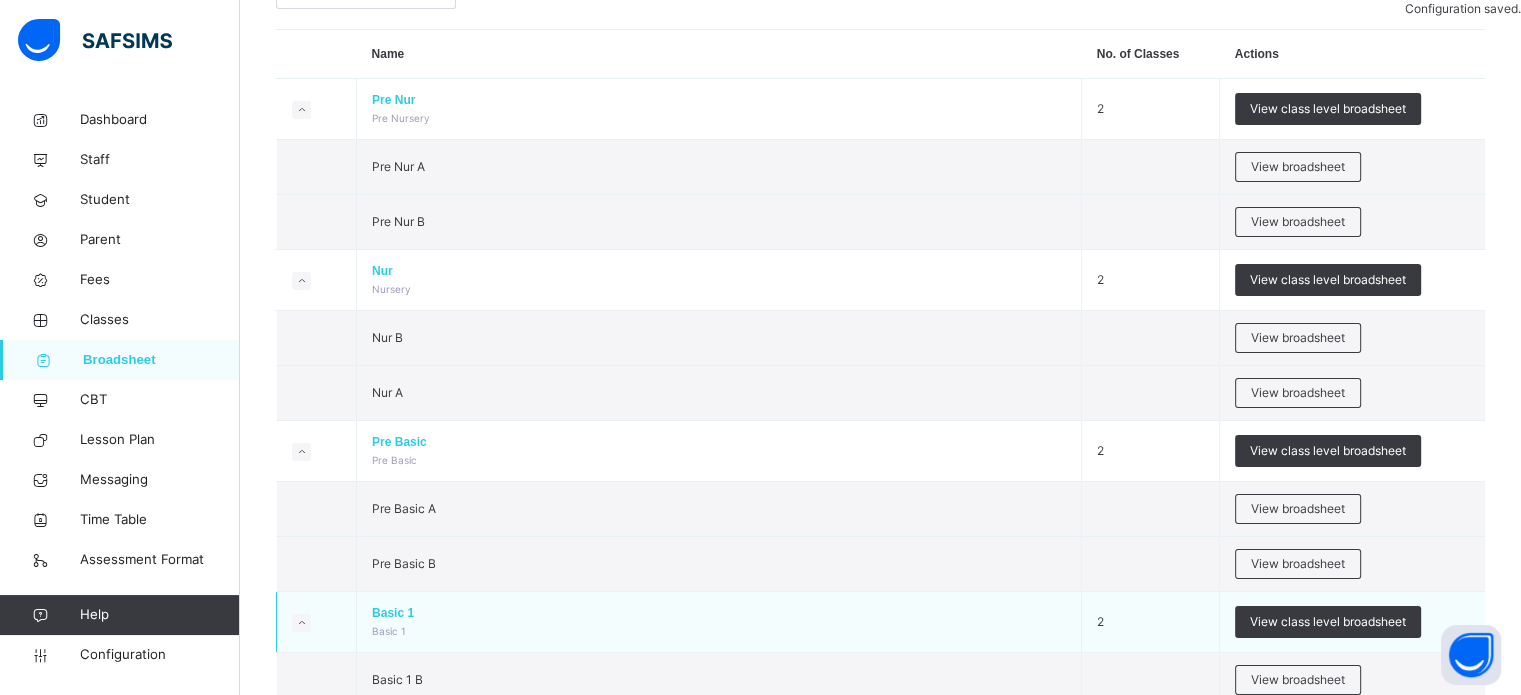 scroll, scrollTop: 400, scrollLeft: 0, axis: vertical 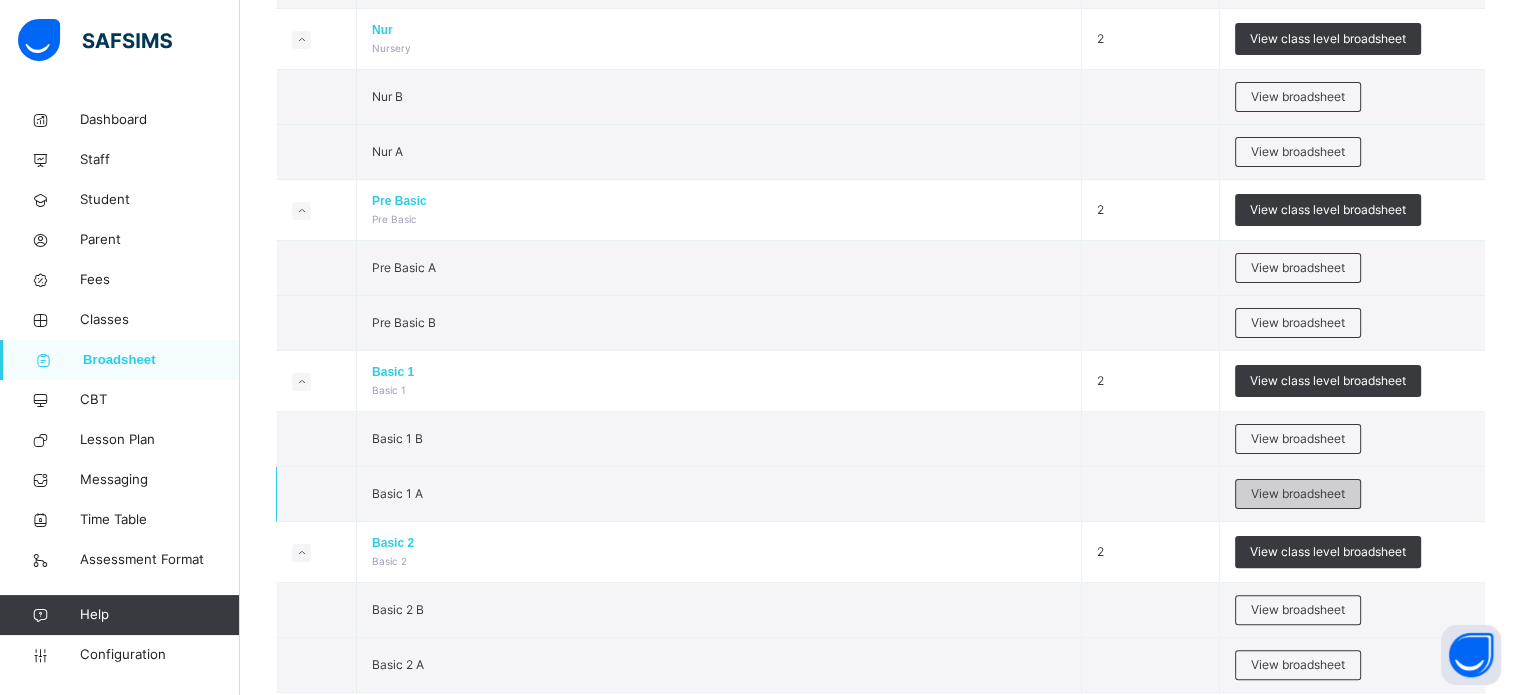 click on "View broadsheet" at bounding box center (1298, 494) 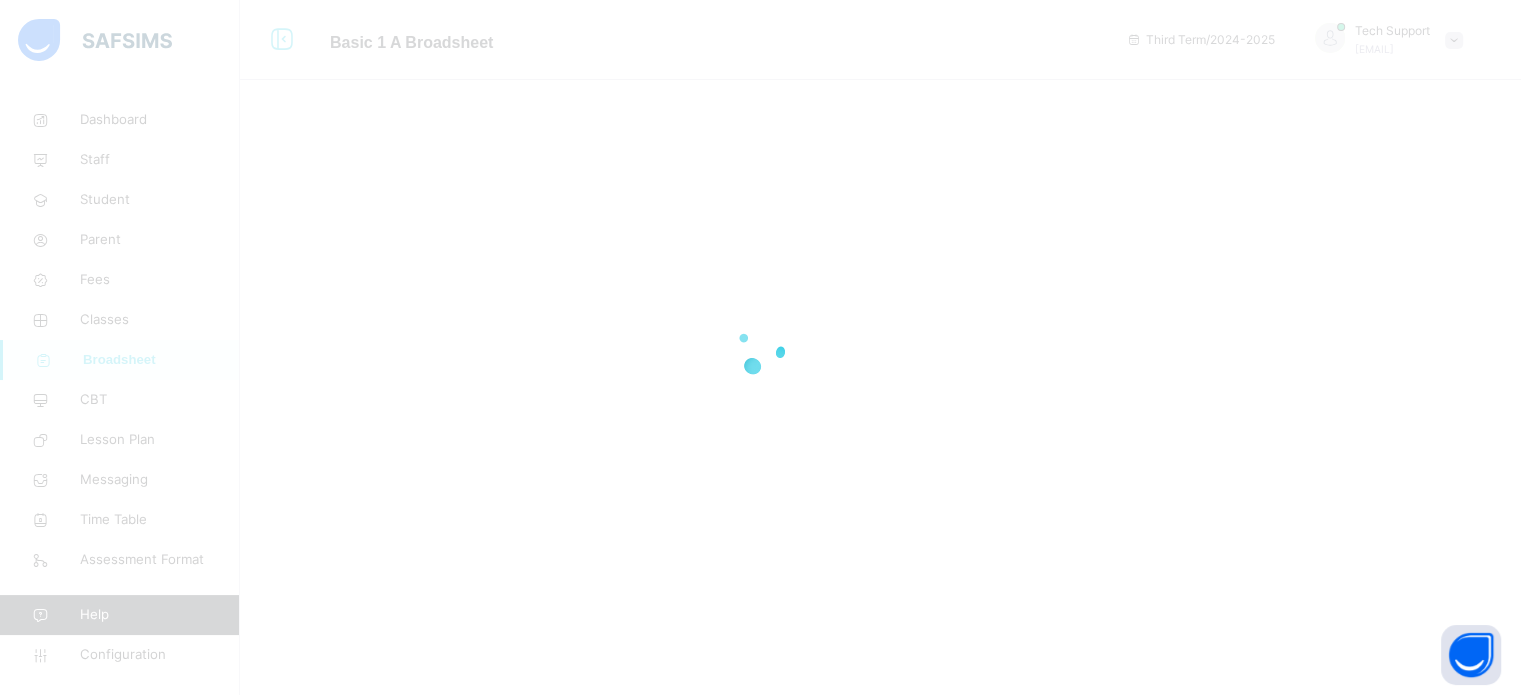 scroll, scrollTop: 0, scrollLeft: 0, axis: both 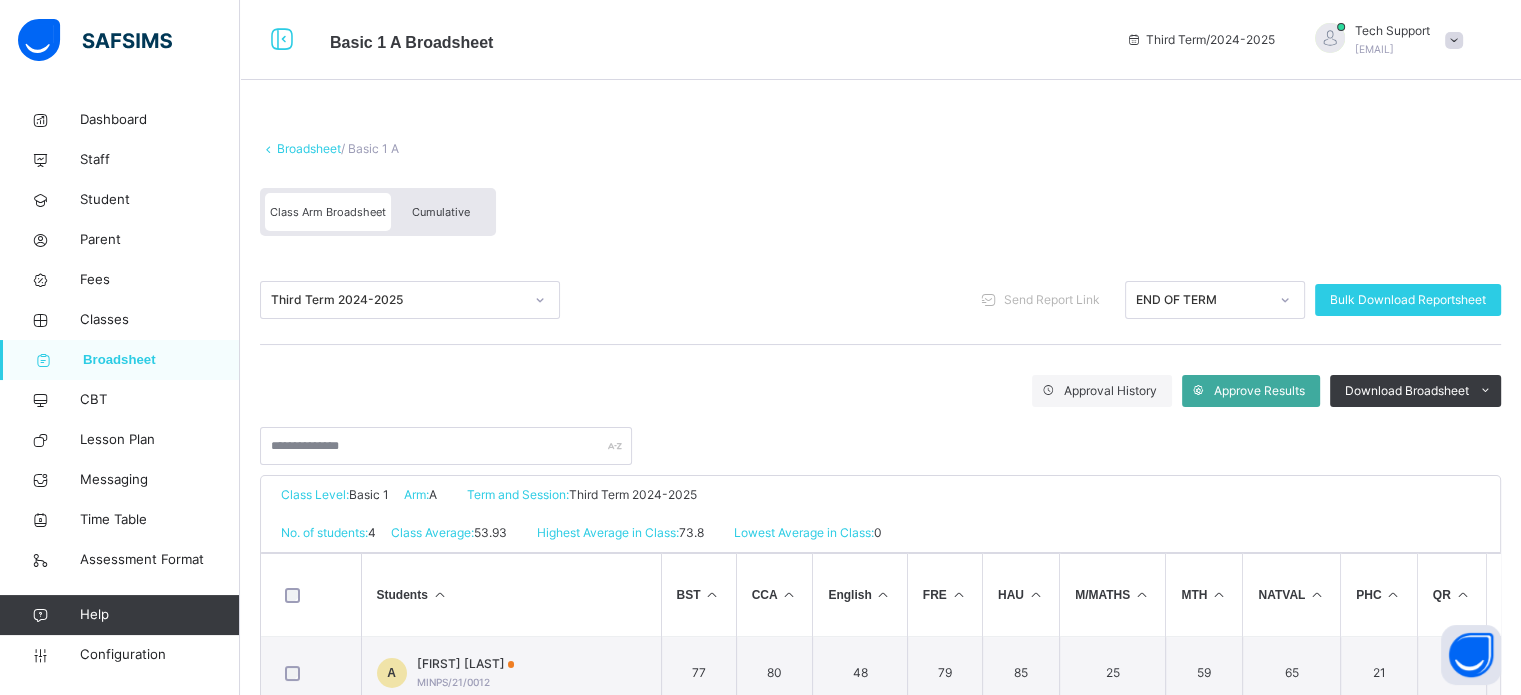 click on "Cumulative" at bounding box center (441, 212) 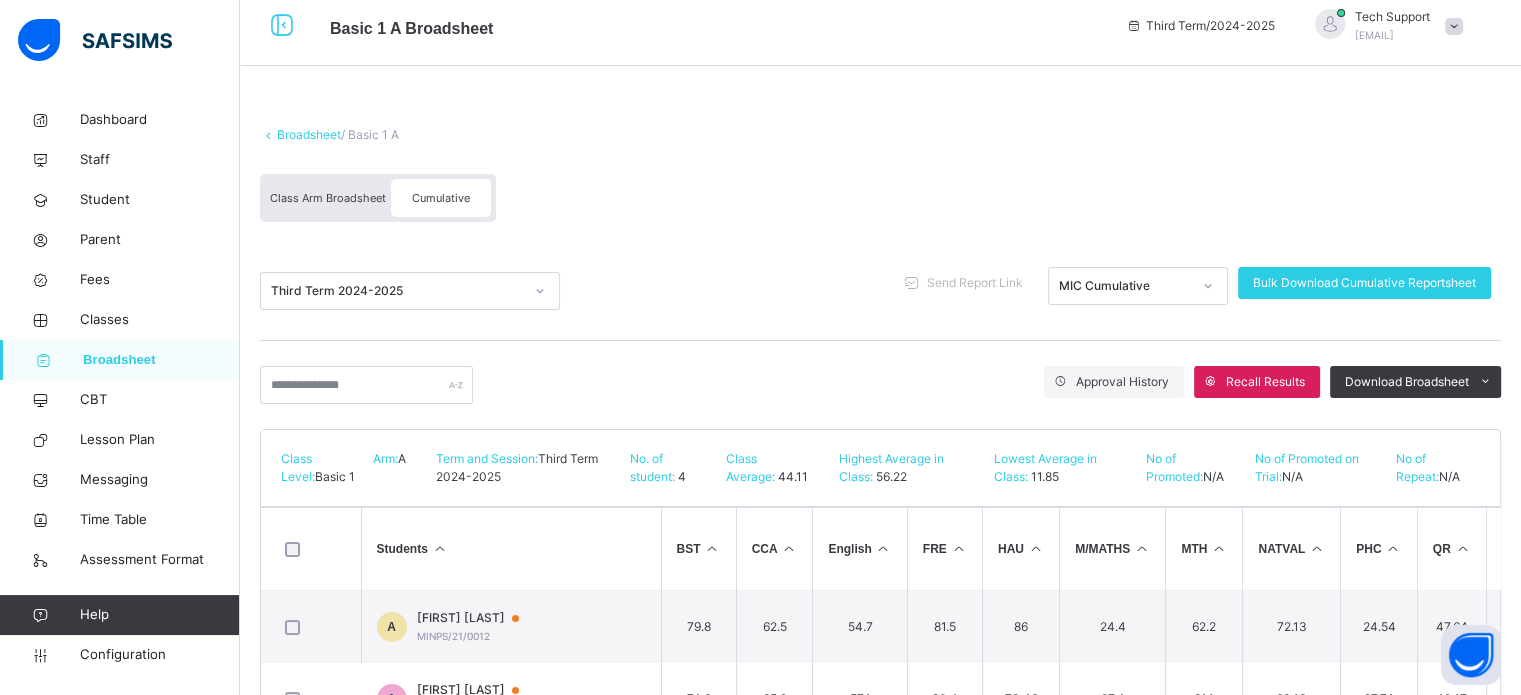 scroll, scrollTop: 100, scrollLeft: 0, axis: vertical 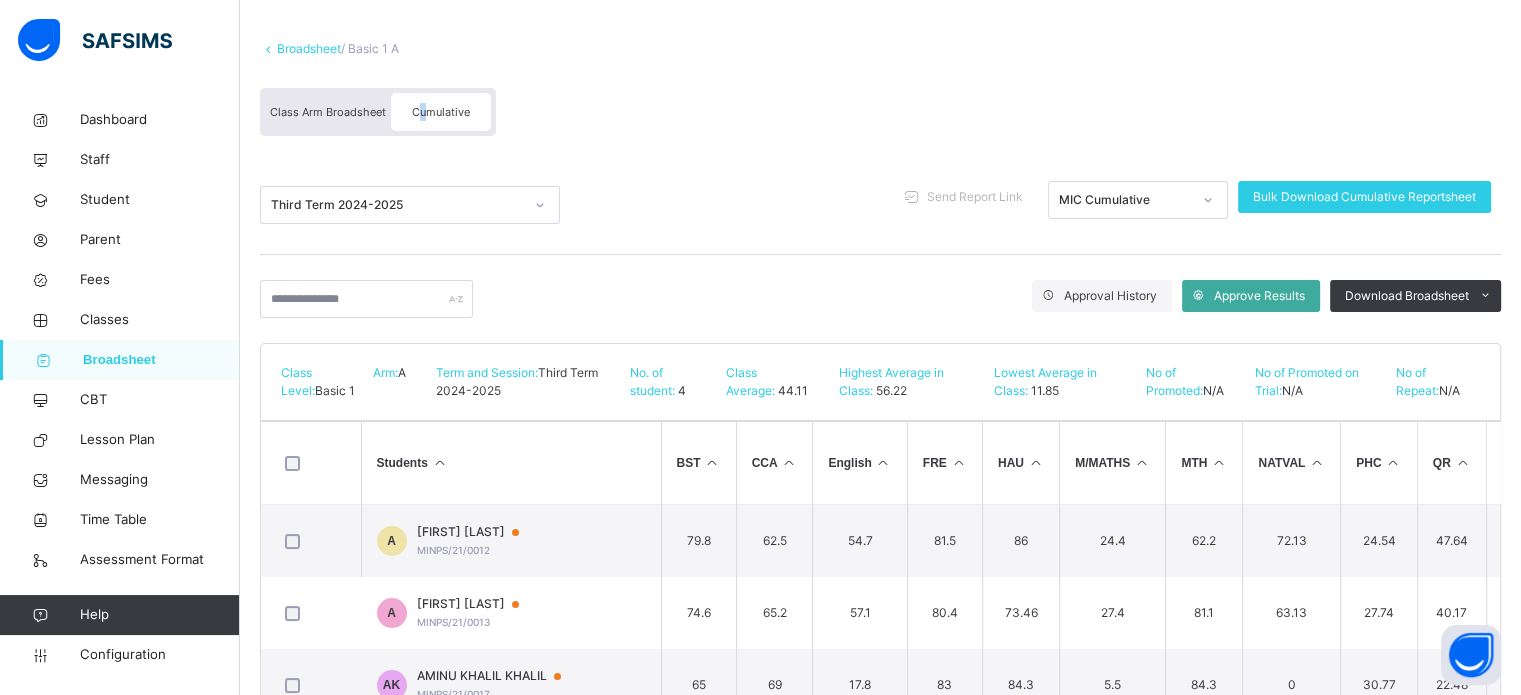 click on "Cumulative" at bounding box center [441, 112] 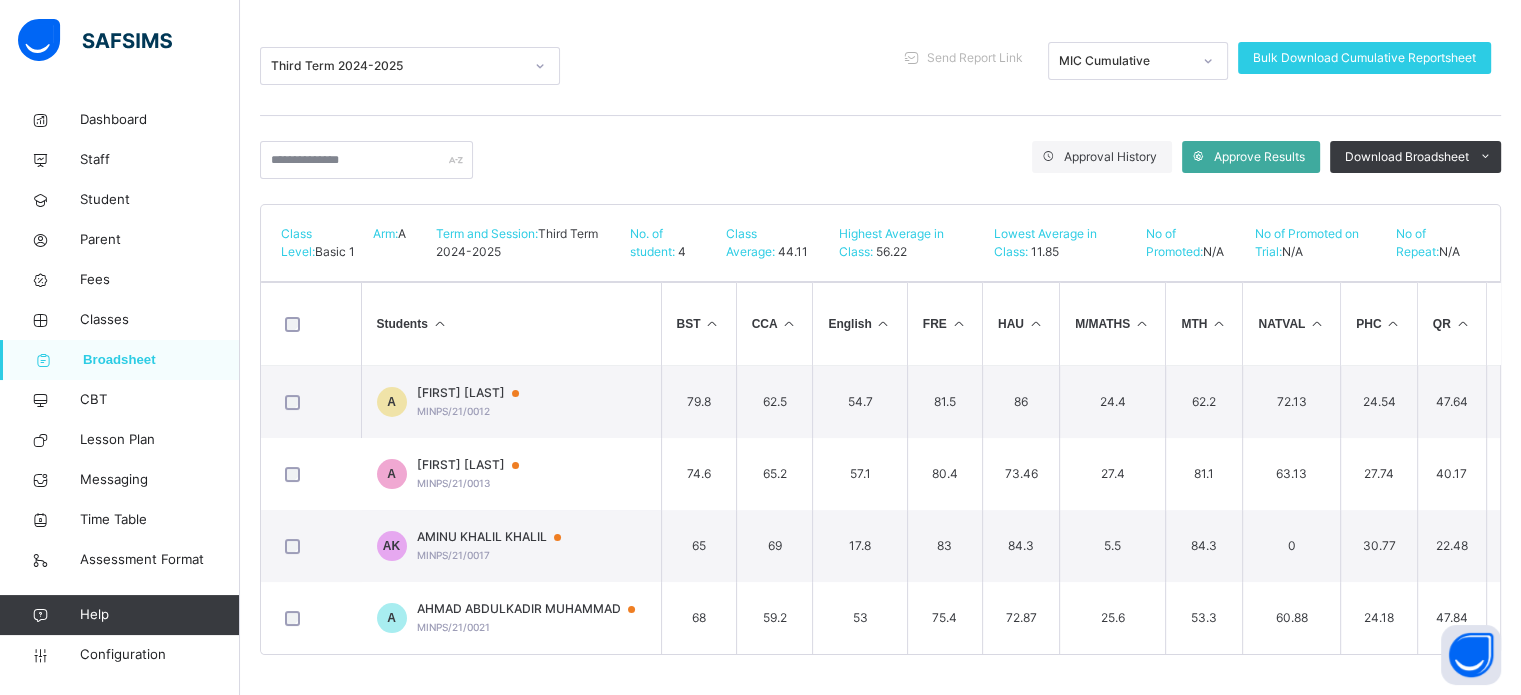 scroll, scrollTop: 245, scrollLeft: 0, axis: vertical 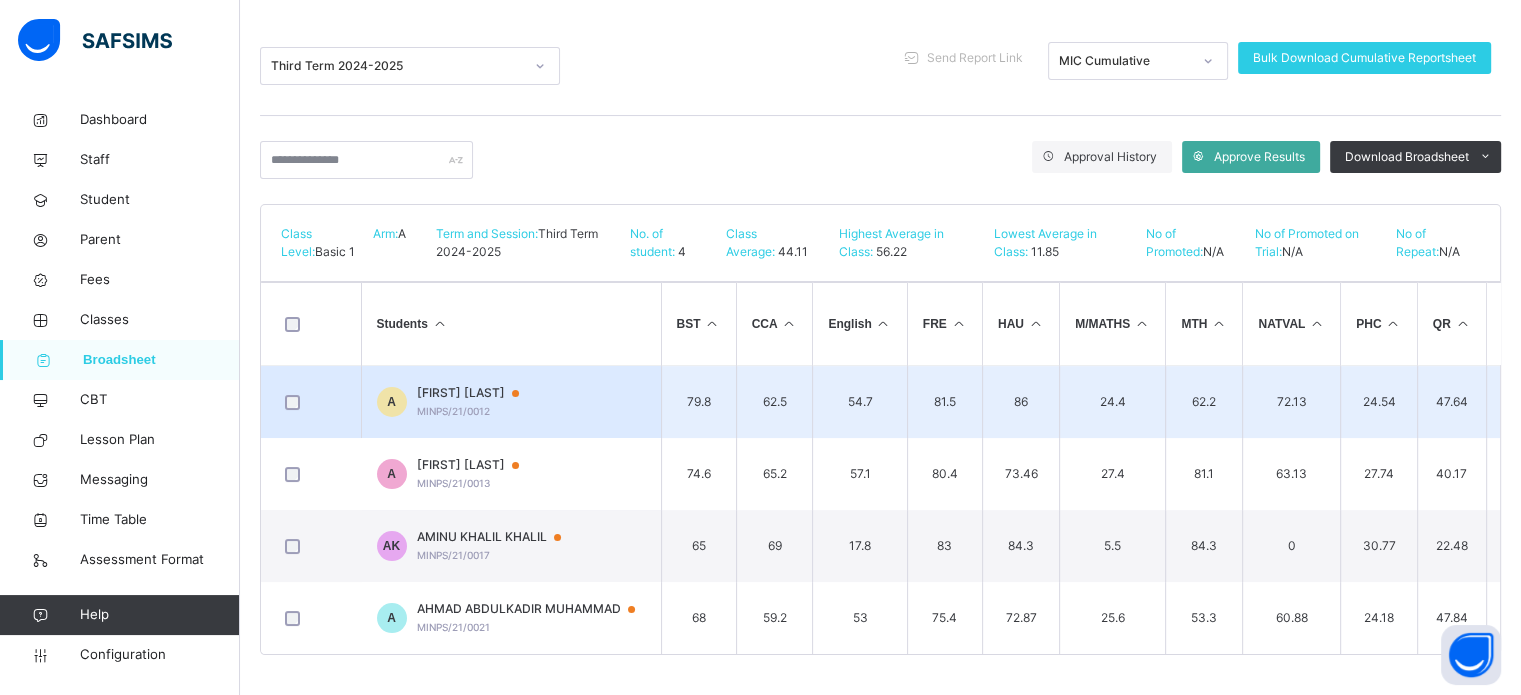 click on "[FIRST] [LAST]" at bounding box center [477, 393] 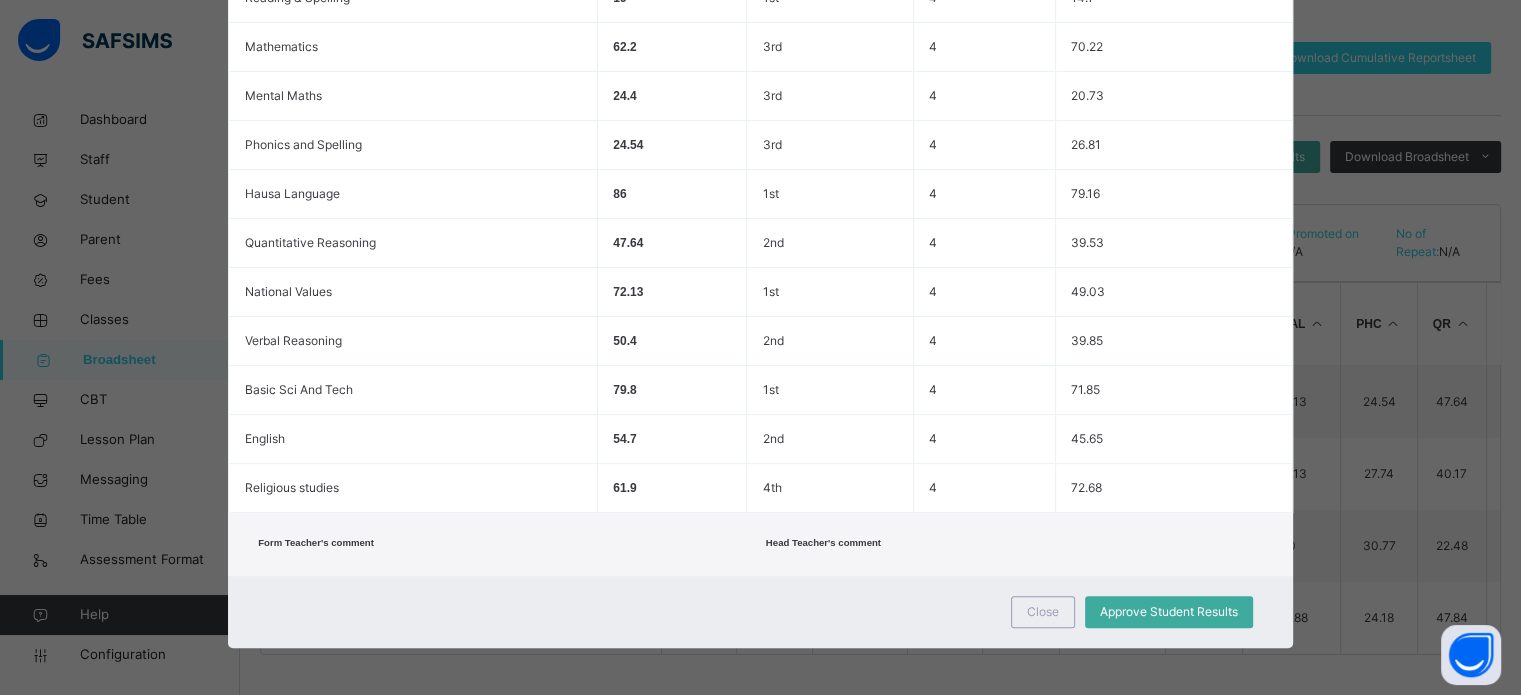 scroll, scrollTop: 40, scrollLeft: 0, axis: vertical 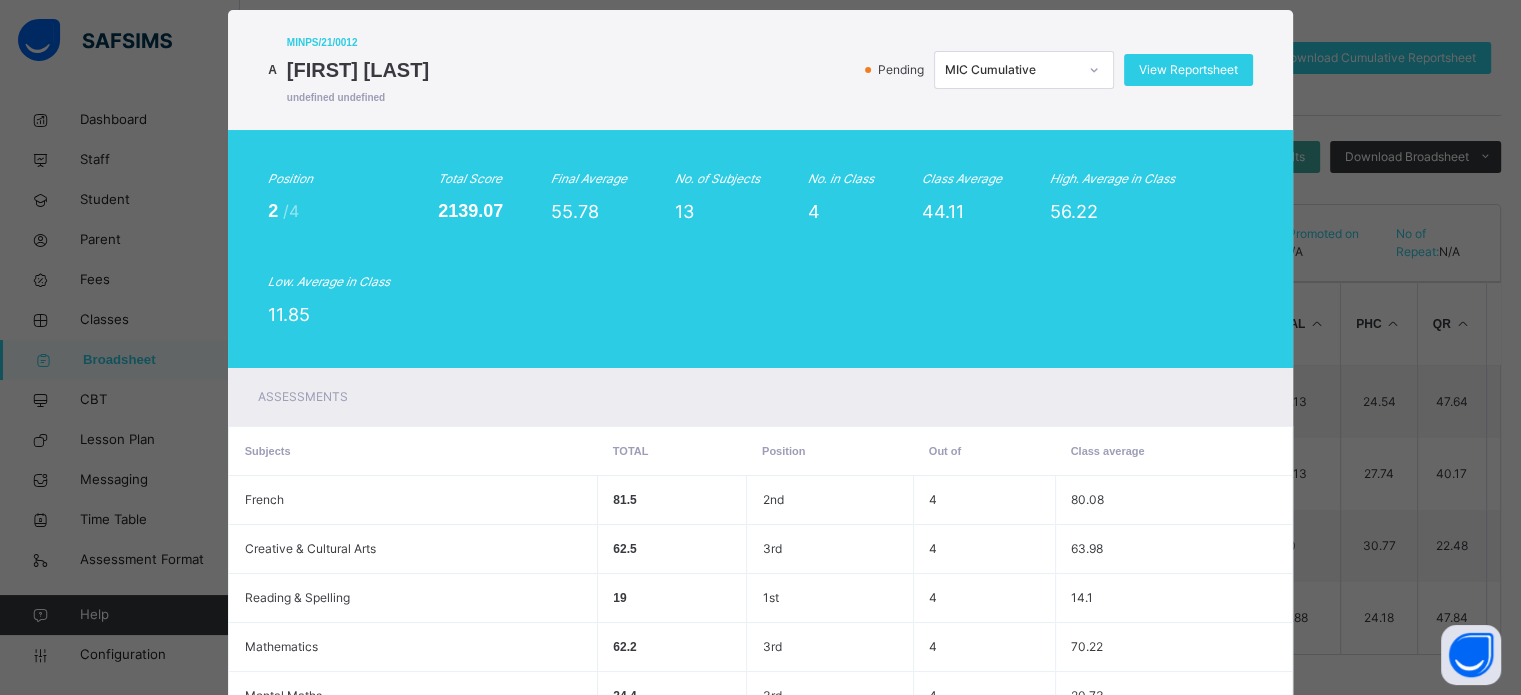 click on "MIC Cumulative" at bounding box center [1011, 70] 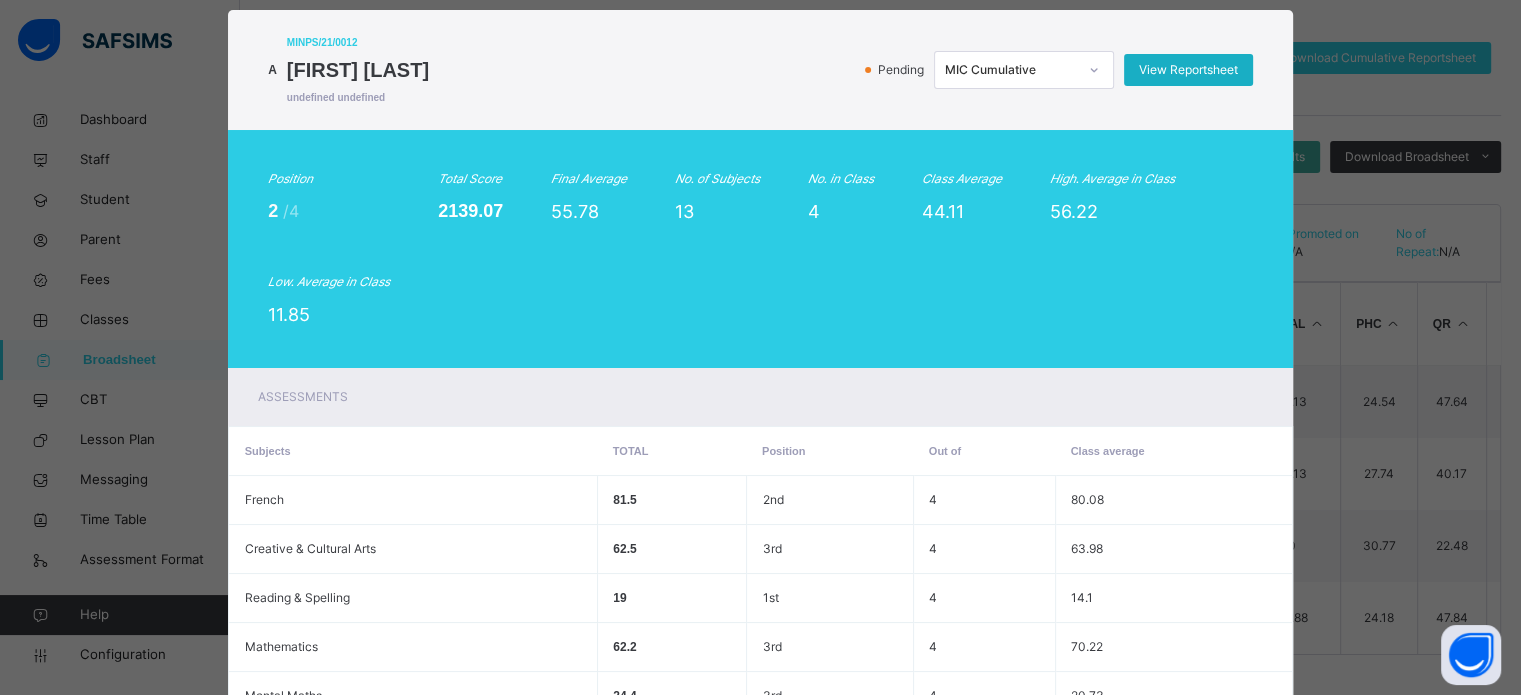 click on "View Reportsheet" at bounding box center [1188, 70] 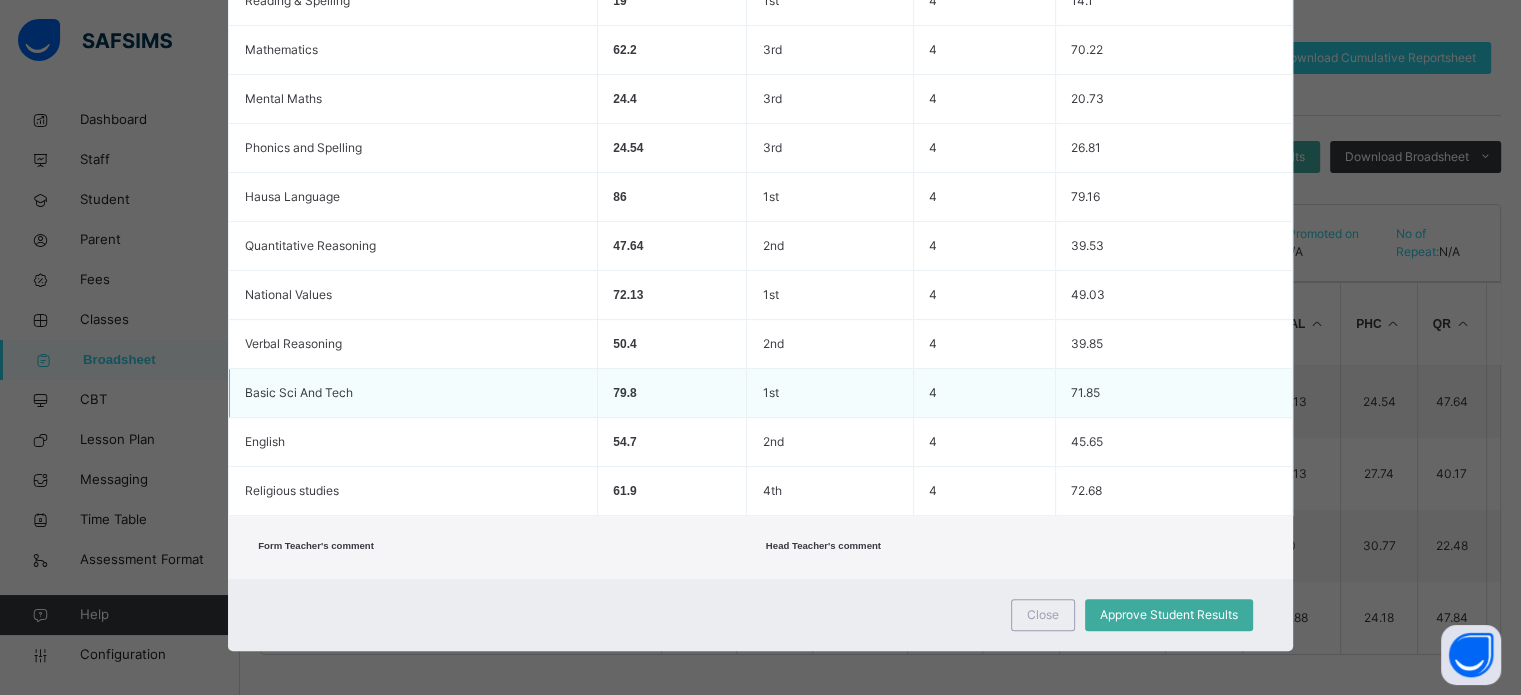 scroll, scrollTop: 640, scrollLeft: 0, axis: vertical 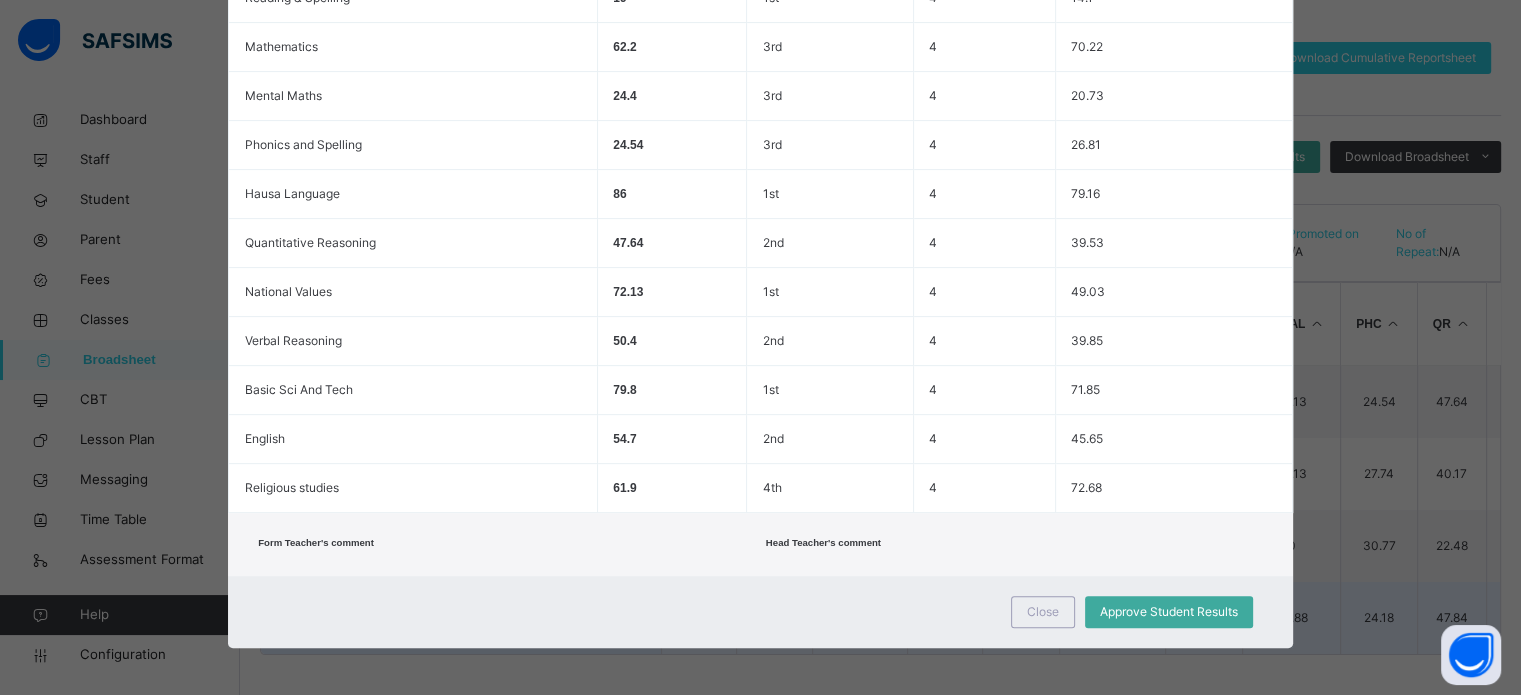 click on "Close" at bounding box center [1043, 612] 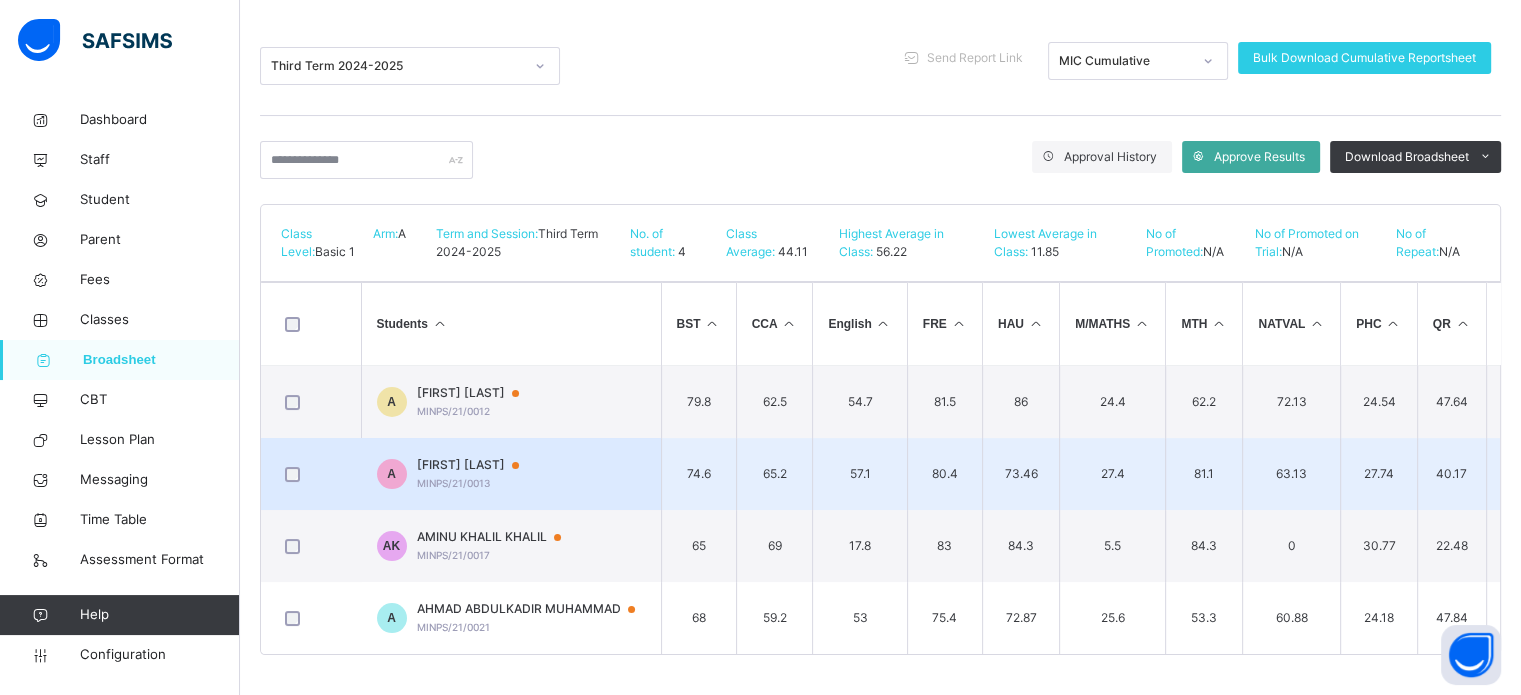 click on "[FIRST] [LAST]      MINPS/21/0013" at bounding box center (477, 474) 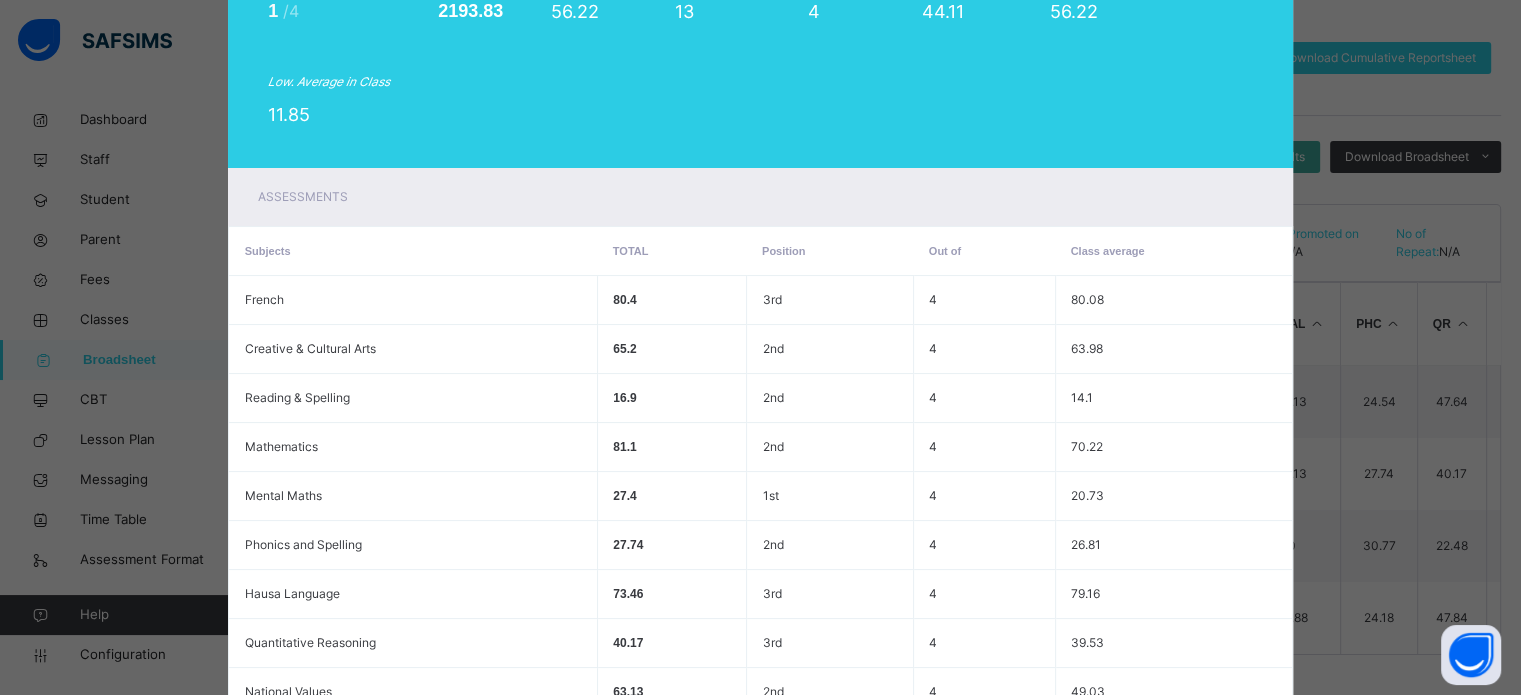 scroll, scrollTop: 40, scrollLeft: 0, axis: vertical 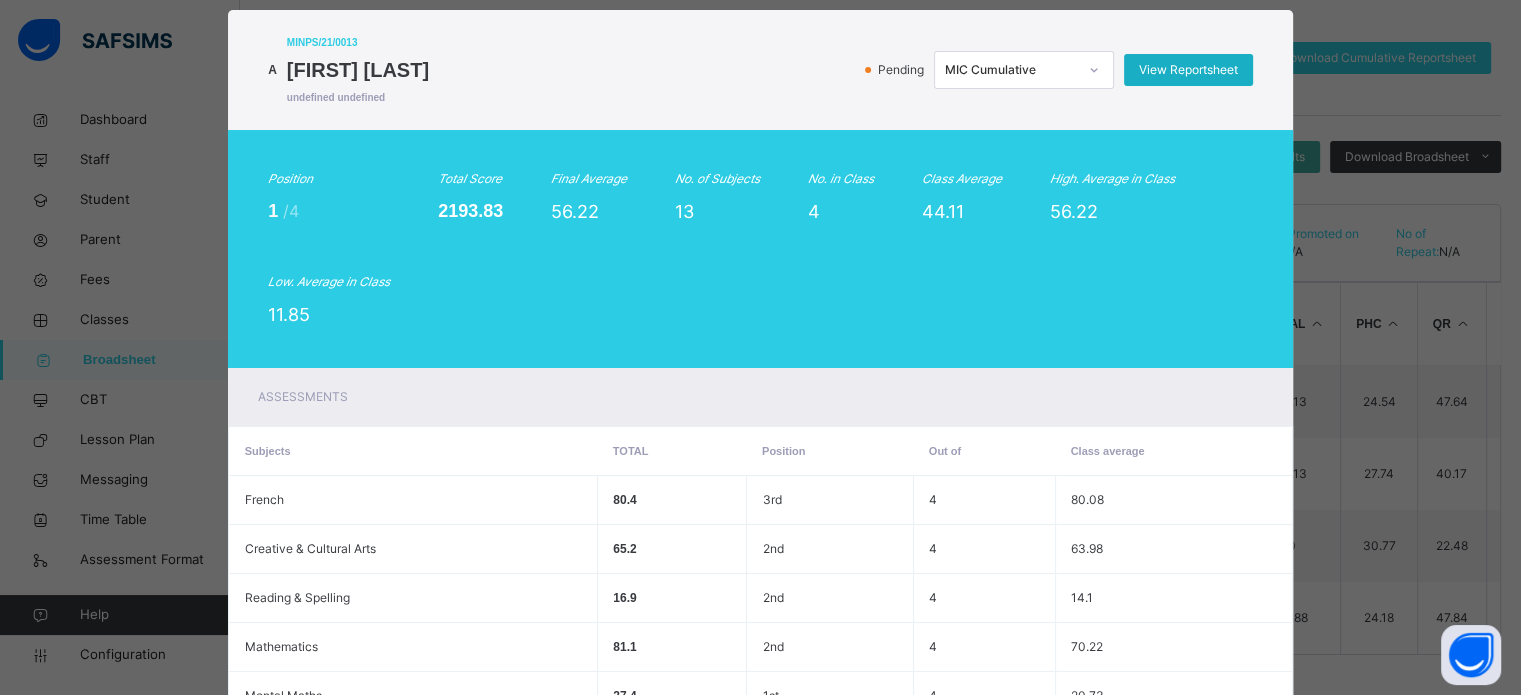 click on "View Reportsheet" at bounding box center (1188, 70) 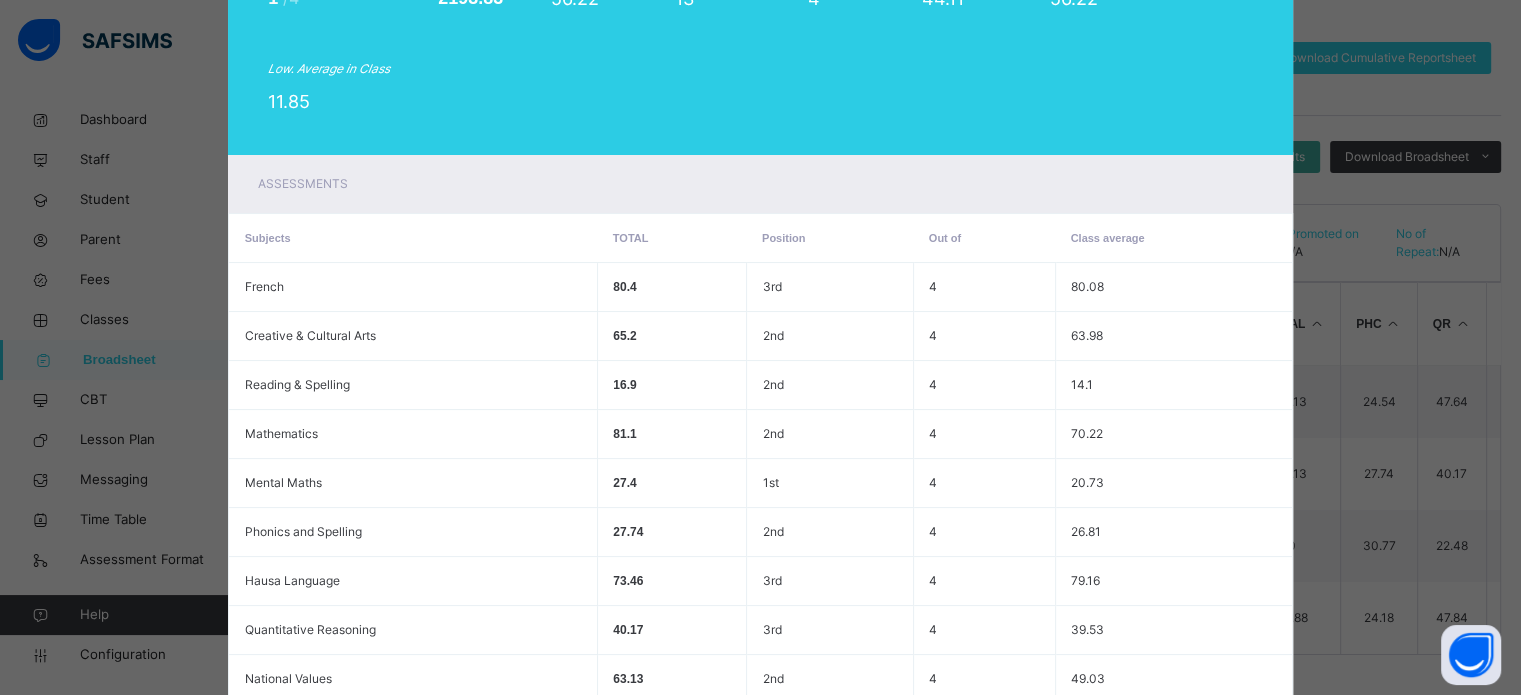 scroll, scrollTop: 640, scrollLeft: 0, axis: vertical 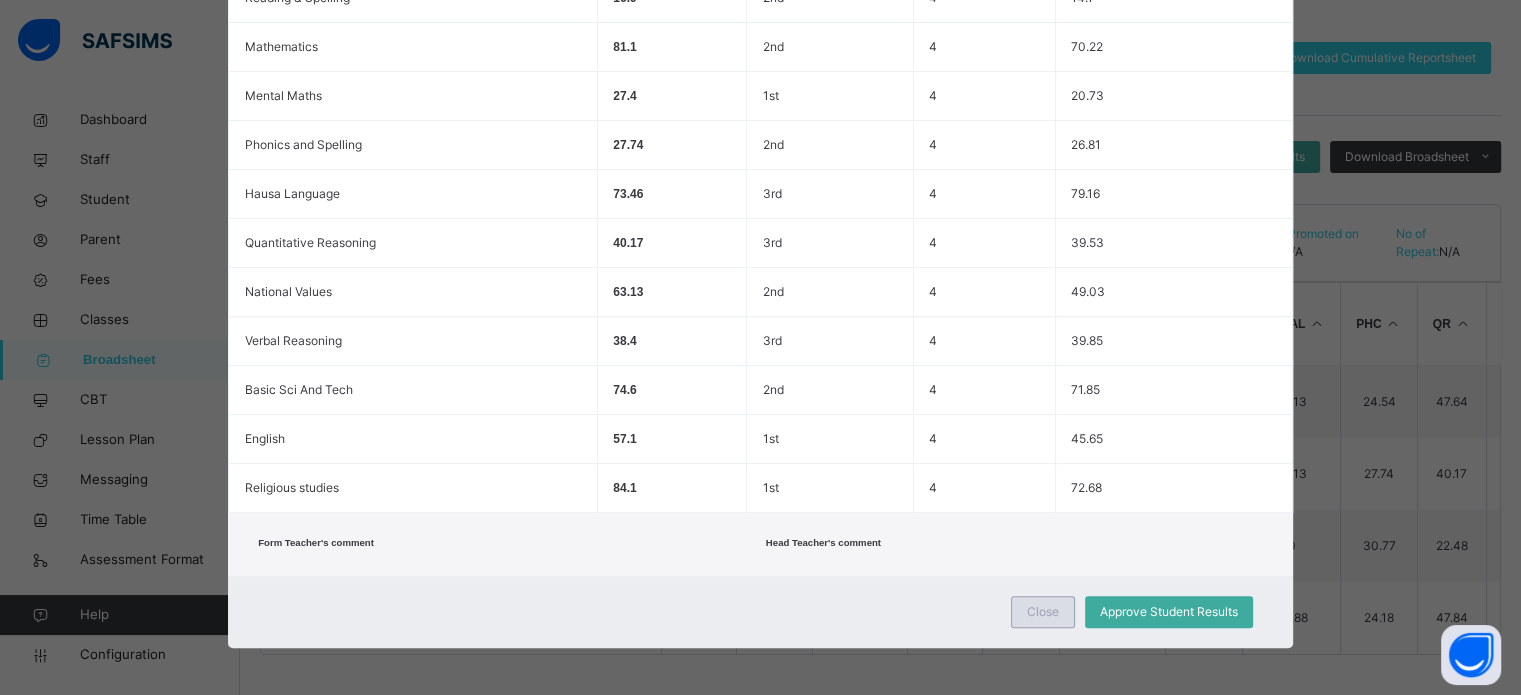 click on "Close" at bounding box center (1043, 612) 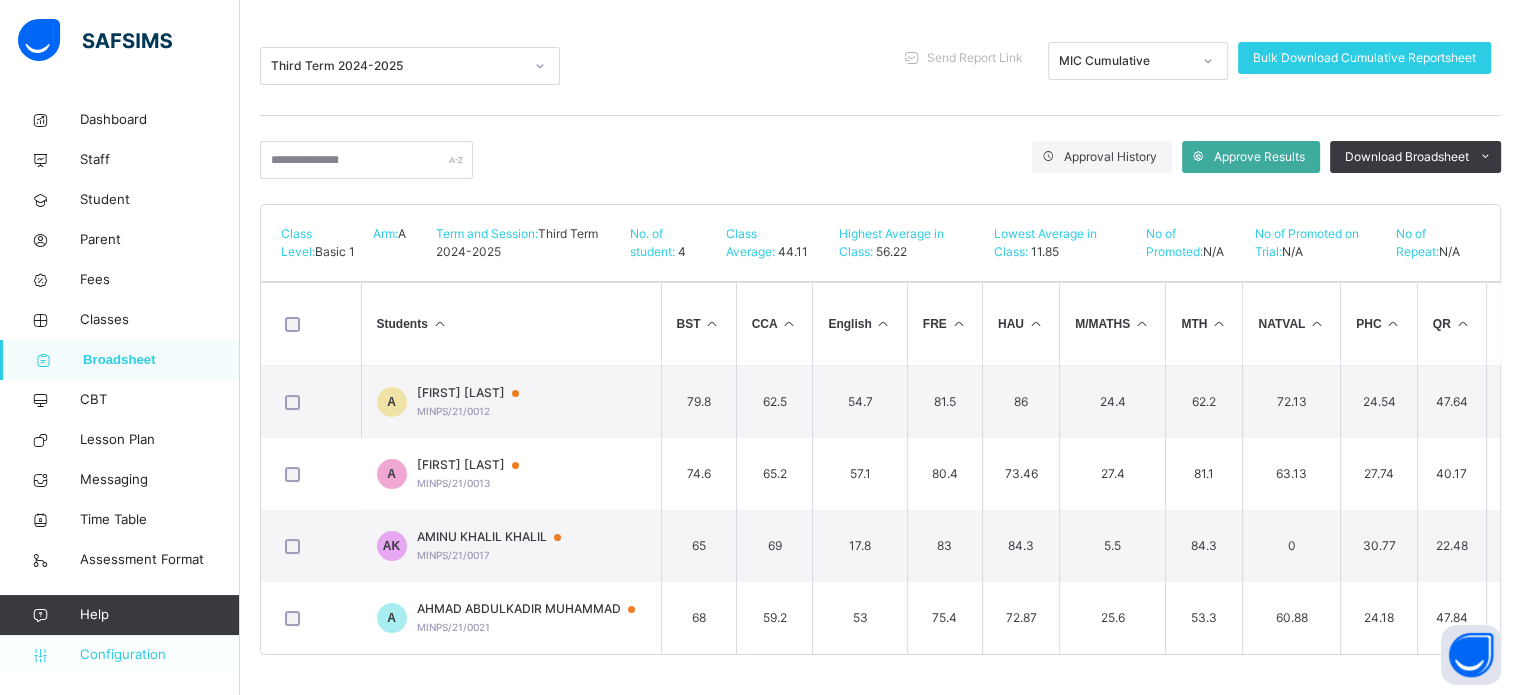 click on "Configuration" at bounding box center (159, 655) 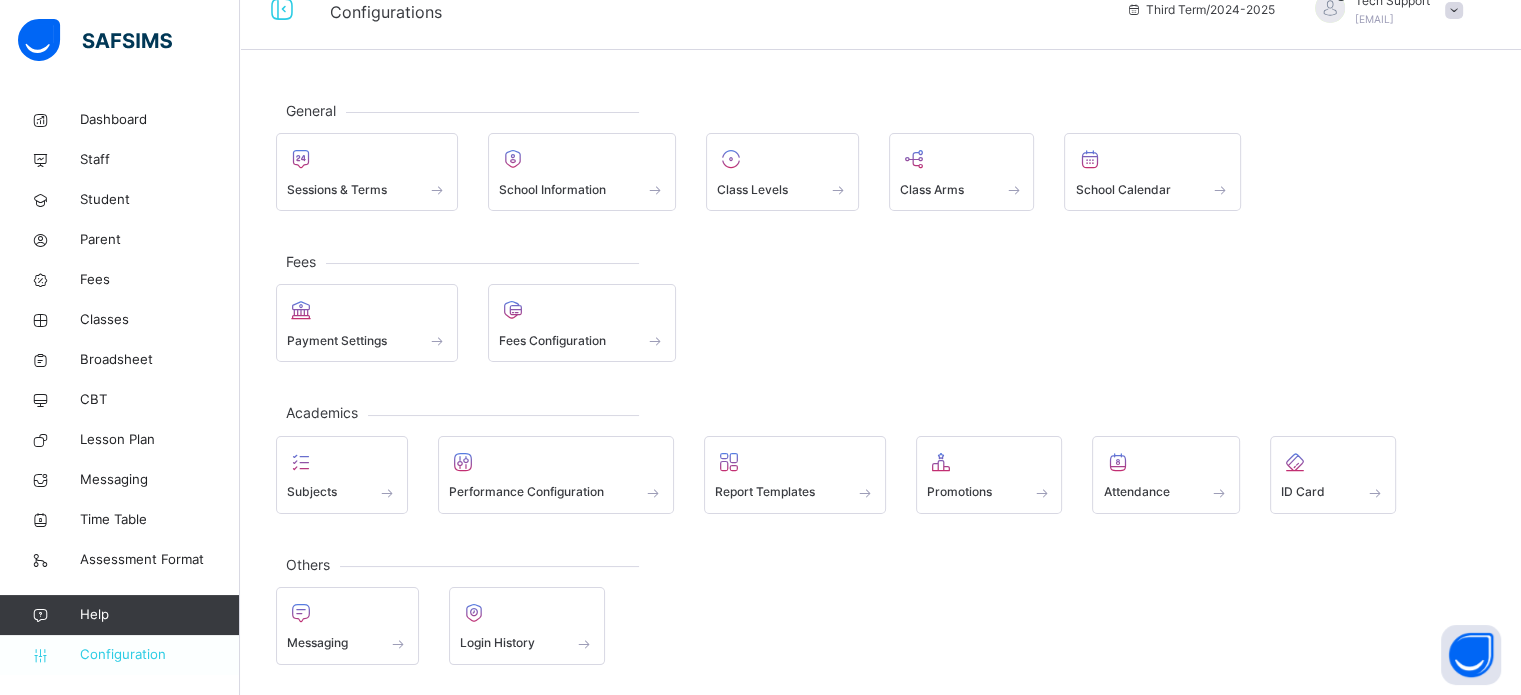 scroll, scrollTop: 26, scrollLeft: 0, axis: vertical 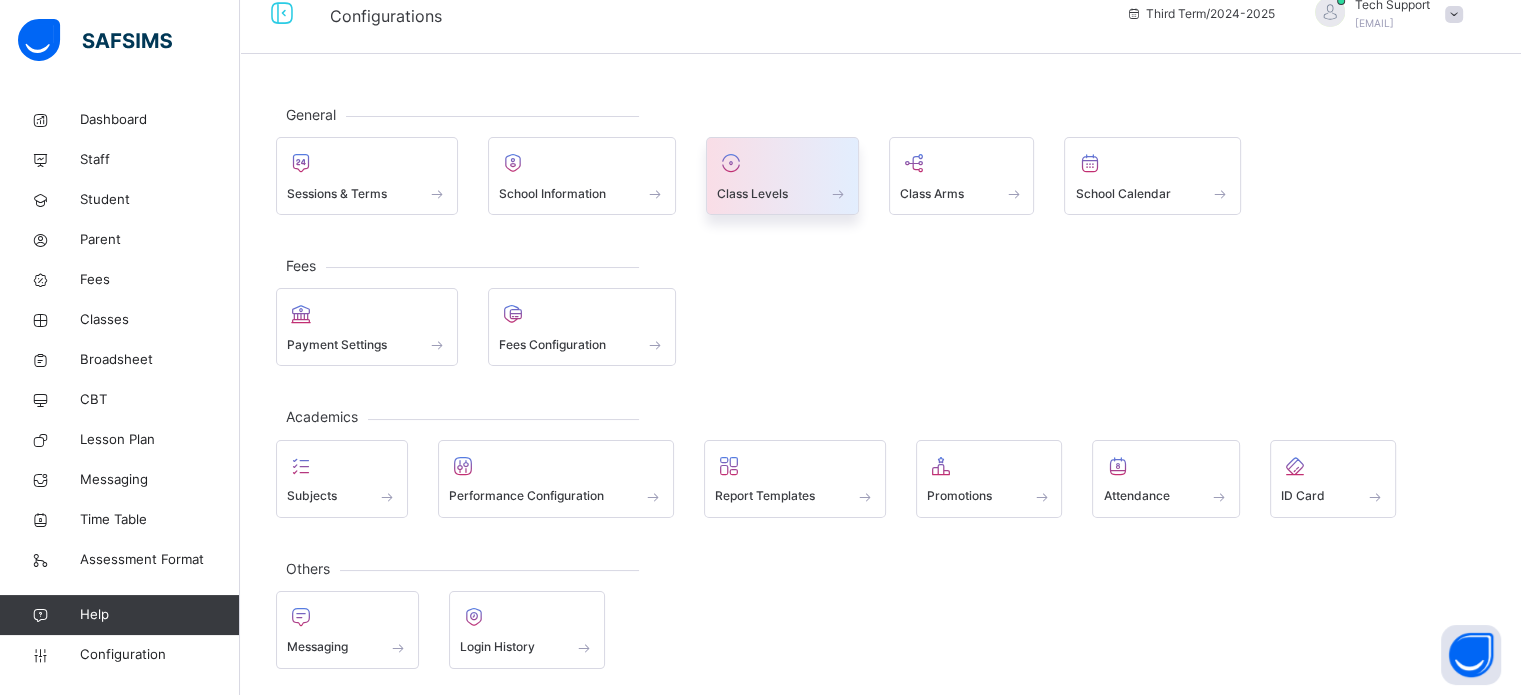 click on "Class Levels" at bounding box center (782, 193) 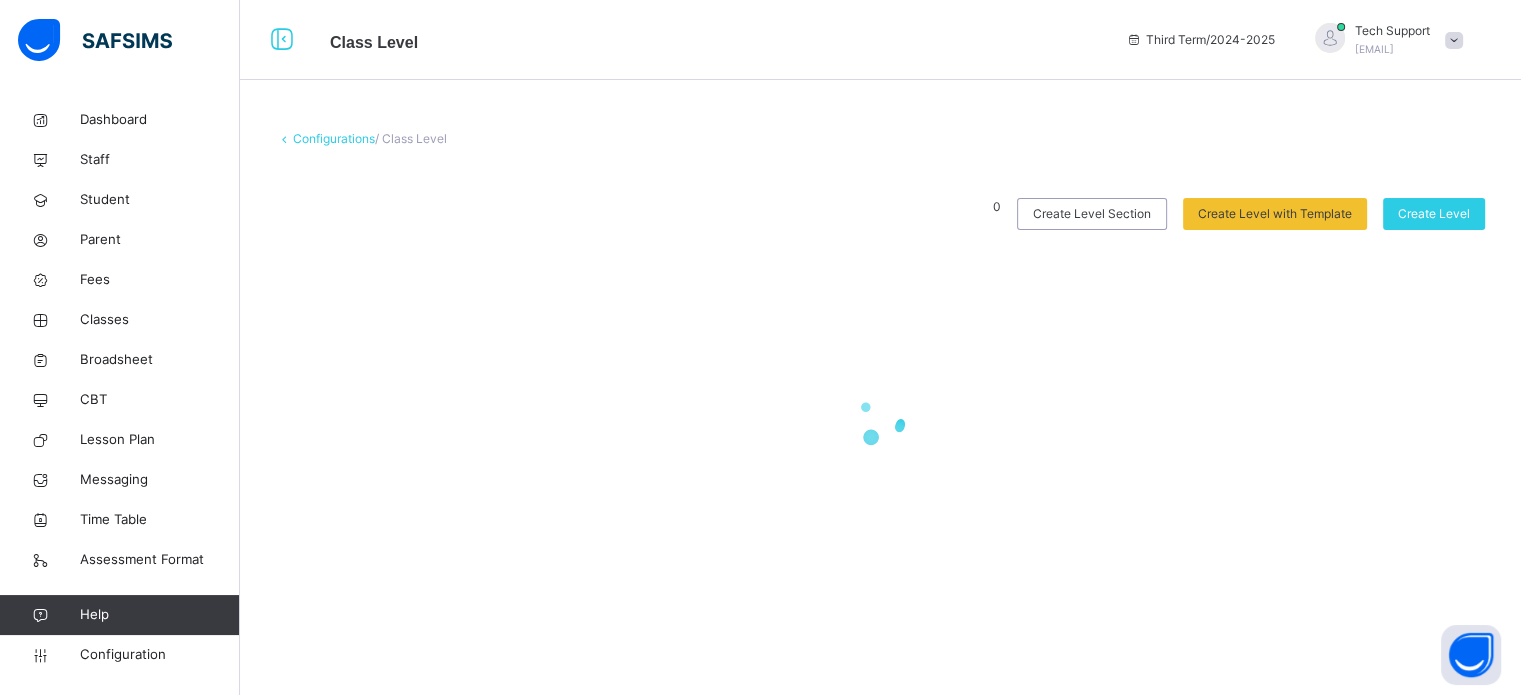 scroll, scrollTop: 0, scrollLeft: 0, axis: both 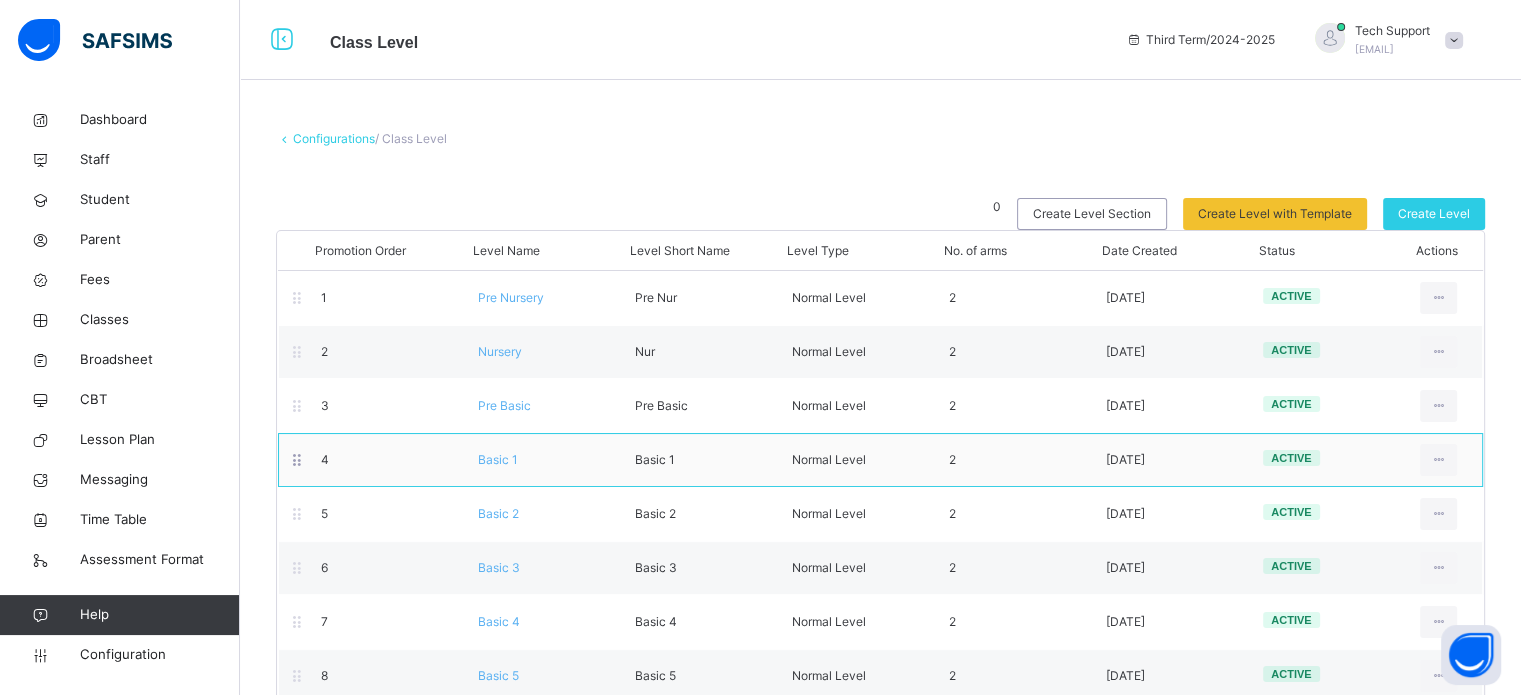 click on "Basic 1" at bounding box center [498, 459] 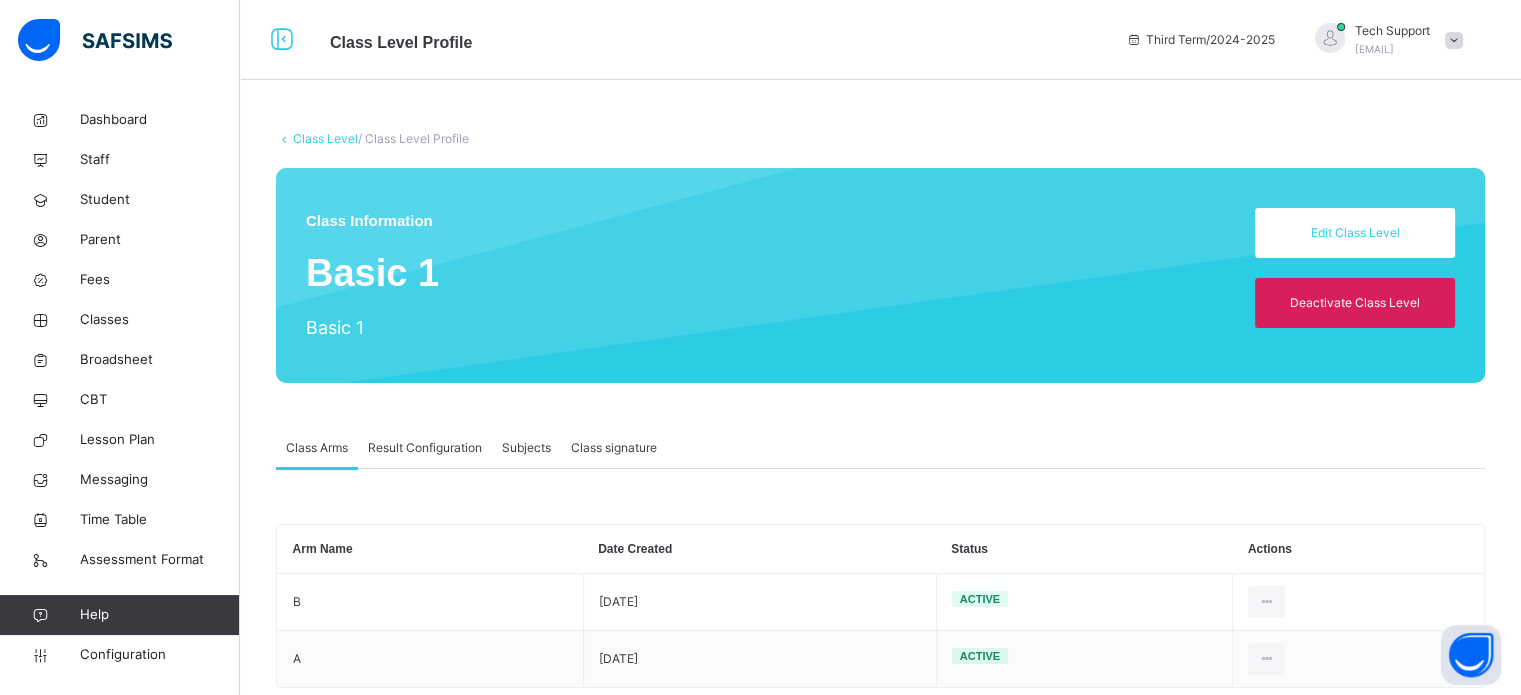 click on "Result Configuration" at bounding box center (425, 448) 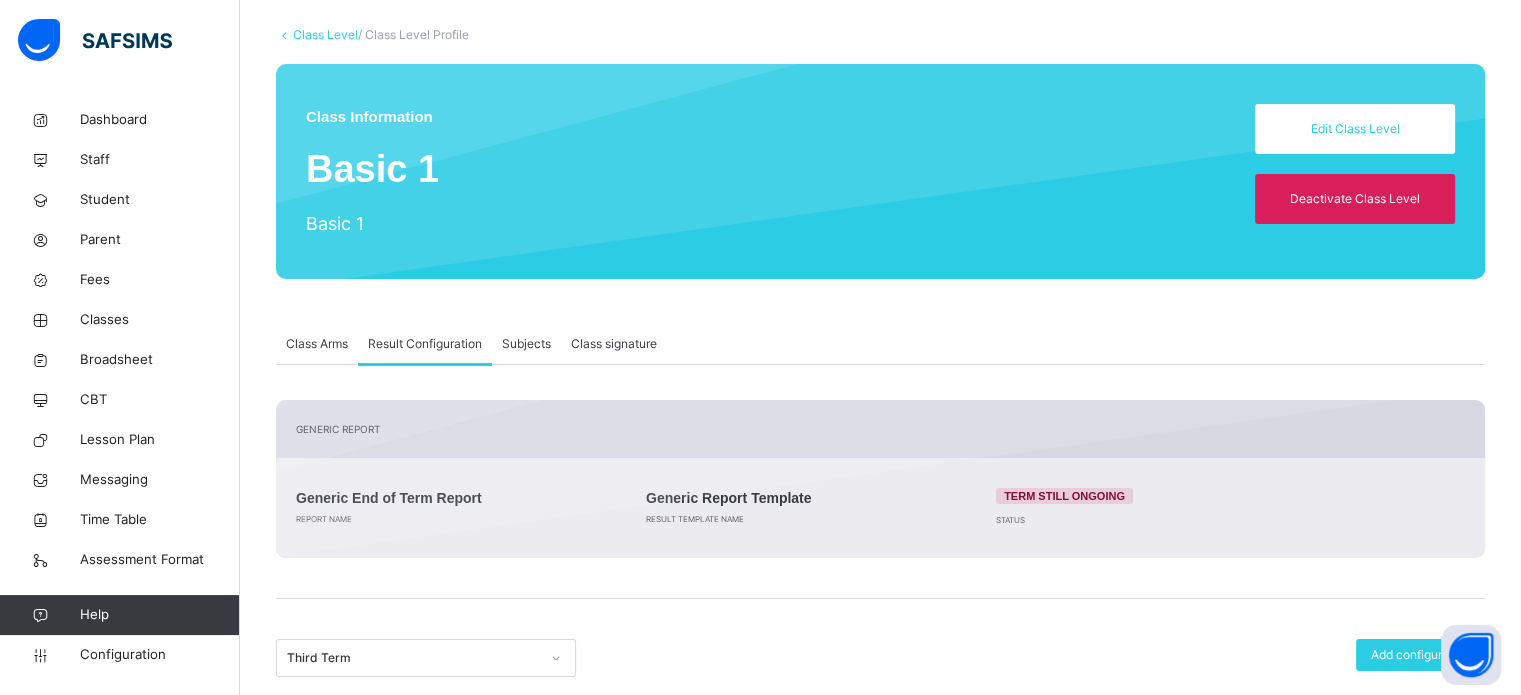 scroll, scrollTop: 100, scrollLeft: 0, axis: vertical 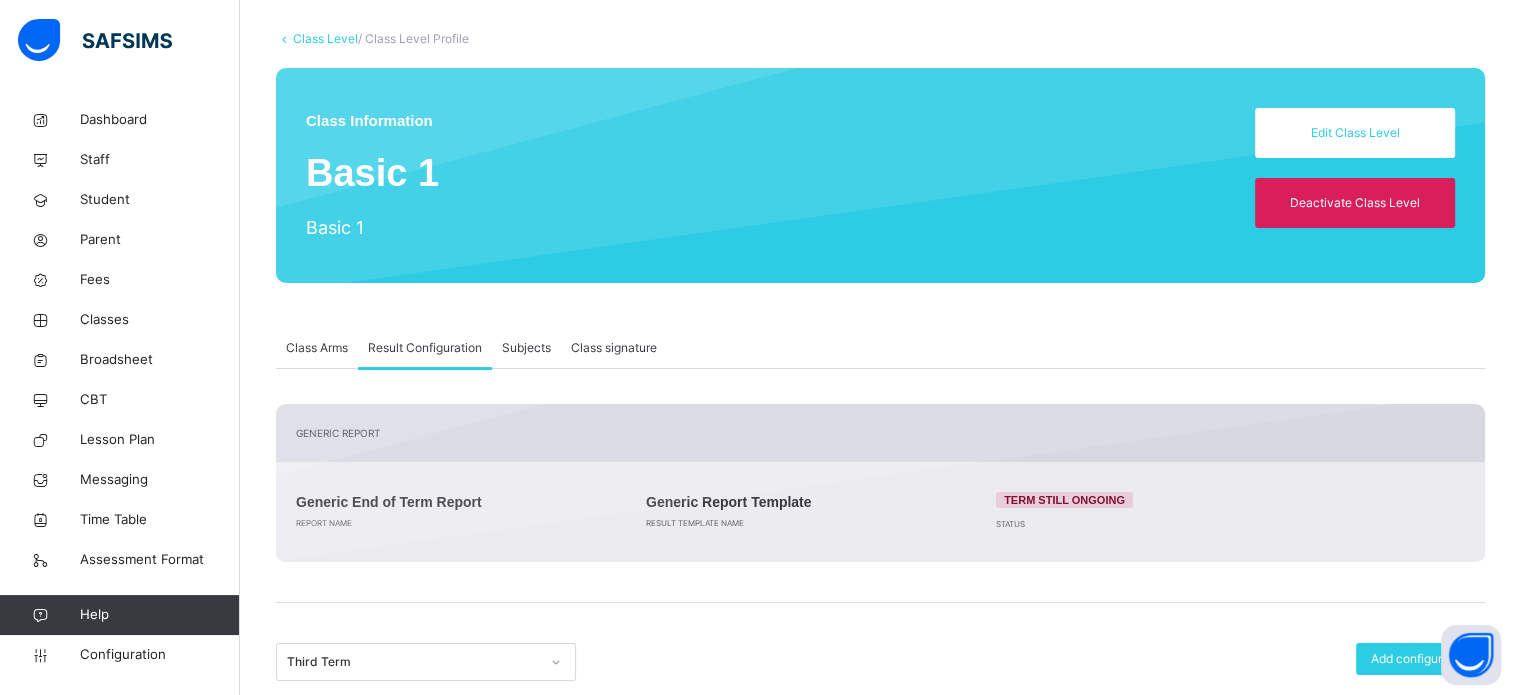 click on "Subjects" at bounding box center (526, 348) 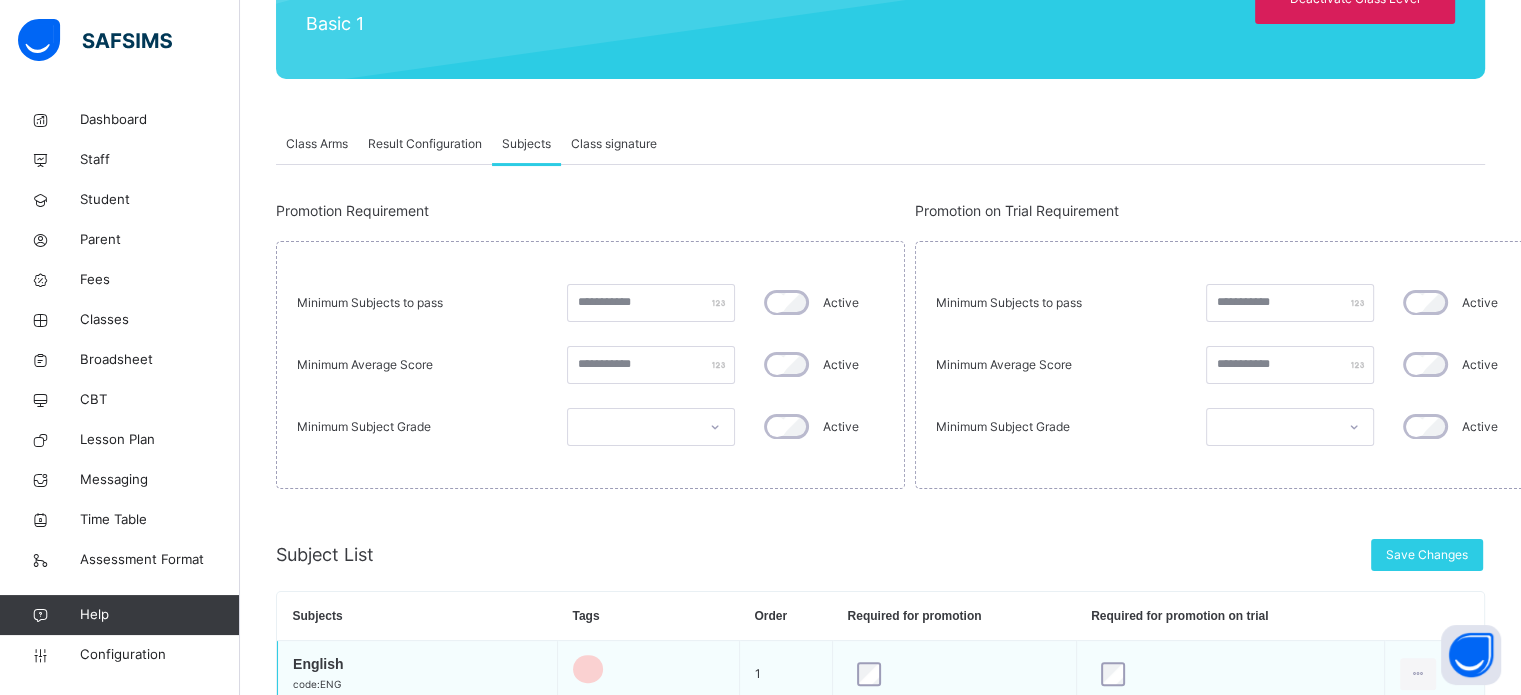 scroll, scrollTop: 500, scrollLeft: 0, axis: vertical 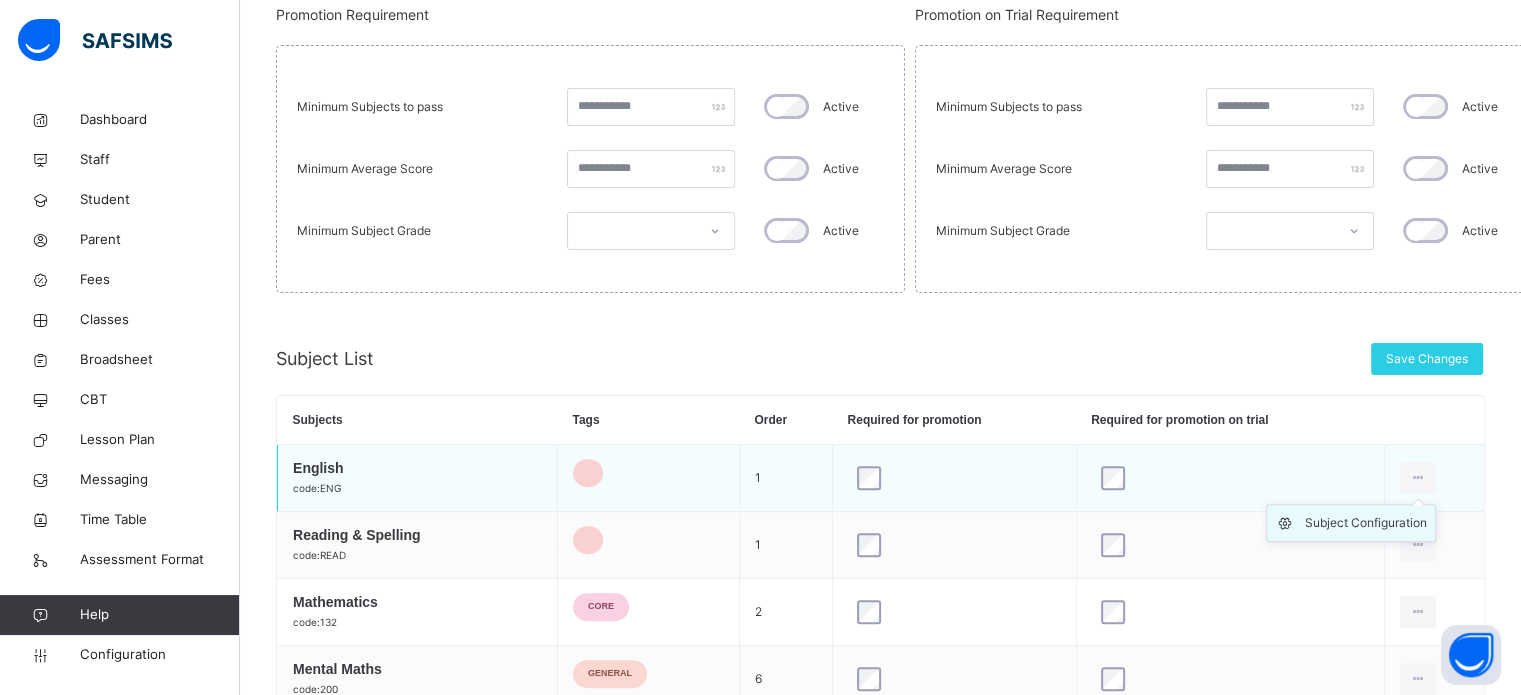 click on "Subject Configuration" at bounding box center (1366, 523) 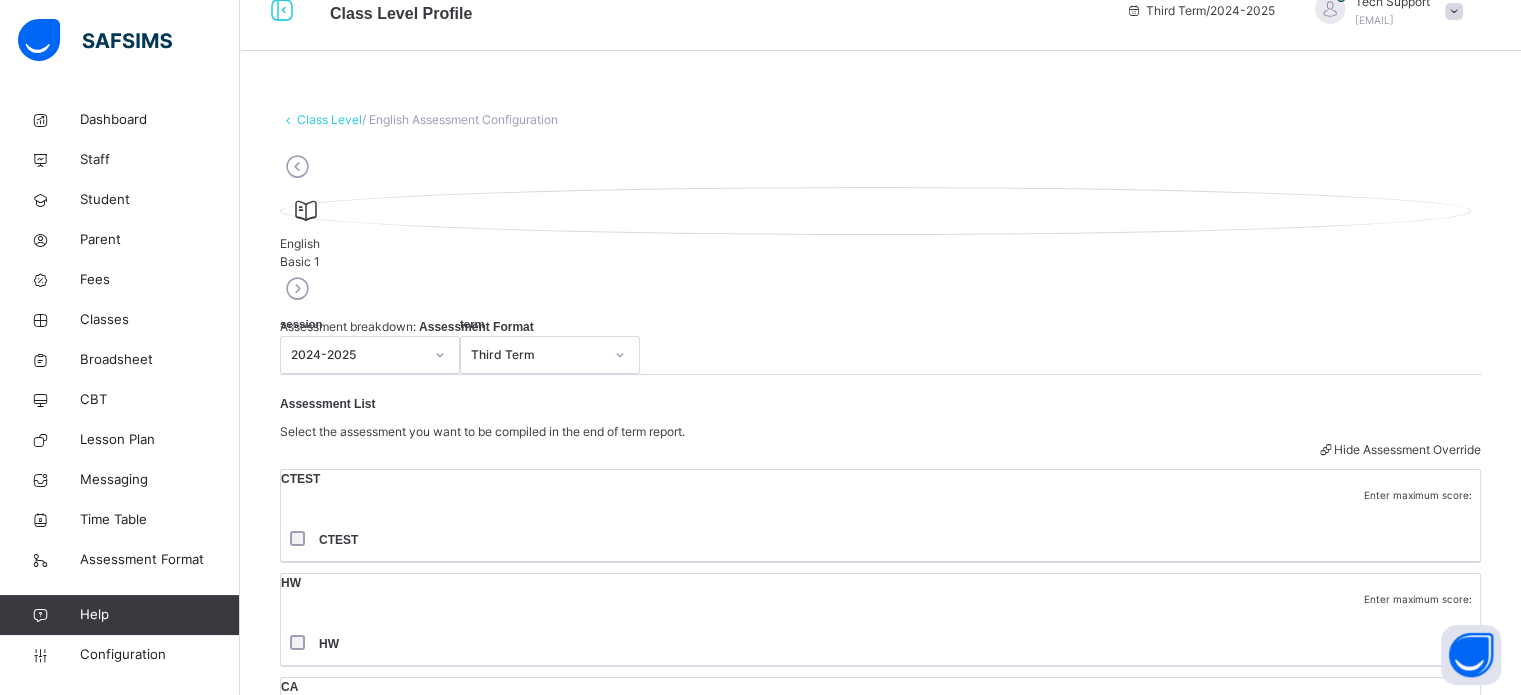 scroll, scrollTop: 0, scrollLeft: 0, axis: both 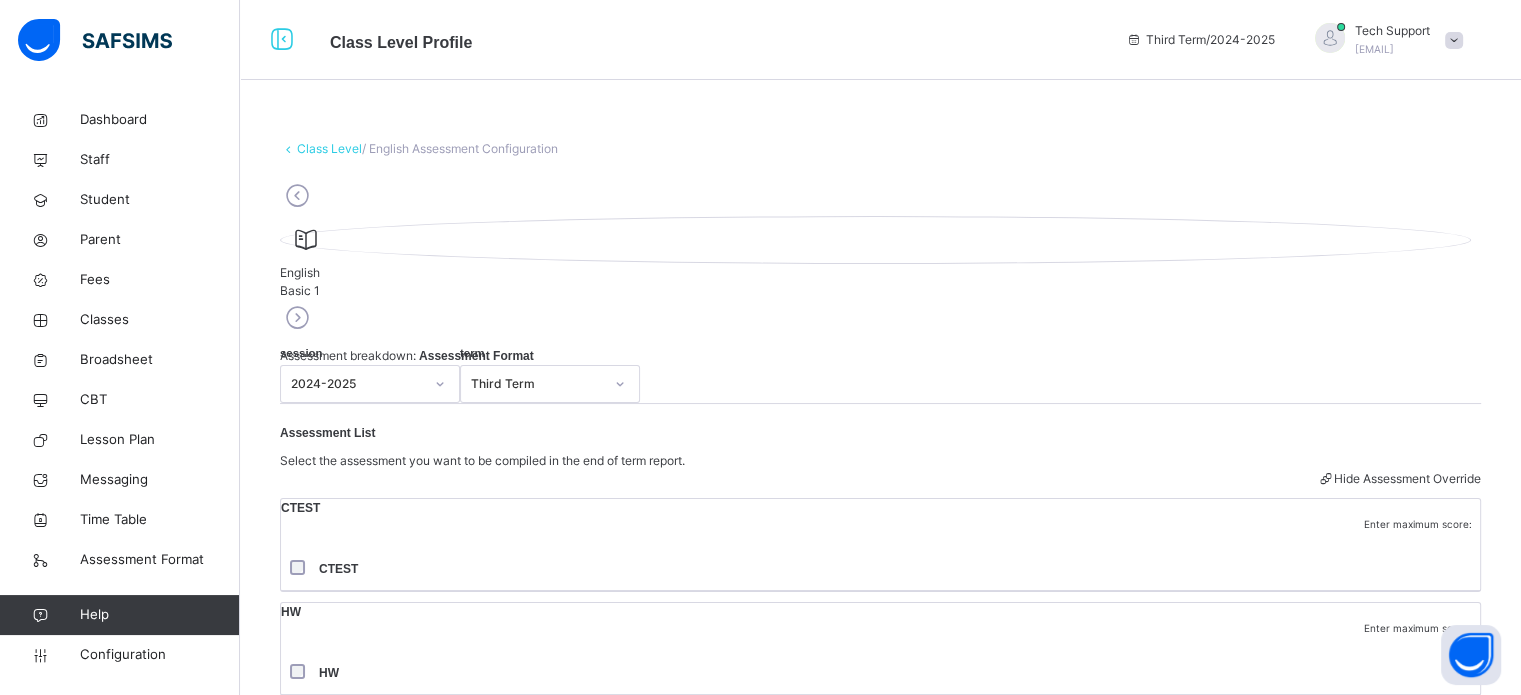 click at bounding box center [297, 318] 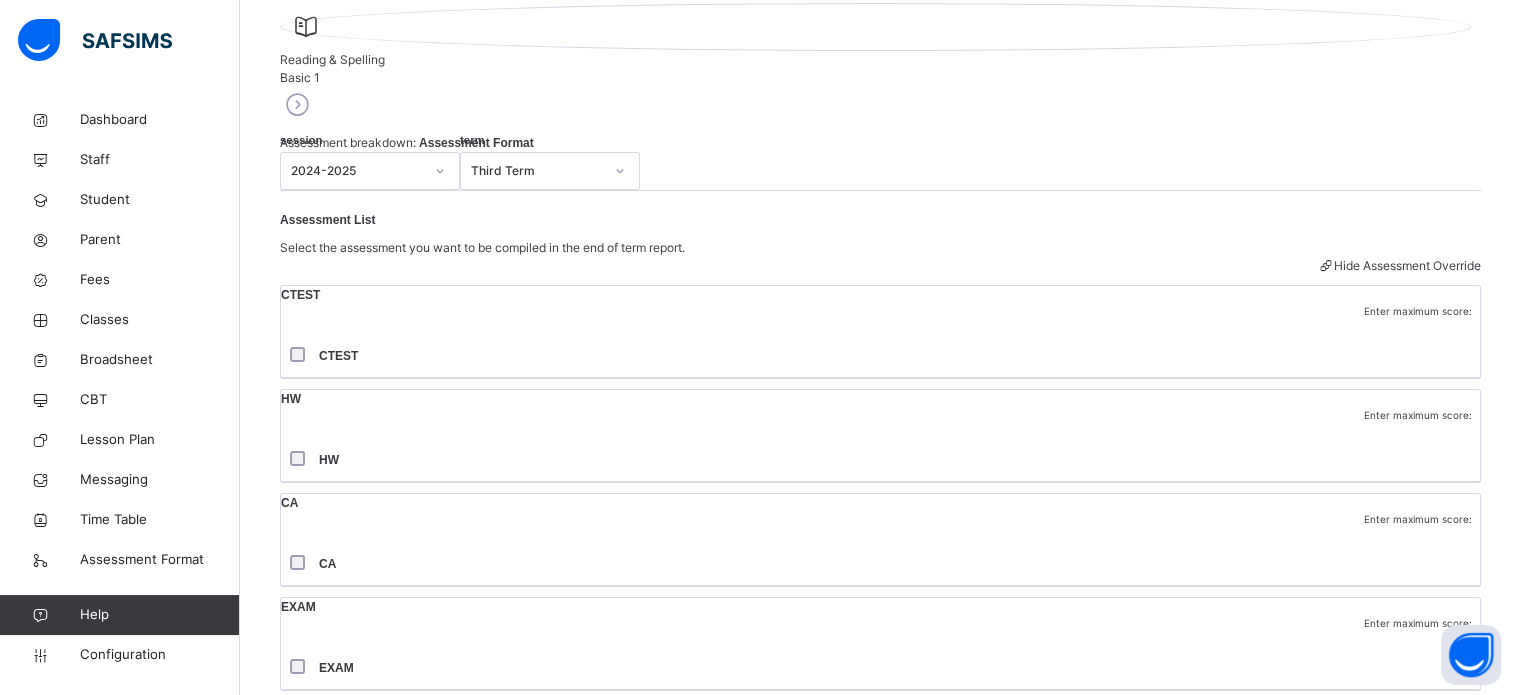 scroll, scrollTop: 94, scrollLeft: 0, axis: vertical 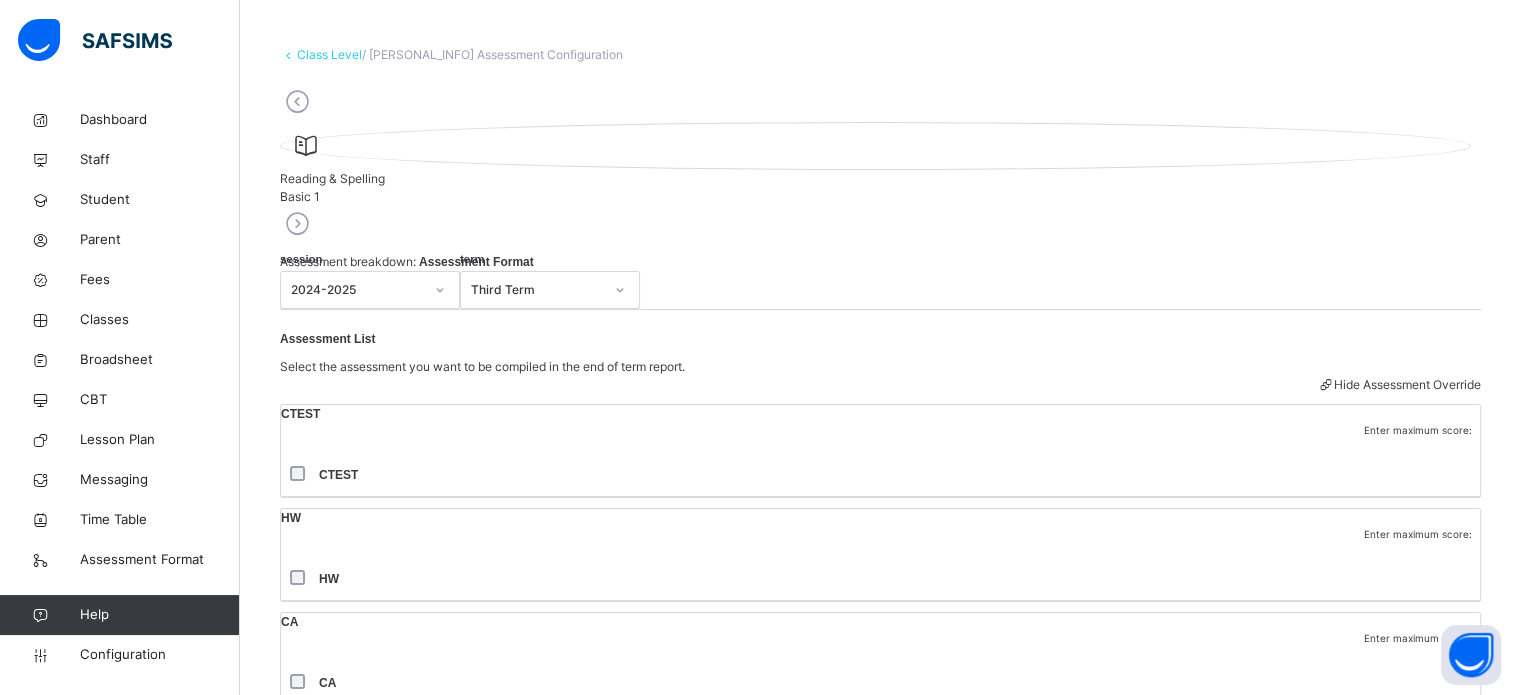 click on "Class Level" at bounding box center (329, 54) 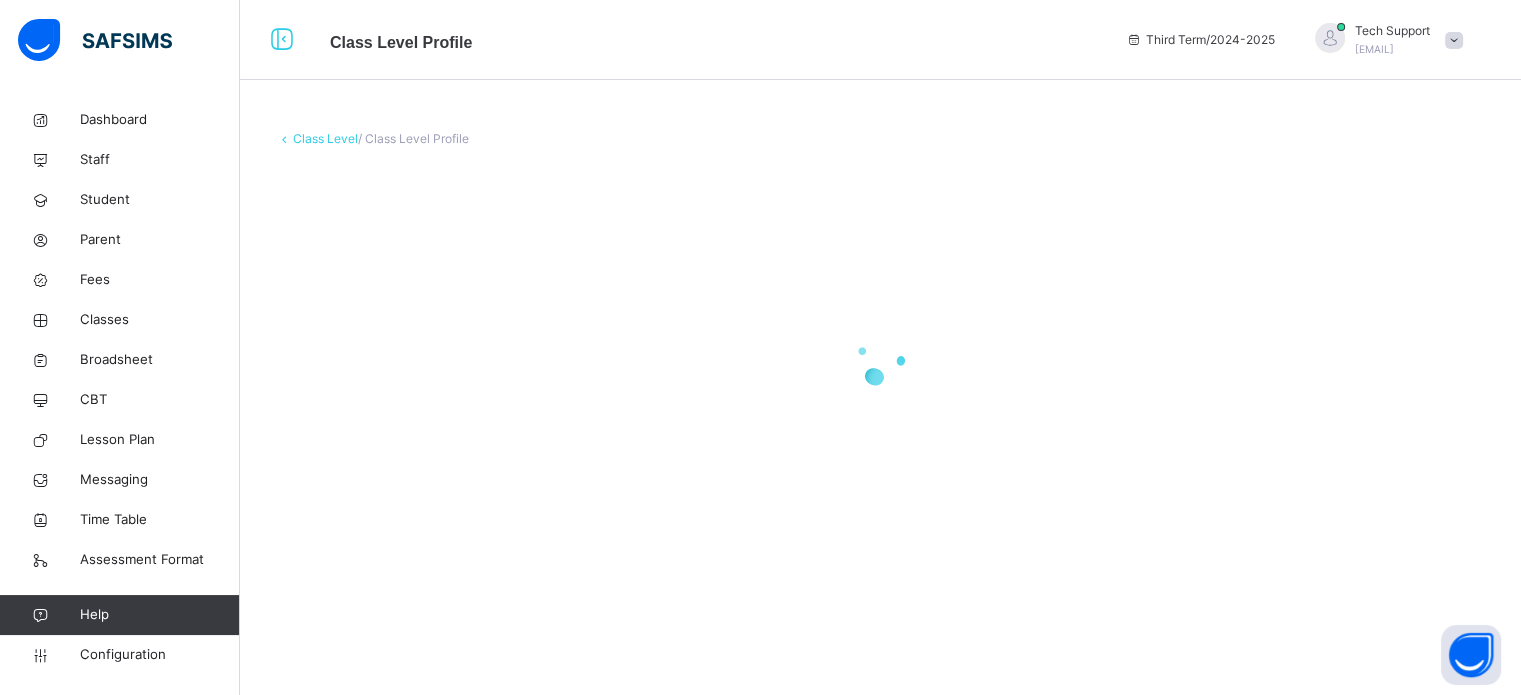 scroll, scrollTop: 0, scrollLeft: 0, axis: both 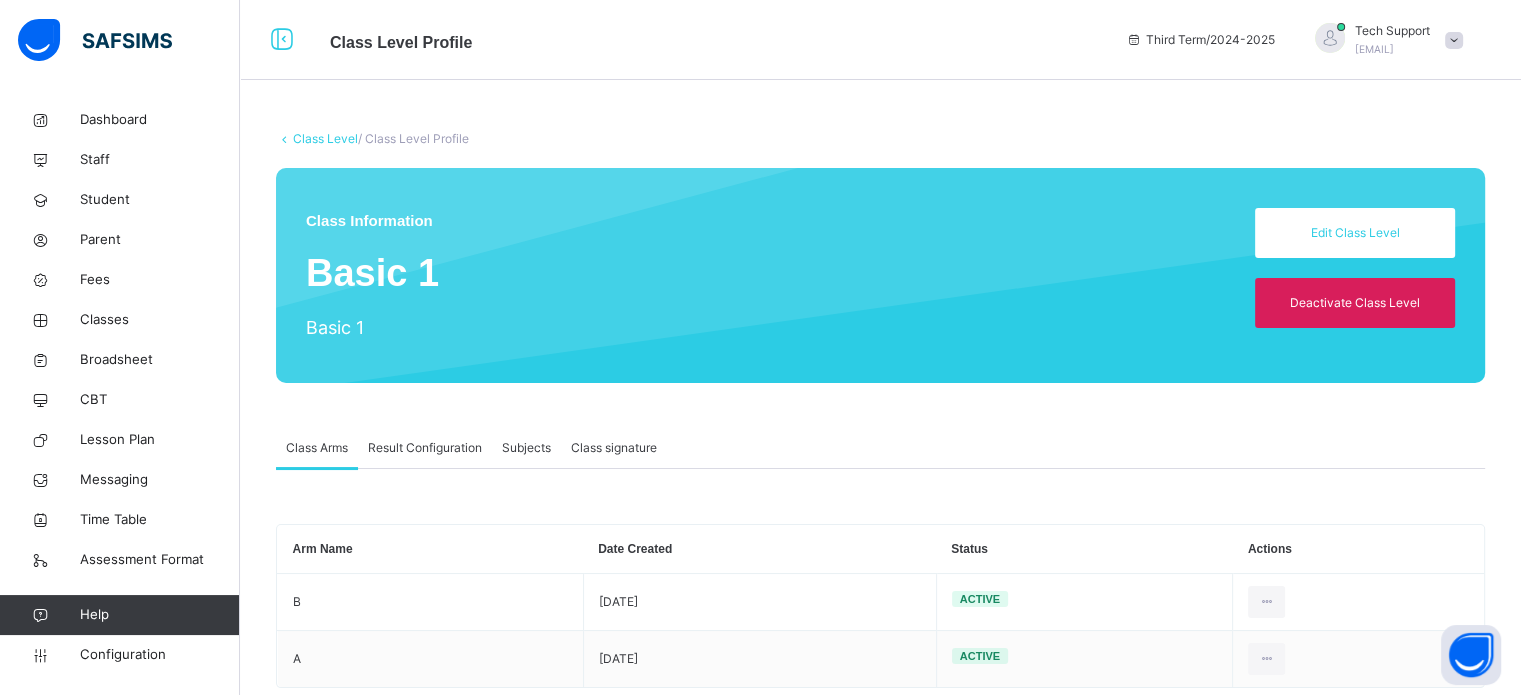 click on "Result Configuration" at bounding box center [425, 448] 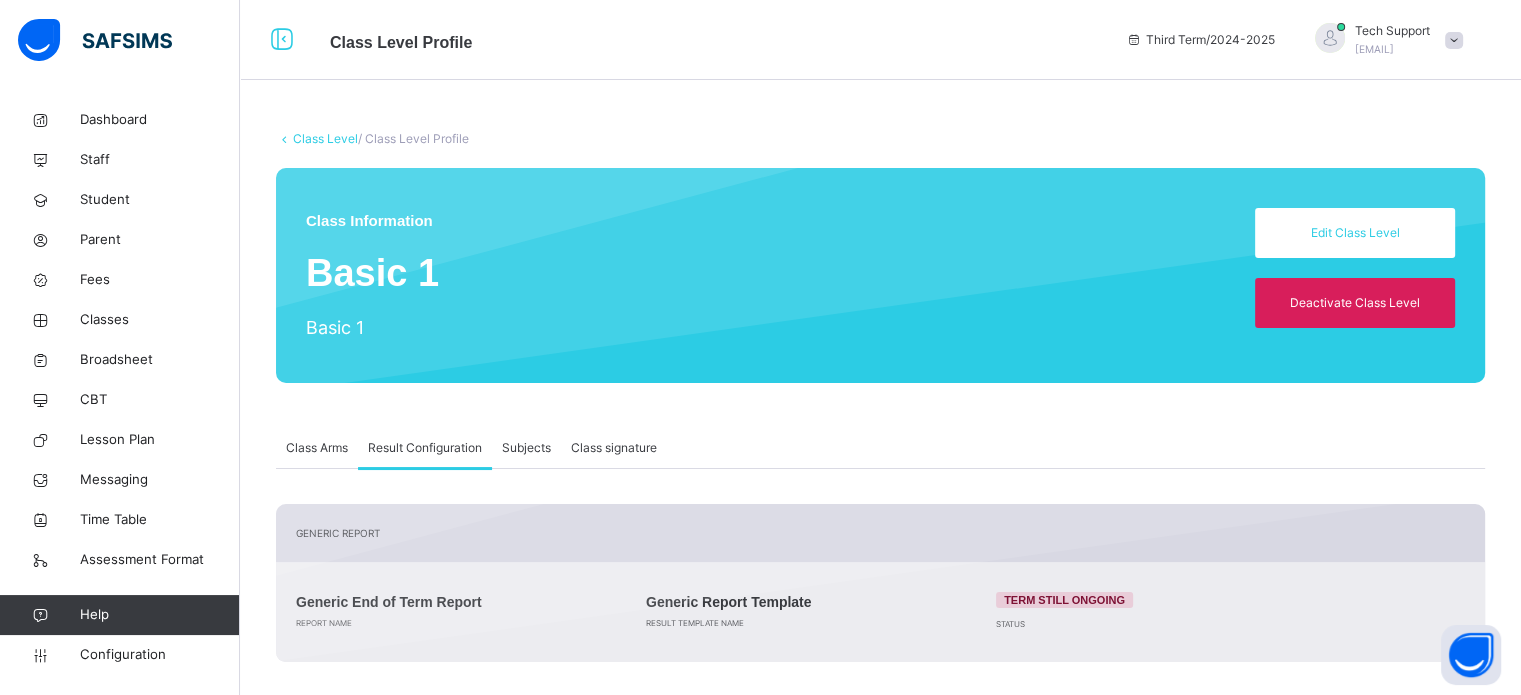 click on "Subjects" at bounding box center (526, 448) 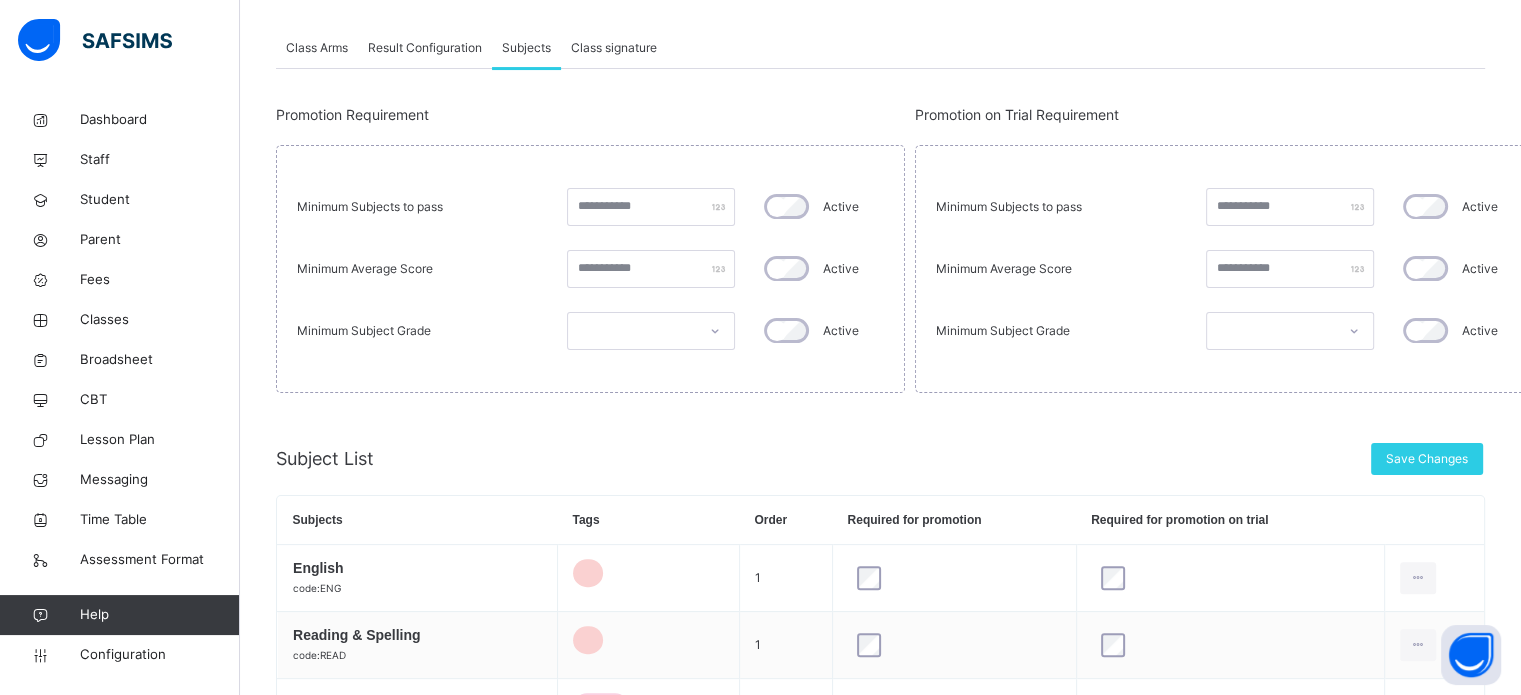 scroll, scrollTop: 600, scrollLeft: 0, axis: vertical 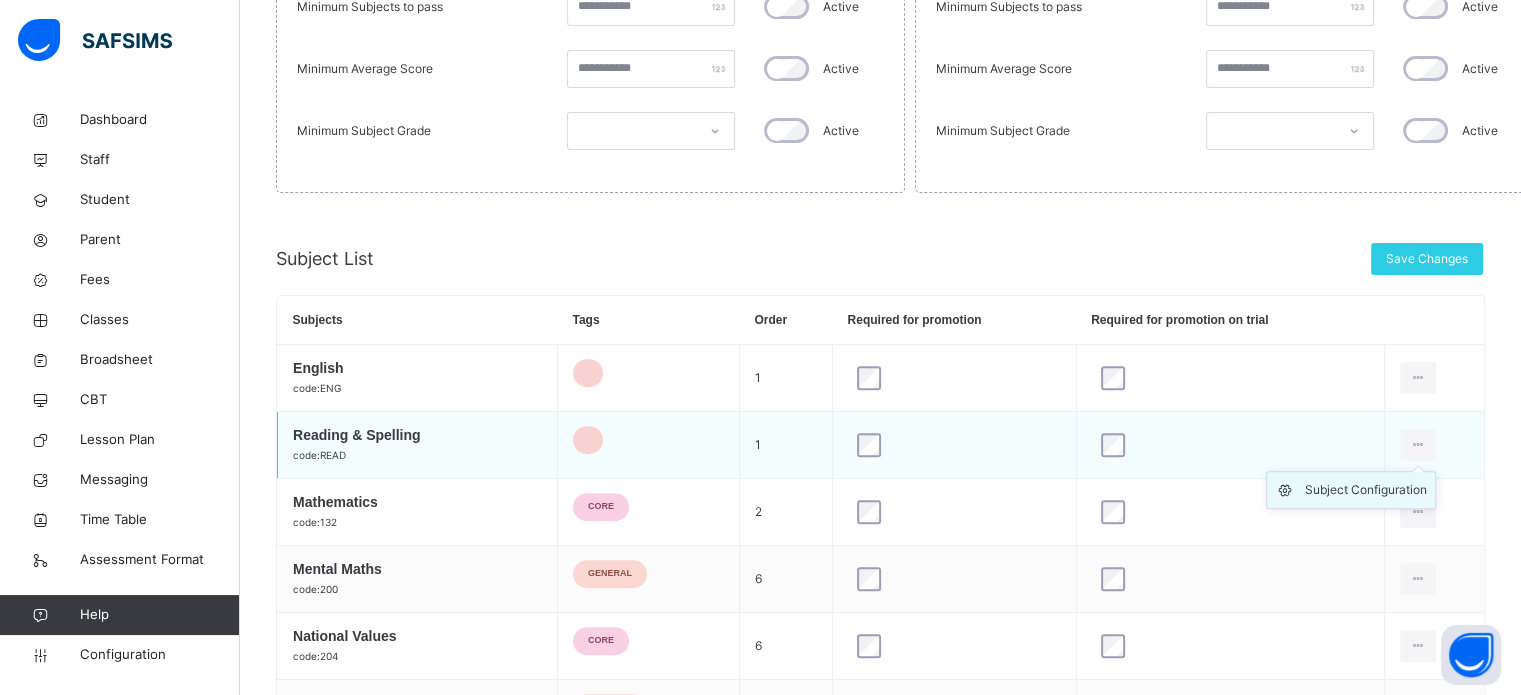click on "Subject Configuration" at bounding box center (1366, 490) 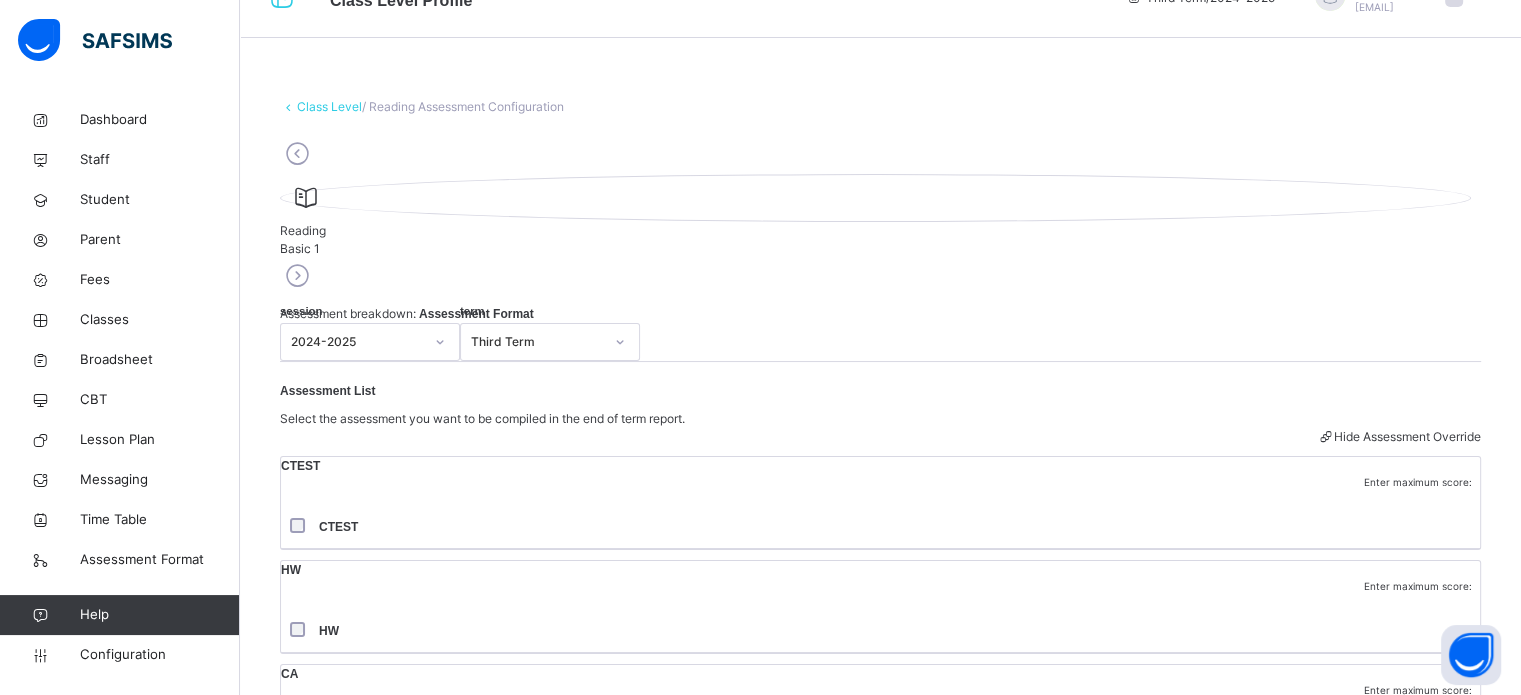 scroll, scrollTop: 0, scrollLeft: 0, axis: both 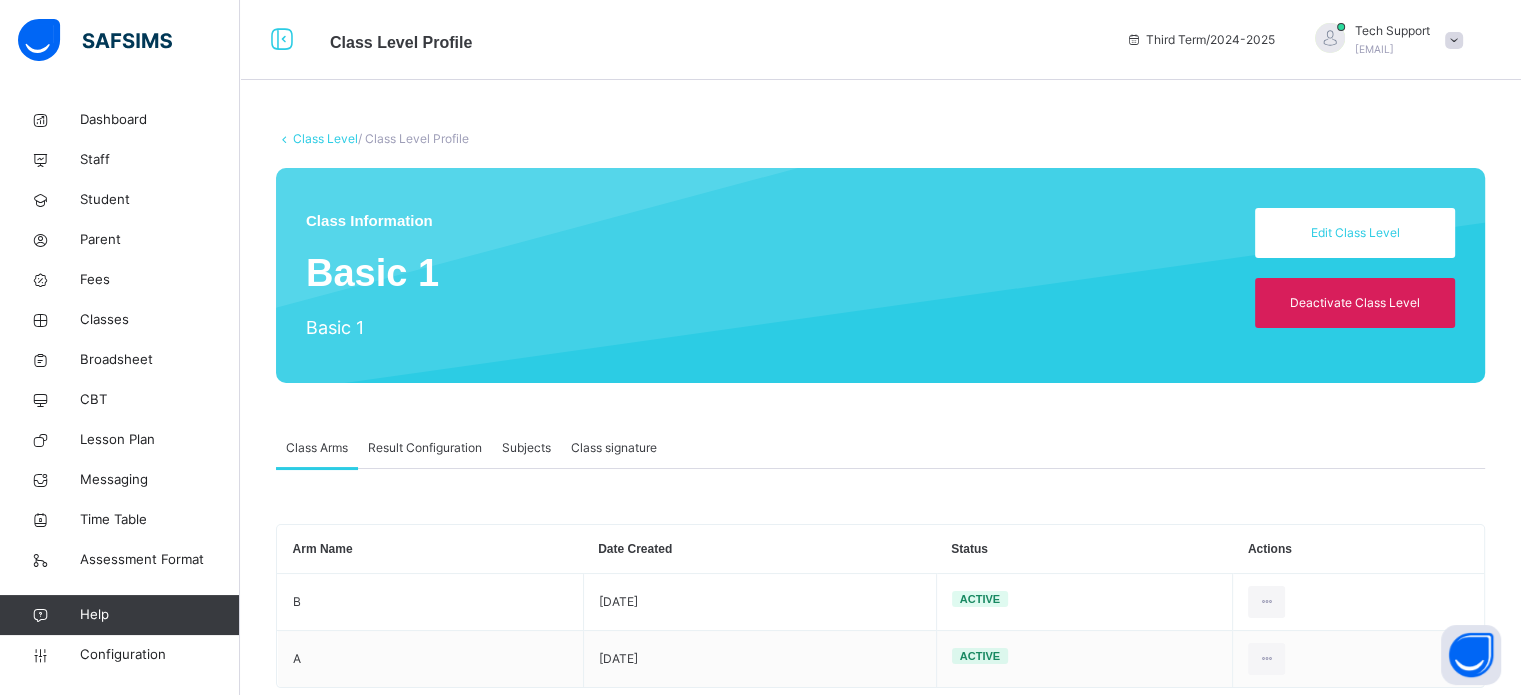 click on "Class signature" at bounding box center [614, 448] 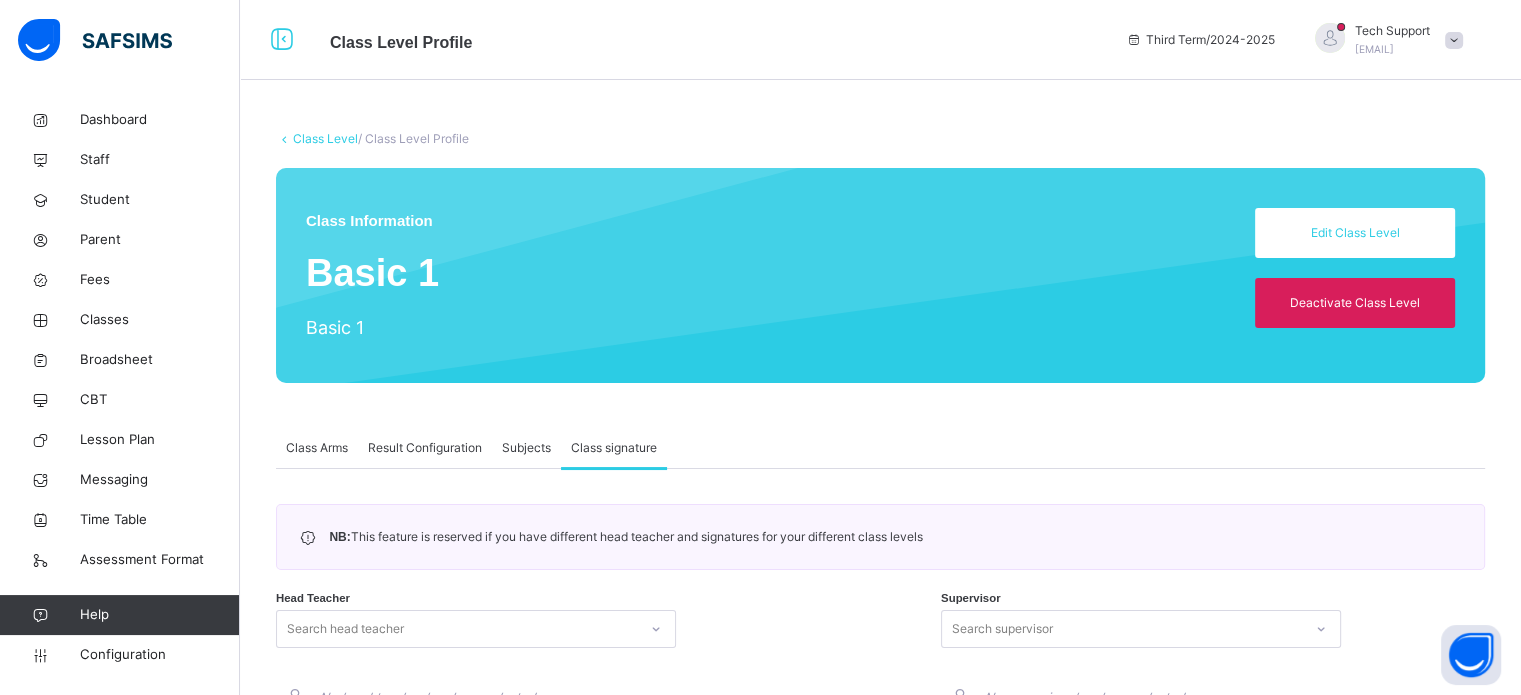 click on "Subjects" at bounding box center (526, 448) 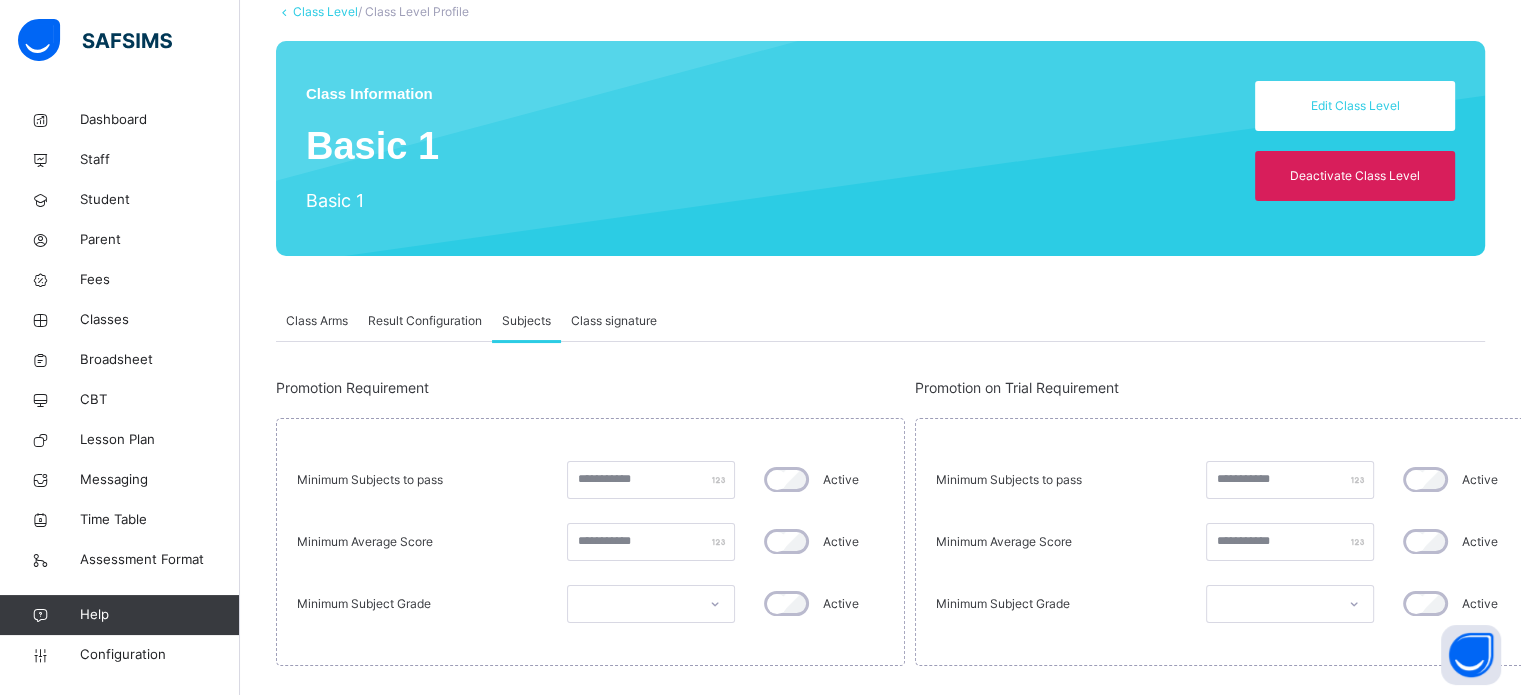 scroll, scrollTop: 299, scrollLeft: 0, axis: vertical 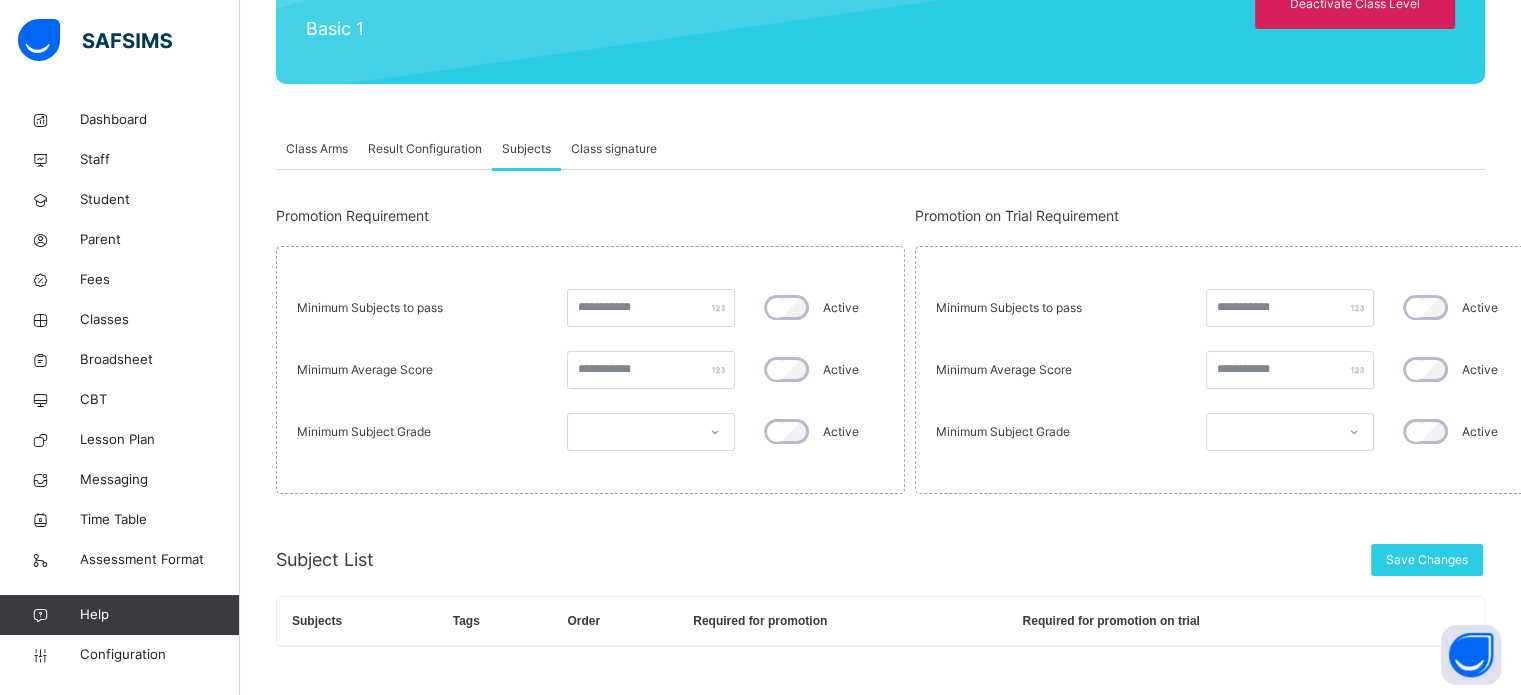 click on "Class signature" at bounding box center [614, 149] 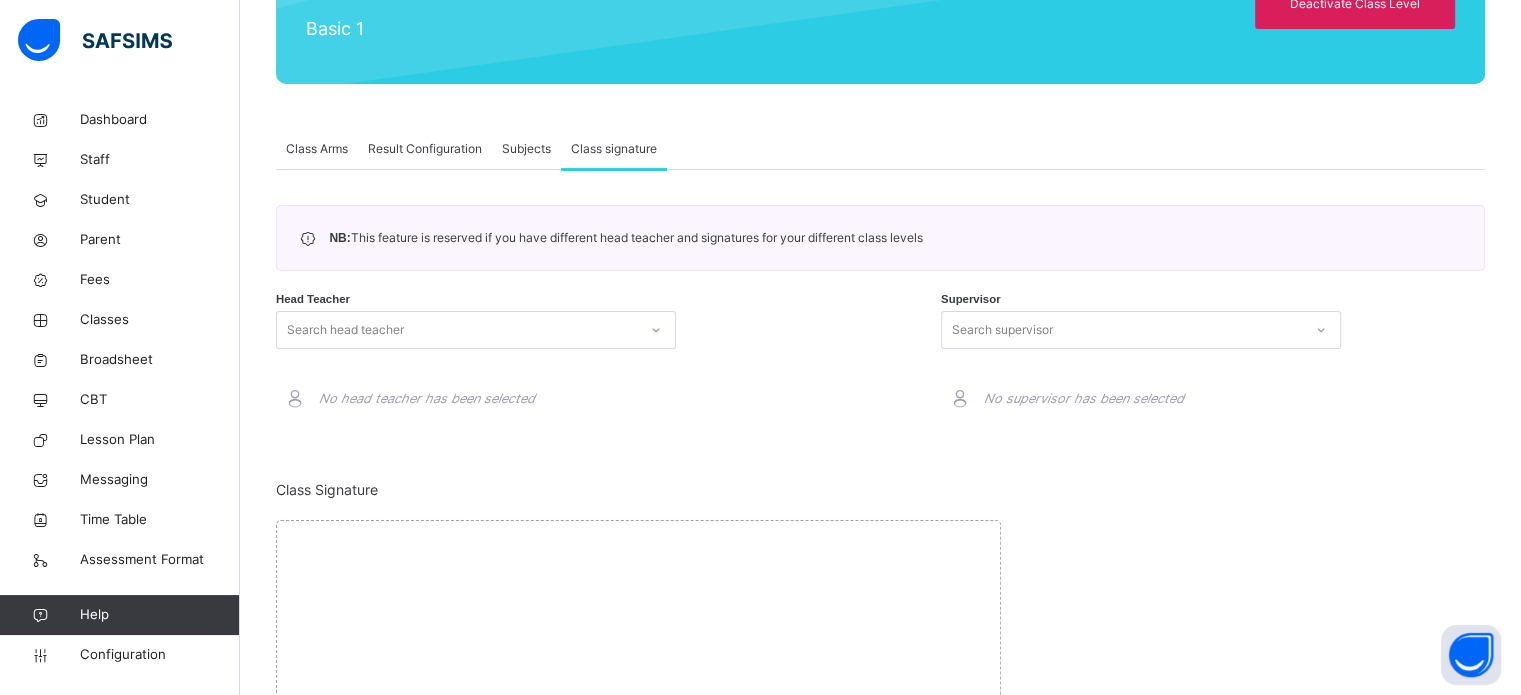 click on "Subjects" at bounding box center [526, 149] 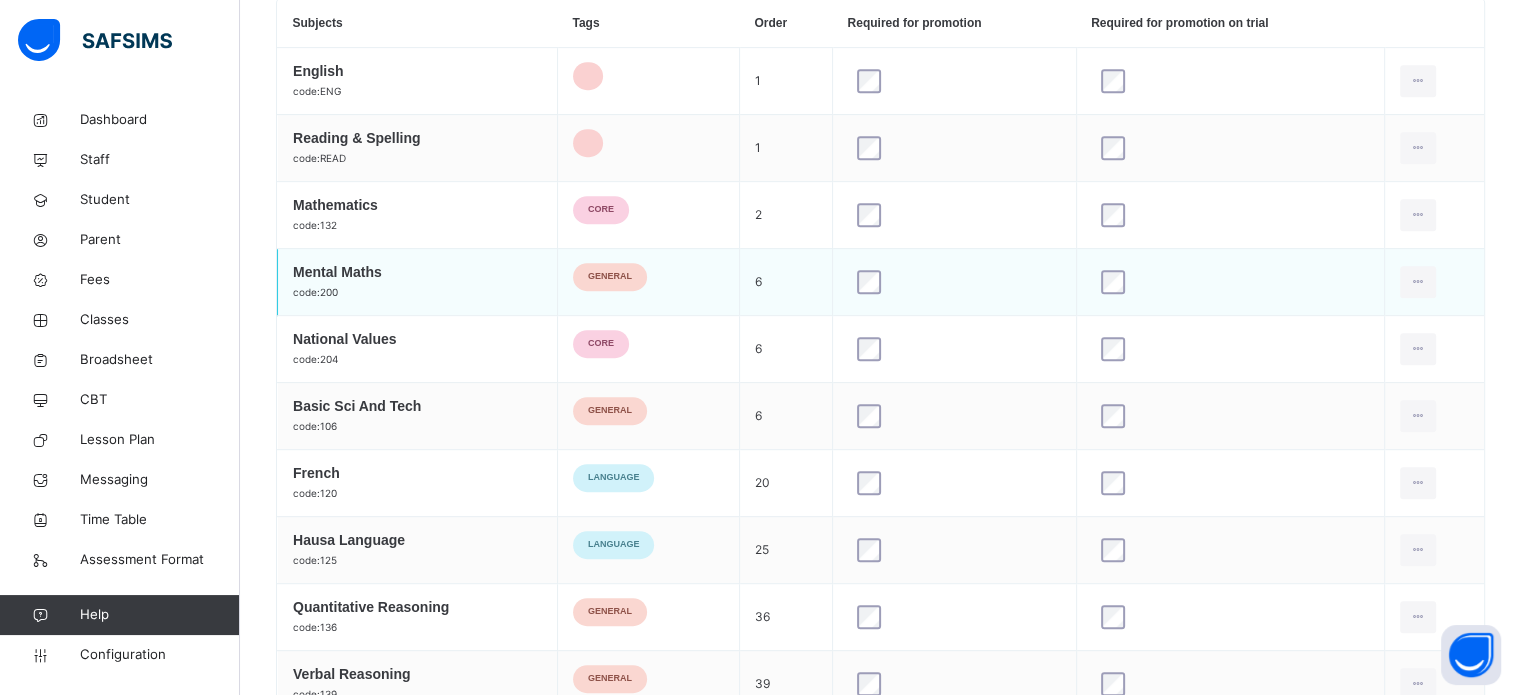 scroll, scrollTop: 899, scrollLeft: 0, axis: vertical 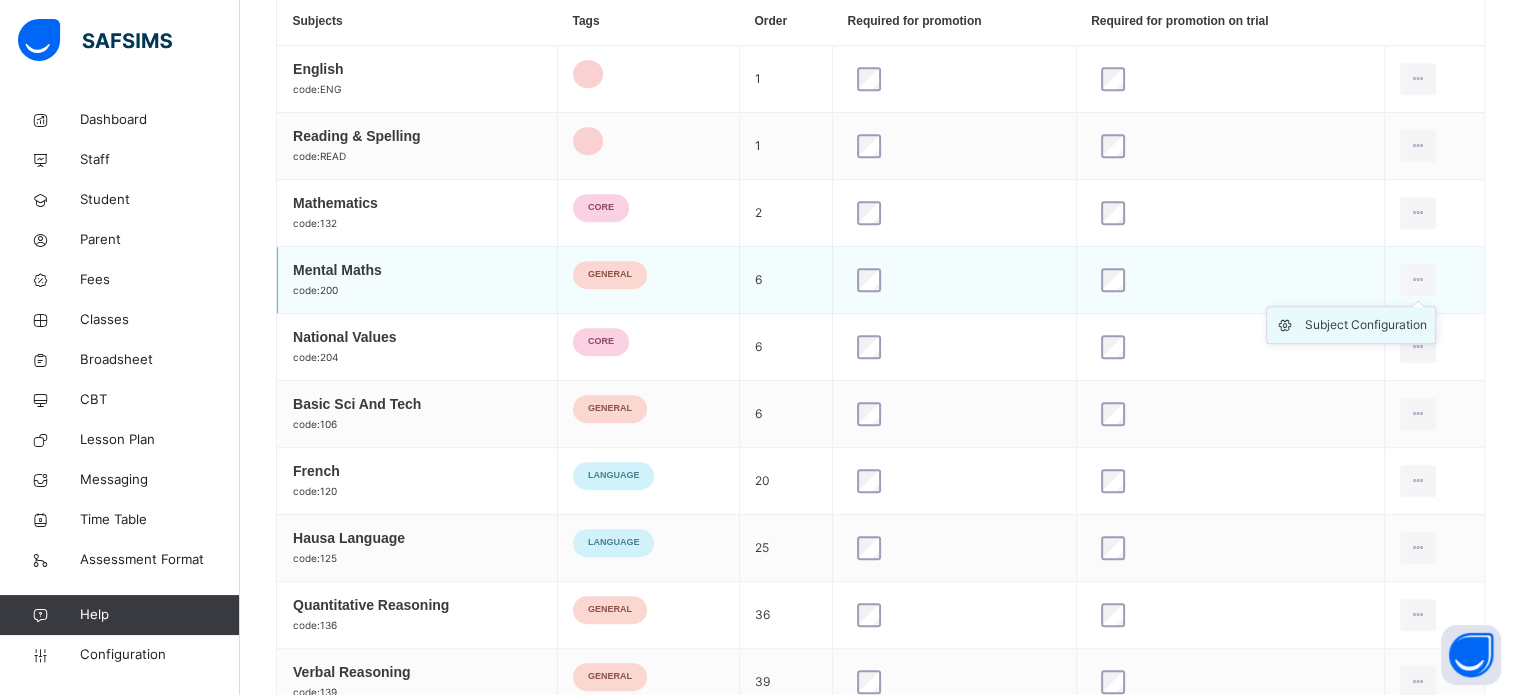 click on "Subject Configuration" at bounding box center (1366, 325) 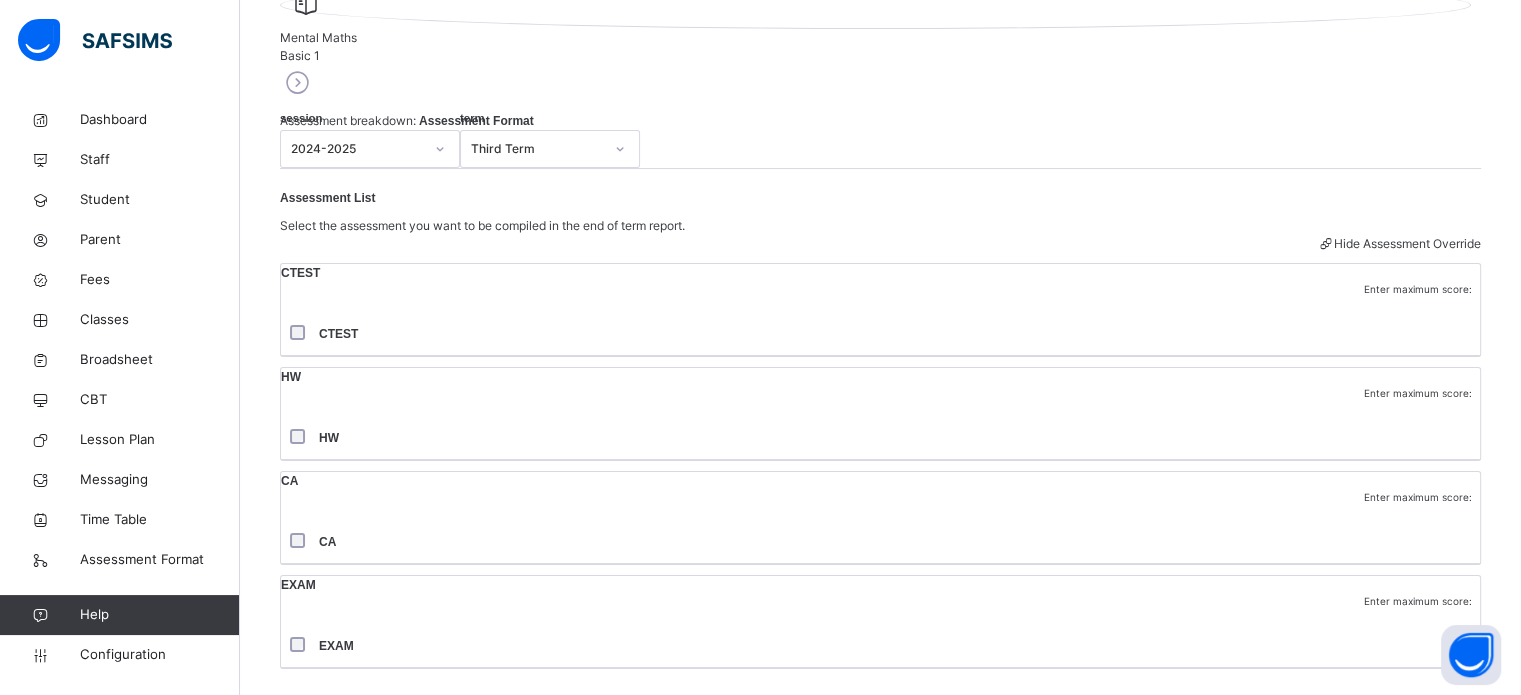 scroll, scrollTop: 0, scrollLeft: 0, axis: both 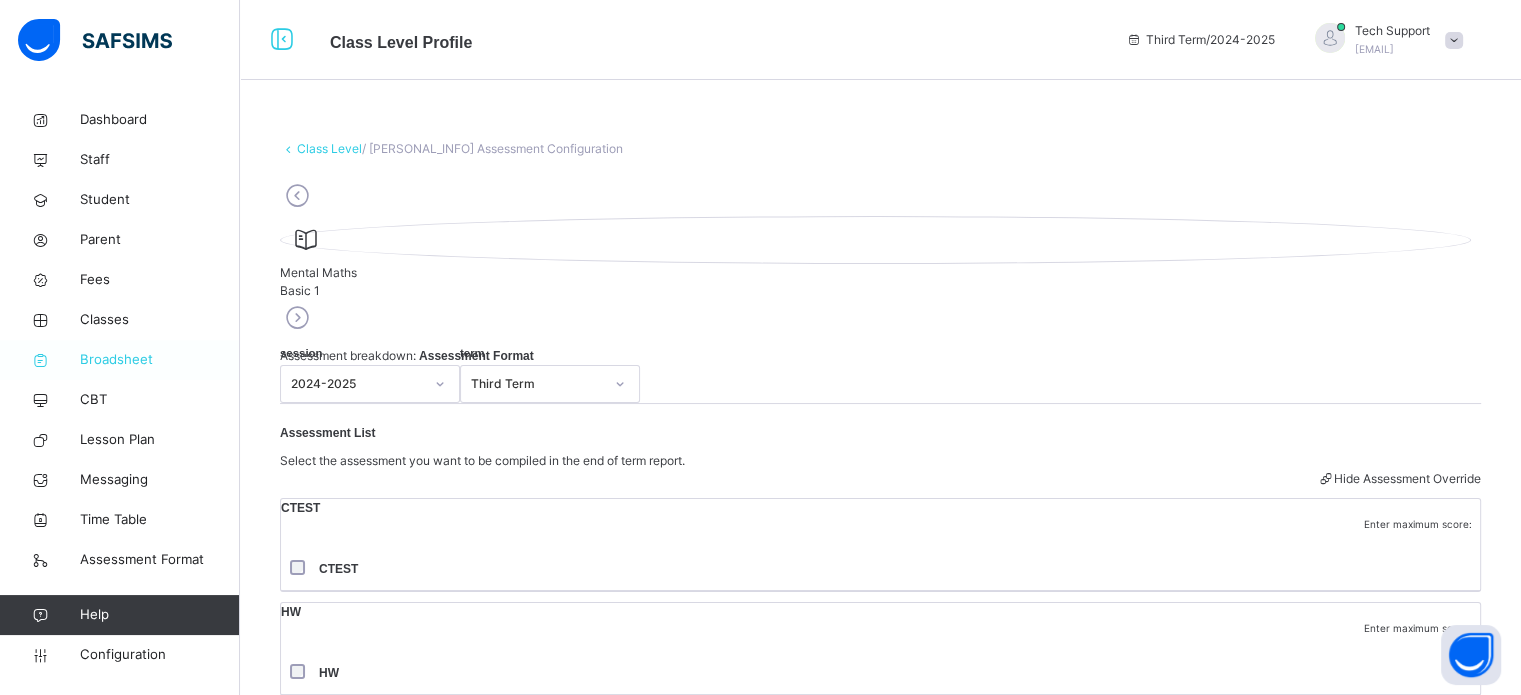 click on "Broadsheet" at bounding box center (120, 360) 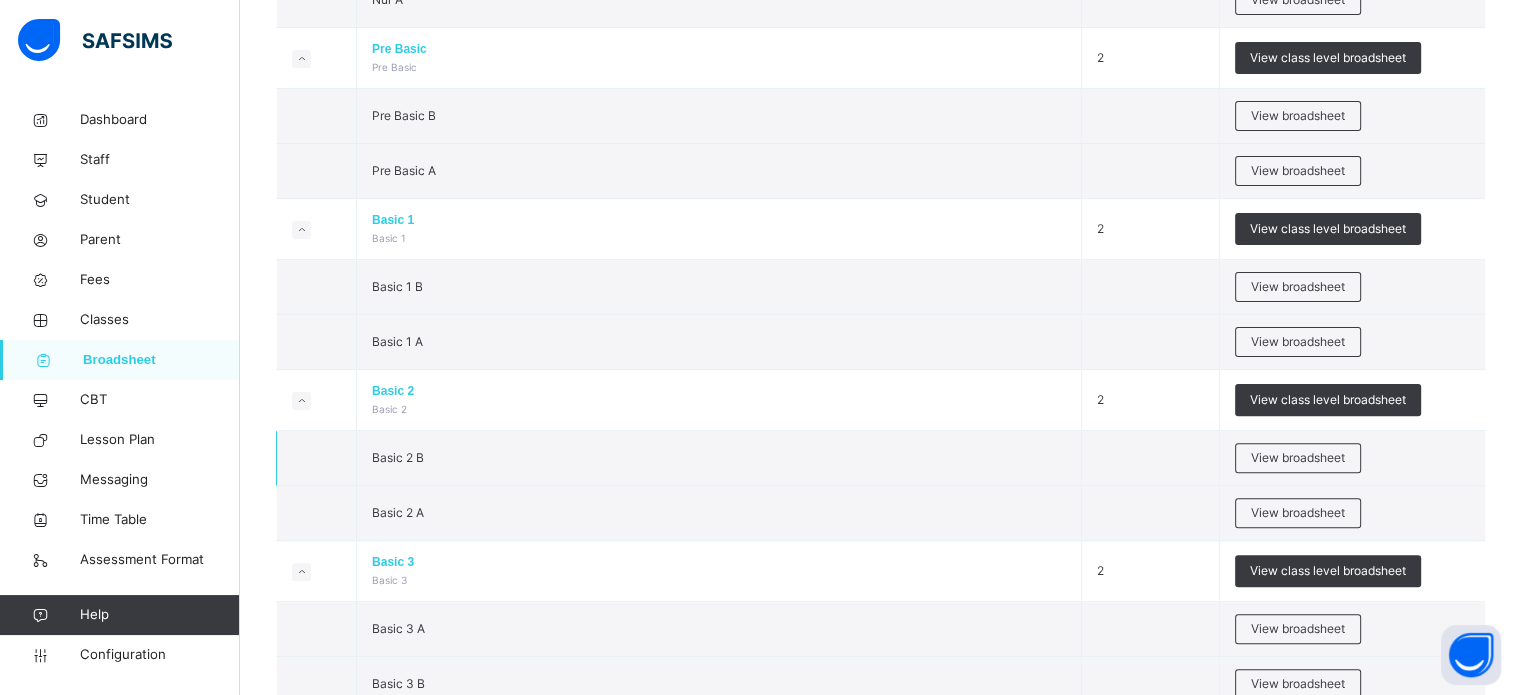scroll, scrollTop: 600, scrollLeft: 0, axis: vertical 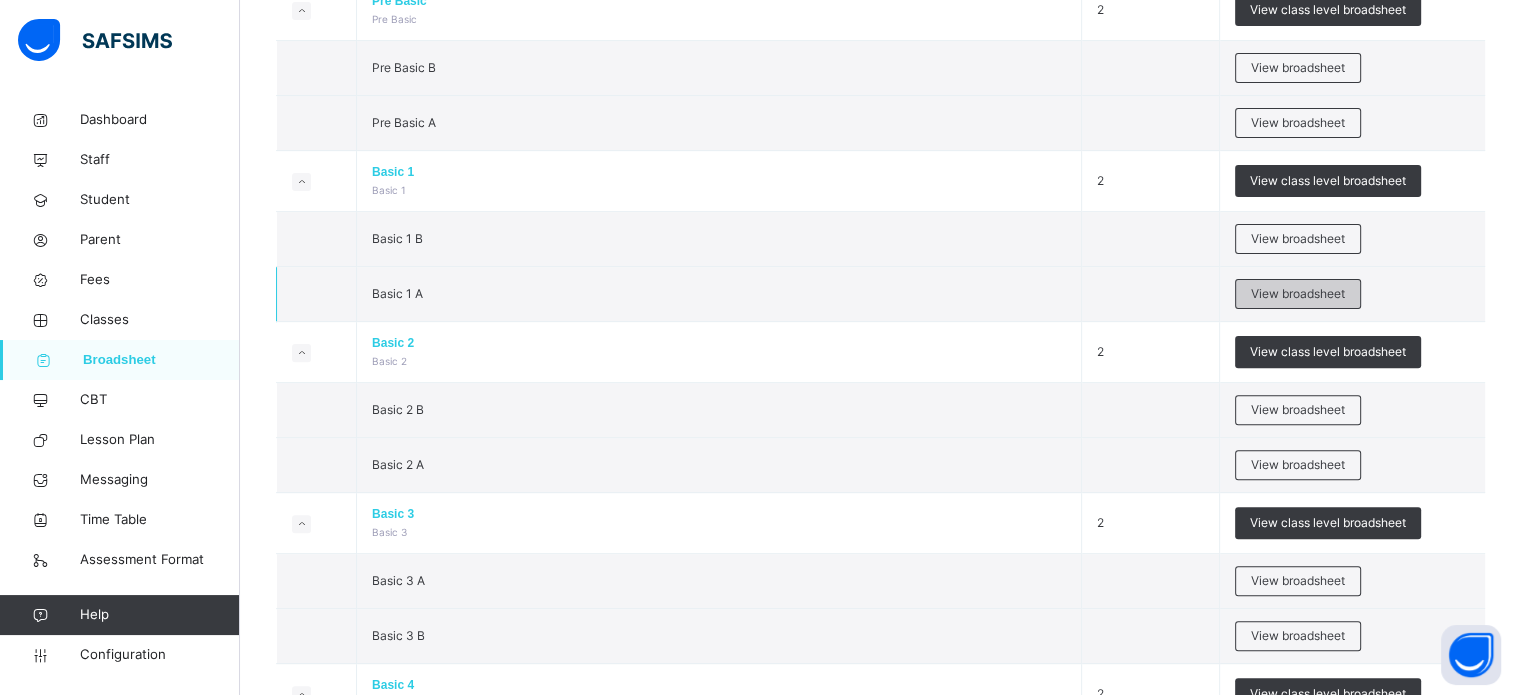 click on "View broadsheet" at bounding box center [1298, 294] 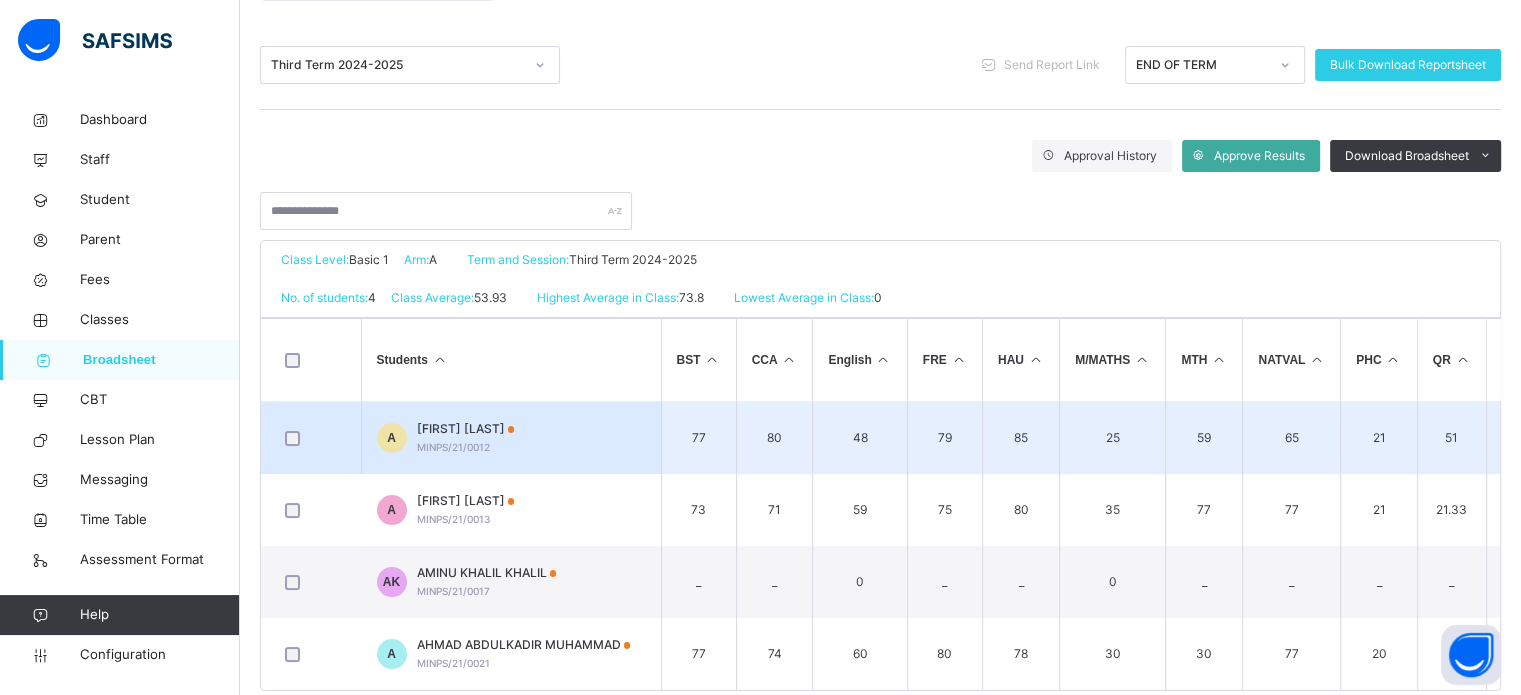 scroll, scrollTop: 277, scrollLeft: 0, axis: vertical 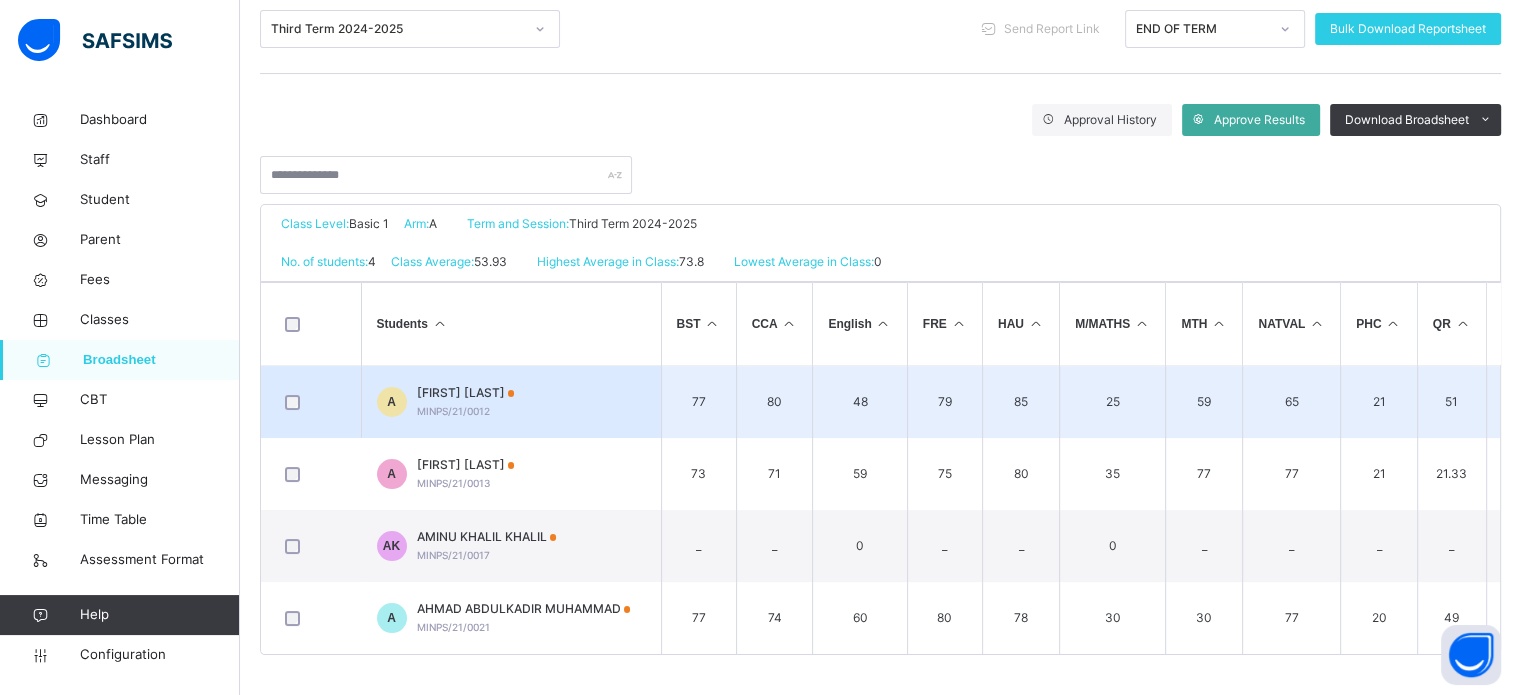click on "[FIRST] [LAST] MINPS/21/0012" at bounding box center (466, 402) 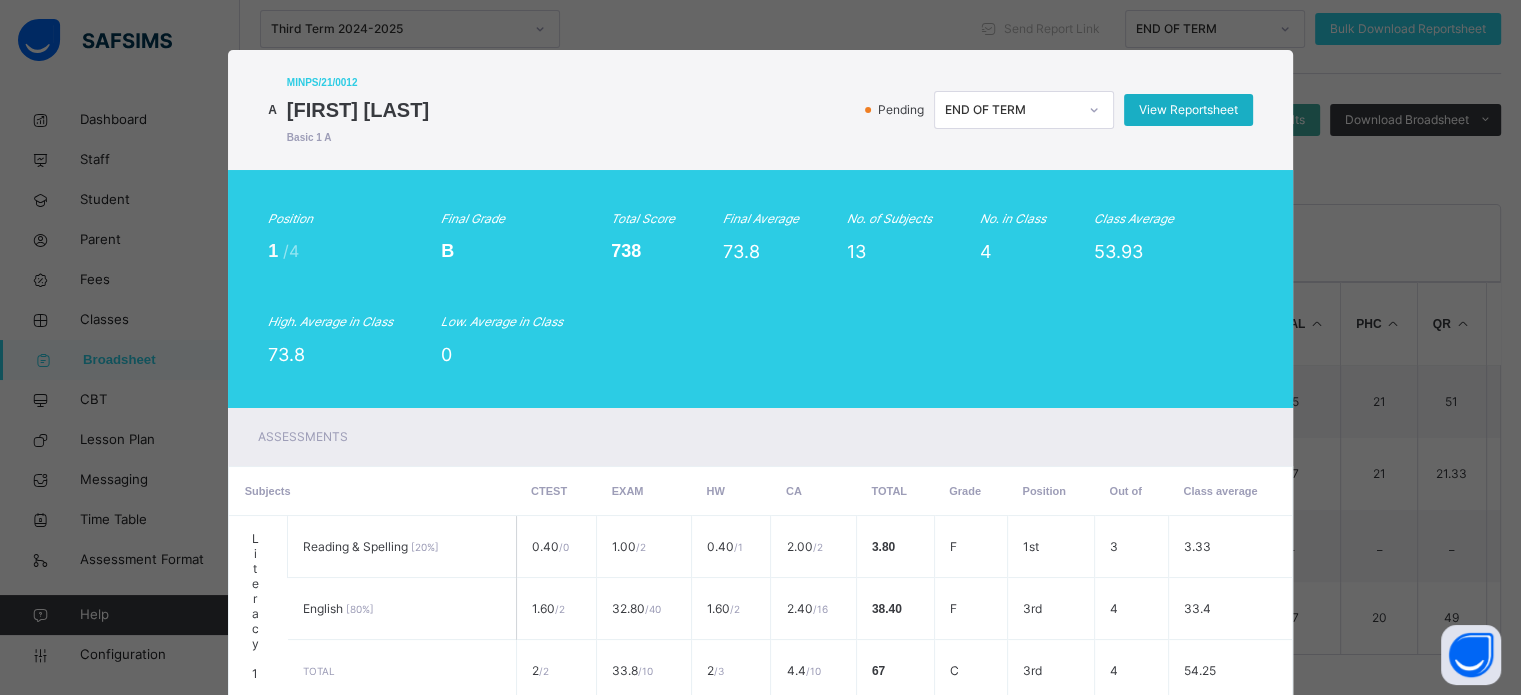 click on "View Reportsheet" at bounding box center [1188, 110] 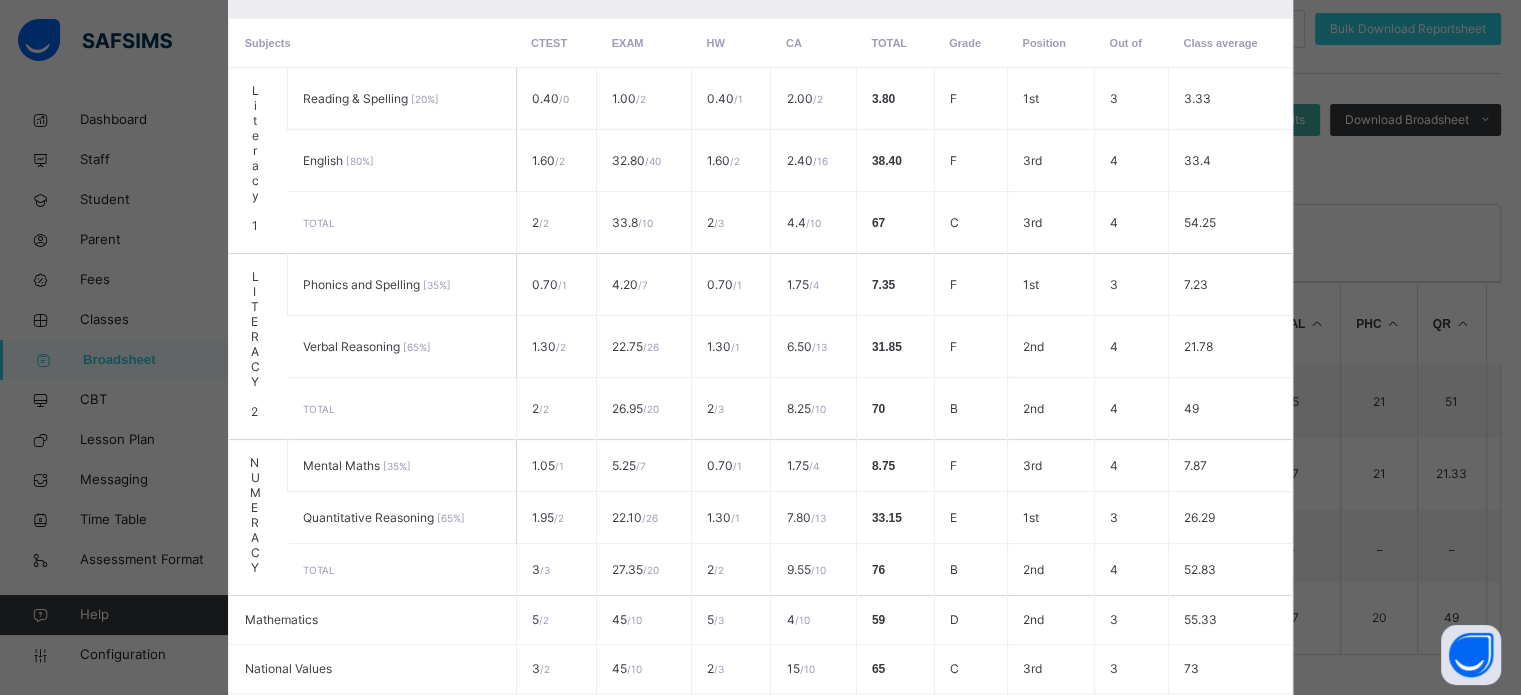 scroll, scrollTop: 896, scrollLeft: 0, axis: vertical 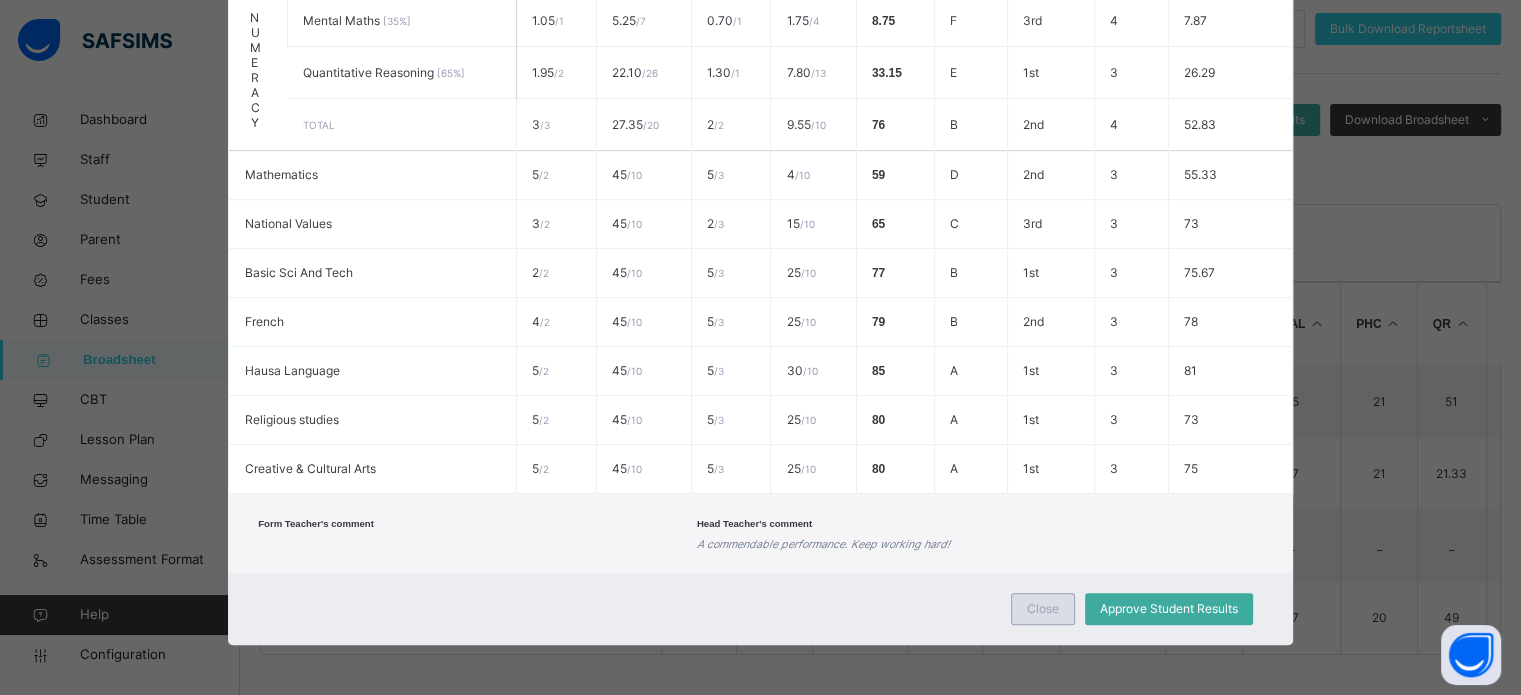 click on "Close" at bounding box center [1043, 609] 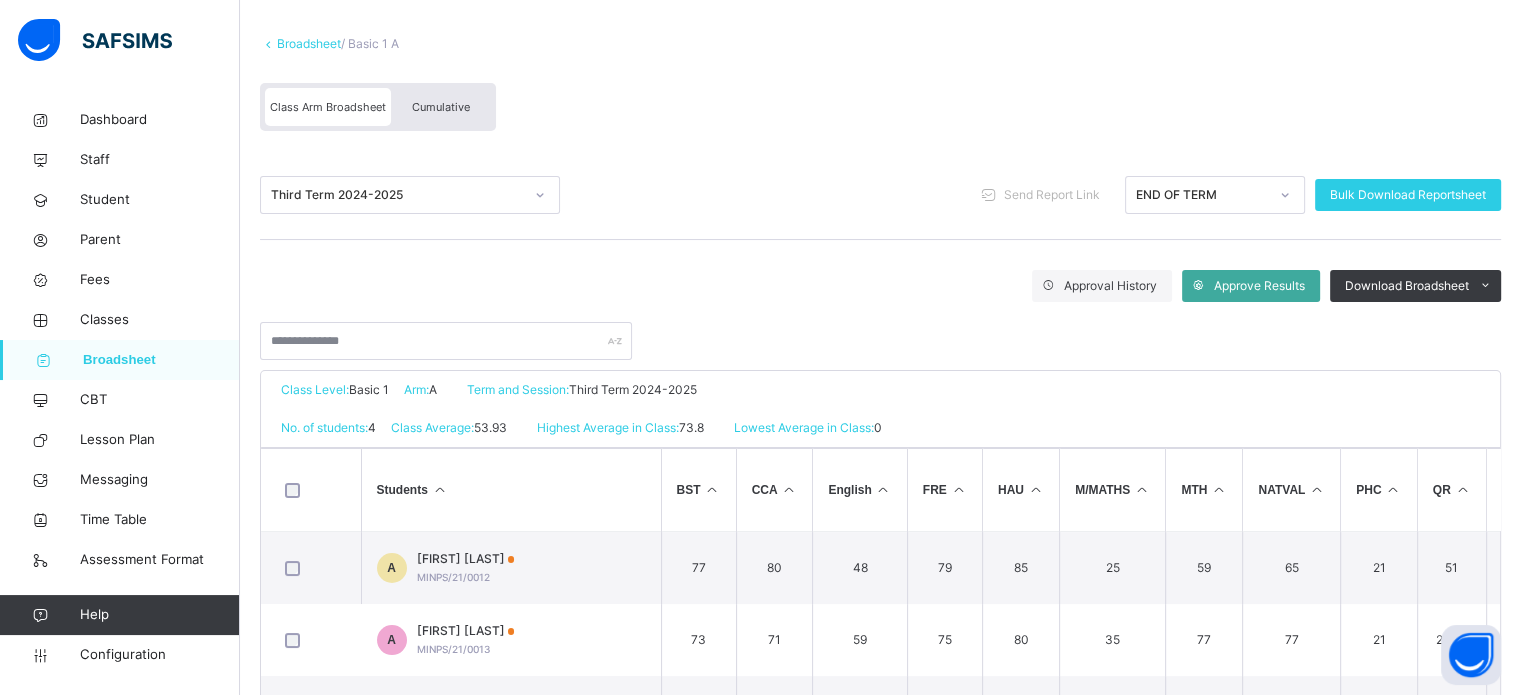 scroll, scrollTop: 0, scrollLeft: 0, axis: both 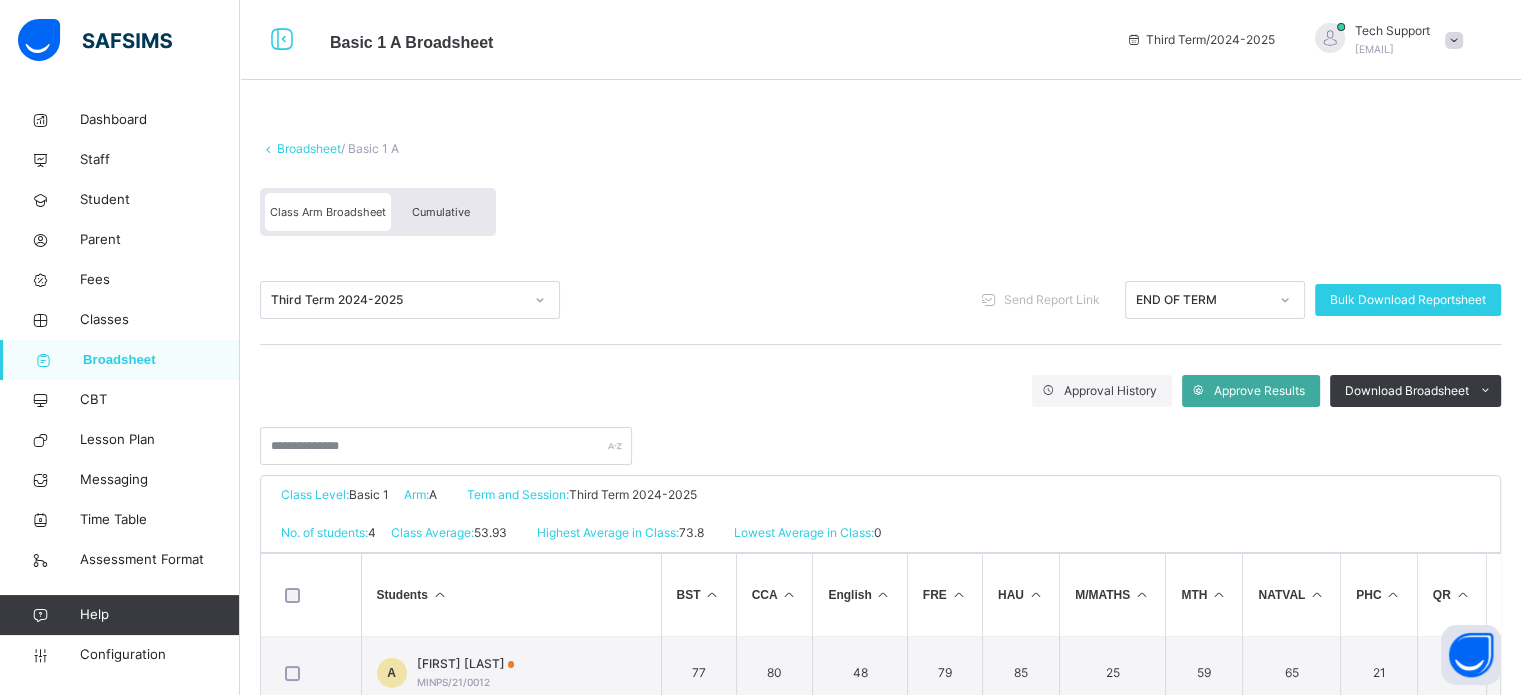 click on "Cumulative" at bounding box center [441, 212] 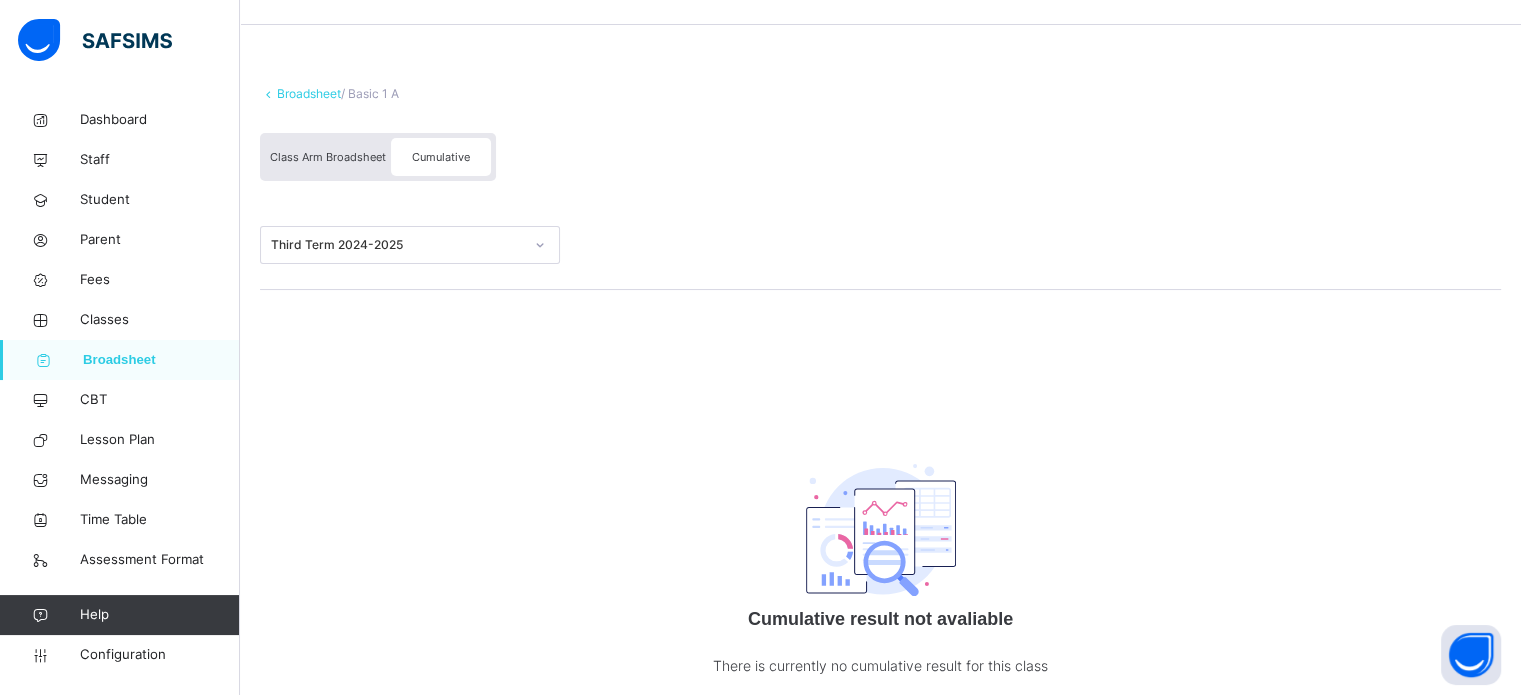 scroll, scrollTop: 0, scrollLeft: 0, axis: both 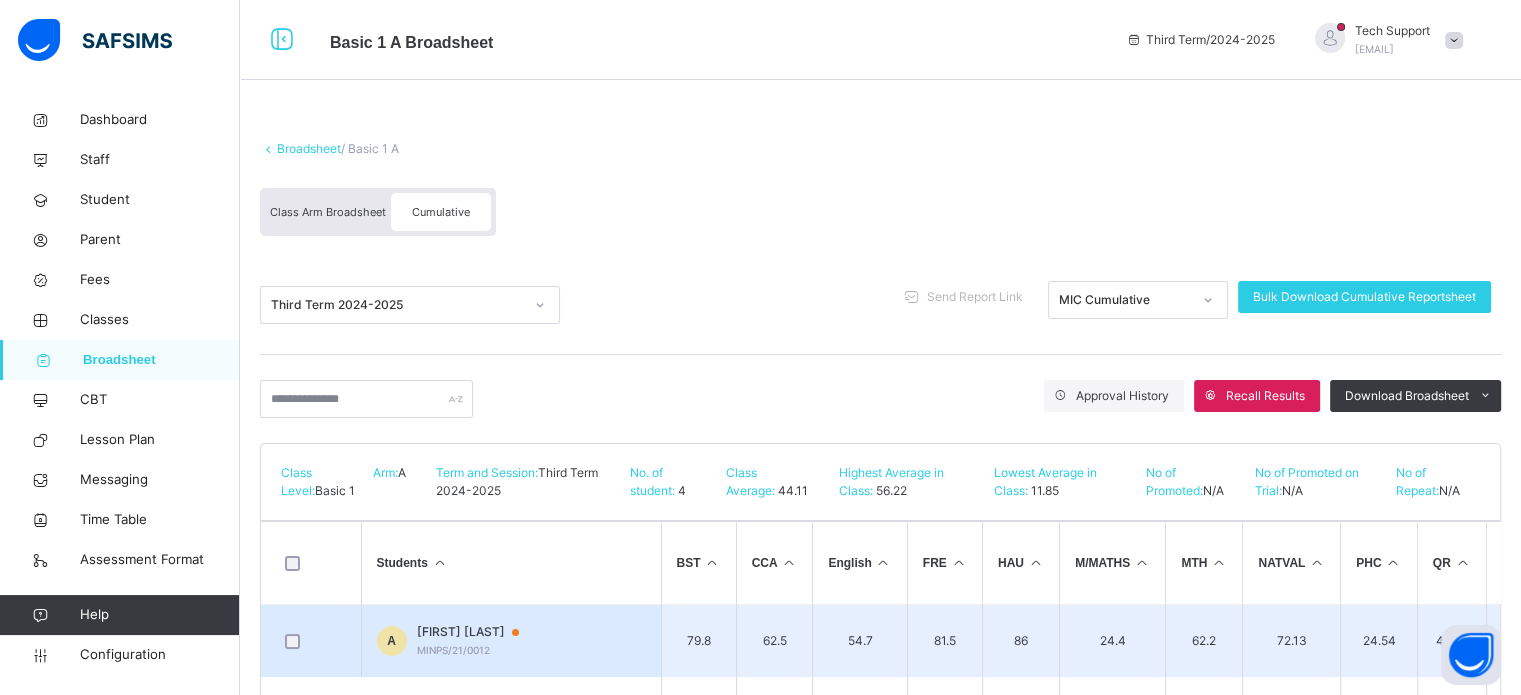 click on "[FIRST] [LAST]" at bounding box center (477, 632) 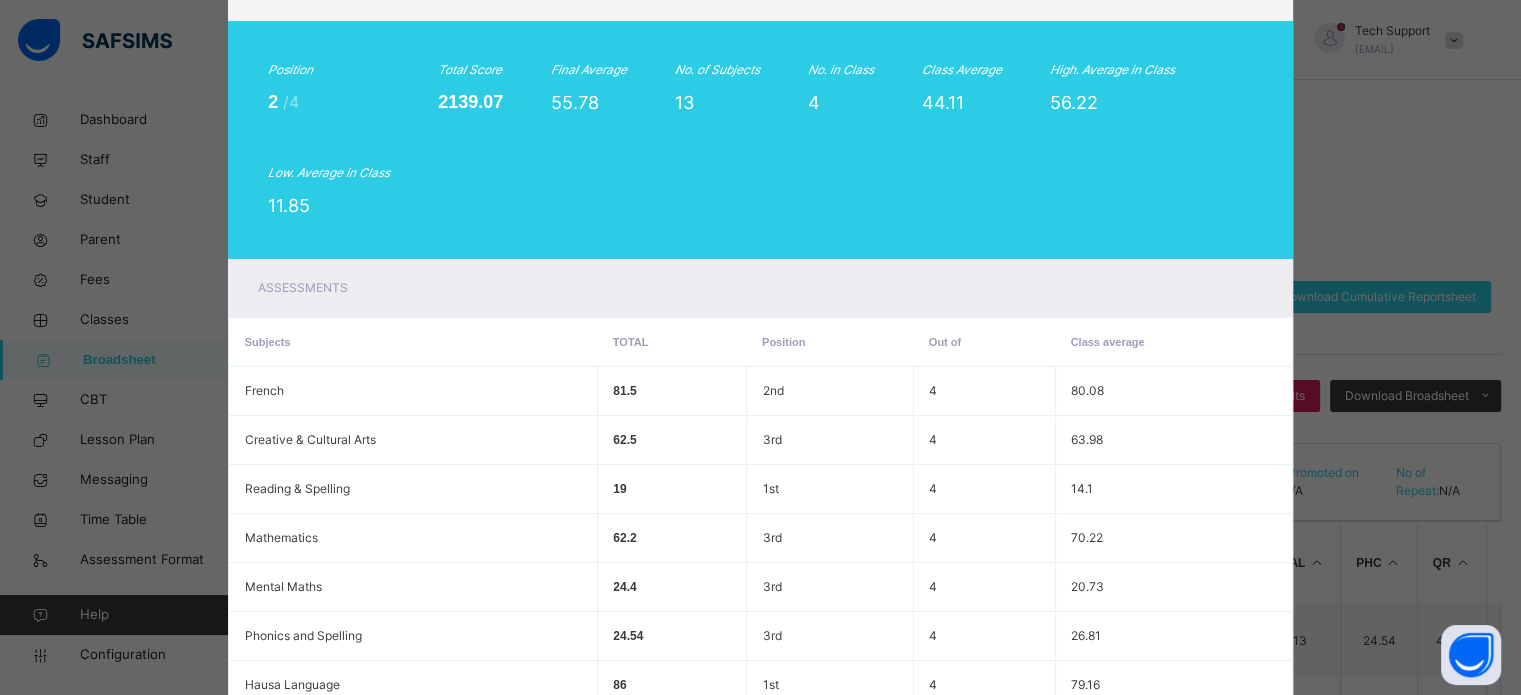 scroll, scrollTop: 0, scrollLeft: 0, axis: both 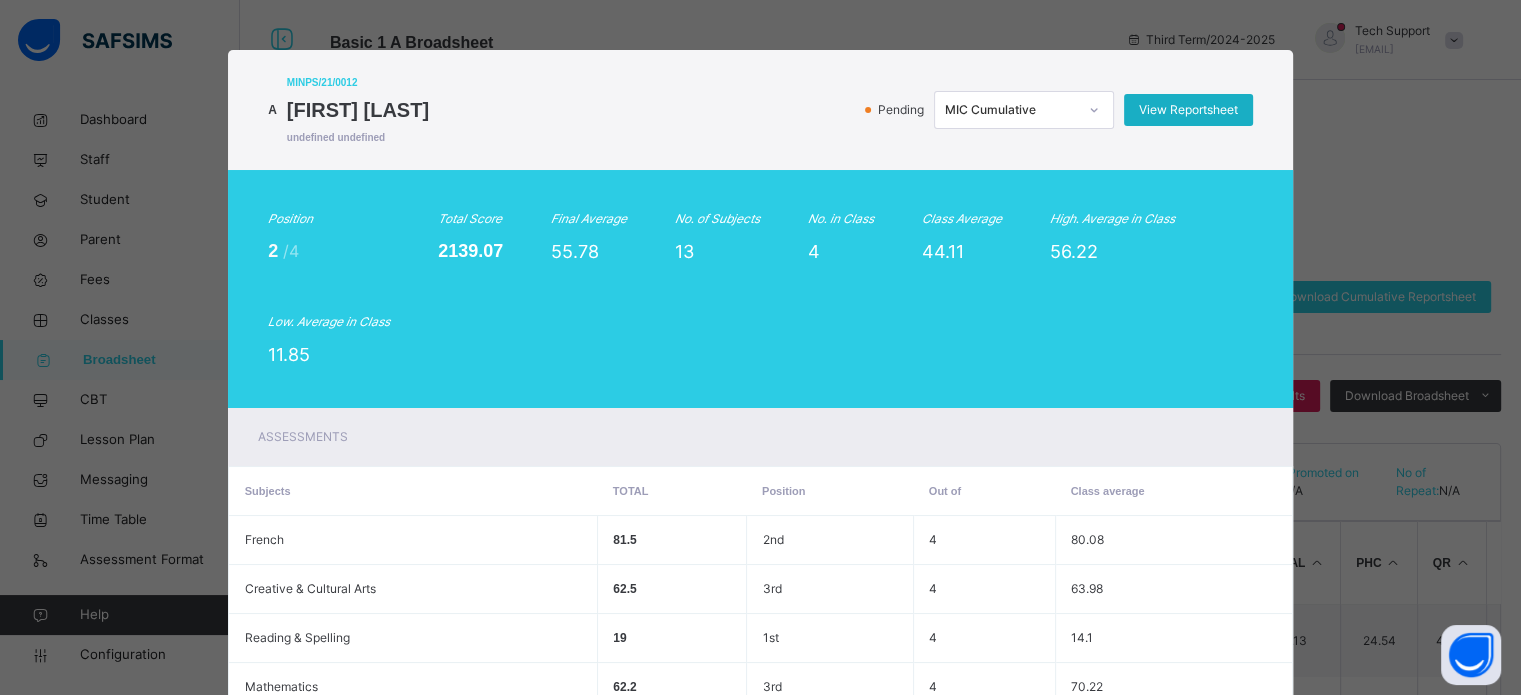 click on "View Reportsheet" at bounding box center (1188, 110) 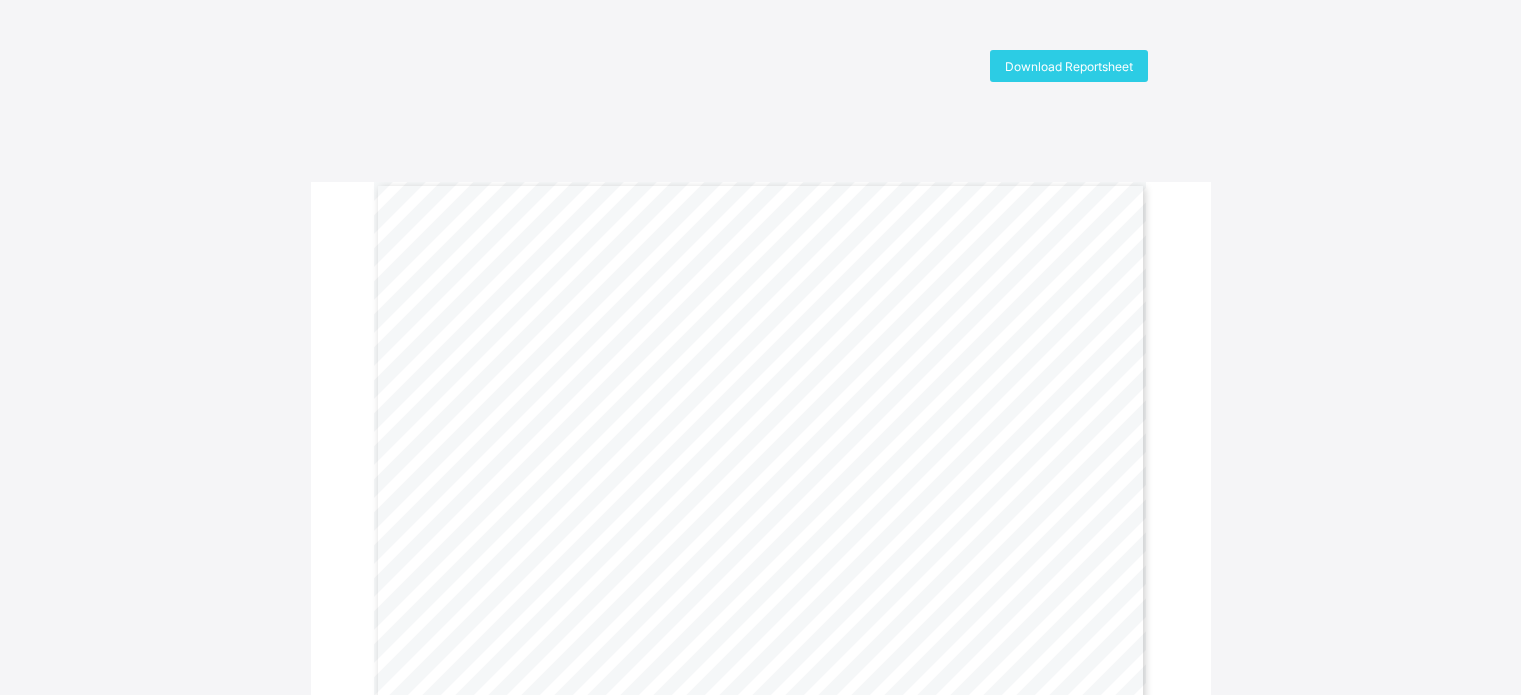scroll, scrollTop: 0, scrollLeft: 0, axis: both 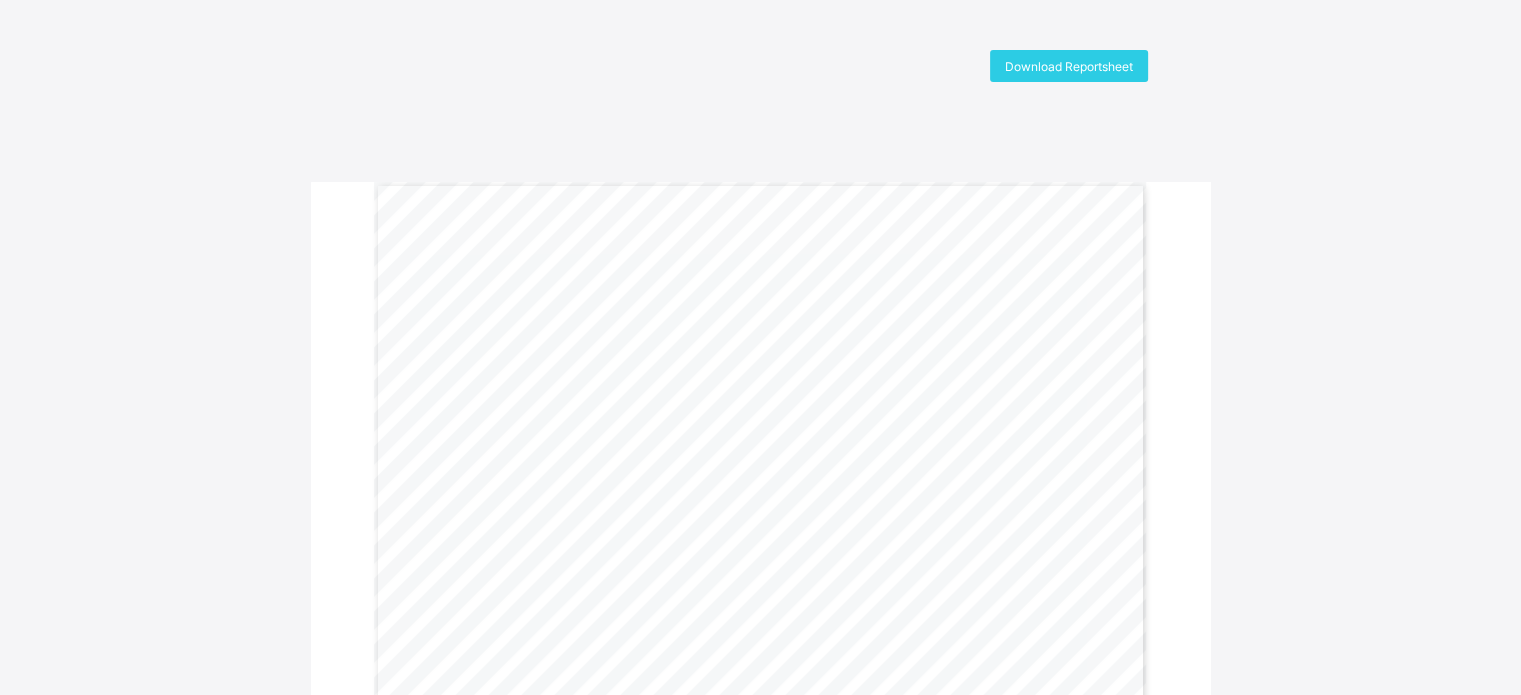 drag, startPoint x: 1486, startPoint y: 162, endPoint x: 1256, endPoint y: 183, distance: 230.95671 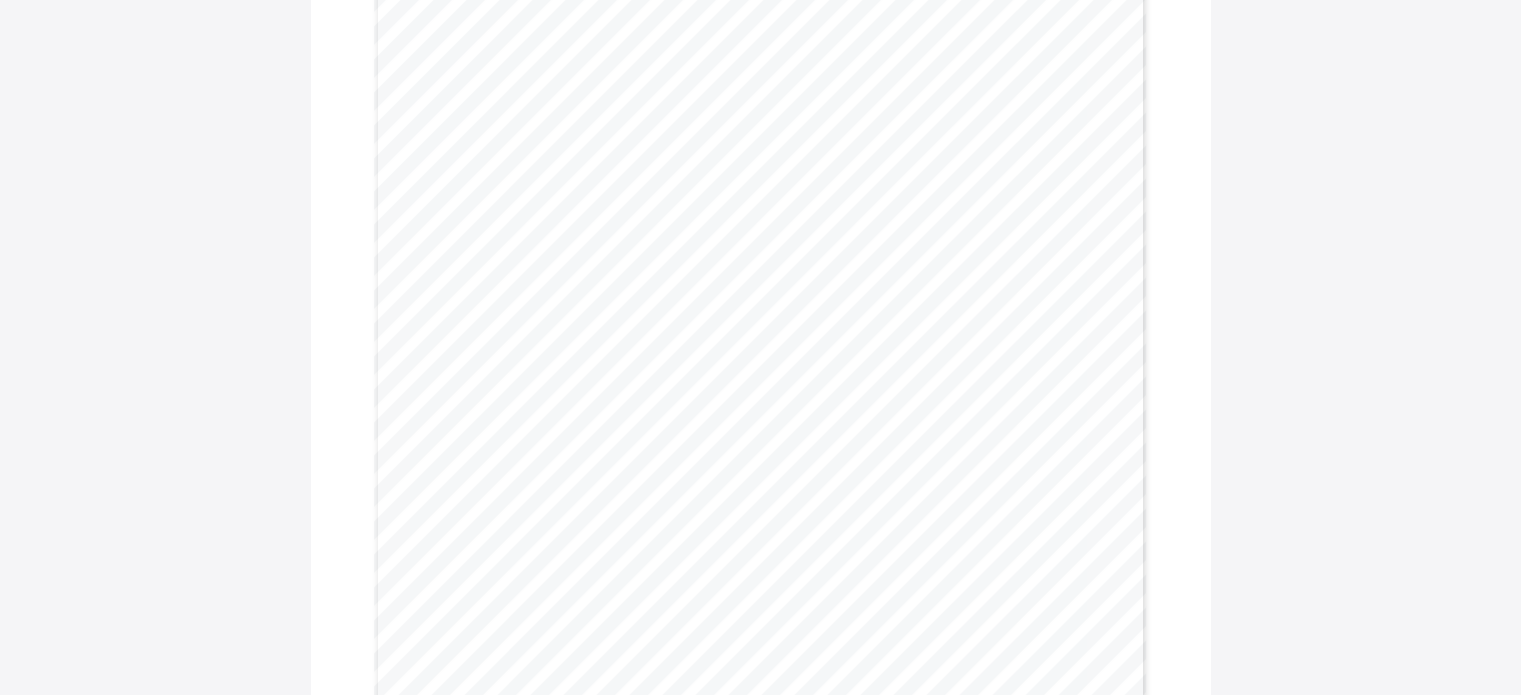scroll, scrollTop: 681, scrollLeft: 0, axis: vertical 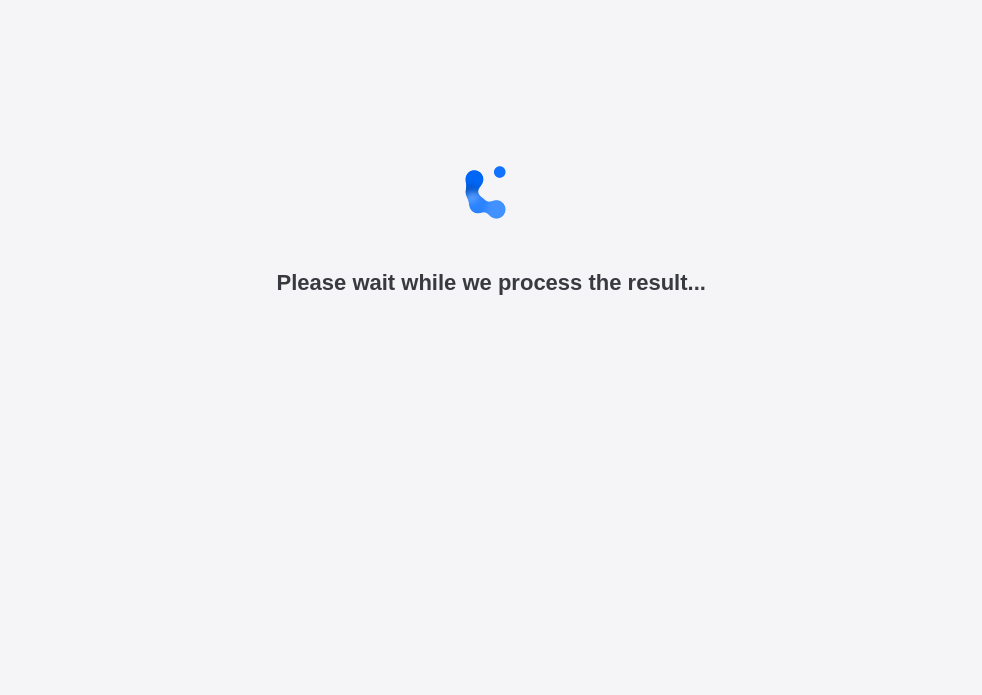 click on "Please wait while we process the result..." at bounding box center [491, 223] 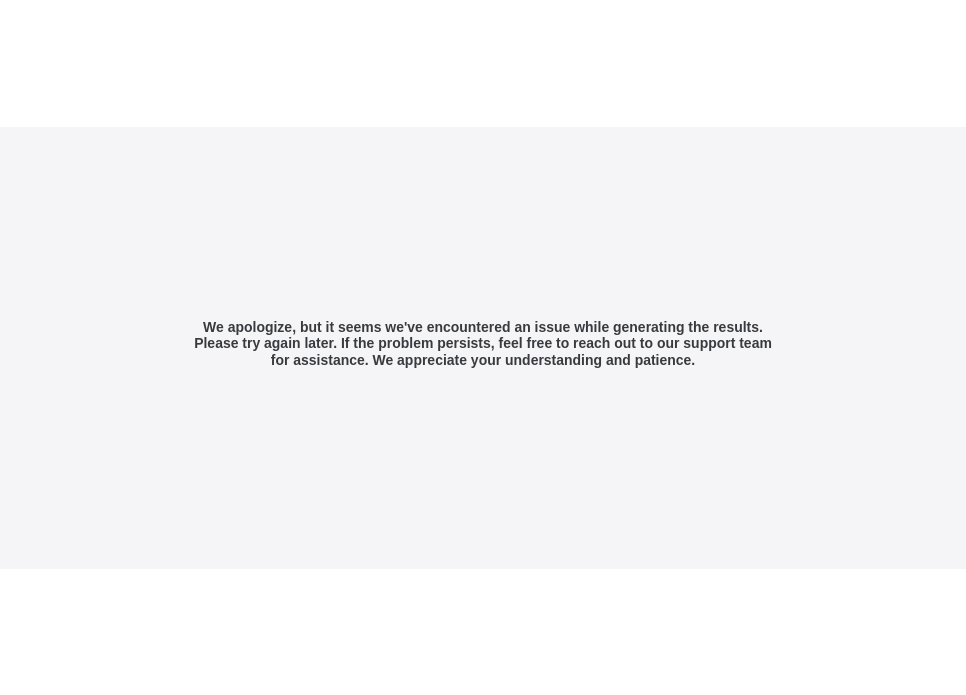 scroll, scrollTop: 0, scrollLeft: 0, axis: both 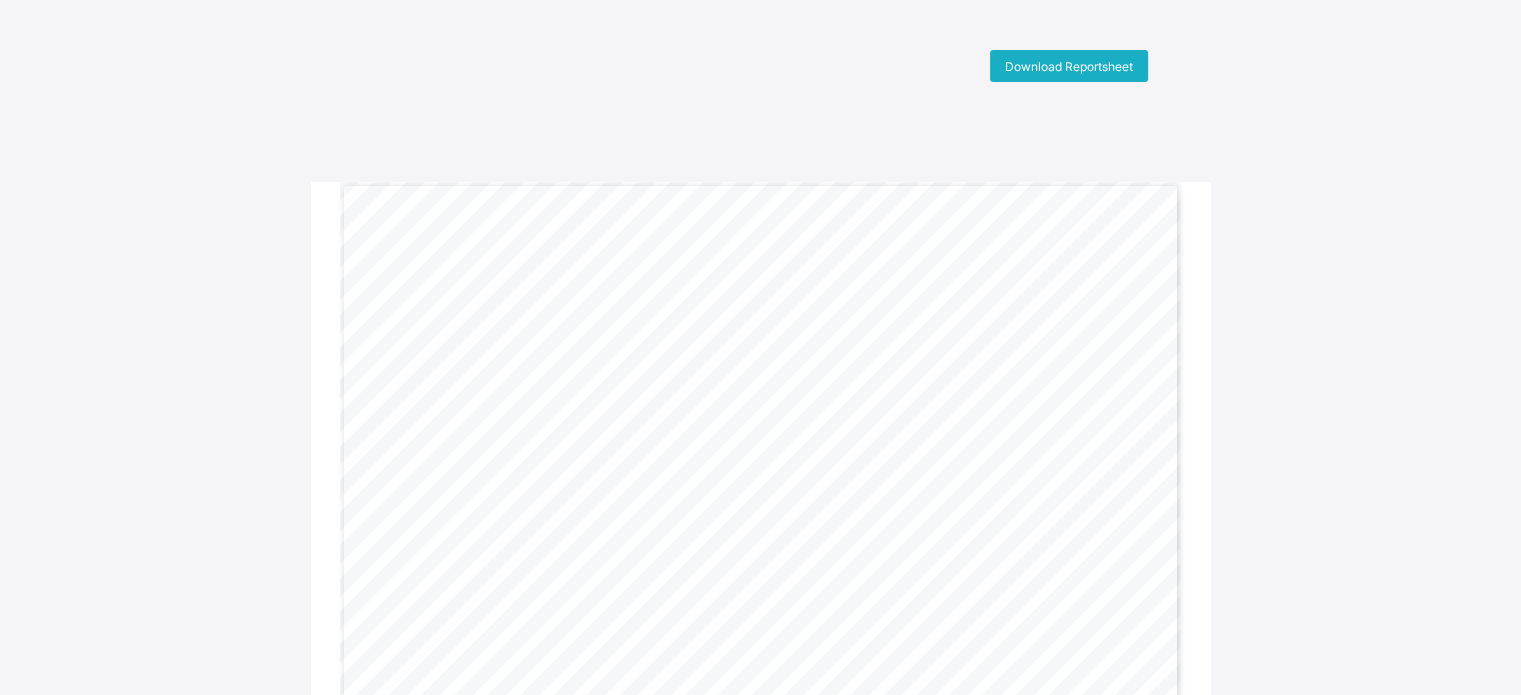 click on "Download Reportsheet" at bounding box center [1069, 66] 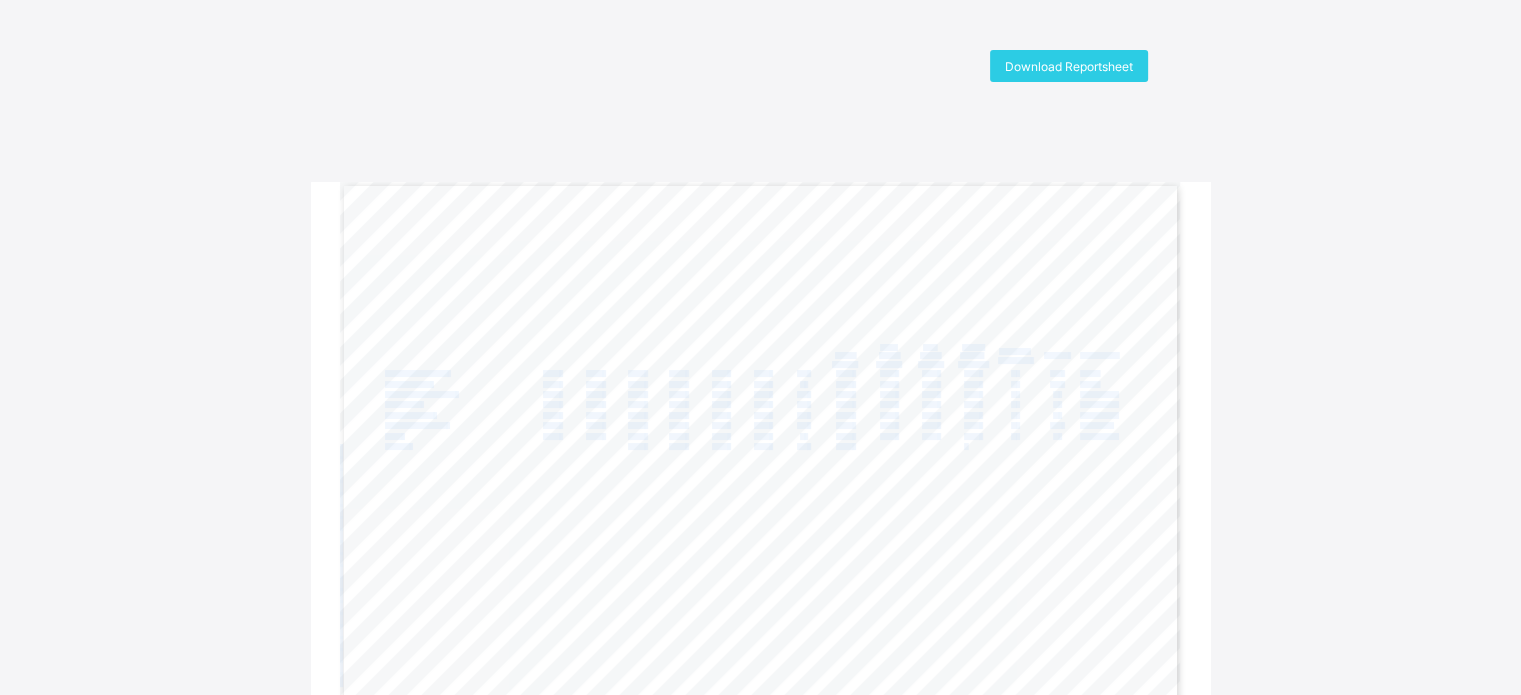 drag, startPoint x: 973, startPoint y: 447, endPoint x: 991, endPoint y: 444, distance: 18.248287 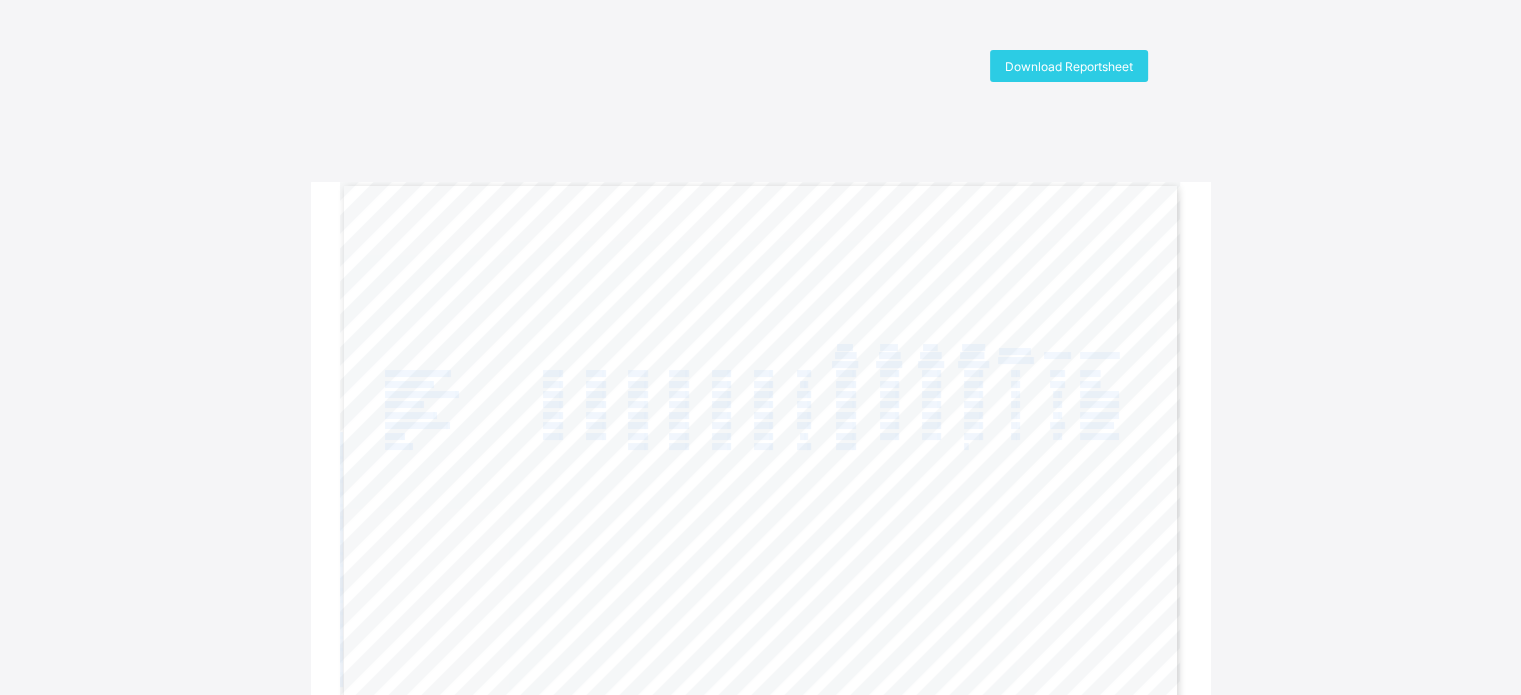 click on "Gwarzo Road, P.O. Box 701, Kano - Nigeria. Tel:   0906 358 2631, 0809 948 5785 |   Email:   micollege701@gmail.com CUMULATIVE REPORT | Third Term 2024-2025 Student’s Name:   Abiodun Rufai   Number In Class:   6   Day(s) School Opened: Admission No:   TEST/01   Next Term Begins:   Days Present: Class:   DEMO 1   Days Absent: PREVIOUS TERM   CURRENT TERM (3RD TERM)   CUMULATIVE Subjects   1st Term (100%) 2nd Term (100%) C.A 1 (20%) C.A 2 (20%) Exam (60%) Total (100%)   Grade 3rd term (50%) 2nd term (30%) 1st term (20%) Total Score (100%) Subject Position   Grade   Comment English Language   72.0   63.0   16.0   15.0   34.0   65.0   B+   32.5   18.9   14.4   65.8   3   B+   Good Mathematics   75.0   69.0   14.0   15.0   34.0   63.0   B   31.5   20.7   15.0   67.2   3   B+   Good Agricultural Science   78.0   52.0   20.0   20.0   45.0   85.0   A+   42.5   15.6   15.6   73.7   1   A   Very Good Computer   71.0   65.0   17.0   15.0   45.0   77.0   A+   38.5   19.5   14.2   72.2   1   A   Very Good Basic Science" at bounding box center [761, 479] 